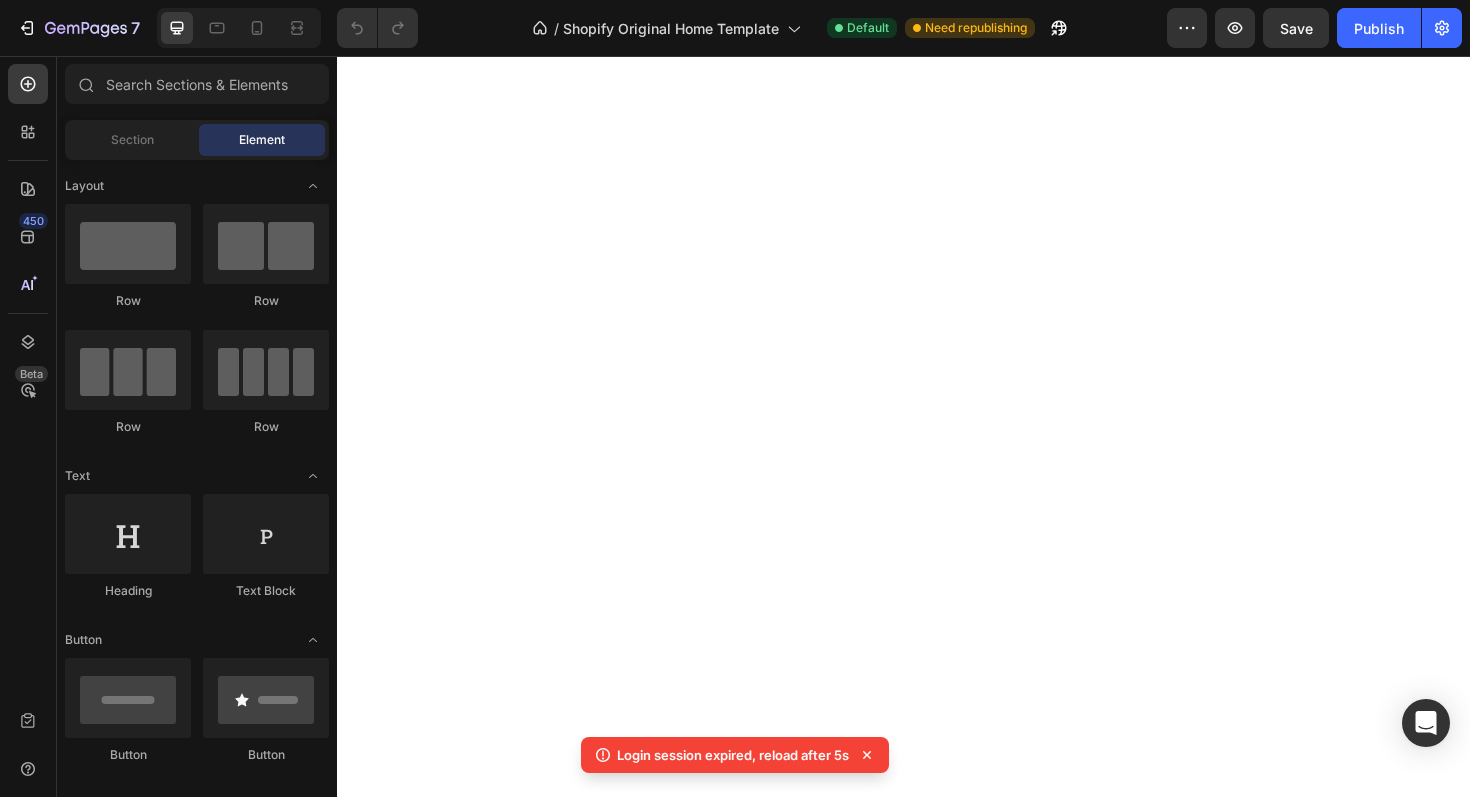 scroll, scrollTop: 0, scrollLeft: 0, axis: both 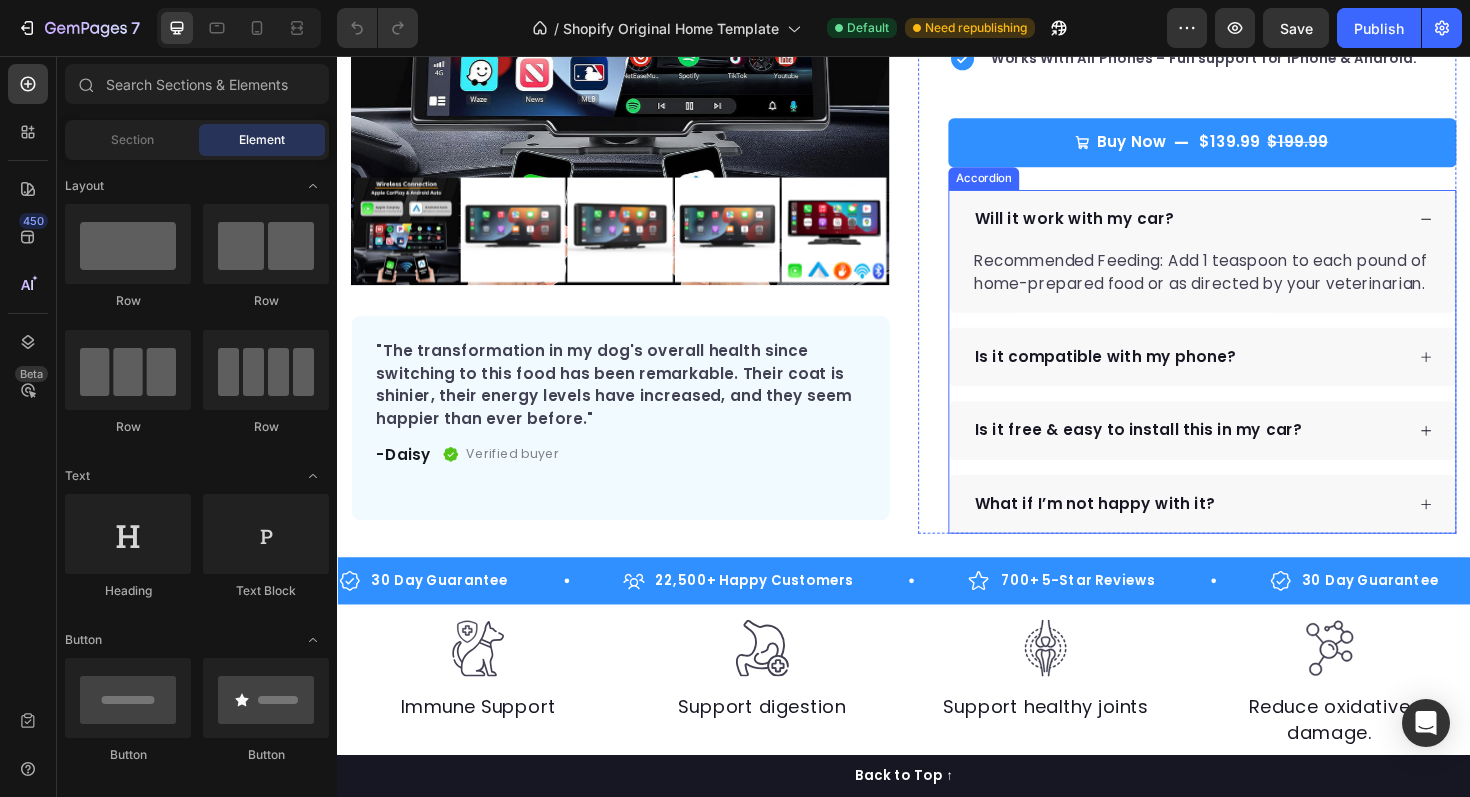 click 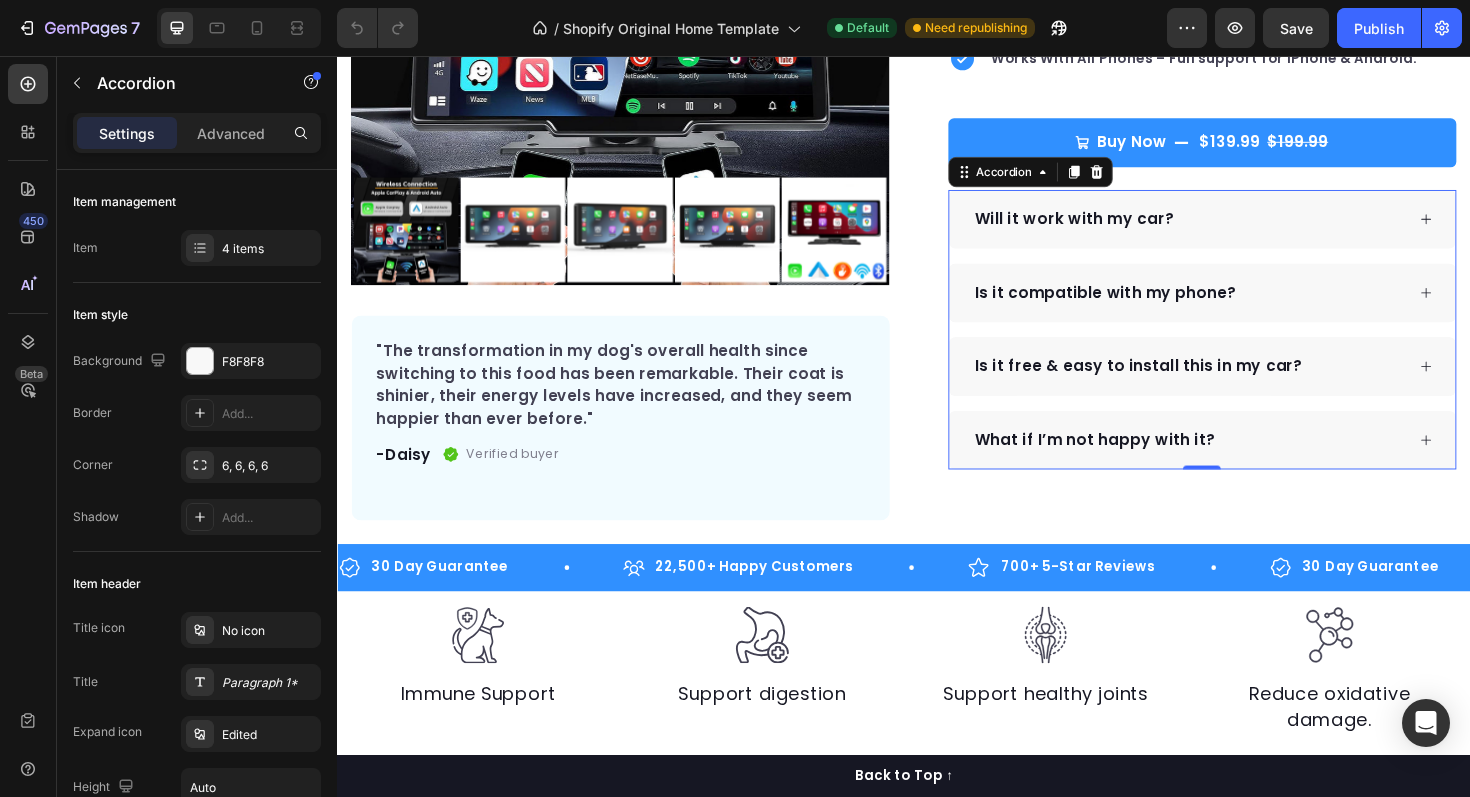 click on "What if I’m not happy with it?" at bounding box center (1238, 463) 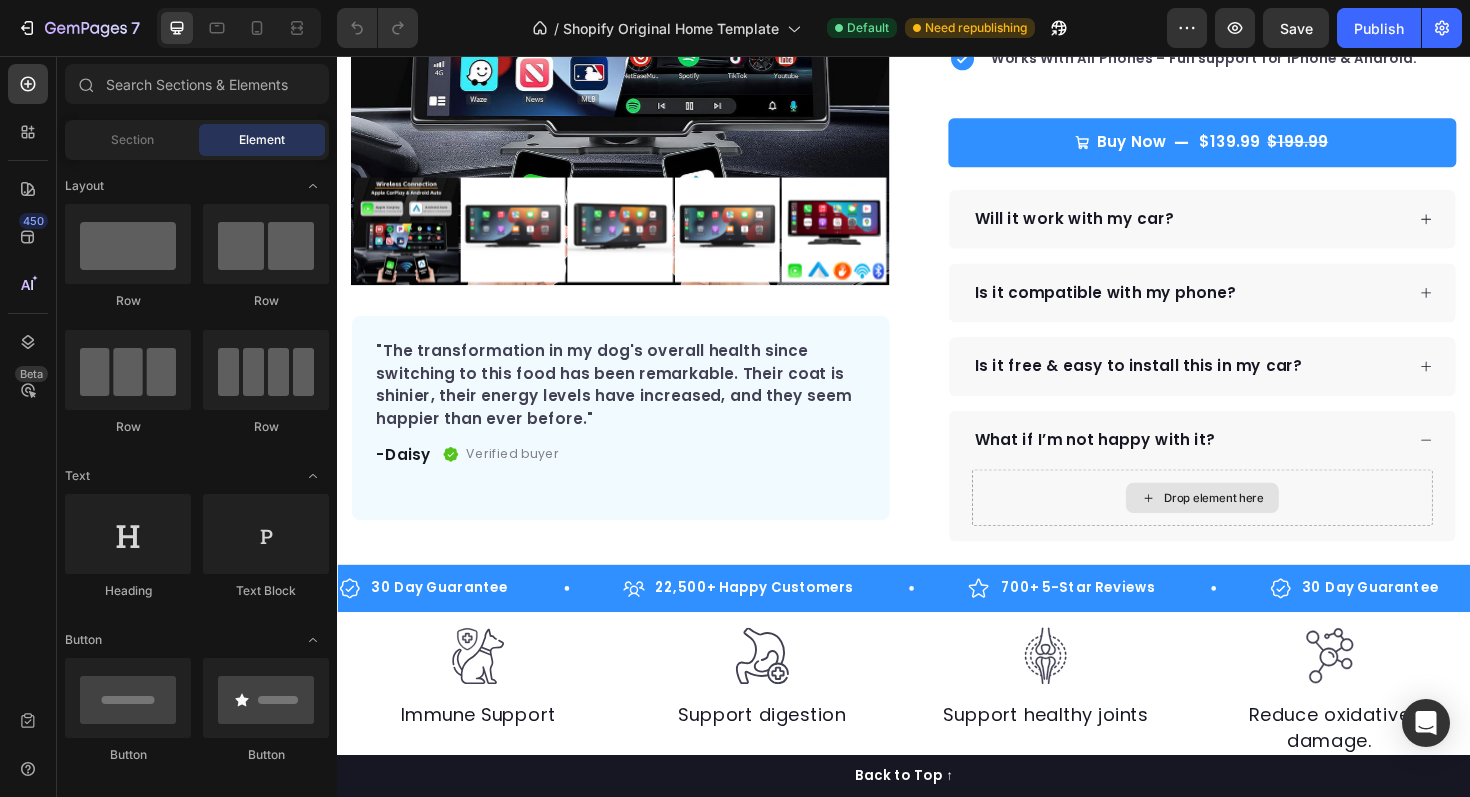 click on "Drop element here" at bounding box center (1253, 524) 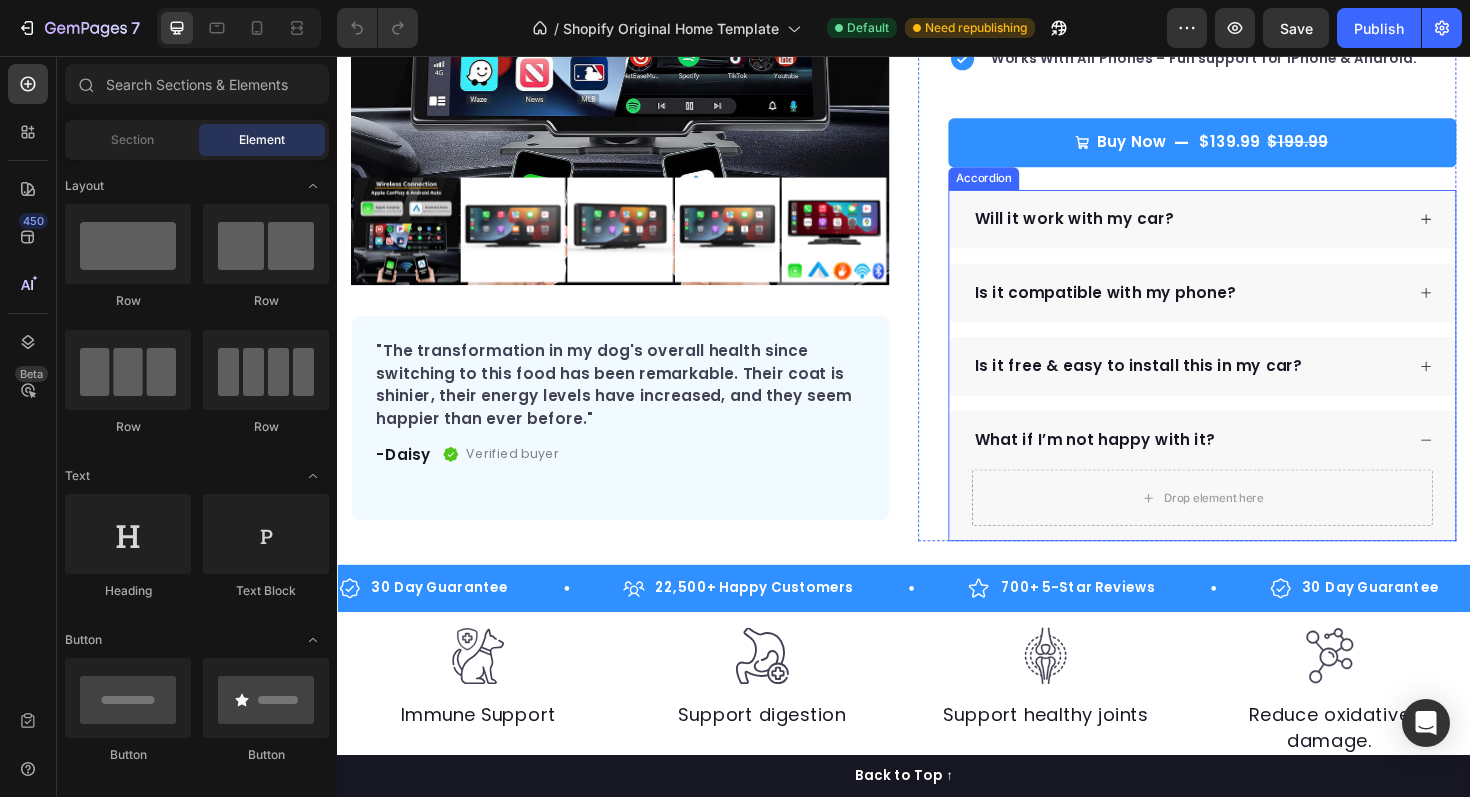 click on "Is it compatible with my phone?" at bounding box center (1238, 307) 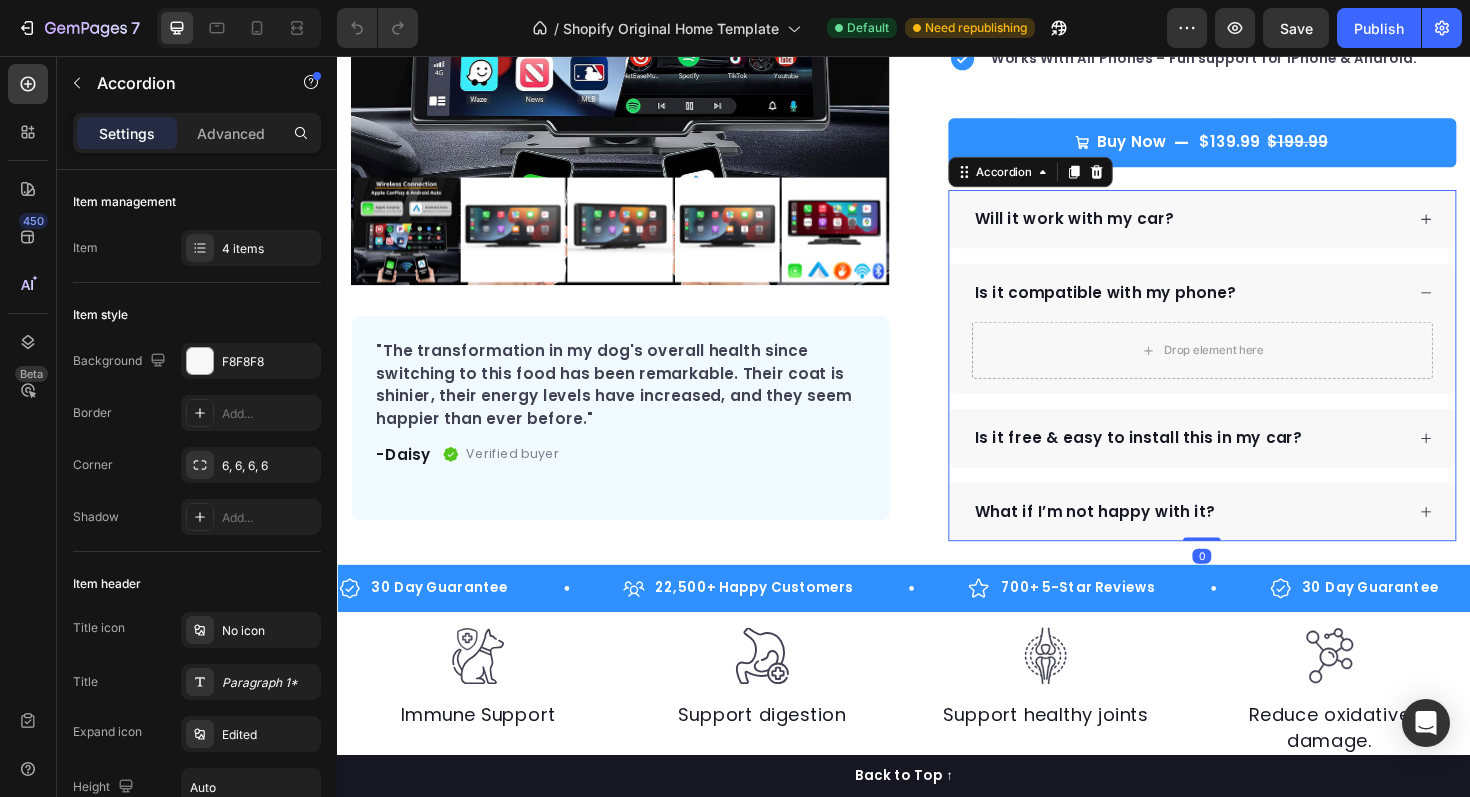 click on "Will it work with my car?" at bounding box center [1253, 229] 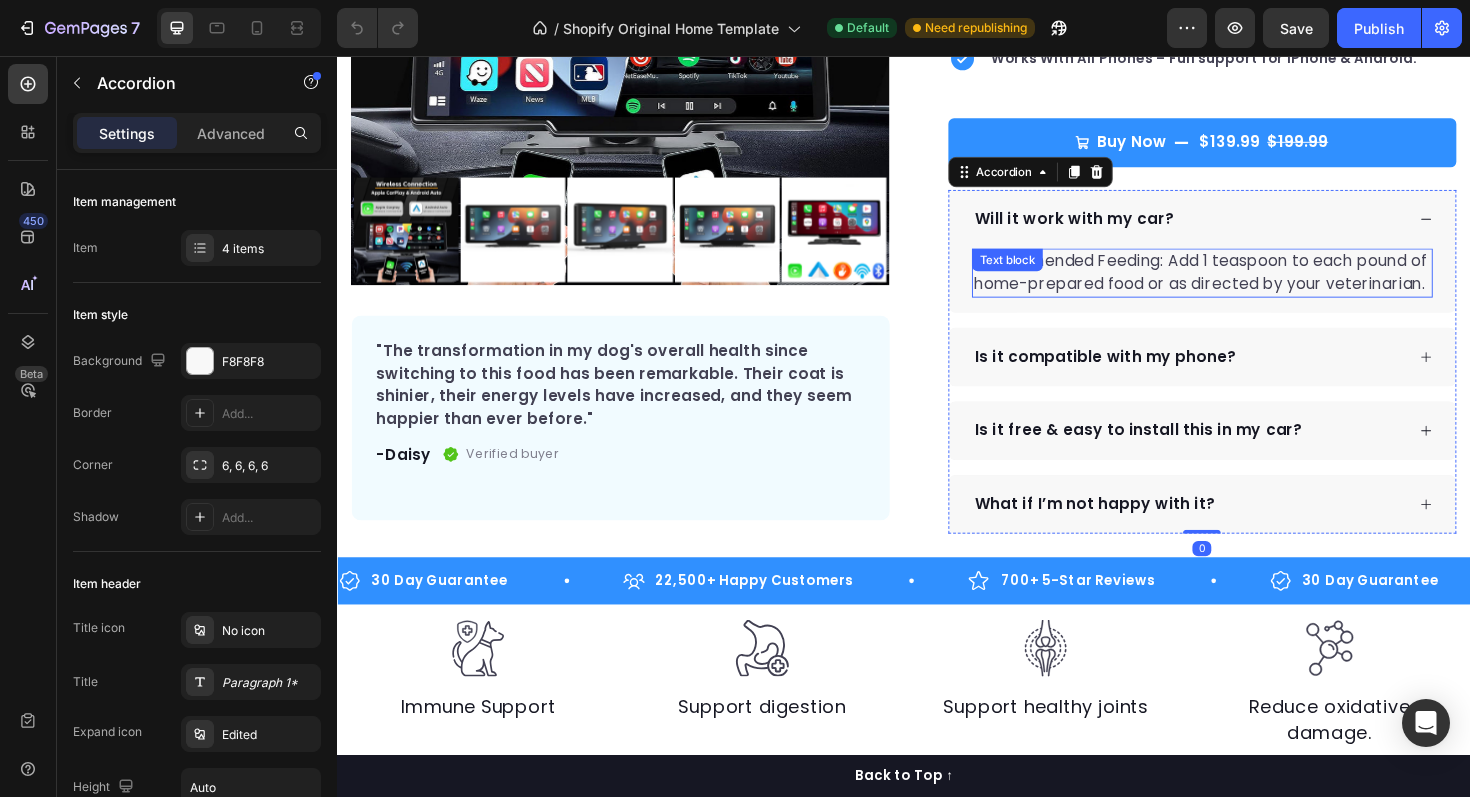 click on "Recommended Feeding: Add 1 teaspoon to each pound of home-prepared food or as directed by your veterinarian." at bounding box center [1253, 286] 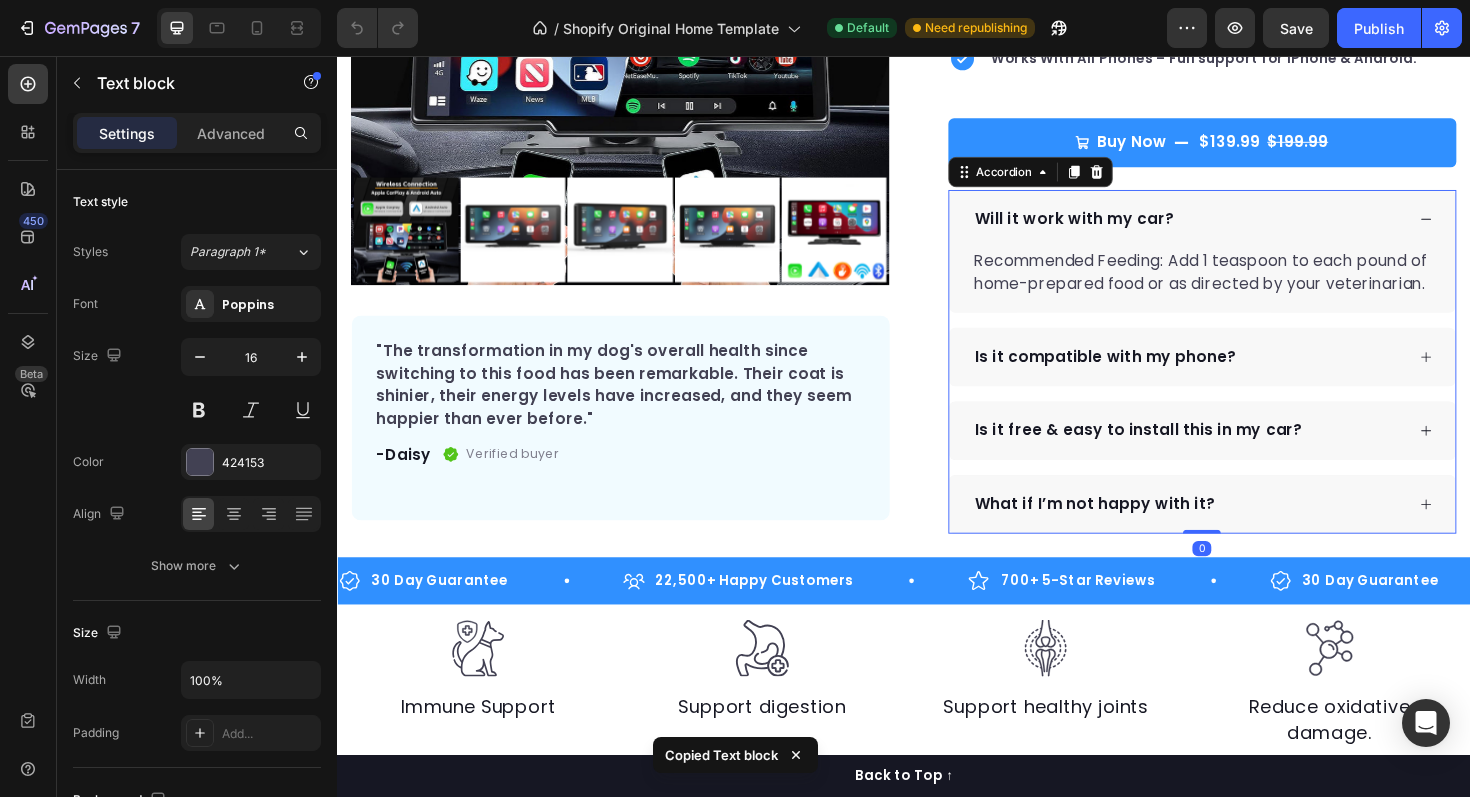 click on "Is it compatible with my phone?" at bounding box center (1238, 375) 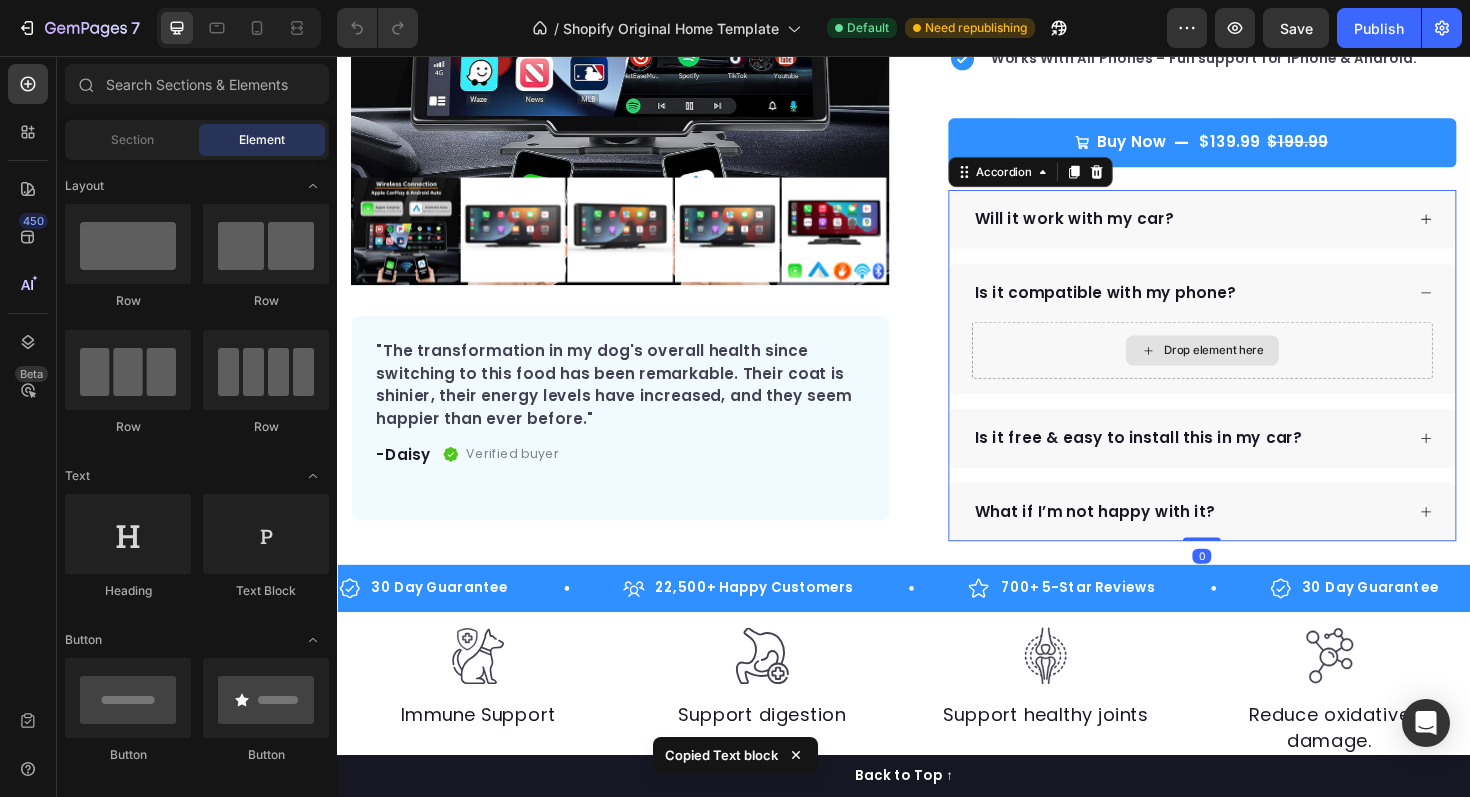 click on "Drop element here" at bounding box center [1265, 368] 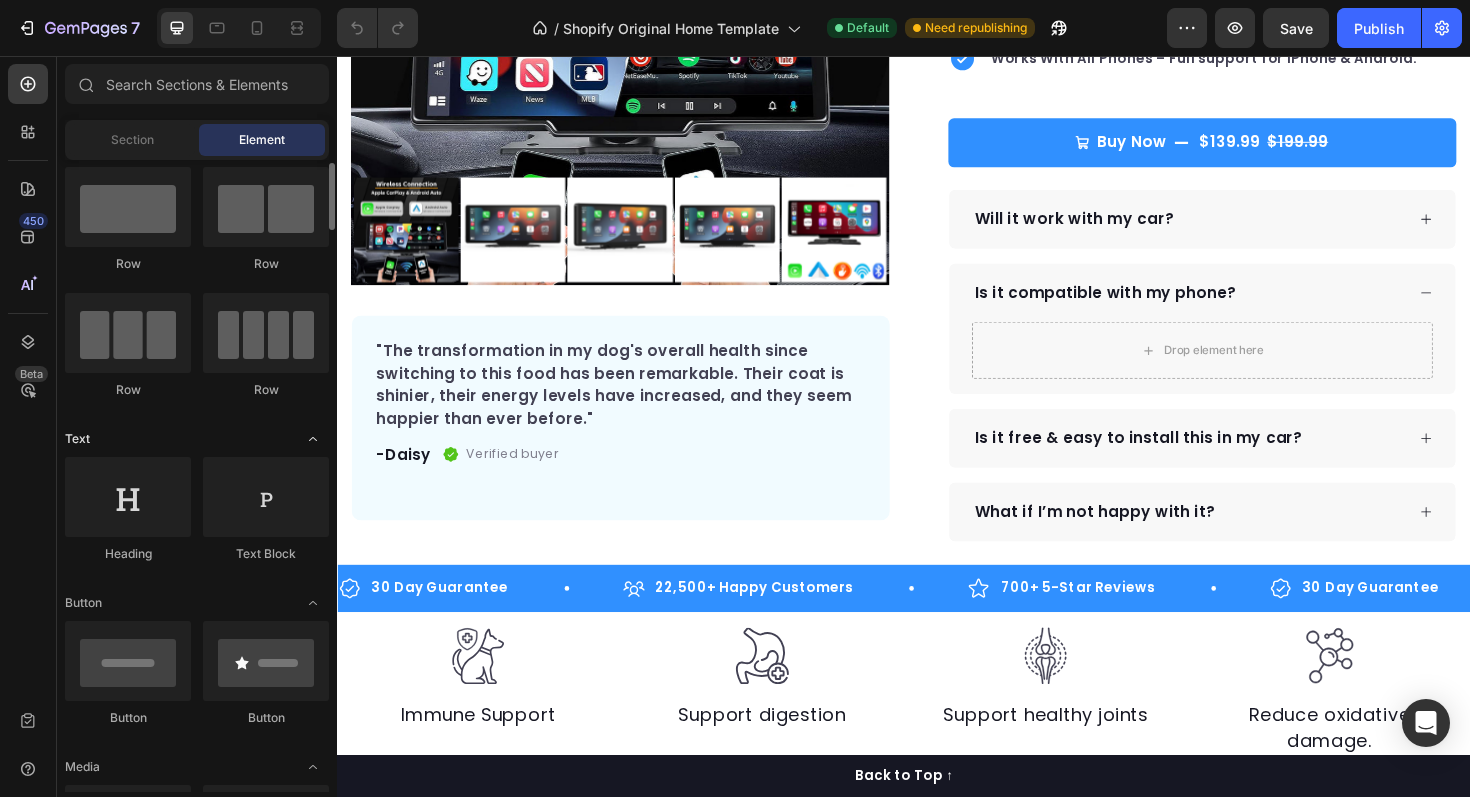 scroll, scrollTop: 0, scrollLeft: 0, axis: both 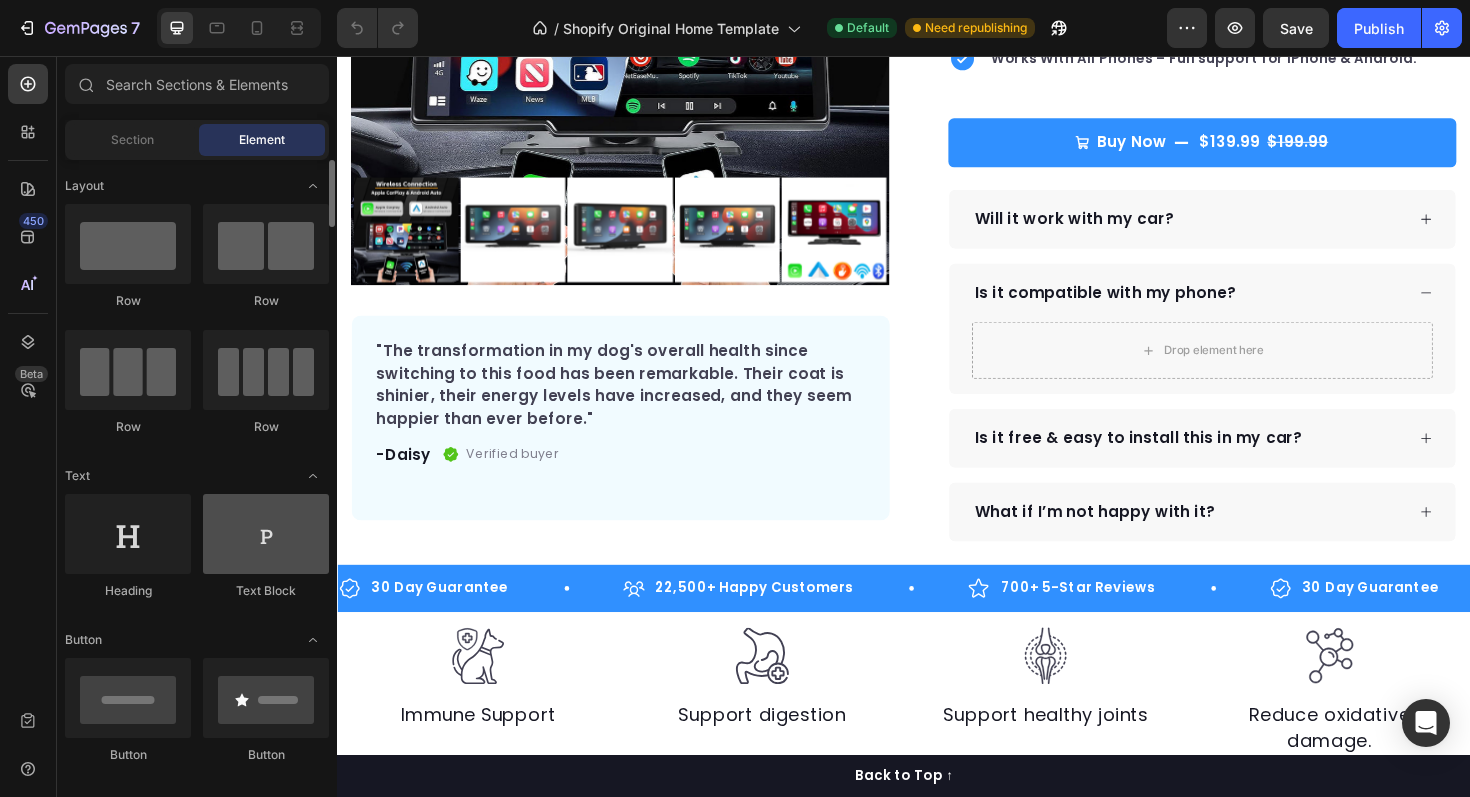click at bounding box center (266, 534) 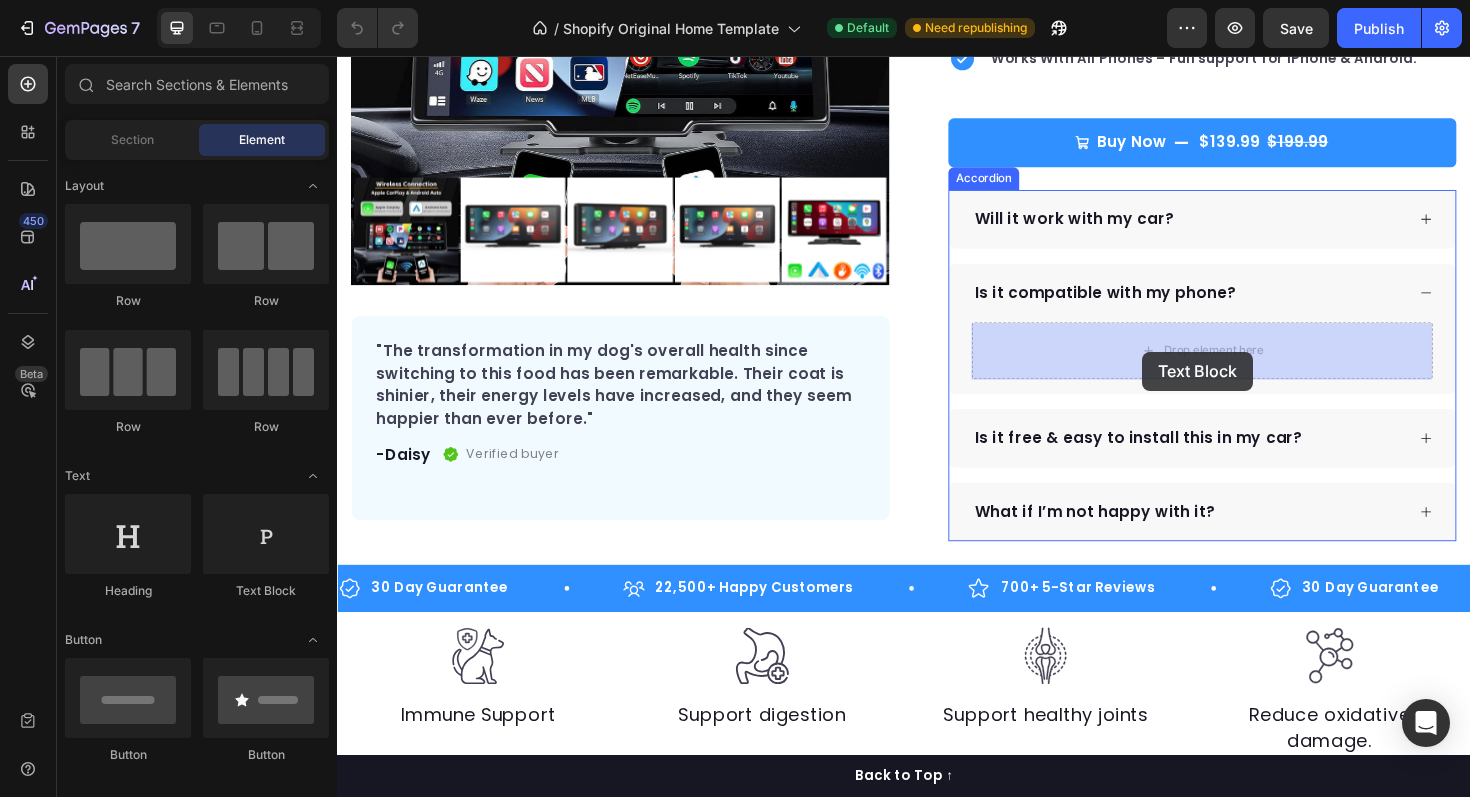 drag, startPoint x: 616, startPoint y: 601, endPoint x: 1189, endPoint y: 377, distance: 615.2276 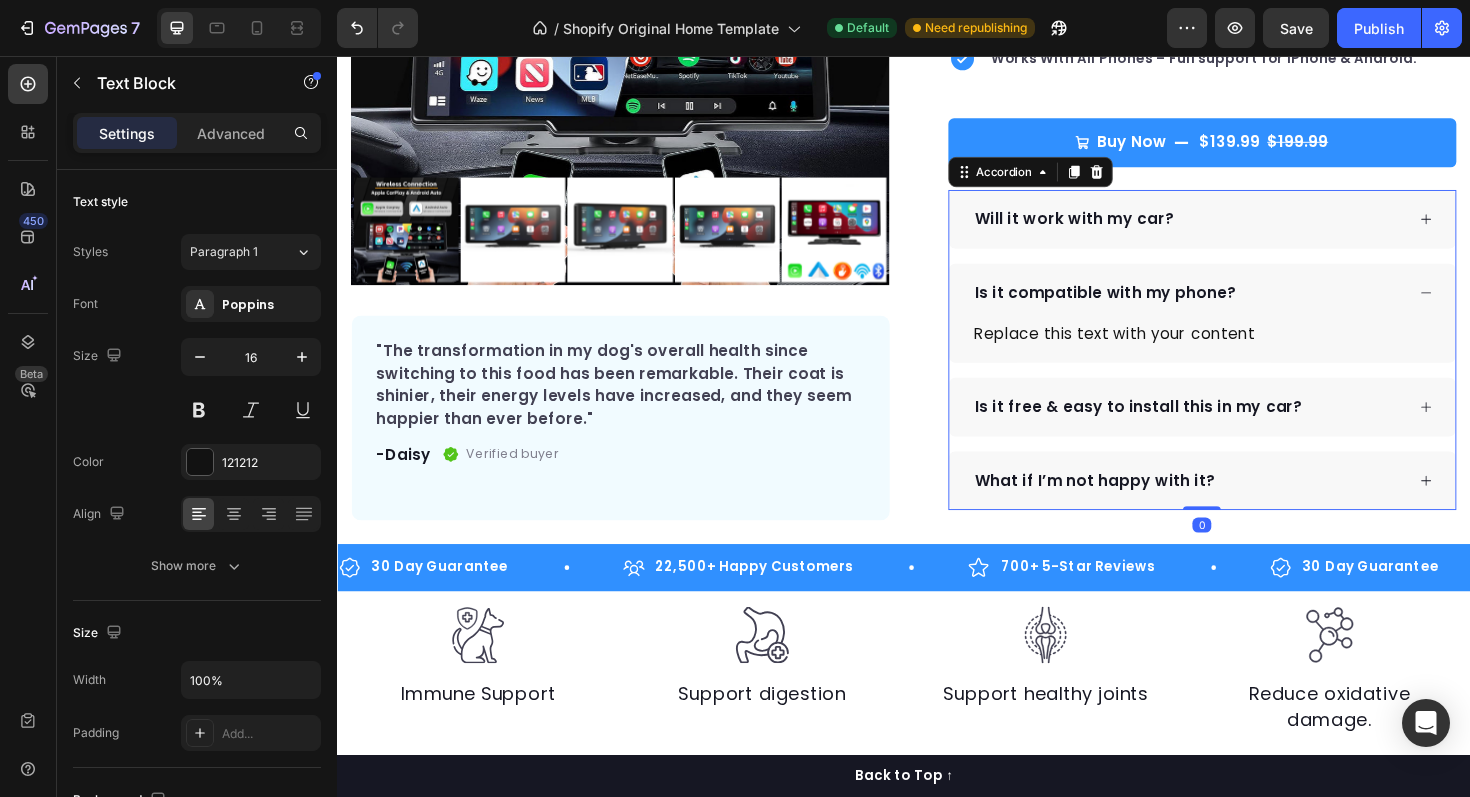 click on "Is it free & easy to install this in my car?" at bounding box center (1238, 428) 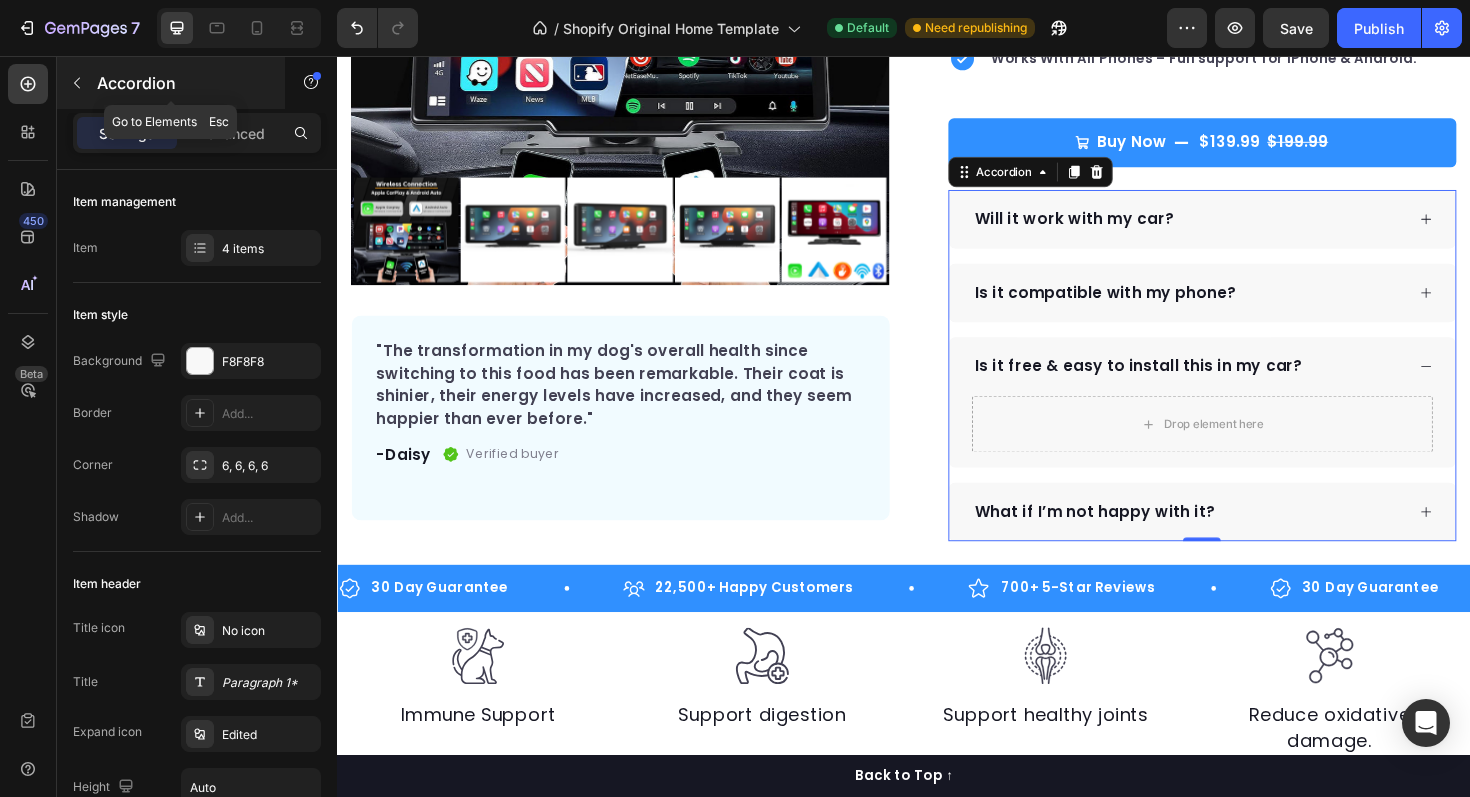 click 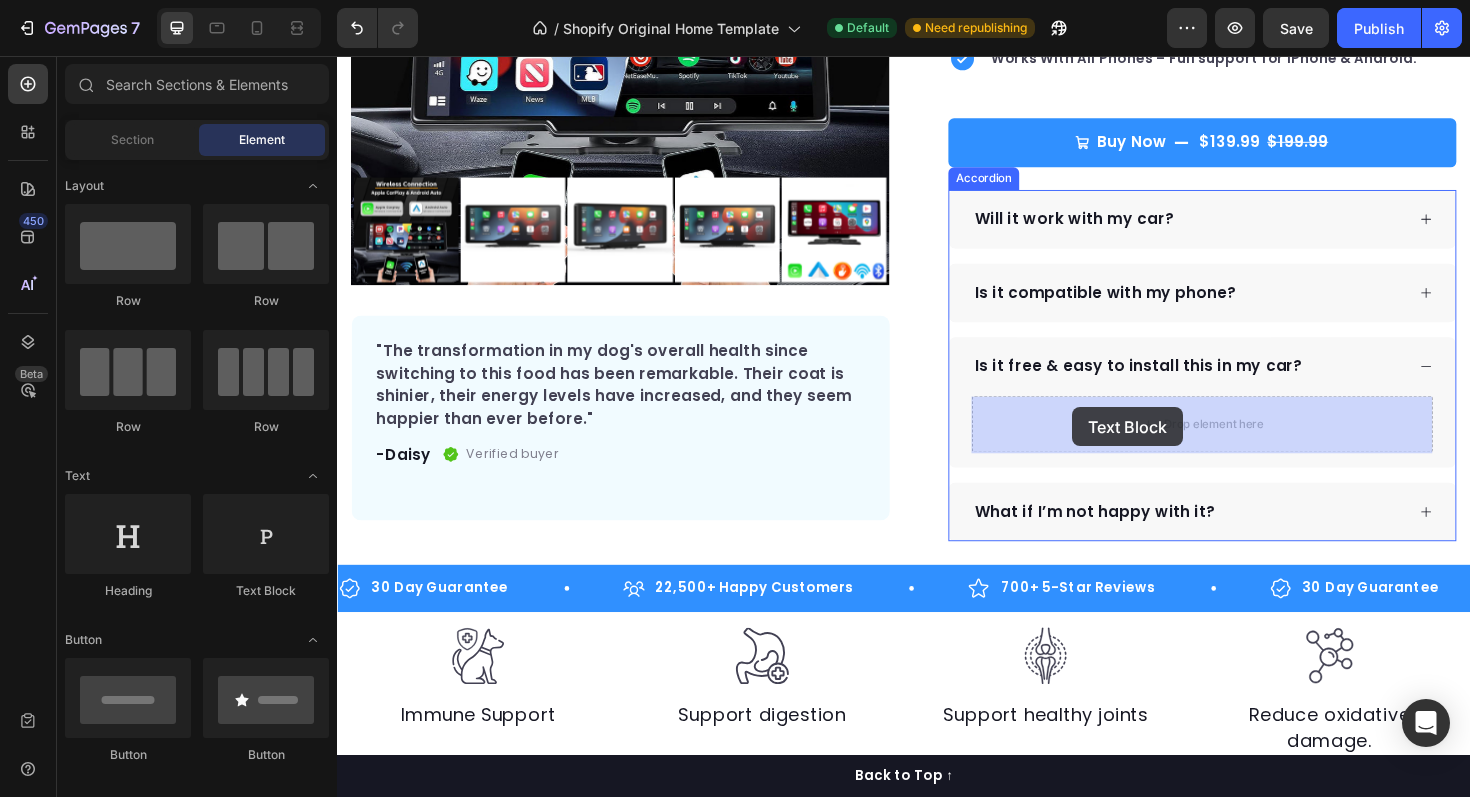 drag, startPoint x: 591, startPoint y: 592, endPoint x: 1116, endPoint y: 428, distance: 550.0191 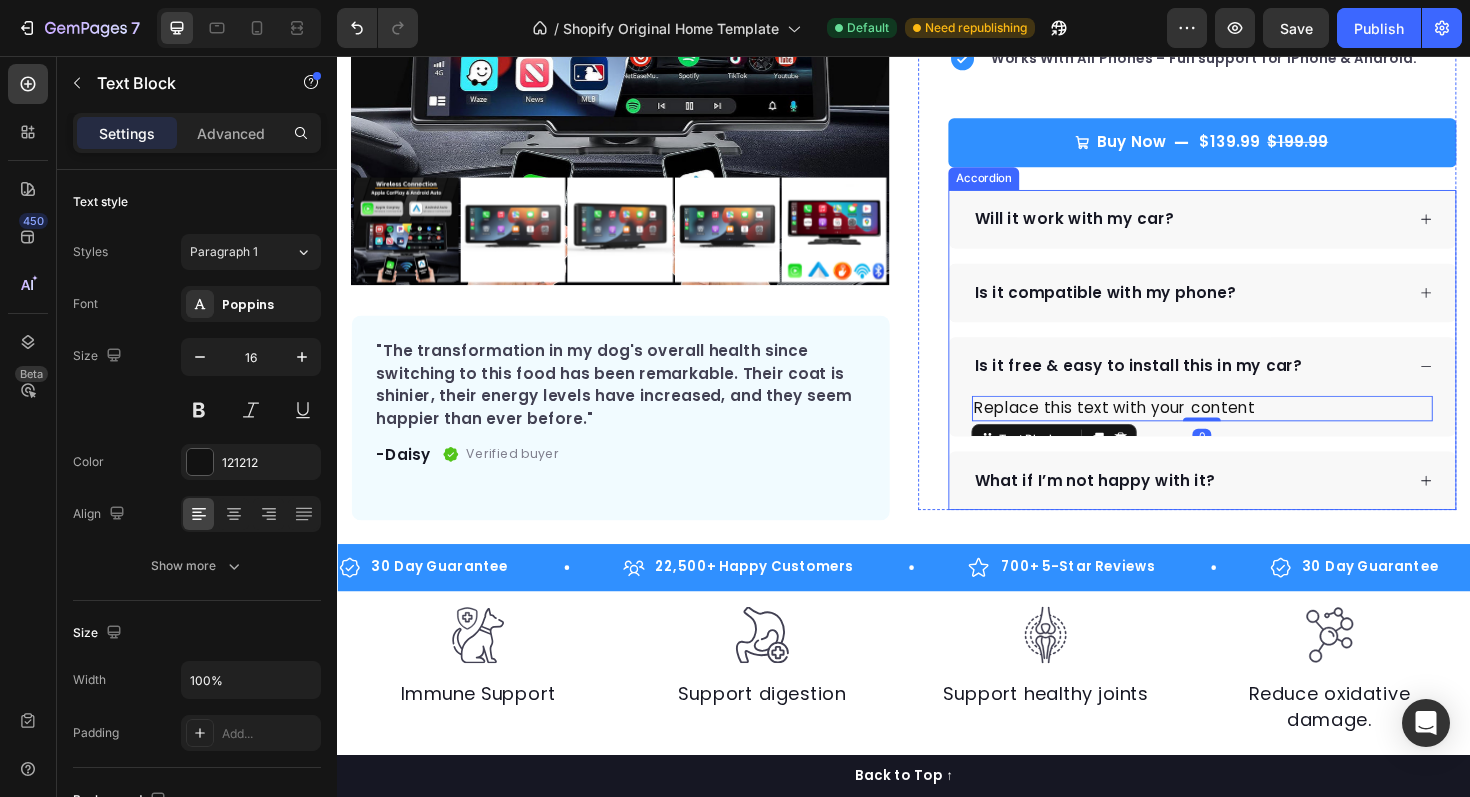 click on "What if I’m not happy with it?" at bounding box center [1238, 506] 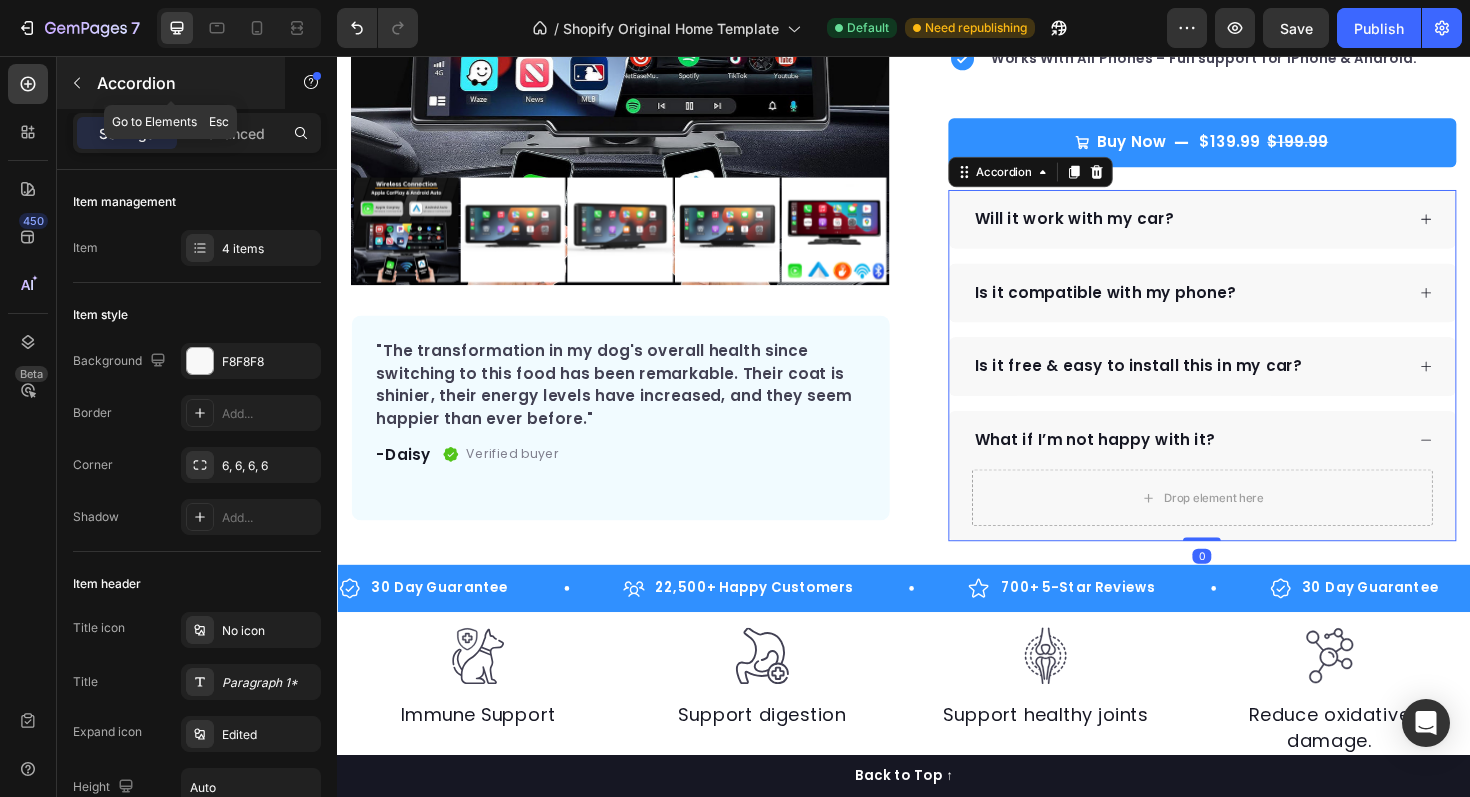 click at bounding box center (77, 83) 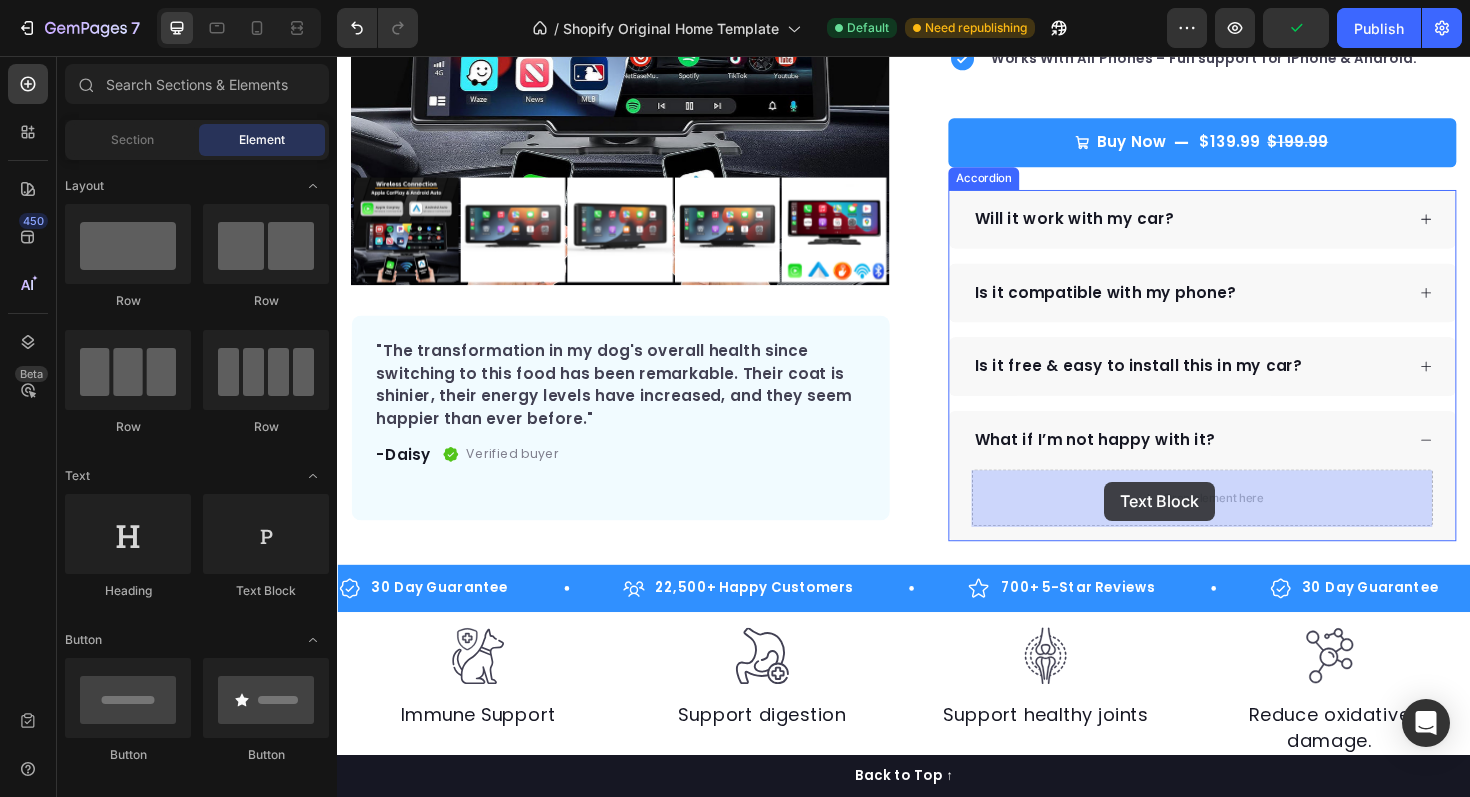 drag, startPoint x: 613, startPoint y: 598, endPoint x: 1149, endPoint y: 507, distance: 543.6699 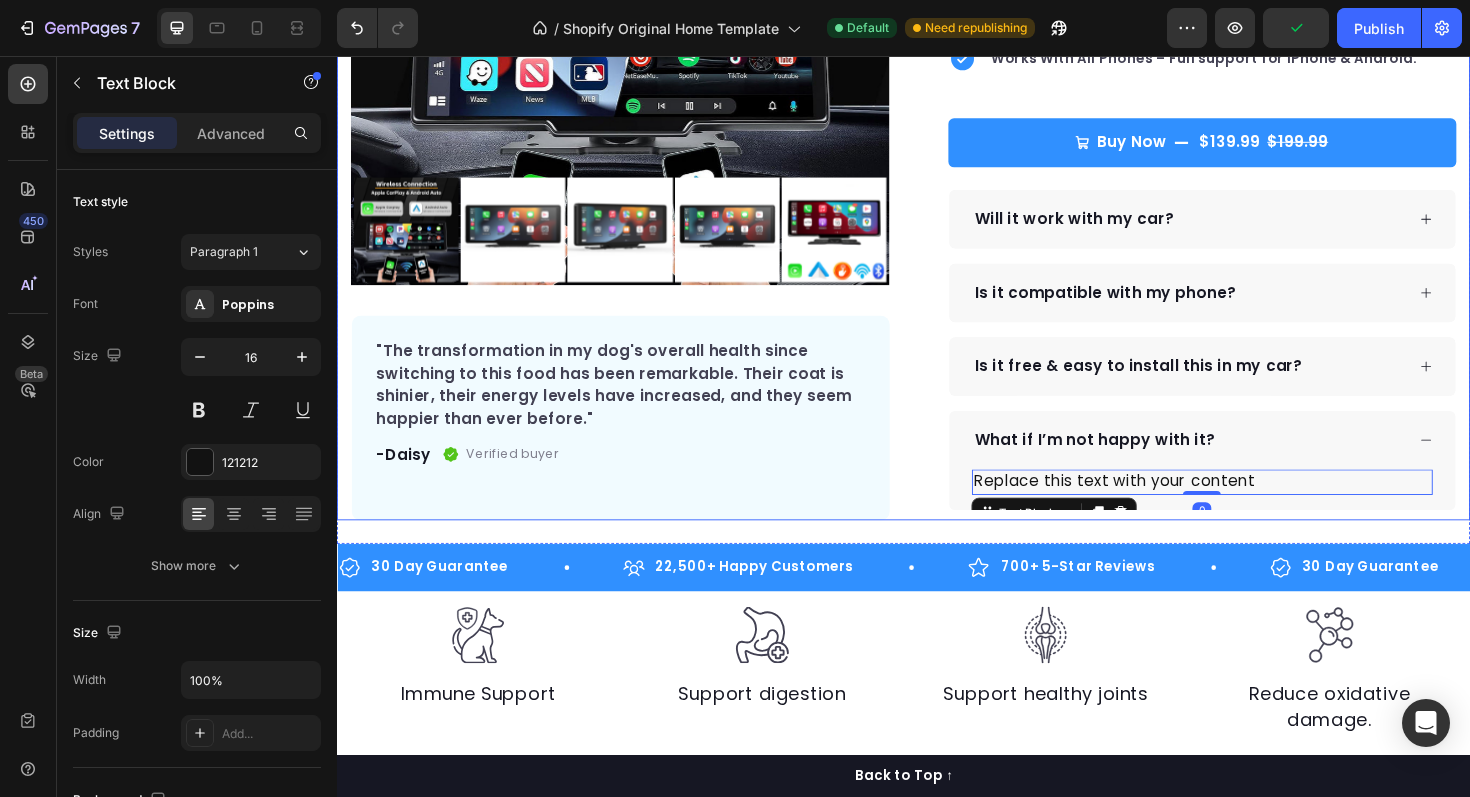 click on "Product Images "The transformation in my dog's overall health since switching to this food has been remarkable. Their coat is shinier, their energy levels have increased, and they seem happier than ever before." Text block -[NAME] Text block
Verified buyer Item list Row Row "My dog absolutely loves this food! It's clear that the taste and quality are top-notch."  -[NAME] Text block Row Row
Icon
Icon
Icon
Icon
Icon Icon List Hoz Rated 4.9 | 1,250+ Bought This Month Text block Row DriveDisplay™ Product Title This easy-to-setup touchscreen makes checking maps, playing music, reverse parking and many more - effortless. Text block
Easy to setup – No tools, no mechanic, ready in minutes.
100 Day Guarantee - Full refund if you're not satisfied
Smooth Experience - High-quality screen & Intuitive UI
Item list
Buy Now" at bounding box center (937, 138) 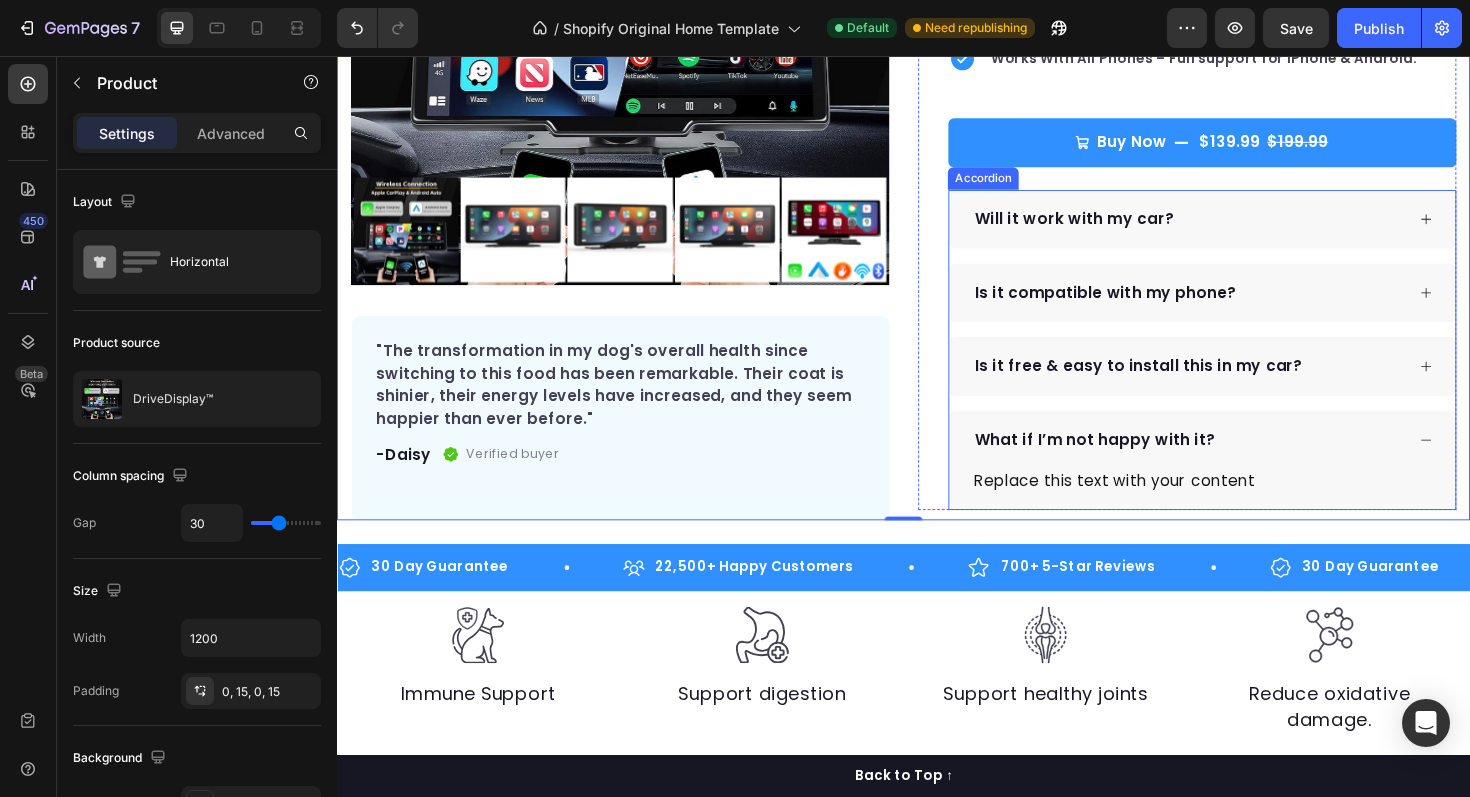 click on "Will it work with my car?" at bounding box center (1238, 229) 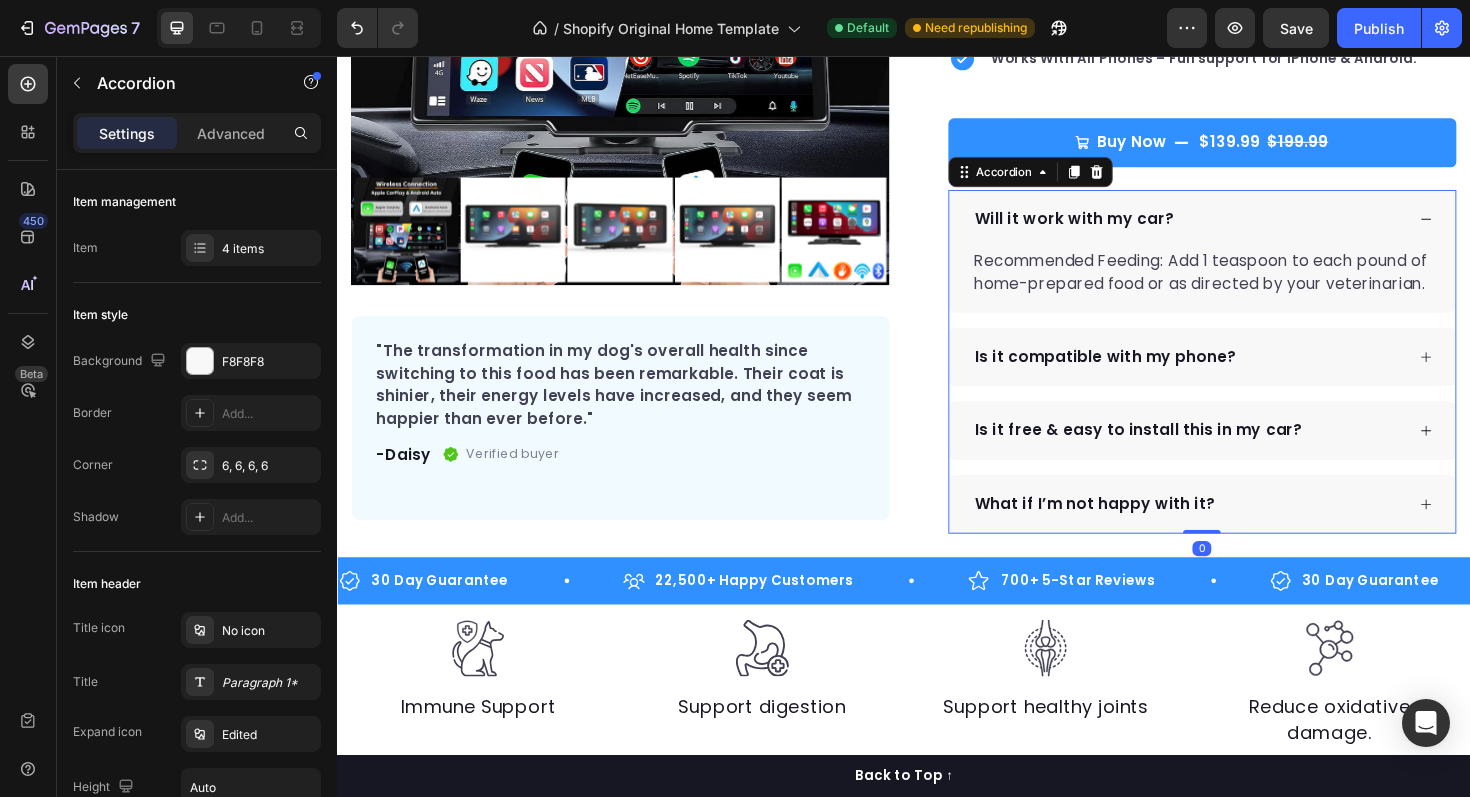 click on "Will it work with my car?" at bounding box center [1238, 229] 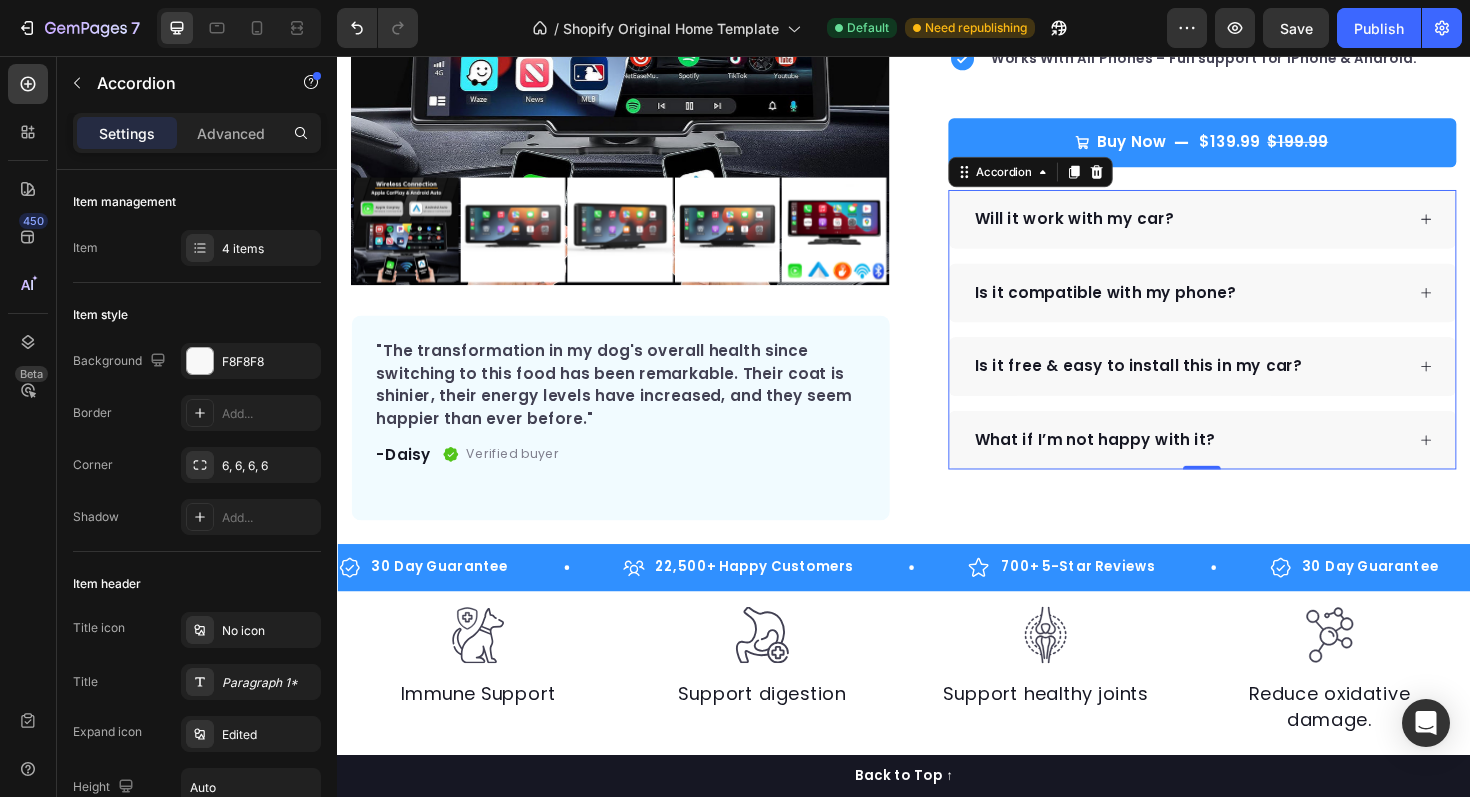 click on "Is it compatible with my phone?" at bounding box center (1238, 307) 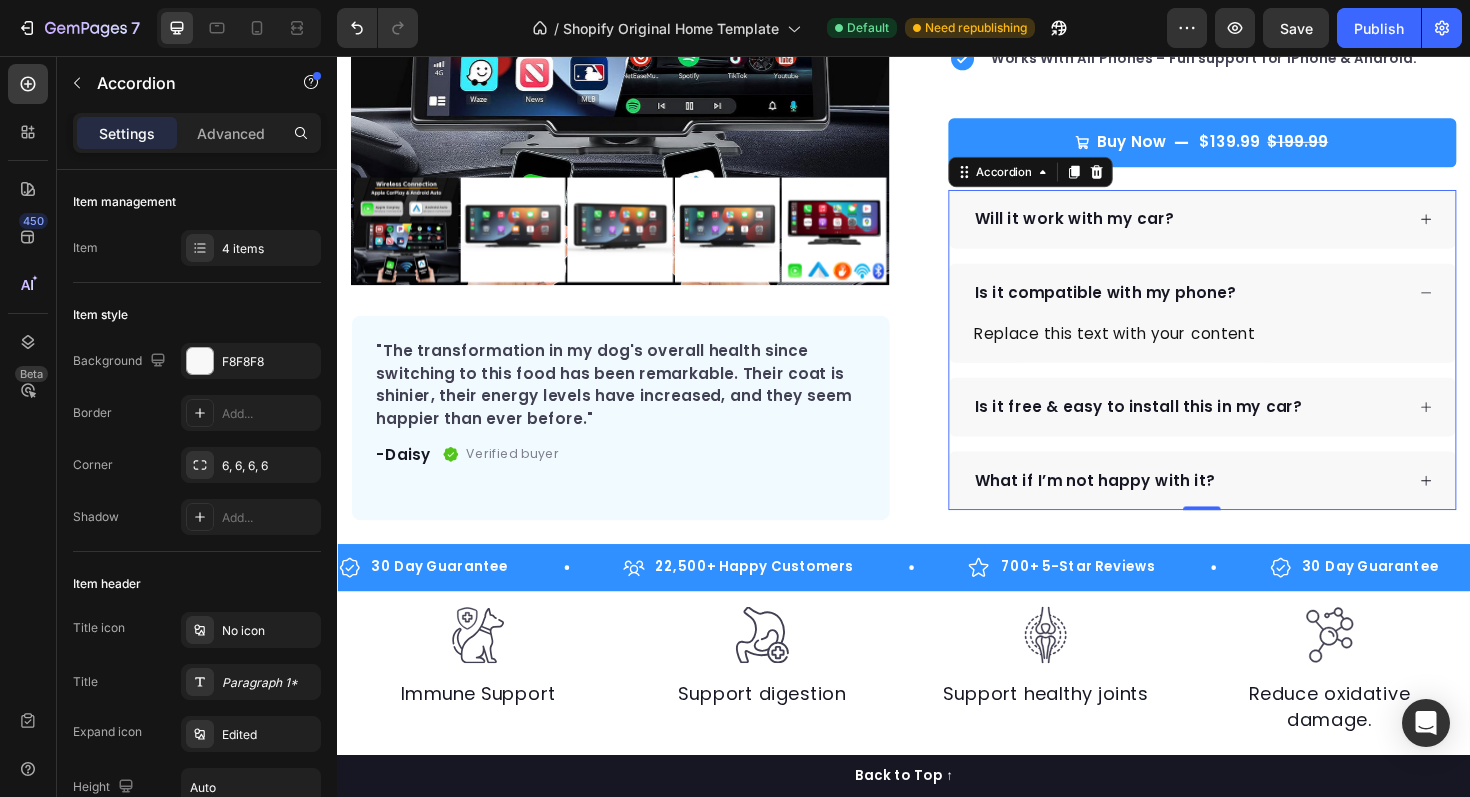 click on "Is it free & easy to install this in my car?" at bounding box center (1238, 428) 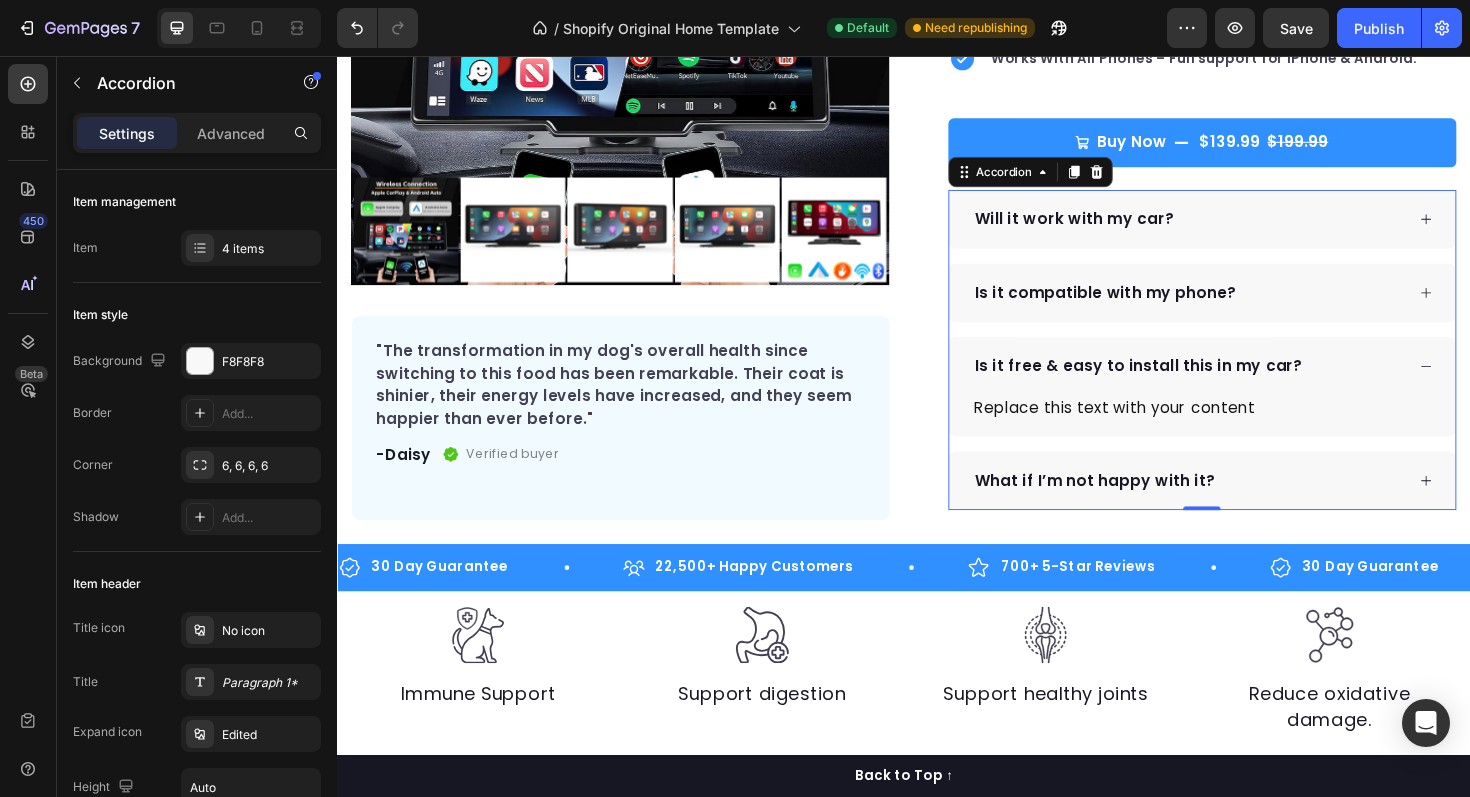 click on "What if I’m not happy with it?" at bounding box center (1238, 506) 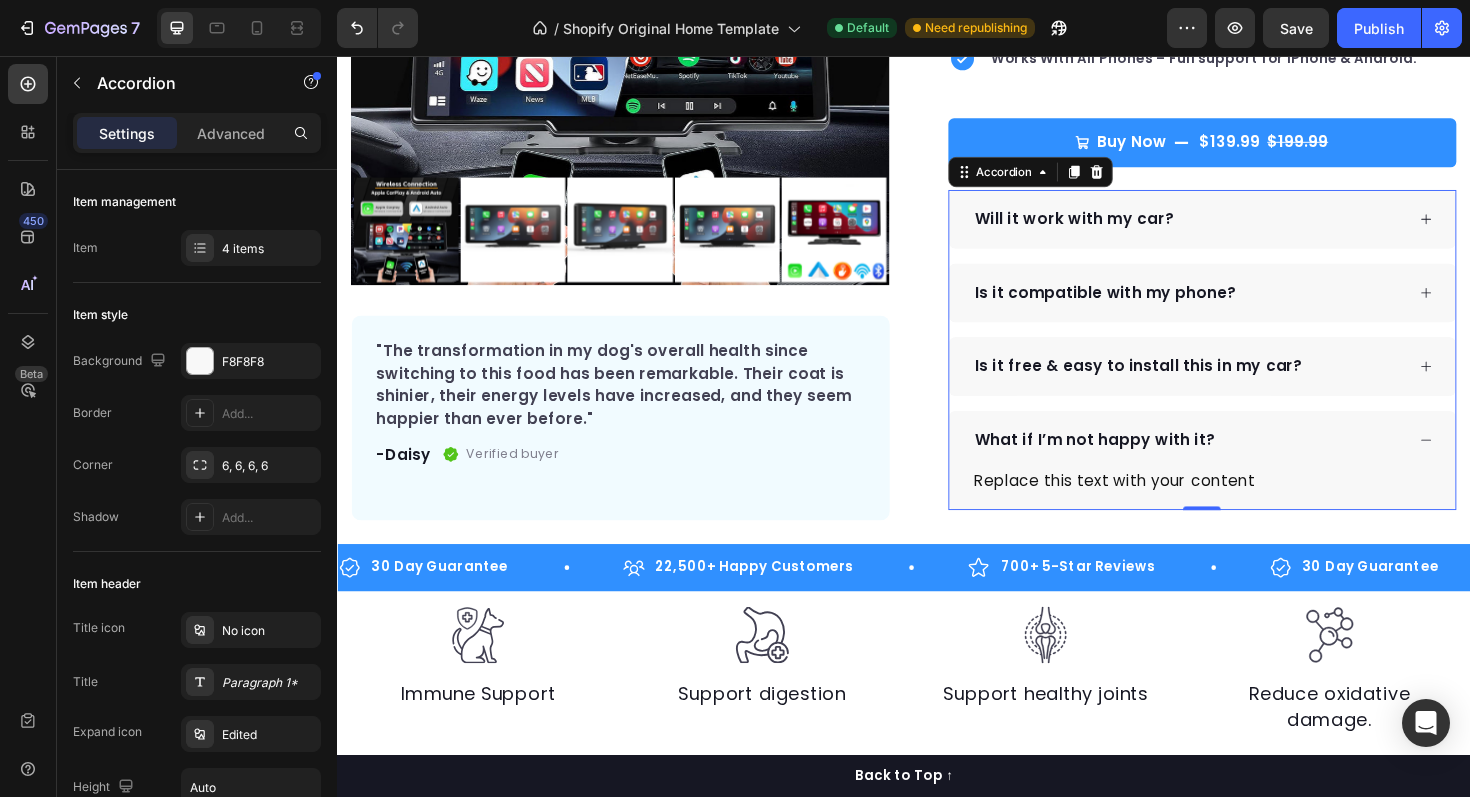 click on "What if I’m not happy with it?" at bounding box center (1238, 463) 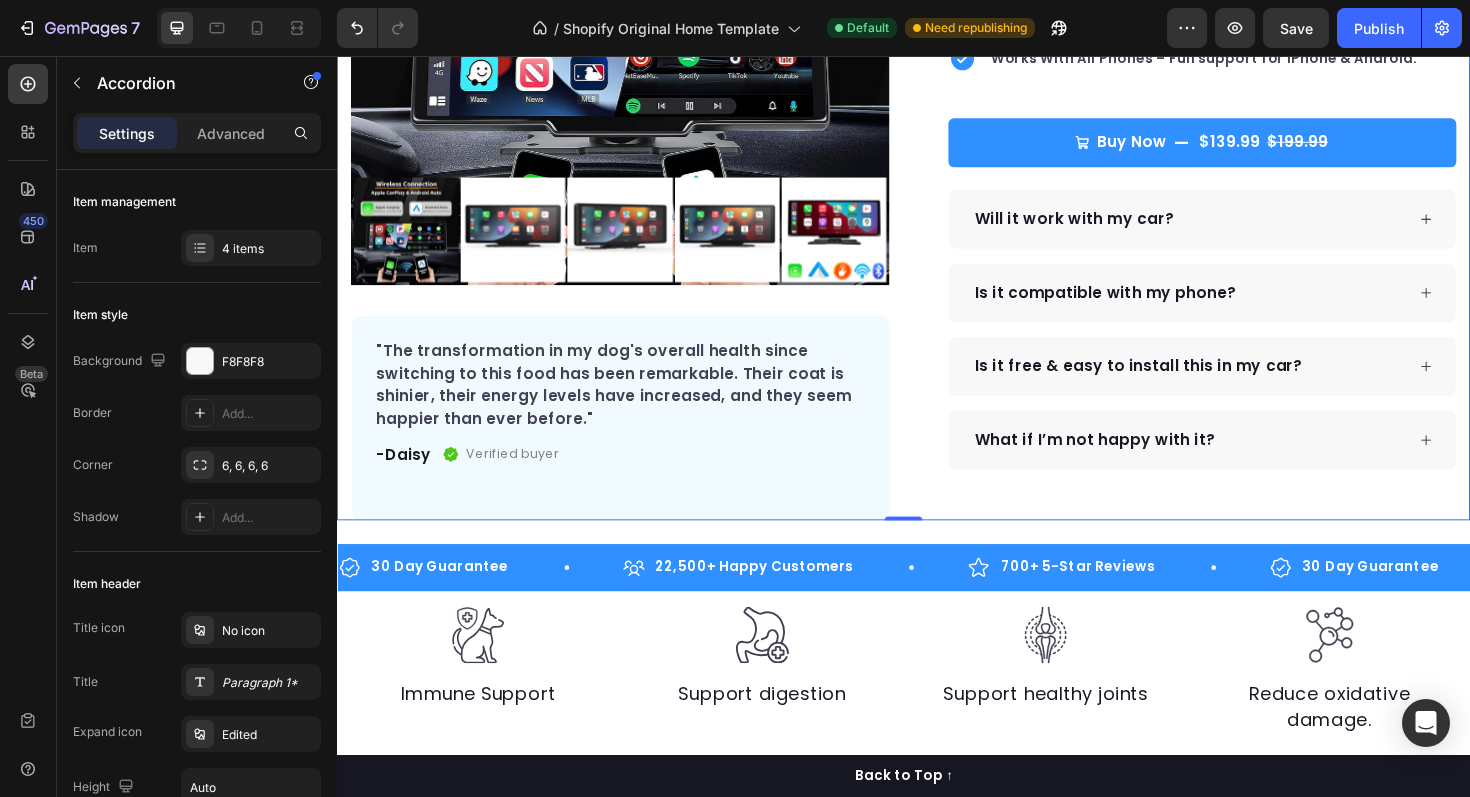 click on "Product Images "The transformation in my dog's overall health since switching to this food has been remarkable. Their coat is shinier, their energy levels have increased, and they seem happier than ever before." Text block -[NAME] Text block
Verified buyer Item list Row Row "My dog absolutely loves this food! It's clear that the taste and quality are top-notch."  -[NAME] Text block Row Row
Icon
Icon
Icon
Icon
Icon Icon List Hoz Rated 4.9 | 1,250+ Bought This Month Text block Row DriveDisplay™ Product Title This easy-to-setup touchscreen makes checking maps, playing music, reverse parking and many more - effortless. Text block
Easy to setup – No tools, no mechanic, ready in minutes.
100 Day Guarantee - Full refund if you're not satisfied
Smooth Experience - High-quality screen & Intuitive UI
Item list
Buy Now" at bounding box center [937, 138] 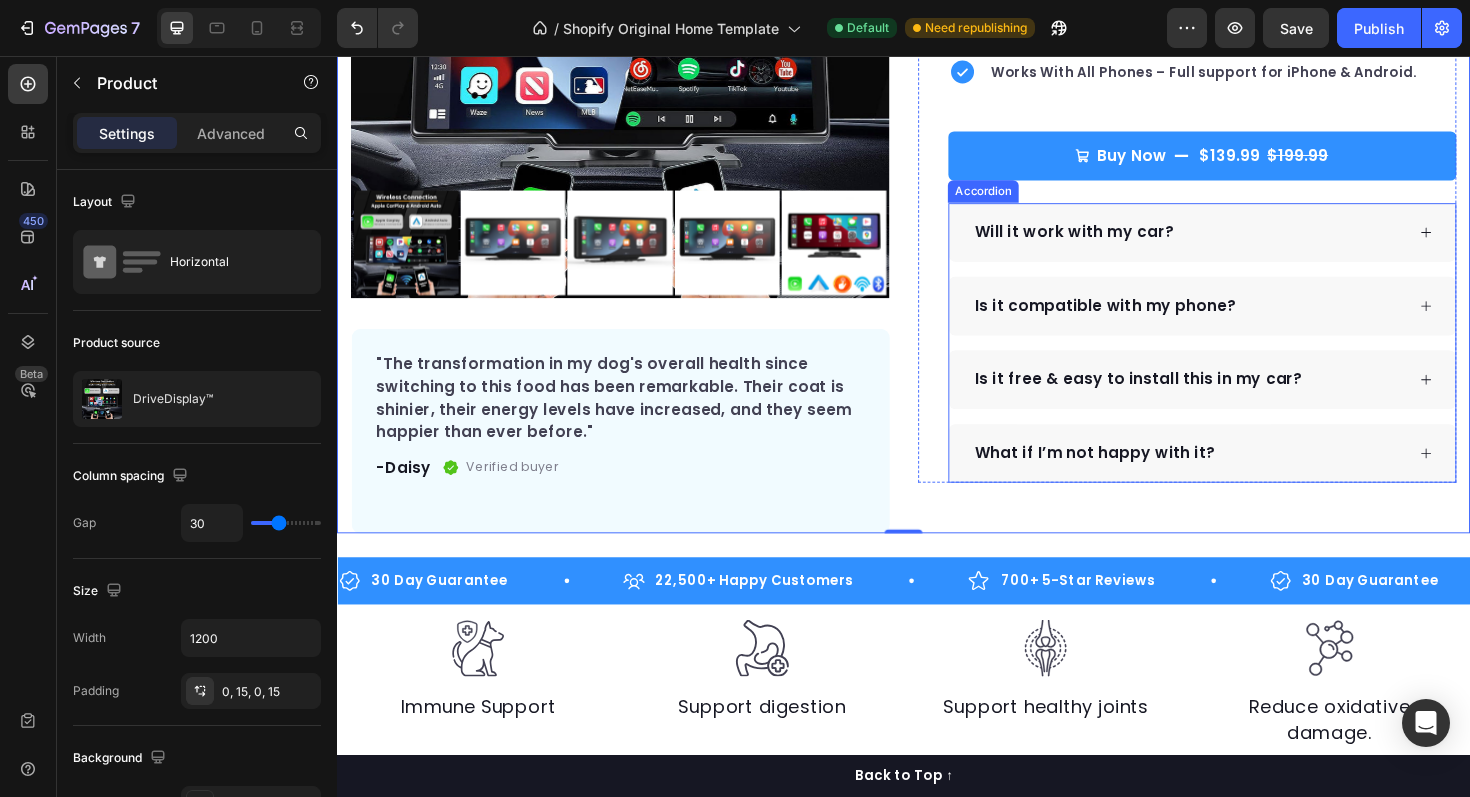 scroll, scrollTop: 381, scrollLeft: 0, axis: vertical 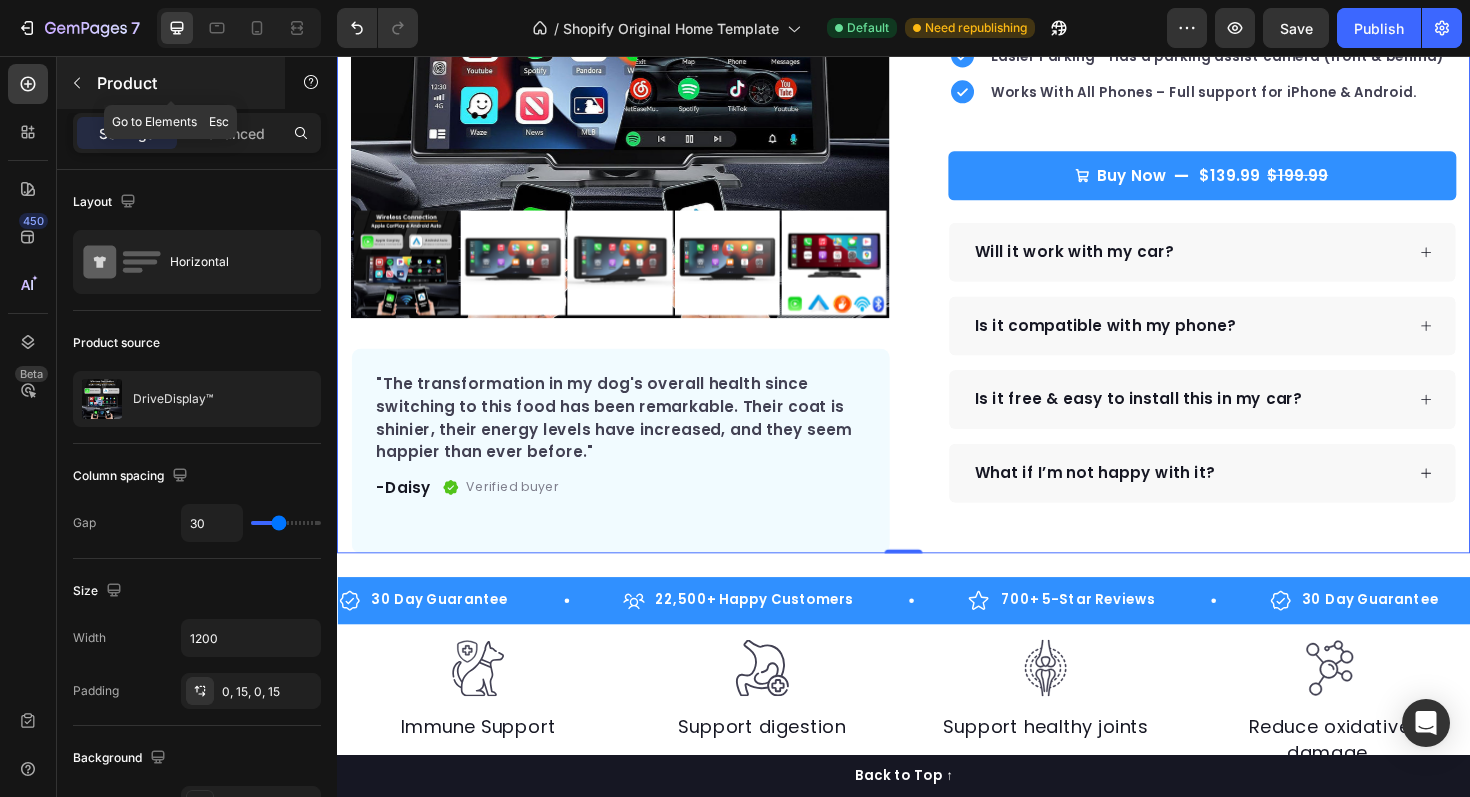 click 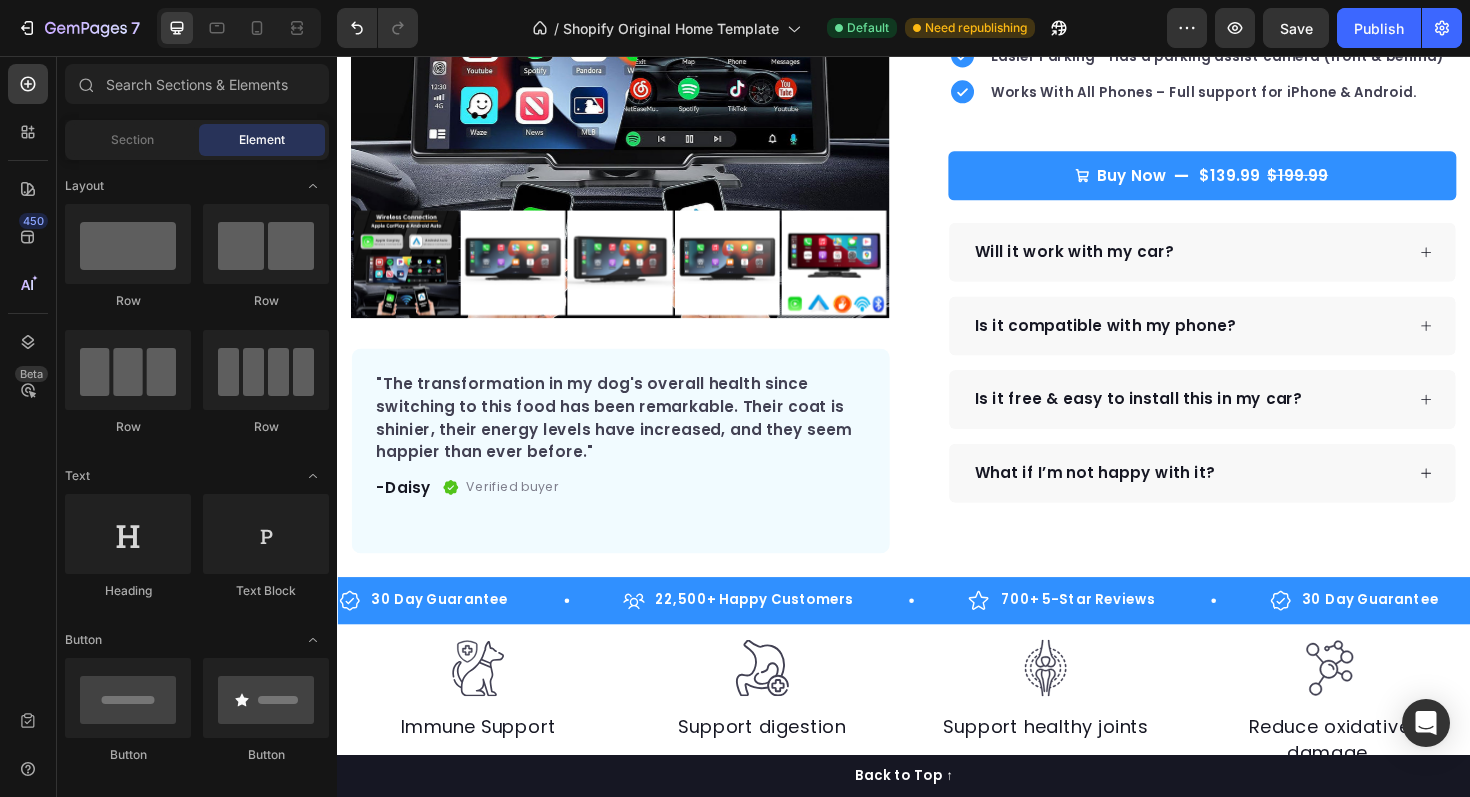 click on "450 Beta" at bounding box center [28, 426] 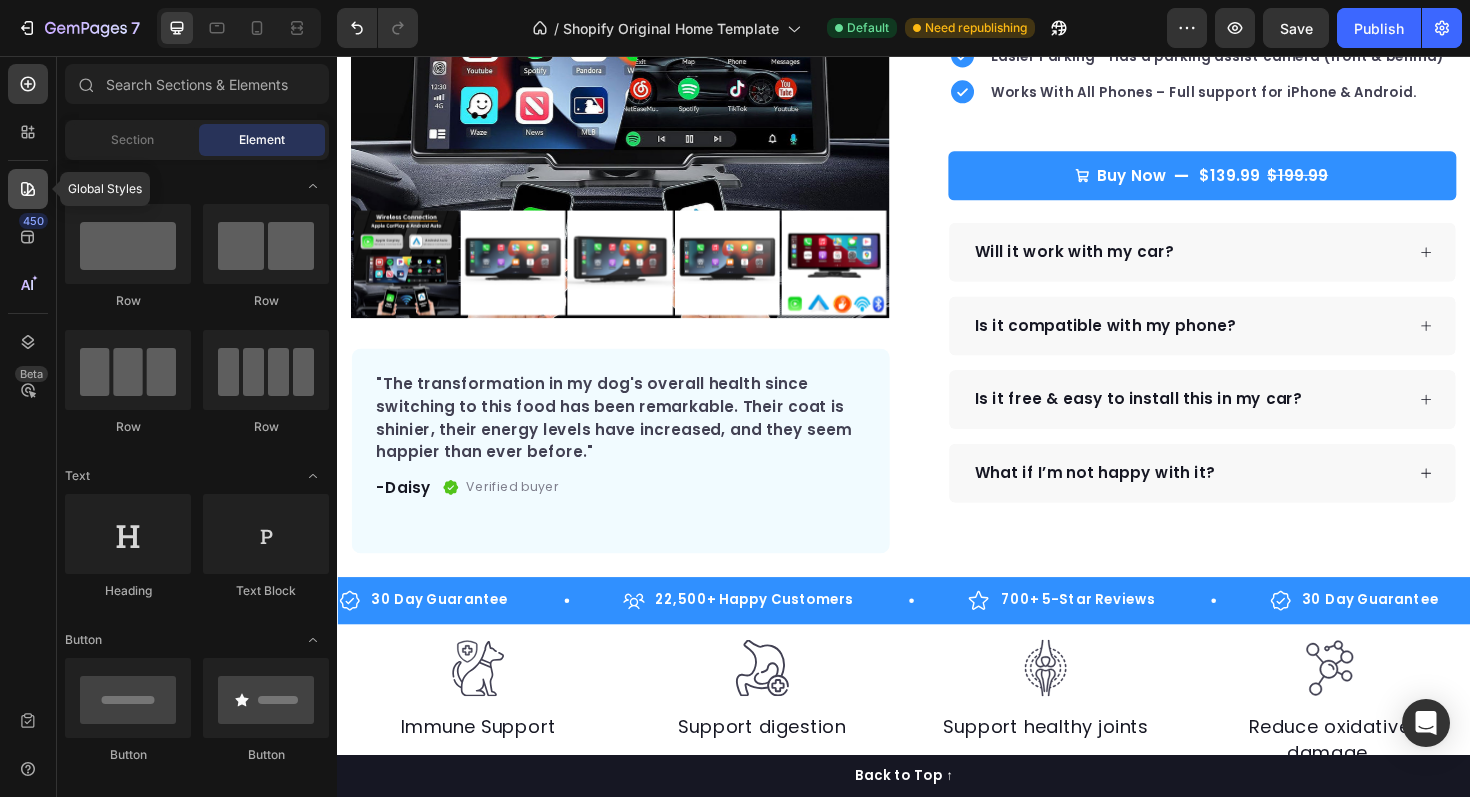 click 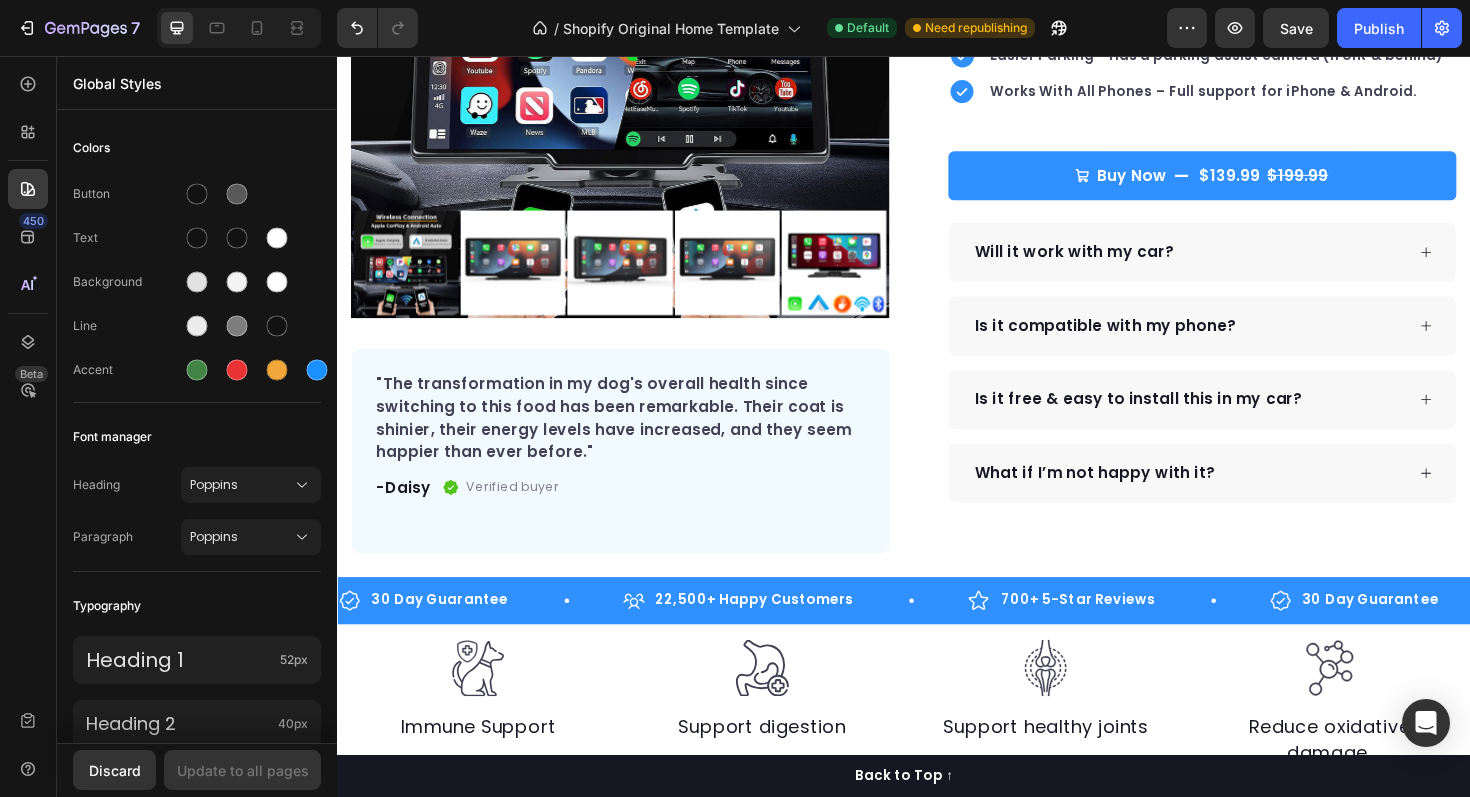 click on "450 Beta" at bounding box center [28, 382] 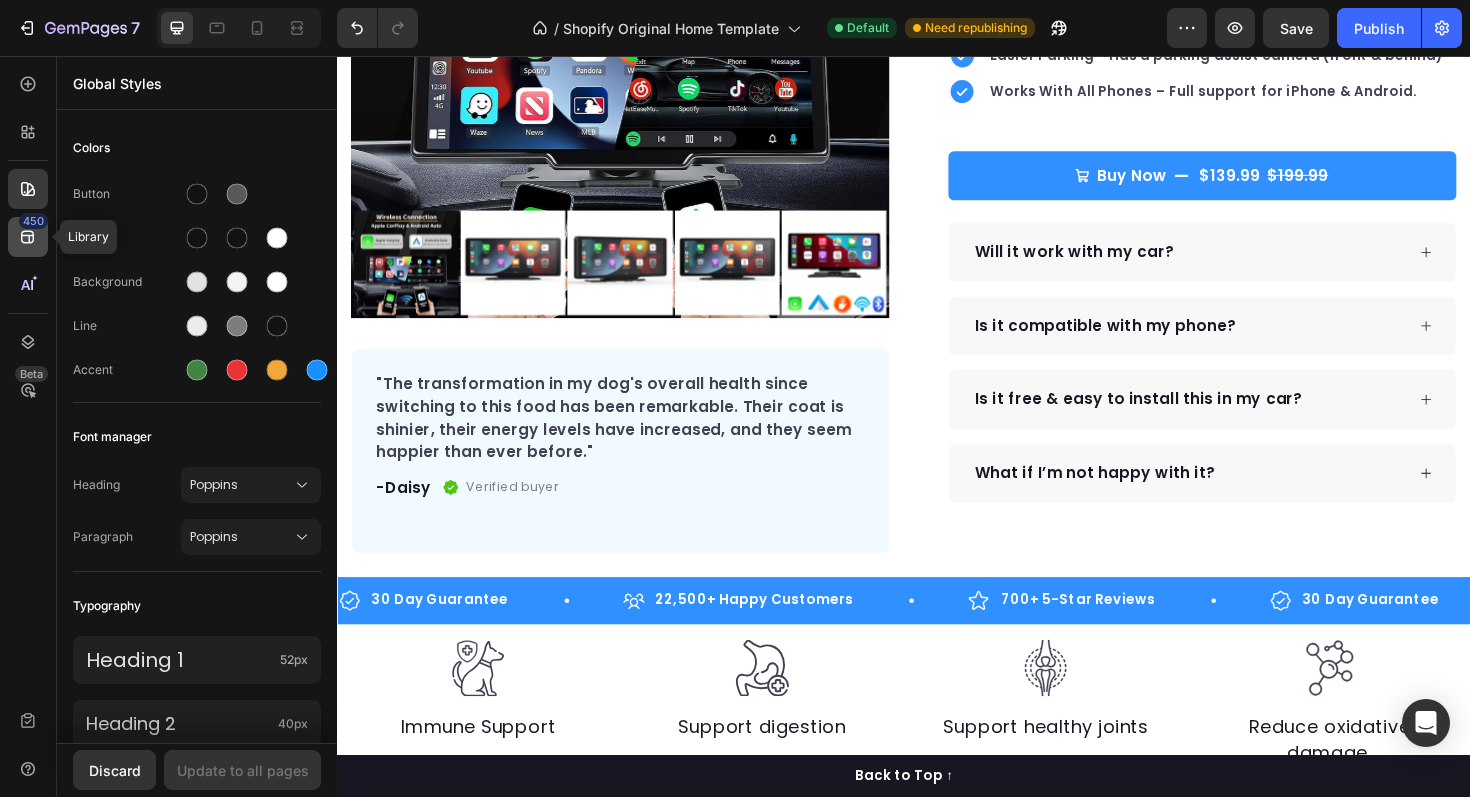 click on "450" 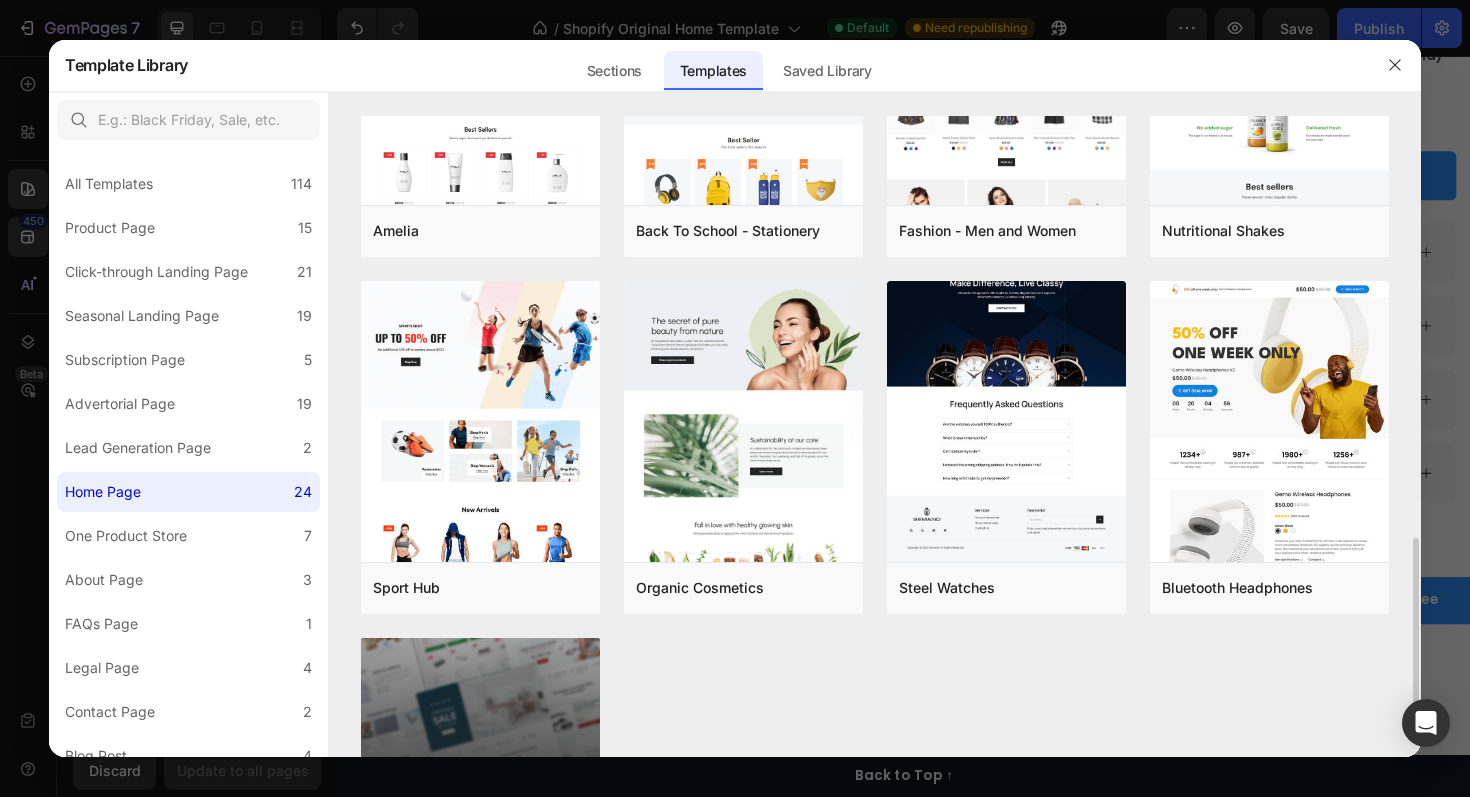 scroll, scrollTop: 1498, scrollLeft: 0, axis: vertical 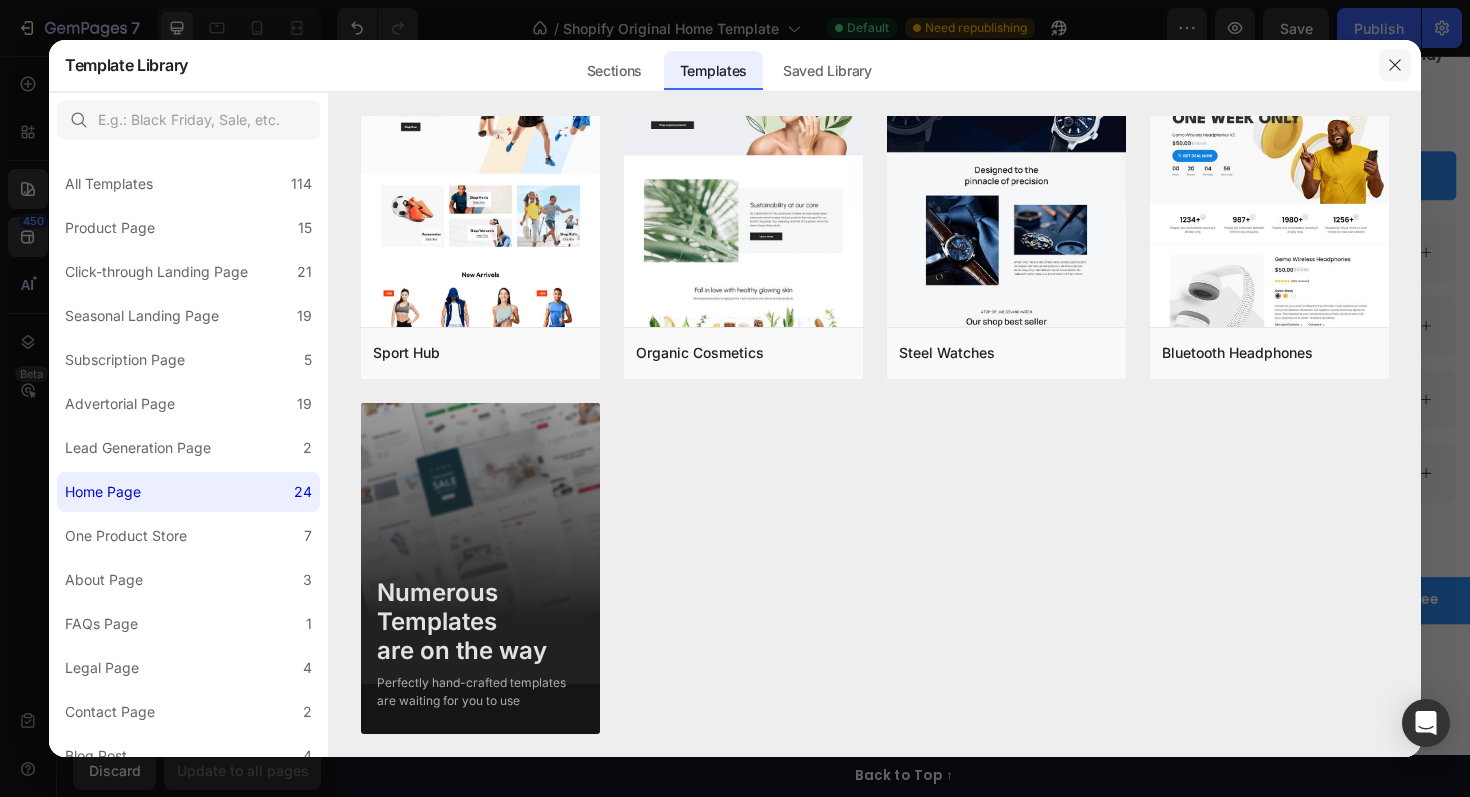 click 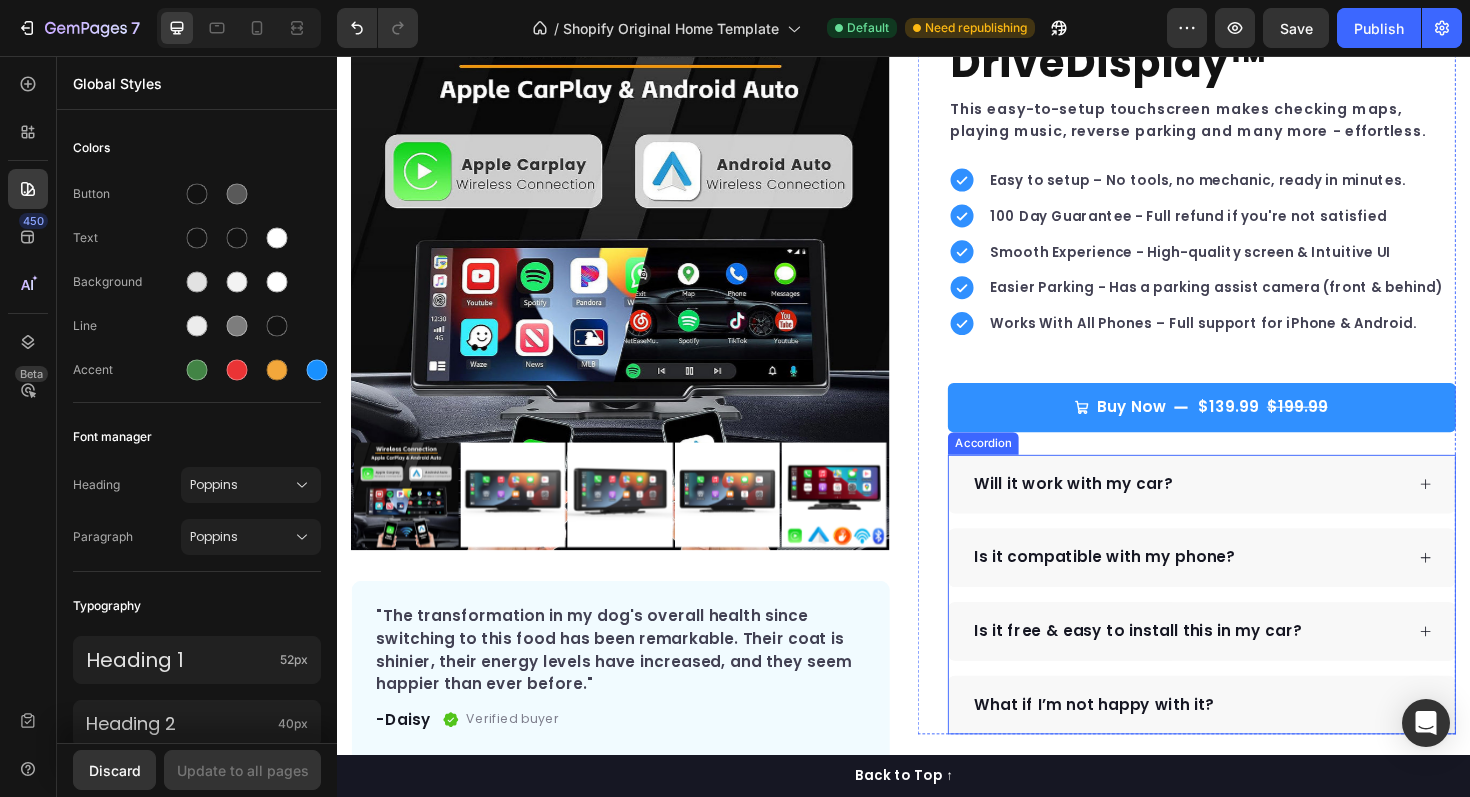 scroll, scrollTop: 139, scrollLeft: 0, axis: vertical 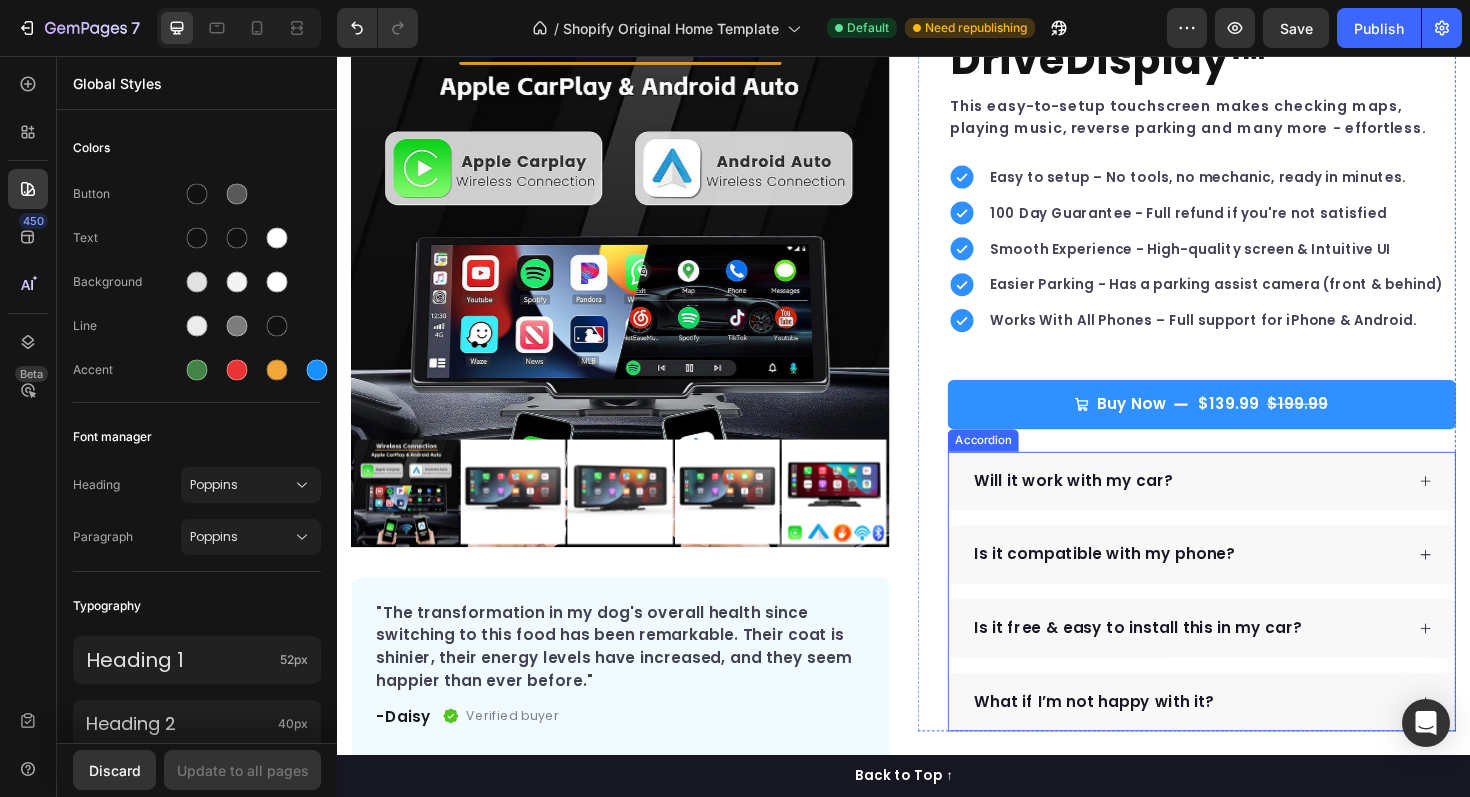 click on "Will it work with my car?" at bounding box center [1238, 506] 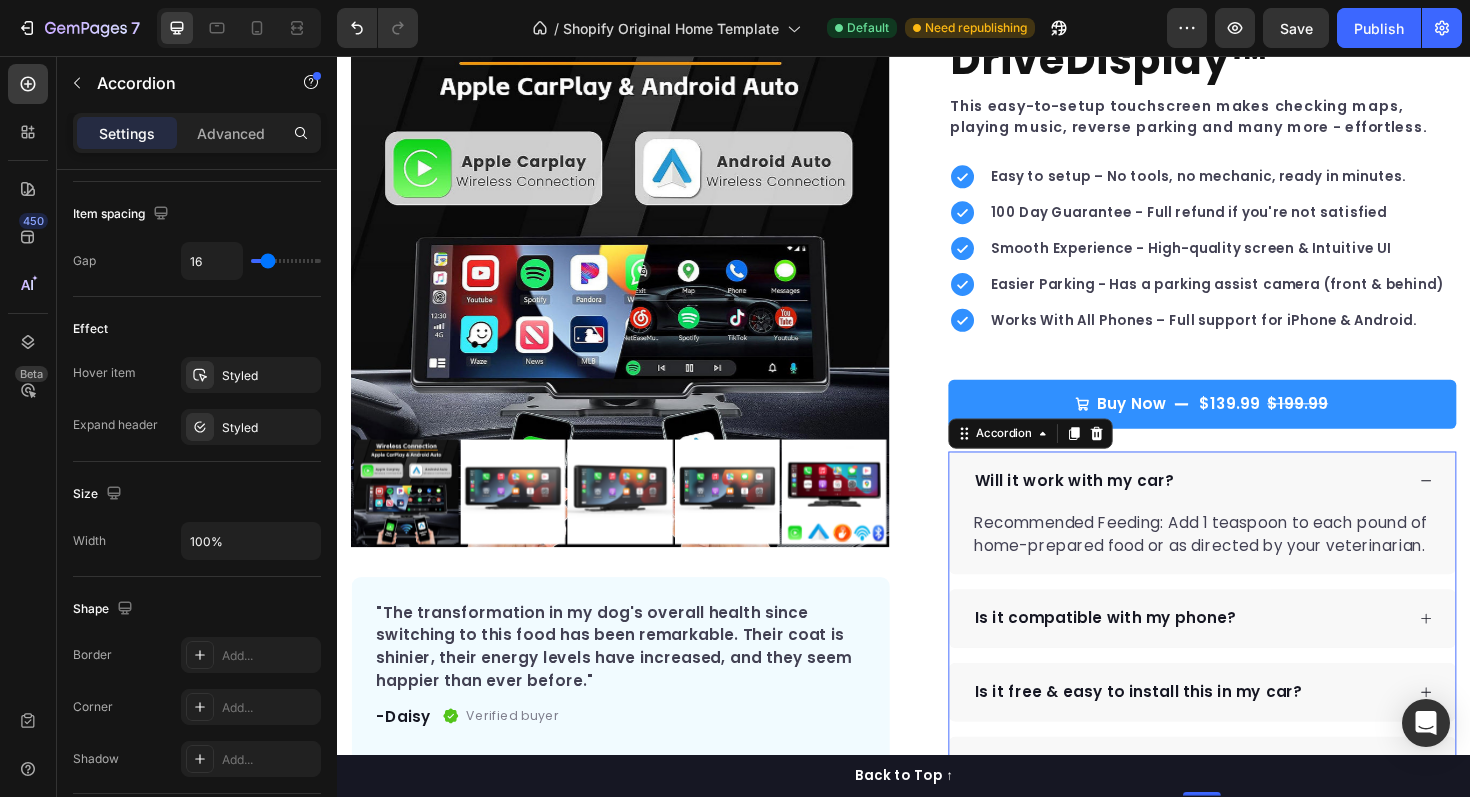 scroll, scrollTop: 0, scrollLeft: 0, axis: both 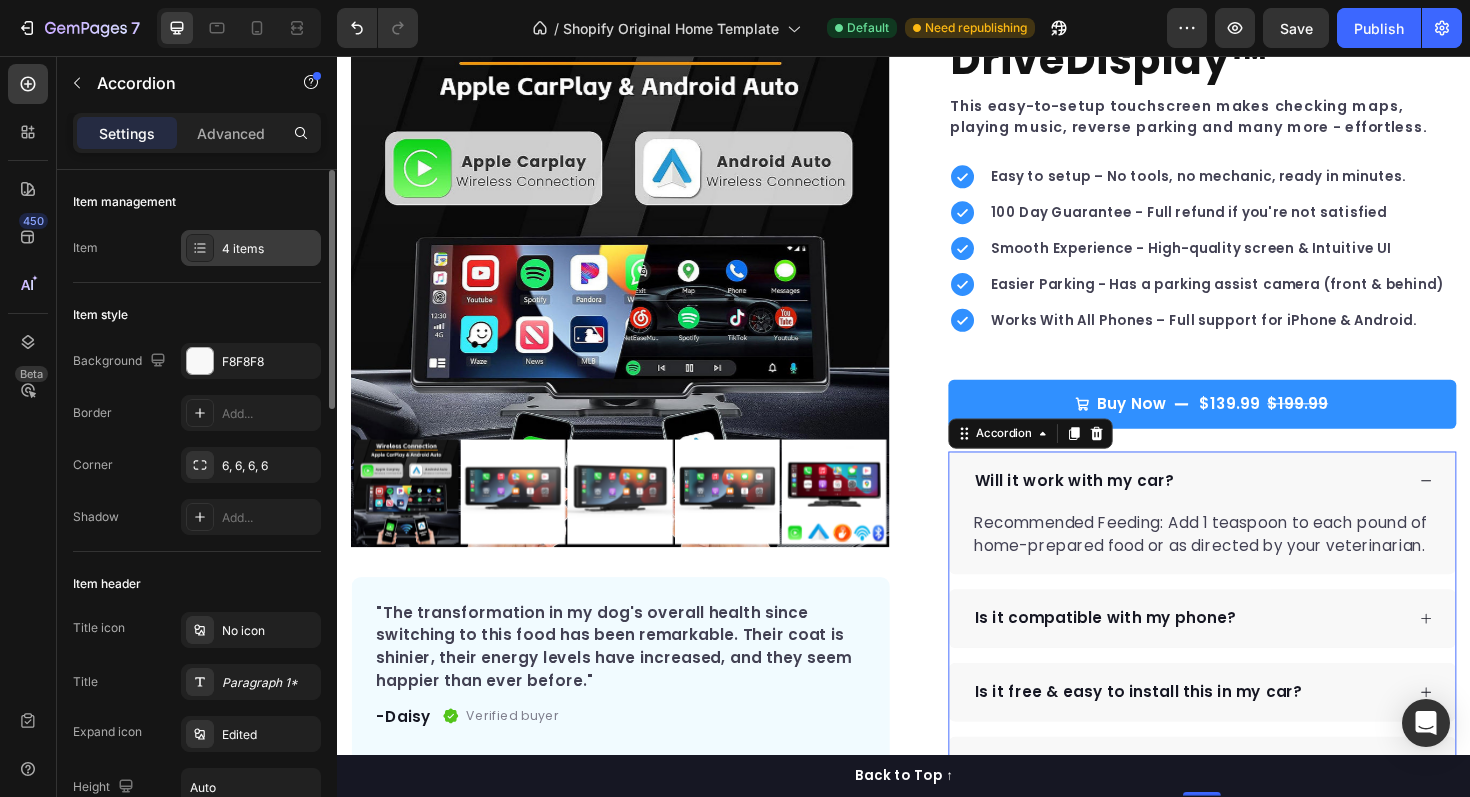 click on "4 items" at bounding box center [269, 249] 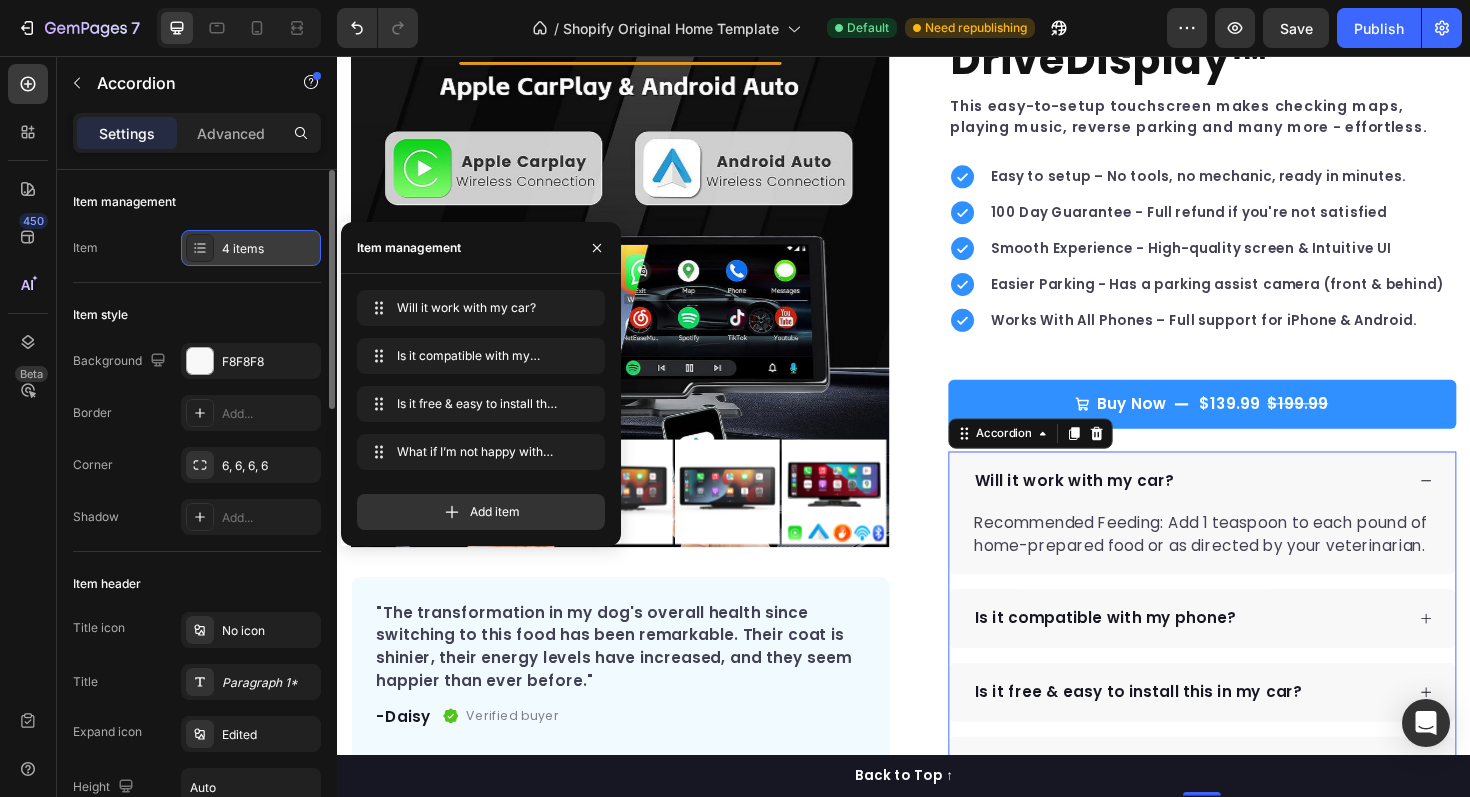 click on "4 items" at bounding box center [269, 249] 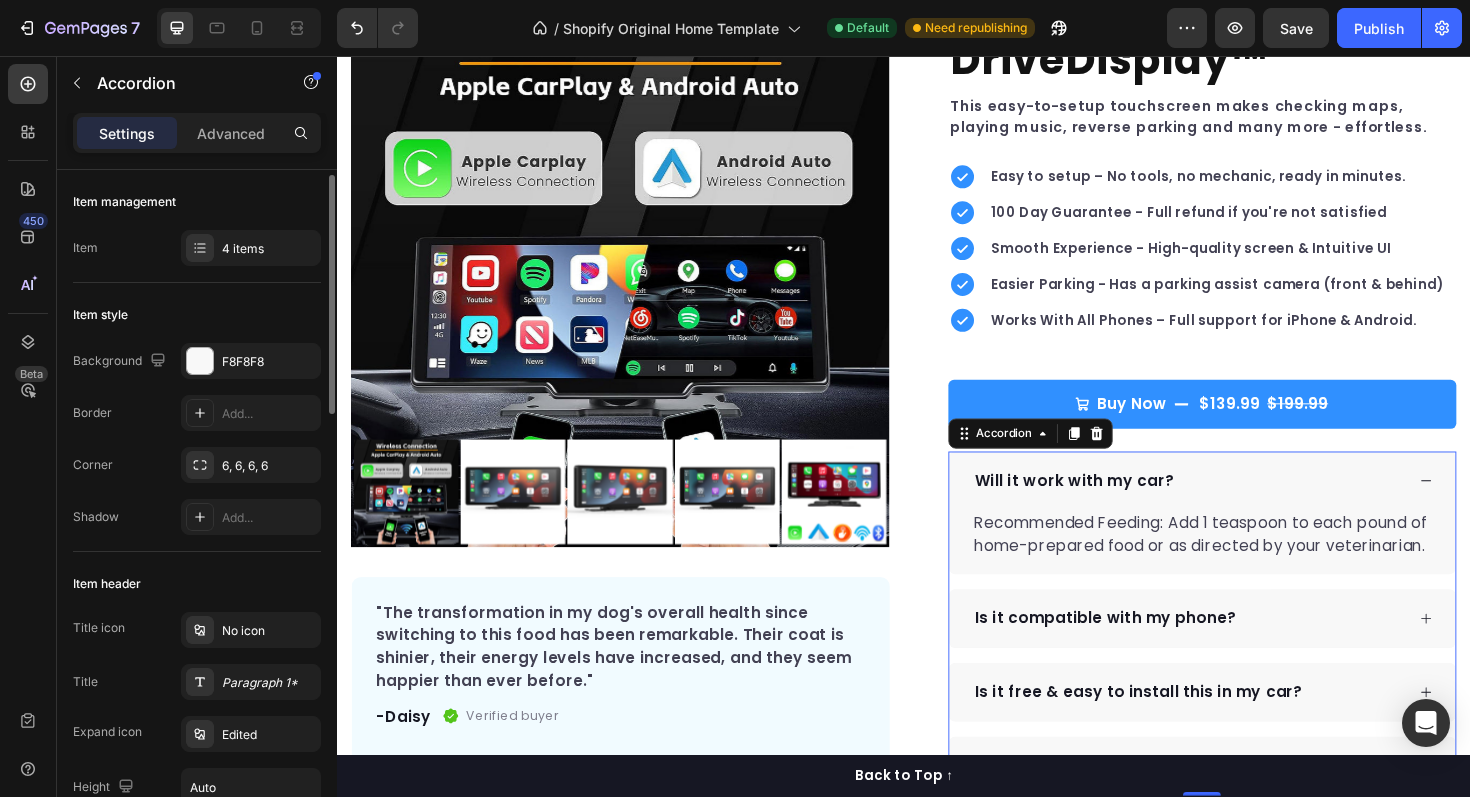 scroll, scrollTop: 228, scrollLeft: 0, axis: vertical 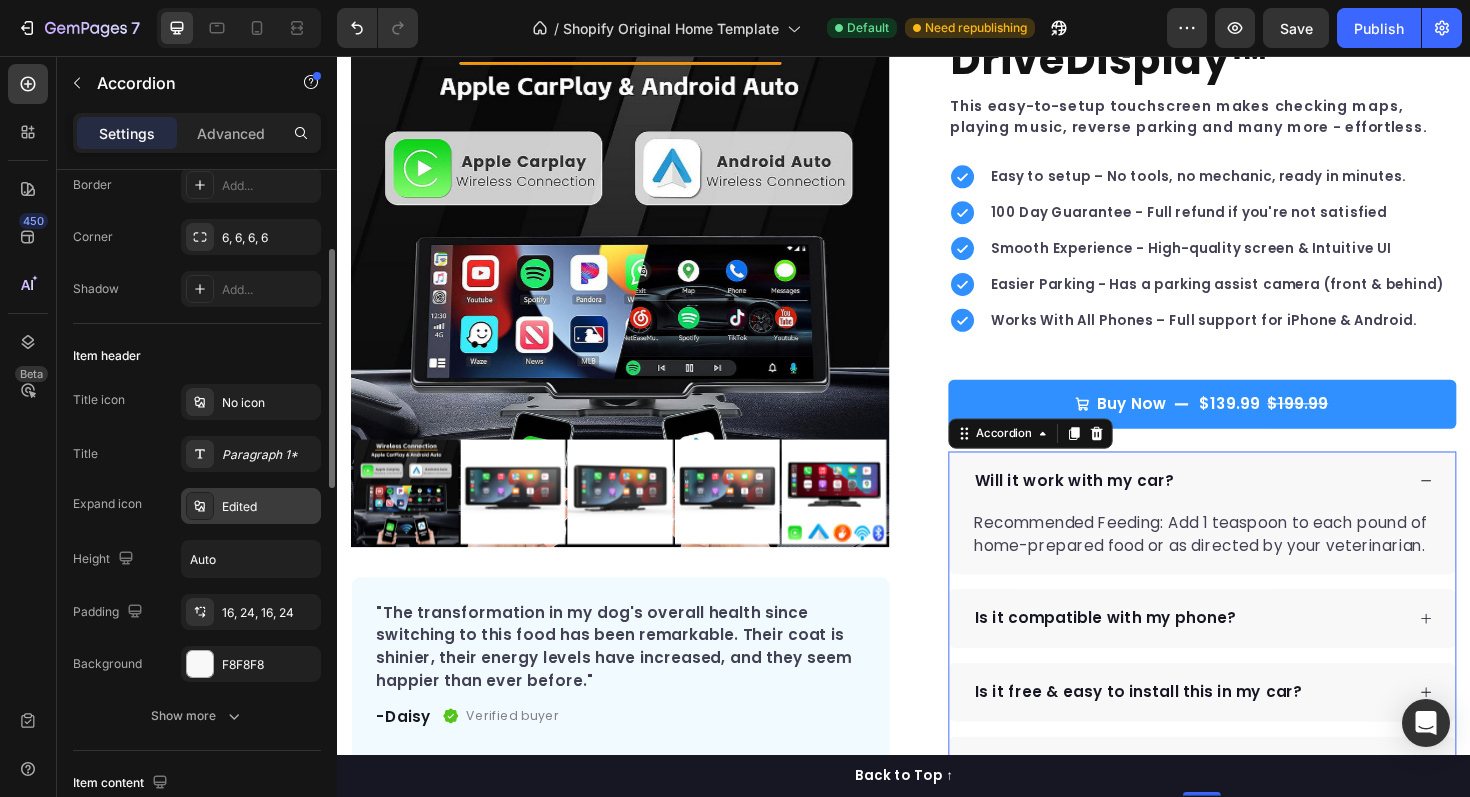 click on "Edited" at bounding box center (269, 507) 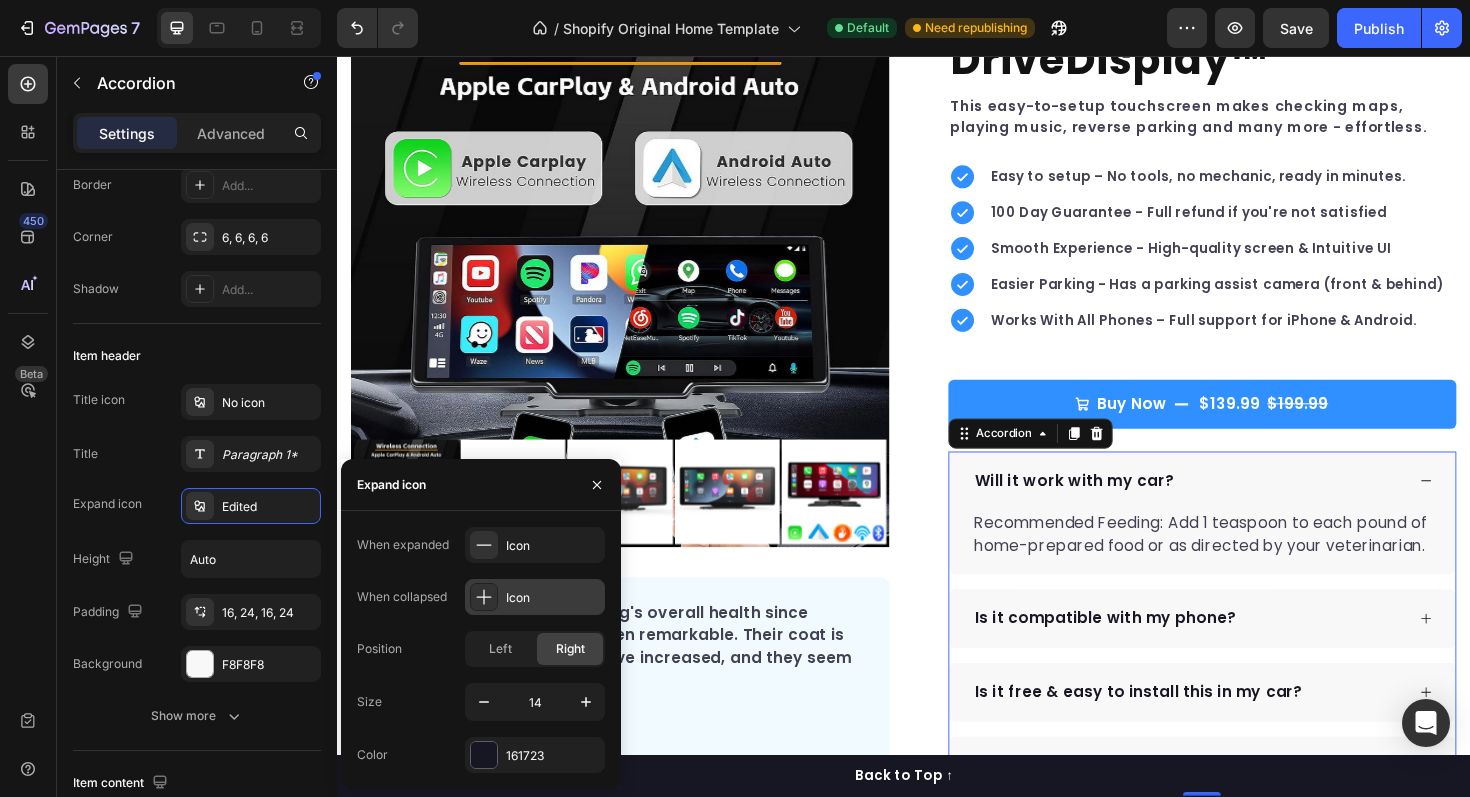 click on "Icon" at bounding box center [553, 598] 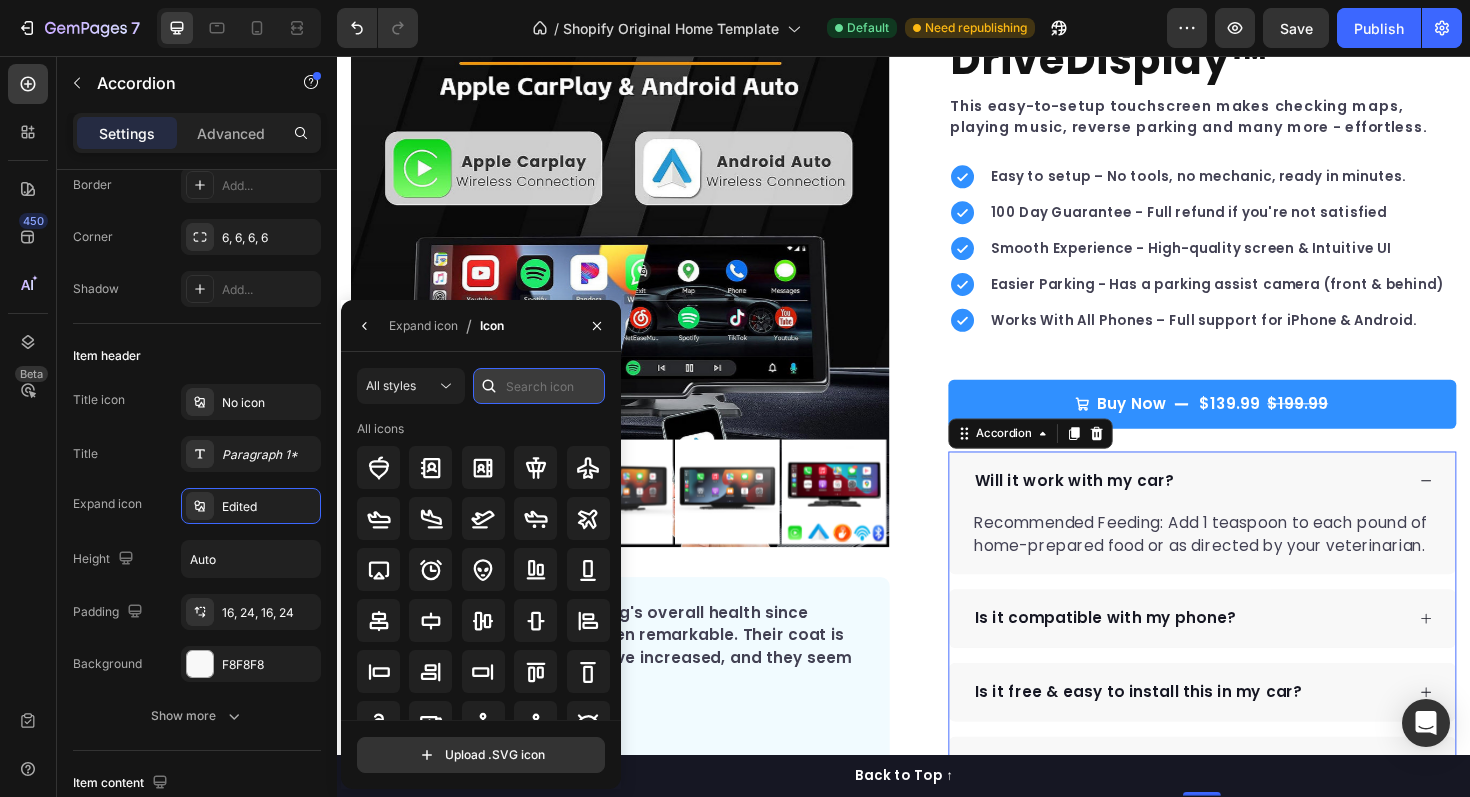 click at bounding box center (539, 386) 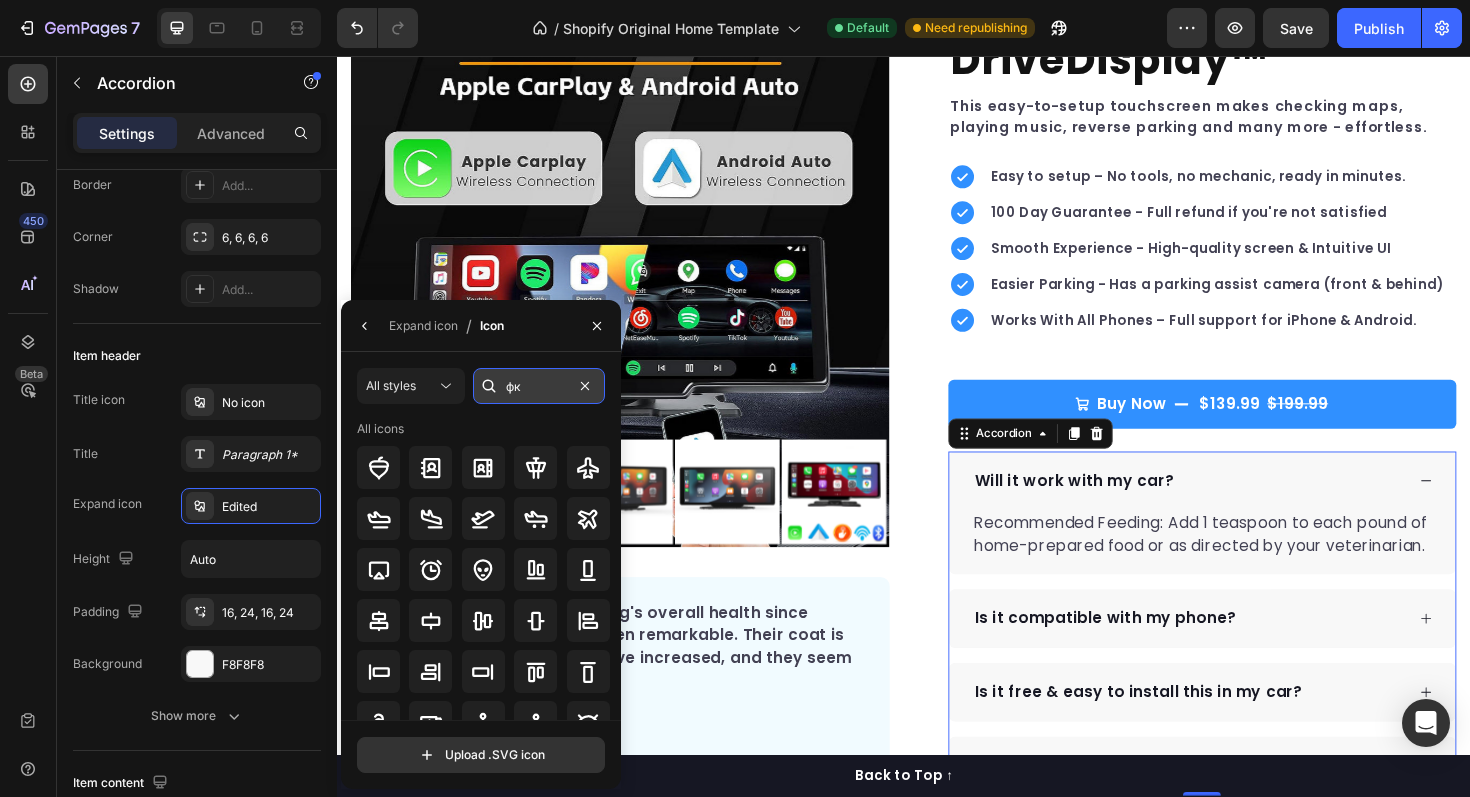 type on "ф" 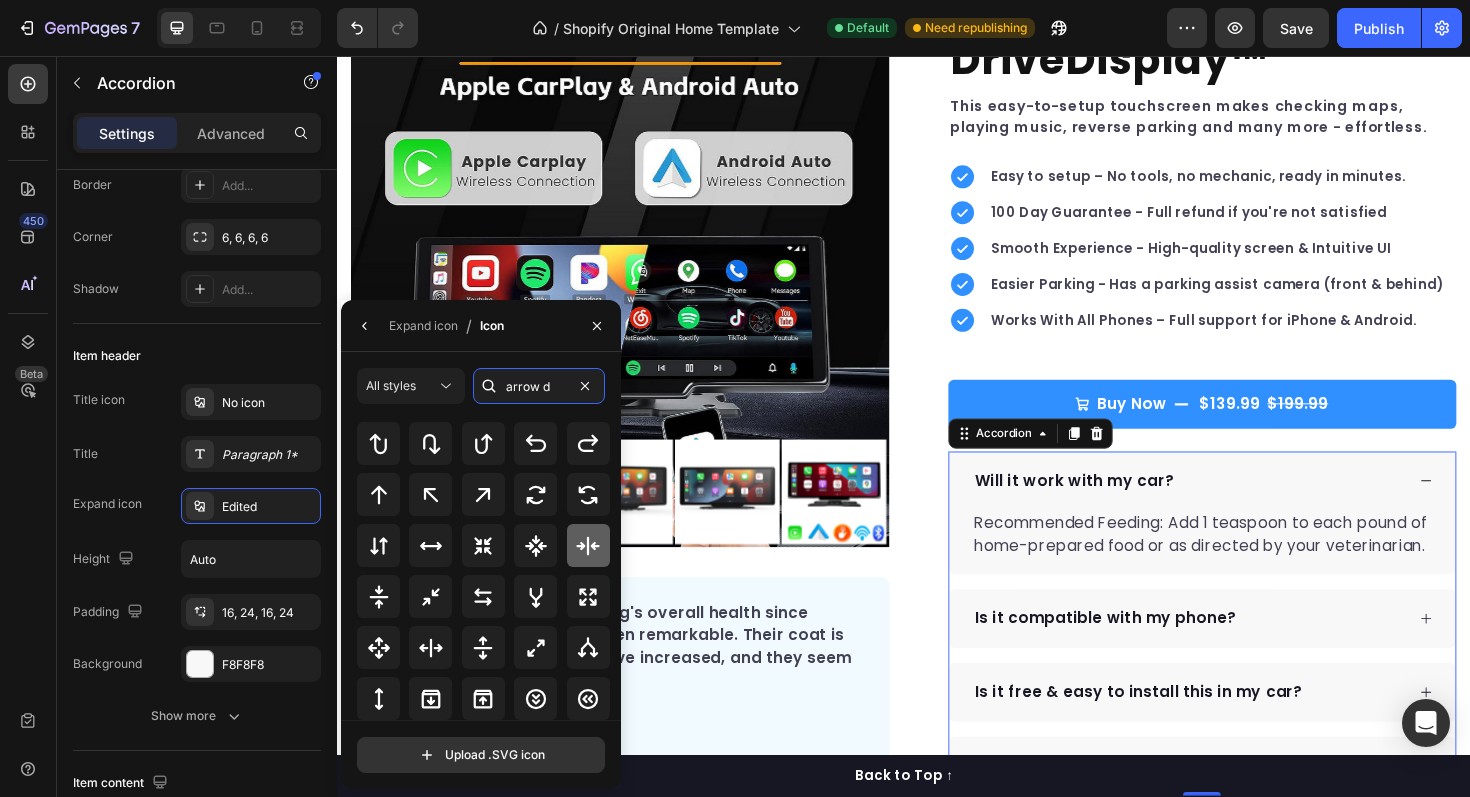 scroll, scrollTop: 0, scrollLeft: 0, axis: both 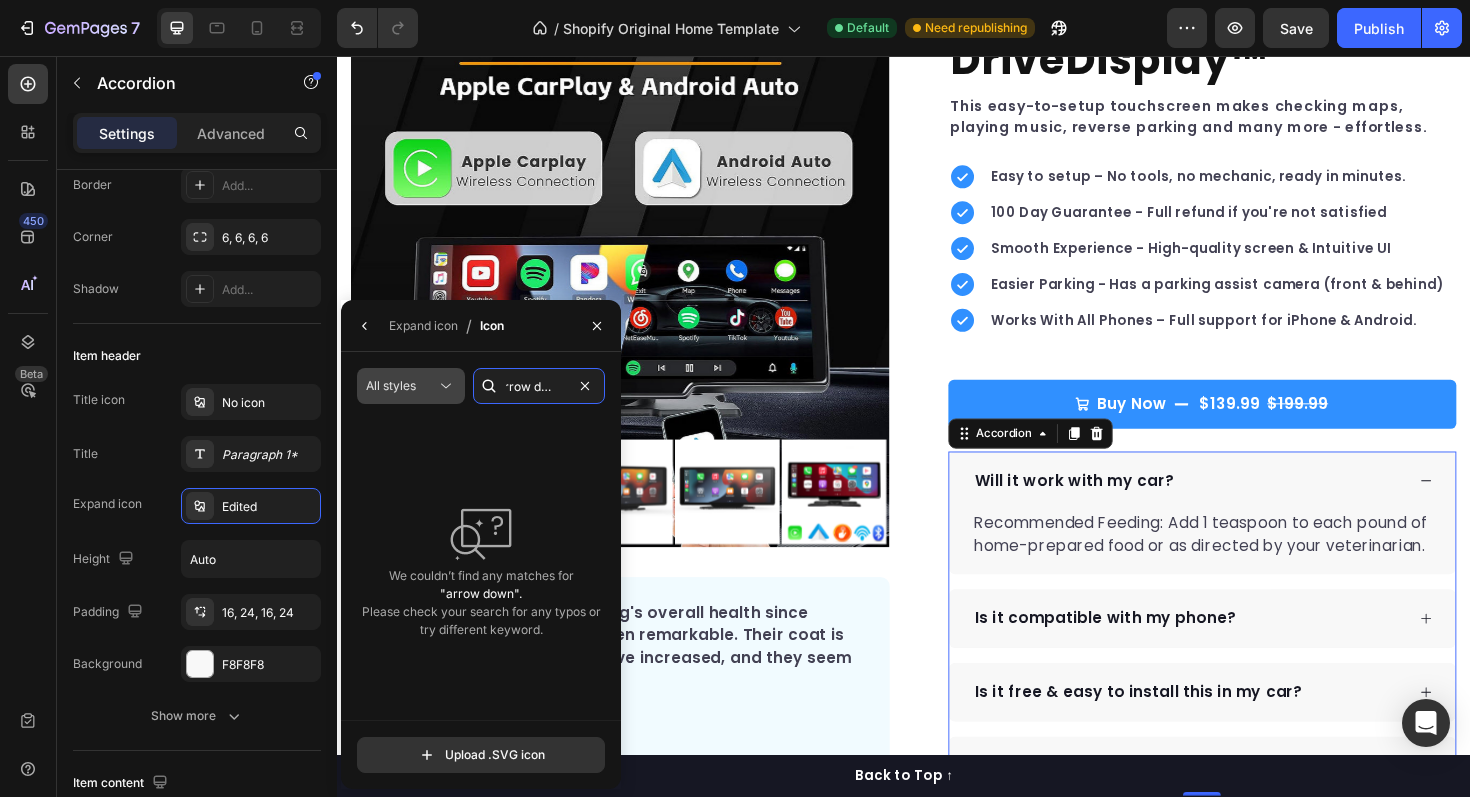 drag, startPoint x: 537, startPoint y: 381, endPoint x: 426, endPoint y: 389, distance: 111.28792 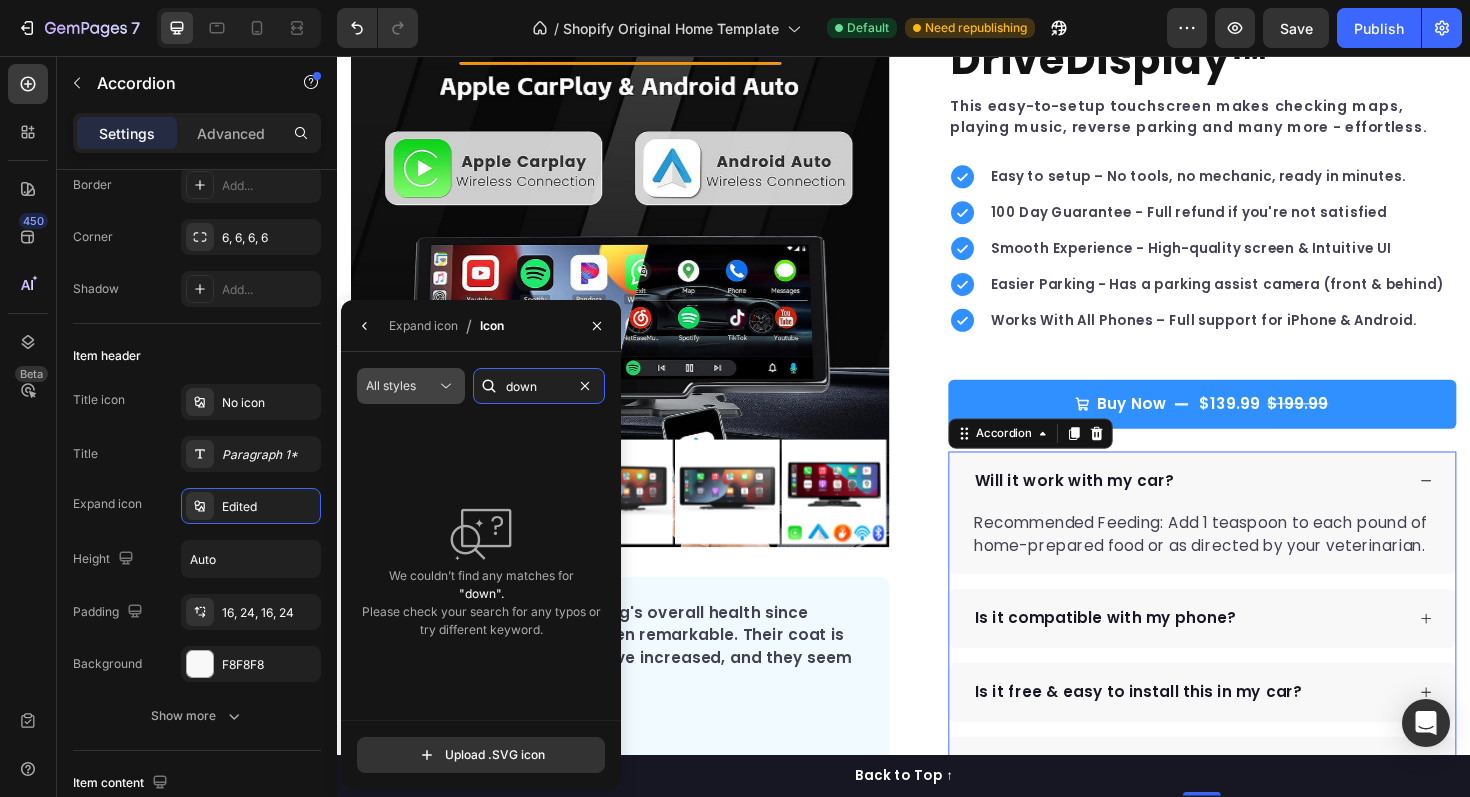 type on "down" 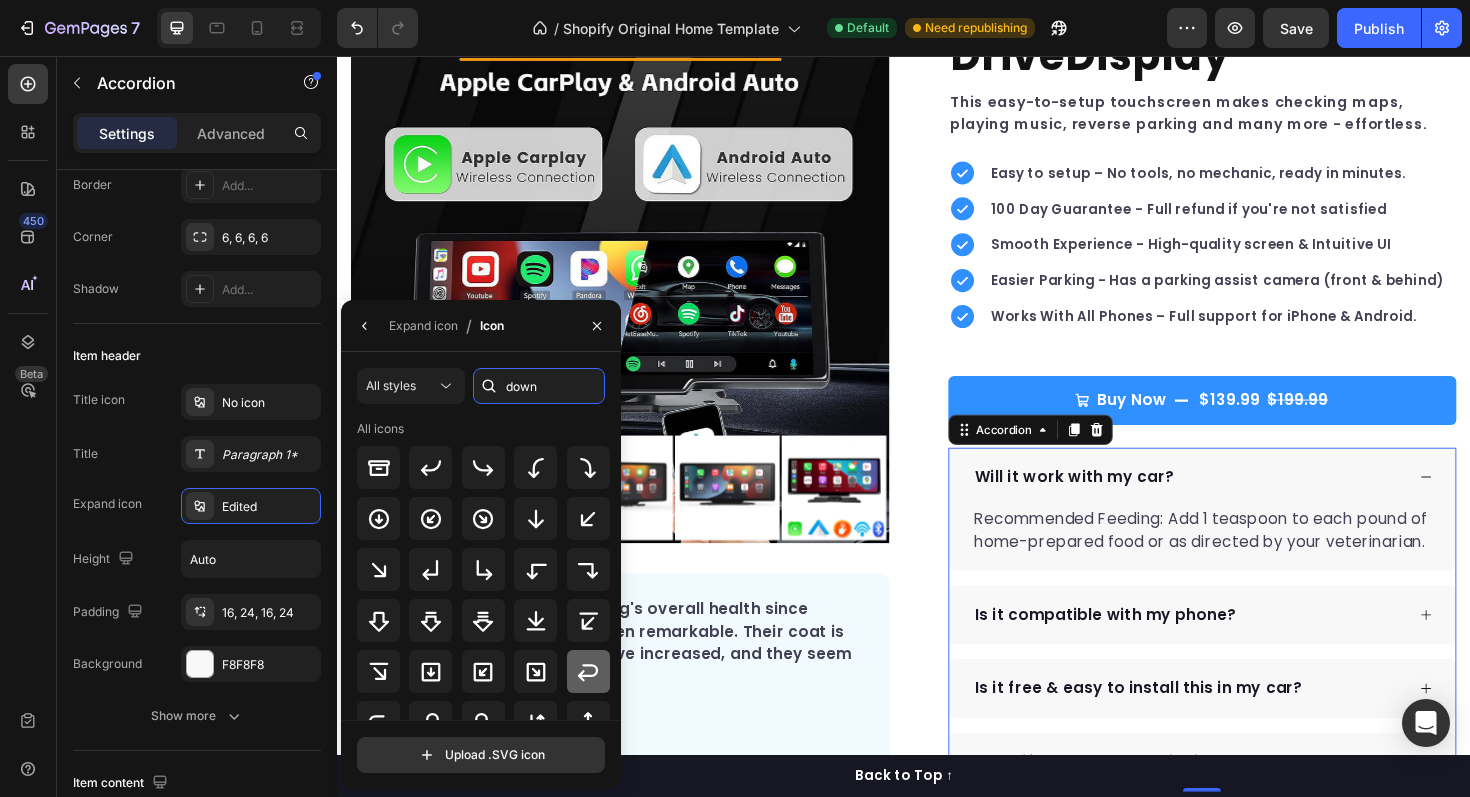 scroll, scrollTop: 163, scrollLeft: 0, axis: vertical 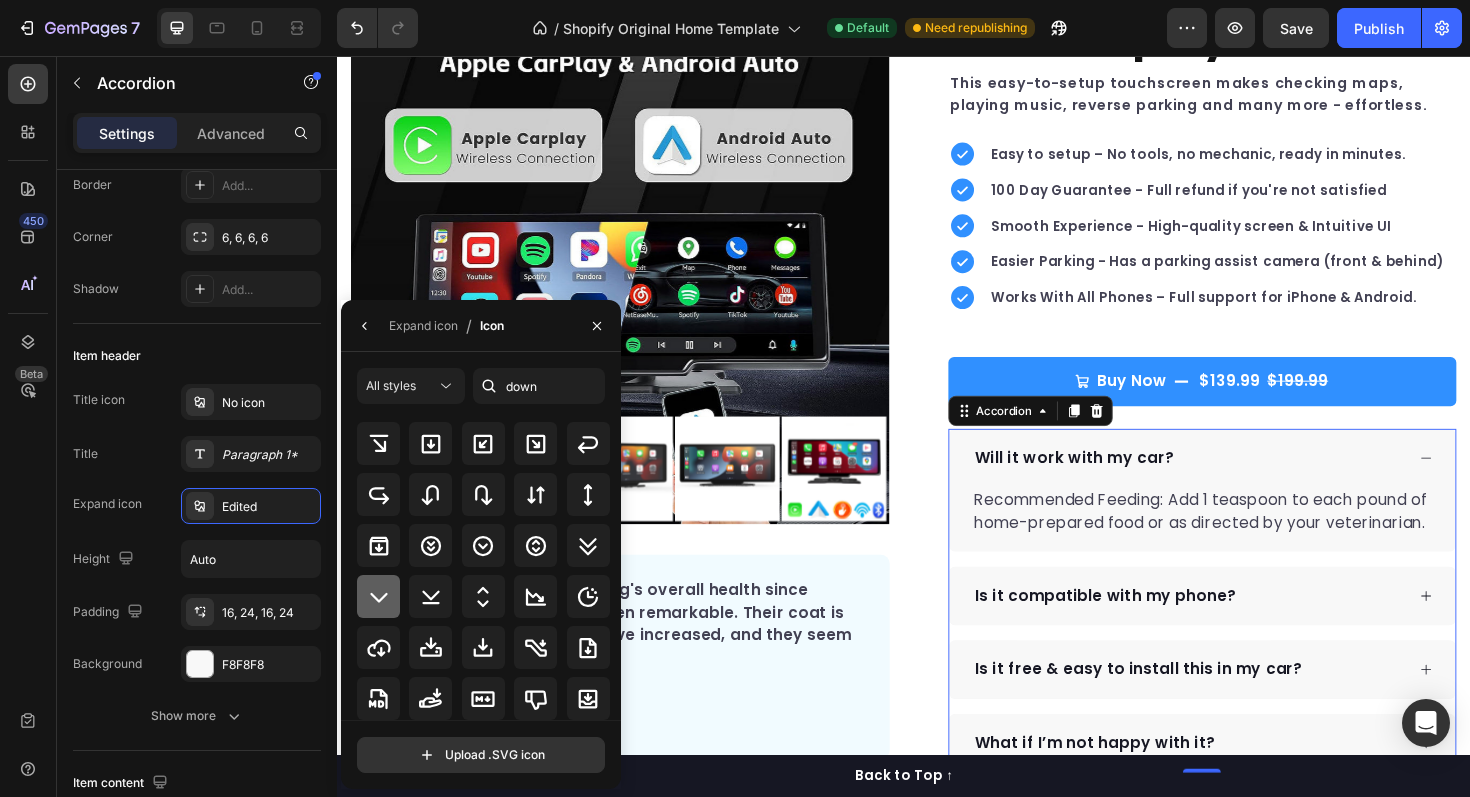 click 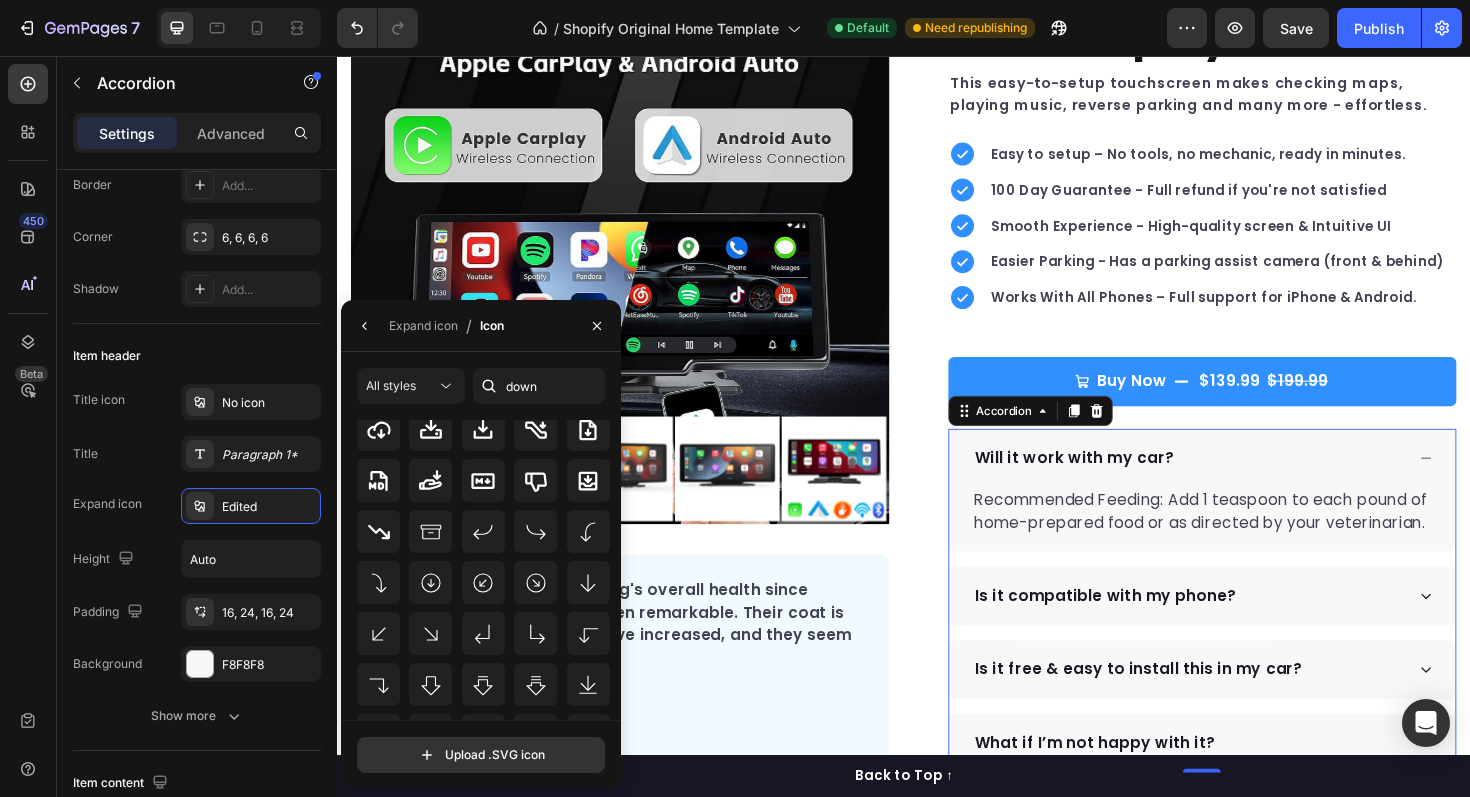 scroll, scrollTop: 473, scrollLeft: 0, axis: vertical 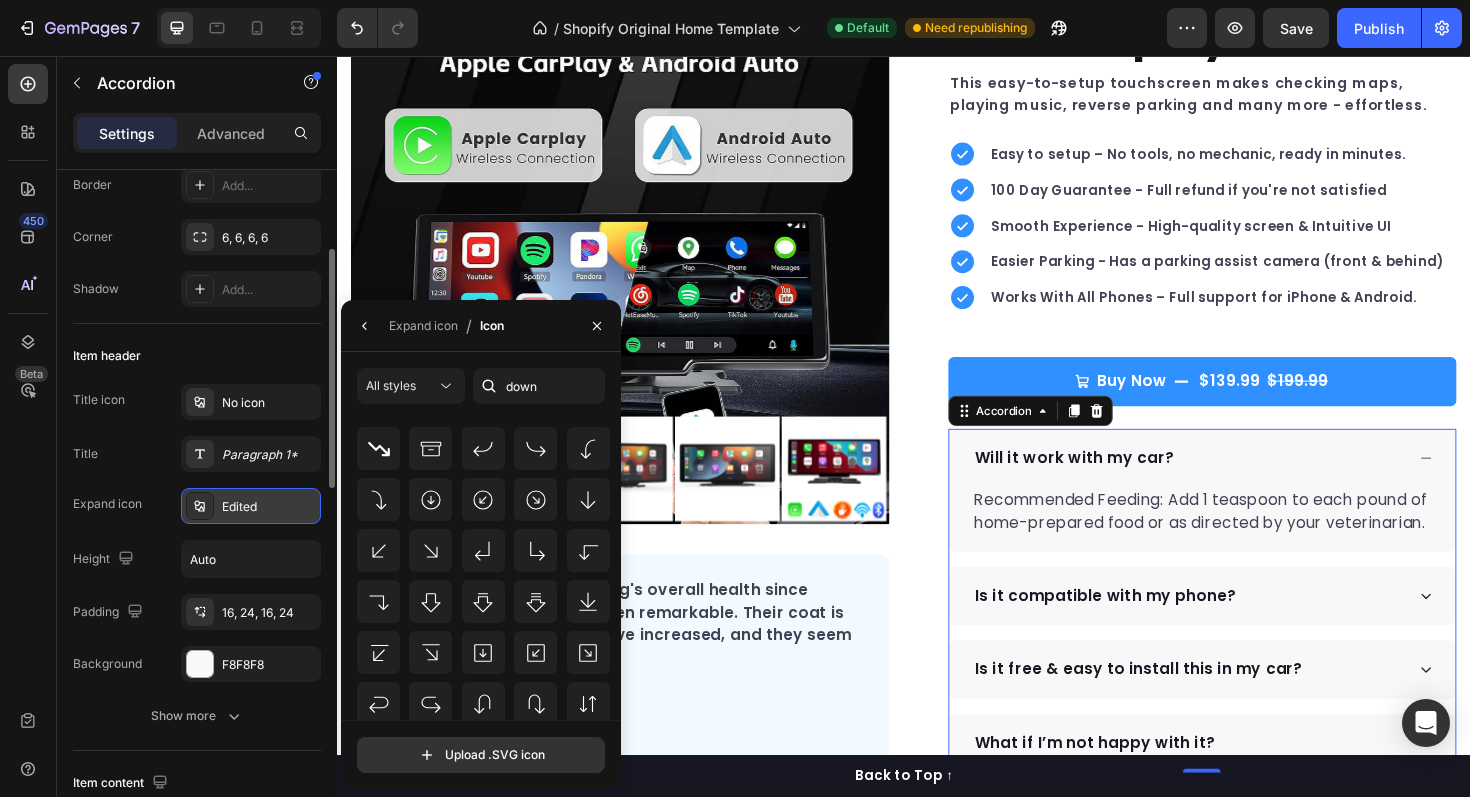 click on "Edited" at bounding box center (251, 506) 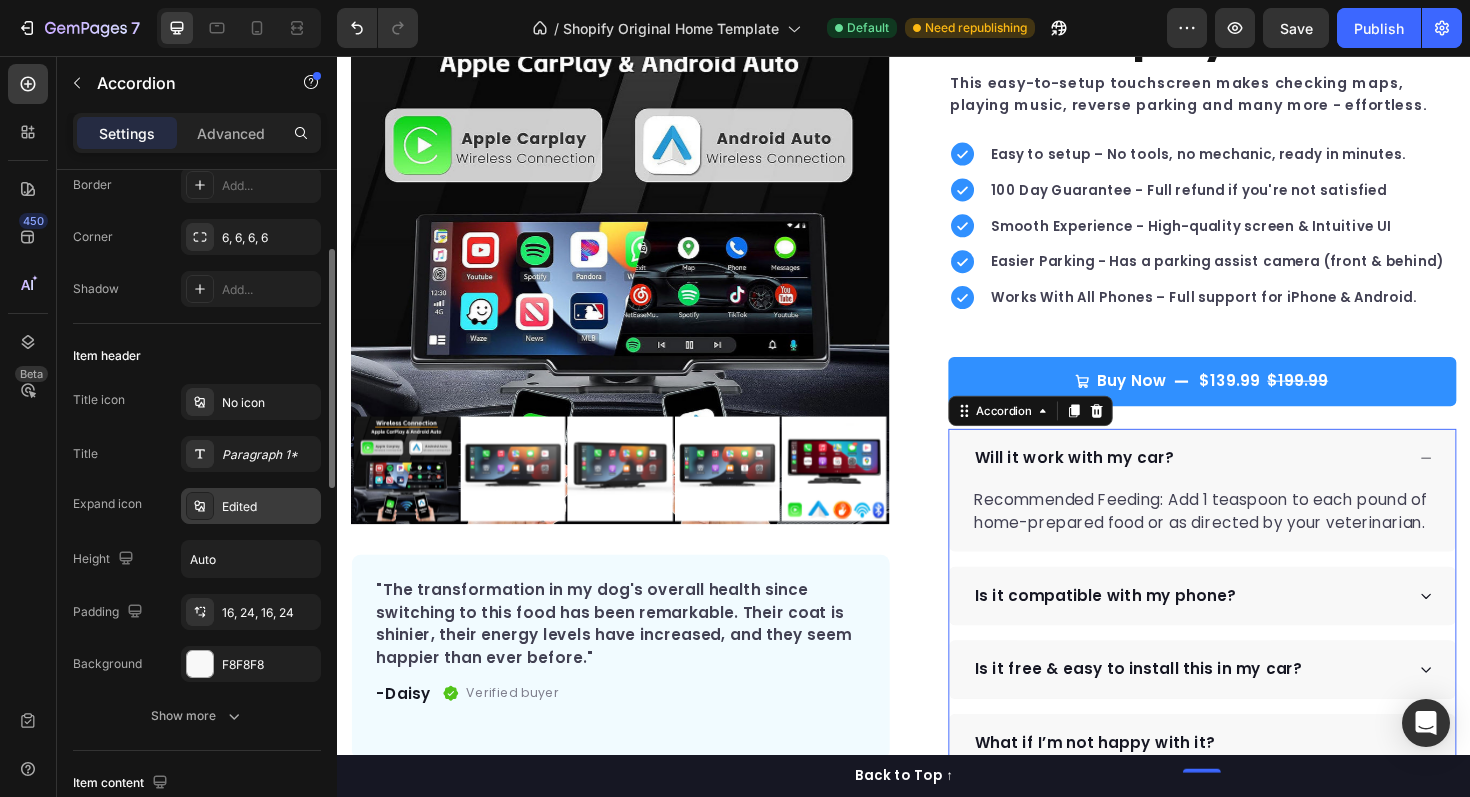 click on "Edited" at bounding box center [251, 506] 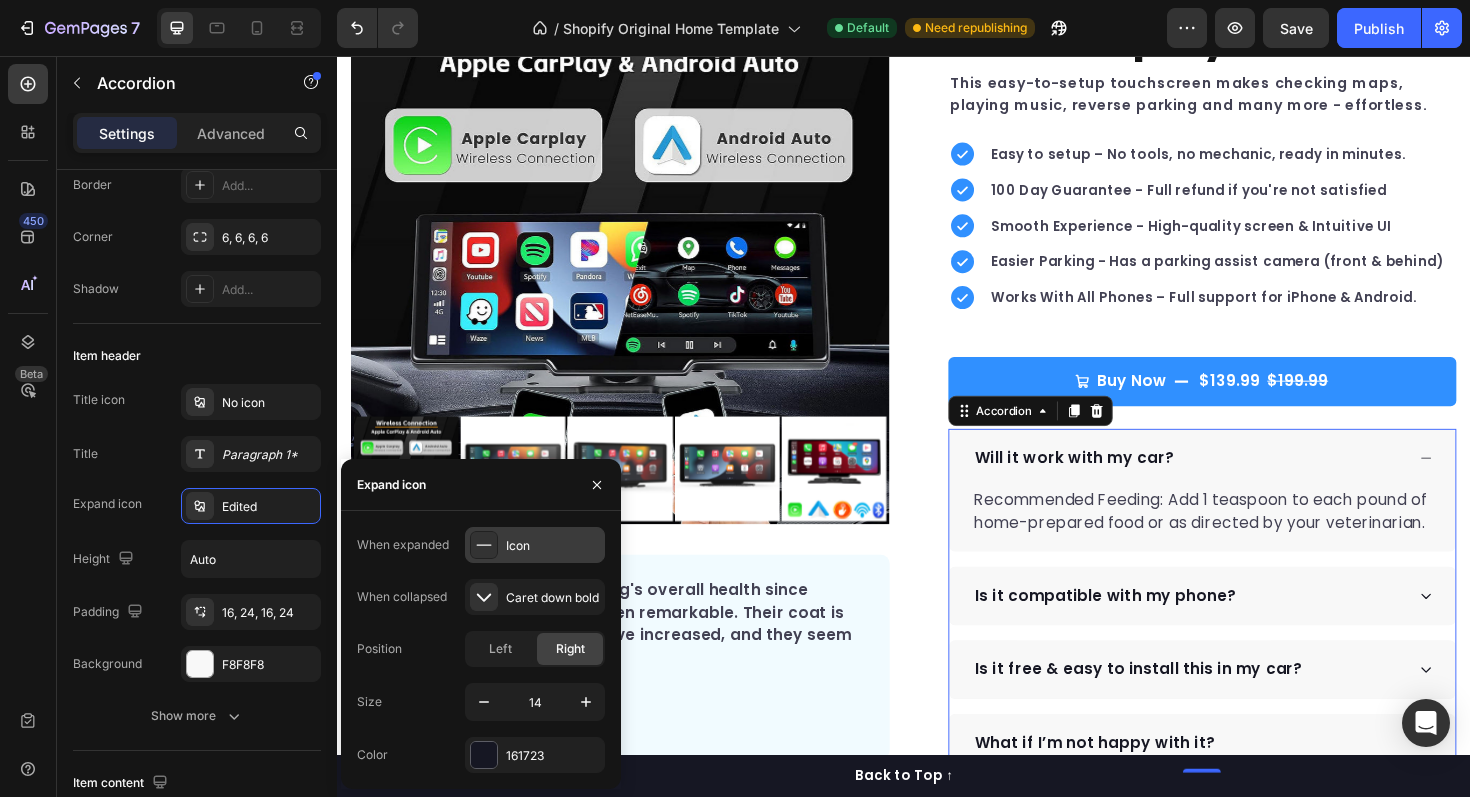 click on "Icon" at bounding box center [535, 545] 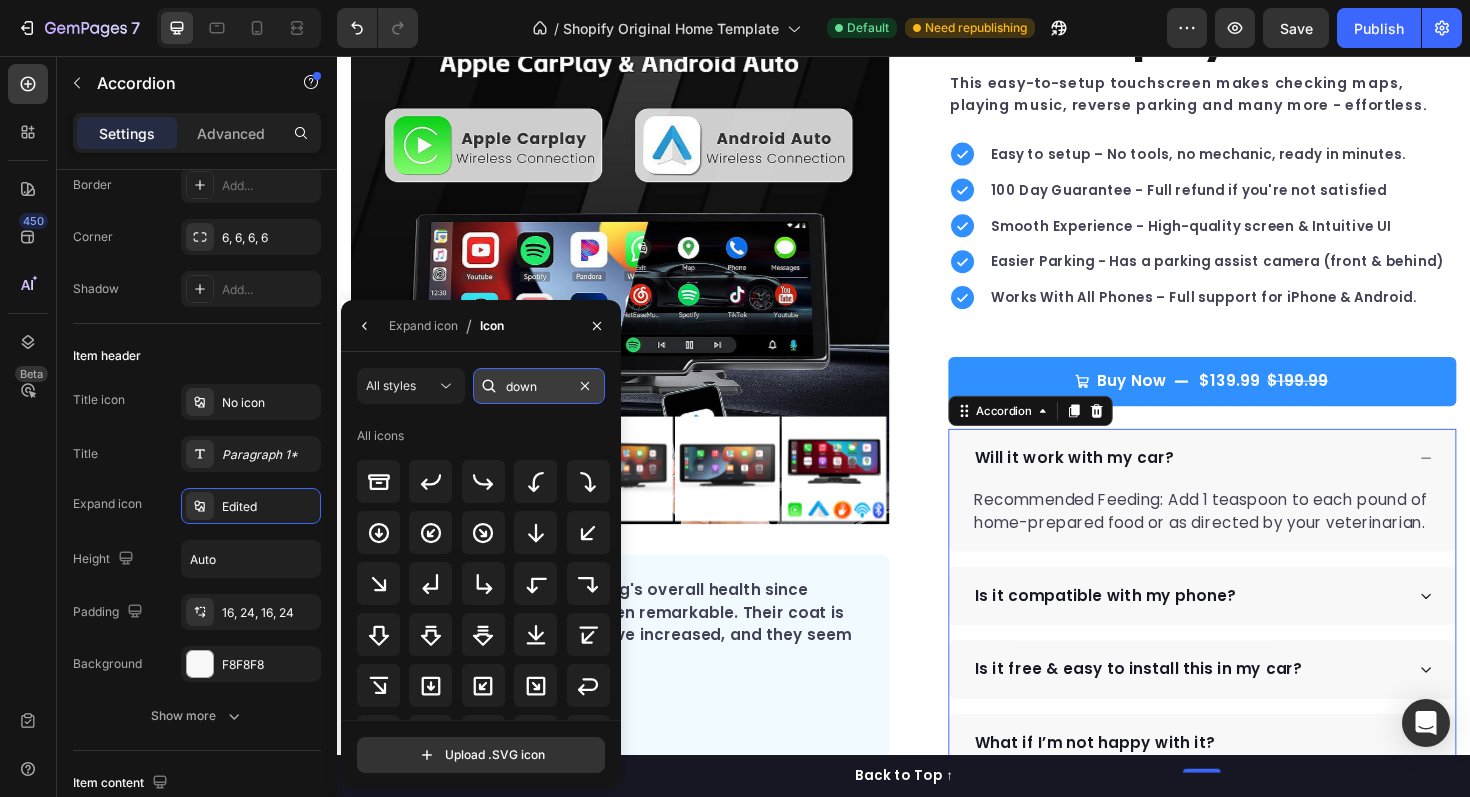 click on "down" at bounding box center [539, 386] 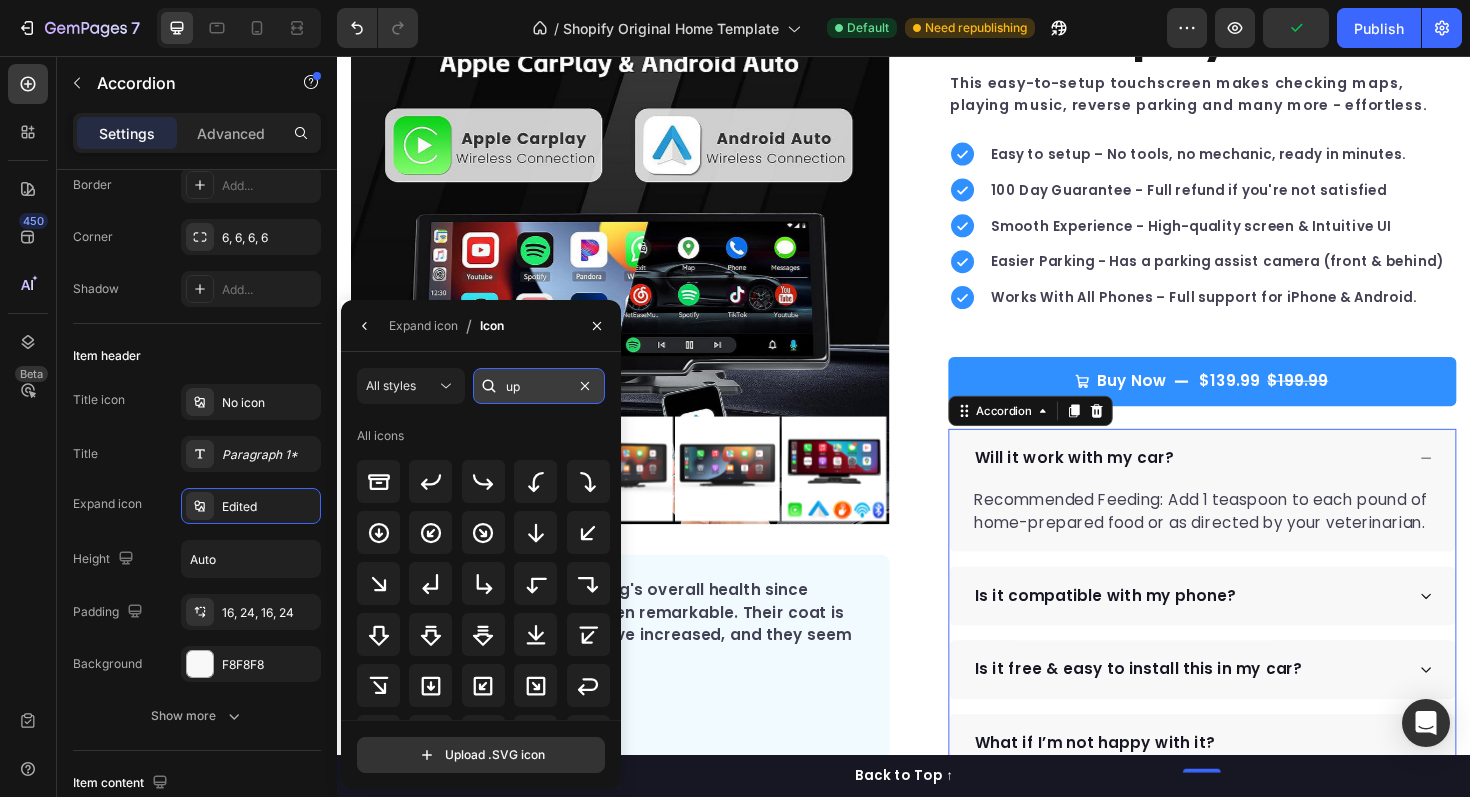 type on "up" 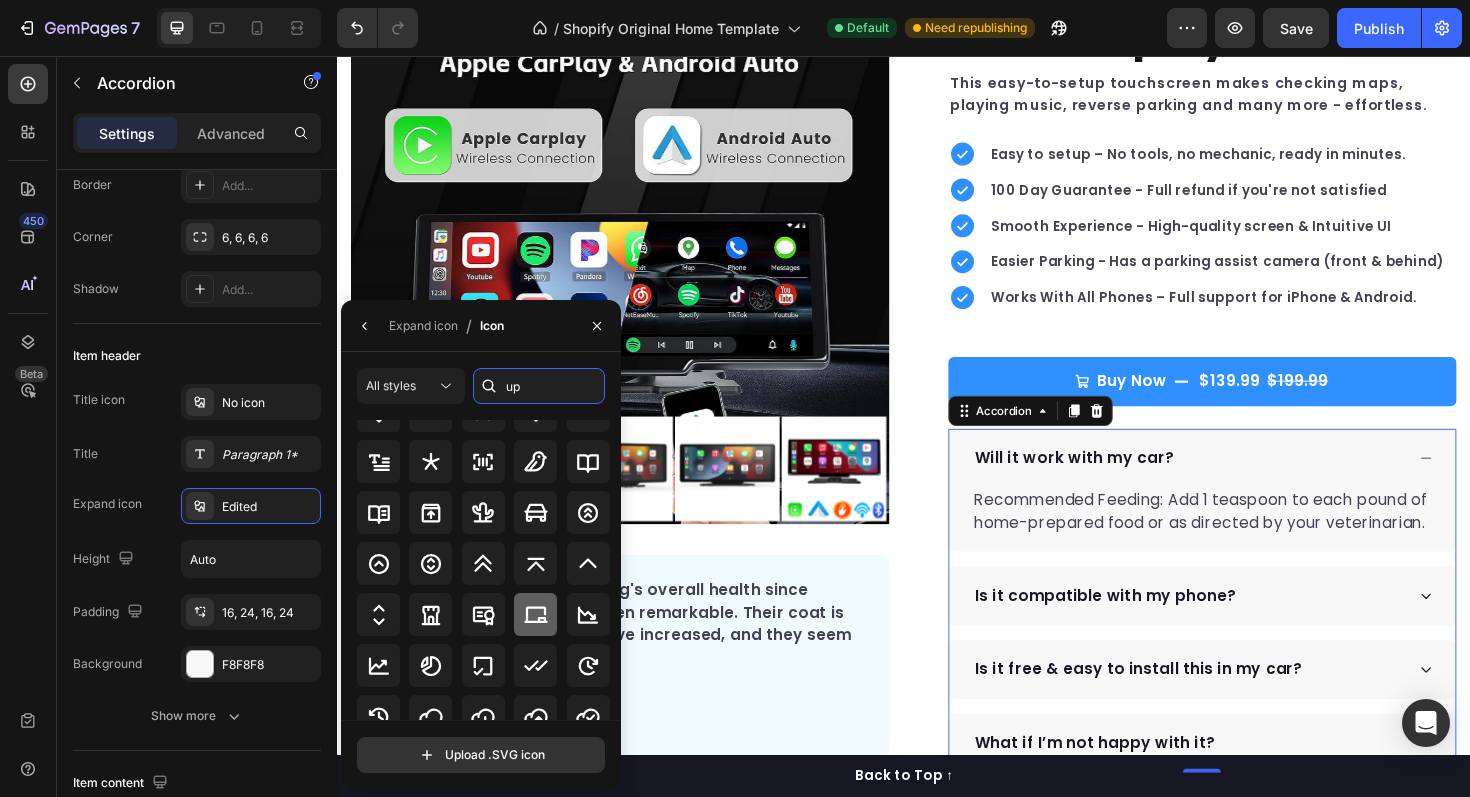 scroll, scrollTop: 469, scrollLeft: 0, axis: vertical 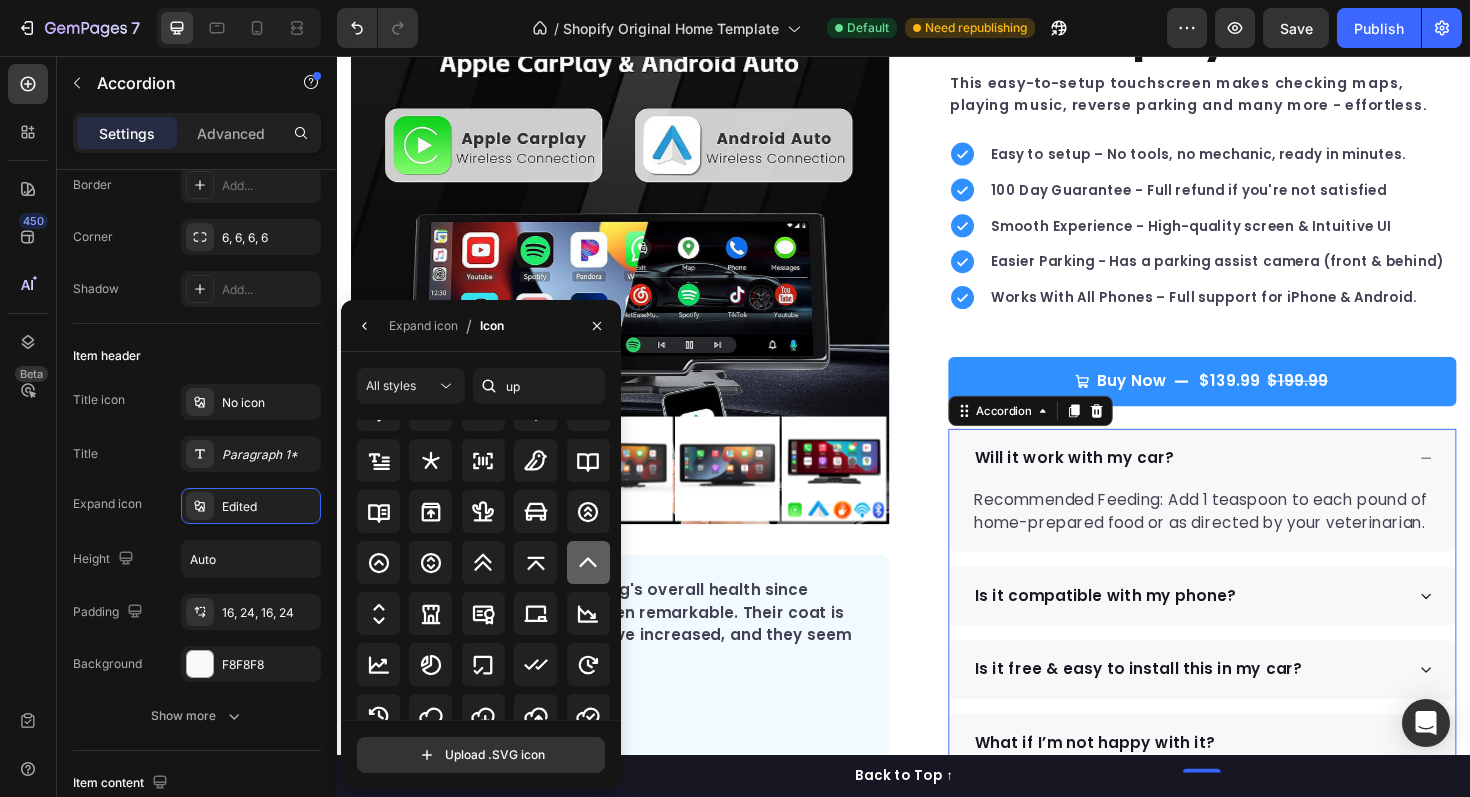 click 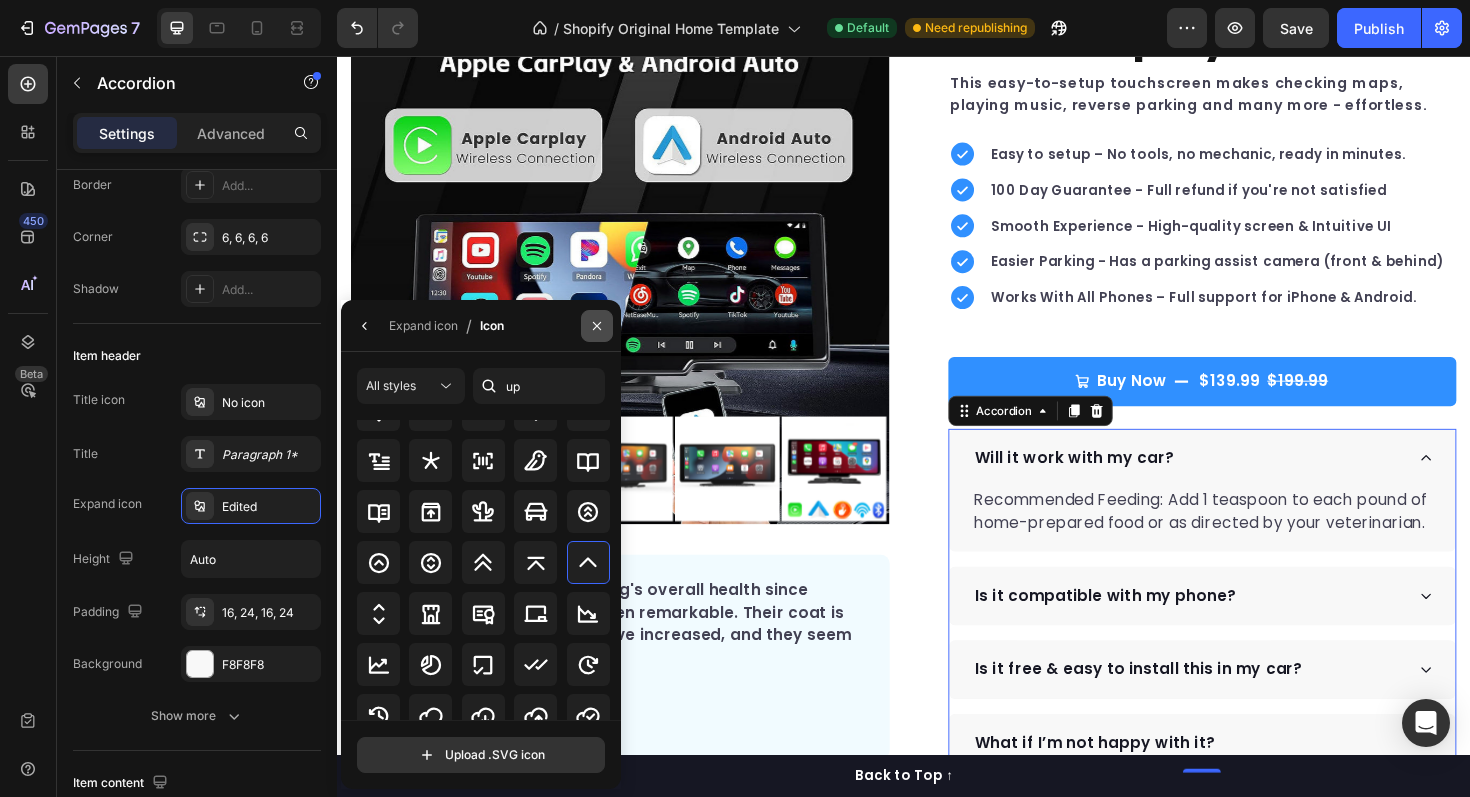 click at bounding box center (597, 326) 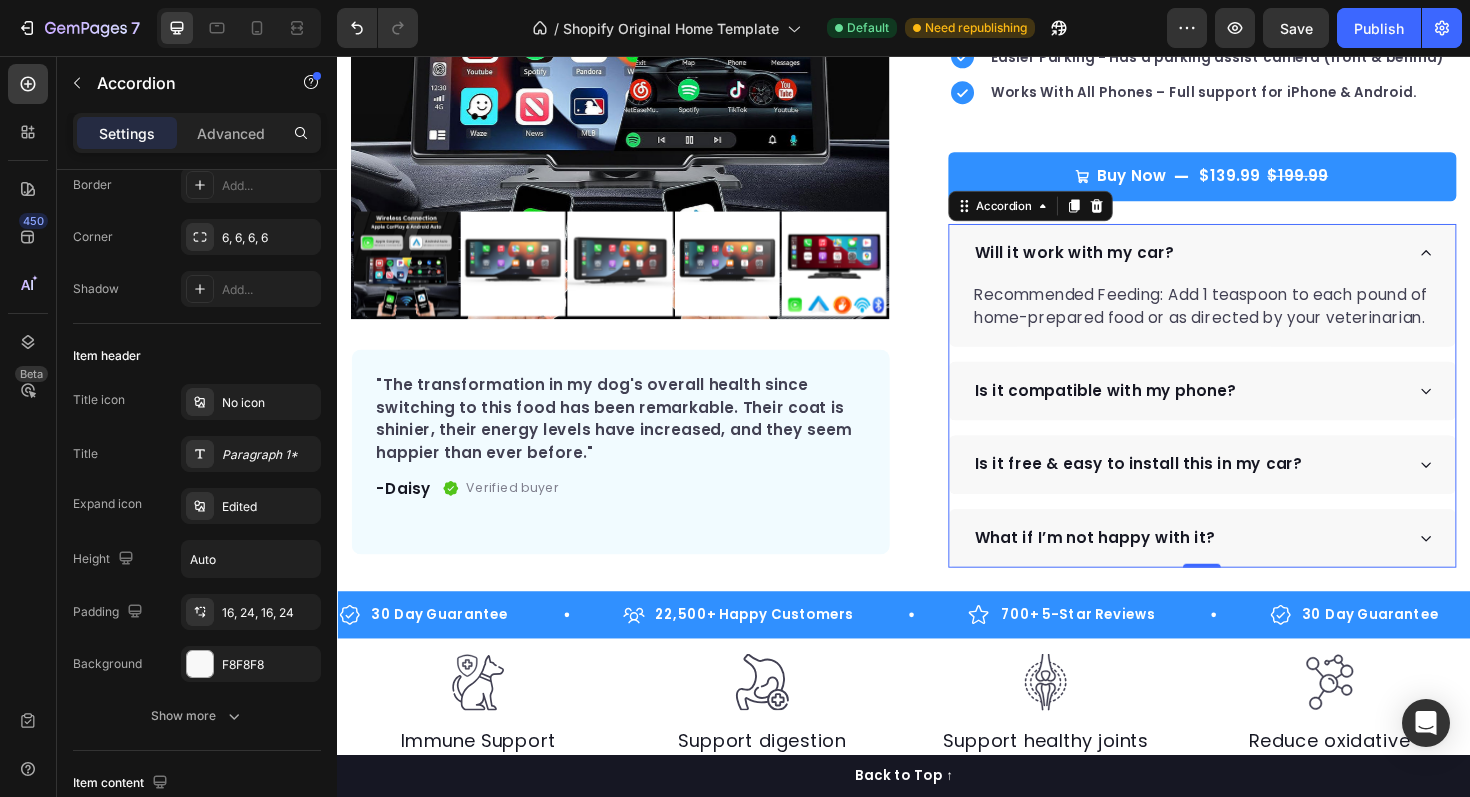 scroll, scrollTop: 420, scrollLeft: 0, axis: vertical 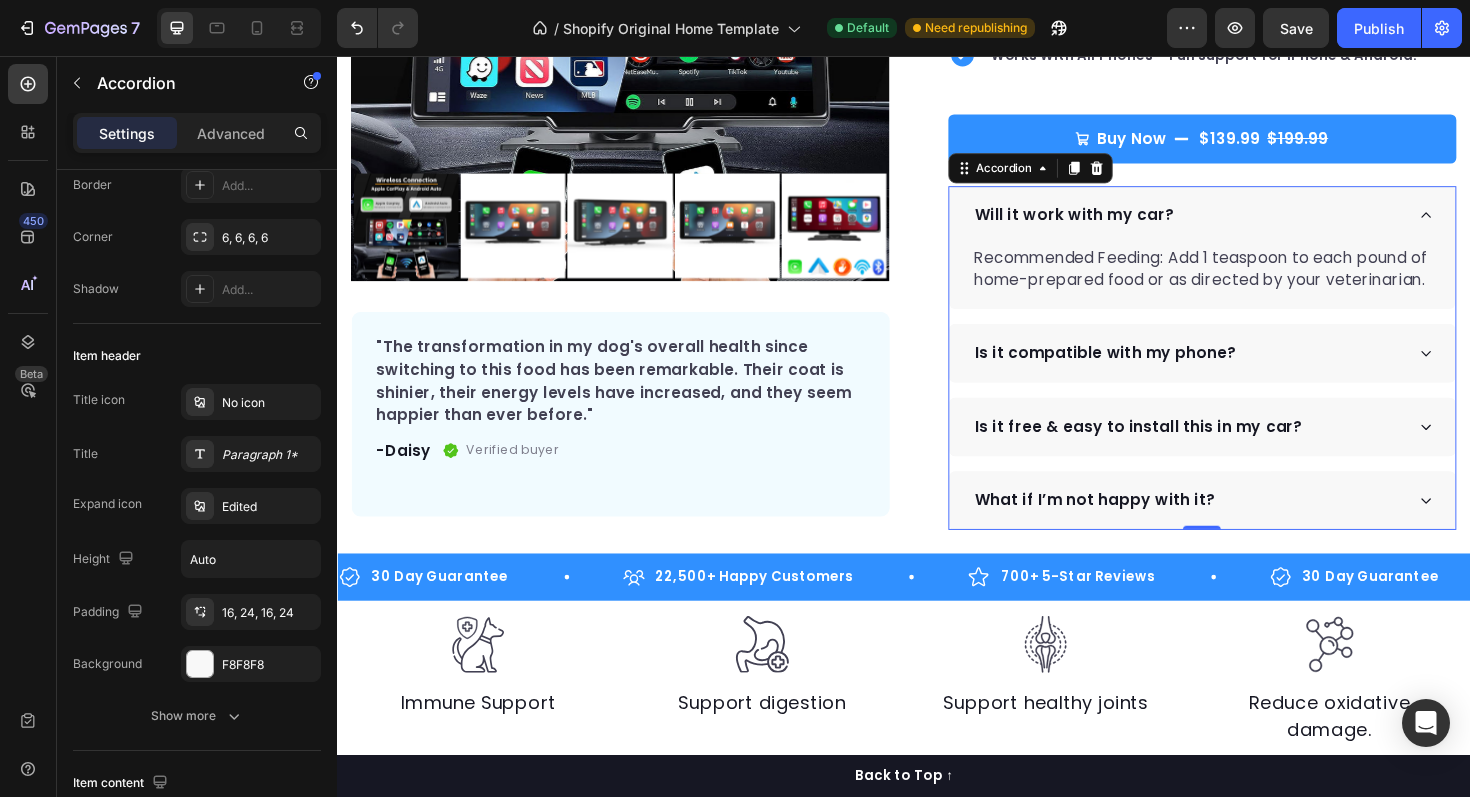 click on "Will it work with my car?" at bounding box center (1238, 225) 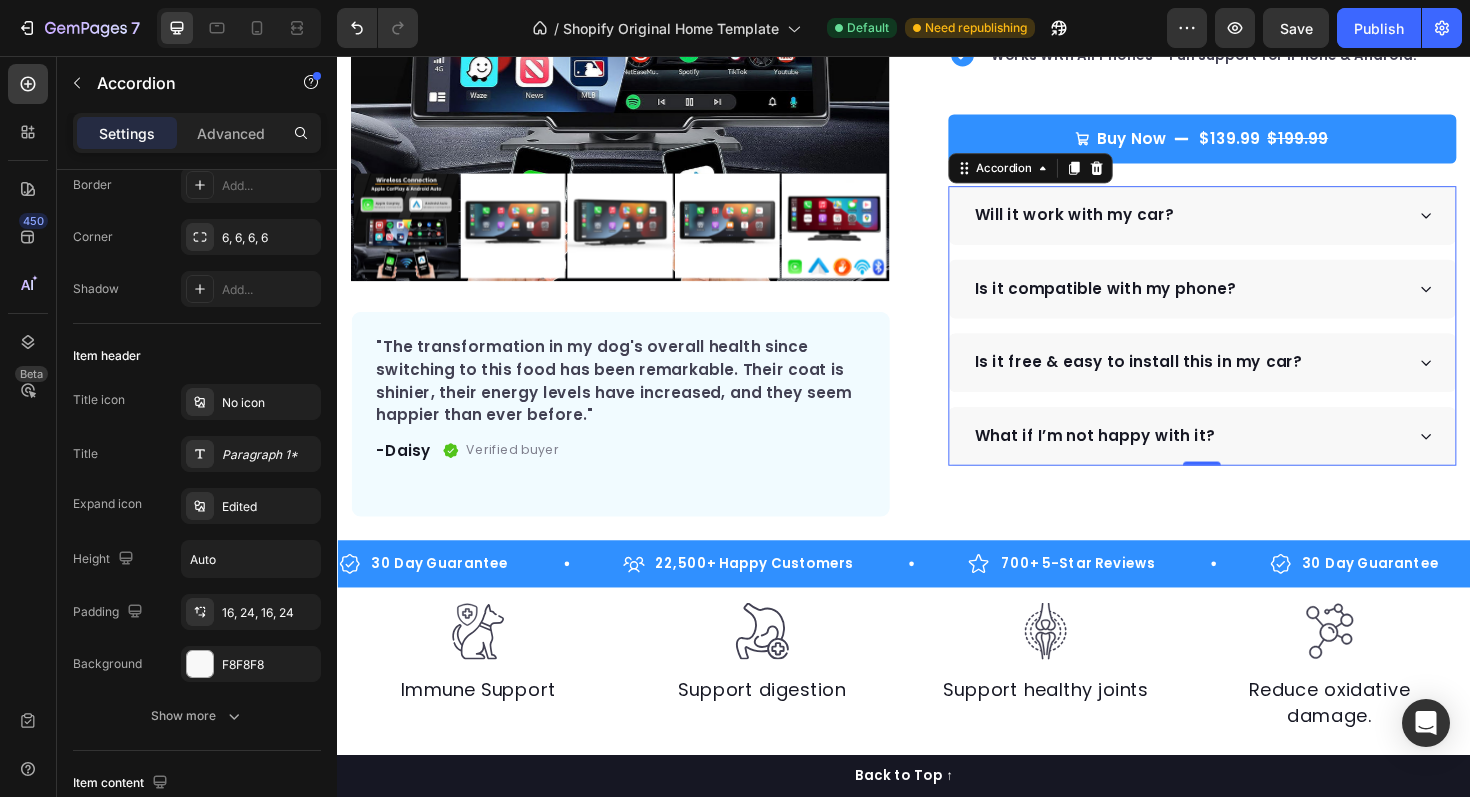 click on "Is it compatible with my phone?" at bounding box center (1238, 303) 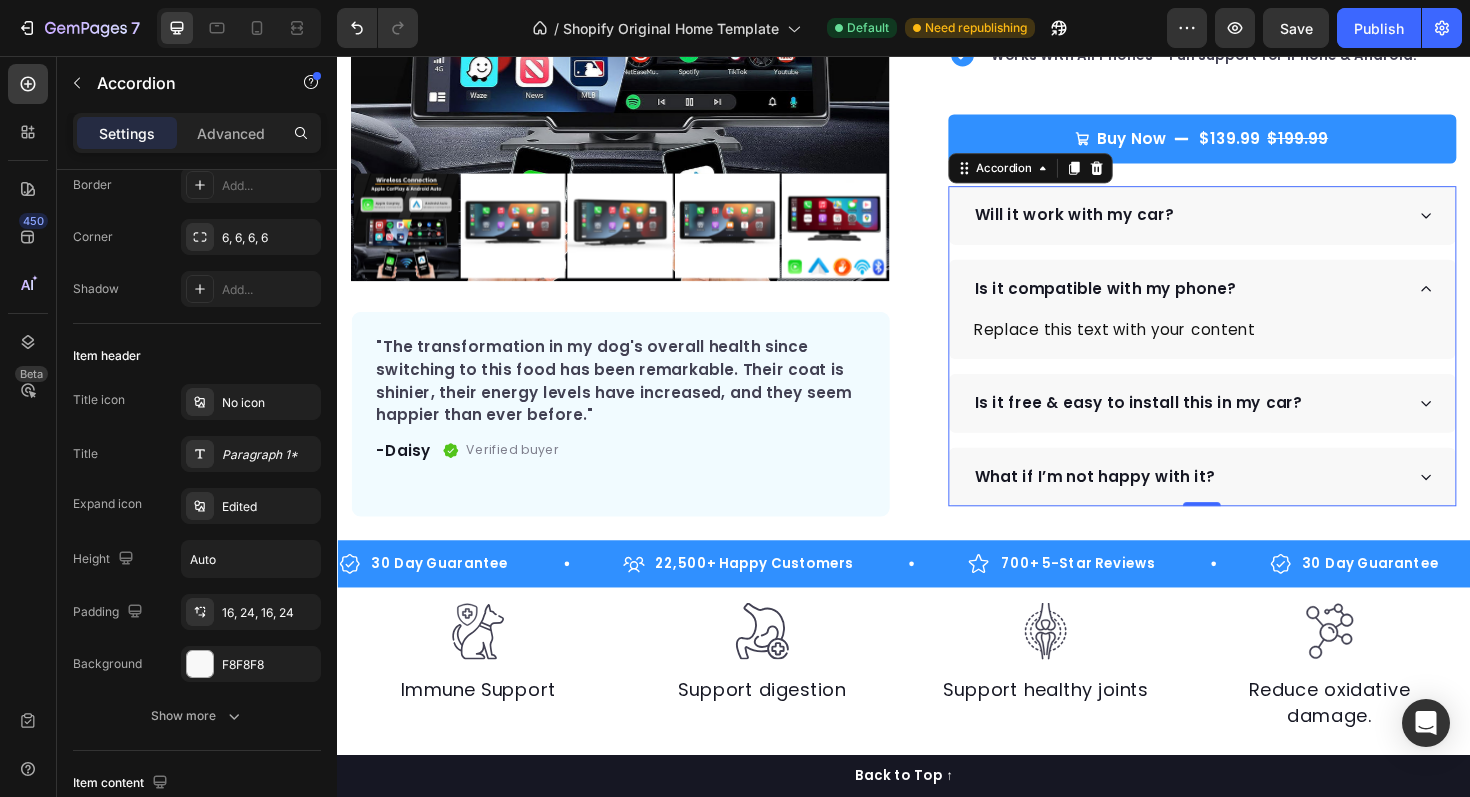 click on "Is it free & easy to install this in my car?" at bounding box center (1238, 424) 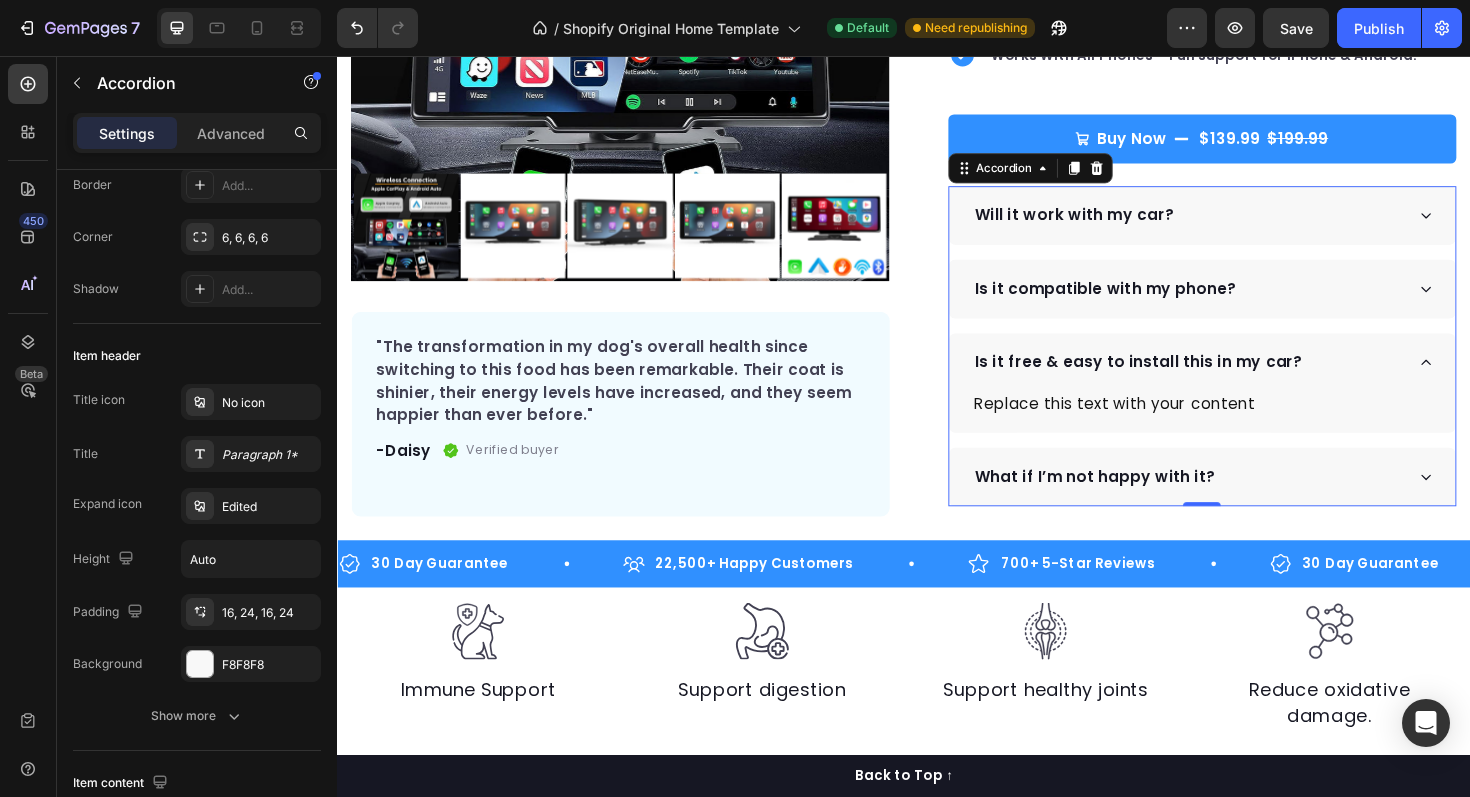 click on "What if I’m not happy with it?" at bounding box center (1238, 502) 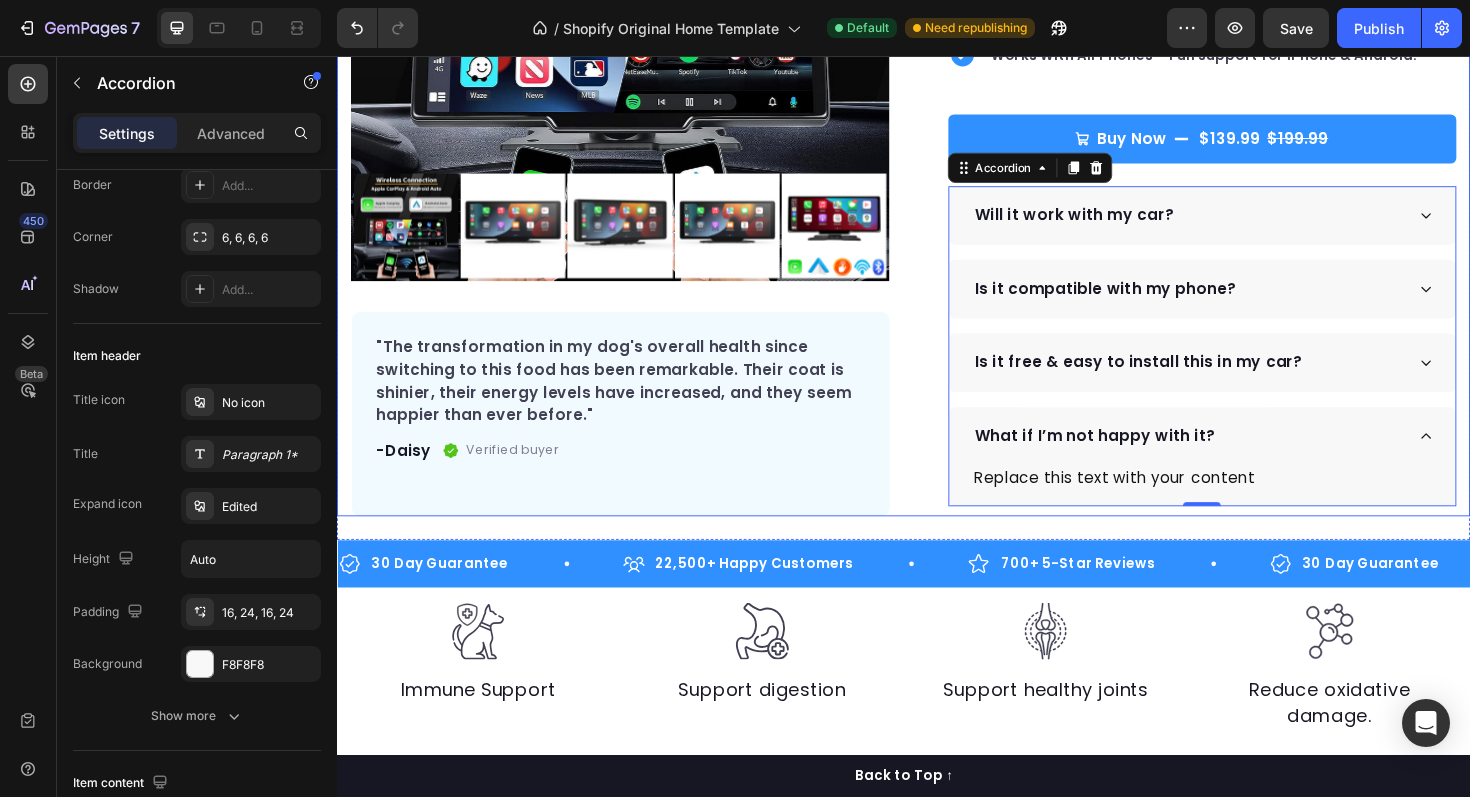 click on "Product Images "The transformation in my dog's overall health since switching to this food has been remarkable. Their coat is shinier, their energy levels have increased, and they seem happier than ever before." Text block -[NAME] Text block
Verified buyer Item list Row Row "My dog absolutely loves this food! It's clear that the taste and quality are top-notch."  -[NAME] Text block Row Row
Icon
Icon
Icon
Icon
Icon Icon List Hoz Rated 4.9 | 1,250+ Bought This Month Text block Row DriveDisplay™ Product Title This easy-to-setup touchscreen makes checking maps, playing music, reverse parking and many more - effortless. Text block
Easy to setup – No tools, no mechanic, ready in minutes.
100 Day Guarantee - Full refund if you're not satisfied
Smooth Experience - High-quality screen & Intuitive UI
Item list
Buy Now" at bounding box center (937, 134) 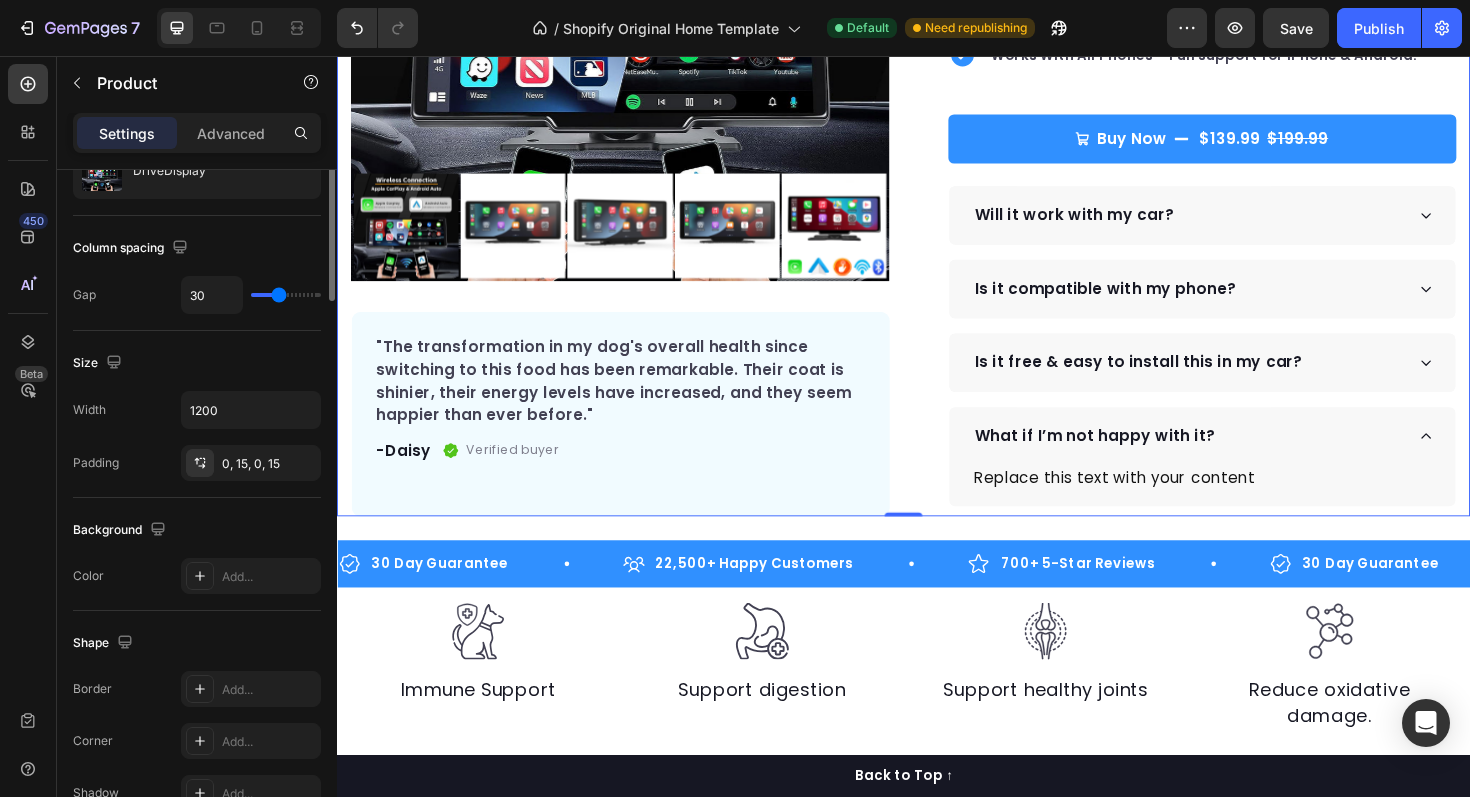 scroll, scrollTop: 0, scrollLeft: 0, axis: both 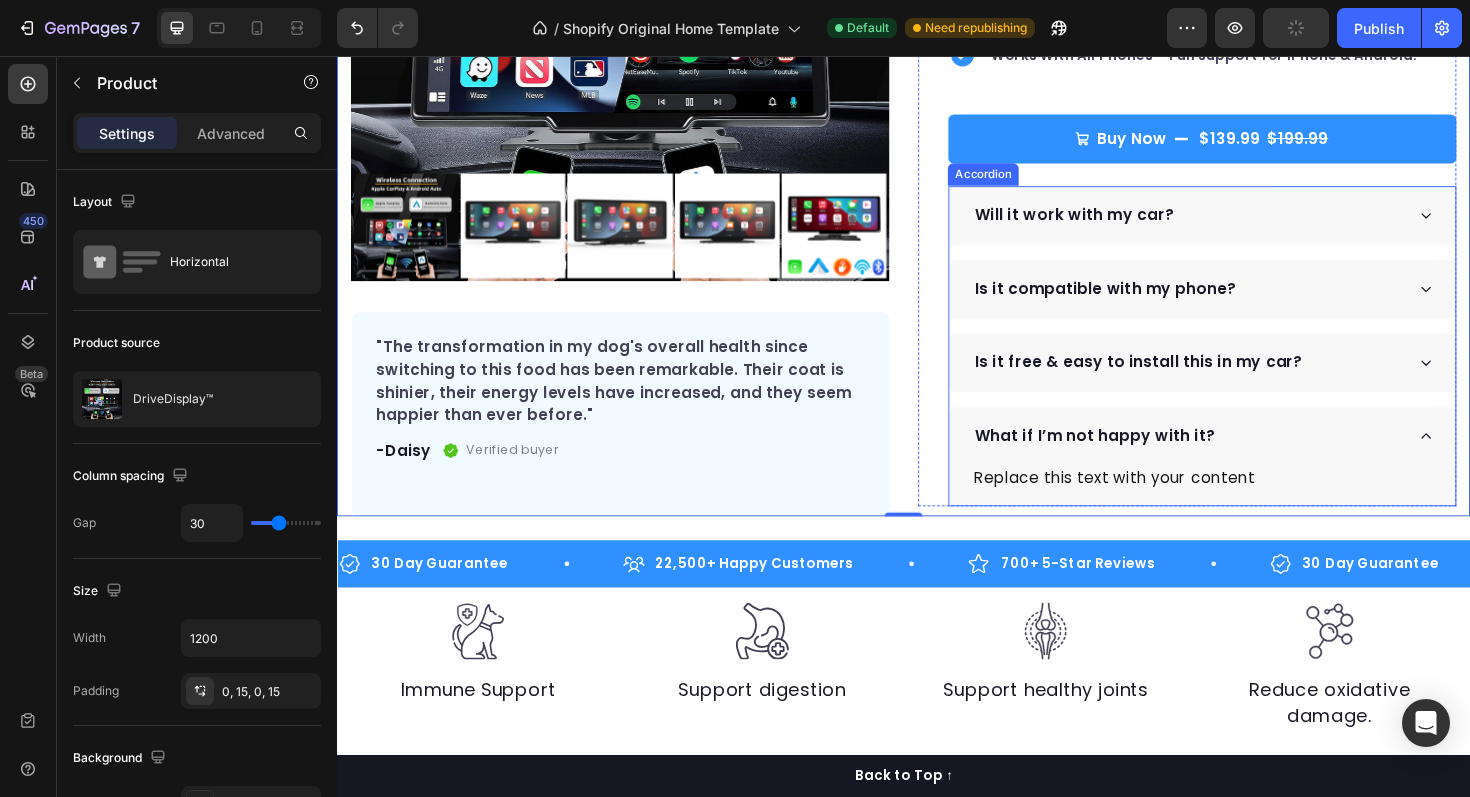 click on "What if I’m not happy with it?" at bounding box center [1238, 459] 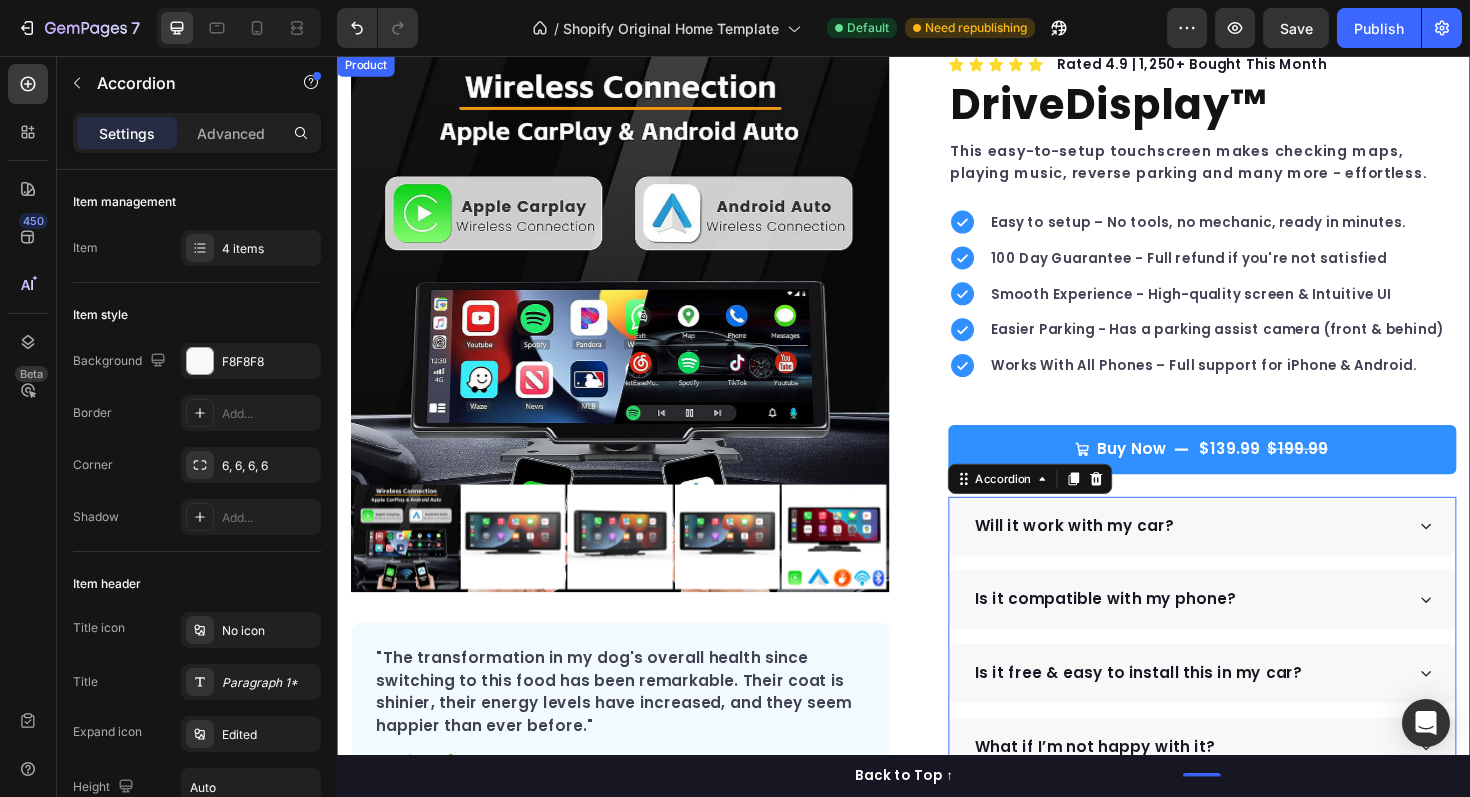 scroll, scrollTop: 0, scrollLeft: 0, axis: both 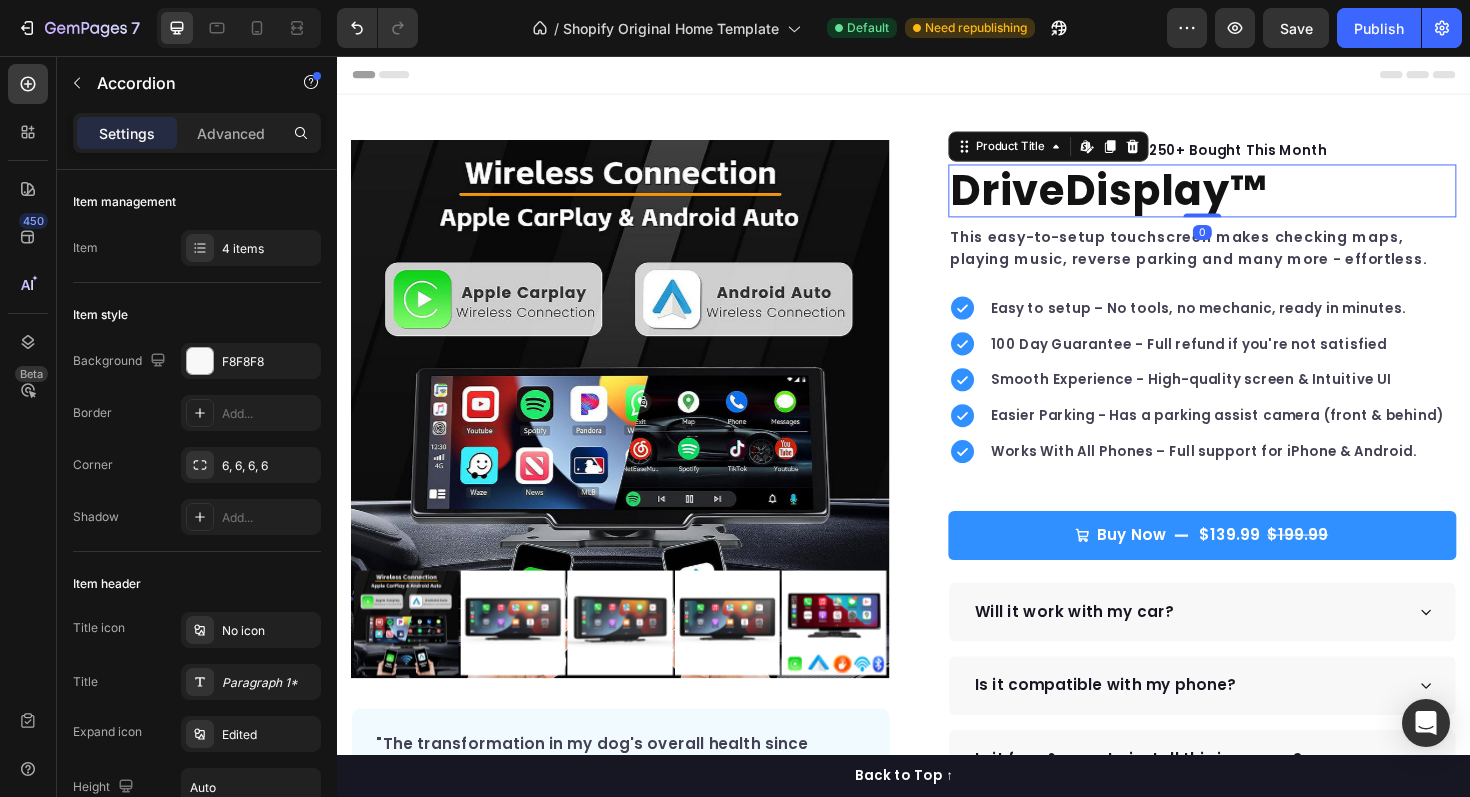 click on "DriveDisplay™" at bounding box center (1253, 199) 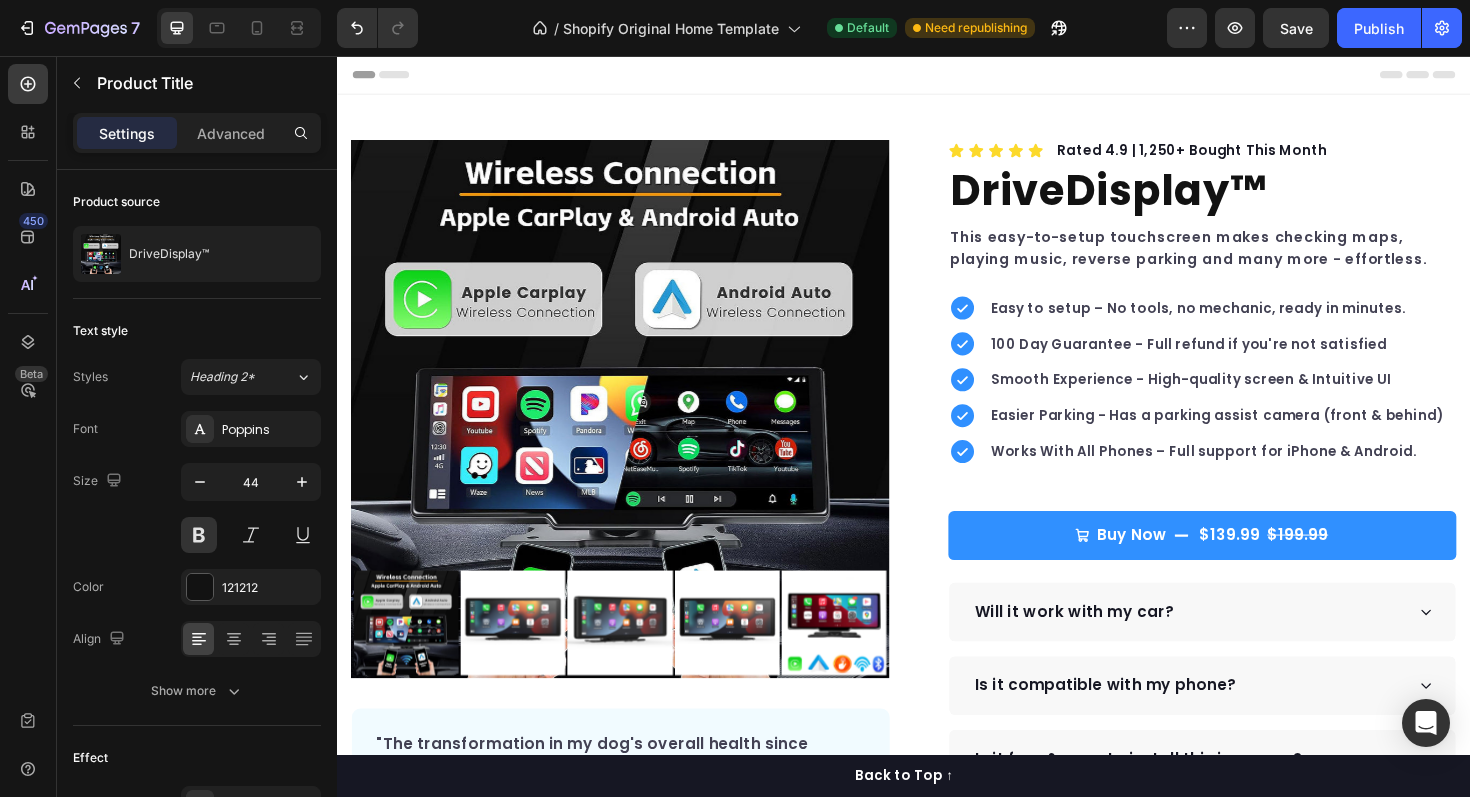 click at bounding box center [937, 76] 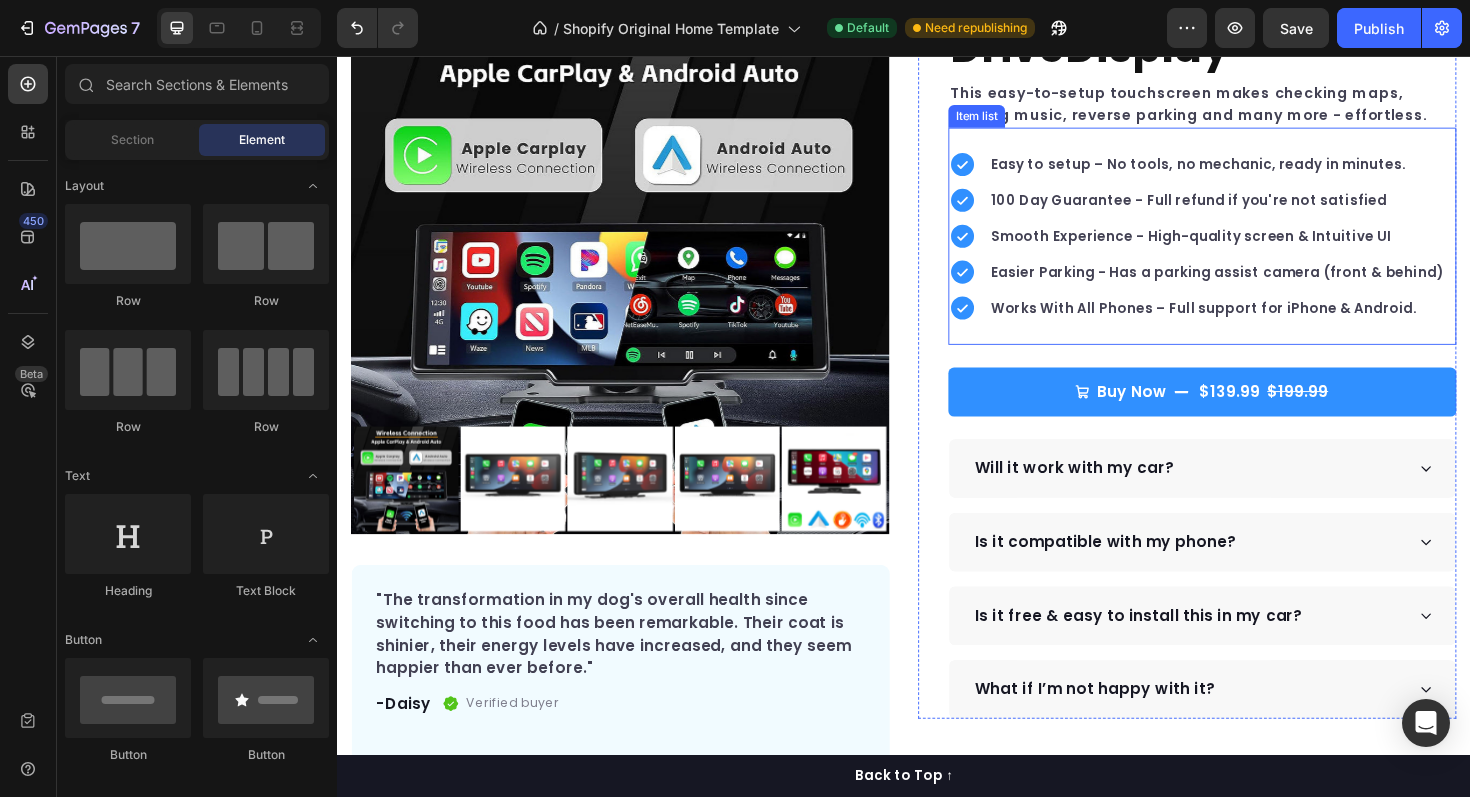 scroll, scrollTop: 288, scrollLeft: 0, axis: vertical 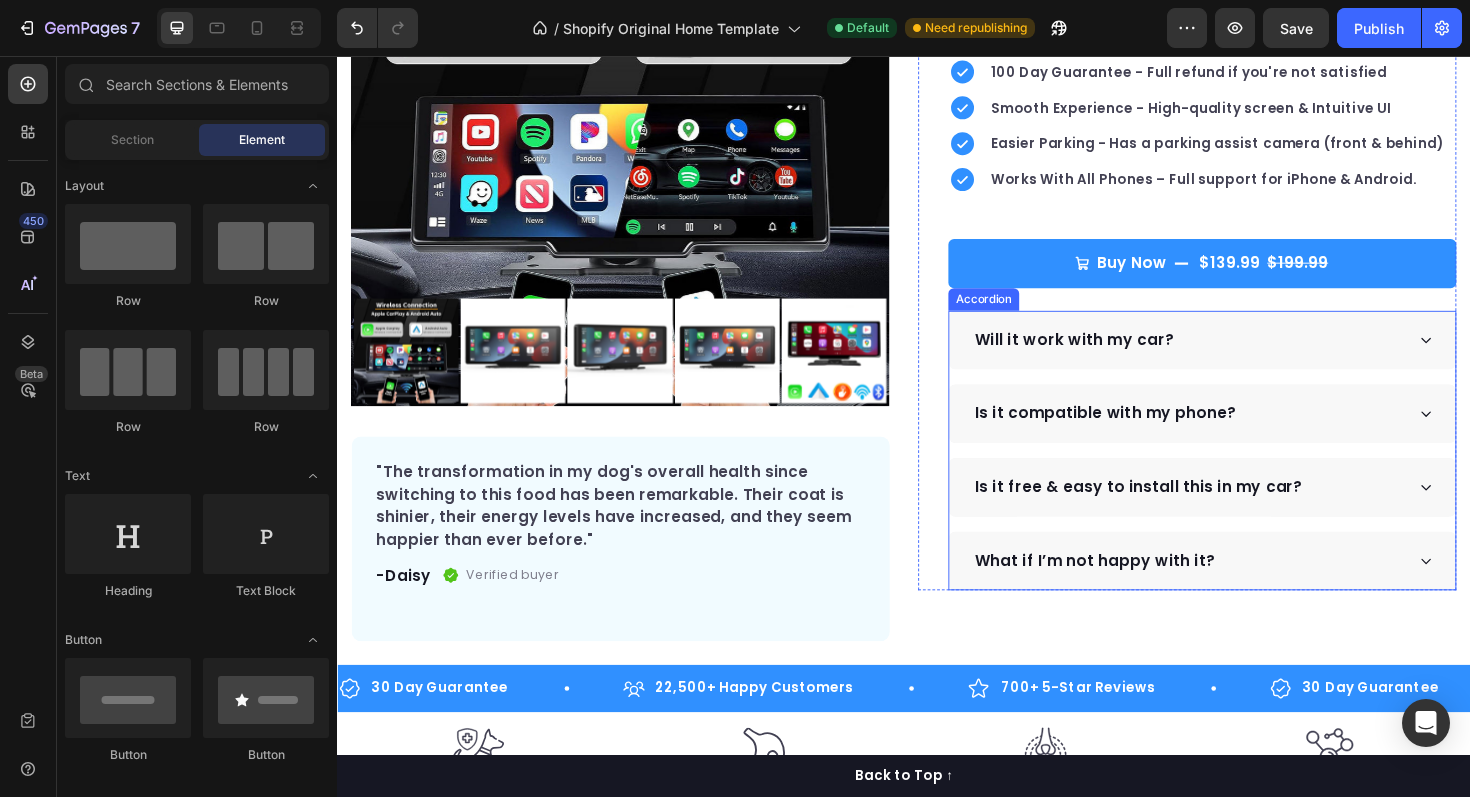 click on "Will it work with my car?" at bounding box center (1238, 357) 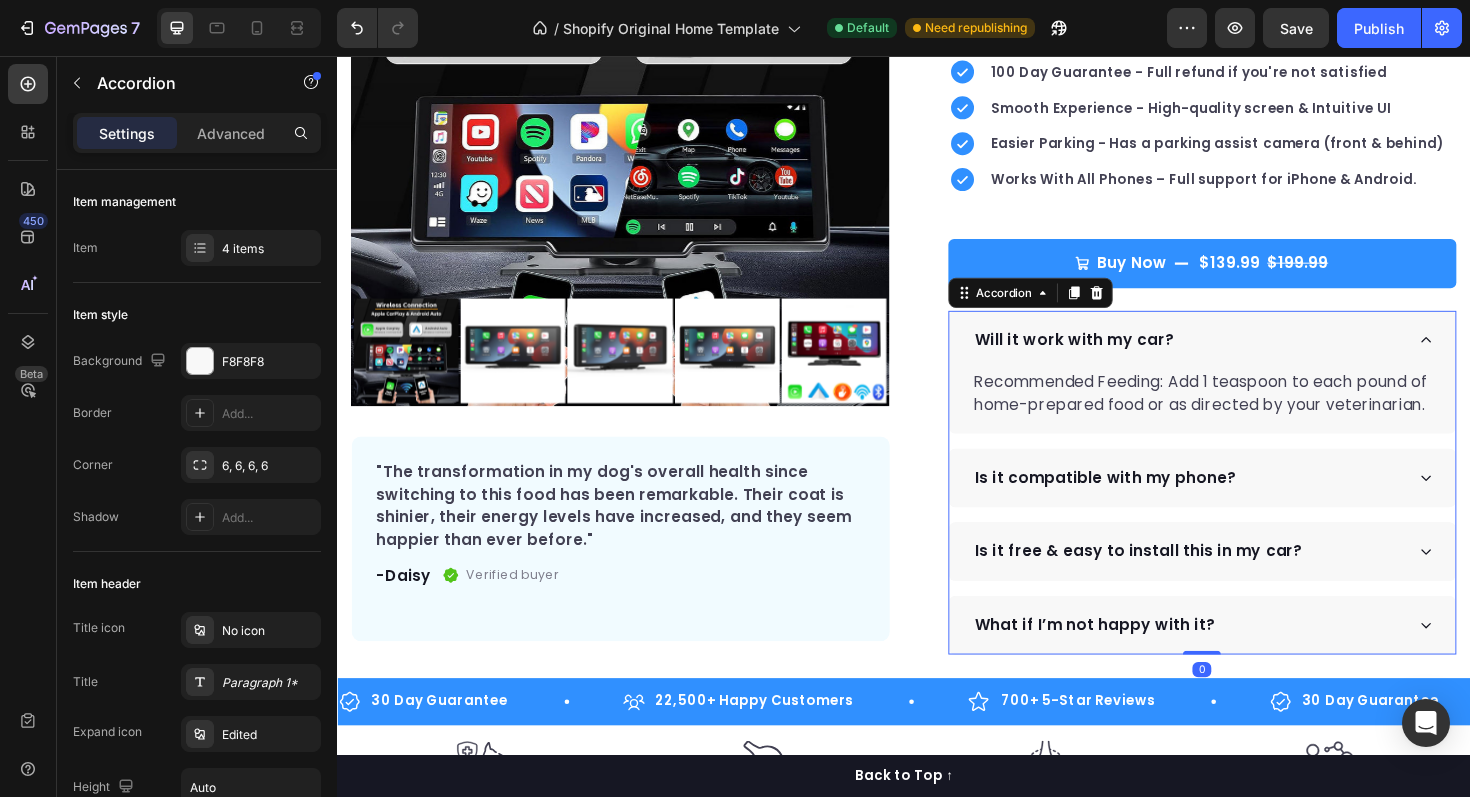 click on "Will it work with my car?" at bounding box center [1238, 357] 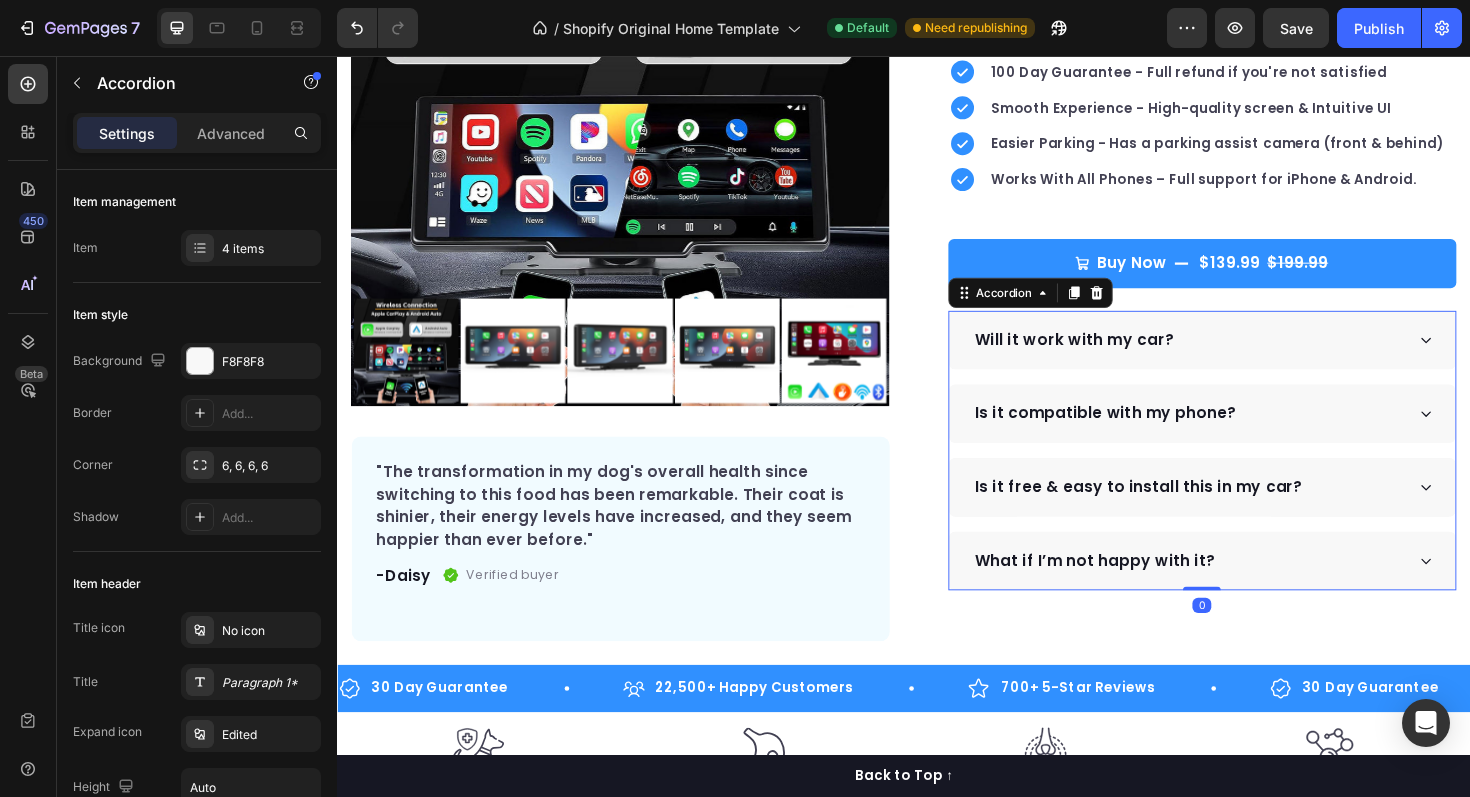 click on "Is it compatible with my phone?" at bounding box center [1238, 435] 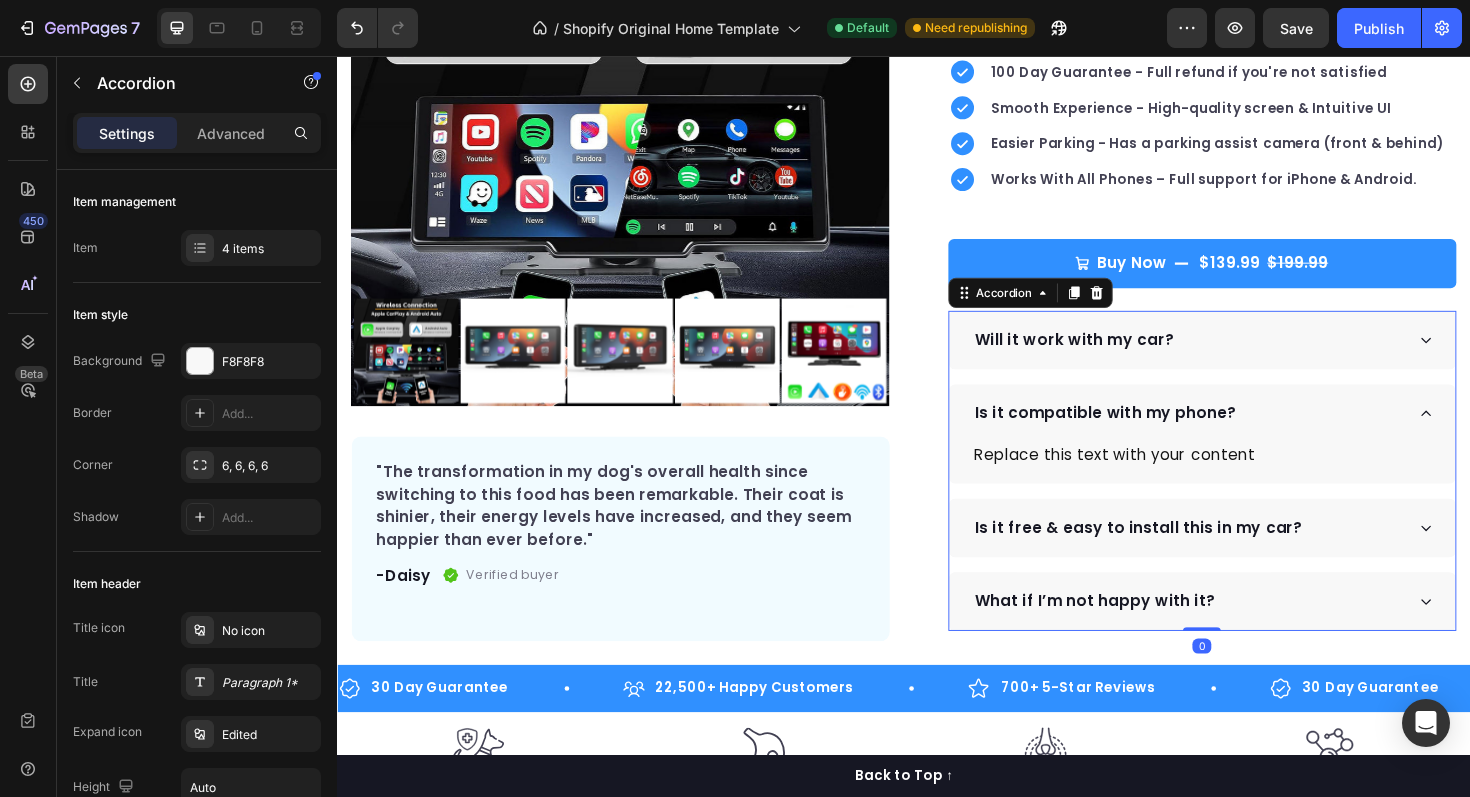 click on "Is it compatible with my phone?" at bounding box center (1238, 435) 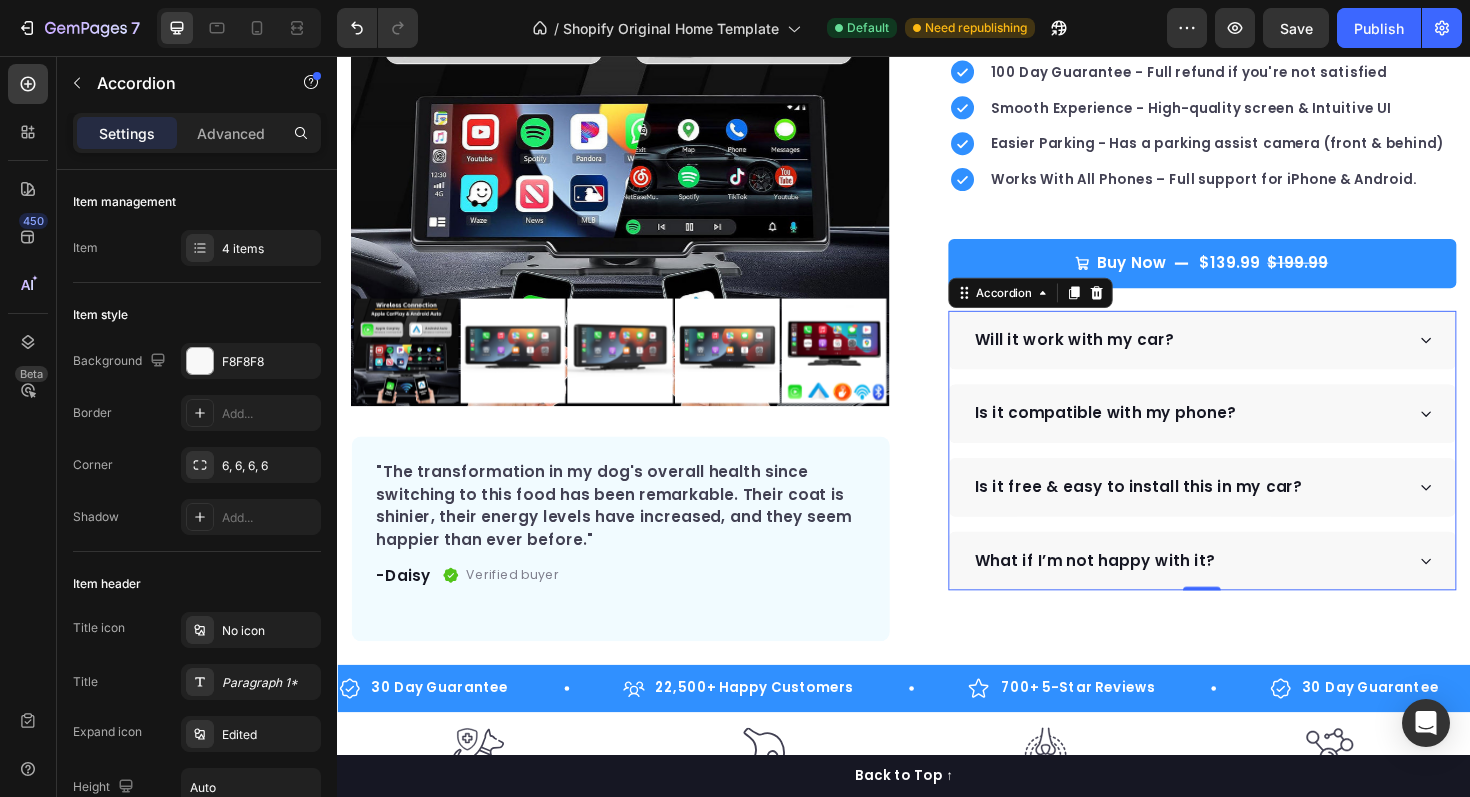 click on "Is it free & easy to install this in my car?" at bounding box center (1238, 513) 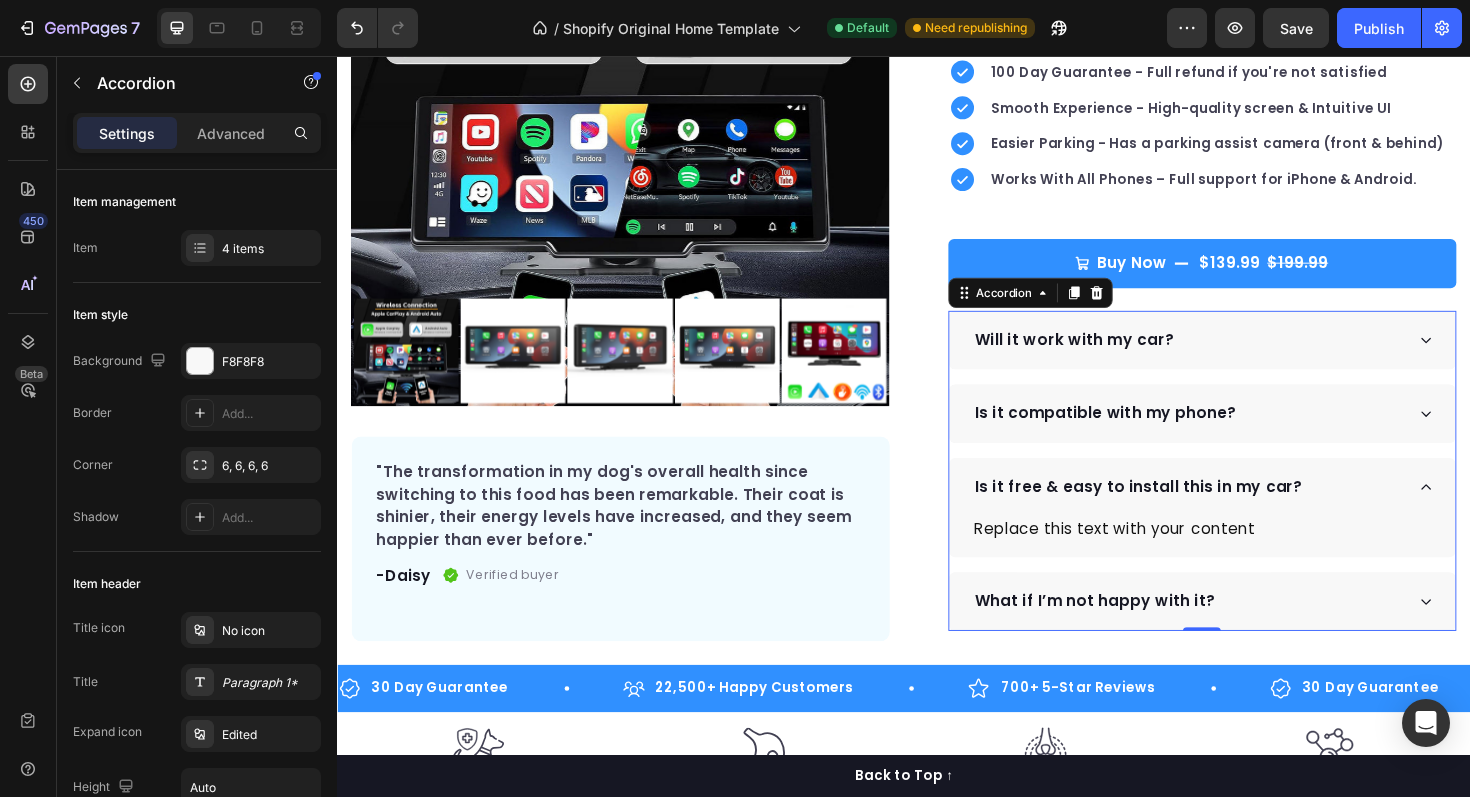 click on "Is it free & easy to install this in my car?" at bounding box center [1238, 513] 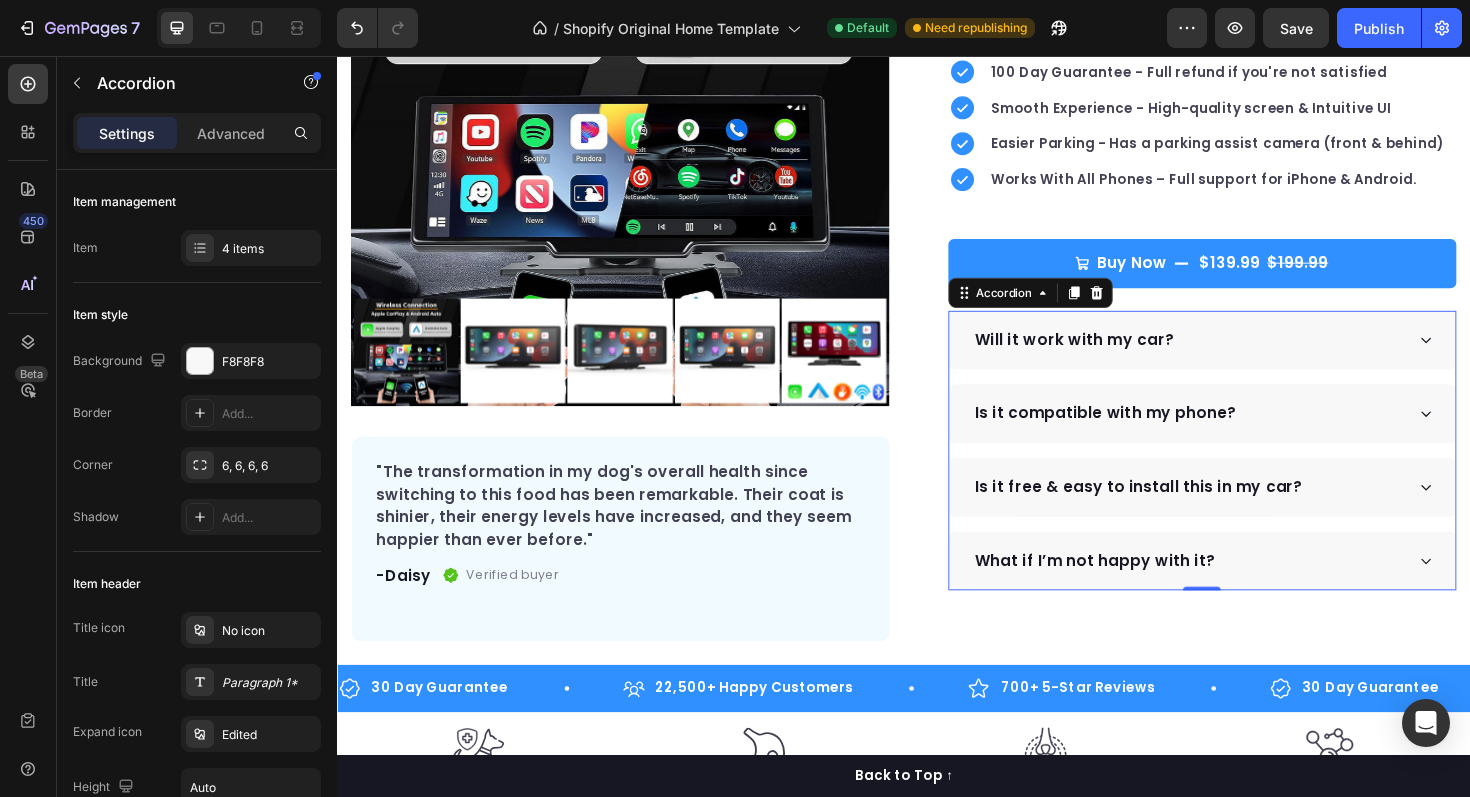 click on "What if I’m not happy with it?" at bounding box center (1238, 591) 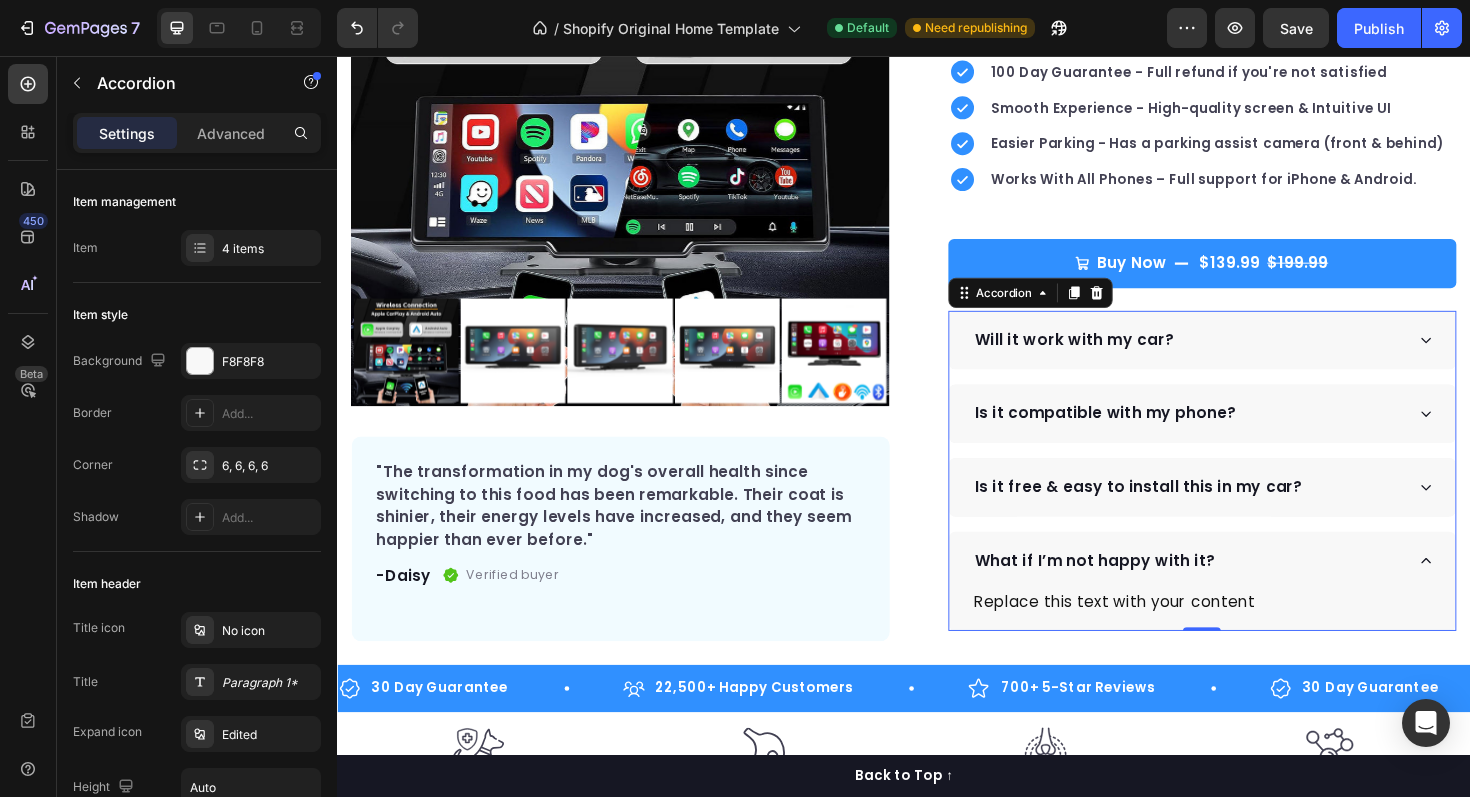 click on "What if I’m not happy with it?" at bounding box center (1238, 591) 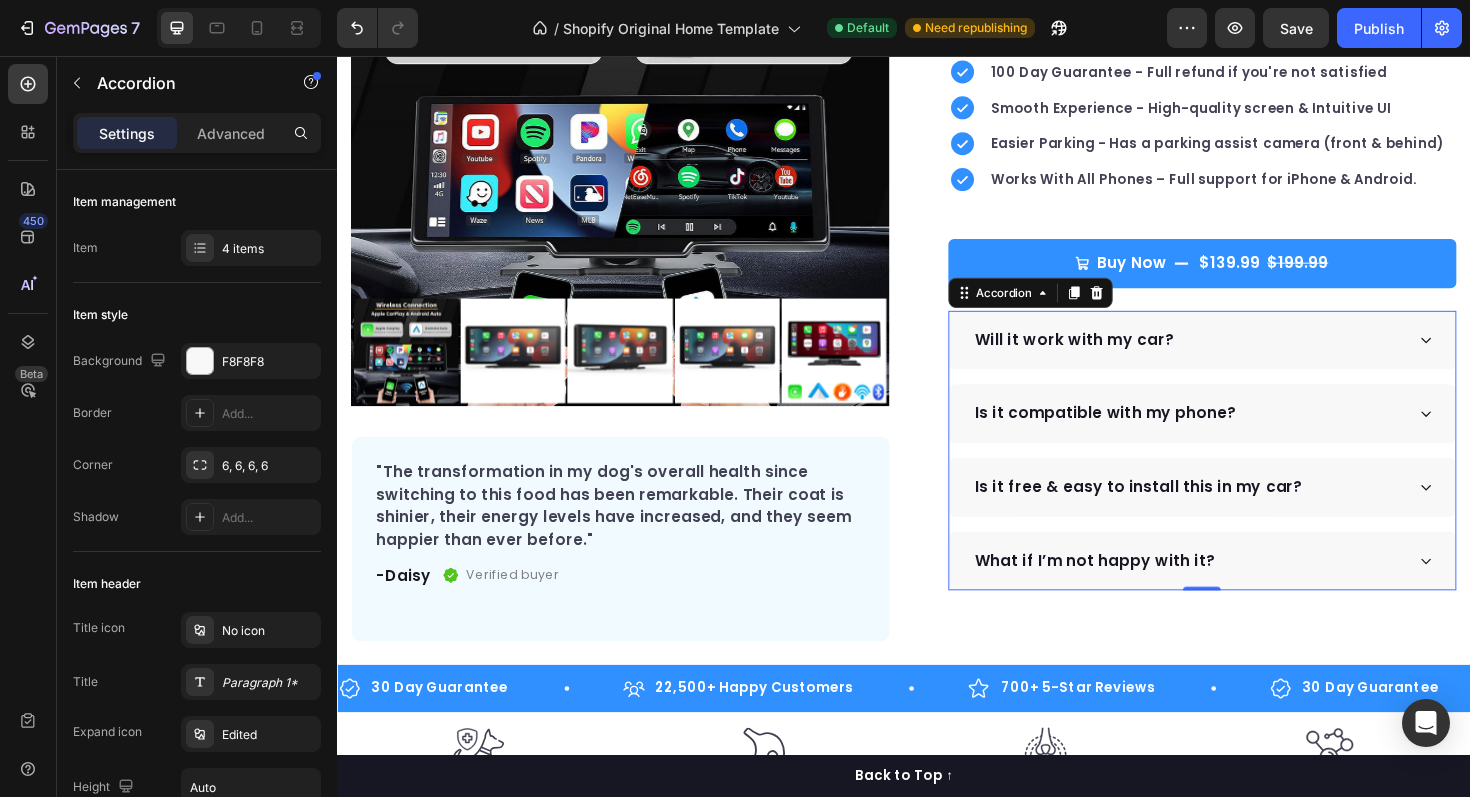 click on "What if I’m not happy with it?" at bounding box center (1238, 591) 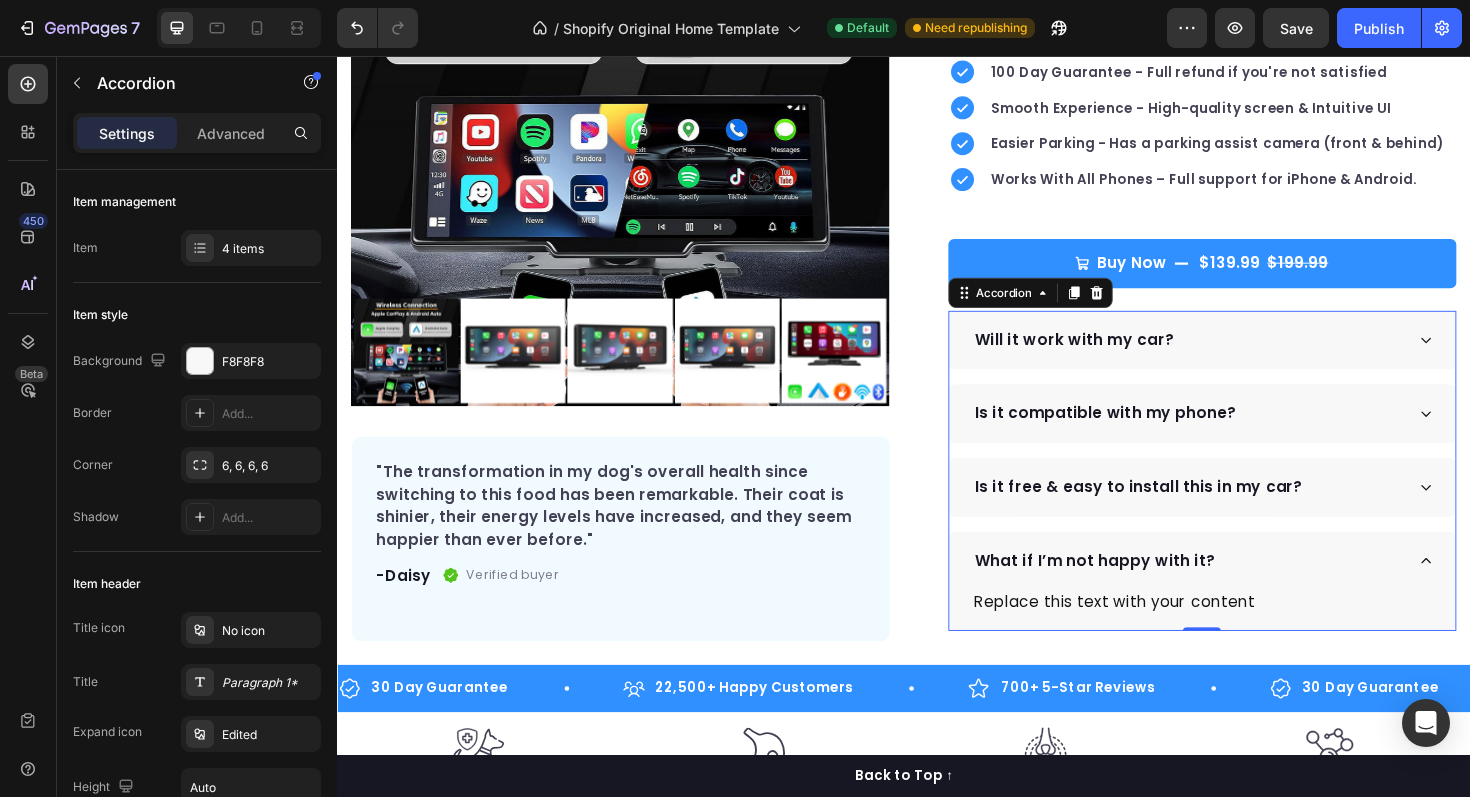 click on "What if I’m not happy with it?" at bounding box center (1238, 591) 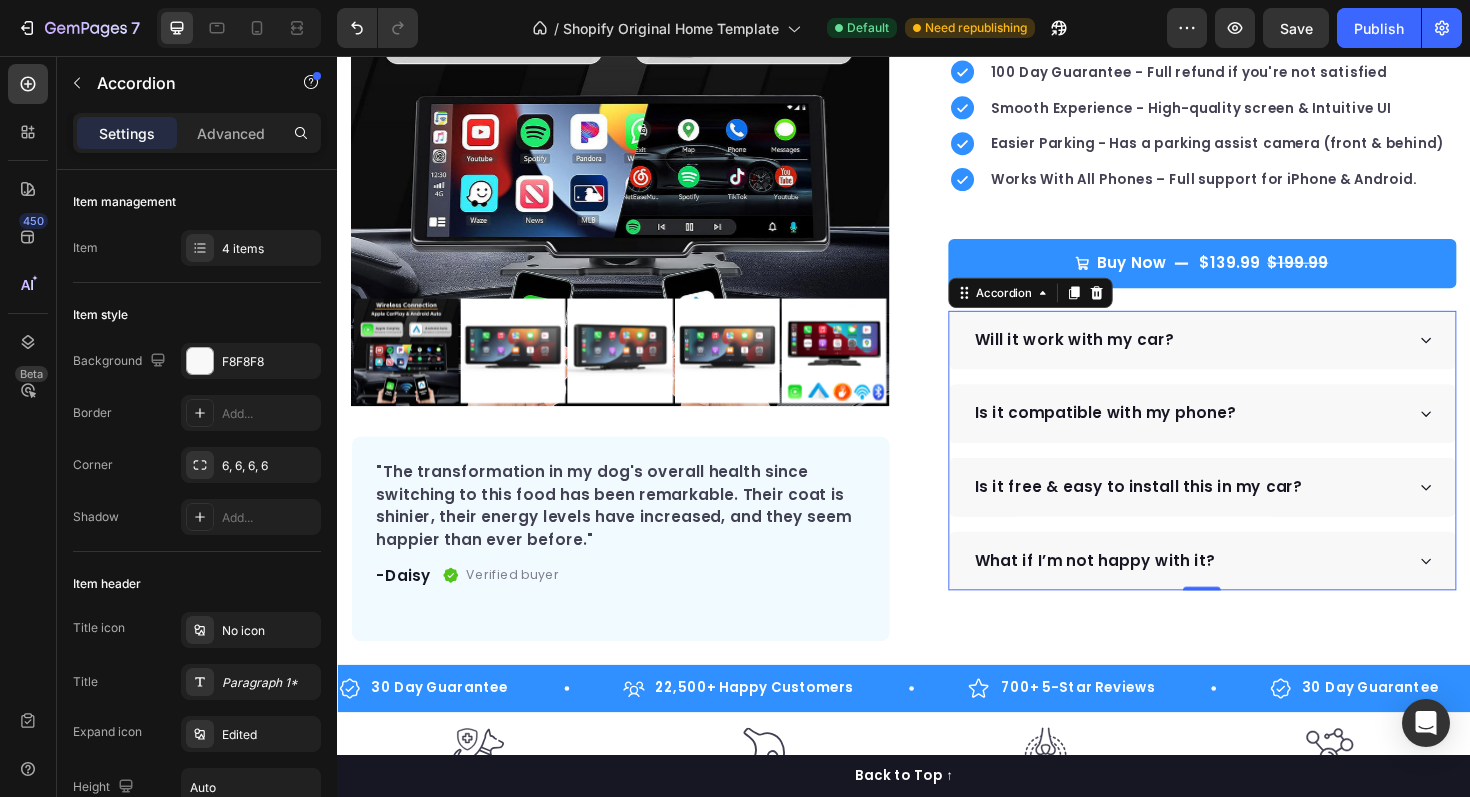click on "What if I’m not happy with it?" at bounding box center [1238, 591] 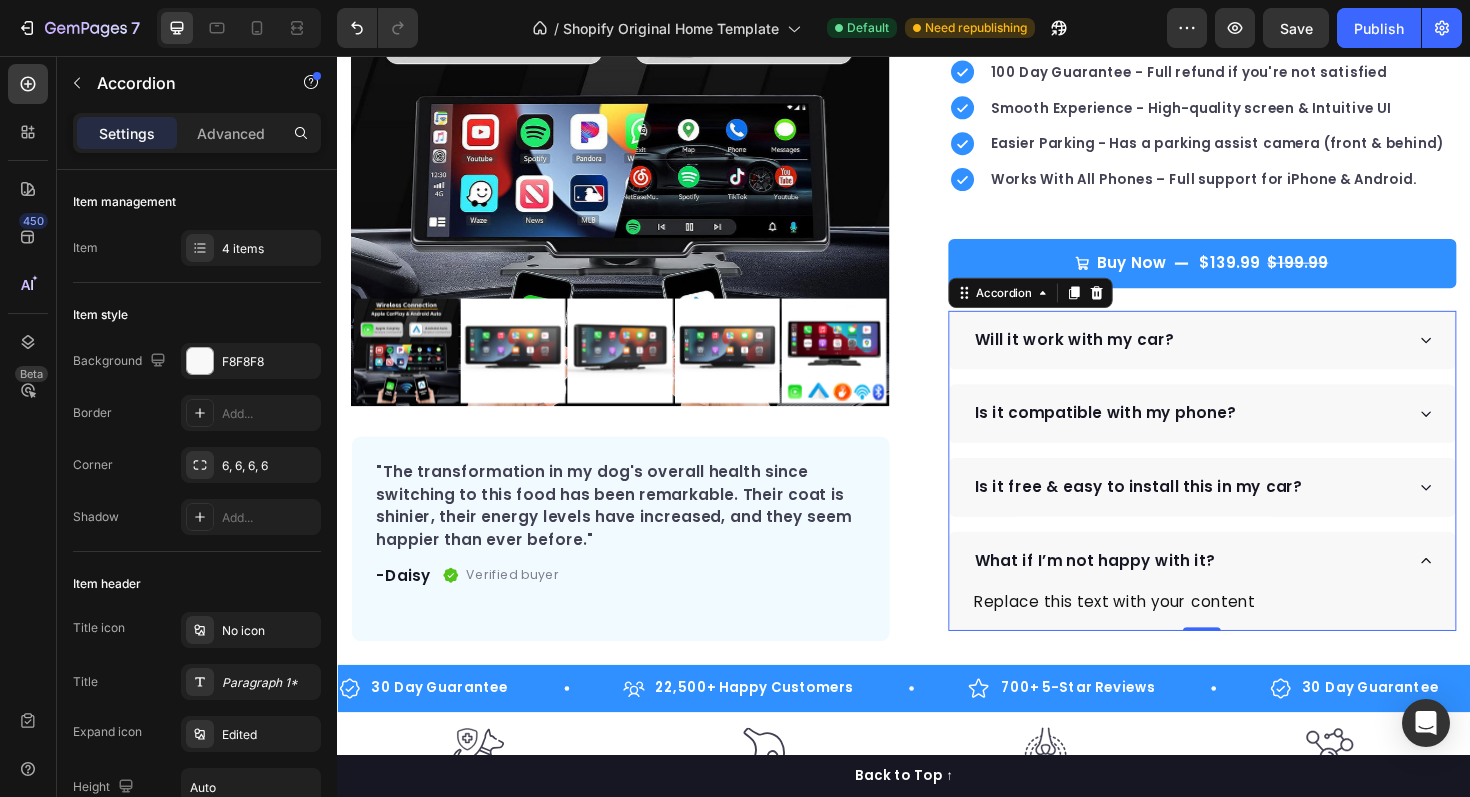 click on "What if I’m not happy with it?" at bounding box center (1238, 591) 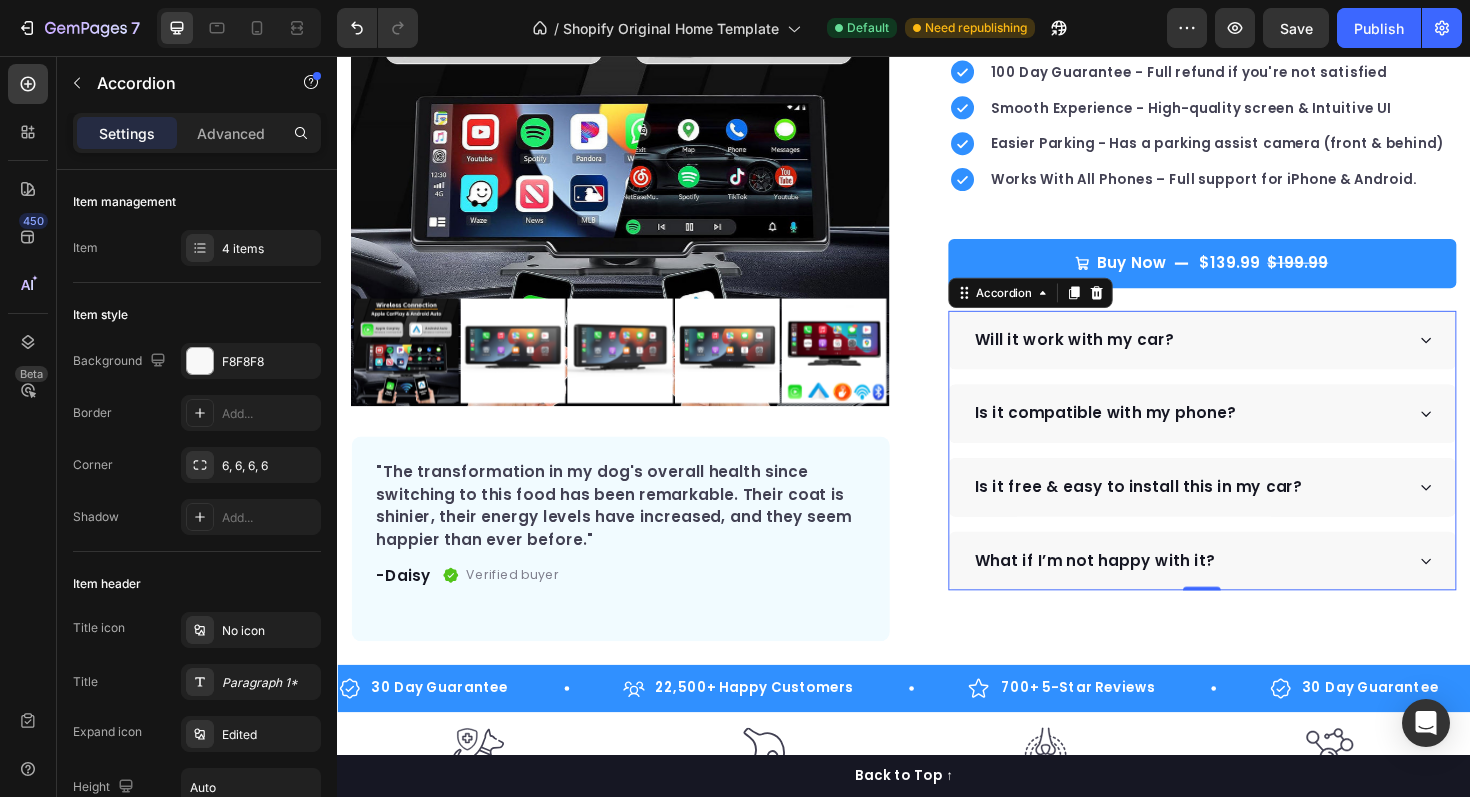 click on "What if I’m not happy with it?" at bounding box center (1238, 591) 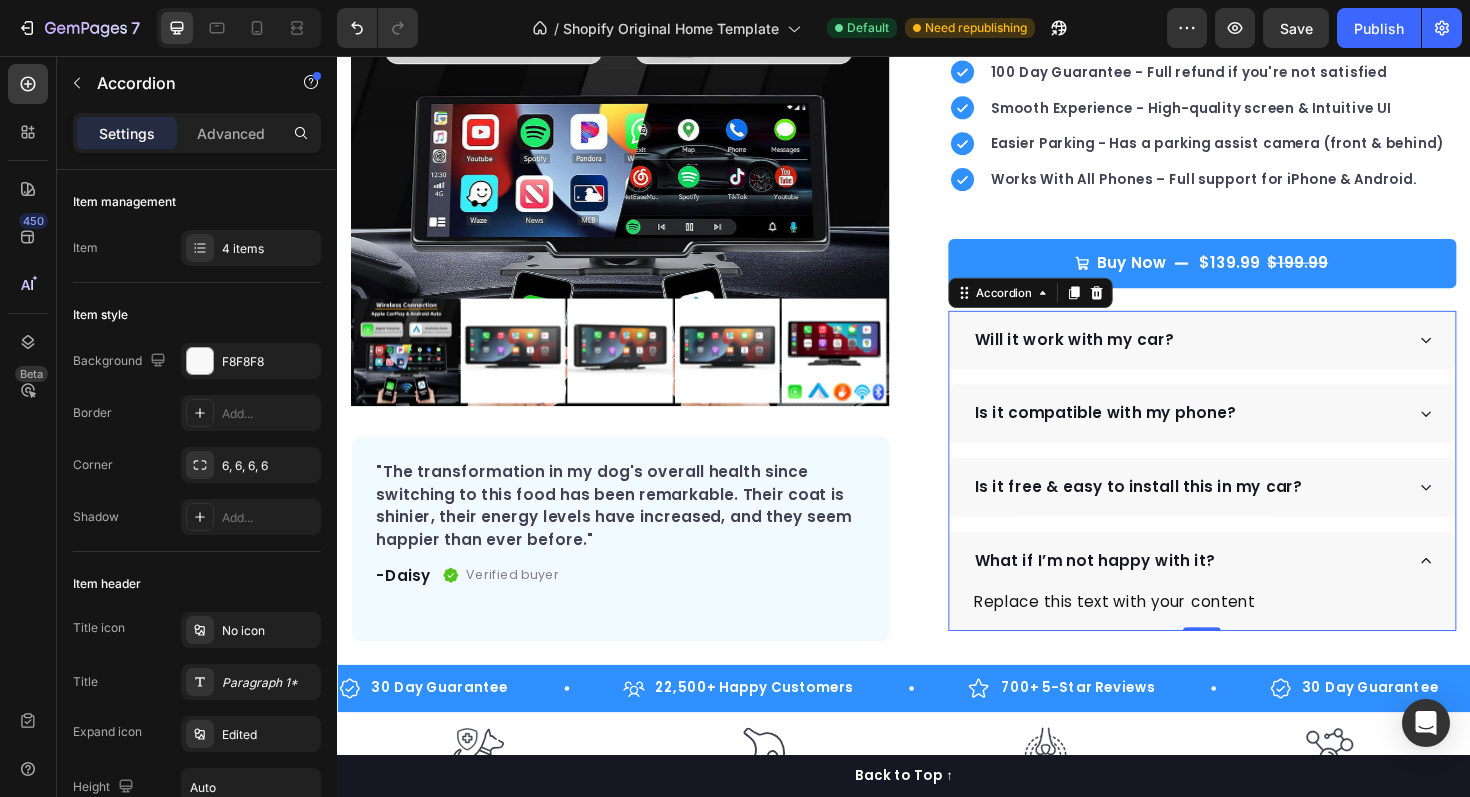 click on "What if I’m not happy with it?" at bounding box center [1238, 591] 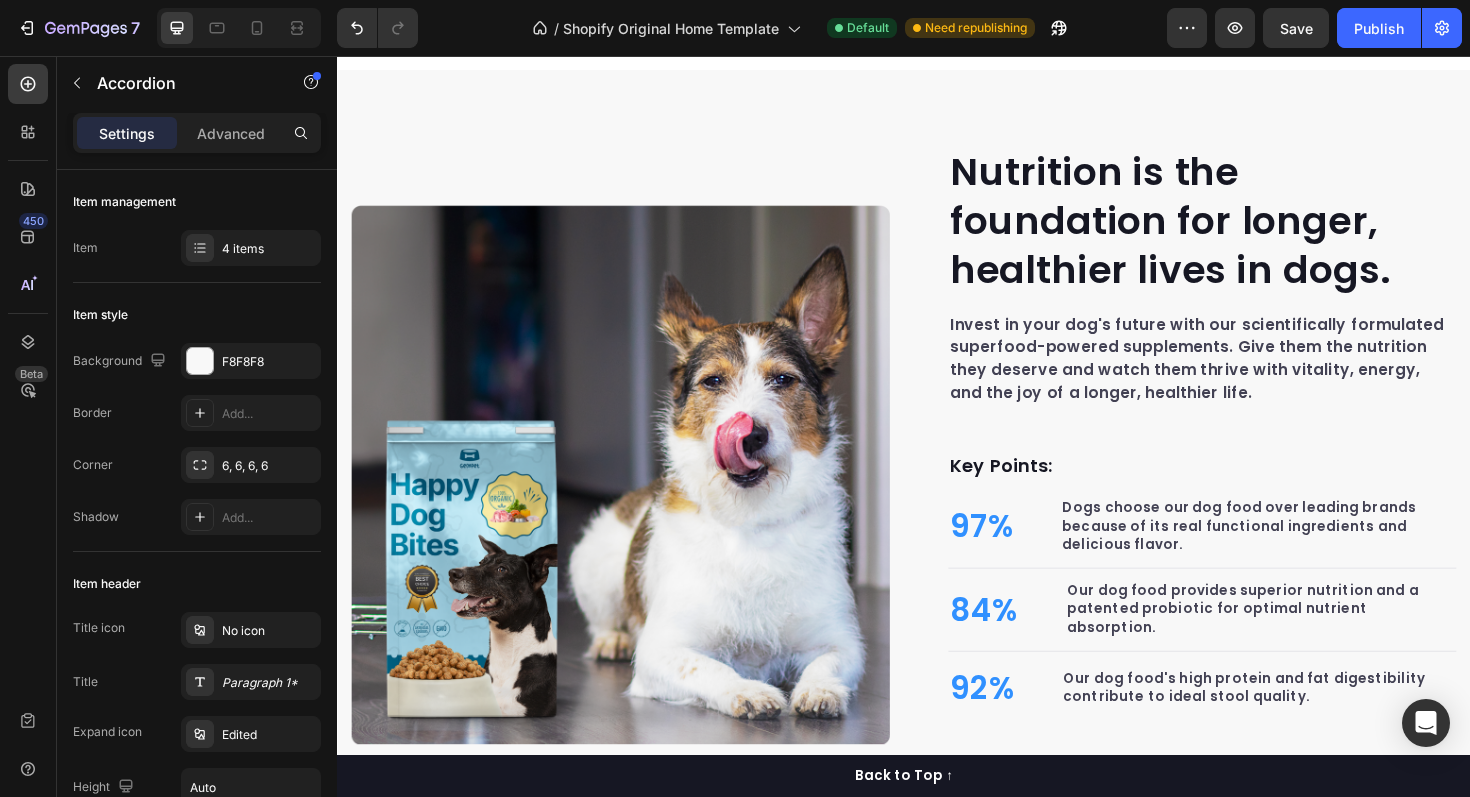 scroll, scrollTop: 1568, scrollLeft: 0, axis: vertical 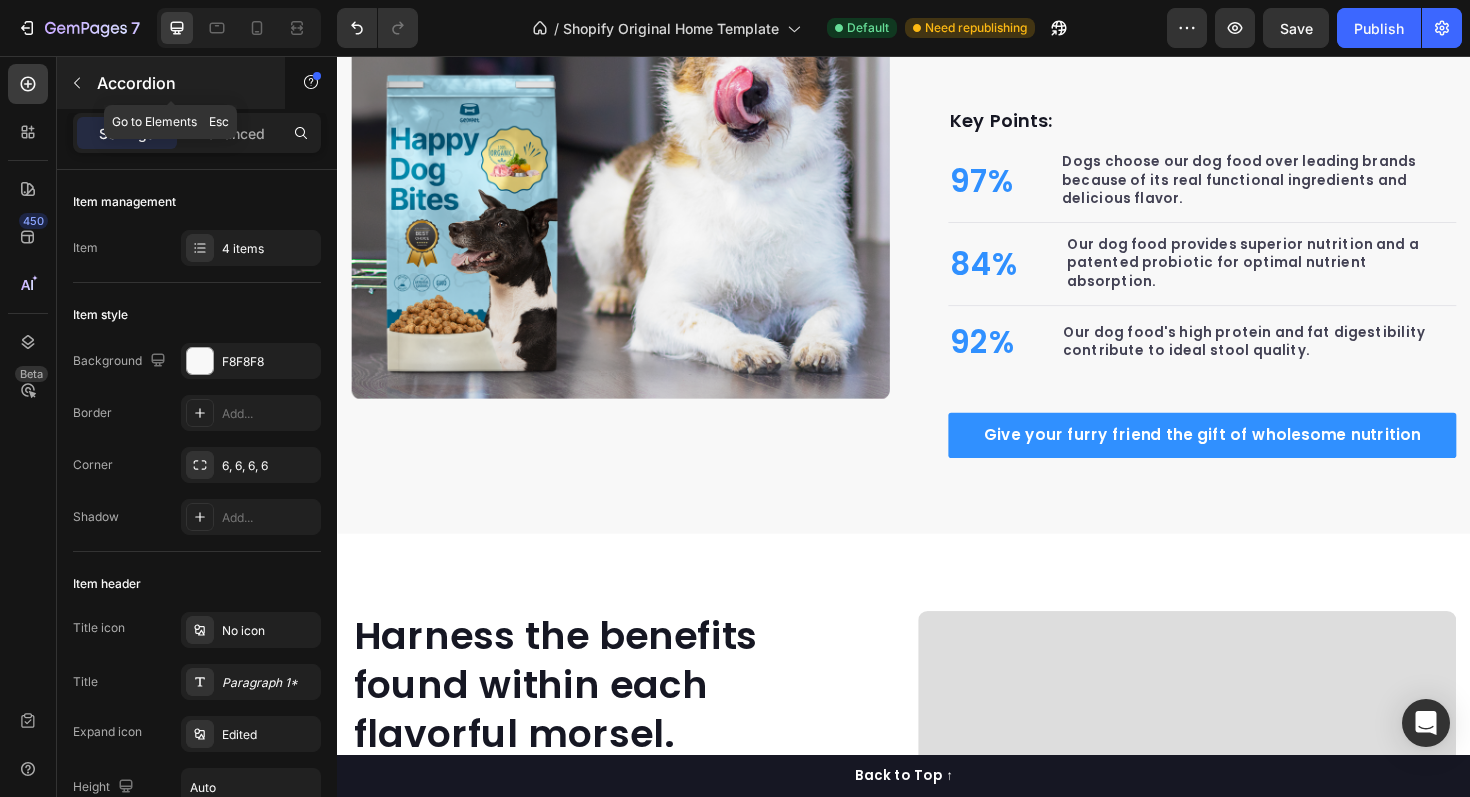click 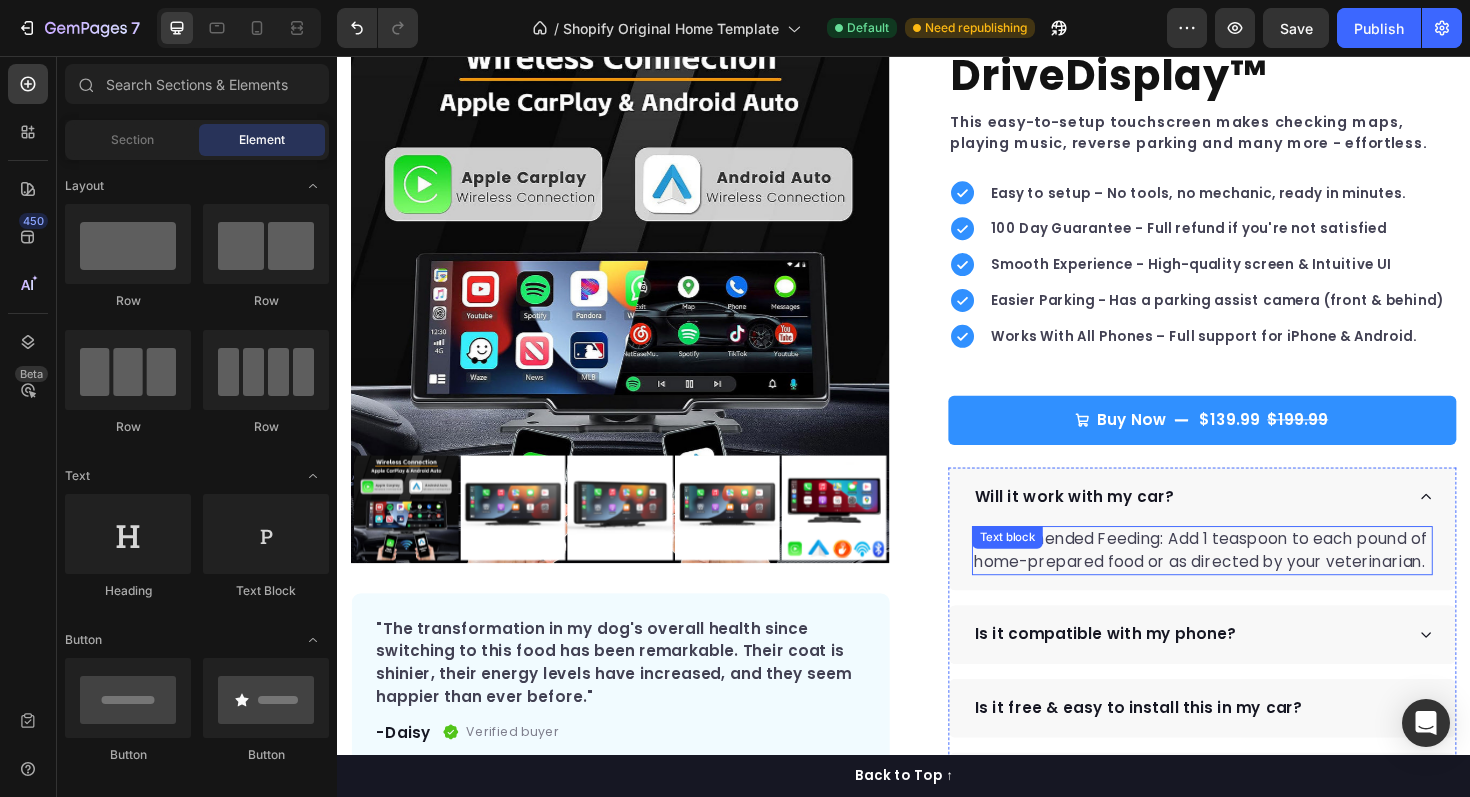 scroll, scrollTop: 142, scrollLeft: 0, axis: vertical 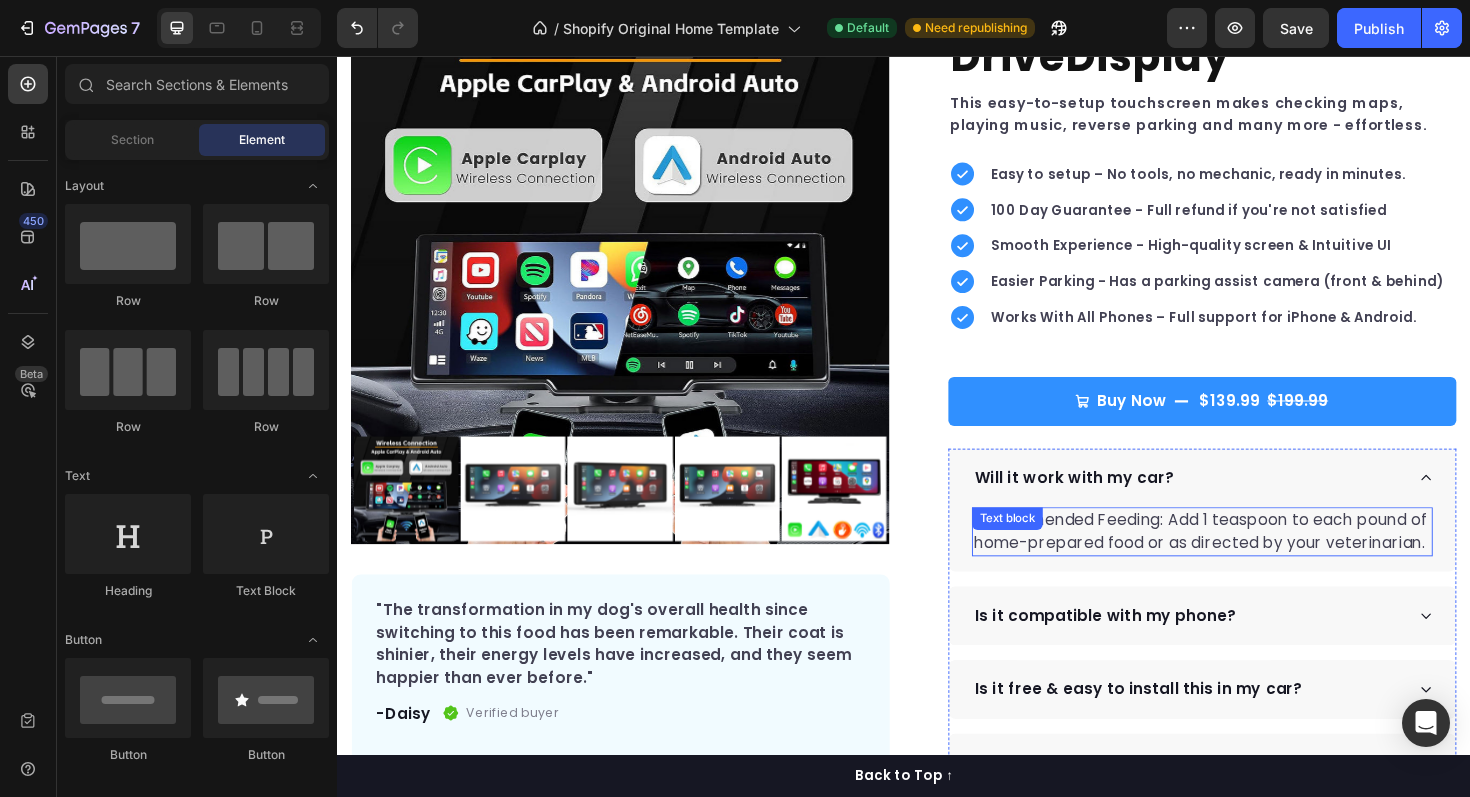 click on "Recommended Feeding: Add 1 teaspoon to each pound of home-prepared food or as directed by your veterinarian." at bounding box center [1253, 560] 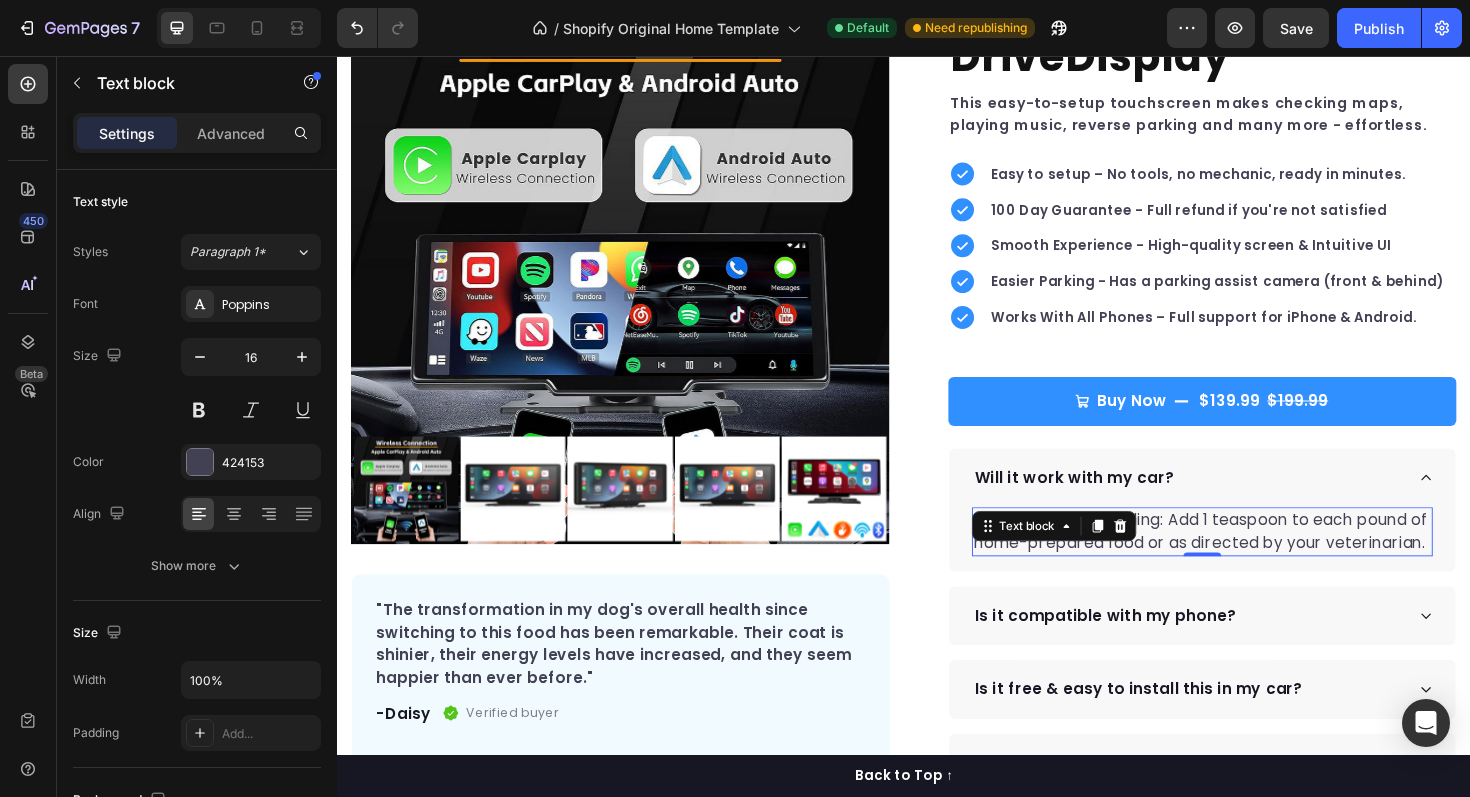 click on "Text block" at bounding box center (1096, 554) 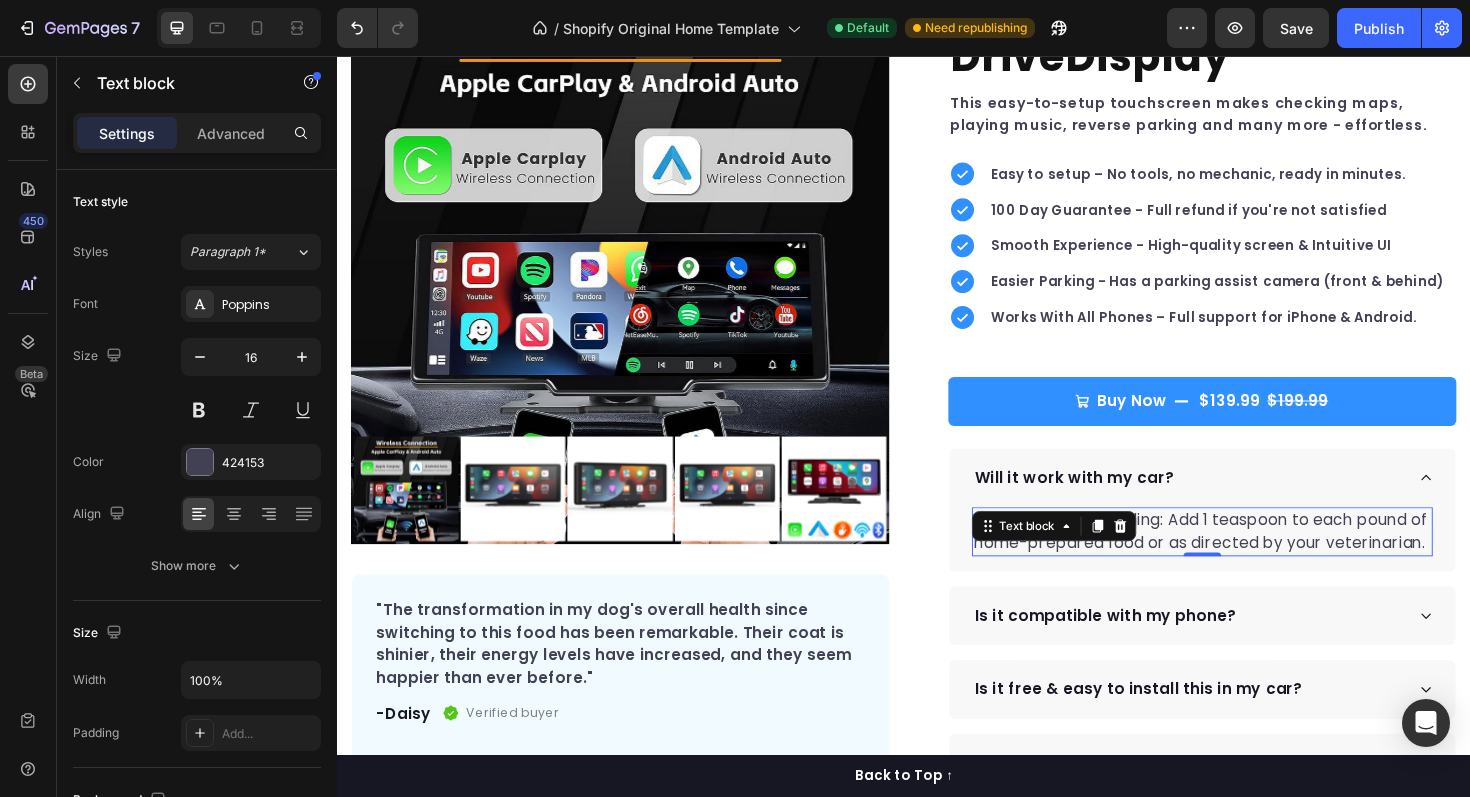 click on "Recommended Feeding: Add 1 teaspoon to each pound of home-prepared food or as directed by your veterinarian." at bounding box center [1253, 560] 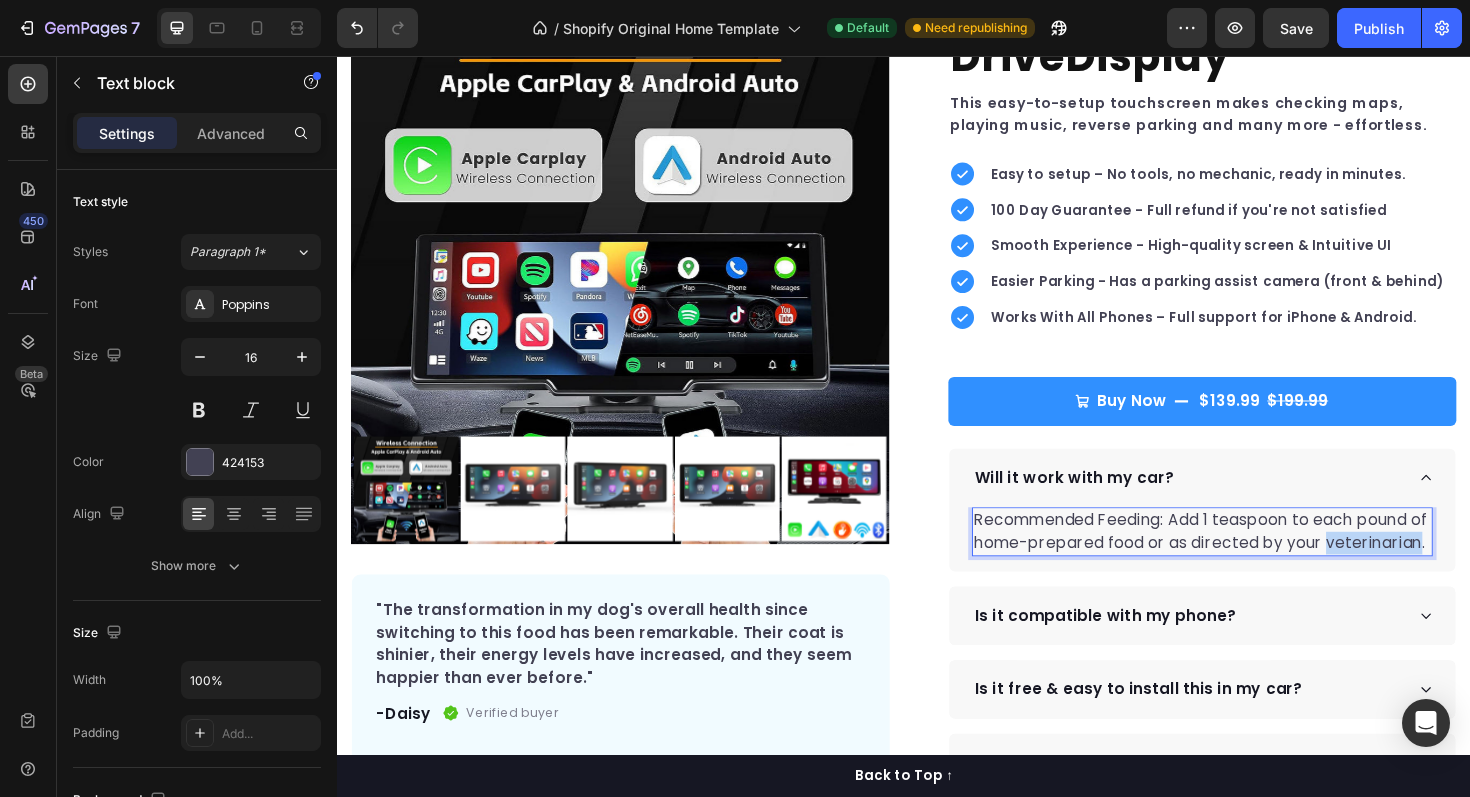 click on "Recommended Feeding: Add 1 teaspoon to each pound of home-prepared food or as directed by your veterinarian." at bounding box center [1253, 560] 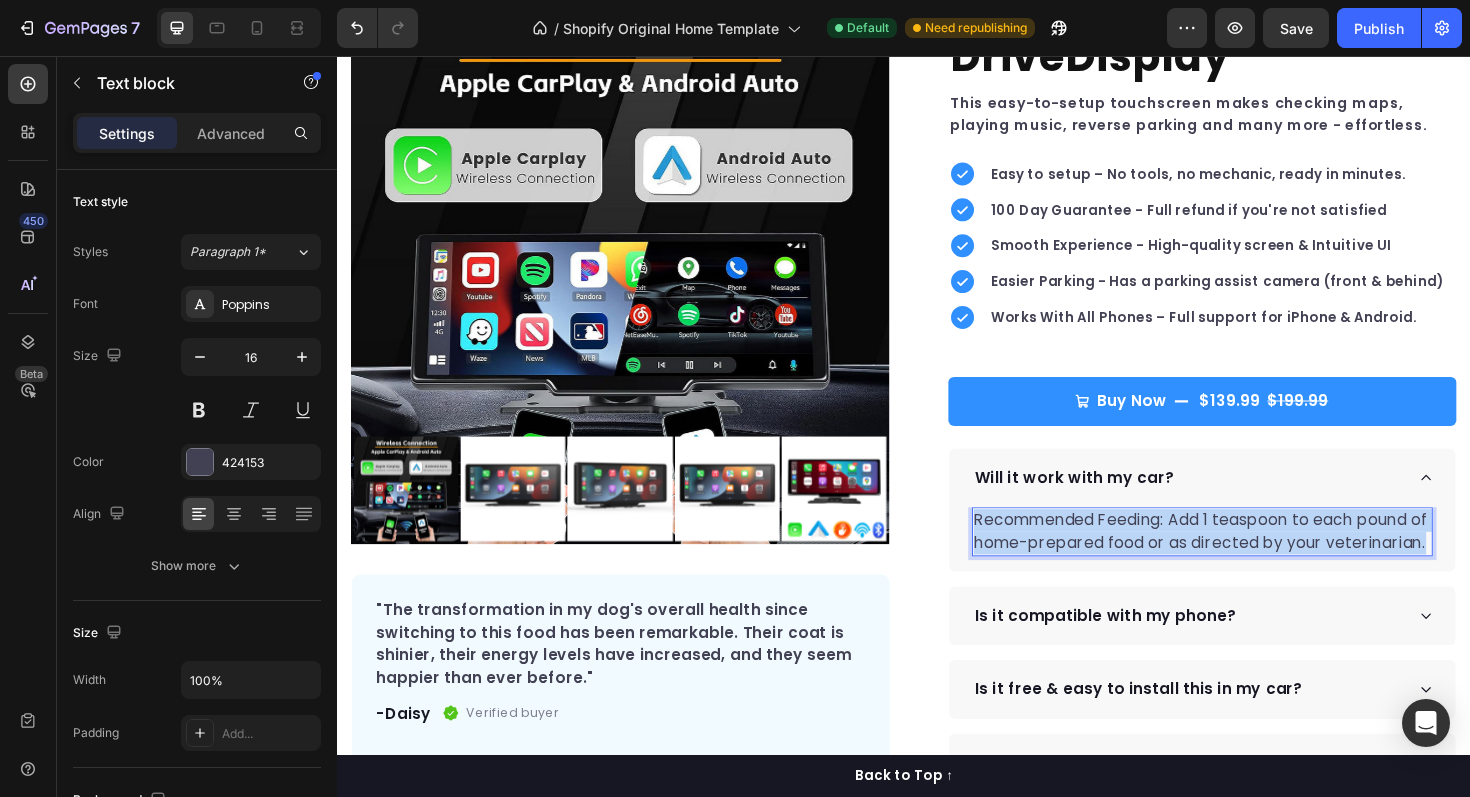 click on "Recommended Feeding: Add 1 teaspoon to each pound of home-prepared food or as directed by your veterinarian." at bounding box center [1253, 560] 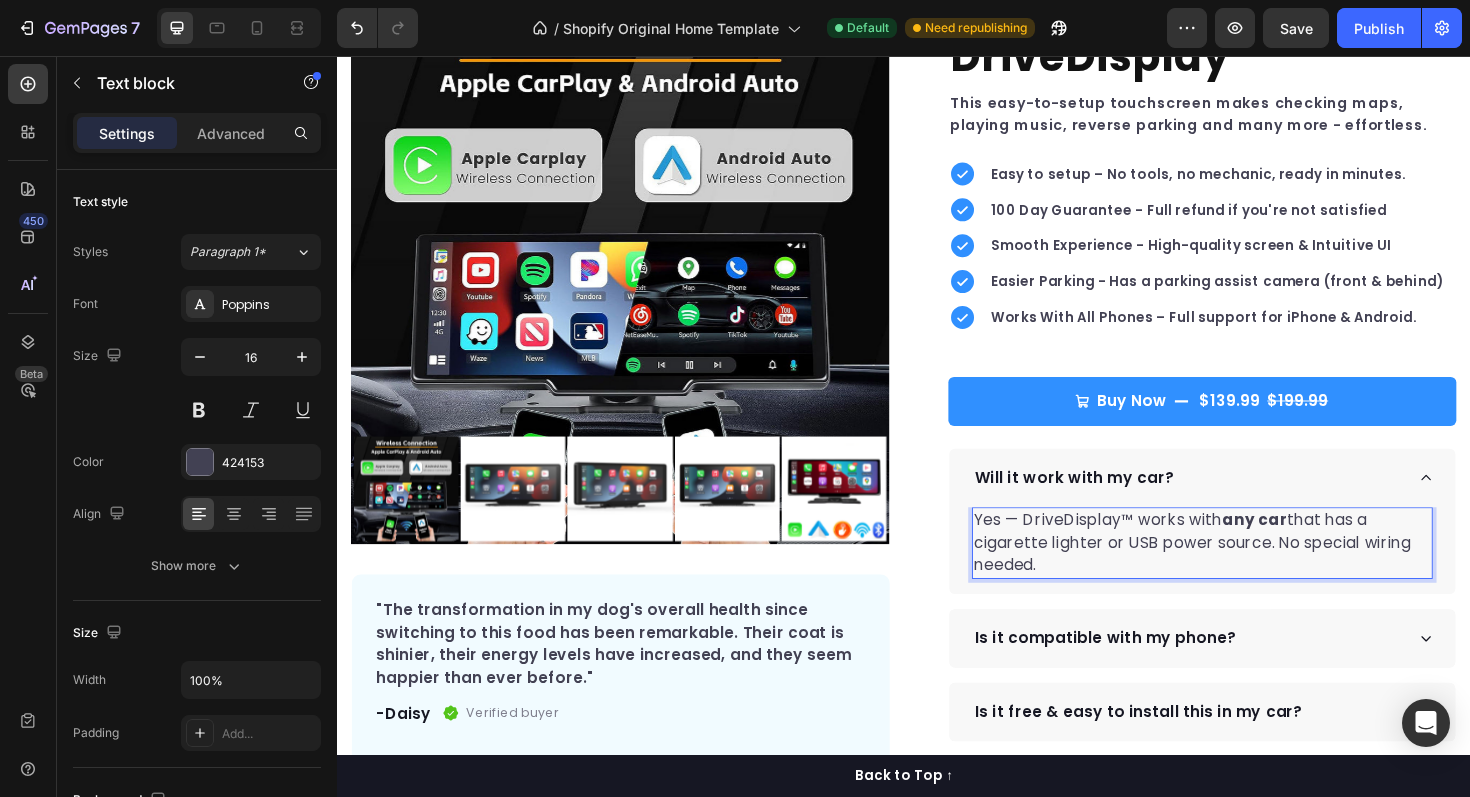 click on "Will it work with my car?" at bounding box center [1253, 503] 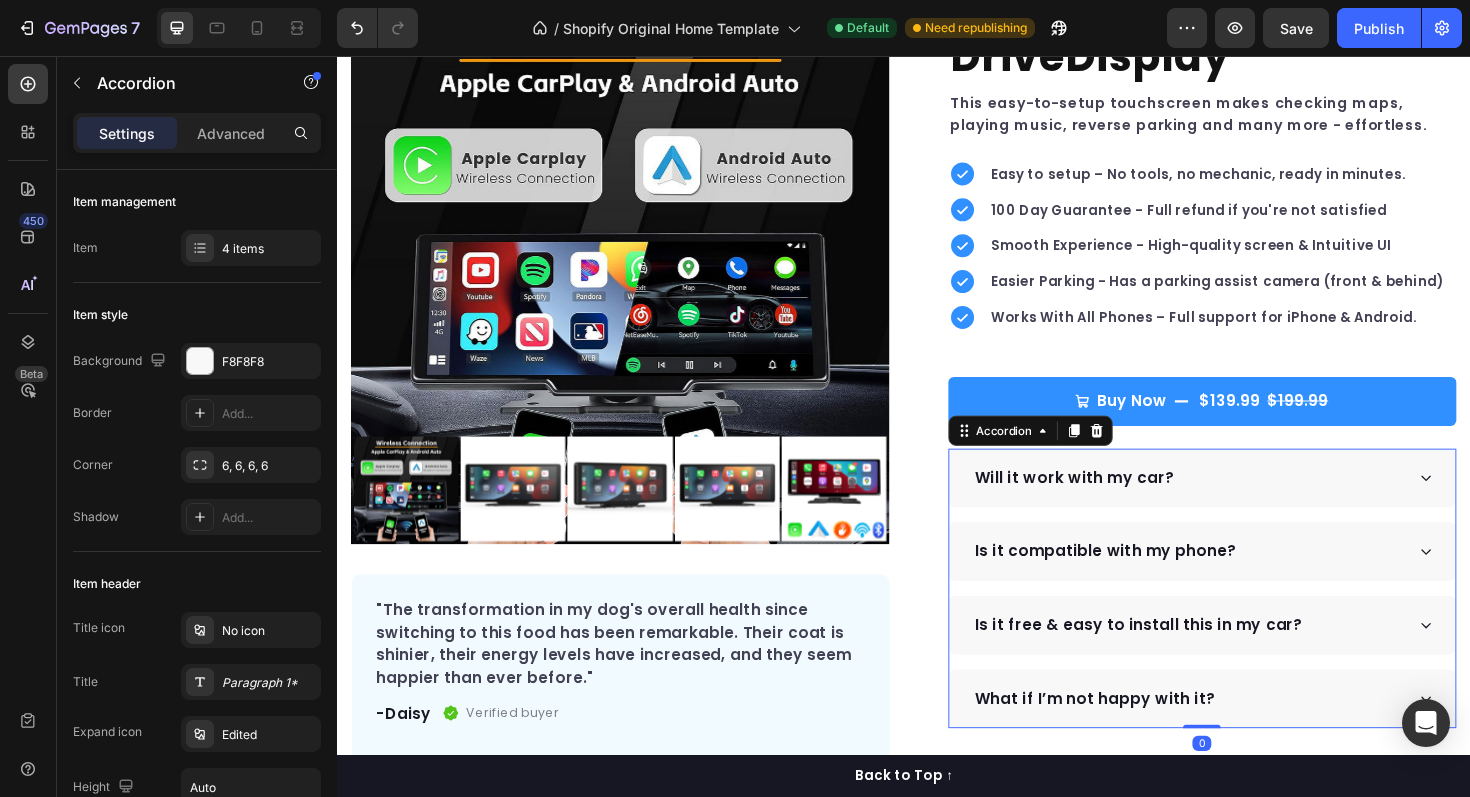 click on "Will it work with my car?" at bounding box center [1253, 503] 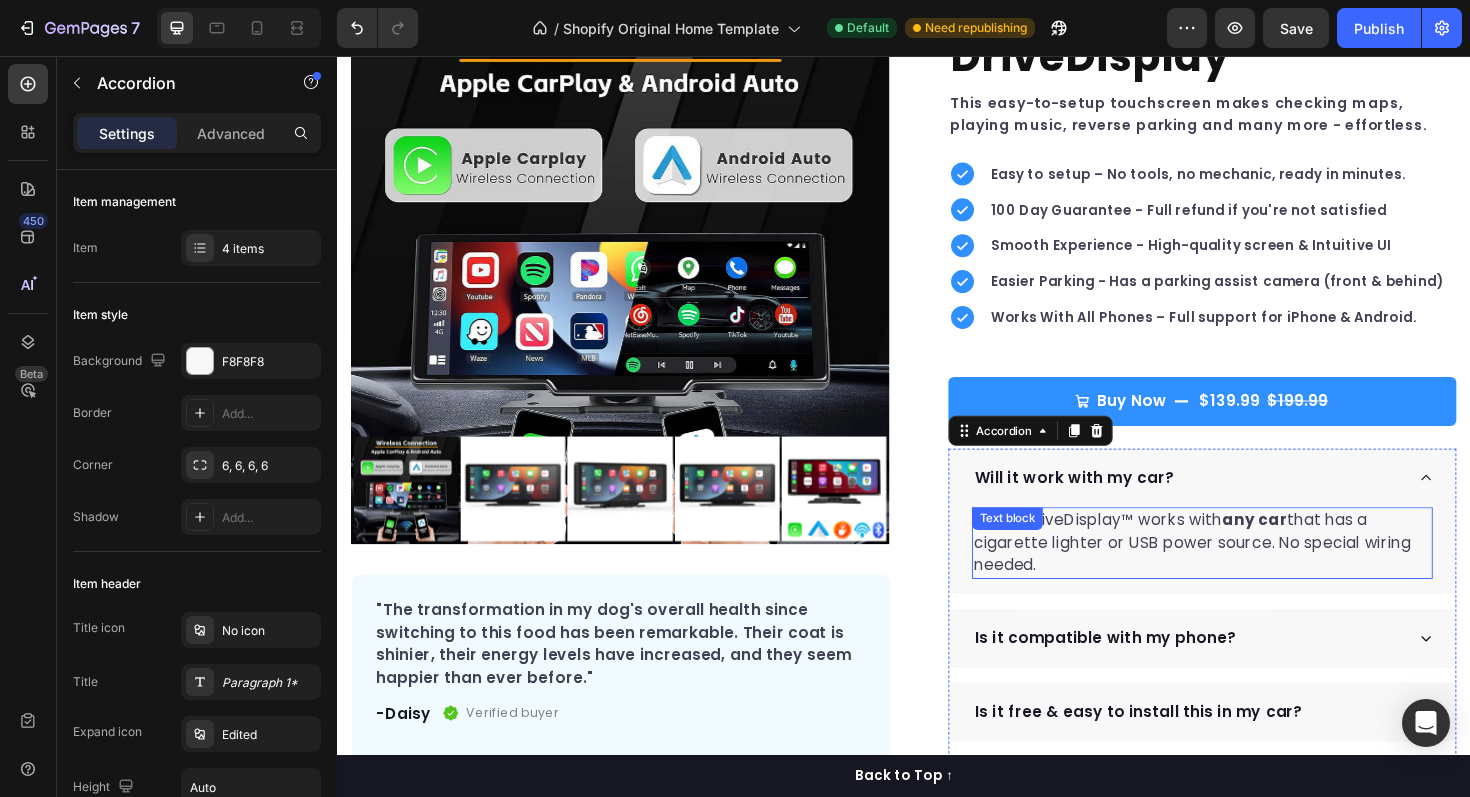 click on "any car" at bounding box center (1308, 547) 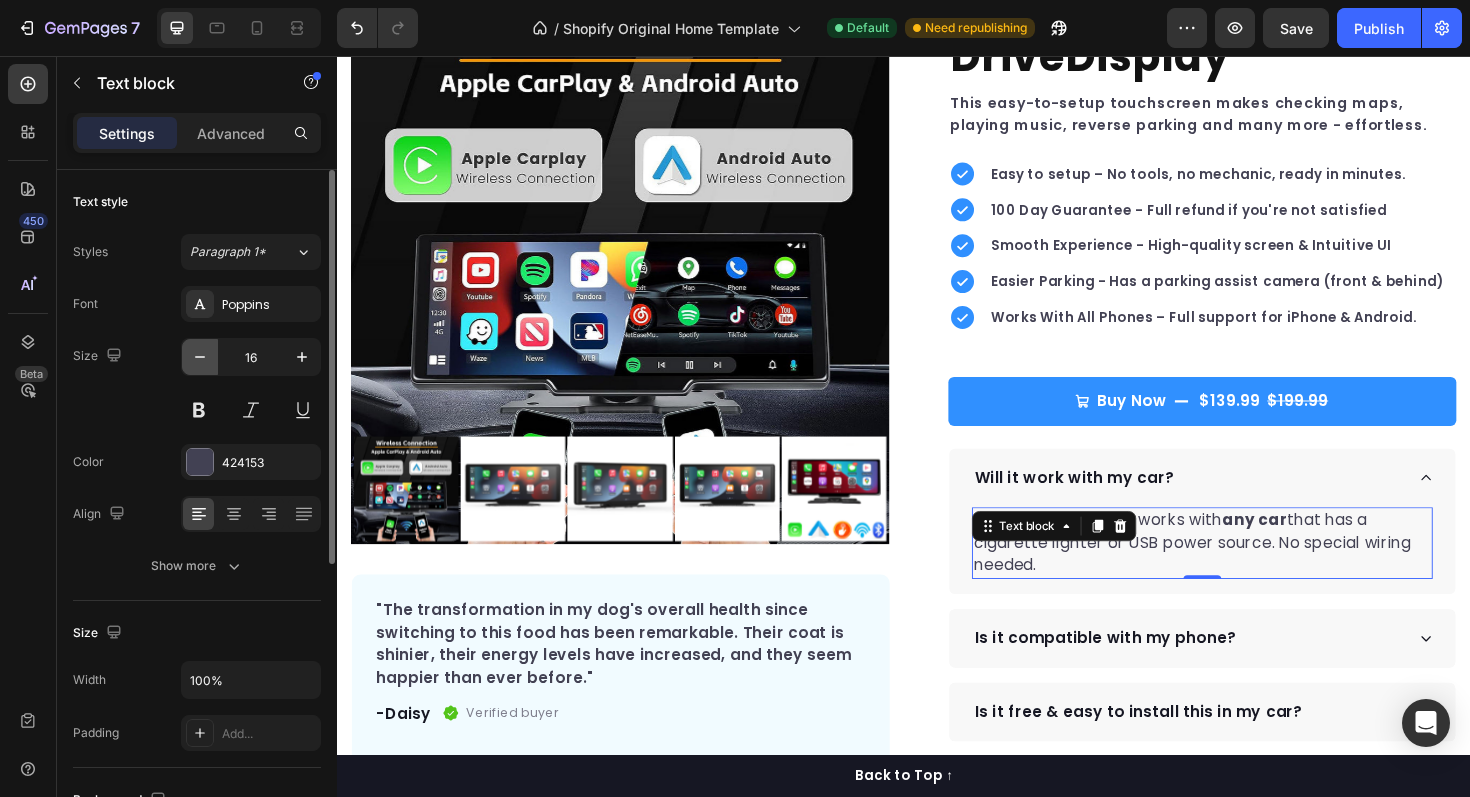 click 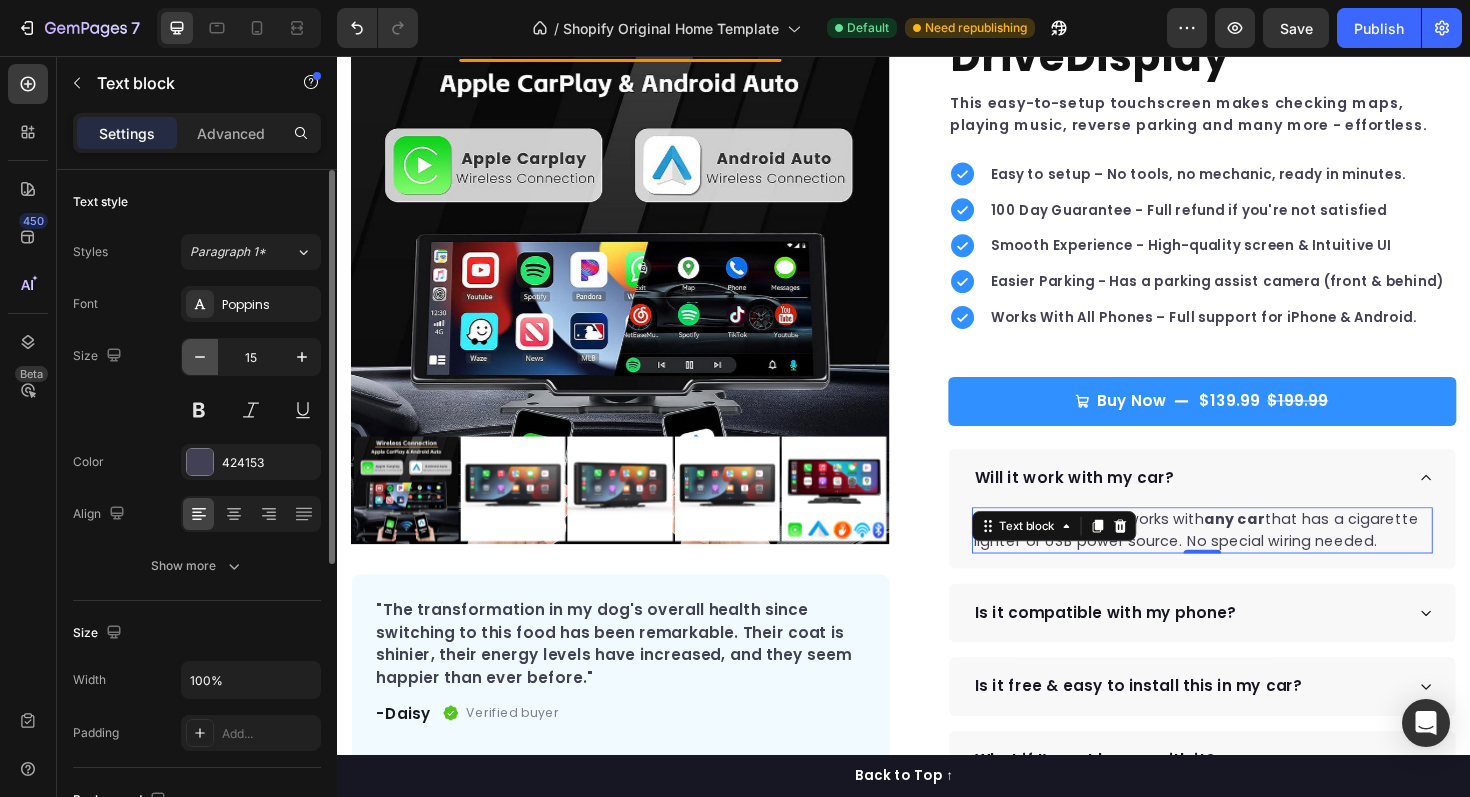 click 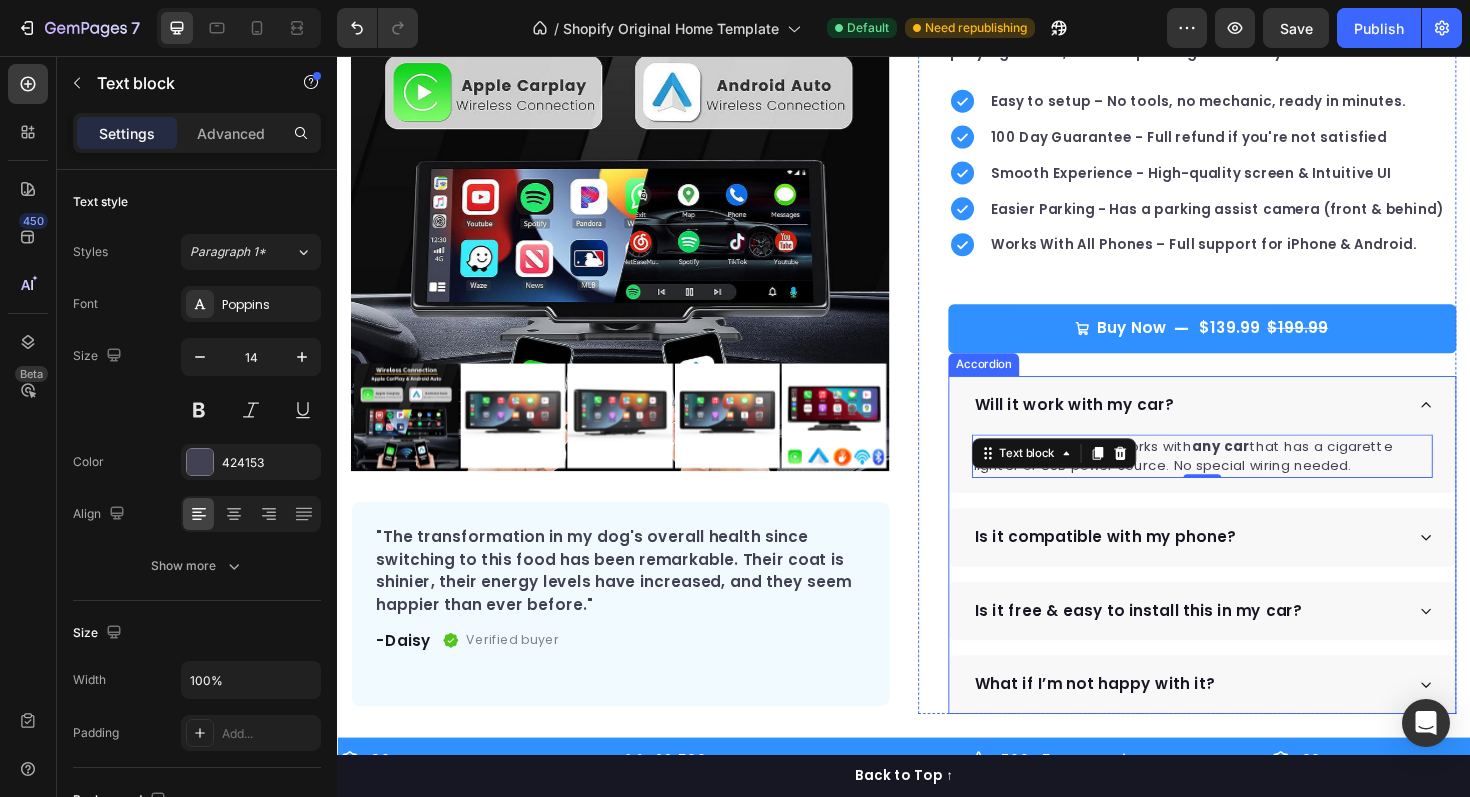 scroll, scrollTop: 430, scrollLeft: 0, axis: vertical 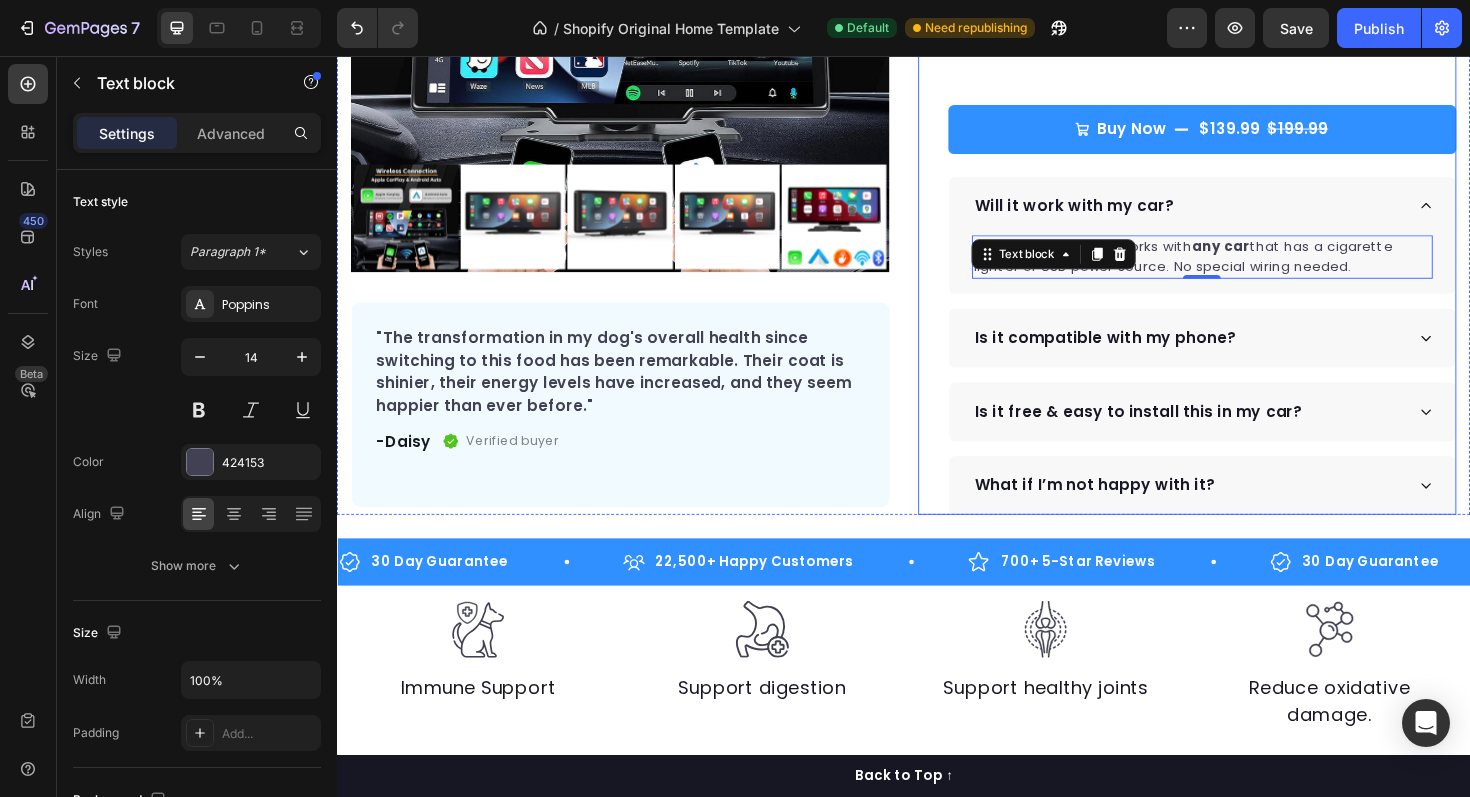 click on "Icon
Icon
Icon
Icon
Icon Icon List Hoz Rated 4.9 | 1,250+ Bought This Month Text block Row DriveDisplay™ Product Title This easy-to-setup touchscreen makes checking maps, playing music, reverse parking and many more - effortless. Text block
Easy to setup – No tools, no mechanic, ready in minutes.
100 Day Guarantee - Full refund if you're not satisfied
Smooth Experience - High-quality screen & Intuitive UI
Easier Parking - Has a parking assist camera (front & behind)
Works With All Phones – Full support for iPhone & Android. Item list
Buy Now
$139.99 $199.99 Product Cart Button Perfect for sensitive tummies Supercharge immunity System Bursting with protein, vitamins, and minerals Supports strong muscles, increases bone strength Item list
Will it work with my car? any car Text block   0 Row" at bounding box center (1237, 128) 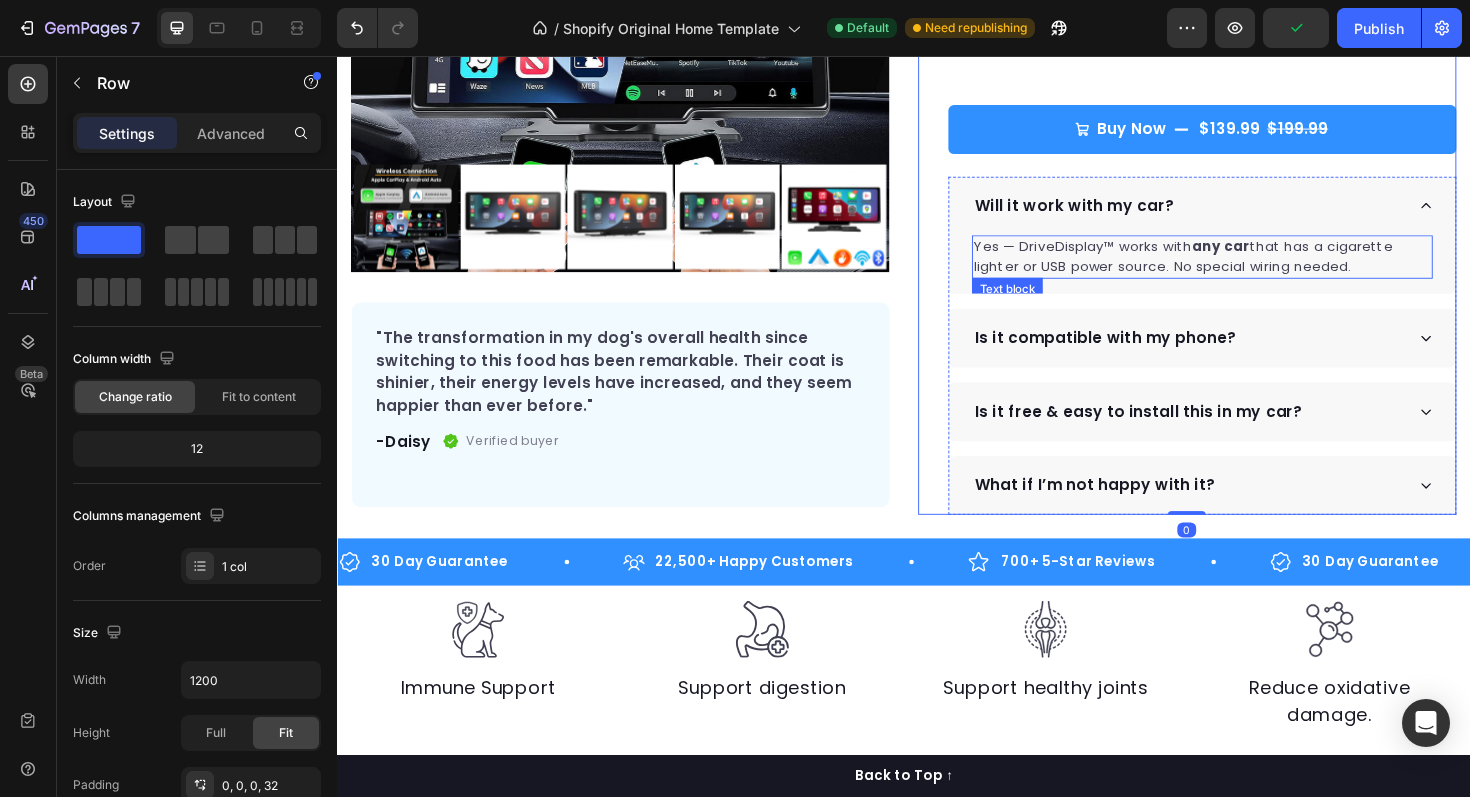 click on "Yes — DriveDisplay™ works with  any car  that has a cigarette lighter or USB power source. No special wiring needed." at bounding box center (1253, 269) 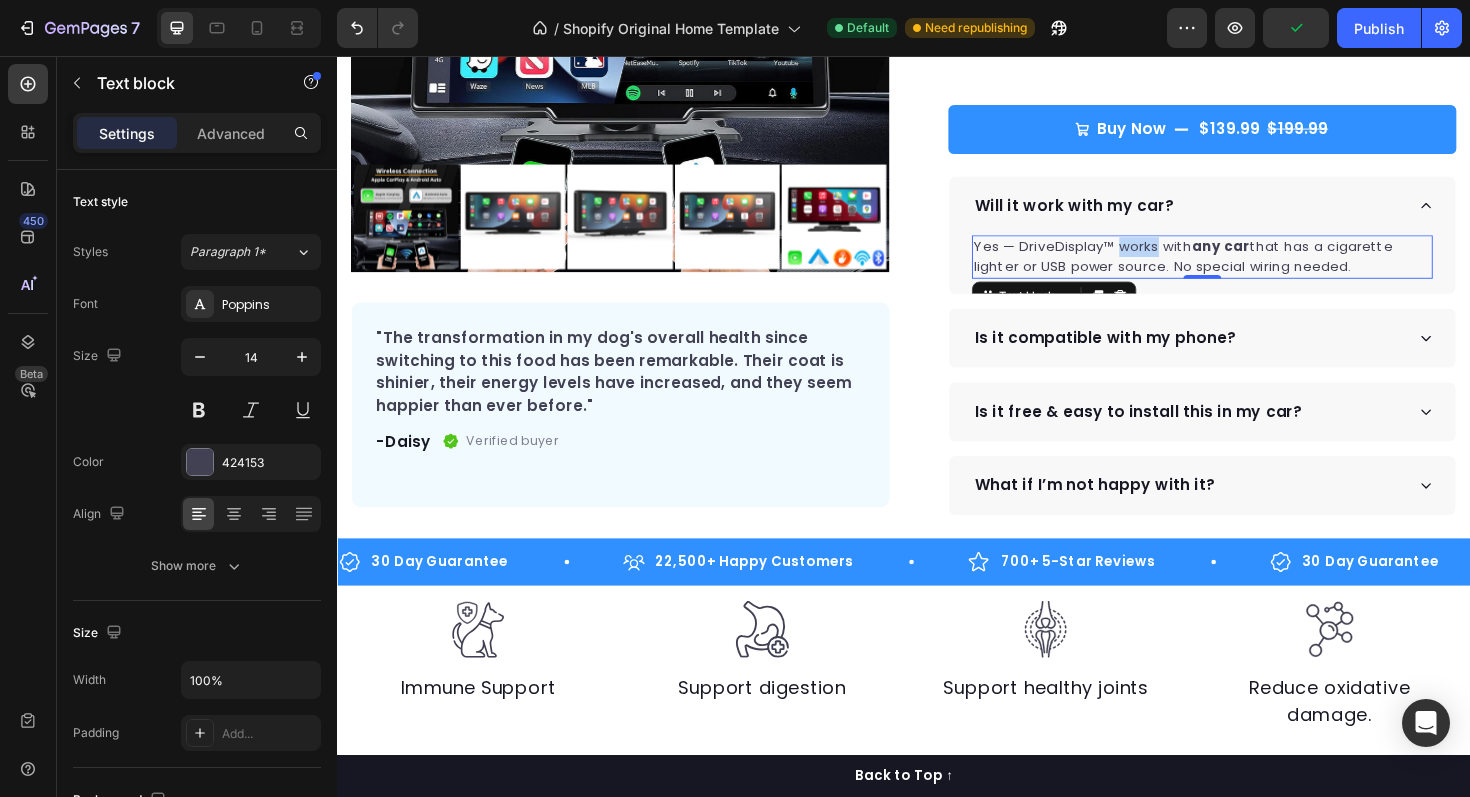 click on "Yes — DriveDisplay™ works with  any car  that has a cigarette lighter or USB power source. No special wiring needed." at bounding box center (1253, 269) 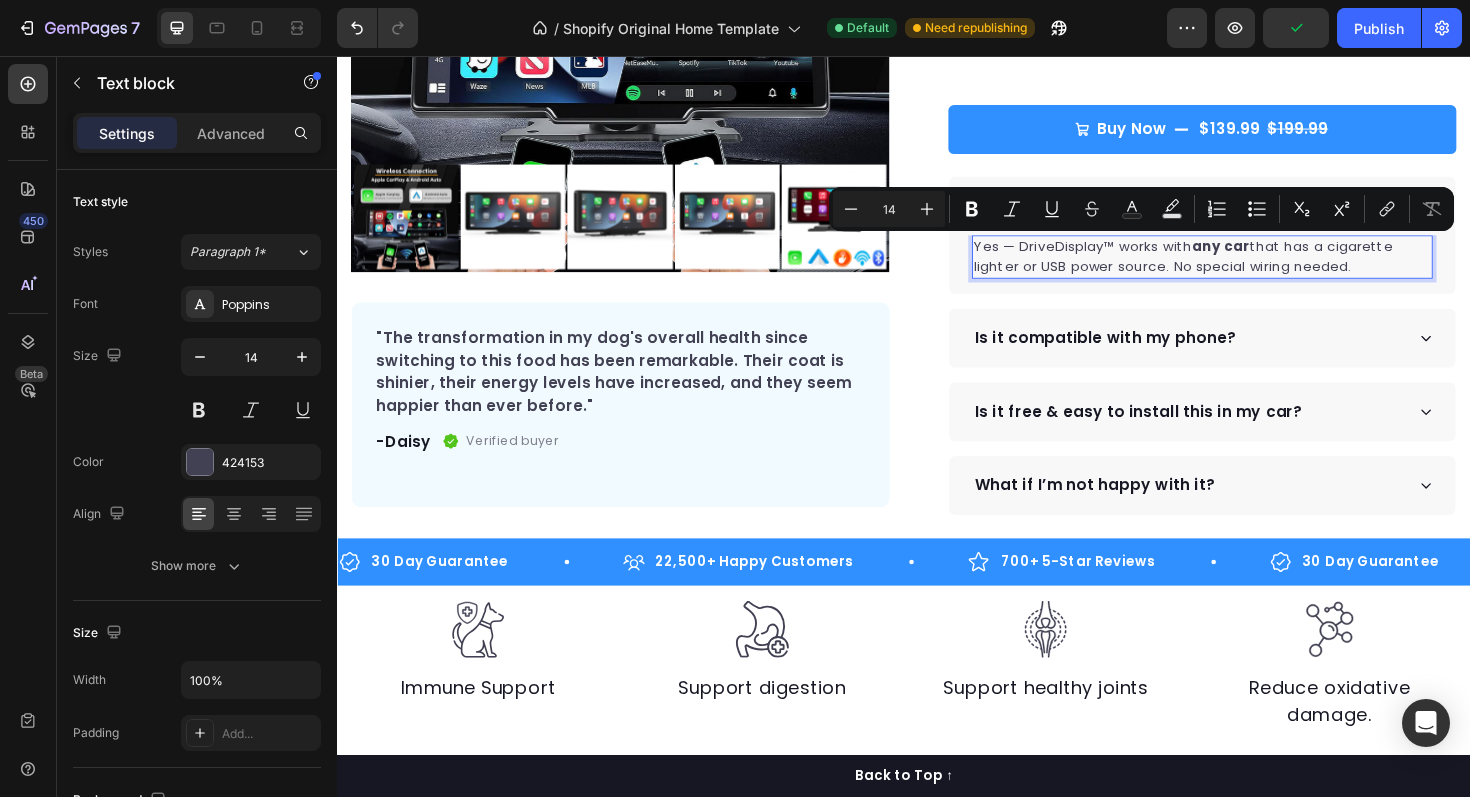 click on "Yes — DriveDisplay™ works with  any car  that has a cigarette lighter or USB power source. No special wiring needed." at bounding box center [1253, 269] 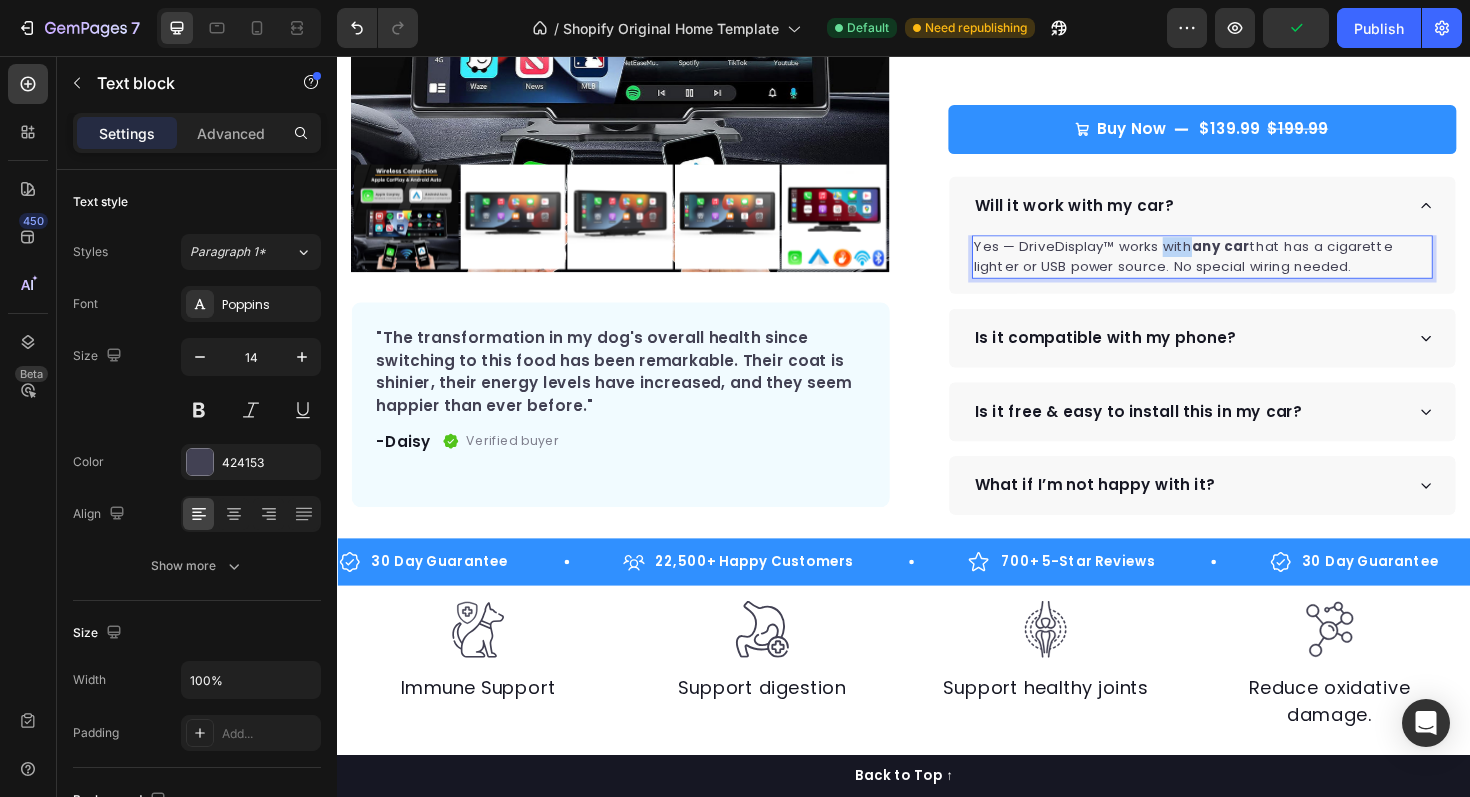click on "Yes — DriveDisplay™ works with  any car  that has a cigarette lighter or USB power source. No special wiring needed." at bounding box center (1253, 269) 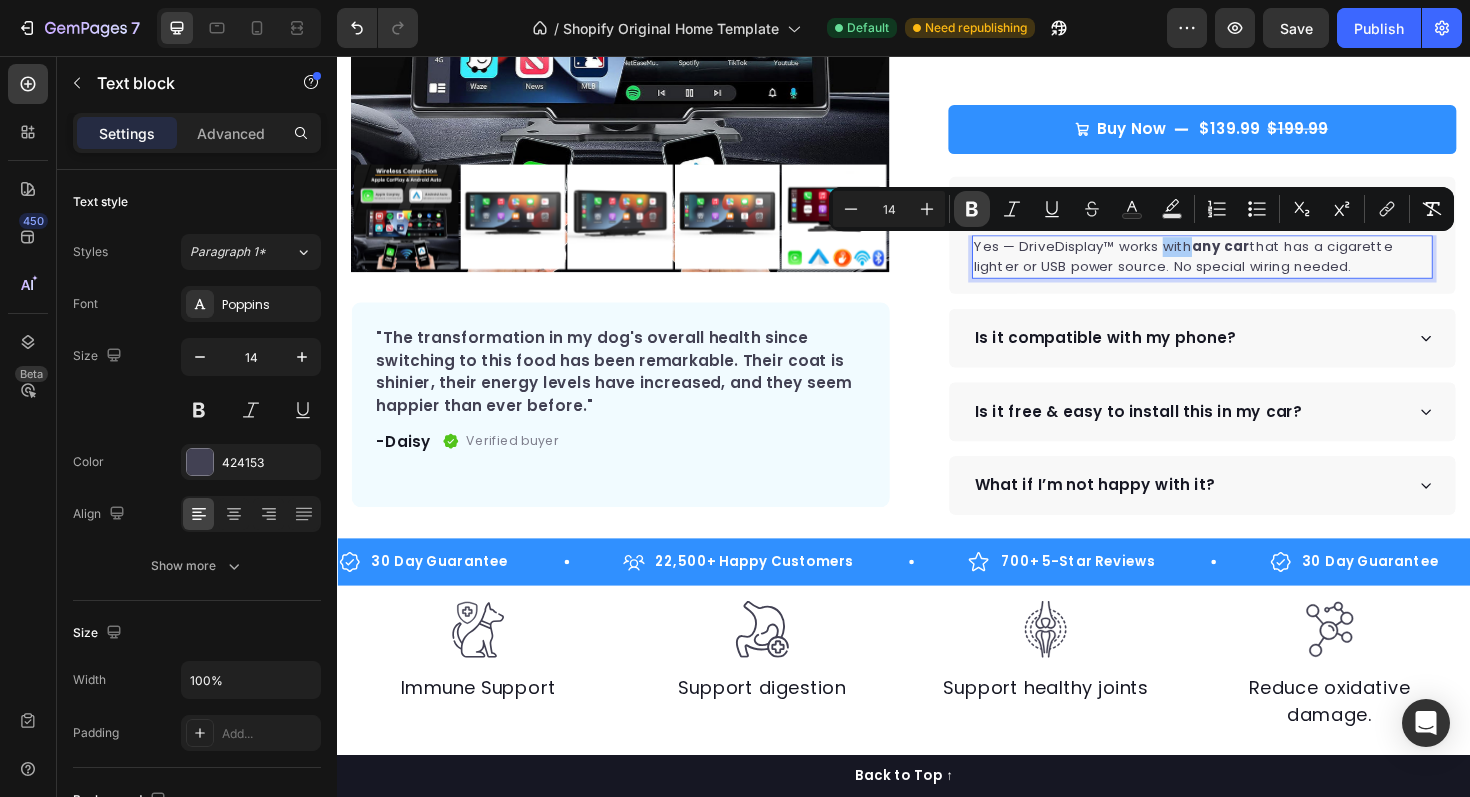 click 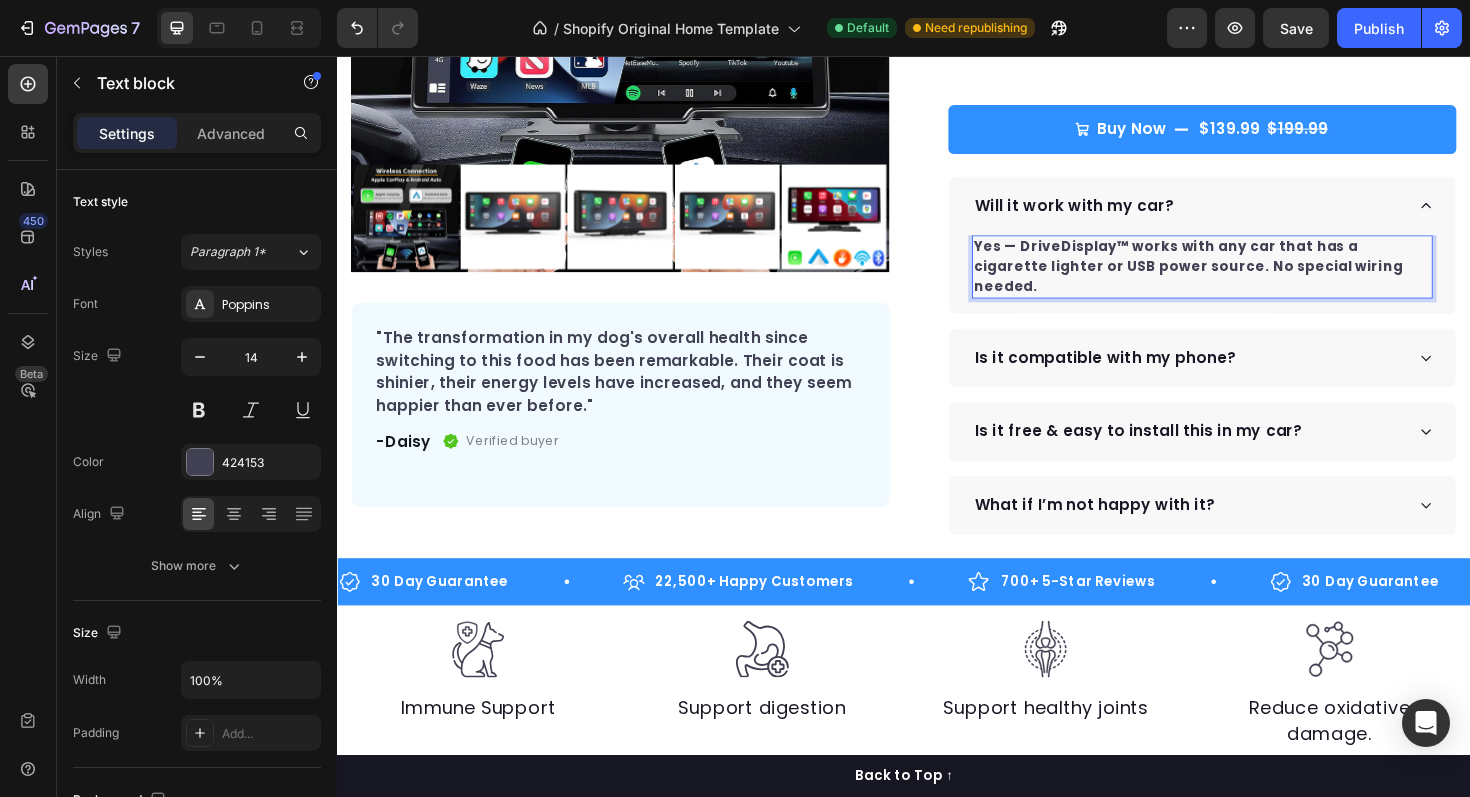 click on "Yes — DriveDisplay™ works with any car that has a cigarette lighter or USB power source. No special wiring needed." at bounding box center [1238, 279] 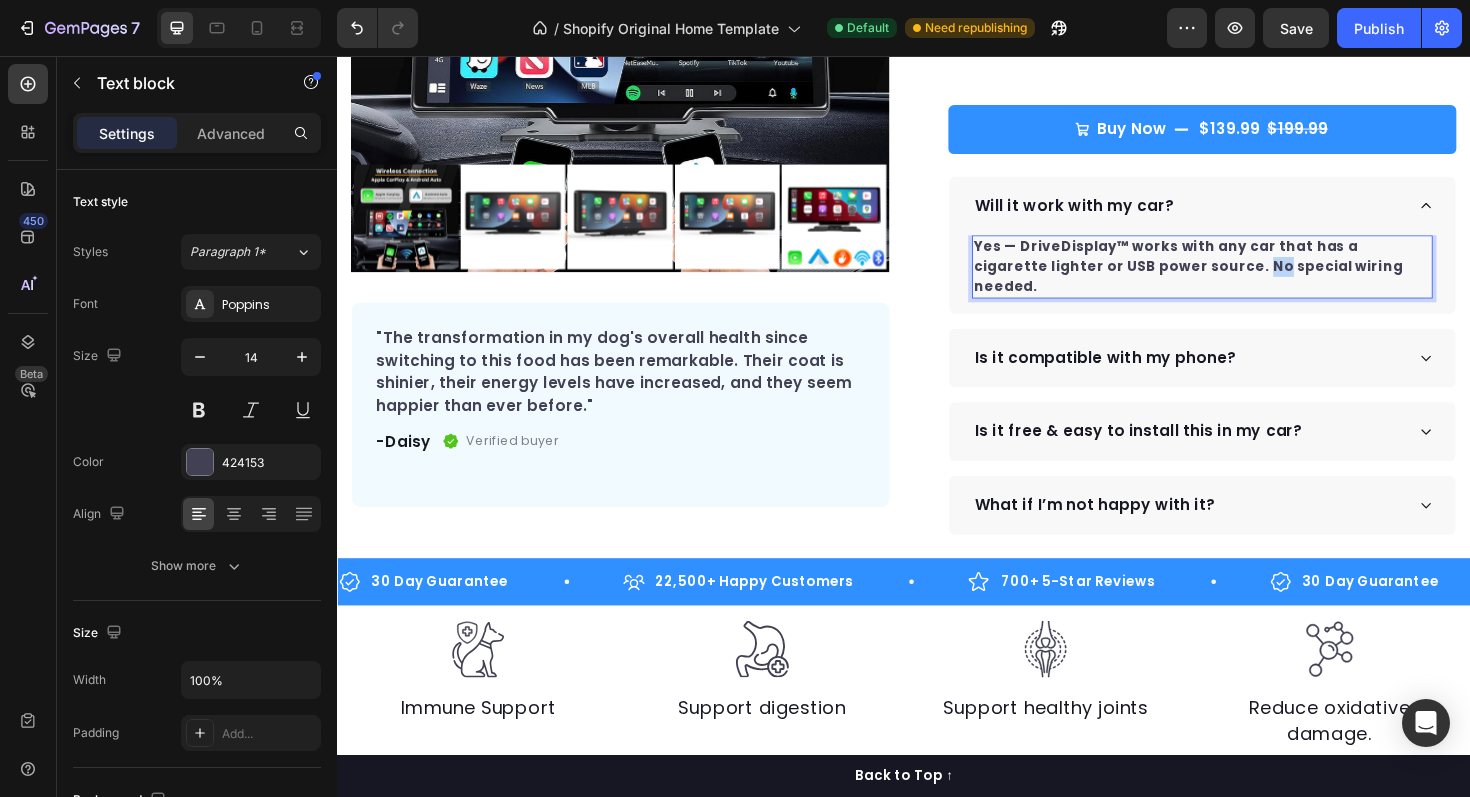 click on "Yes — DriveDisplay™ works with any car that has a cigarette lighter or USB power source. No special wiring needed." at bounding box center (1238, 279) 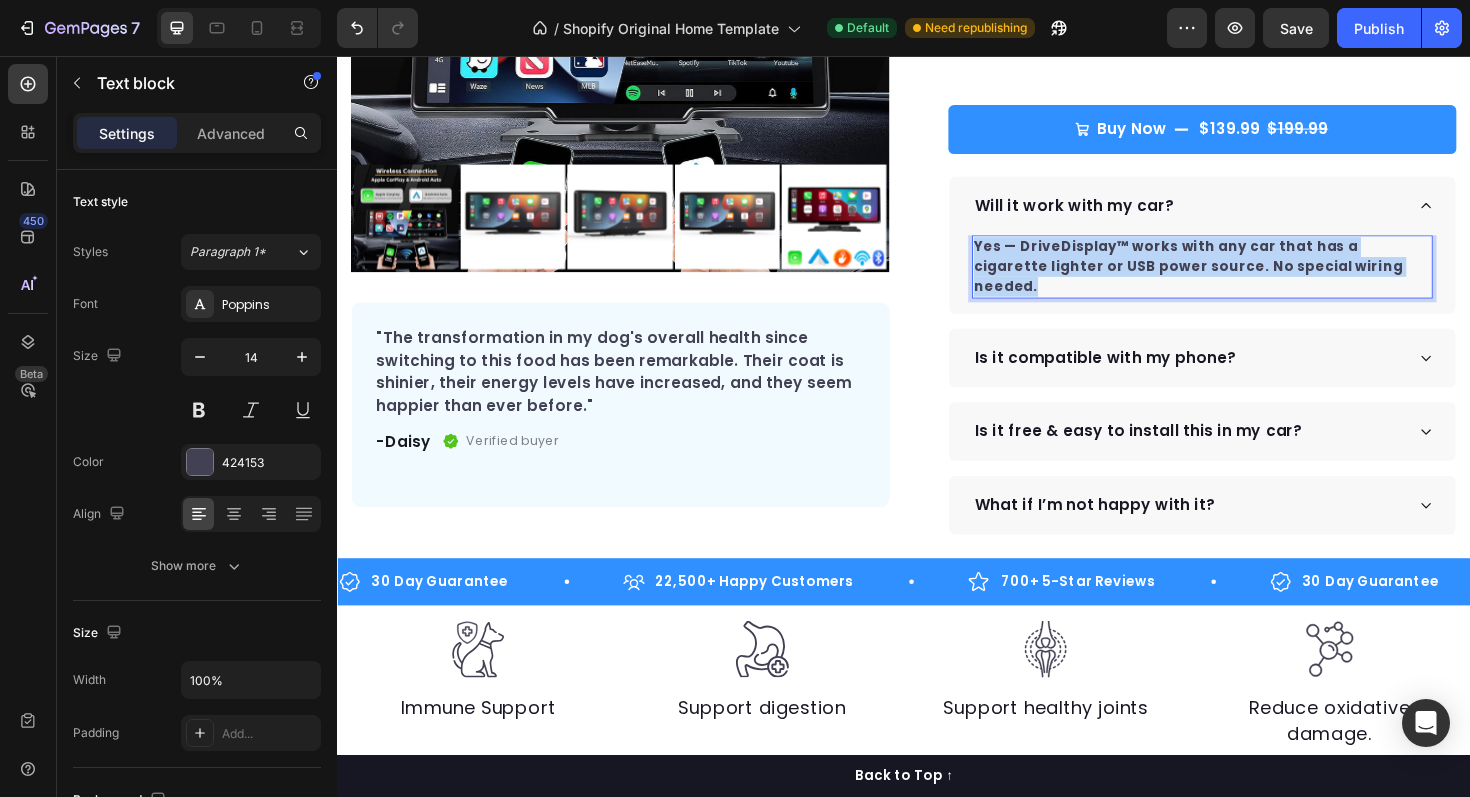 click on "Yes — DriveDisplay™ works with any car that has a cigarette lighter or USB power source. No special wiring needed." at bounding box center [1238, 279] 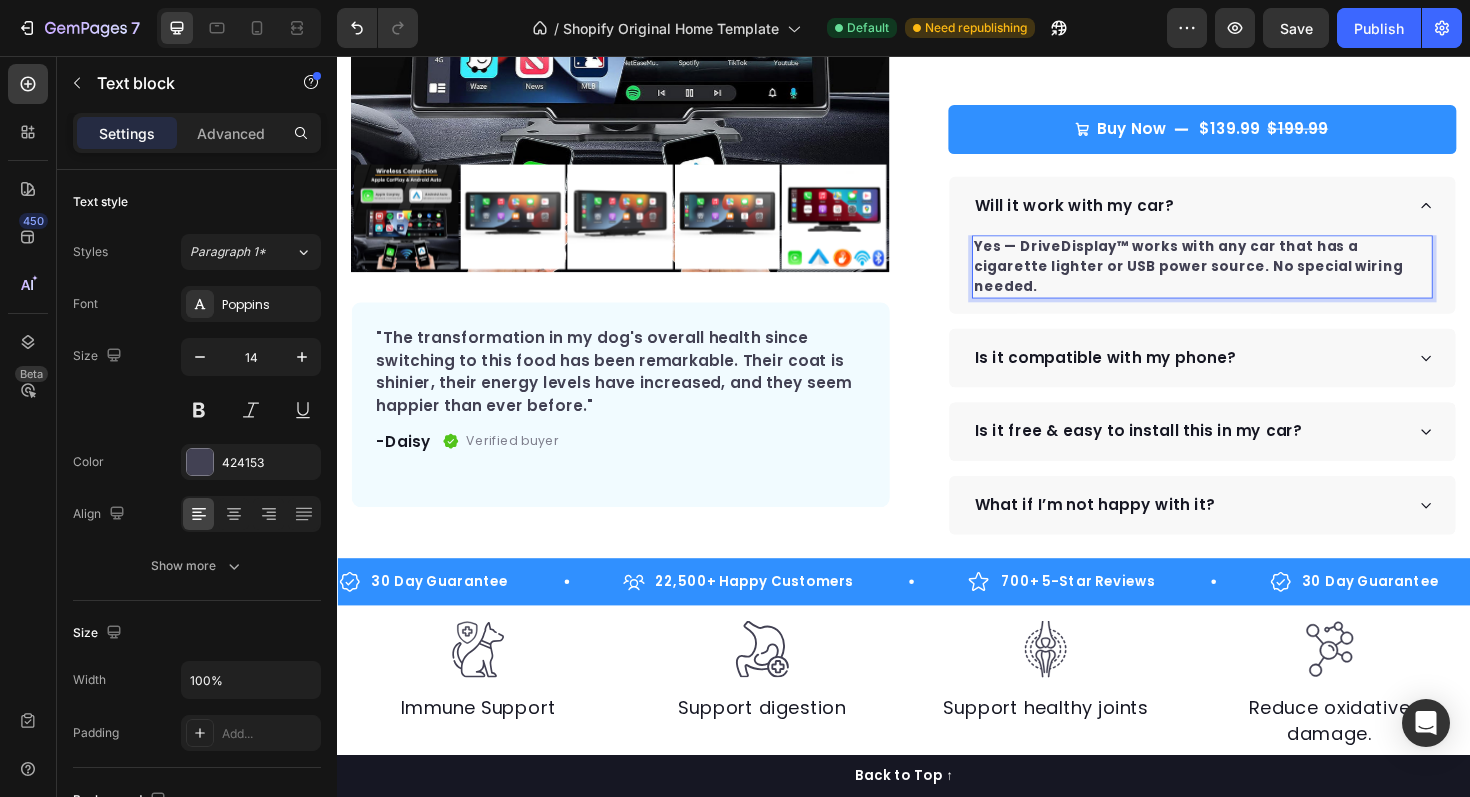 click on "Yes — DriveDisplay™ works with any car that has a cigarette lighter or USB power source. No special wiring needed." at bounding box center [1238, 279] 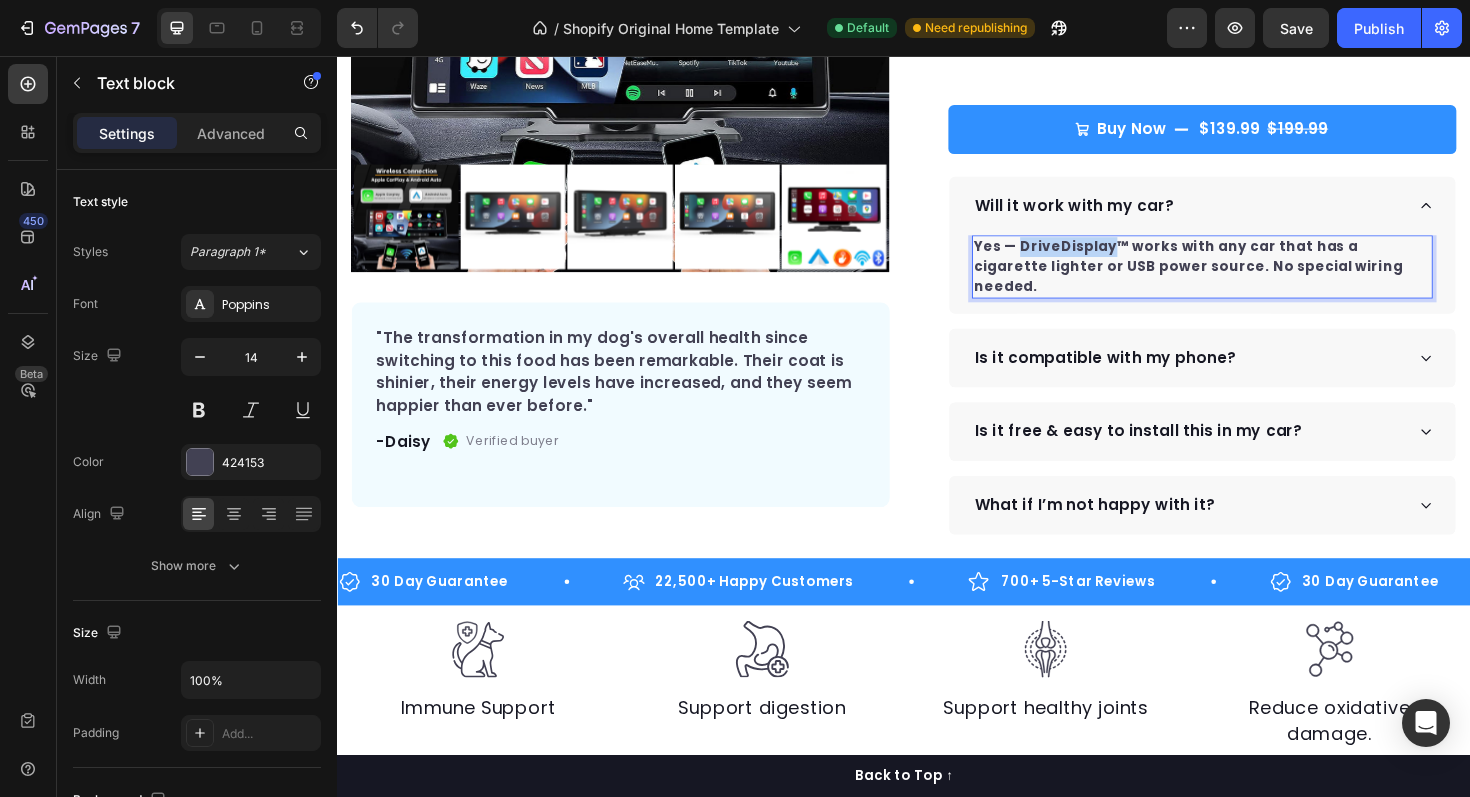 click on "Yes — DriveDisplay™ works with any car that has a cigarette lighter or USB power source. No special wiring needed." at bounding box center (1238, 279) 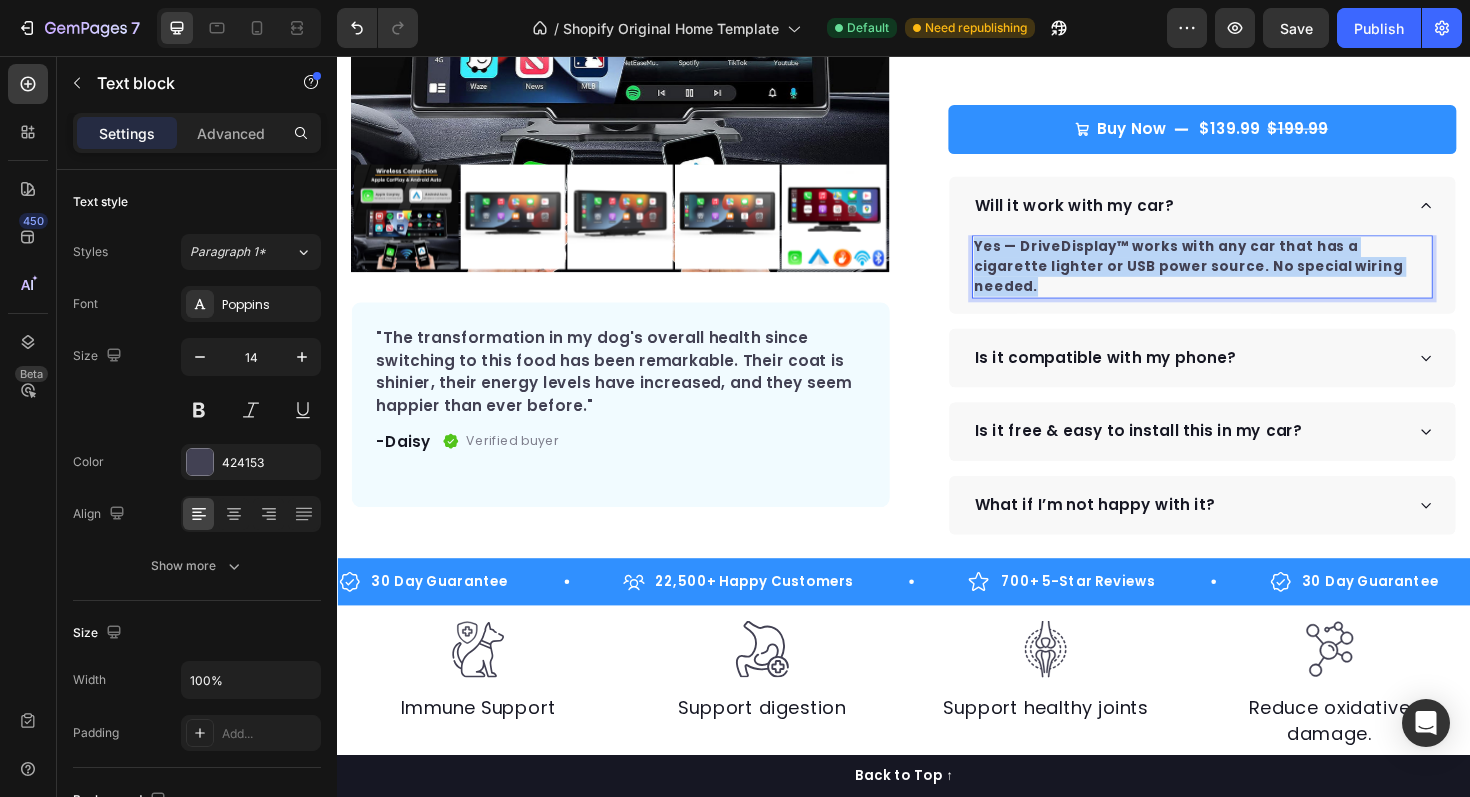 click on "Yes — DriveDisplay™ works with any car that has a cigarette lighter or USB power source. No special wiring needed." at bounding box center (1238, 279) 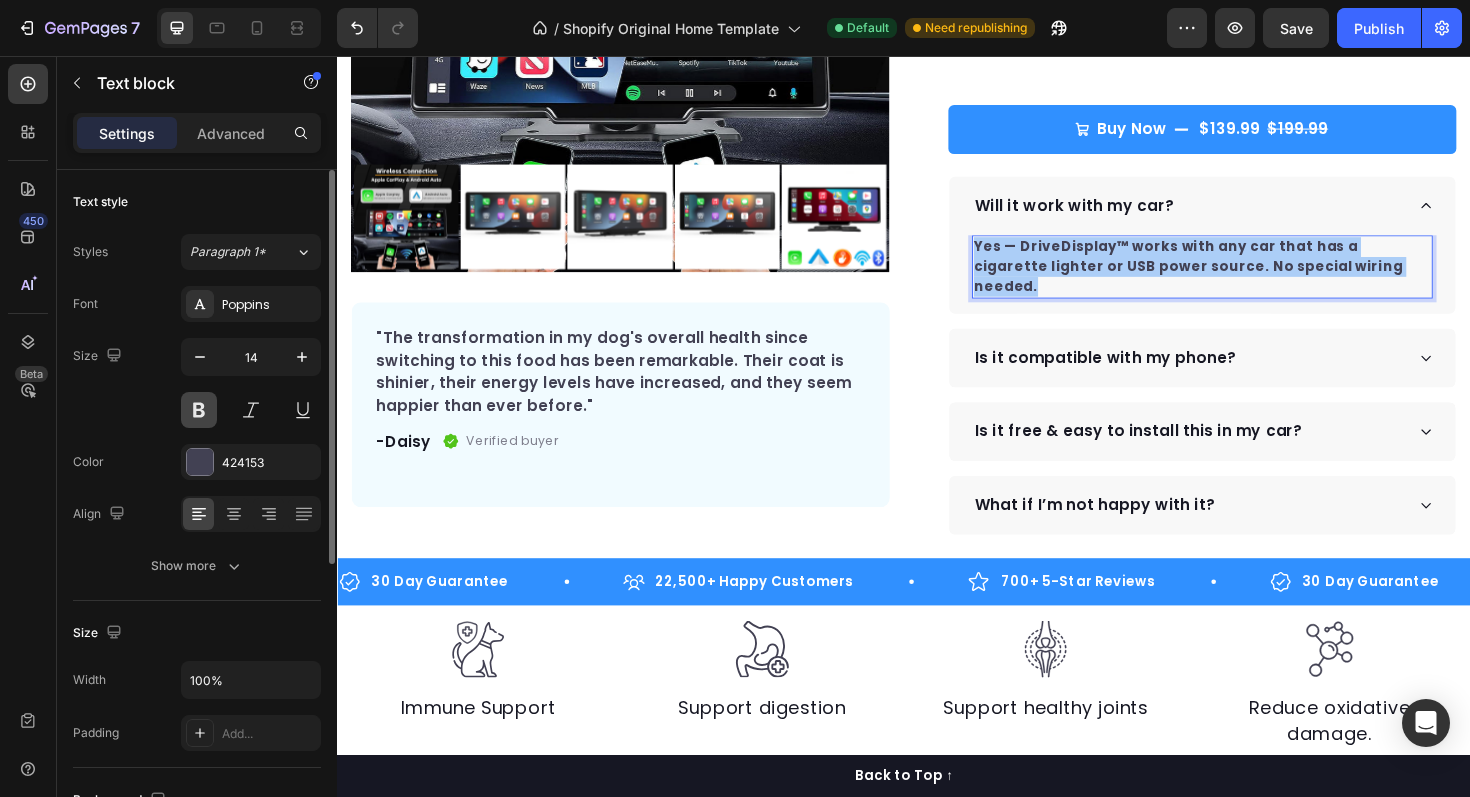 click at bounding box center [199, 410] 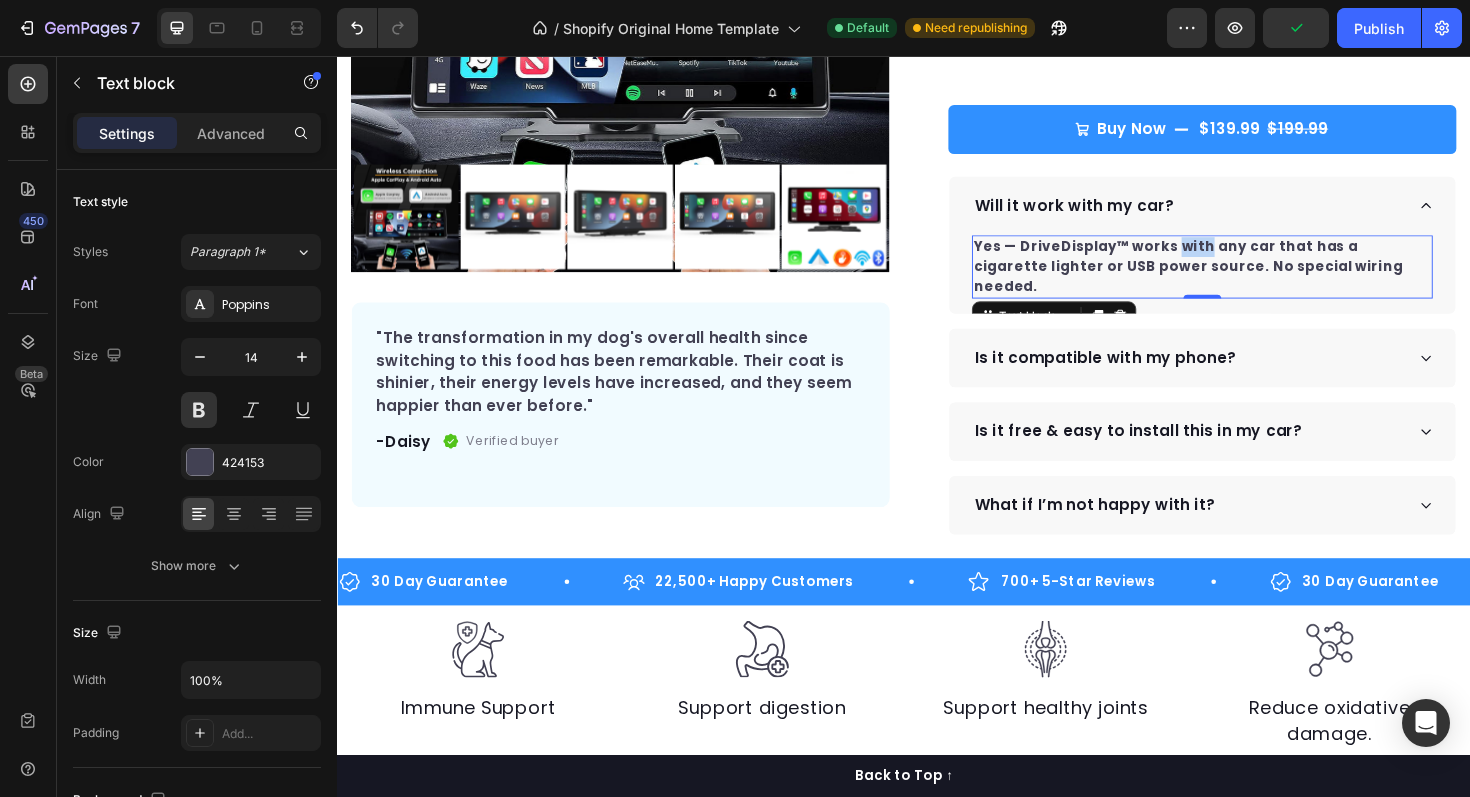 click on "Yes — DriveDisplay™ works with any car that has a cigarette lighter or USB power source. No special wiring needed." at bounding box center (1238, 279) 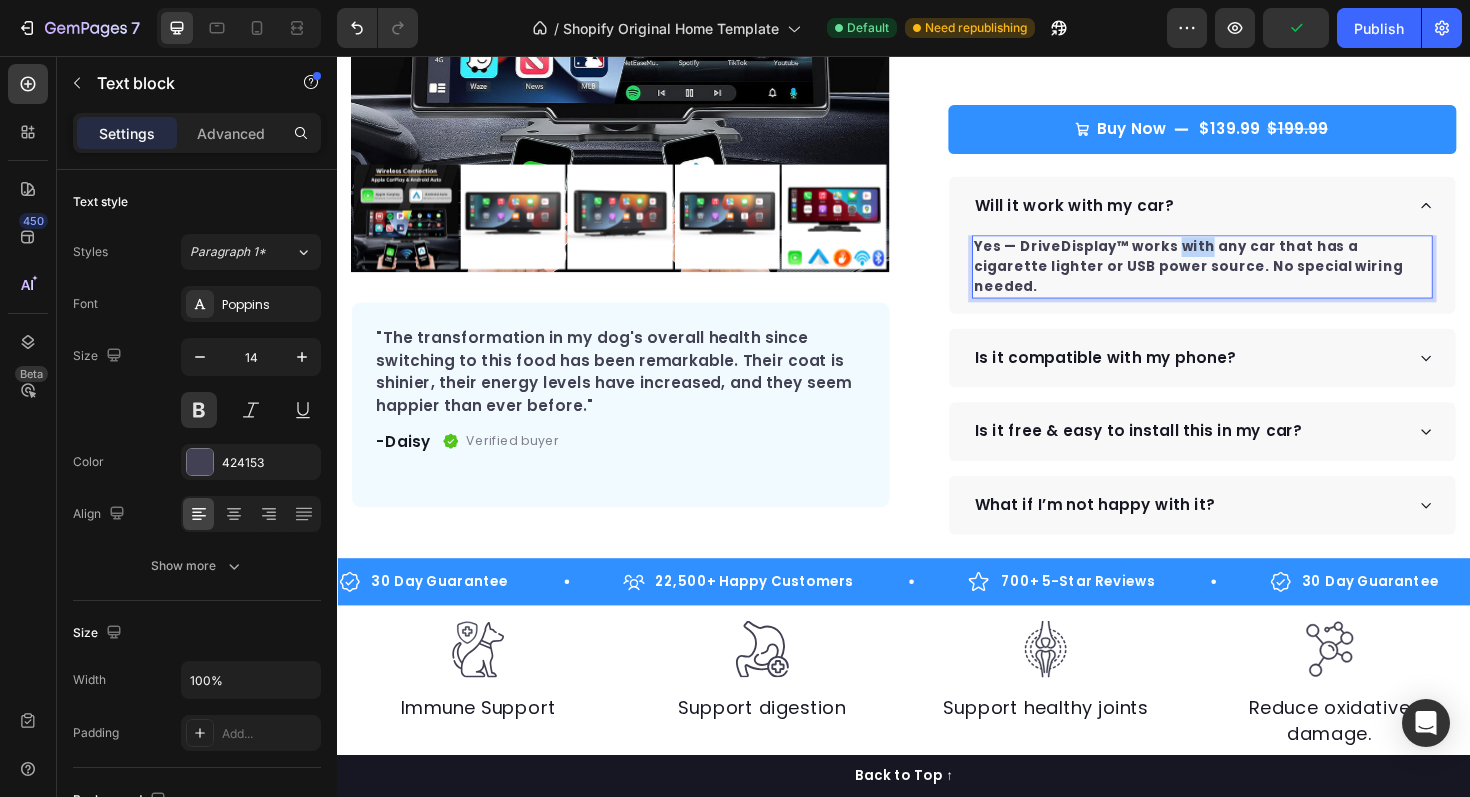 click on "Yes — DriveDisplay™ works with any car that has a cigarette lighter or USB power source. No special wiring needed." at bounding box center (1238, 279) 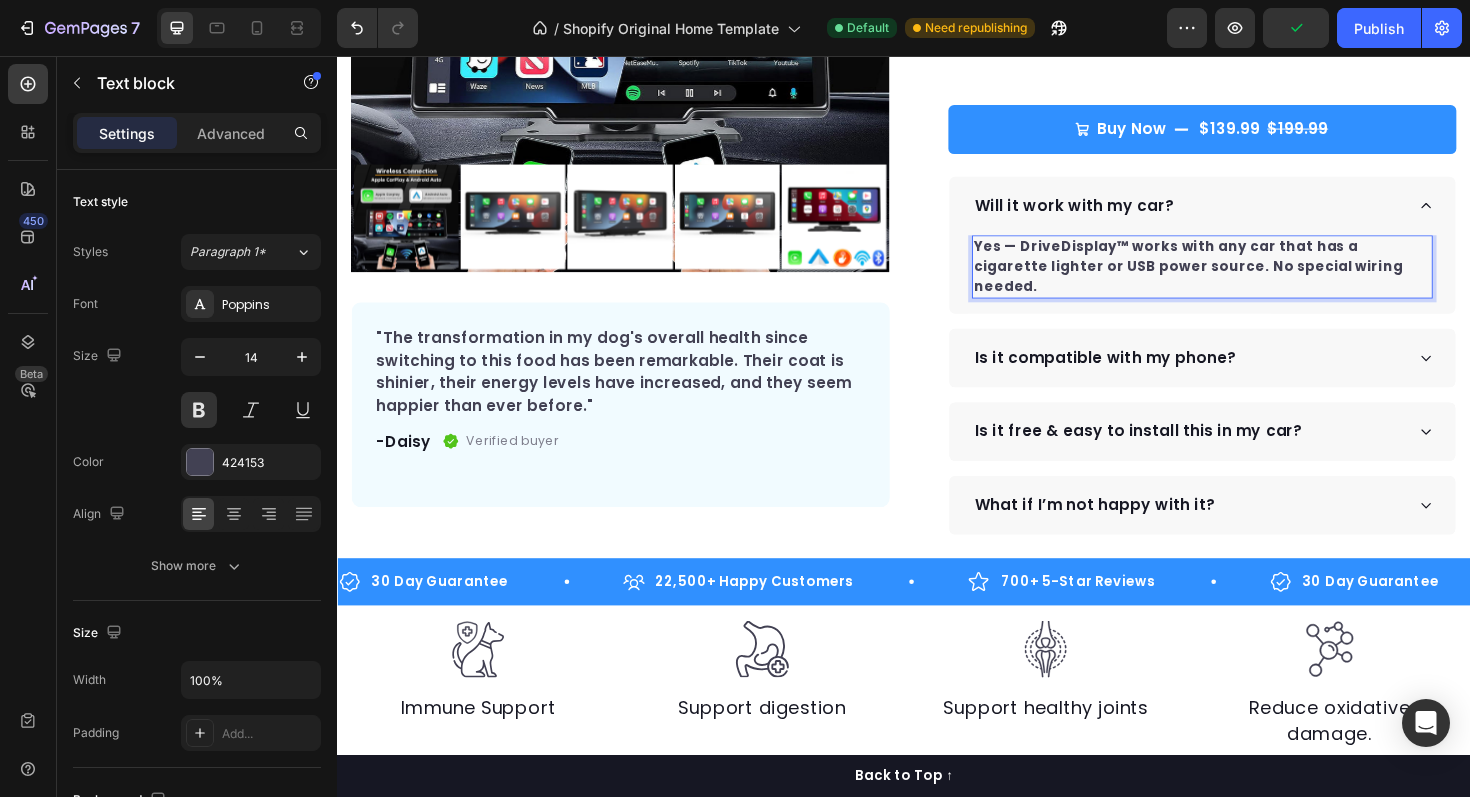 click on "Yes — DriveDisplay™ works with any car that has a cigarette lighter or USB power source. No special wiring needed." at bounding box center (1238, 279) 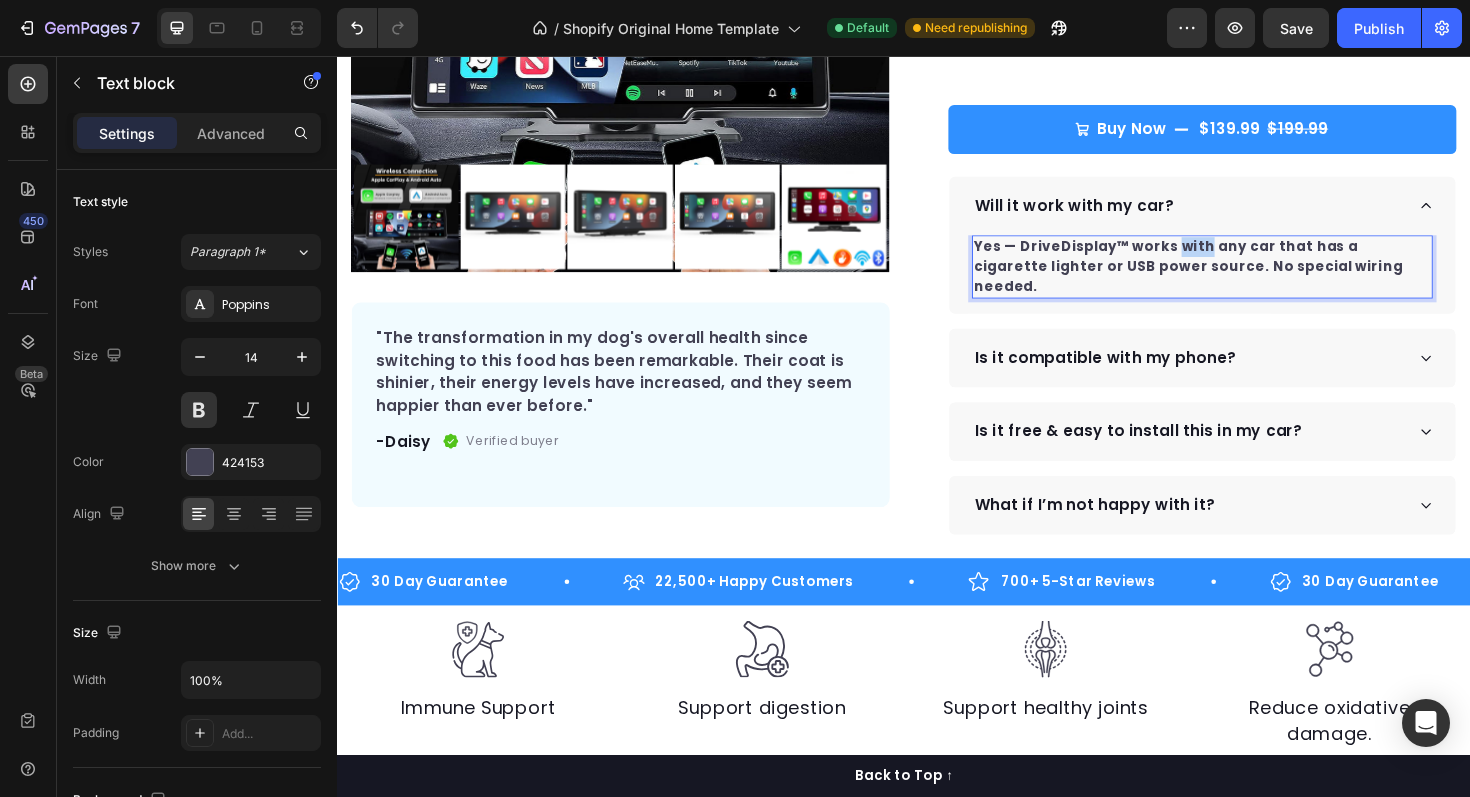 click on "Yes — DriveDisplay™ works with any car that has a cigarette lighter or USB power source. No special wiring needed." at bounding box center [1238, 279] 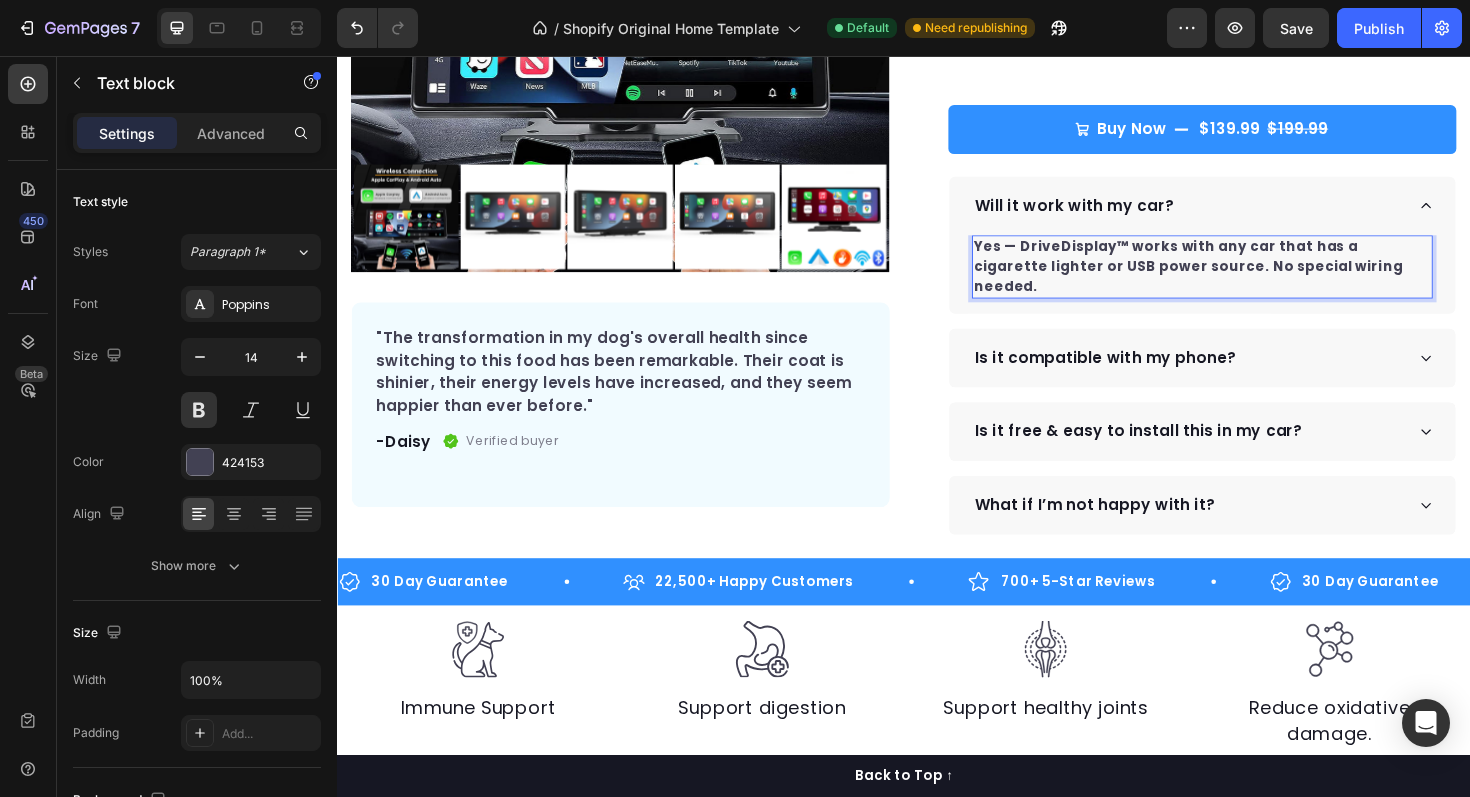 click on "Yes — DriveDisplay™ works with any car that has a cigarette lighter or USB power source. No special wiring needed." at bounding box center (1238, 279) 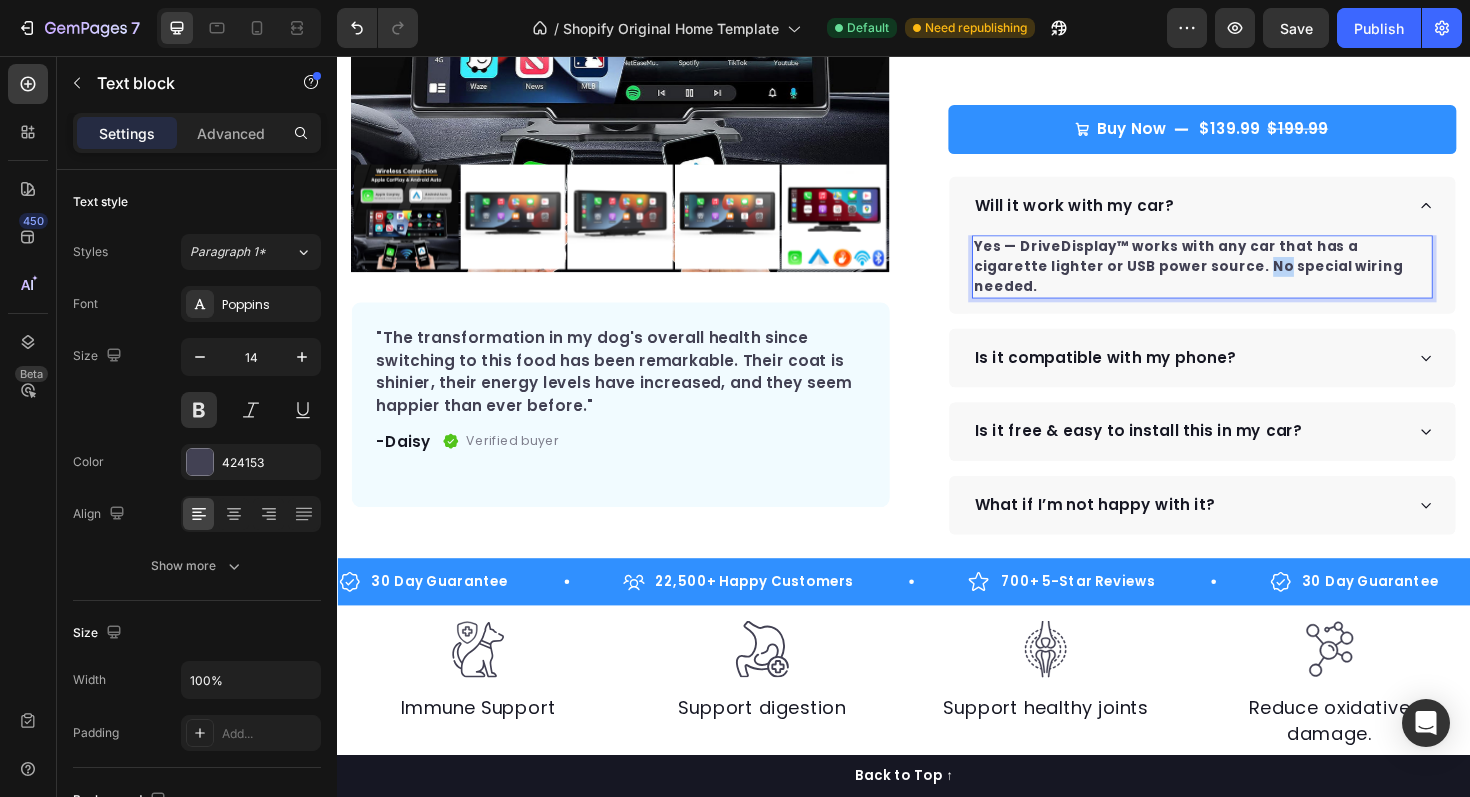 click on "Yes — DriveDisplay™ works with any car that has a cigarette lighter or USB power source. No special wiring needed." at bounding box center (1238, 279) 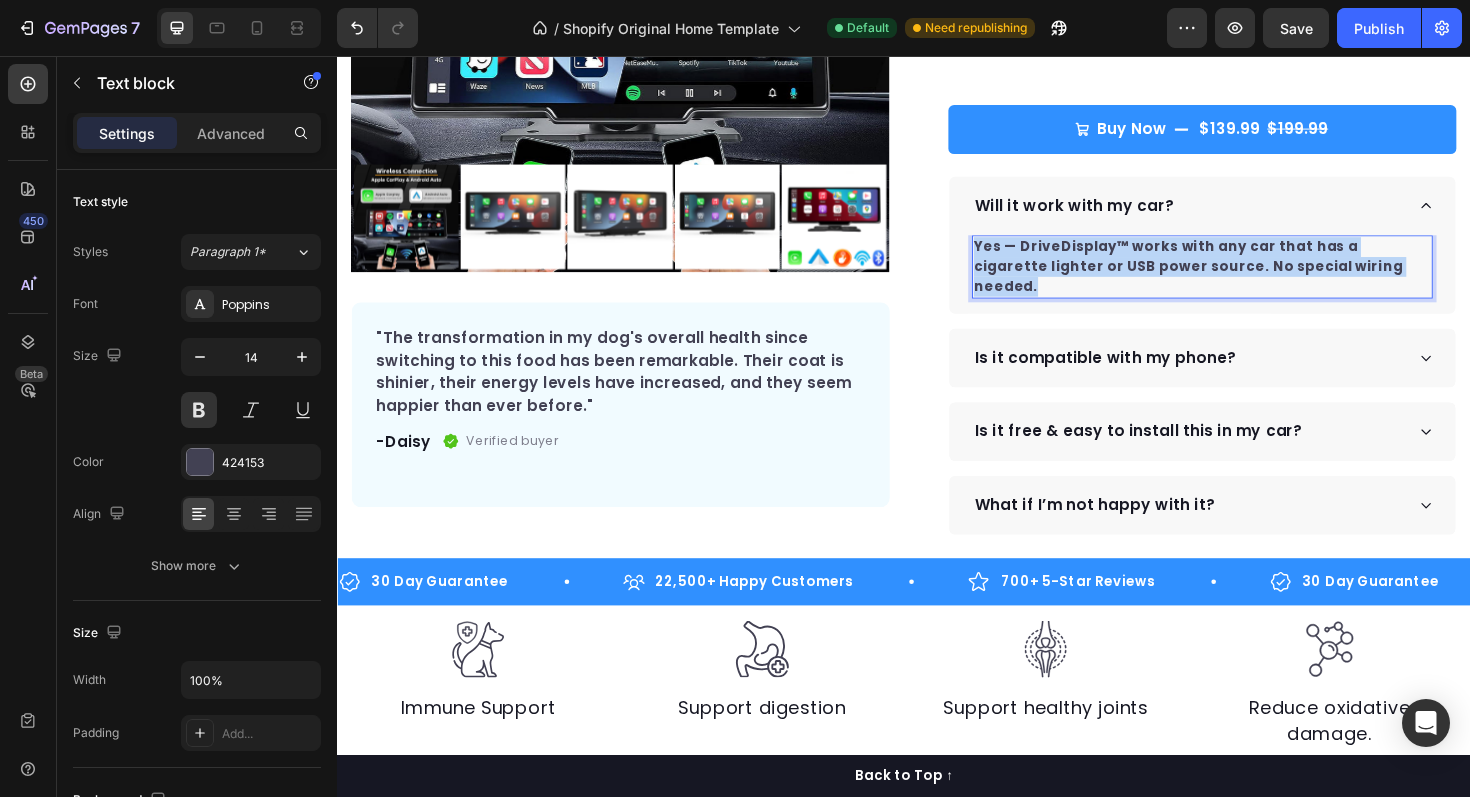 click on "Yes — DriveDisplay™ works with any car that has a cigarette lighter or USB power source. No special wiring needed." at bounding box center [1238, 279] 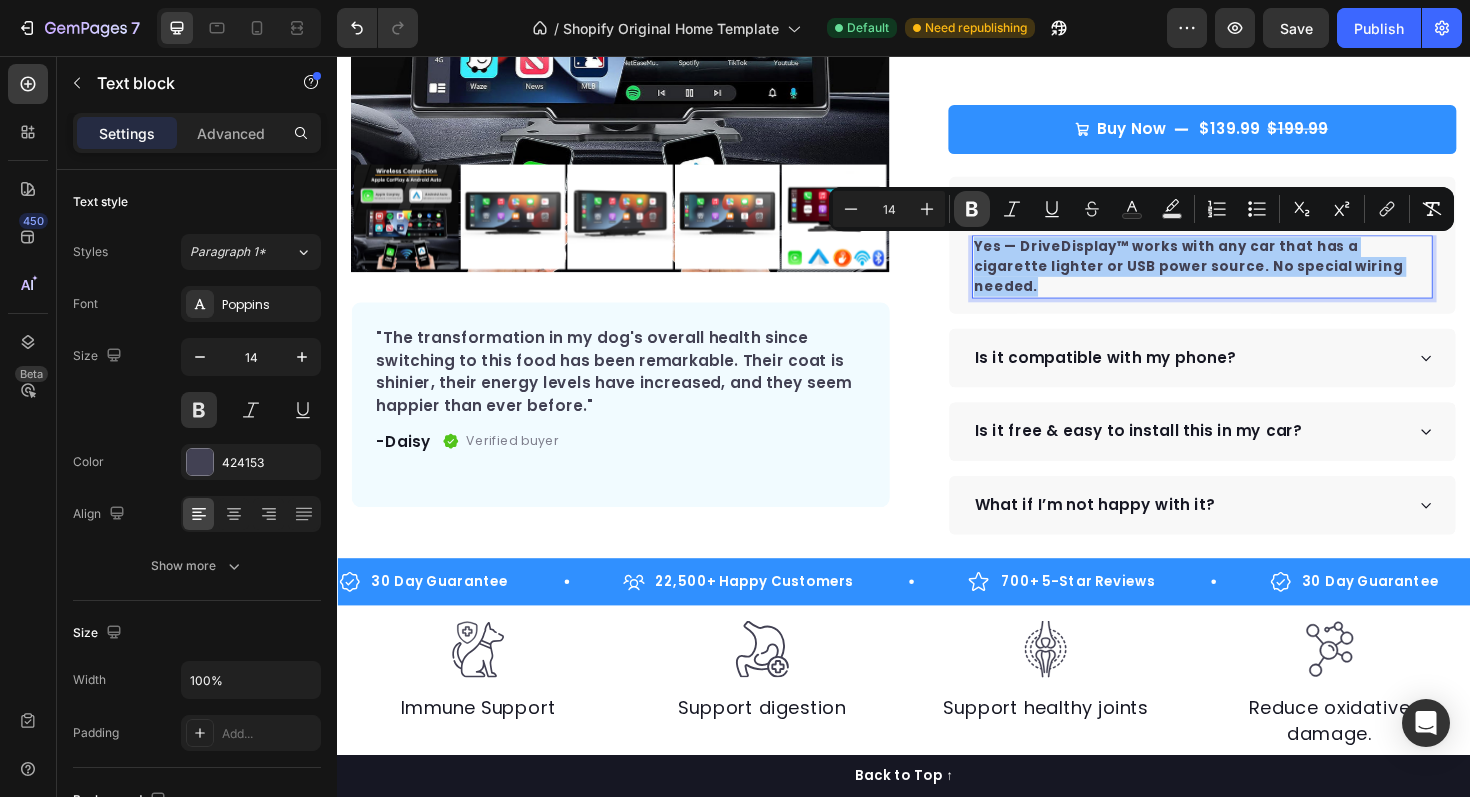 click 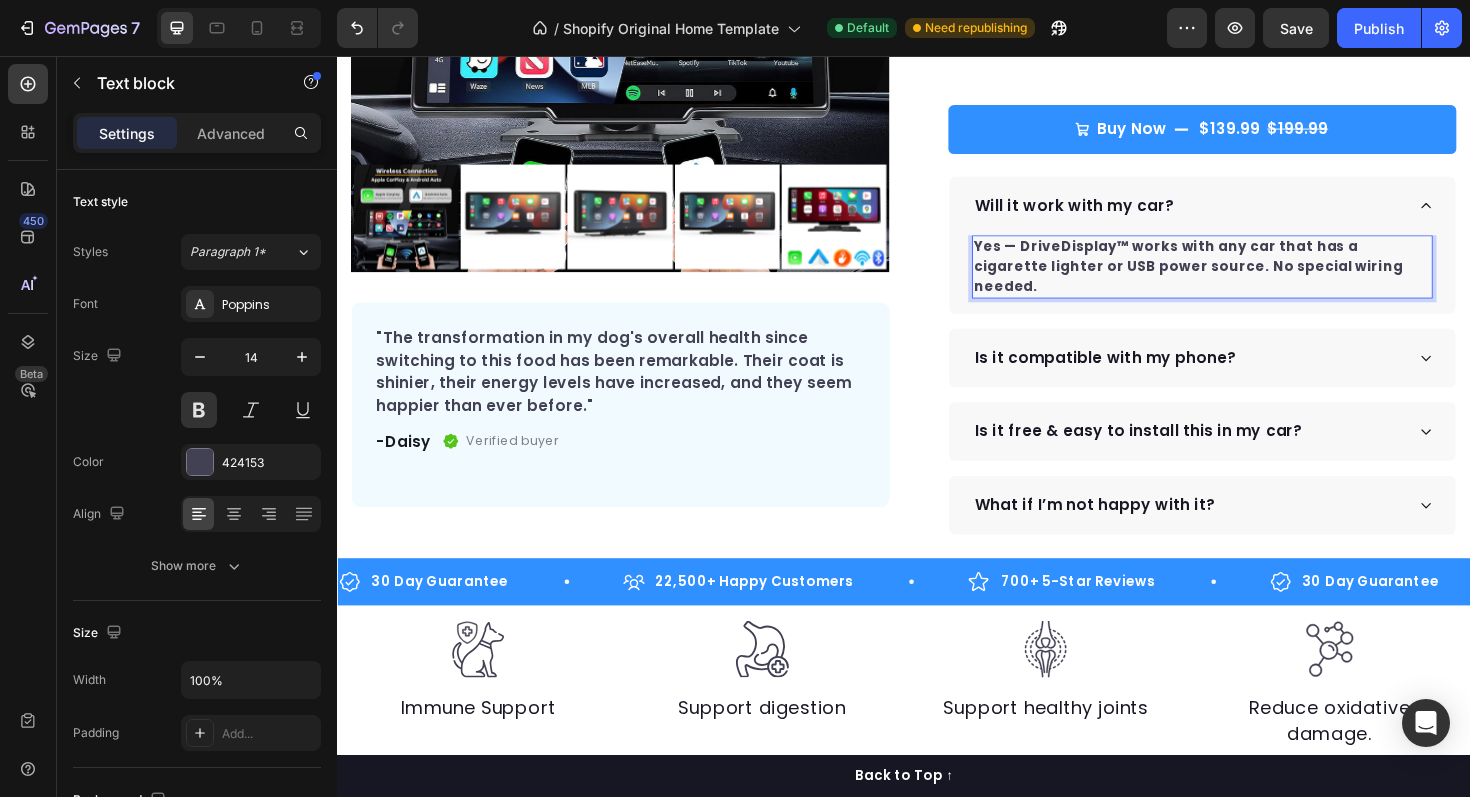 click on "Yes — DriveDisplay™ works with any car that has a cigarette lighter or USB power source. No special wiring needed. Text block   0" at bounding box center [1253, 287] 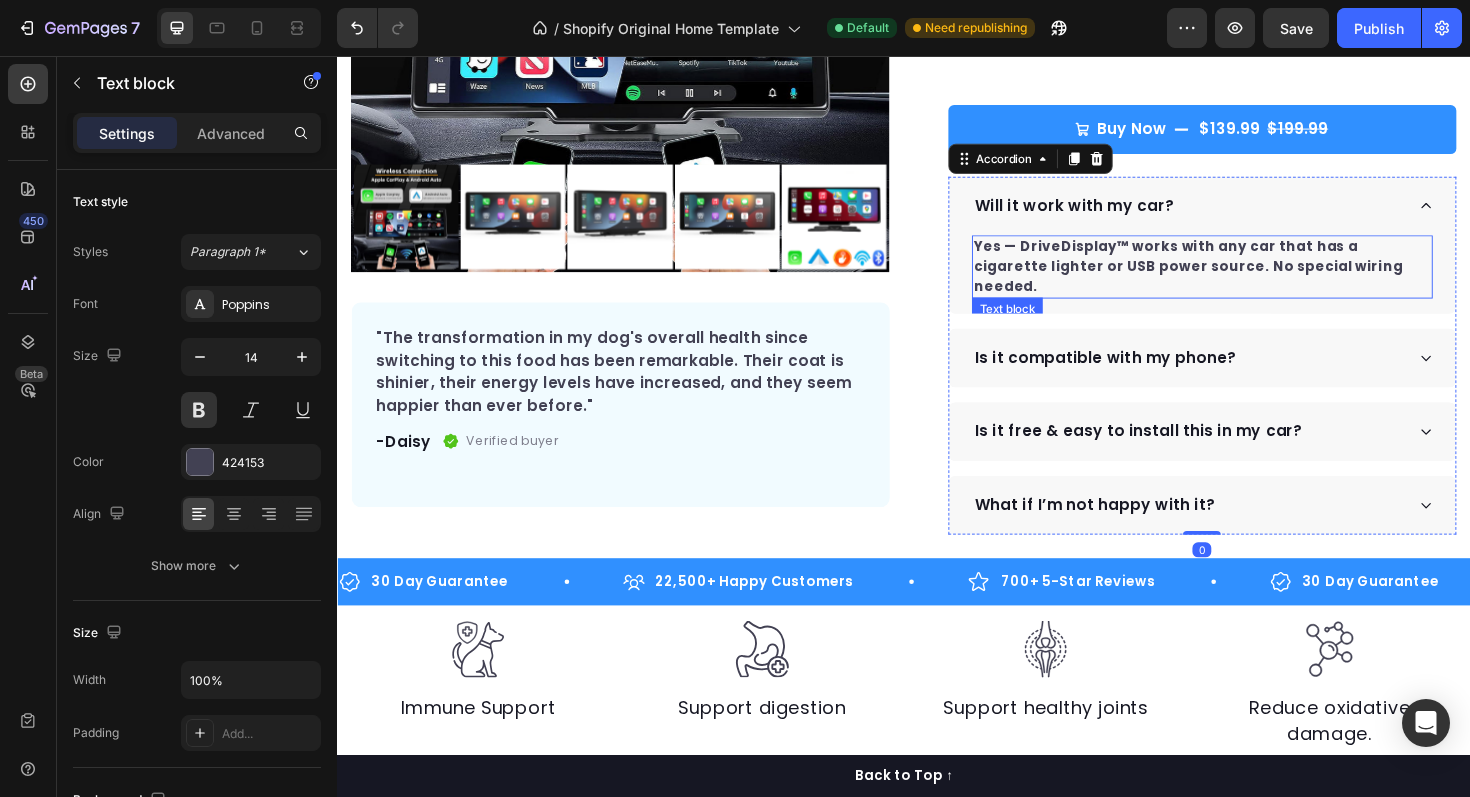 click on "Yes — DriveDisplay™ works with any car that has a cigarette lighter or USB power source. No special wiring needed." at bounding box center (1253, 279) 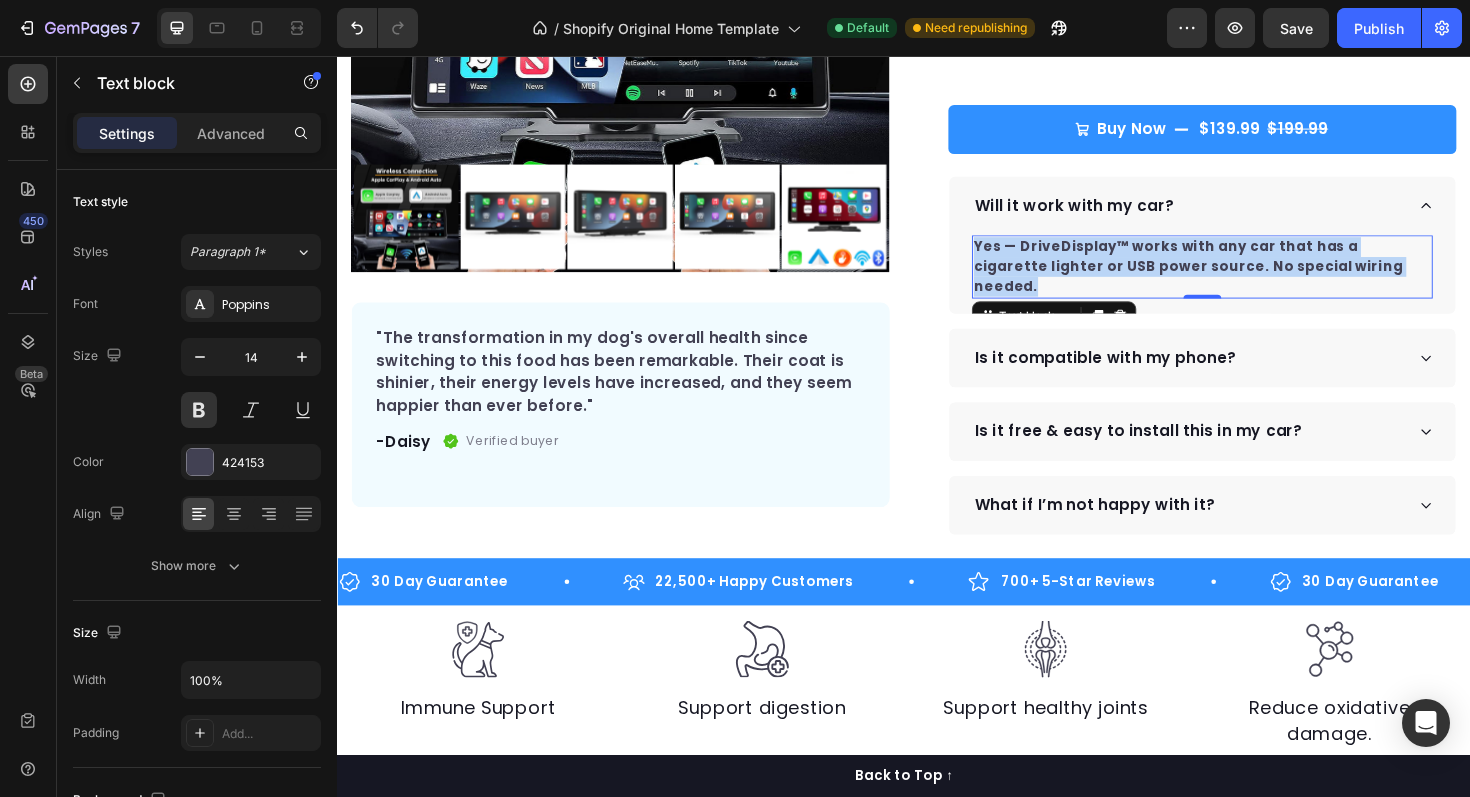 click on "Yes — DriveDisplay™ works with any car that has a cigarette lighter or USB power source. No special wiring needed." at bounding box center (1253, 279) 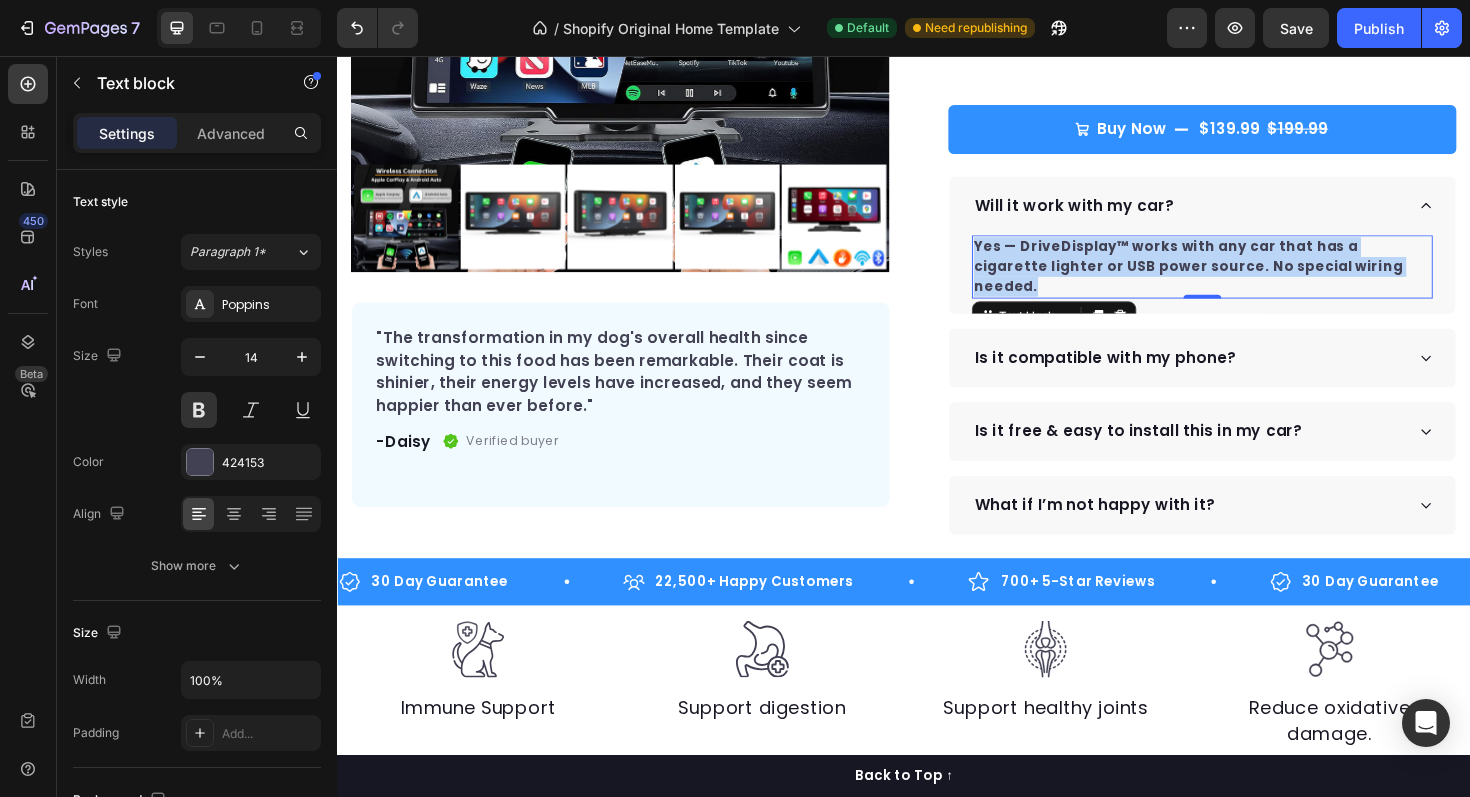 click on "Yes — DriveDisplay™ works with any car that has a cigarette lighter or USB power source. No special wiring needed." at bounding box center (1253, 279) 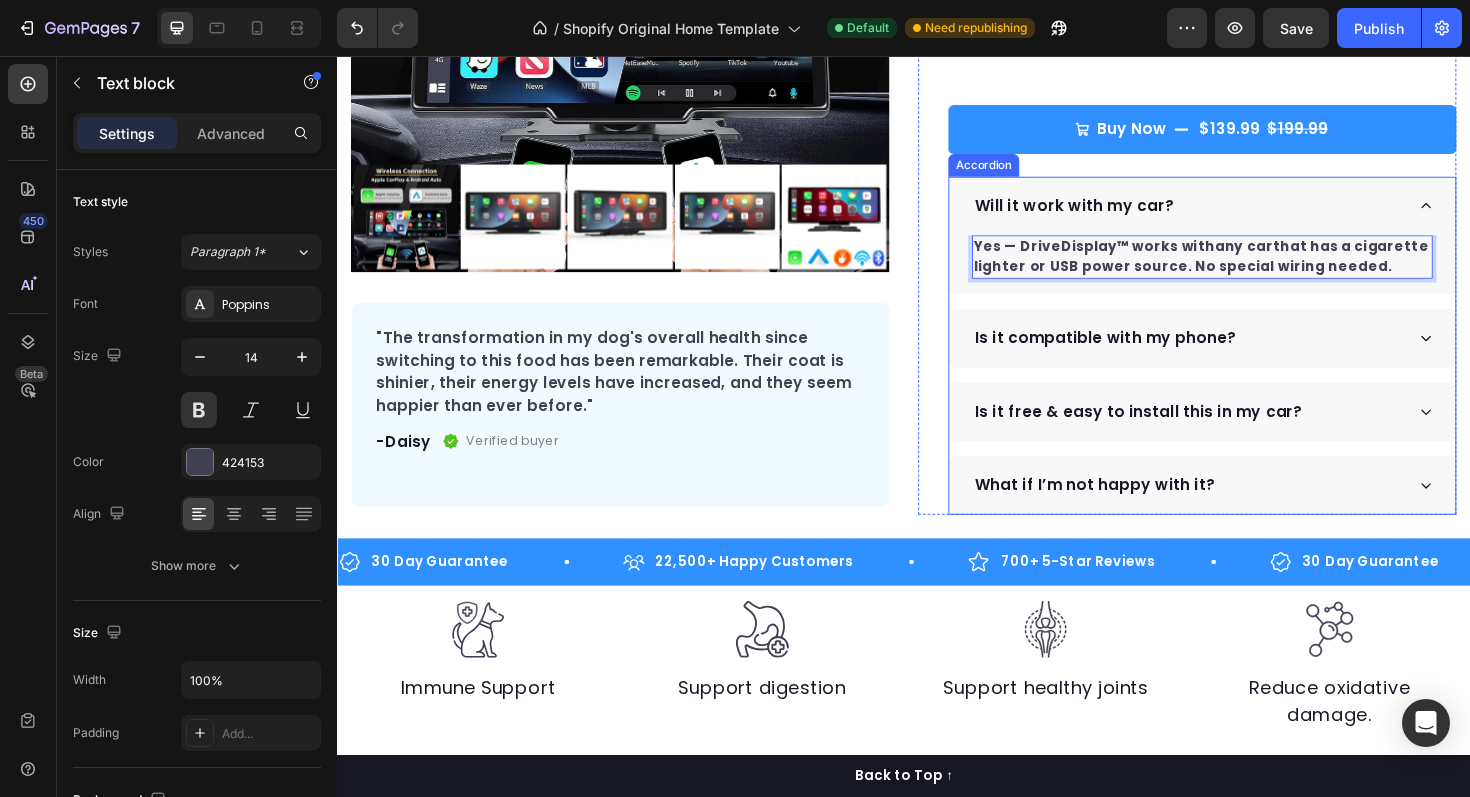 click on "Yes — DriveDisplay™ works with  any car  that has a cigarette lighter or USB power source. No special wiring needed." at bounding box center [1253, 269] 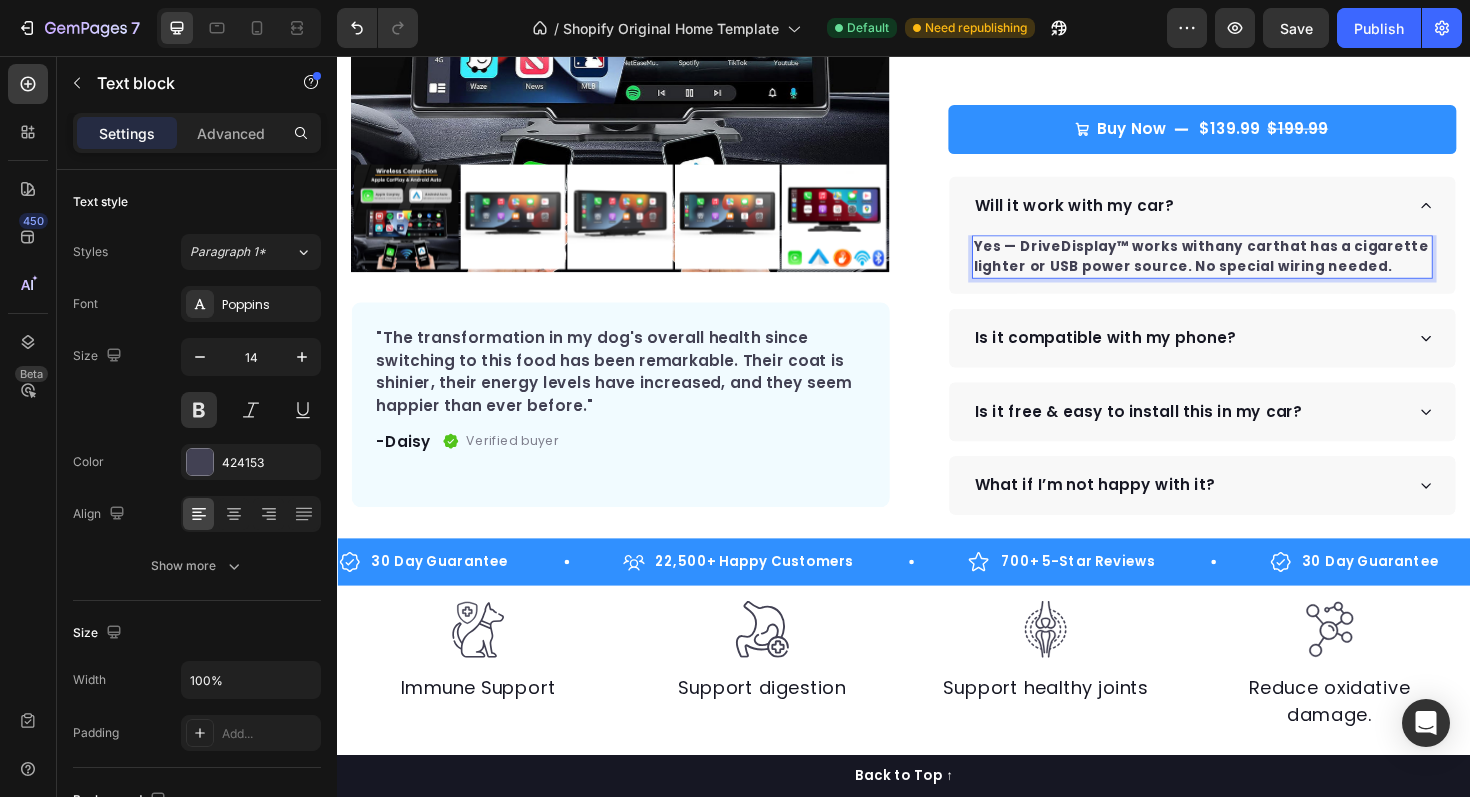 click on "Yes — DriveDisplay™ works with  any car  that has a cigarette lighter or USB power source. No special wiring needed." at bounding box center (1253, 269) 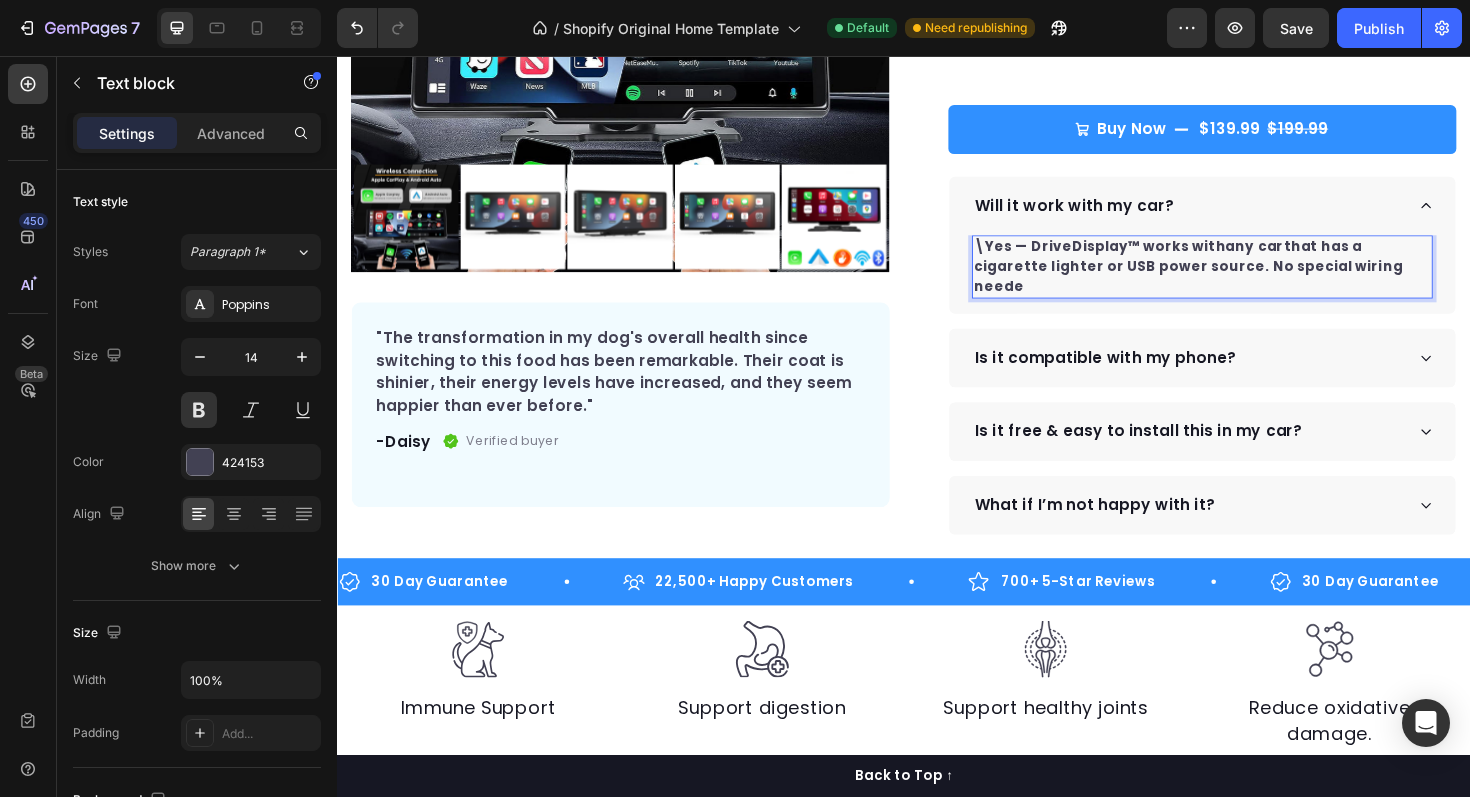 click on "\Yes — DriveDisplay™ works with  any car  that has a cigarette lighter or USB power source. No special wiring neede" at bounding box center [1253, 279] 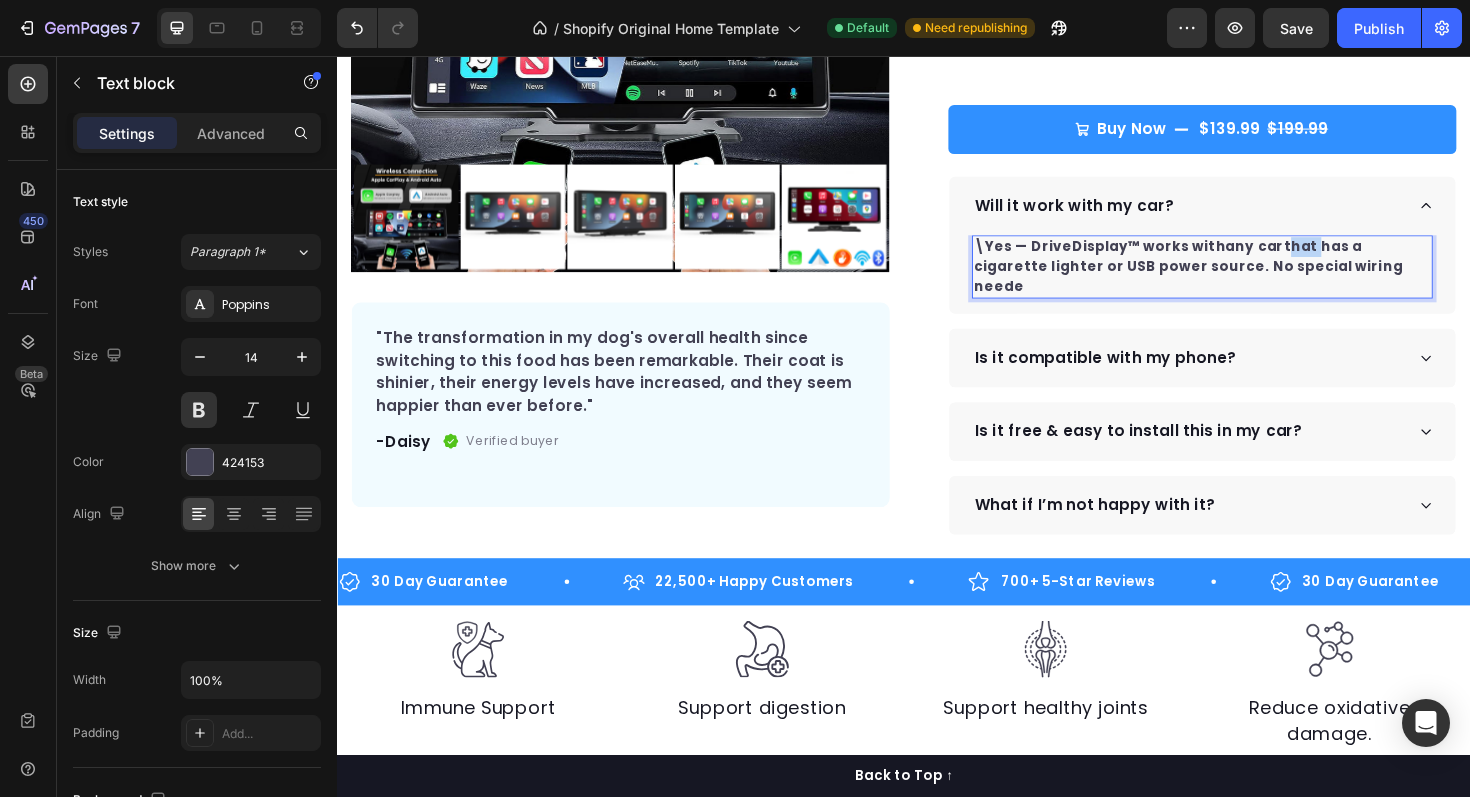 click on "\Yes — DriveDisplay™ works with  any car  that has a cigarette lighter or USB power source. No special wiring neede" at bounding box center [1253, 279] 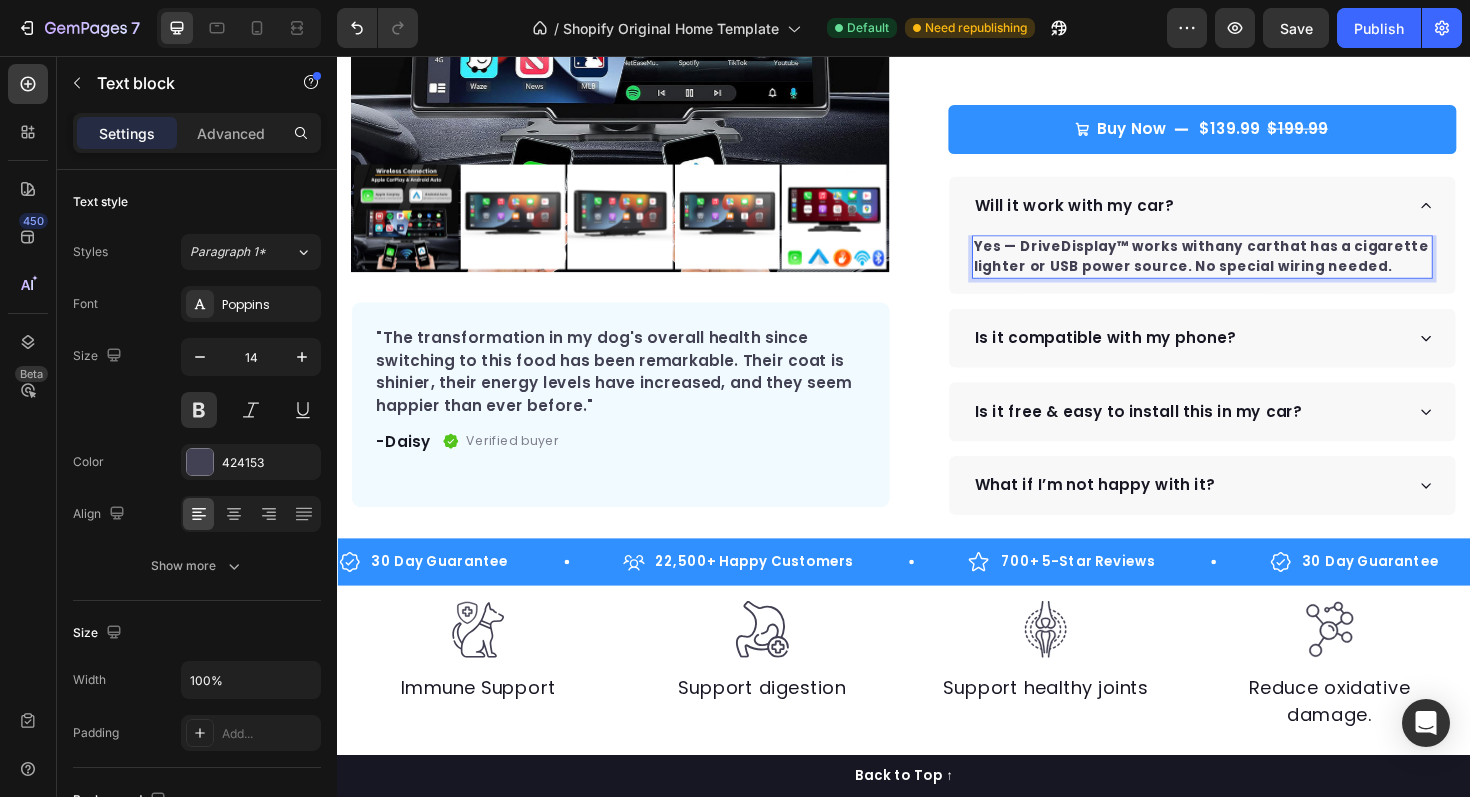 click on "Yes — DriveDisplay™ works with  any car  that has a cigarette lighter or USB power source. No special wiring needed." at bounding box center [1253, 269] 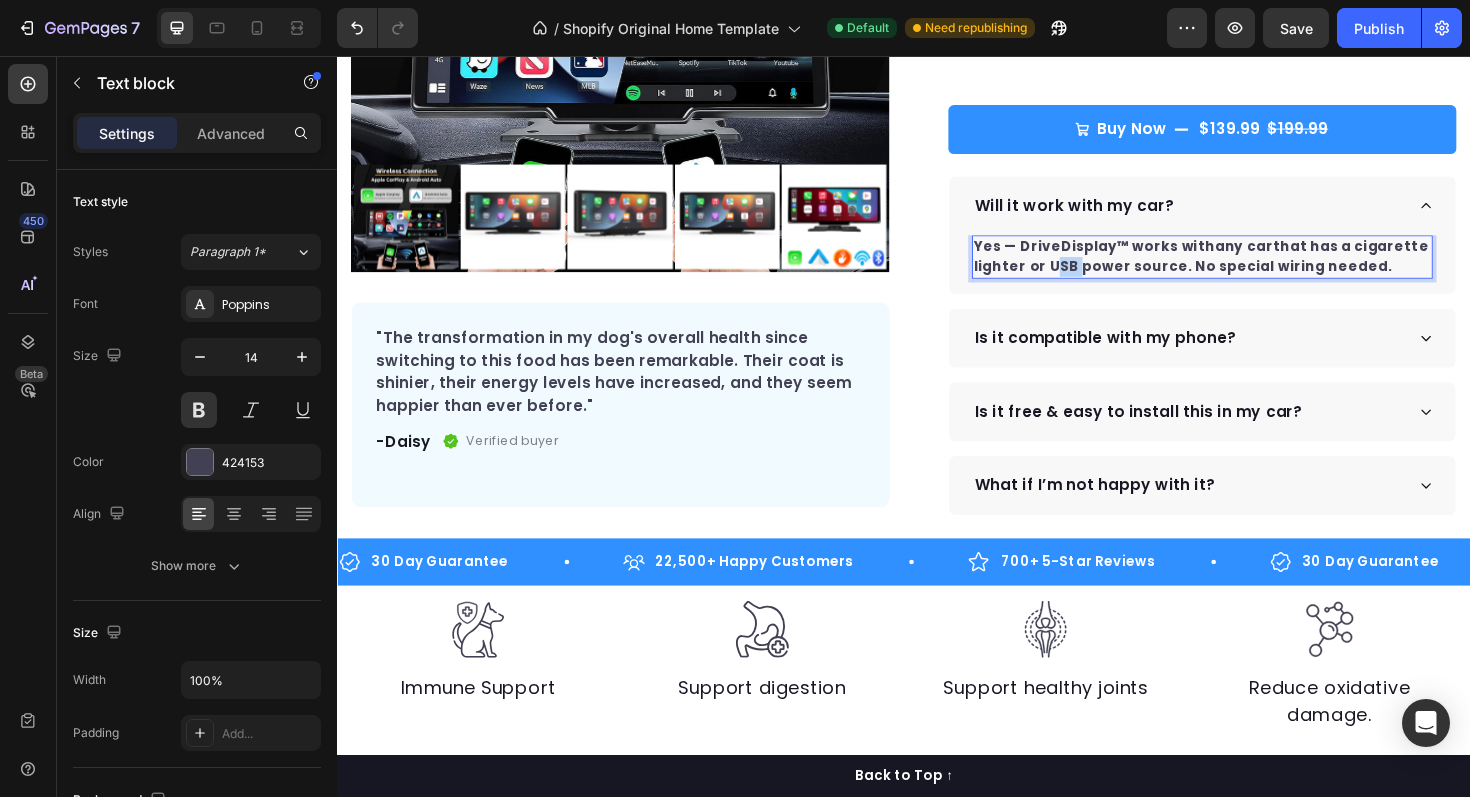 click on "Yes — DriveDisplay™ works with  any car  that has a cigarette lighter or USB power source. No special wiring needed." at bounding box center (1253, 269) 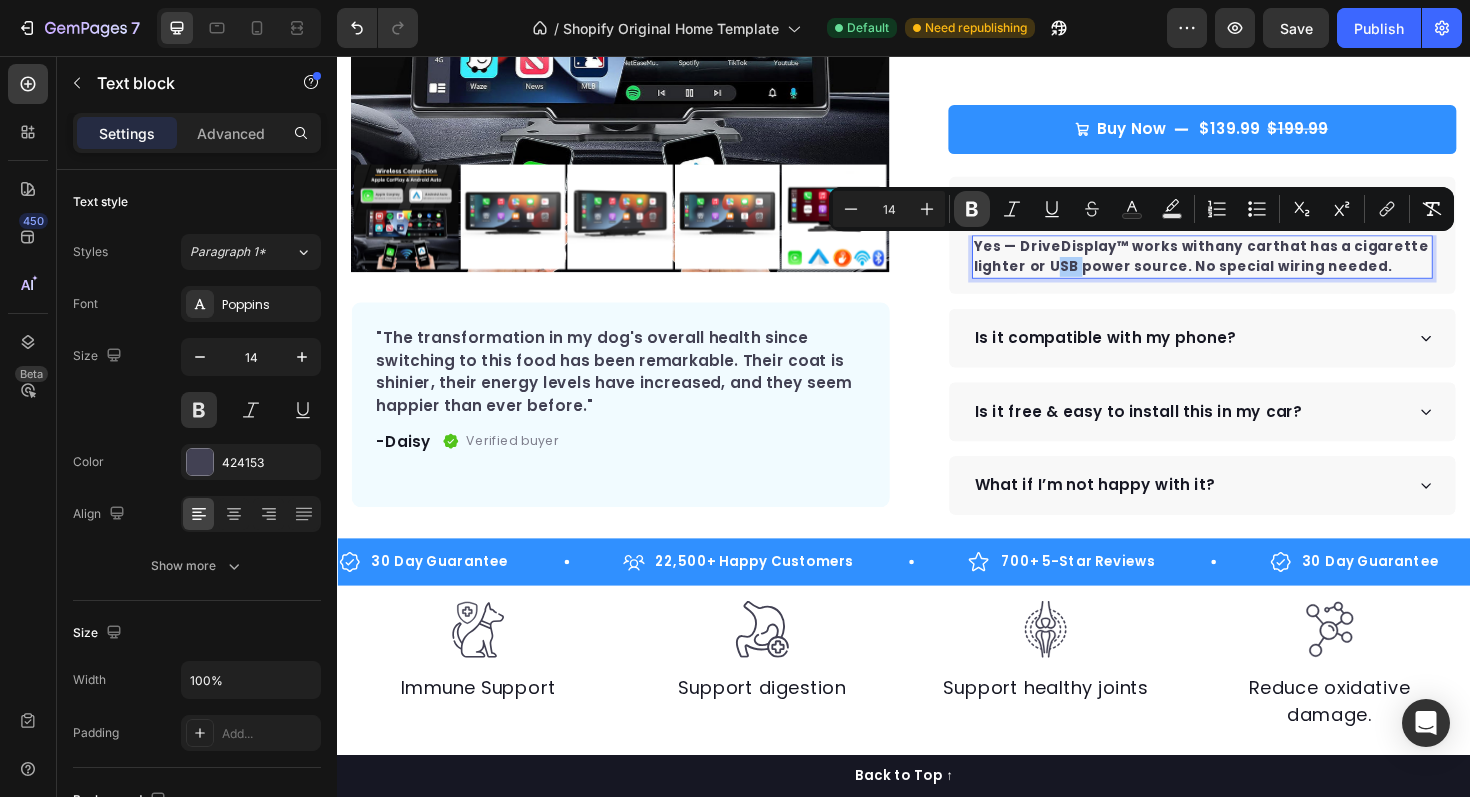 click 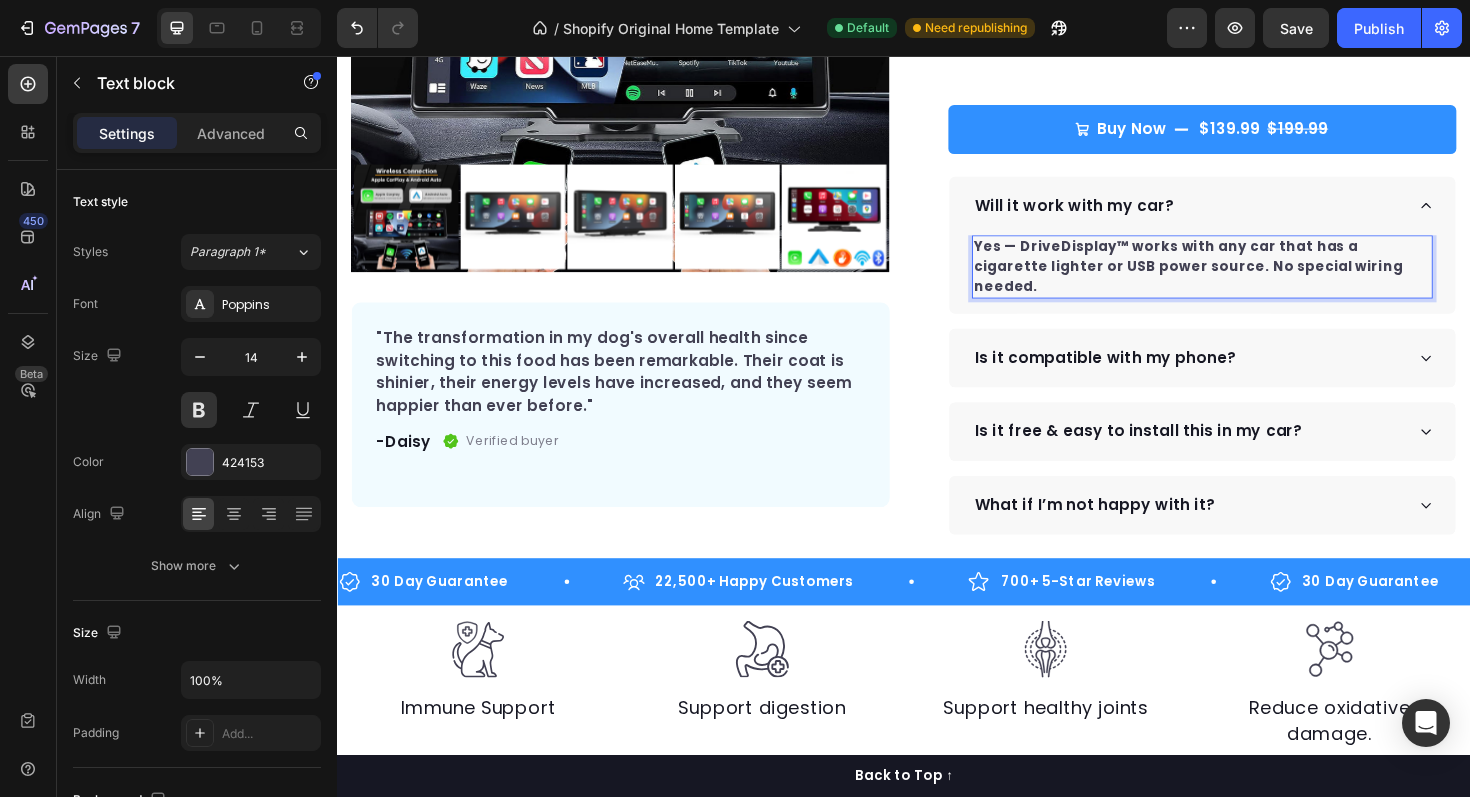 click on "Yes — DriveDisplay™ works with any car that has a cigarette lighter or USB power source. No special wiring needed." at bounding box center (1238, 279) 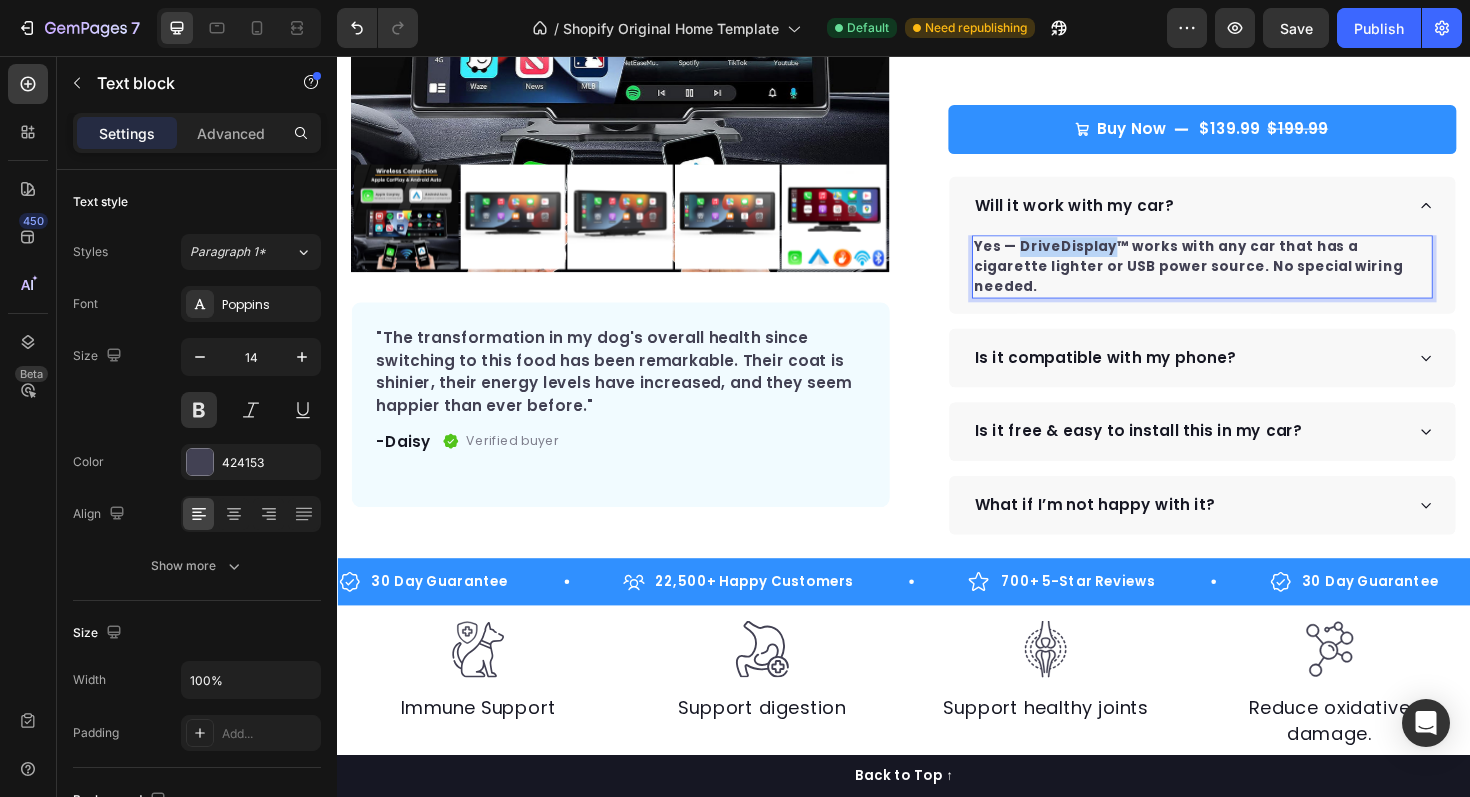 click on "Yes — DriveDisplay™ works with any car that has a cigarette lighter or USB power source. No special wiring needed." at bounding box center (1238, 279) 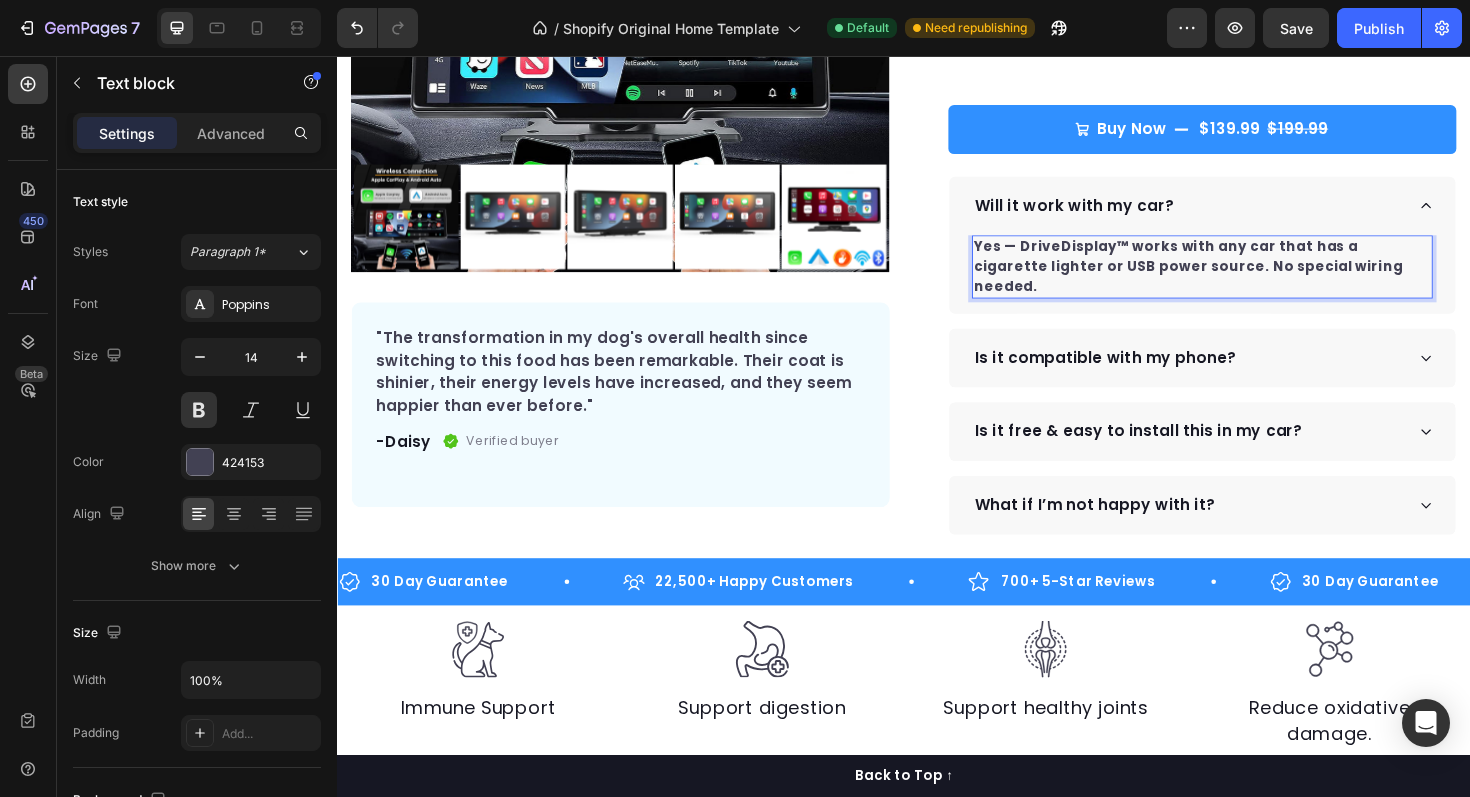 click on "Yes — DriveDisplay™ works with any car that has a cigarette lighter or USB power source. No special wiring needed." at bounding box center (1238, 279) 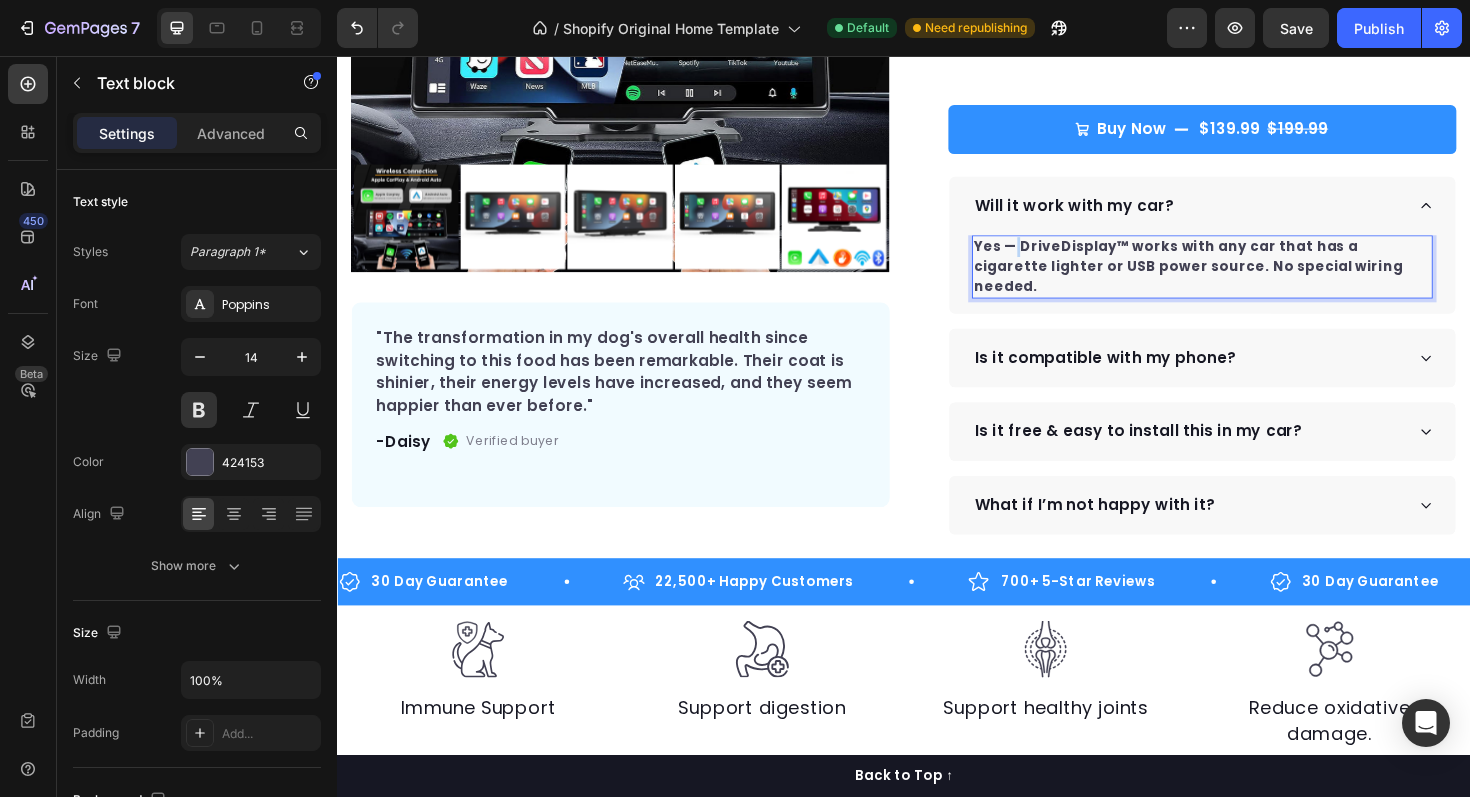 click on "Yes — DriveDisplay™ works with any car that has a cigarette lighter or USB power source. No special wiring needed." at bounding box center (1238, 279) 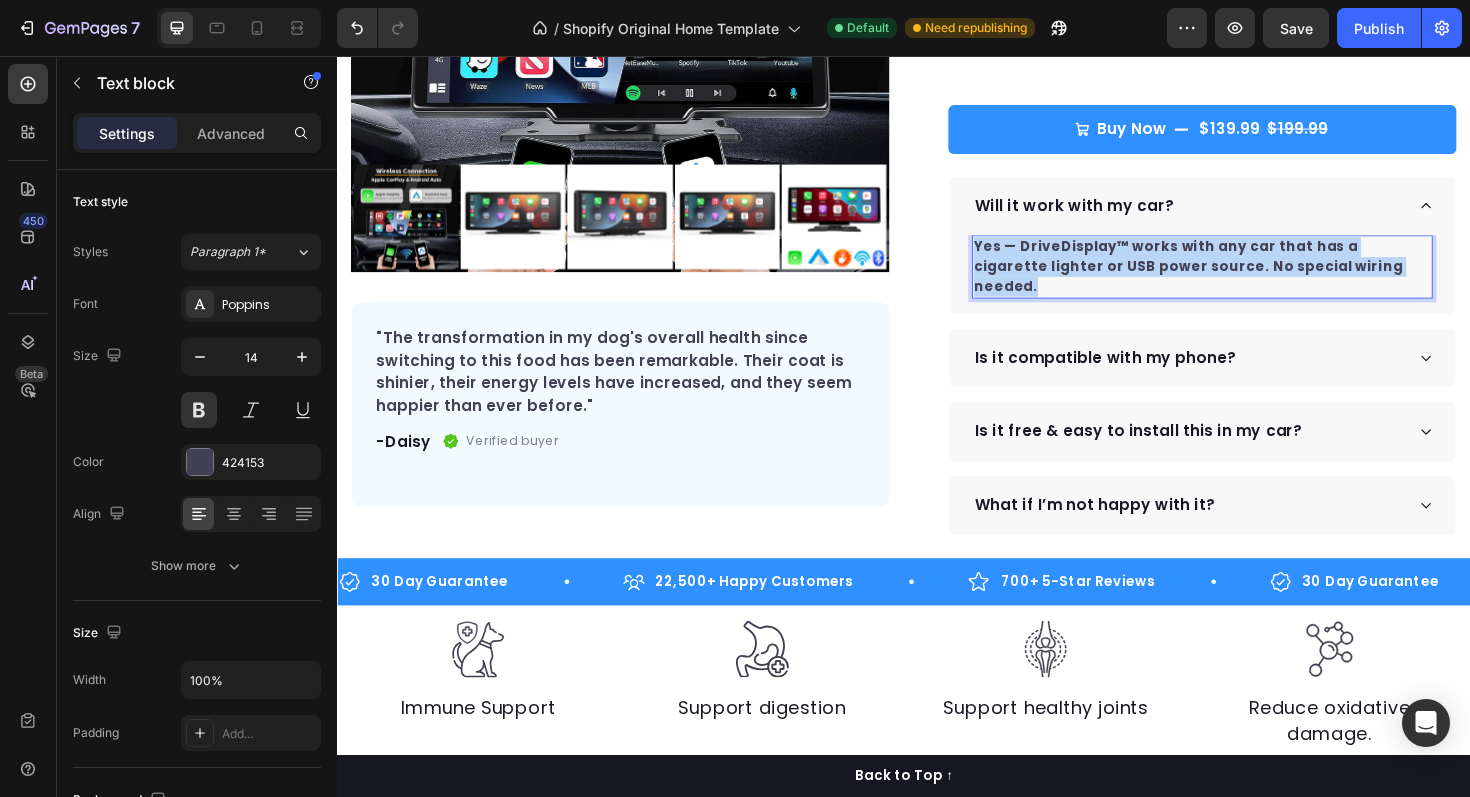 click on "Yes — DriveDisplay™ works with any car that has a cigarette lighter or USB power source. No special wiring needed." at bounding box center [1238, 279] 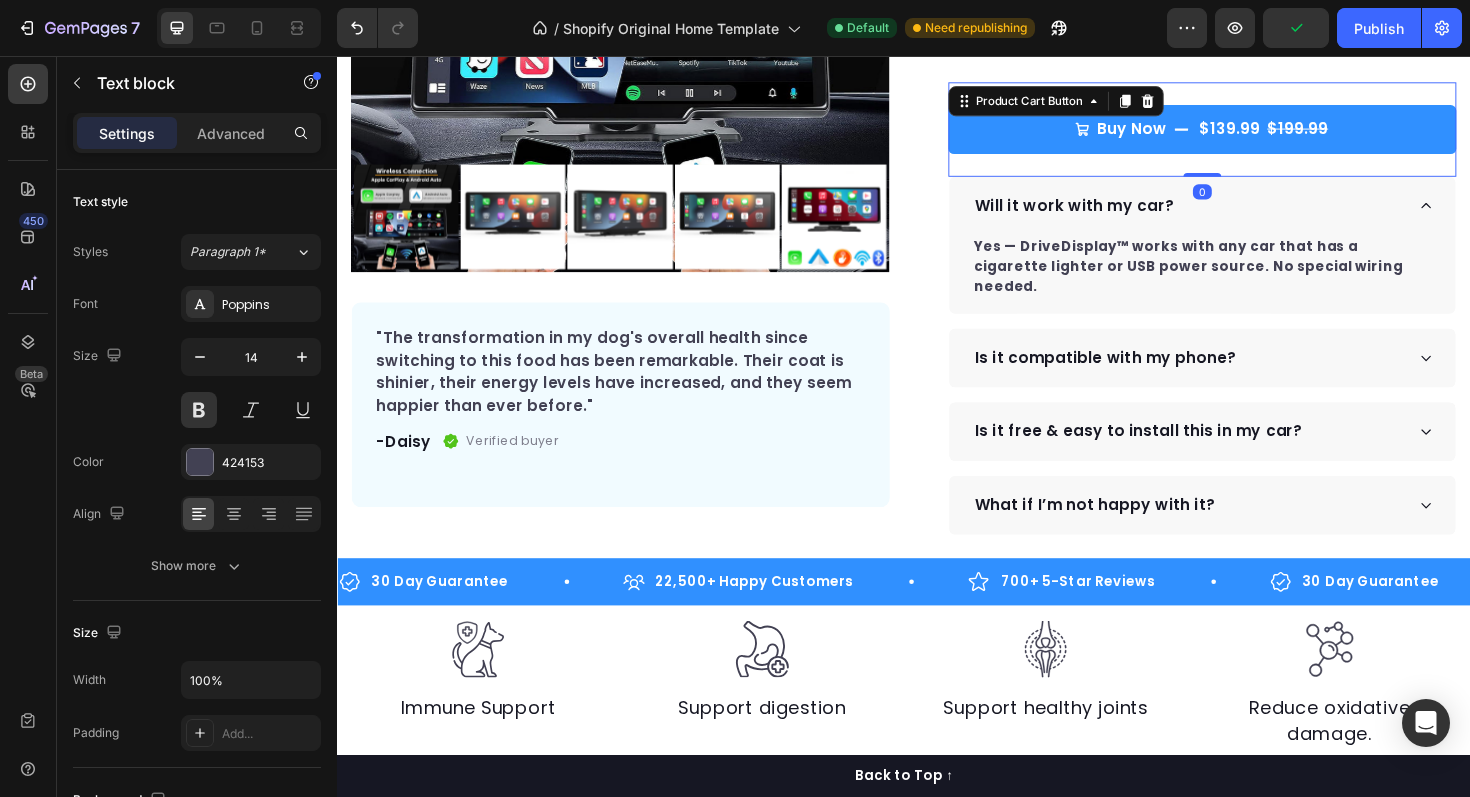 click on "Buy Now
$139.99 $199.99 Product Cart Button   0" at bounding box center (1253, 134) 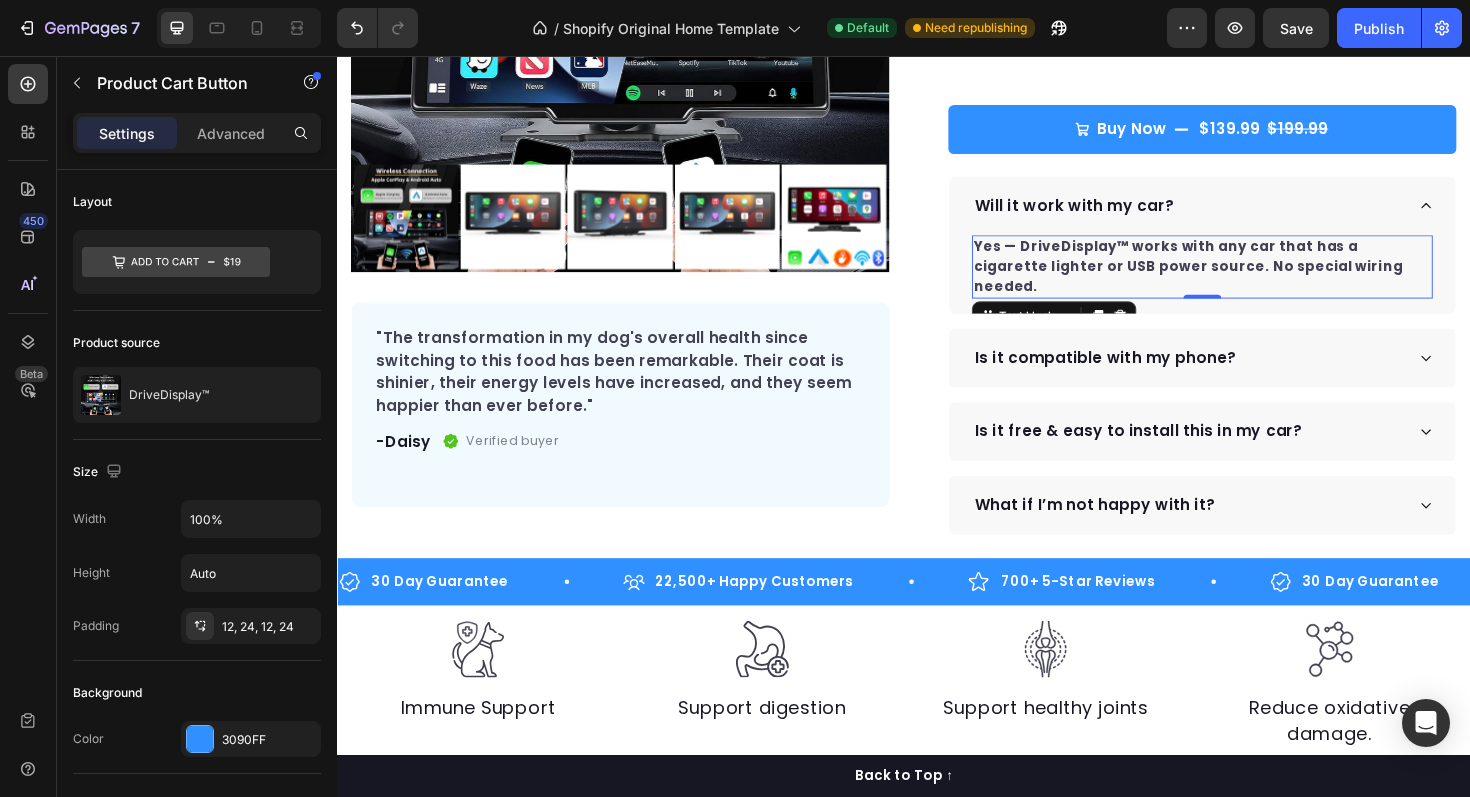 click on "Yes — DriveDisplay™ works with any car that has a cigarette lighter or USB power source. No special wiring needed." at bounding box center (1238, 279) 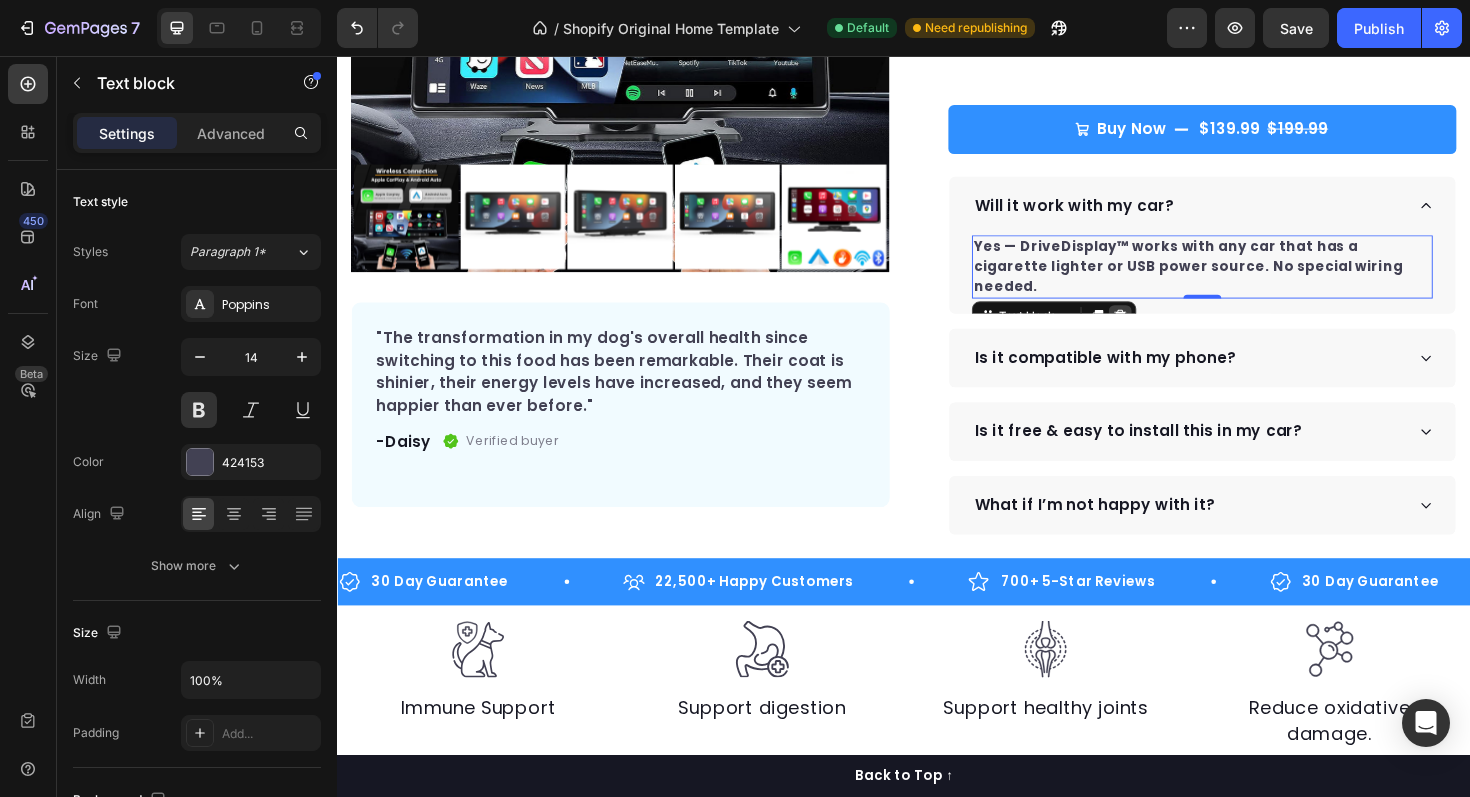 click at bounding box center (1166, 332) 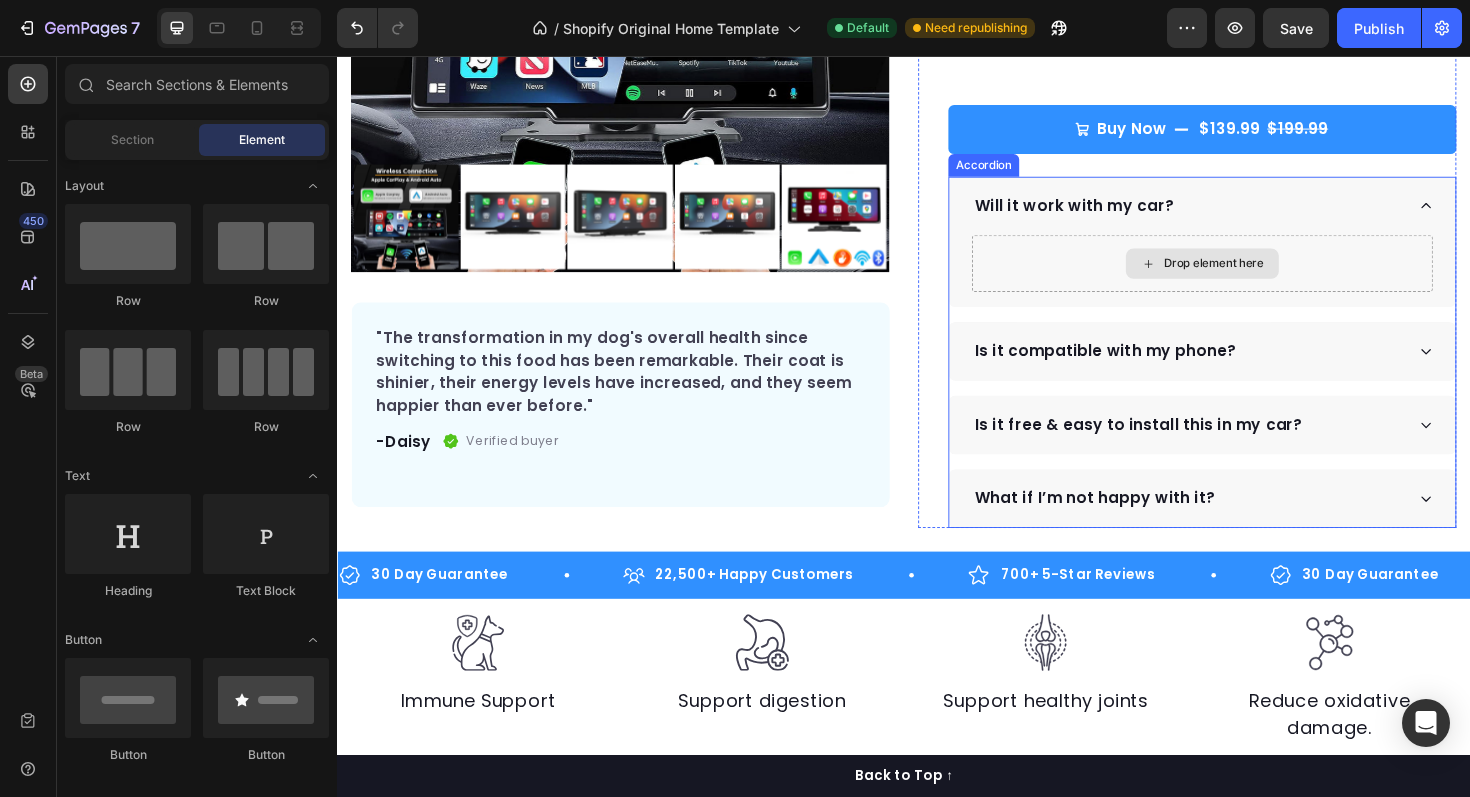 click on "Drop element here" at bounding box center [1253, 276] 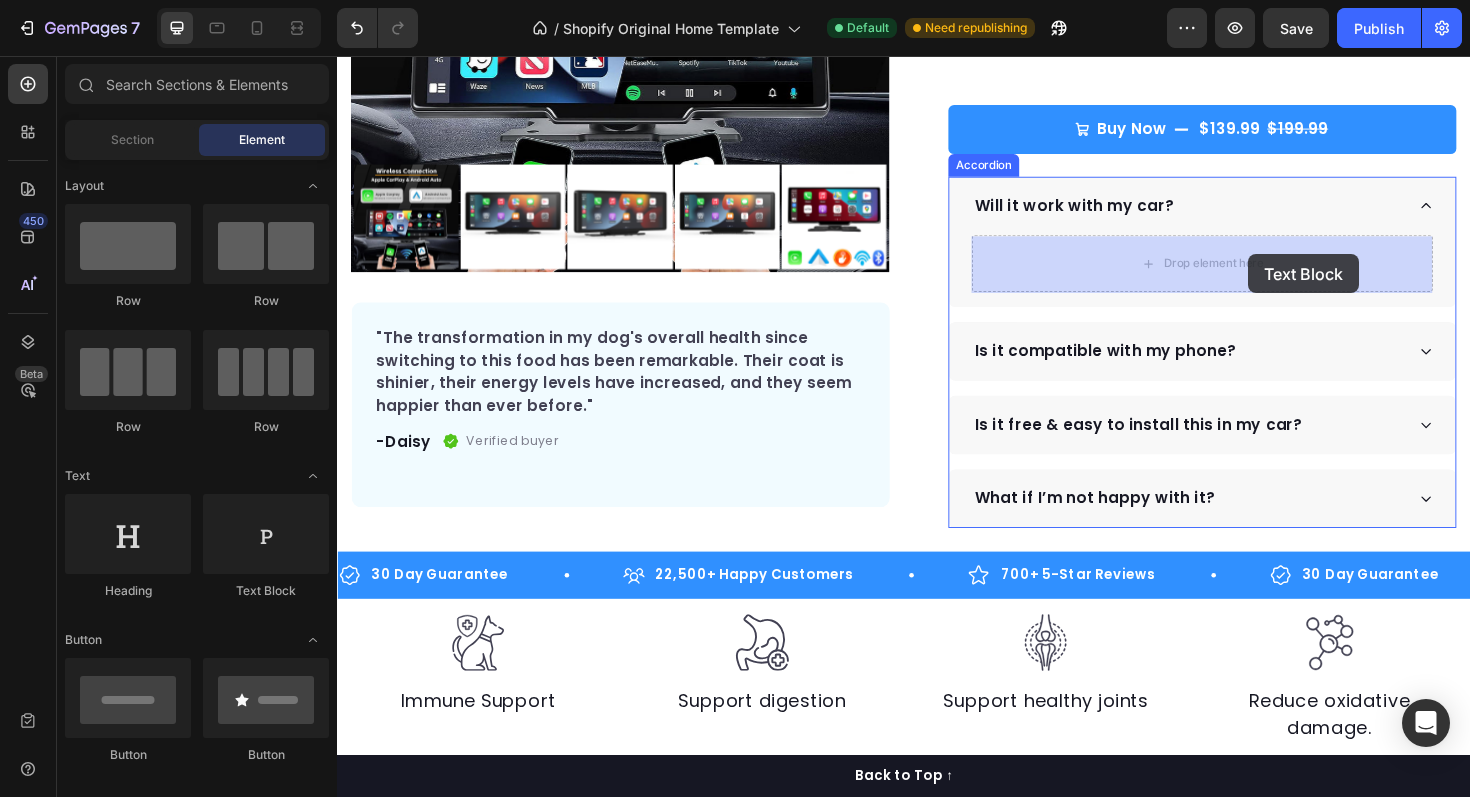 drag, startPoint x: 595, startPoint y: 595, endPoint x: 1299, endPoint y: 266, distance: 777.08234 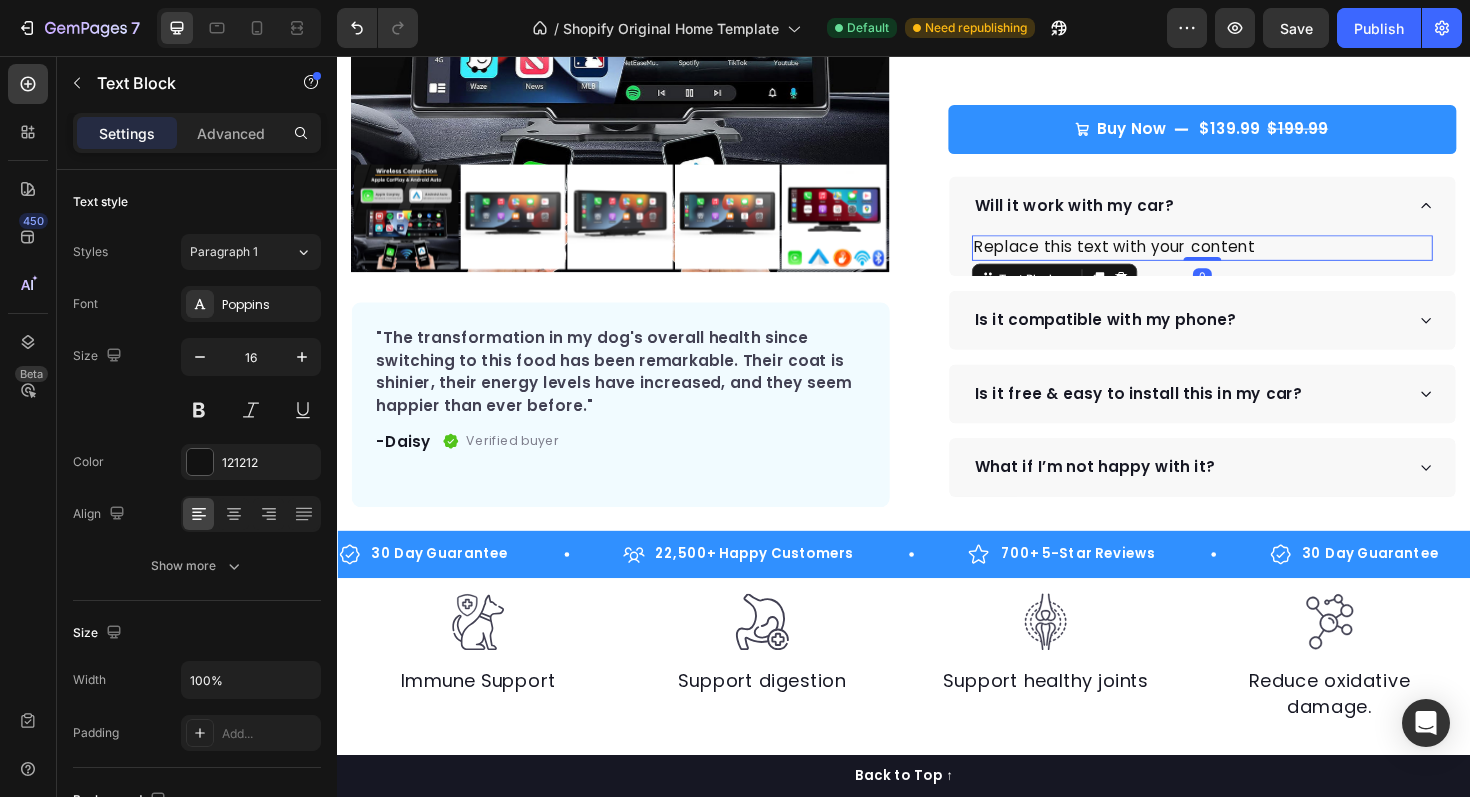 click on "Replace this text with your content" at bounding box center (1253, 259) 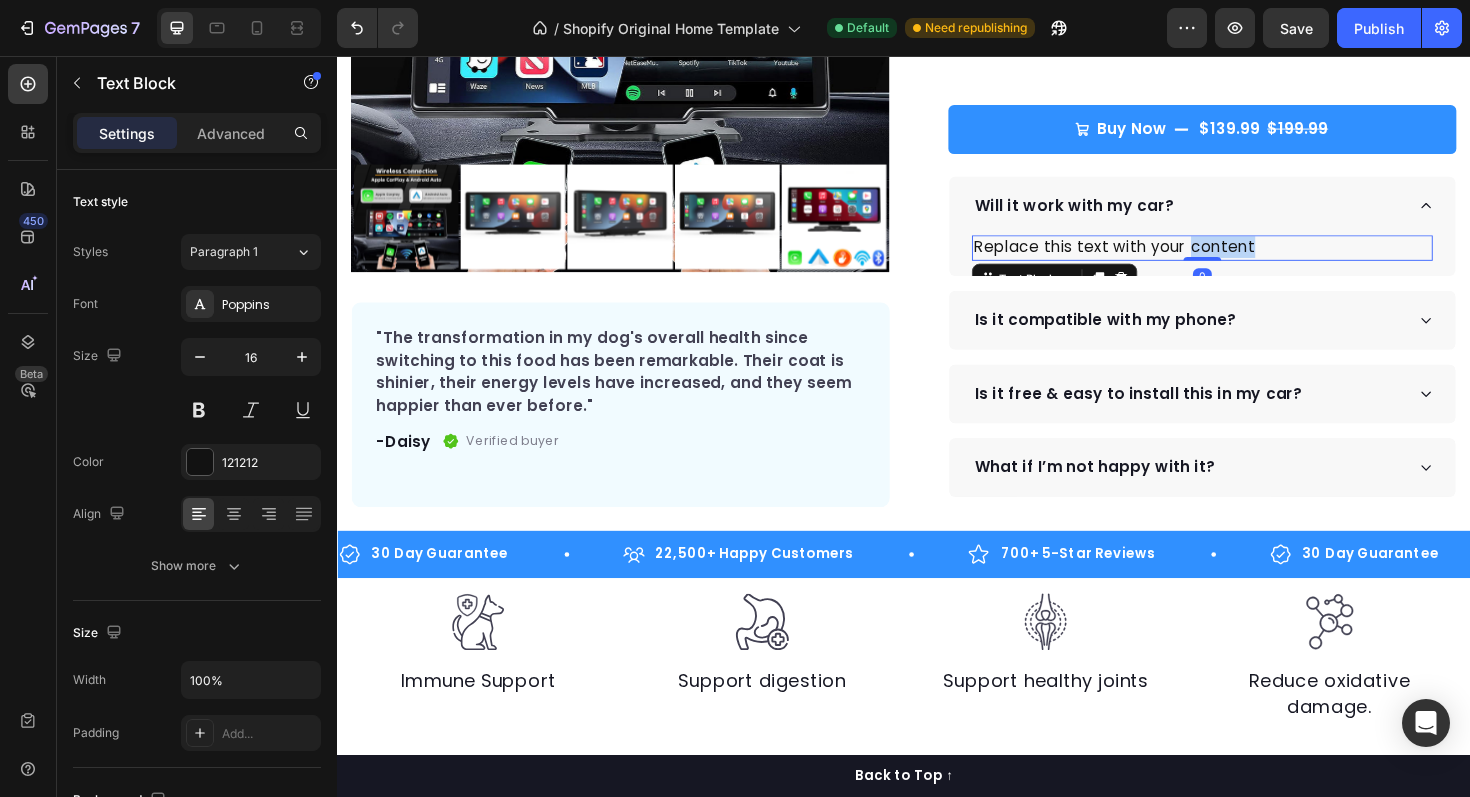 click on "Replace this text with your content" at bounding box center [1253, 259] 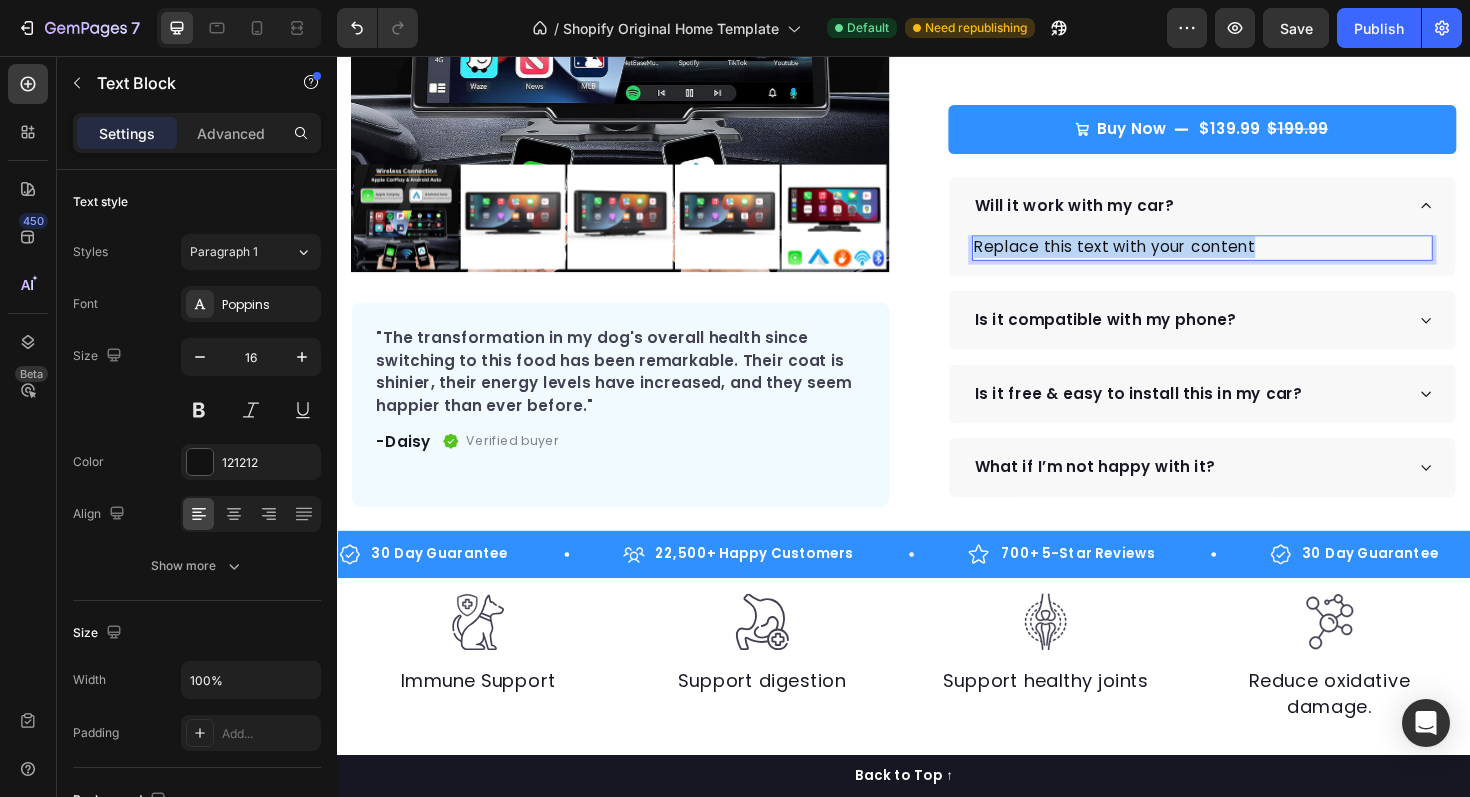 click on "Replace this text with your content" at bounding box center (1253, 259) 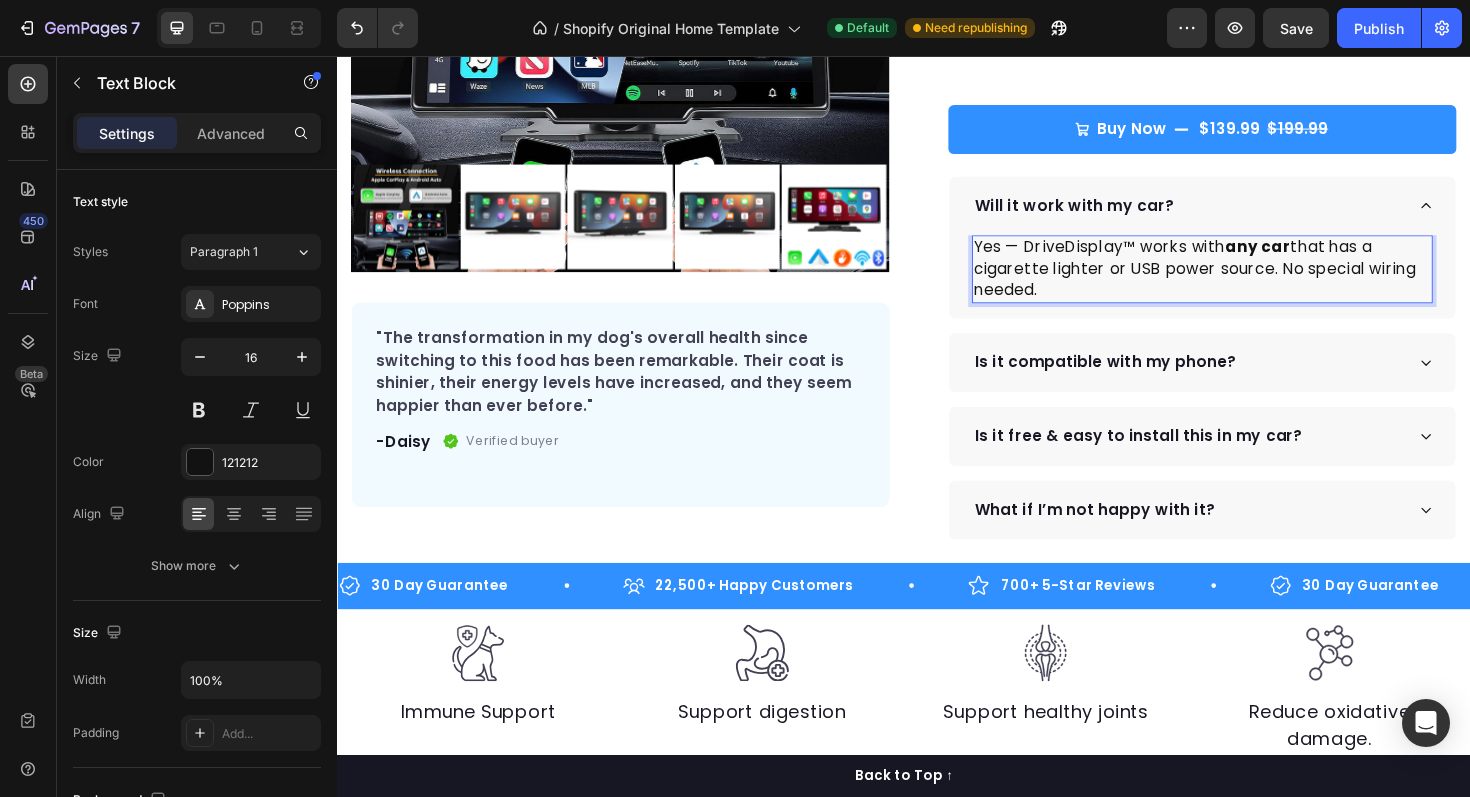 click on "Yes — DriveDisplay™ works with  any car  that has a cigarette lighter or USB power source. No special wiring needed." at bounding box center [1253, 281] 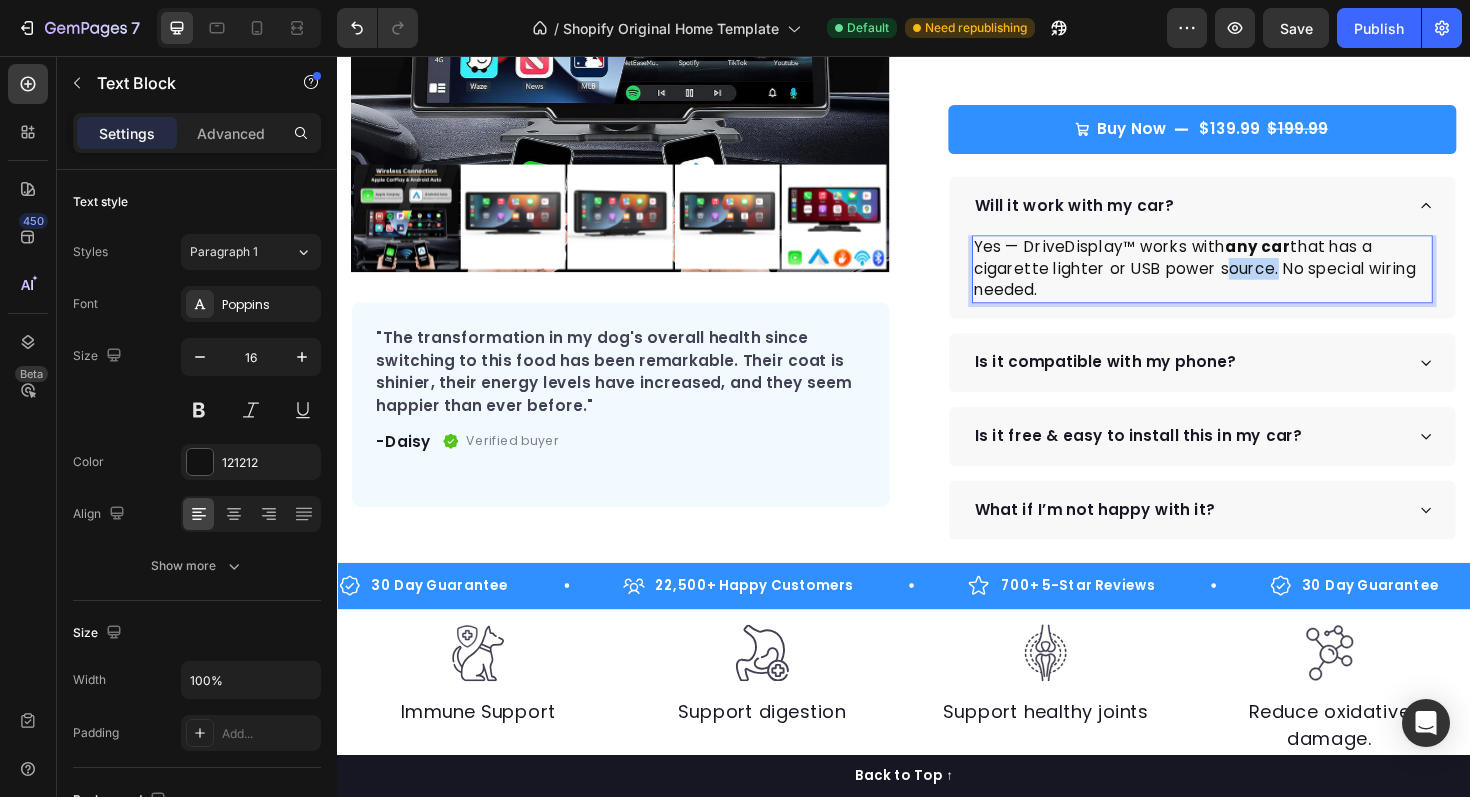 click on "Yes — DriveDisplay™ works with  any car  that has a cigarette lighter or USB power source. No special wiring needed." at bounding box center (1253, 281) 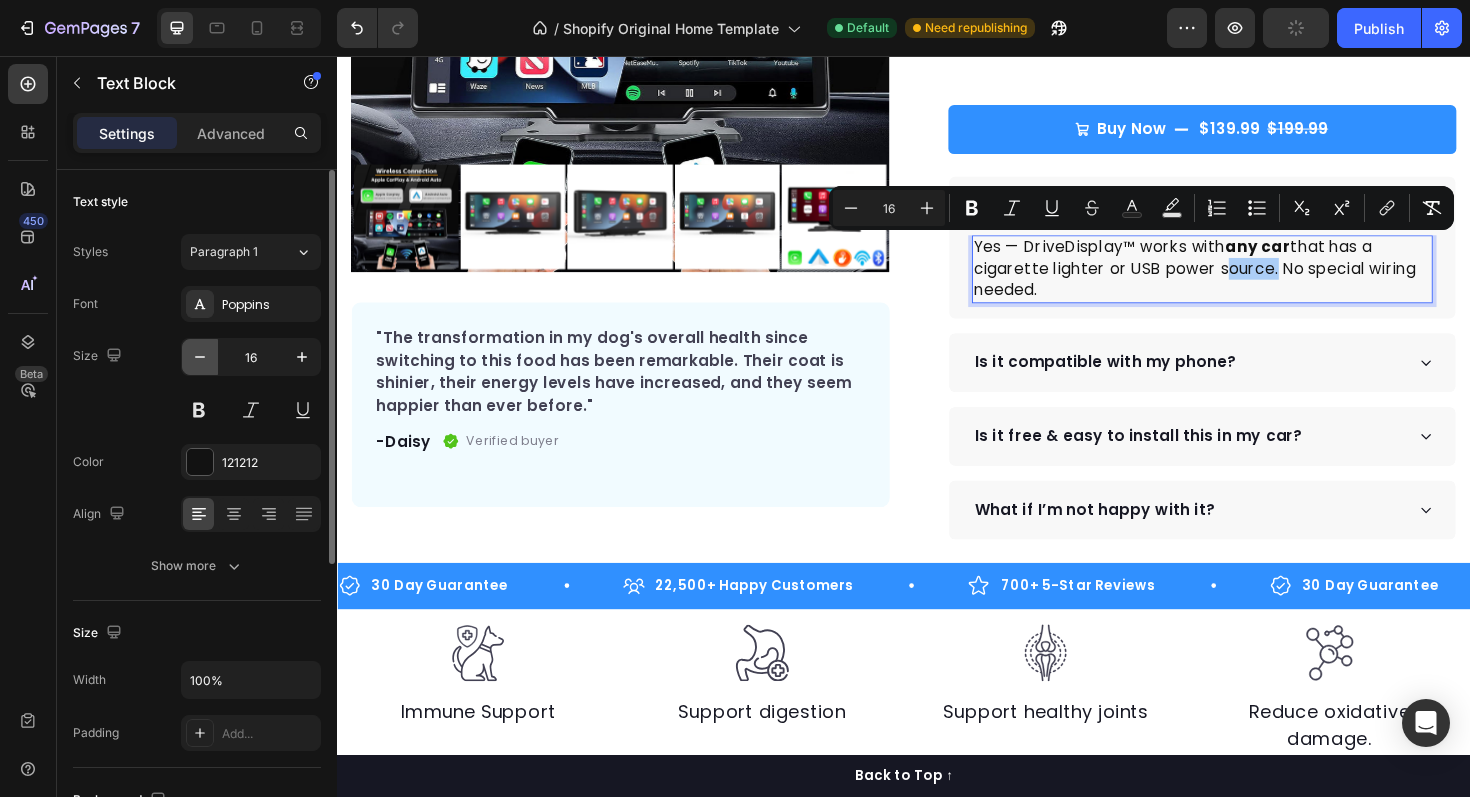 click 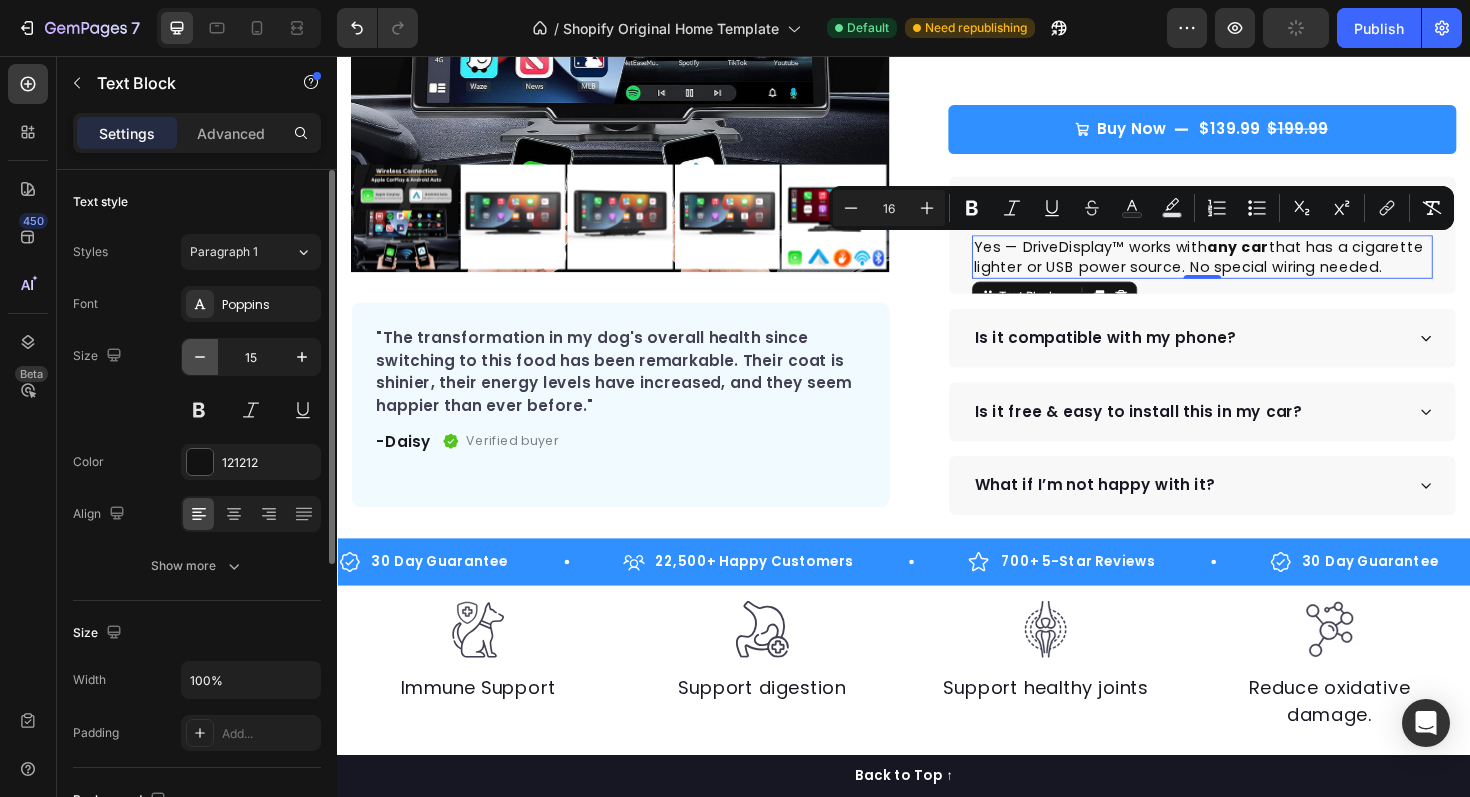 click 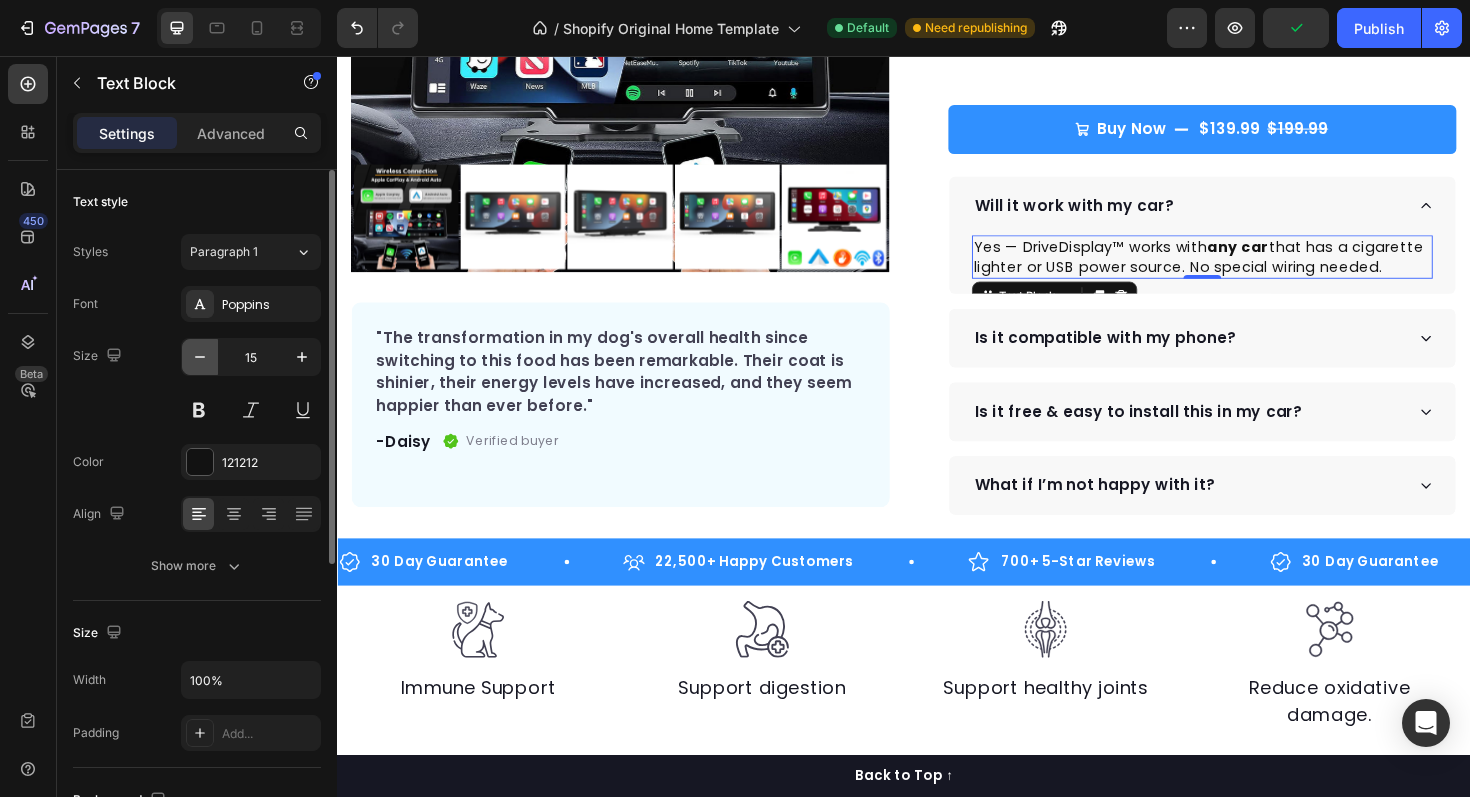 type on "14" 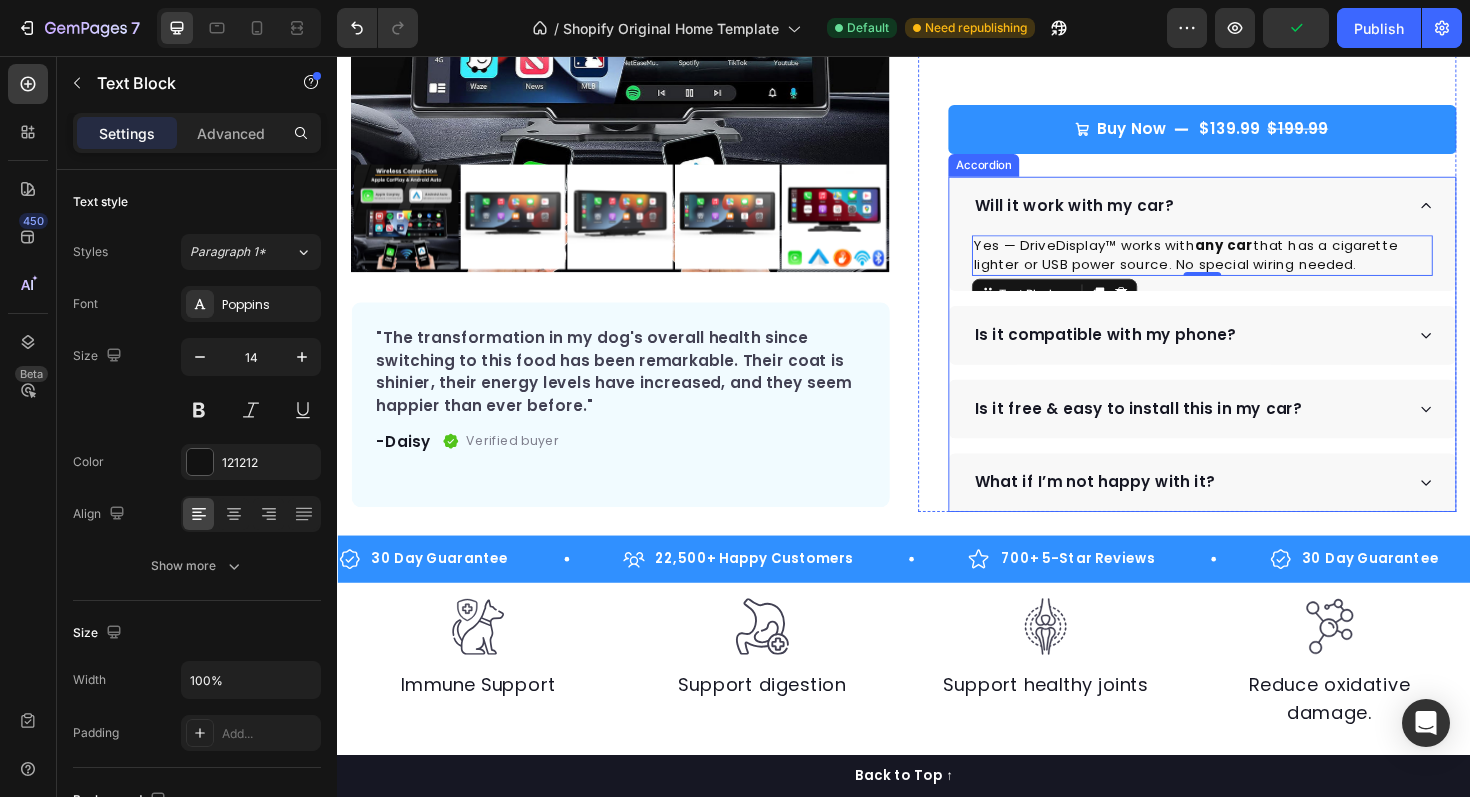 click on "Is it compatible with my phone?" at bounding box center (1238, 352) 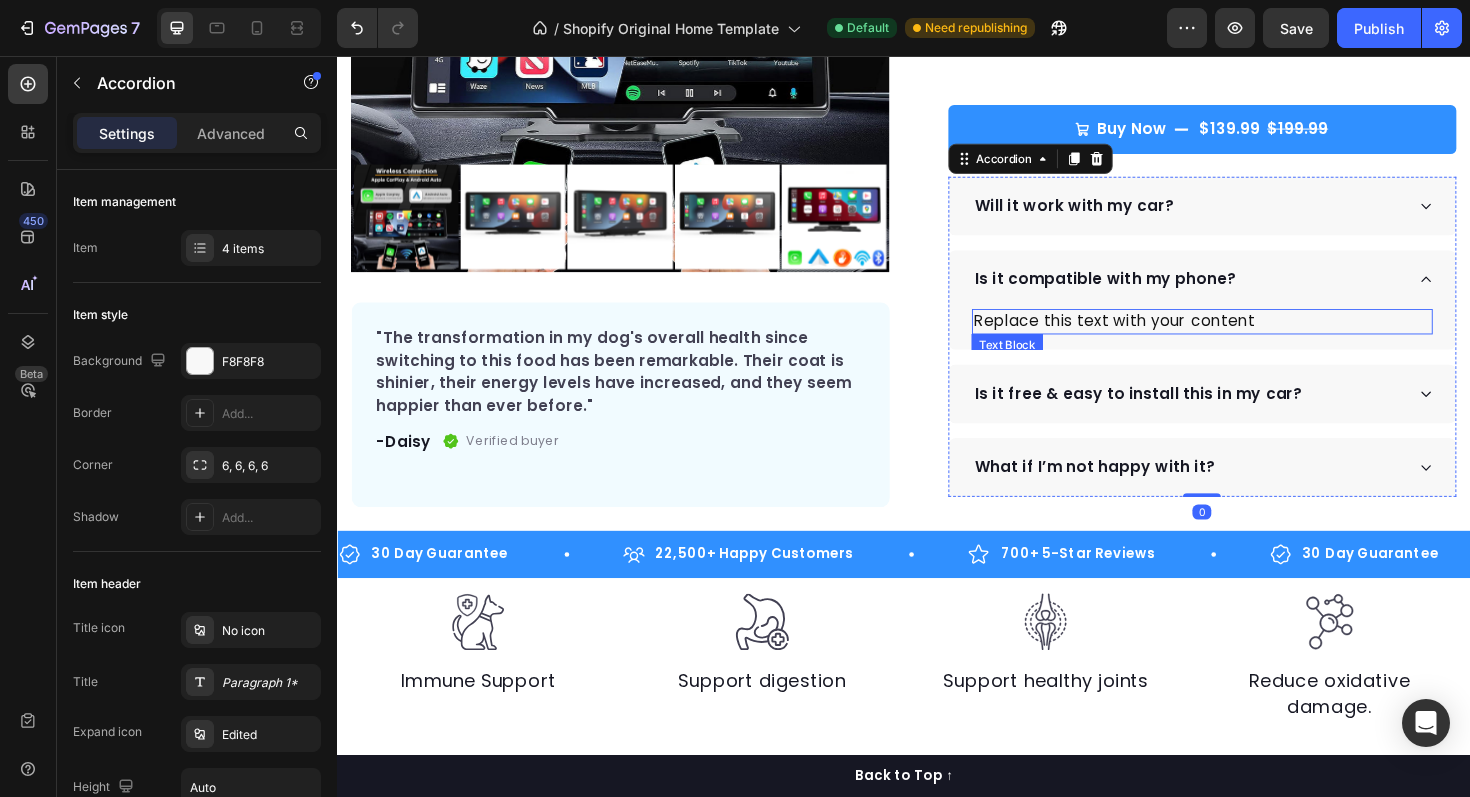 click on "Replace this text with your content" at bounding box center (1253, 337) 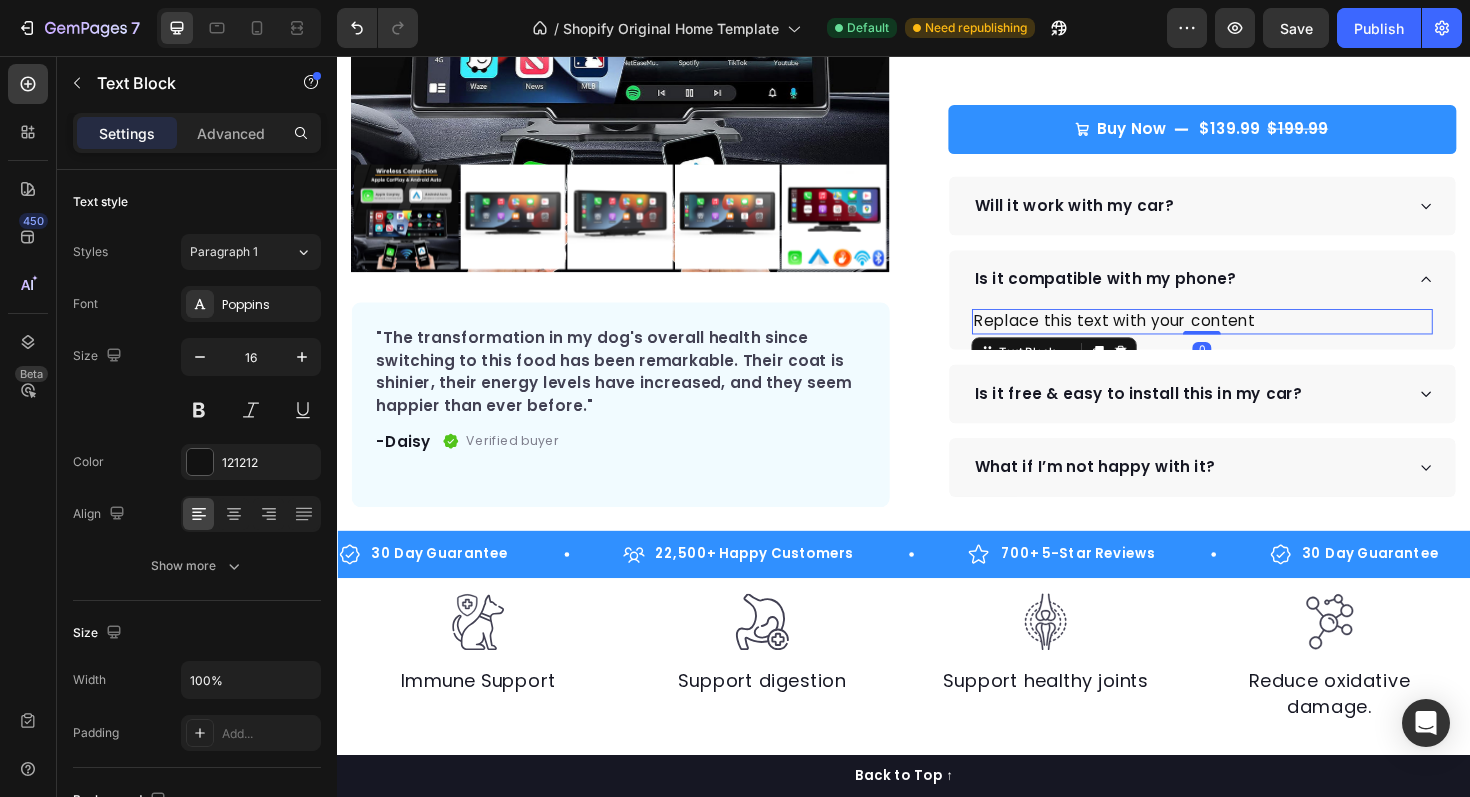 click on "Replace this text with your content" at bounding box center [1253, 337] 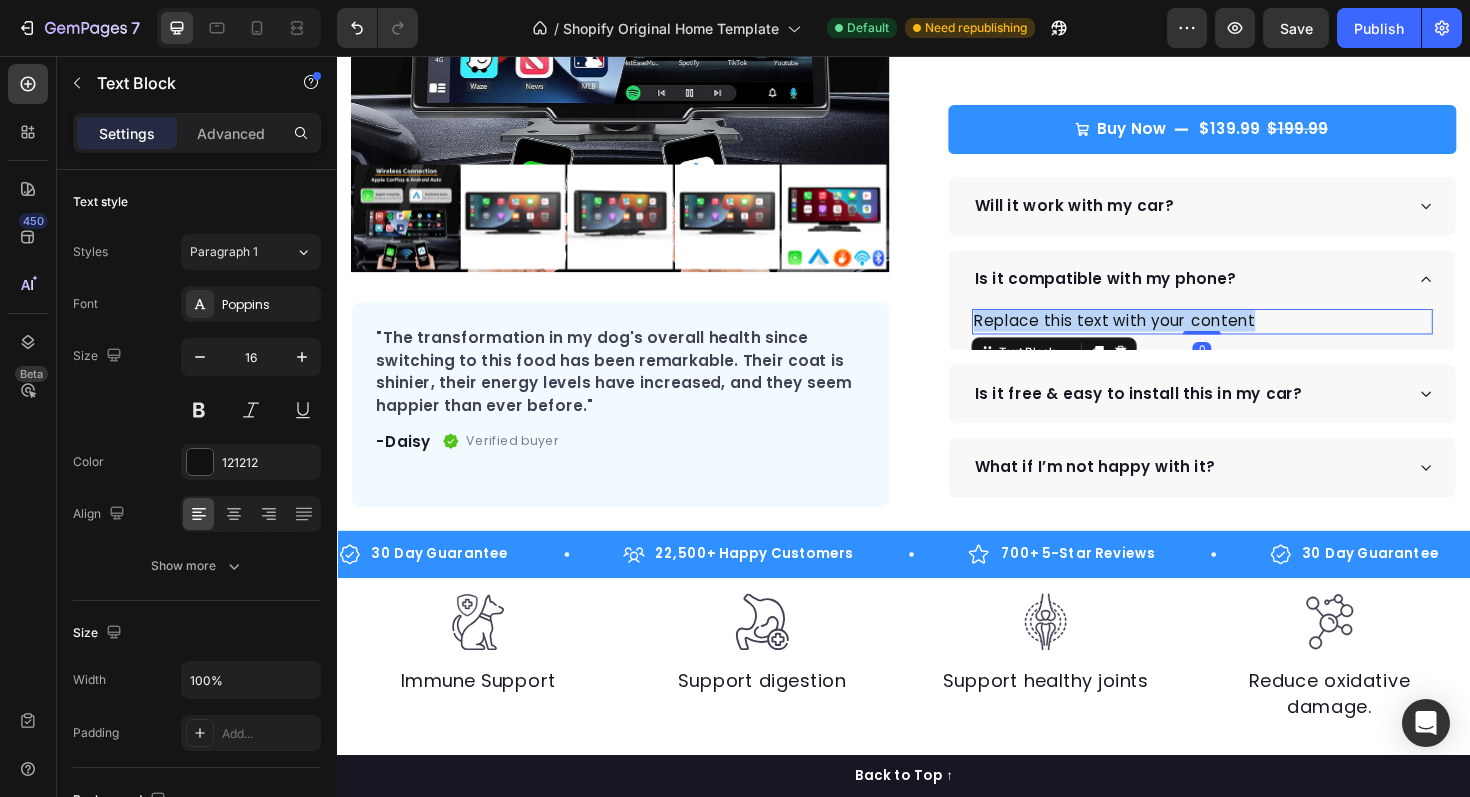 click on "Replace this text with your content" at bounding box center [1253, 337] 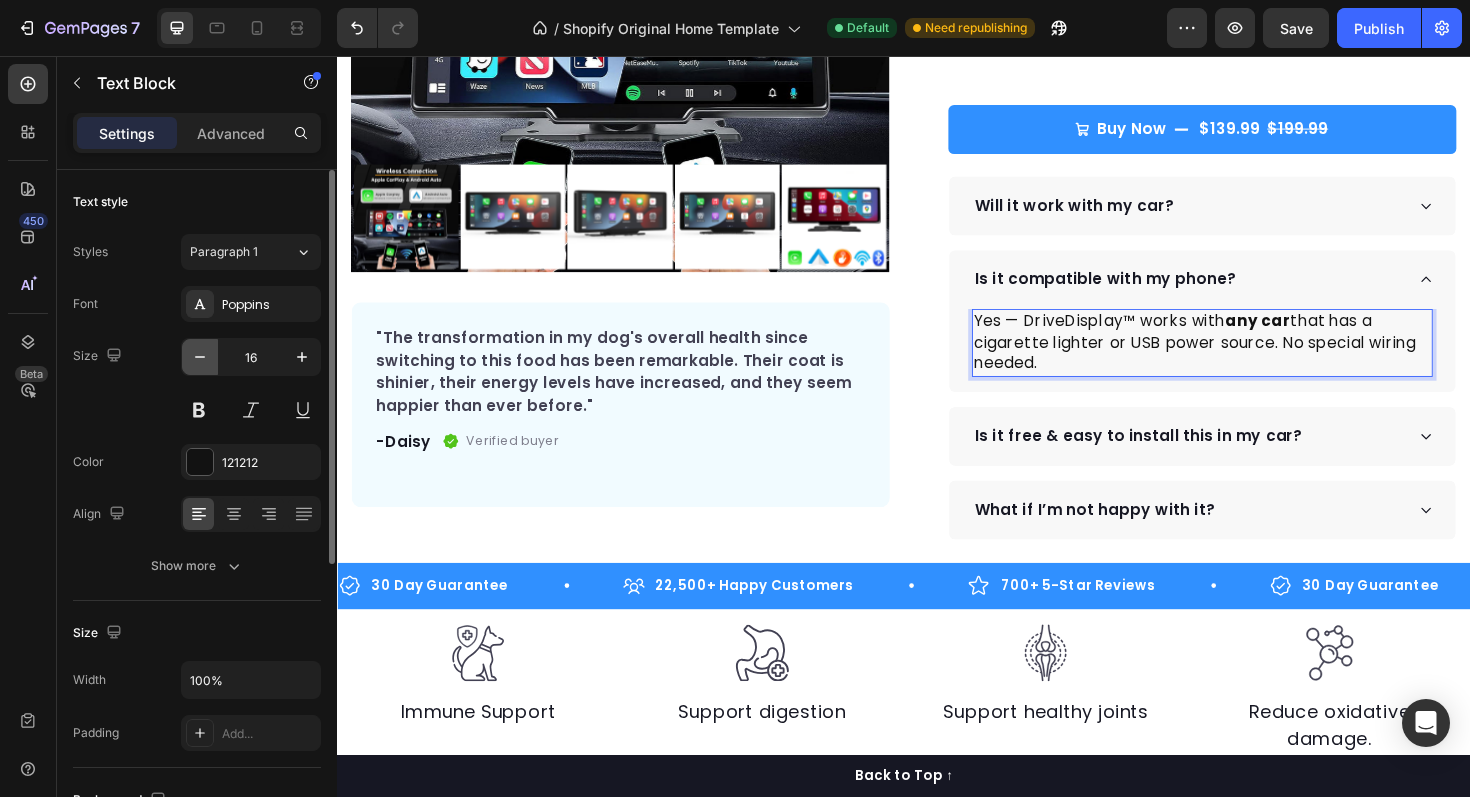 click 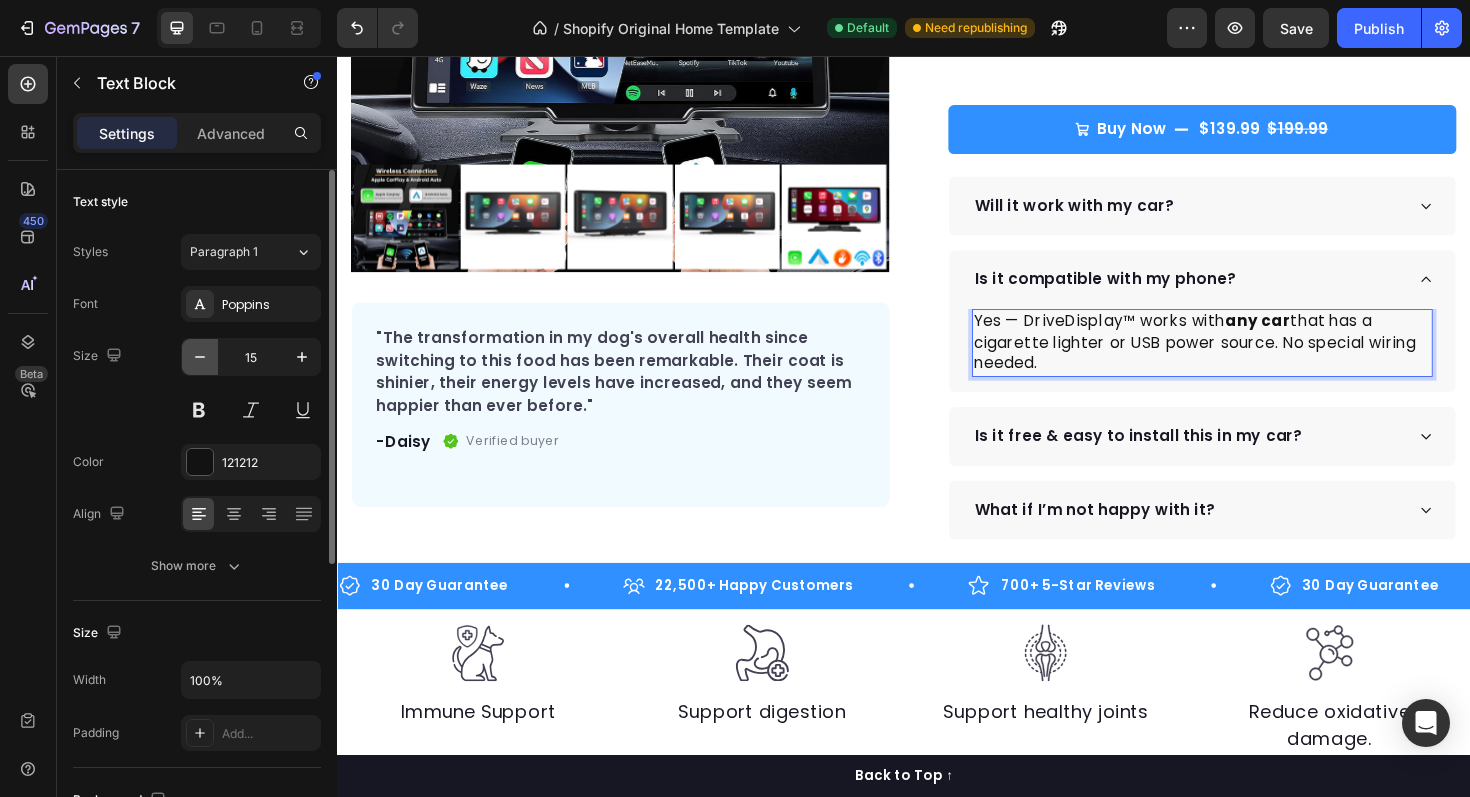 click 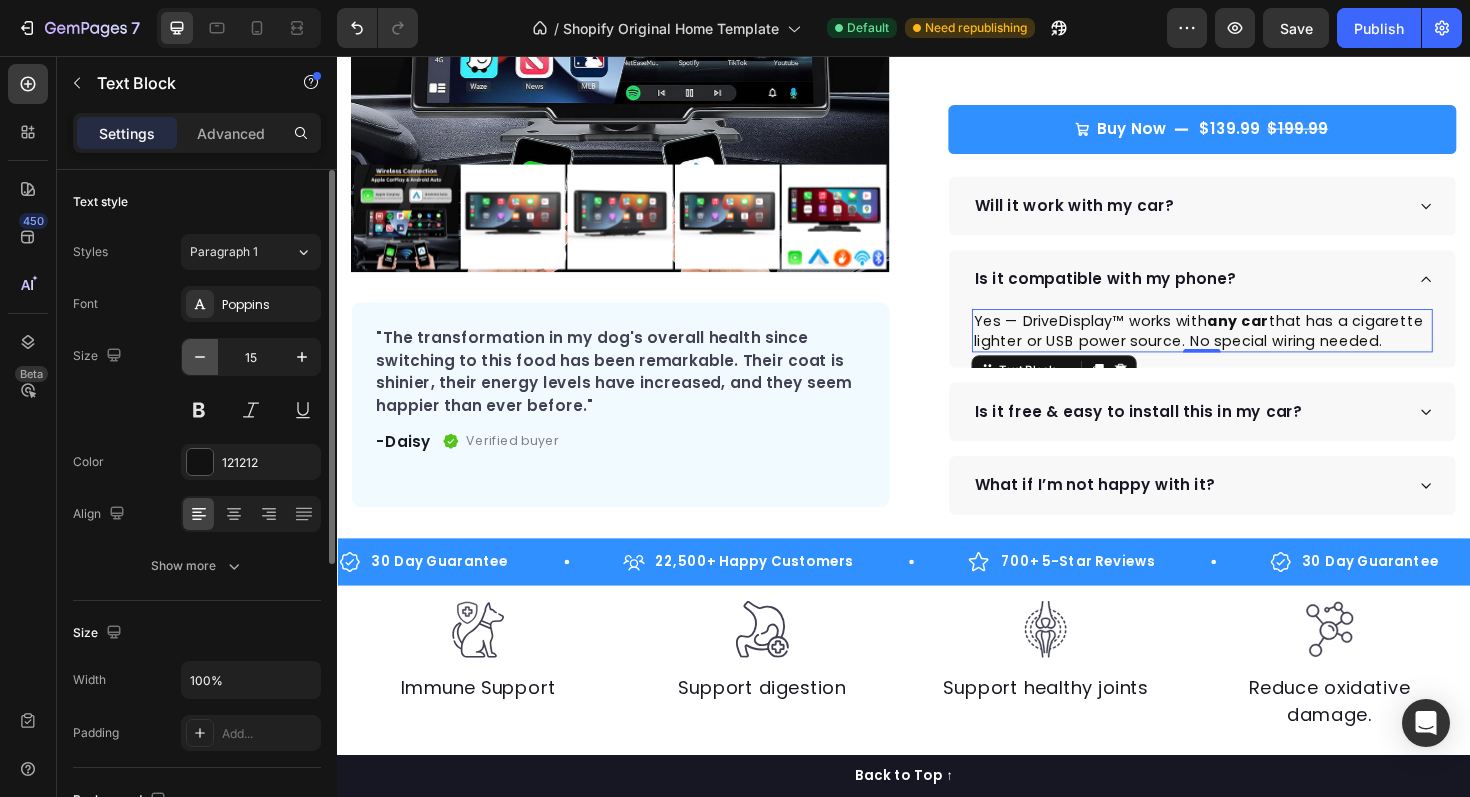 type on "14" 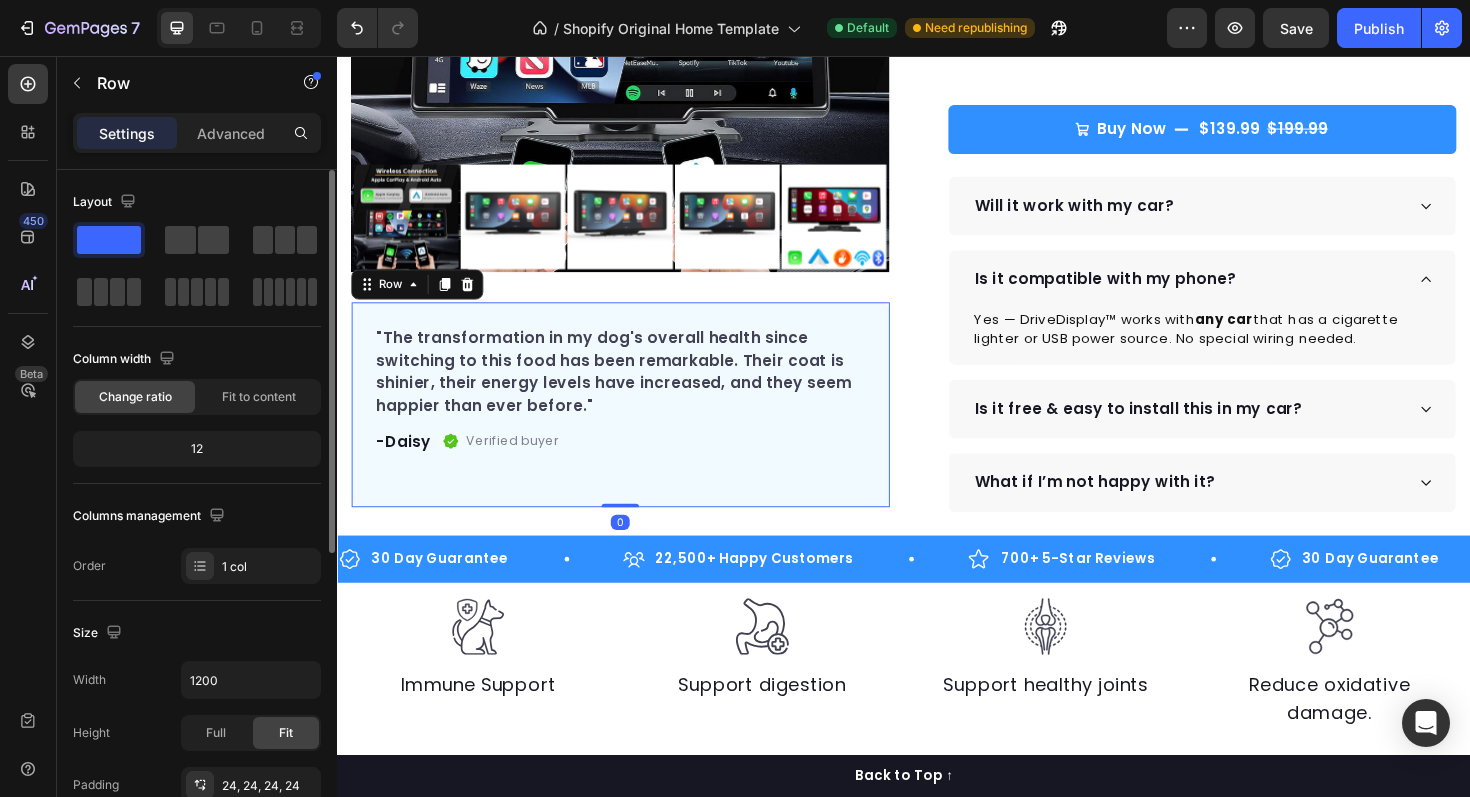 click on ""The transformation in my dog's overall health since switching to this food has been remarkable. Their coat is shinier, their energy levels have increased, and they seem happier than ever before." Text block -Daisy Text block
Verified buyer Item list Row Row   0" at bounding box center [637, 425] 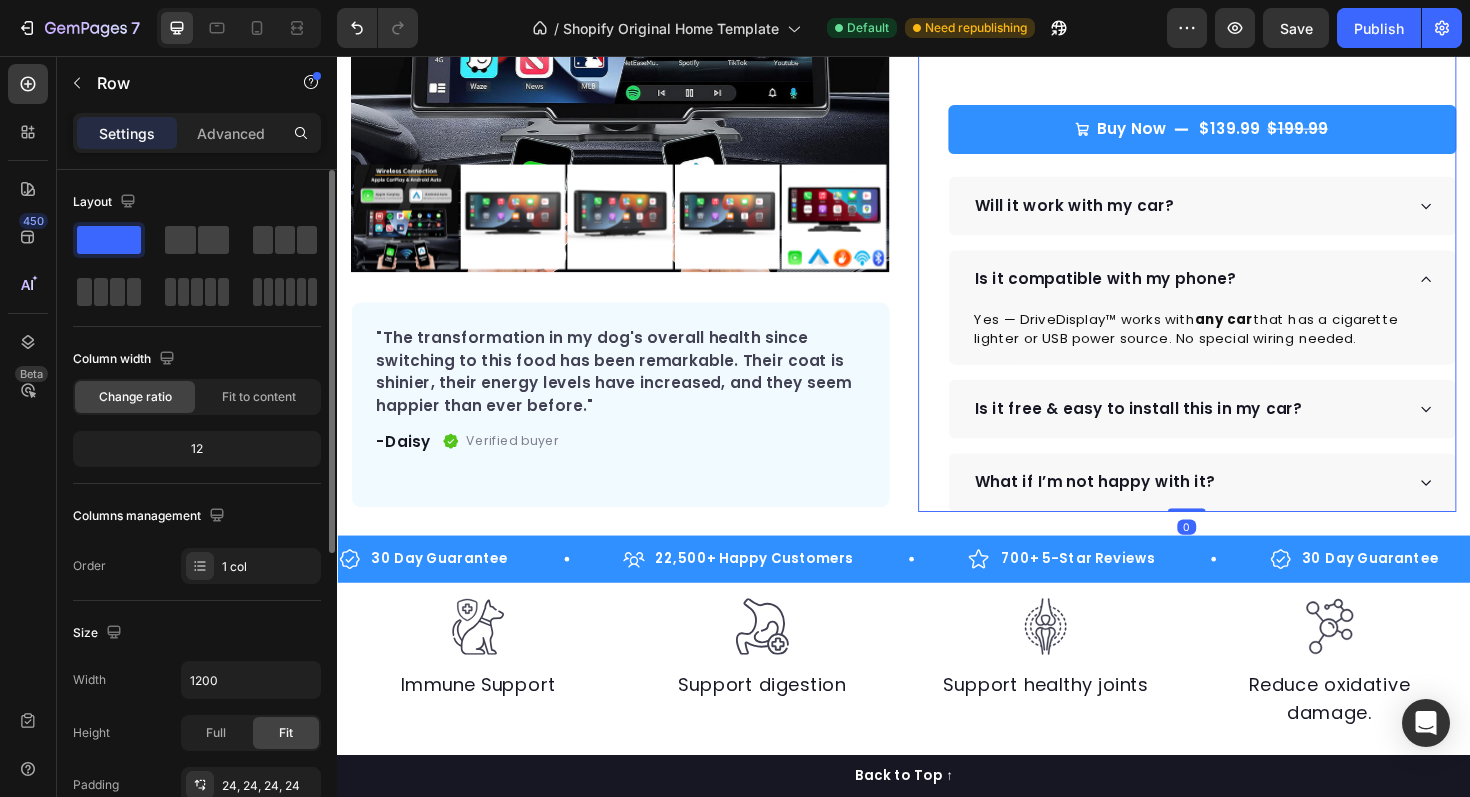 click on "Icon
Icon
Icon
Icon
Icon Icon List Hoz Rated 4.9 | 1,250+ Bought This Month Text block Row DriveDisplay™ Product Title This easy-to-setup touchscreen makes checking maps, playing music, reverse parking and many more - effortless. Text block
Easy to setup – No tools, no mechanic, ready in minutes.
100 Day Guarantee - Full refund if you're not satisfied
Smooth Experience - High-quality screen & Intuitive UI
Easier Parking - Has a parking assist camera (front & behind)
Works With All Phones – Full support for iPhone & Android. Item list
Buy Now
$139.99 $199.99 Product Cart Button Perfect for sensitive tummies Supercharge immunity System Bursting with protein, vitamins, and minerals Supports strong muscles, increases bone strength Item list
Will it work with my car?
any car Row" at bounding box center [1237, 127] 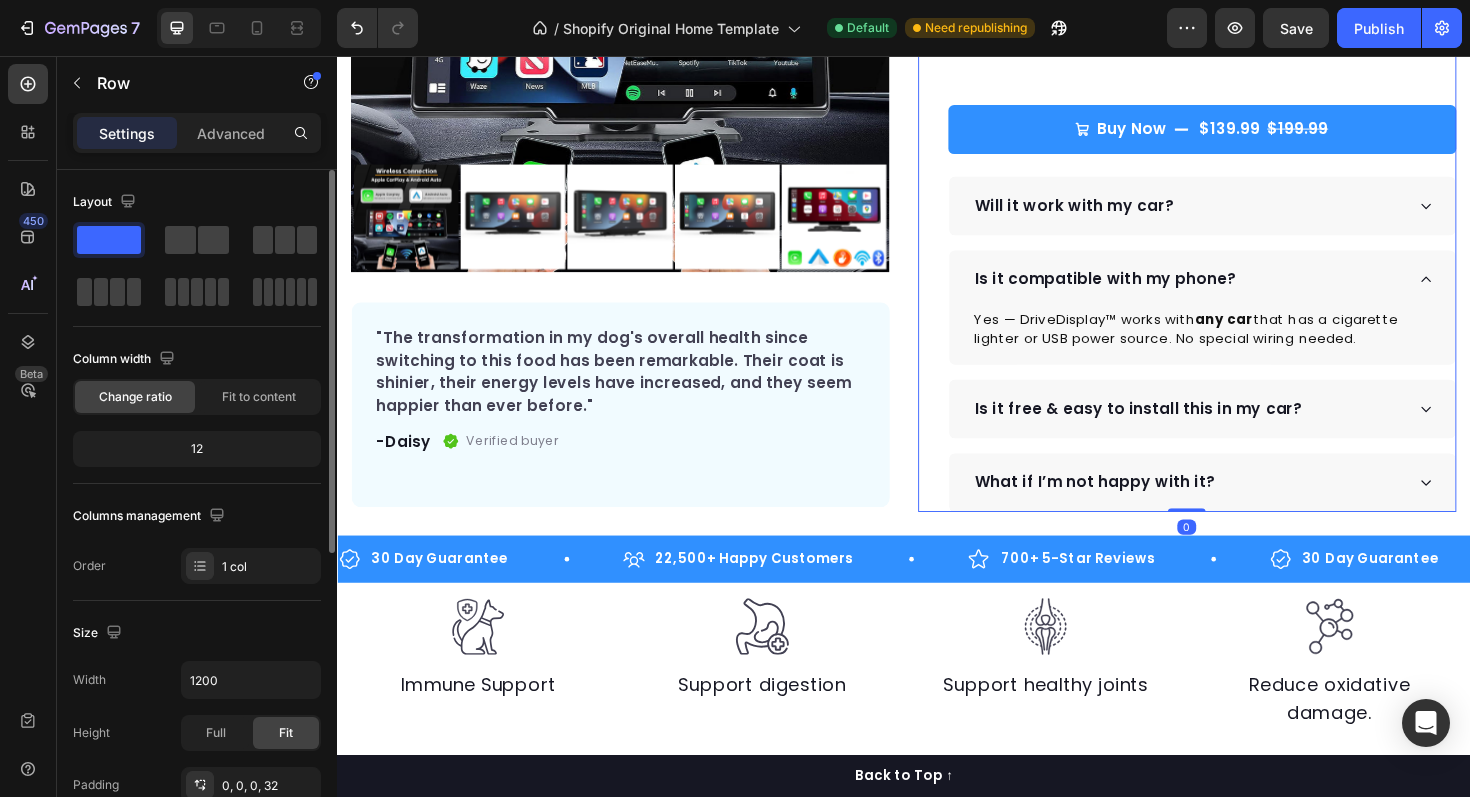 scroll, scrollTop: 423, scrollLeft: 0, axis: vertical 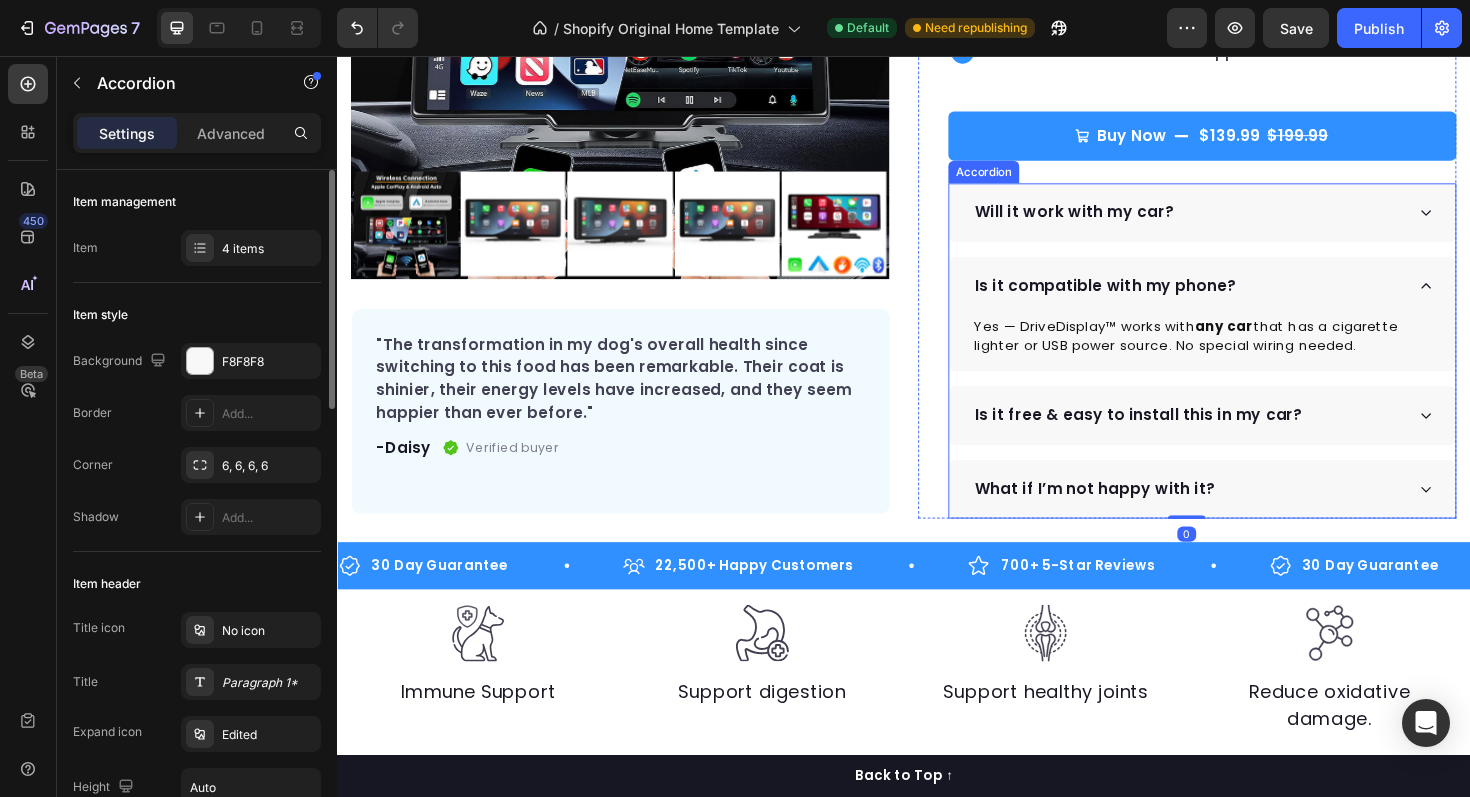 click on "Is it compatible with my phone?" at bounding box center (1238, 300) 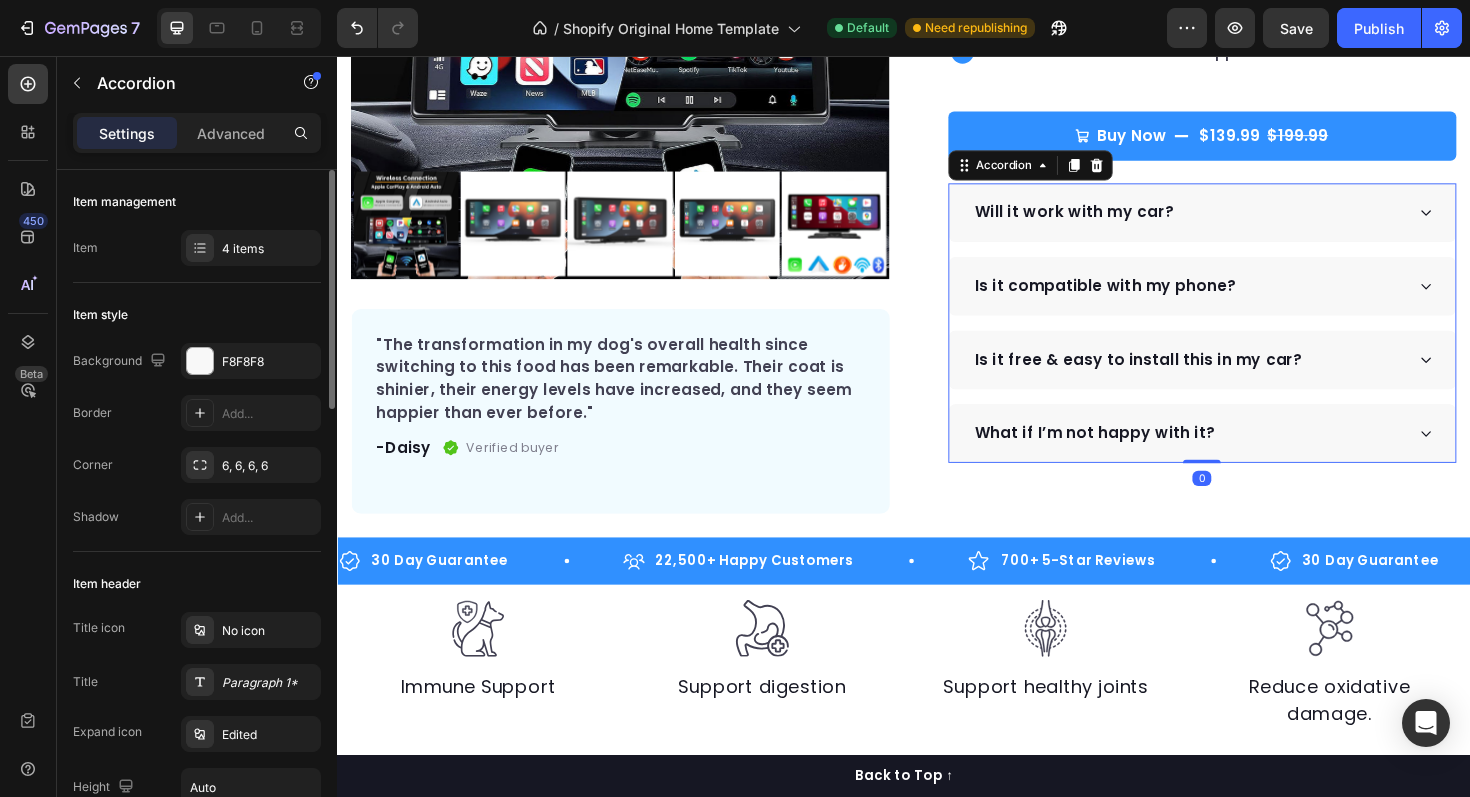 click on "Is it compatible with my phone?" at bounding box center [1238, 300] 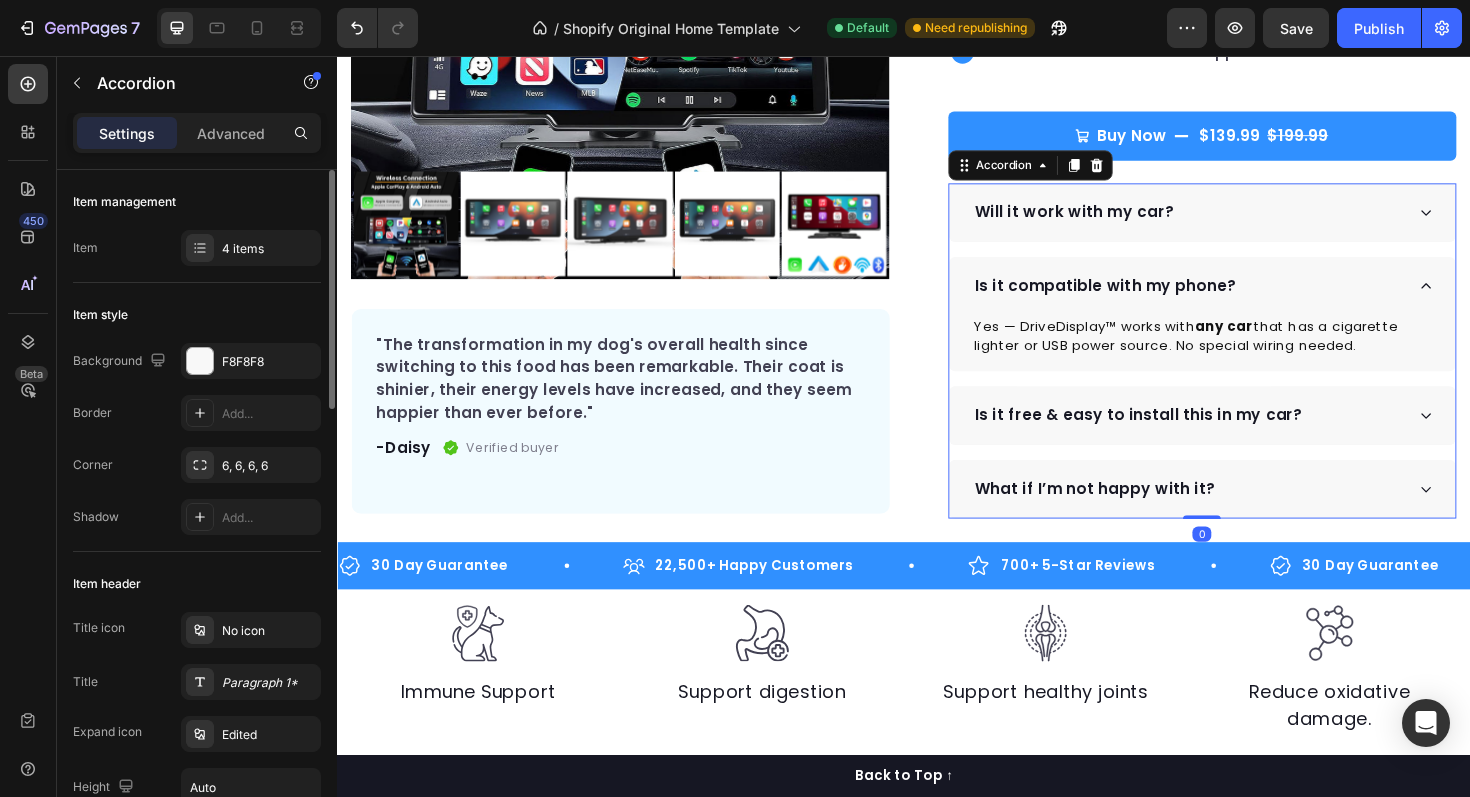 click on "Is it compatible with my phone?" at bounding box center (1238, 300) 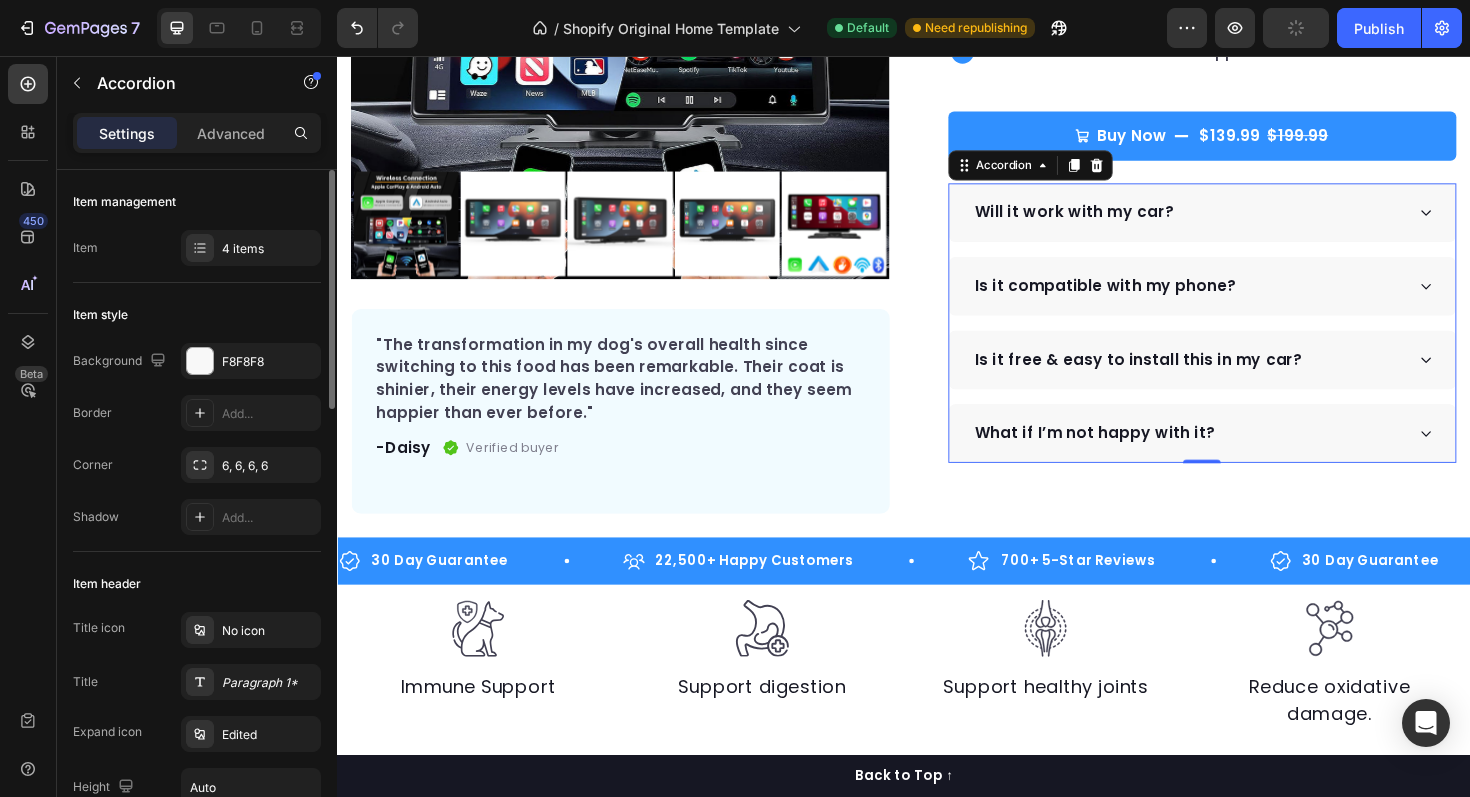 click on "Is it compatible with my phone?" at bounding box center [1238, 300] 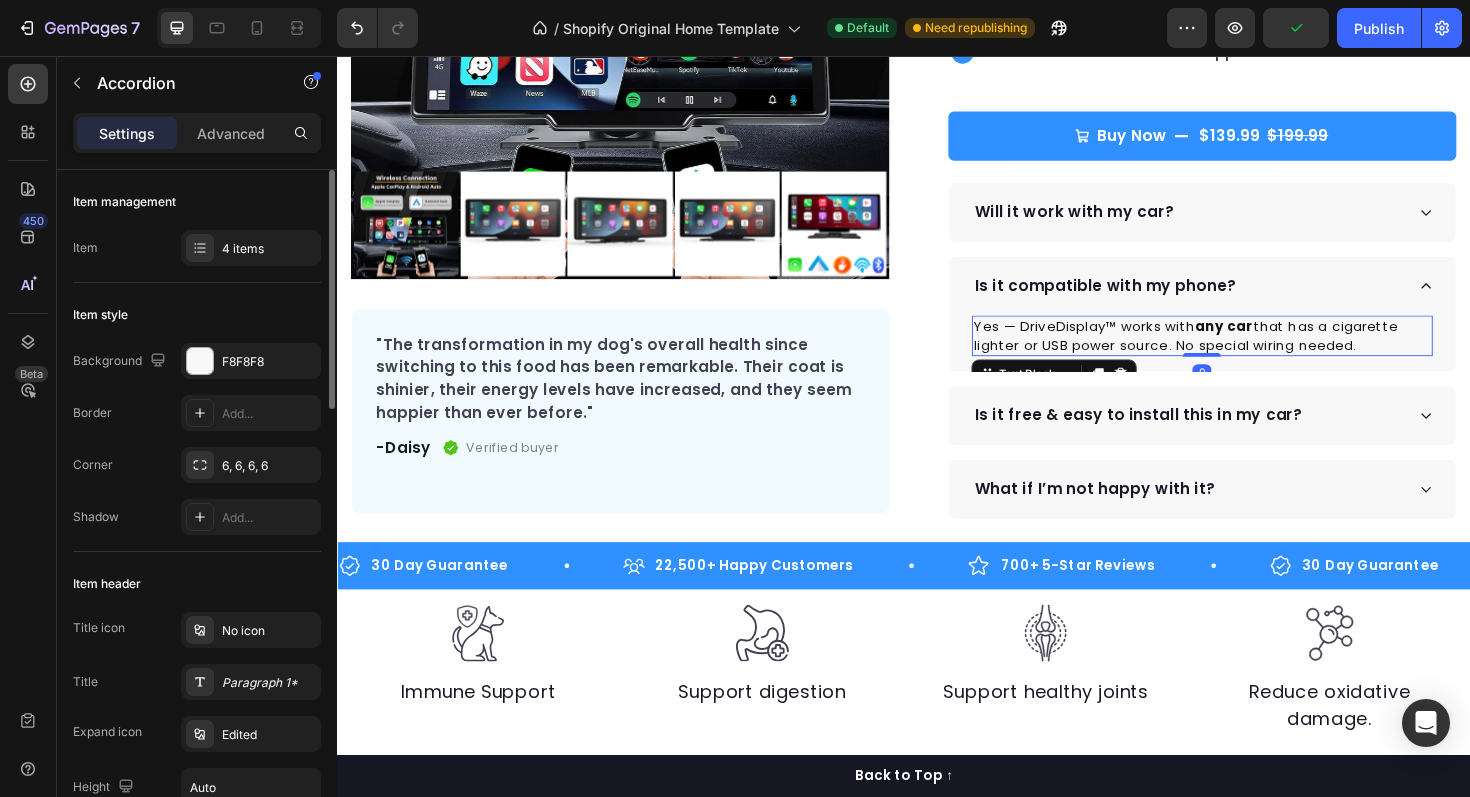 click on "Yes — DriveDisplay™ works with  any car  that has a cigarette lighter or USB power source. No special wiring needed." at bounding box center (1253, 352) 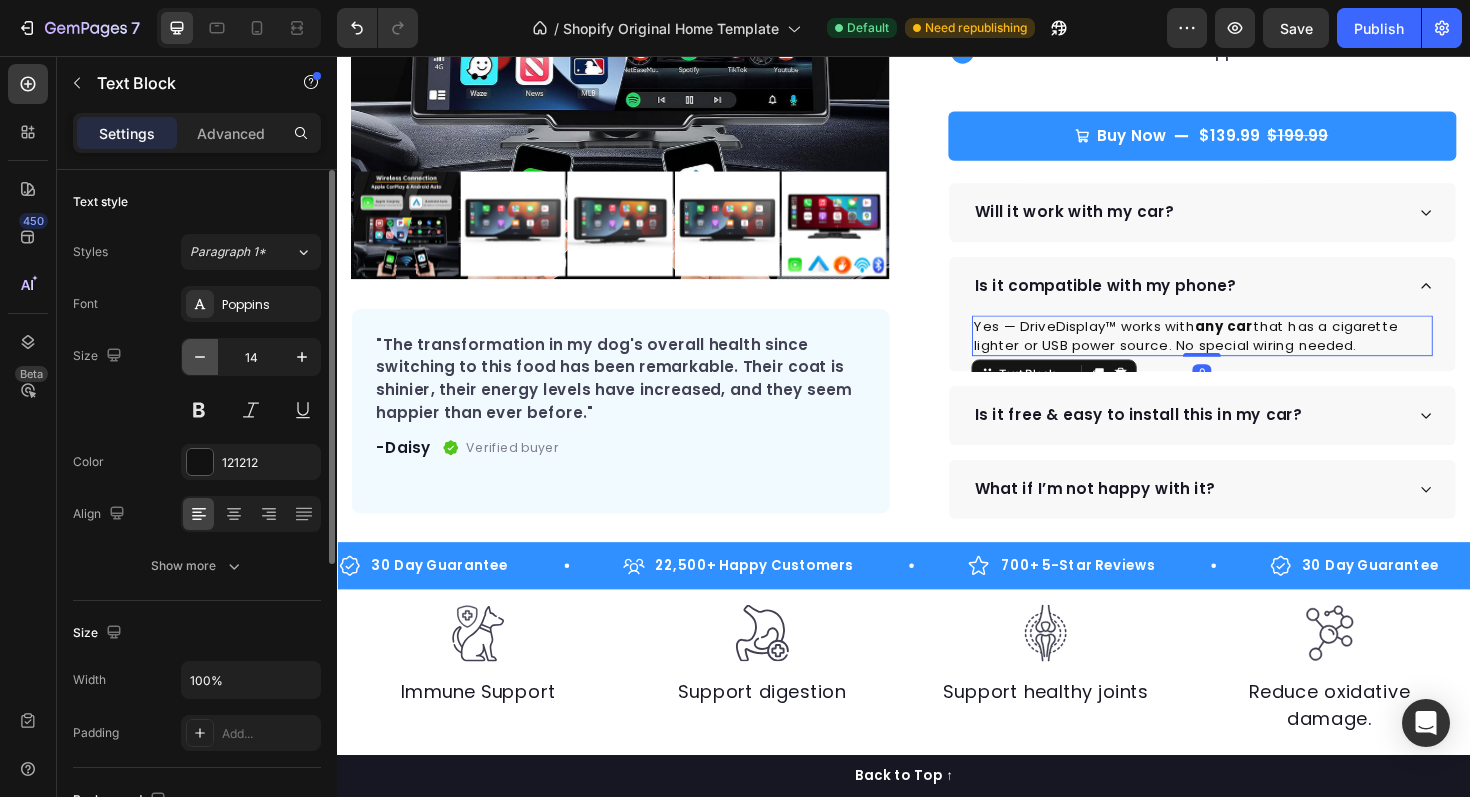 click 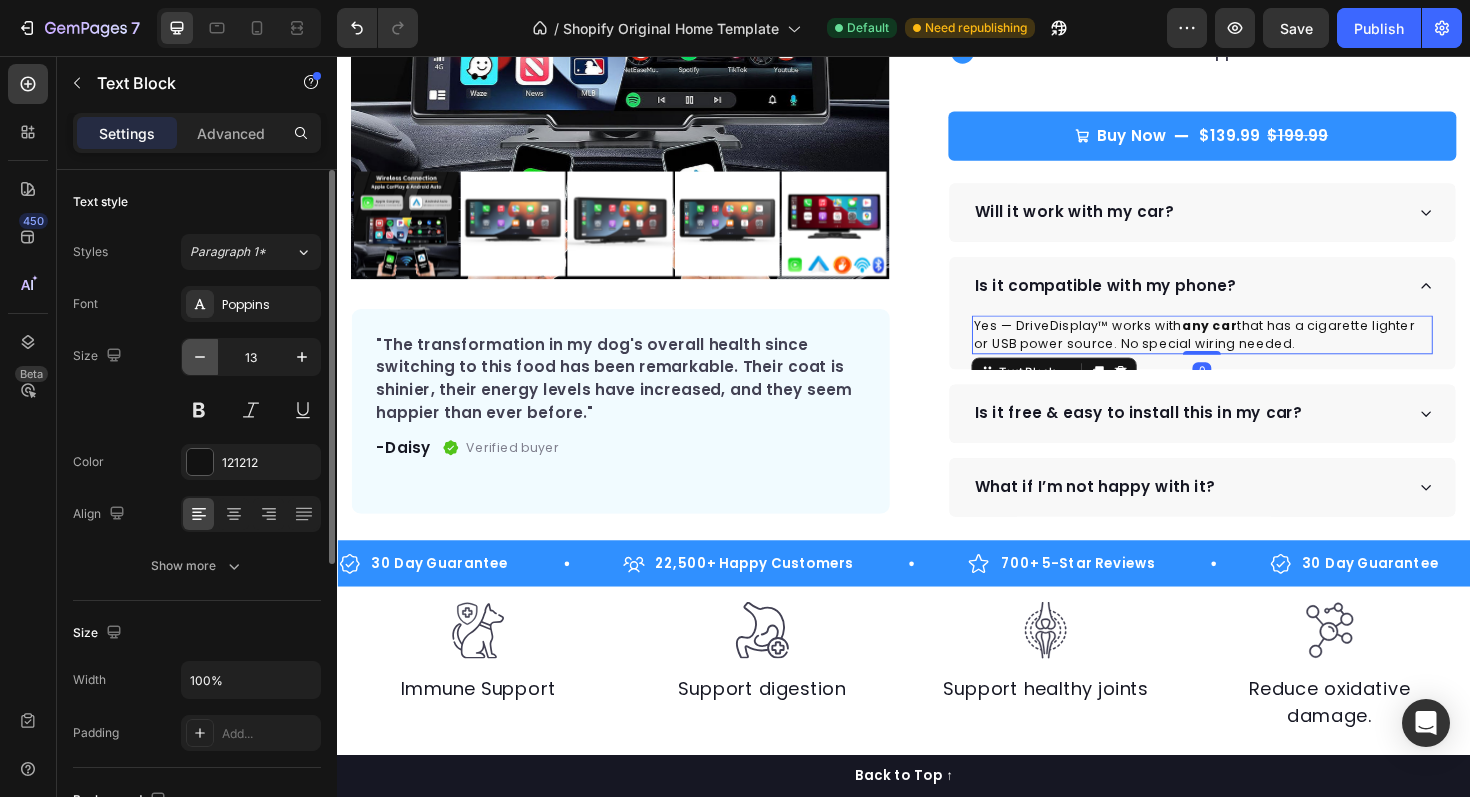 click 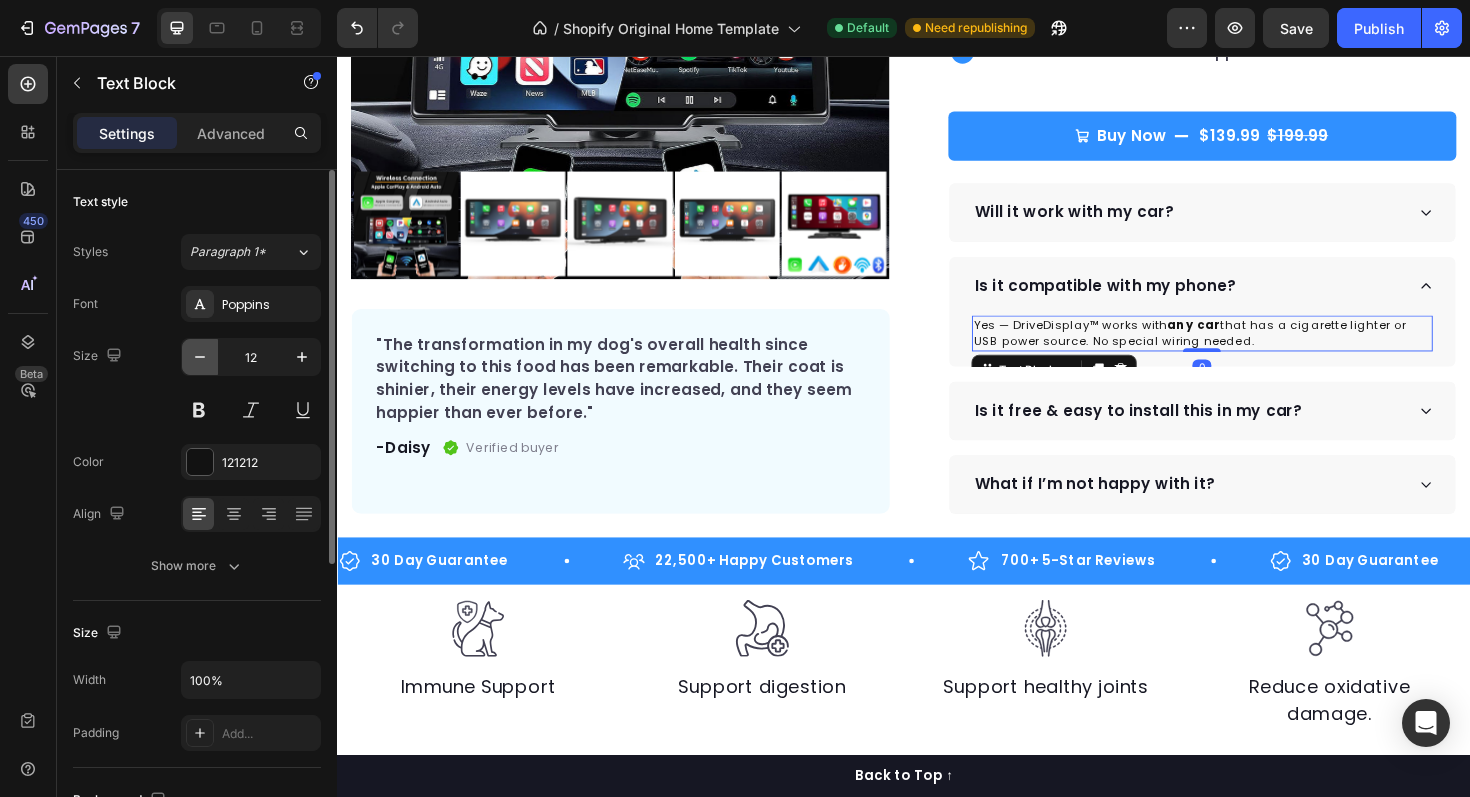 click 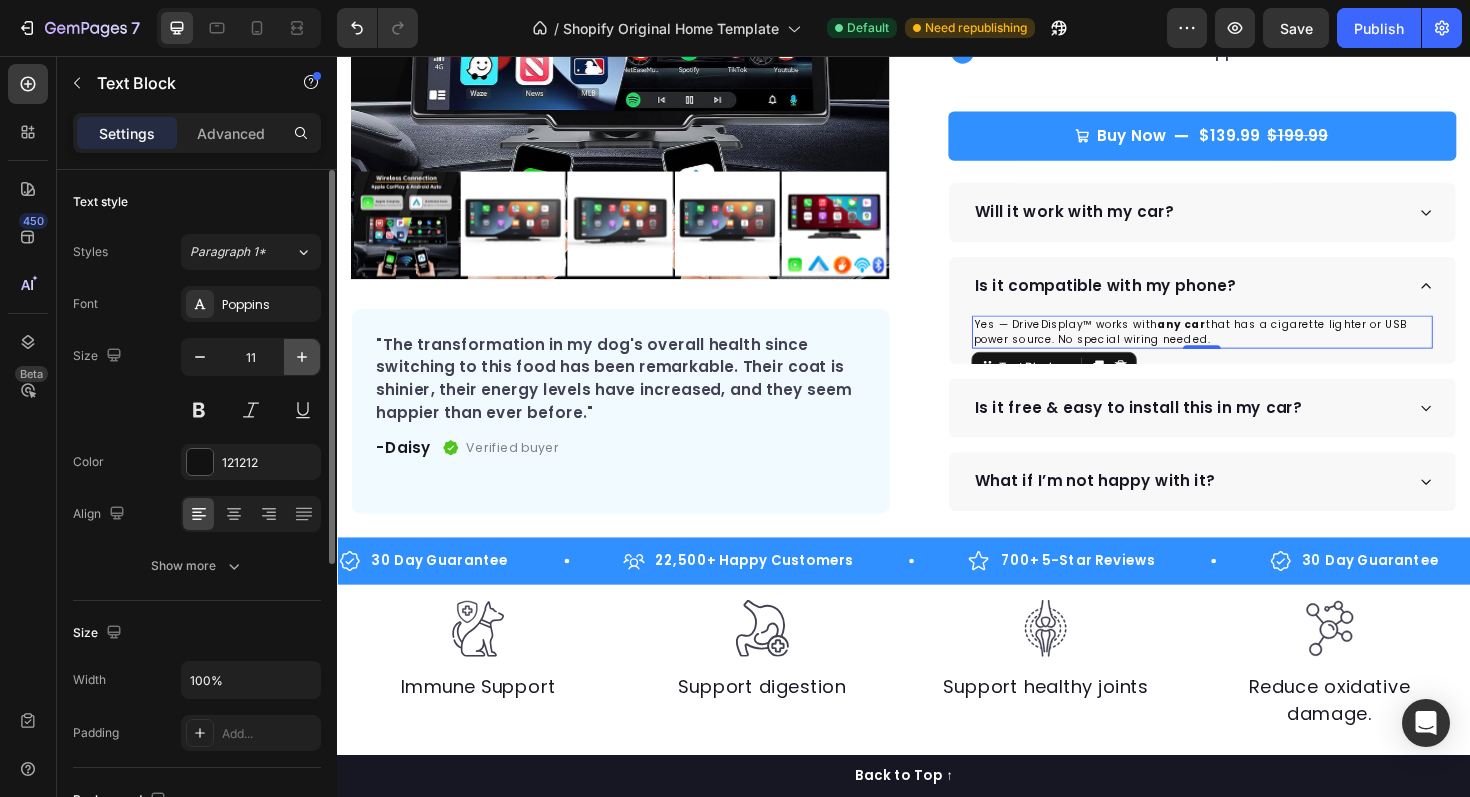 click 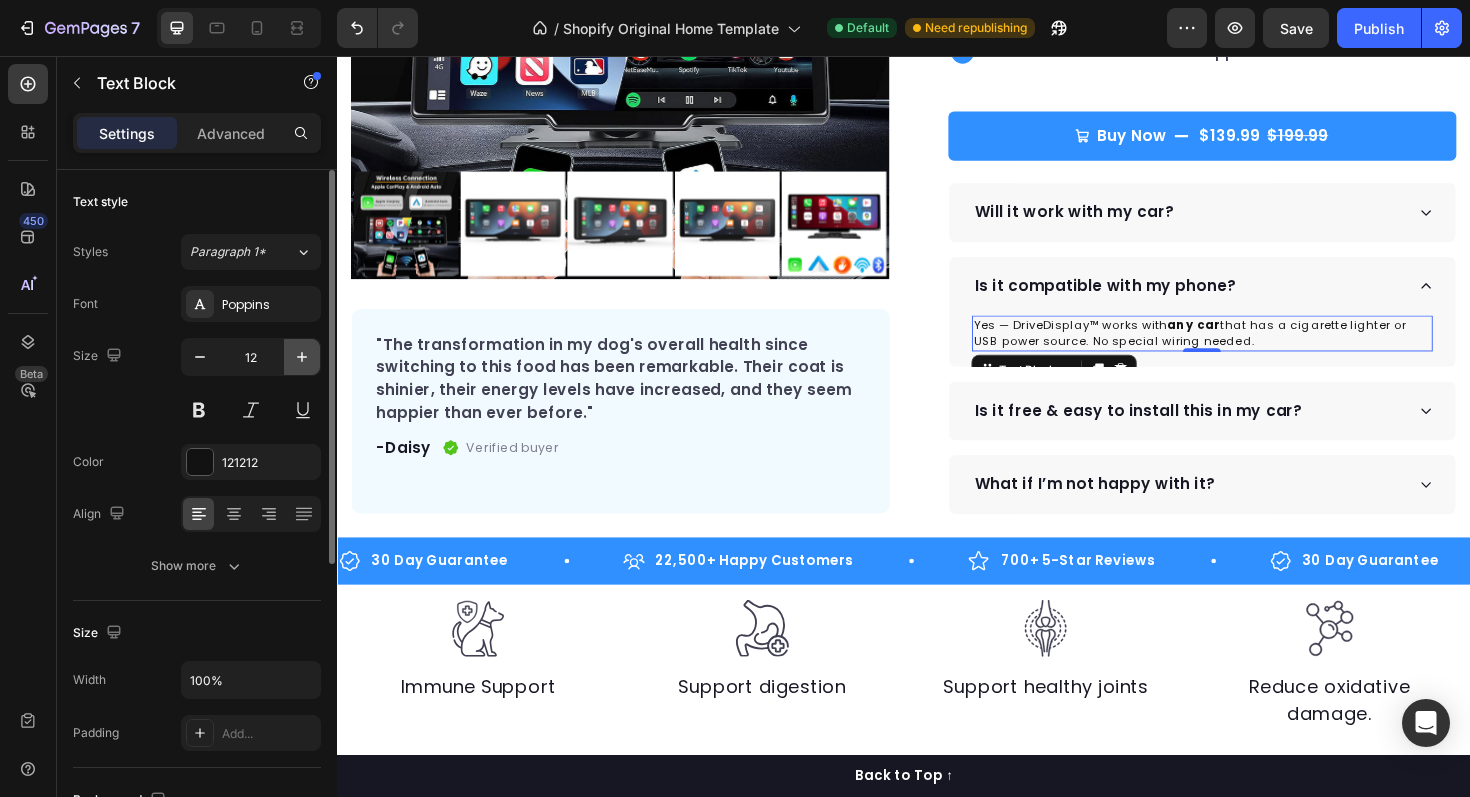 click 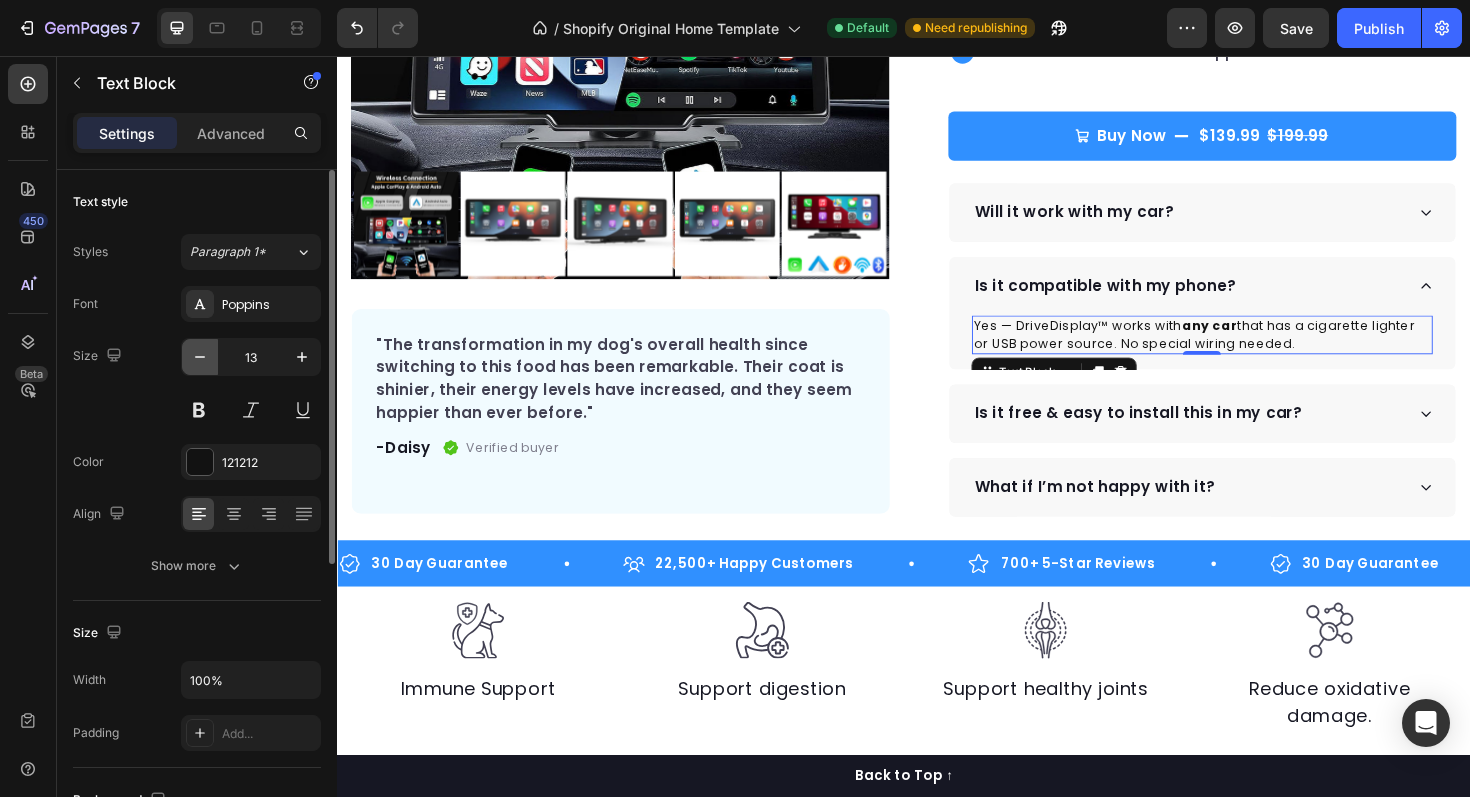 click at bounding box center [200, 357] 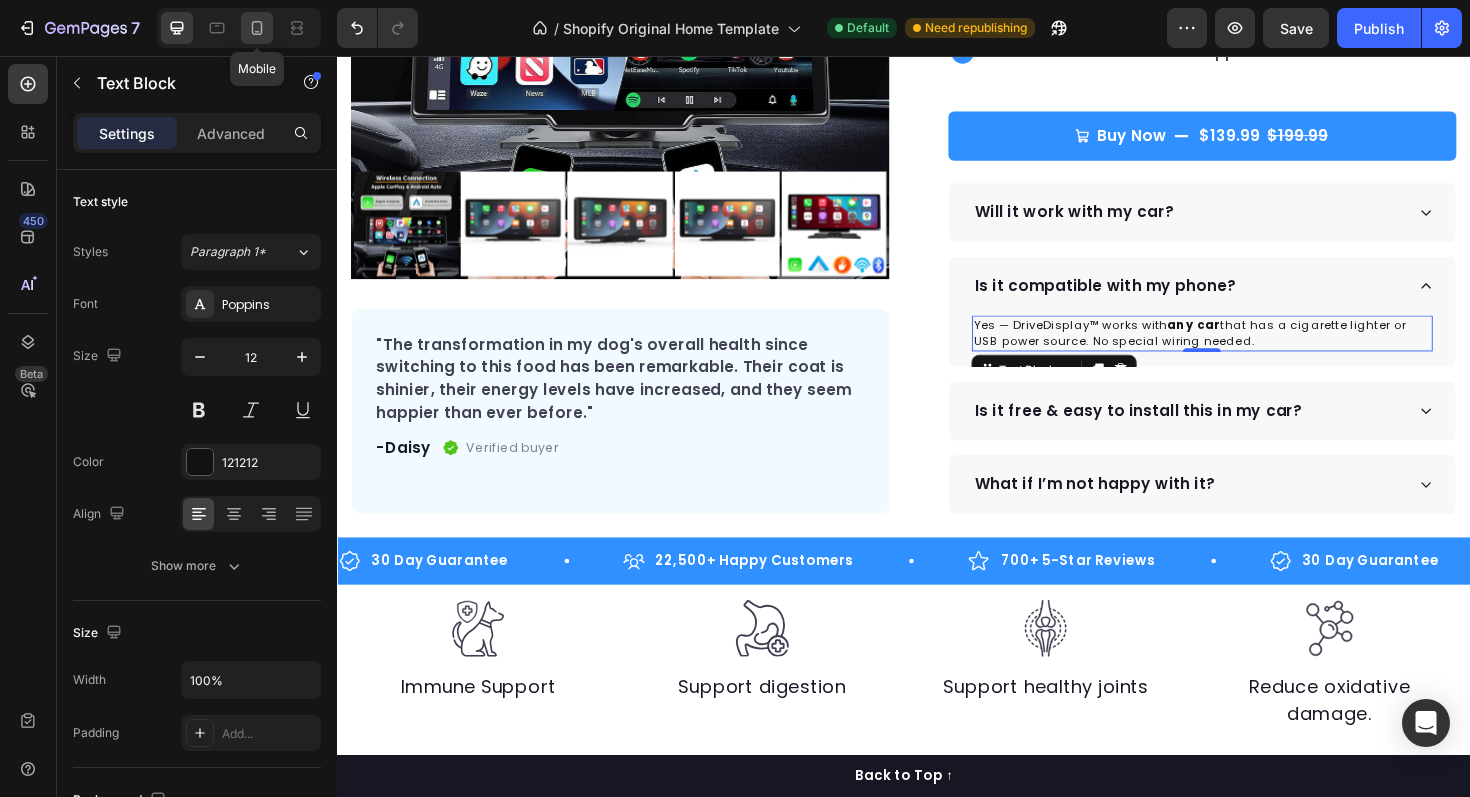 click 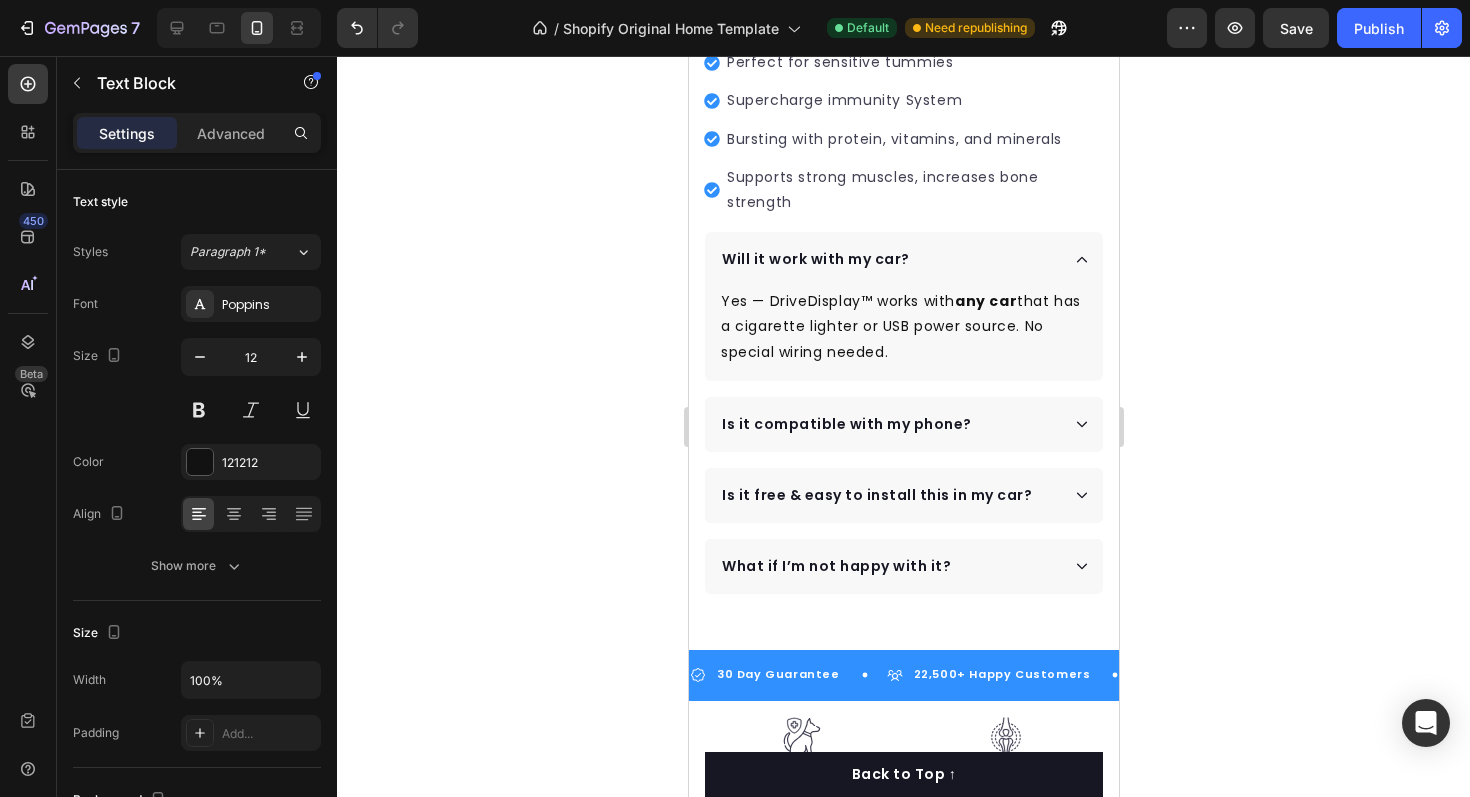 scroll, scrollTop: 690, scrollLeft: 0, axis: vertical 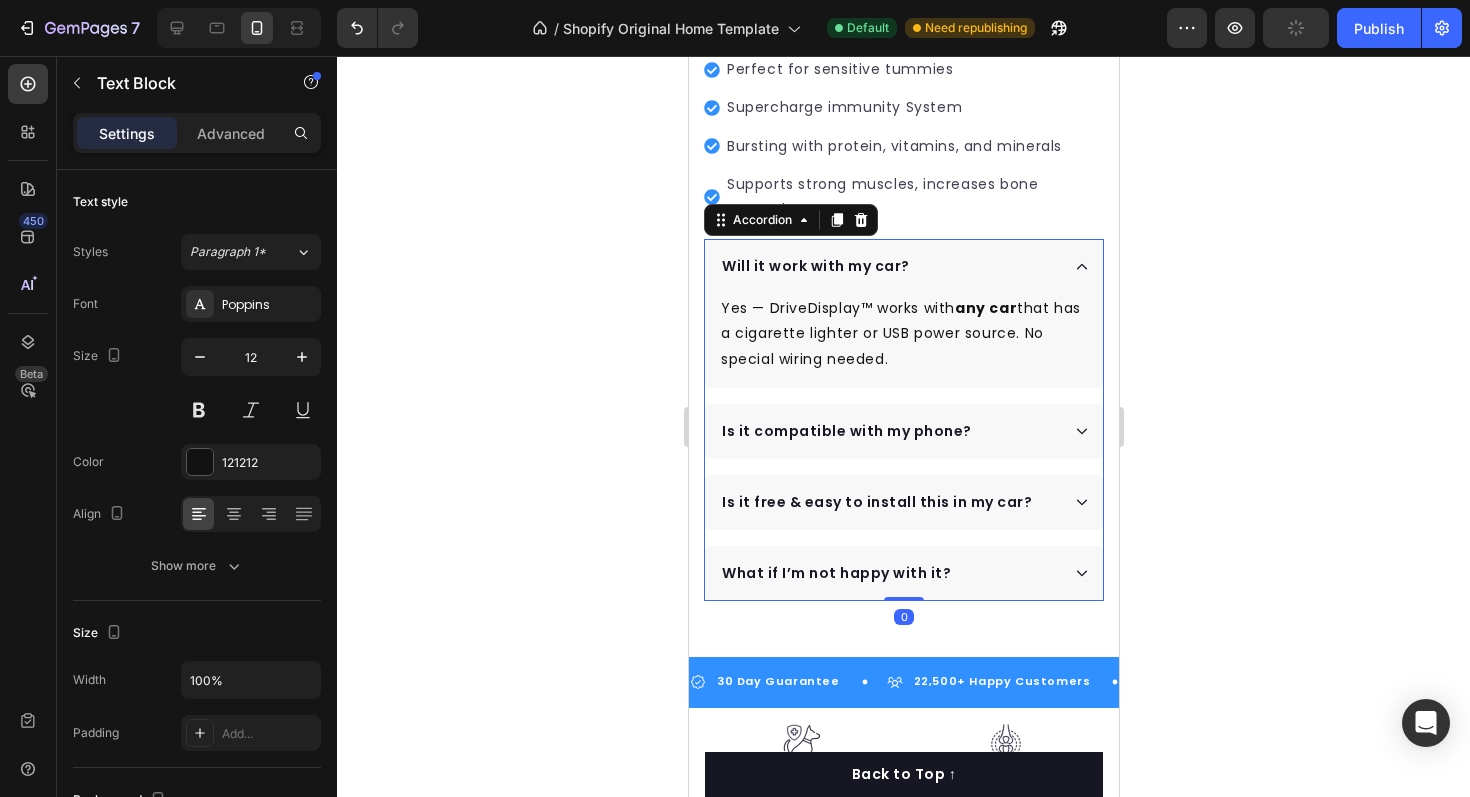 click on "Will it work with my car?" at bounding box center [888, 266] 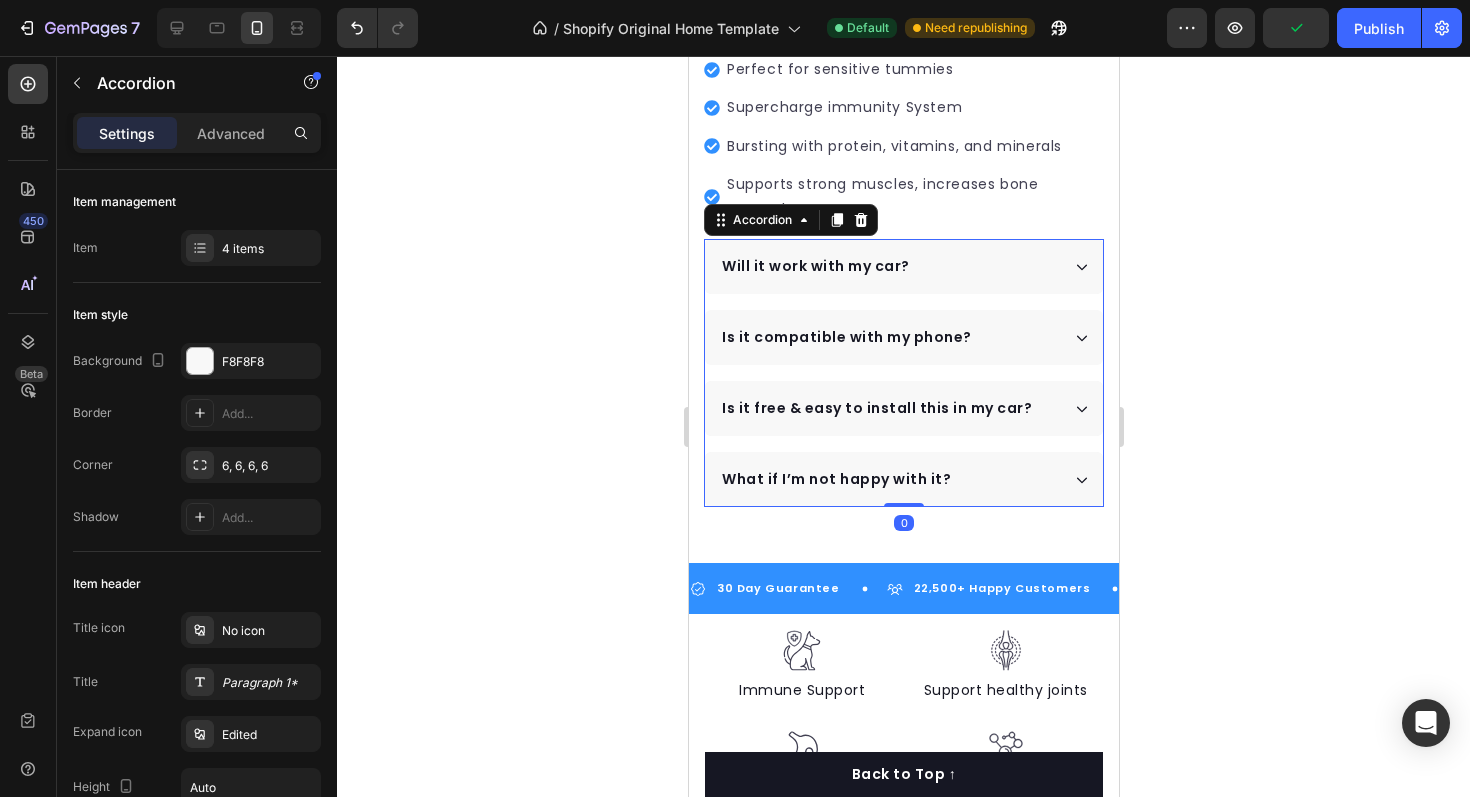 click on "Is it compatible with my phone?" at bounding box center (888, 337) 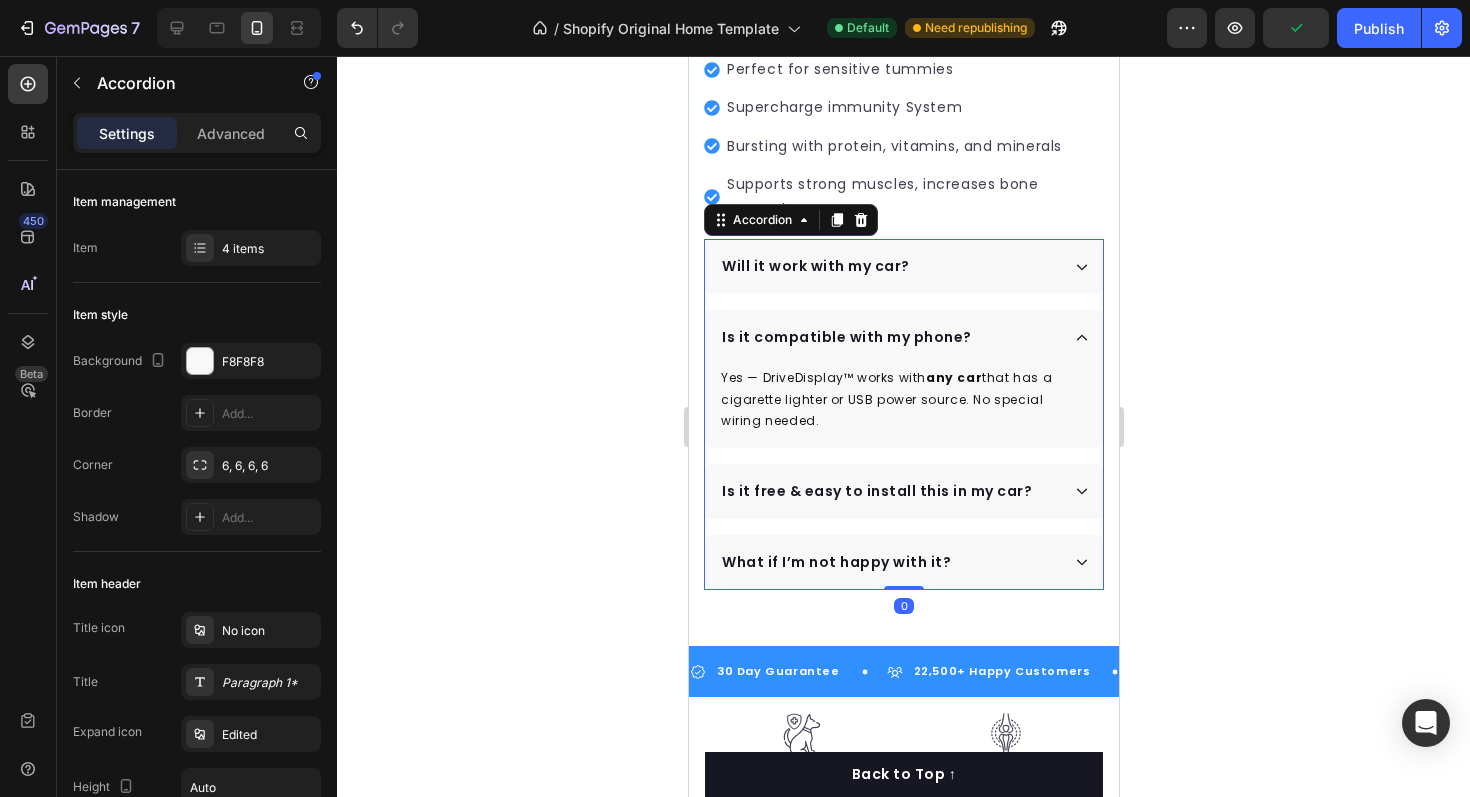 click on "Is it compatible with my phone?" at bounding box center (888, 337) 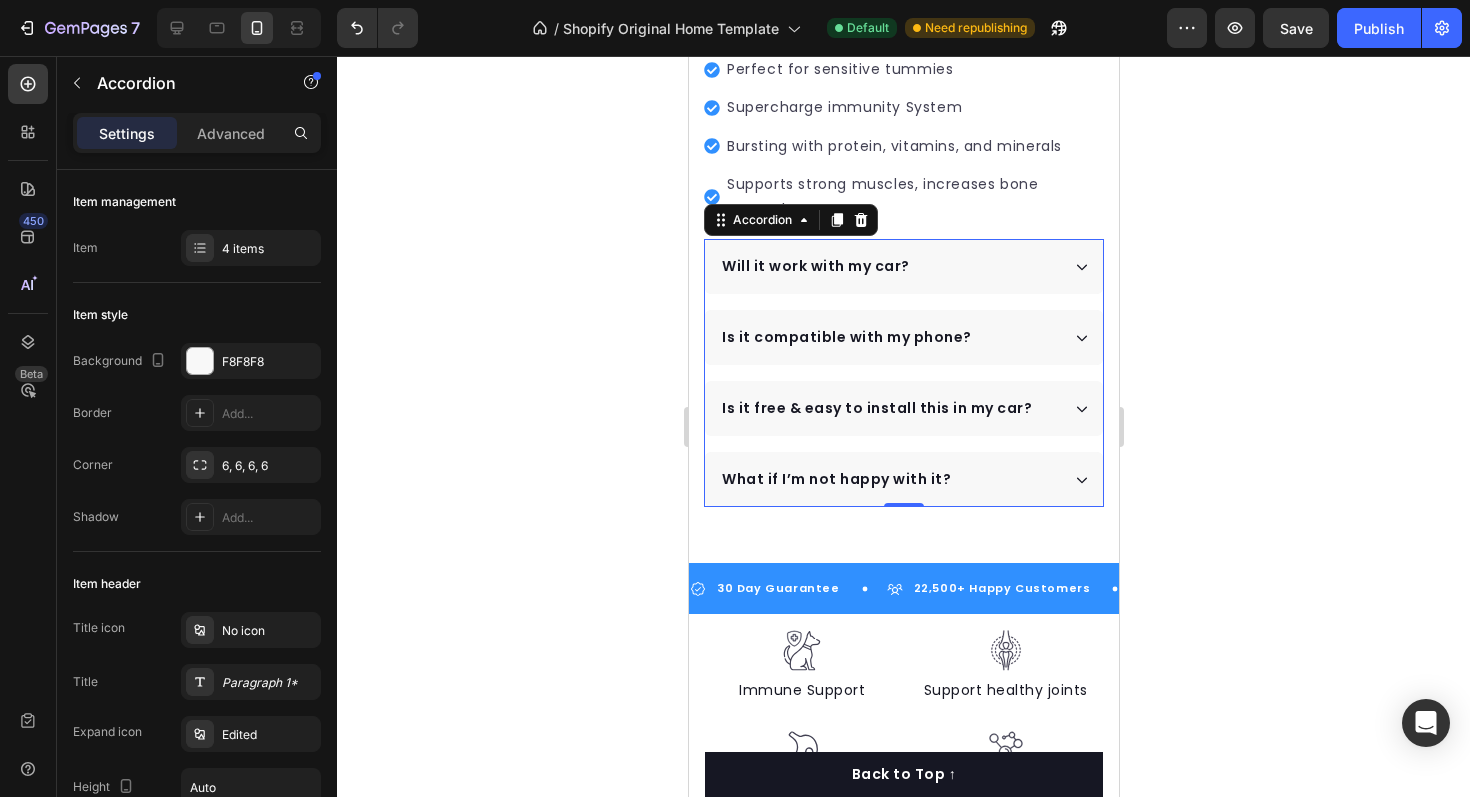 click on "Is it free & easy to install this in my car?" at bounding box center [888, 408] 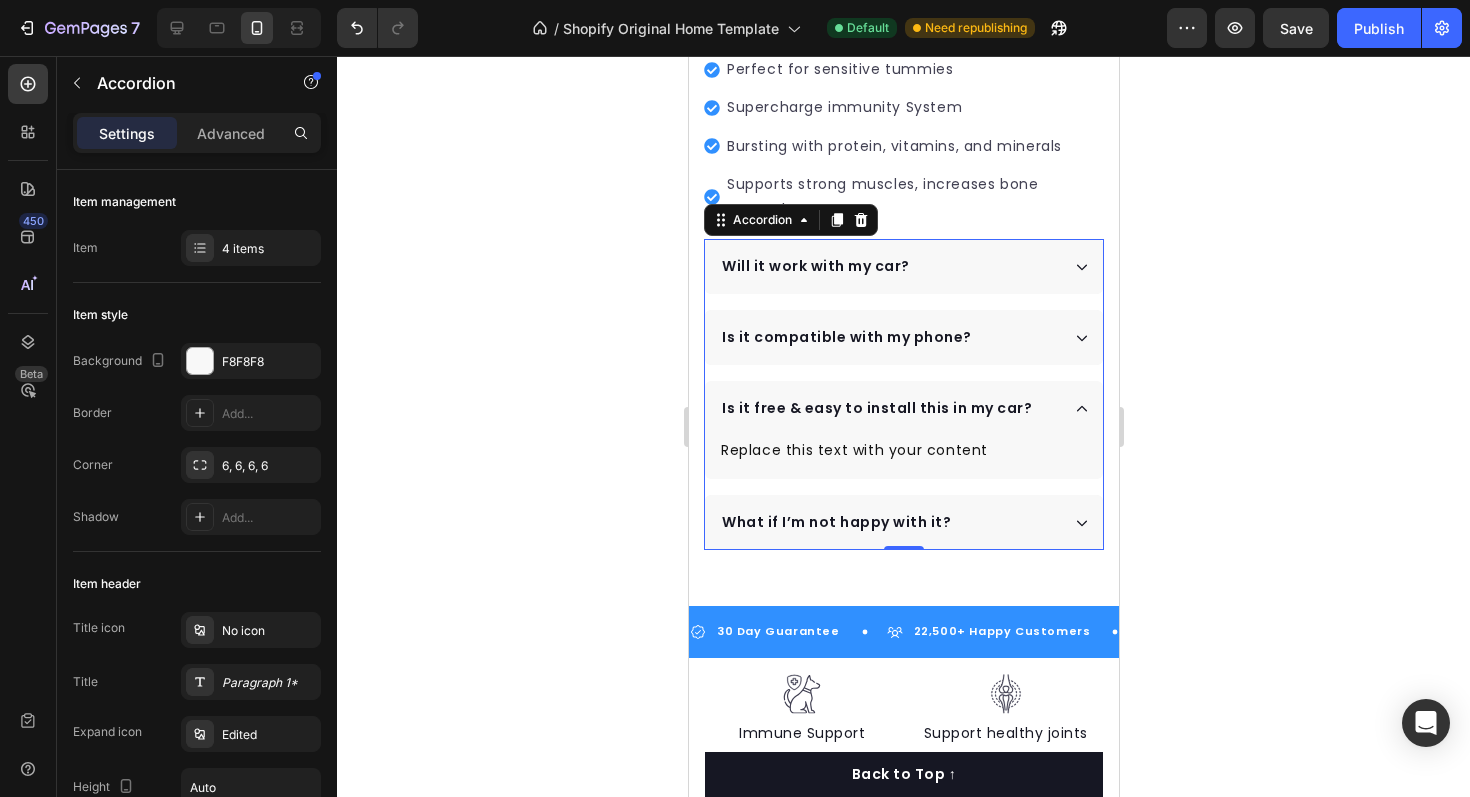 click on "Is it free & easy to install this in my car?" at bounding box center (888, 408) 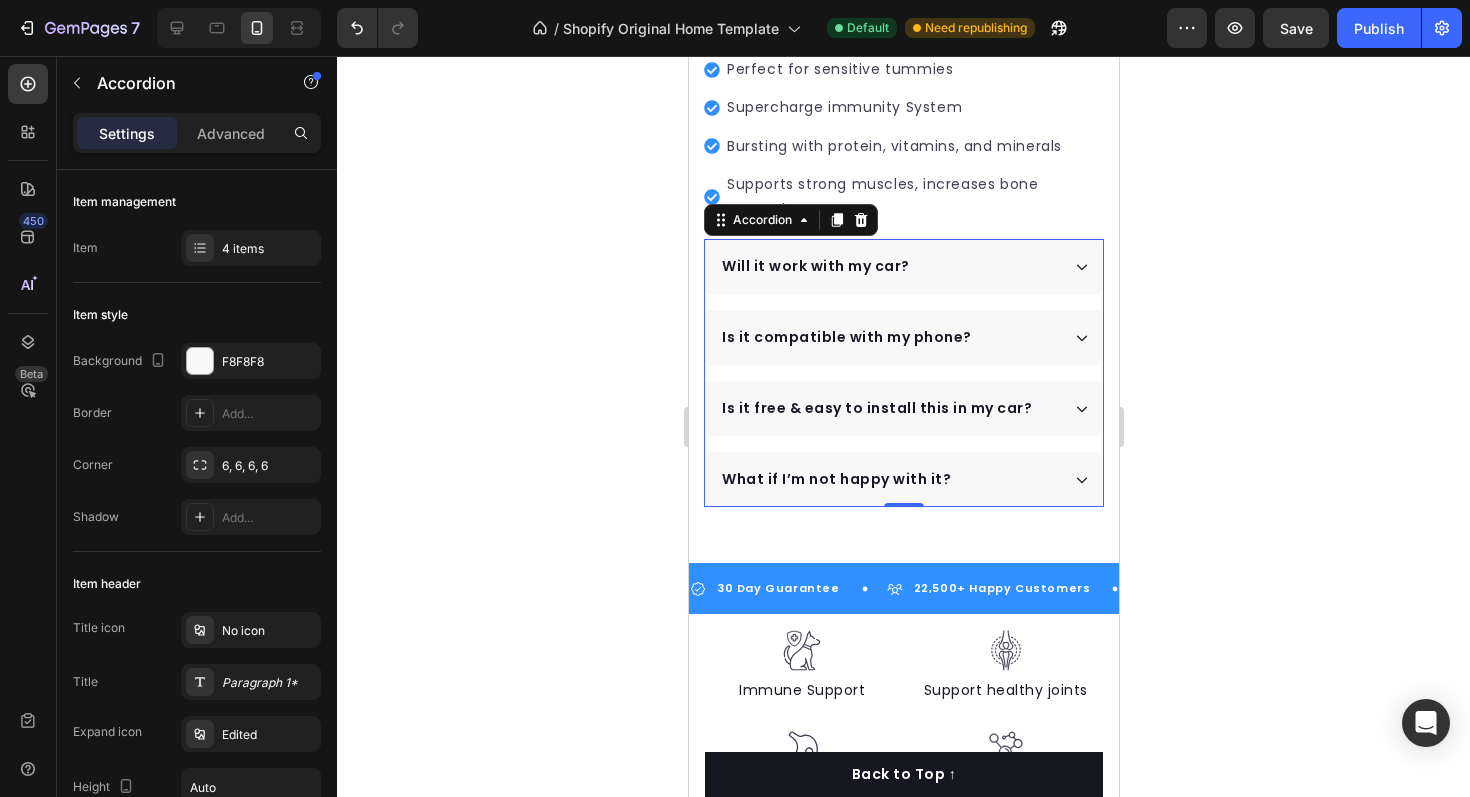 click on "What if I’m not happy with it?" at bounding box center (888, 479) 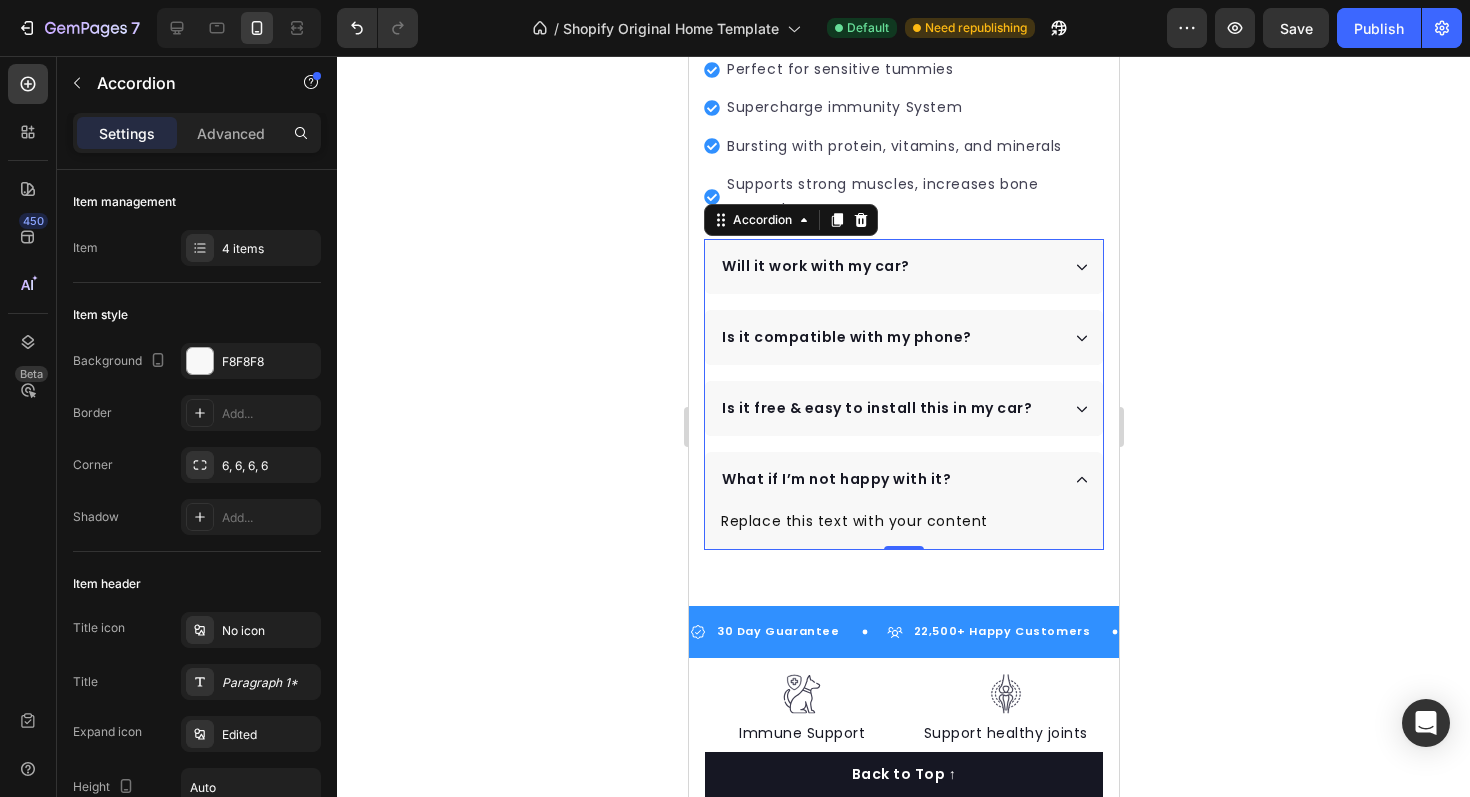 click on "What if I’m not happy with it?" at bounding box center (888, 479) 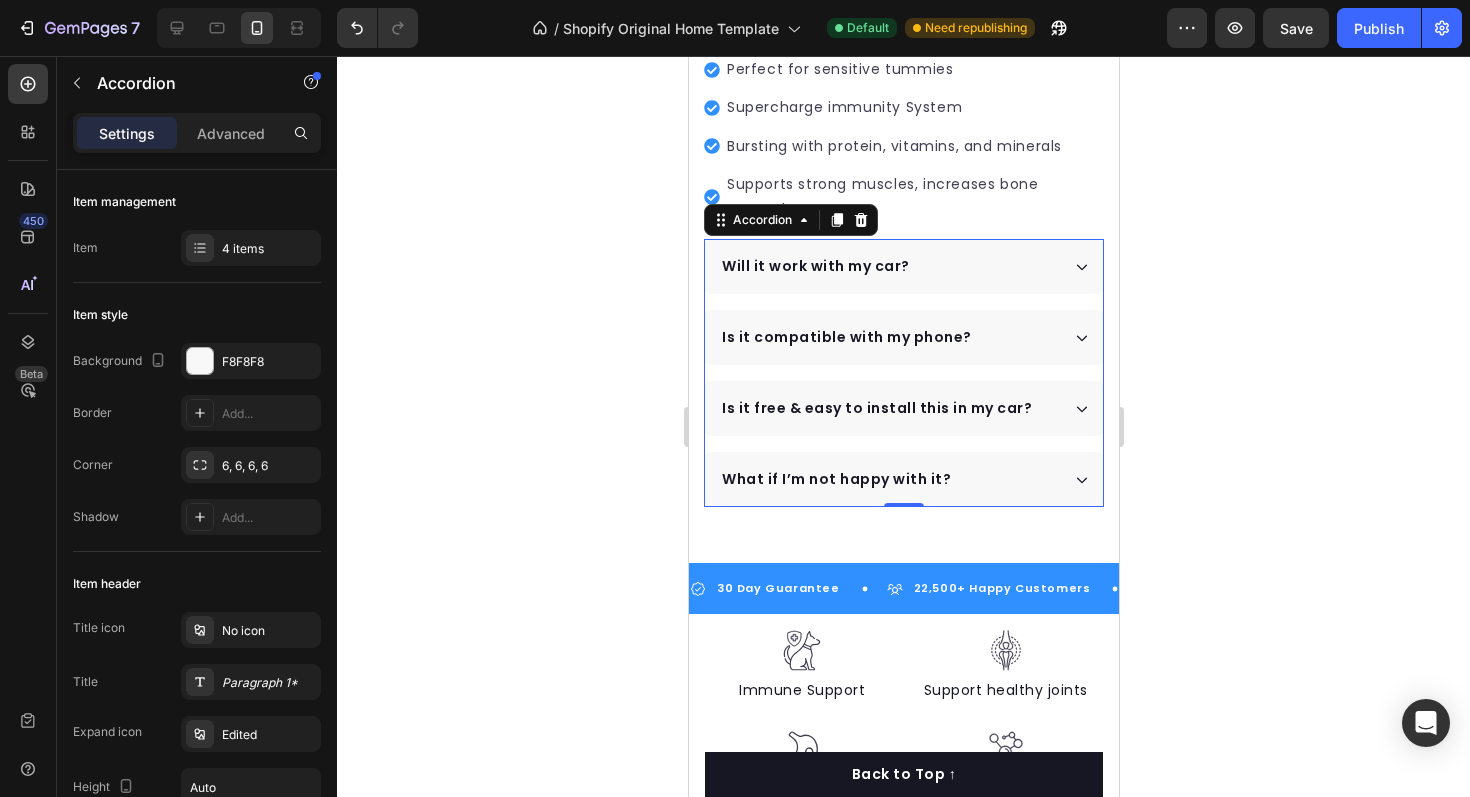 click at bounding box center (239, 28) 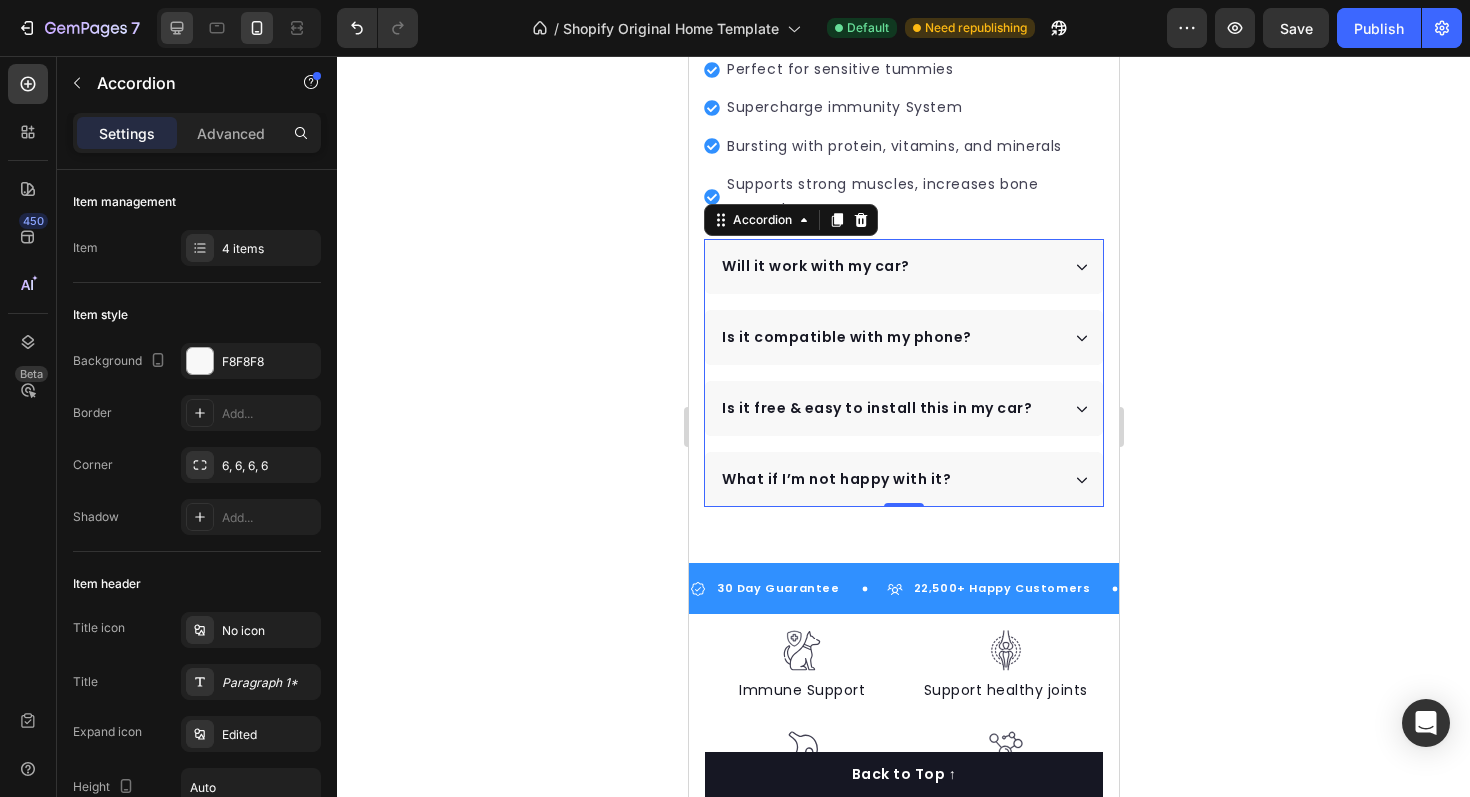 click 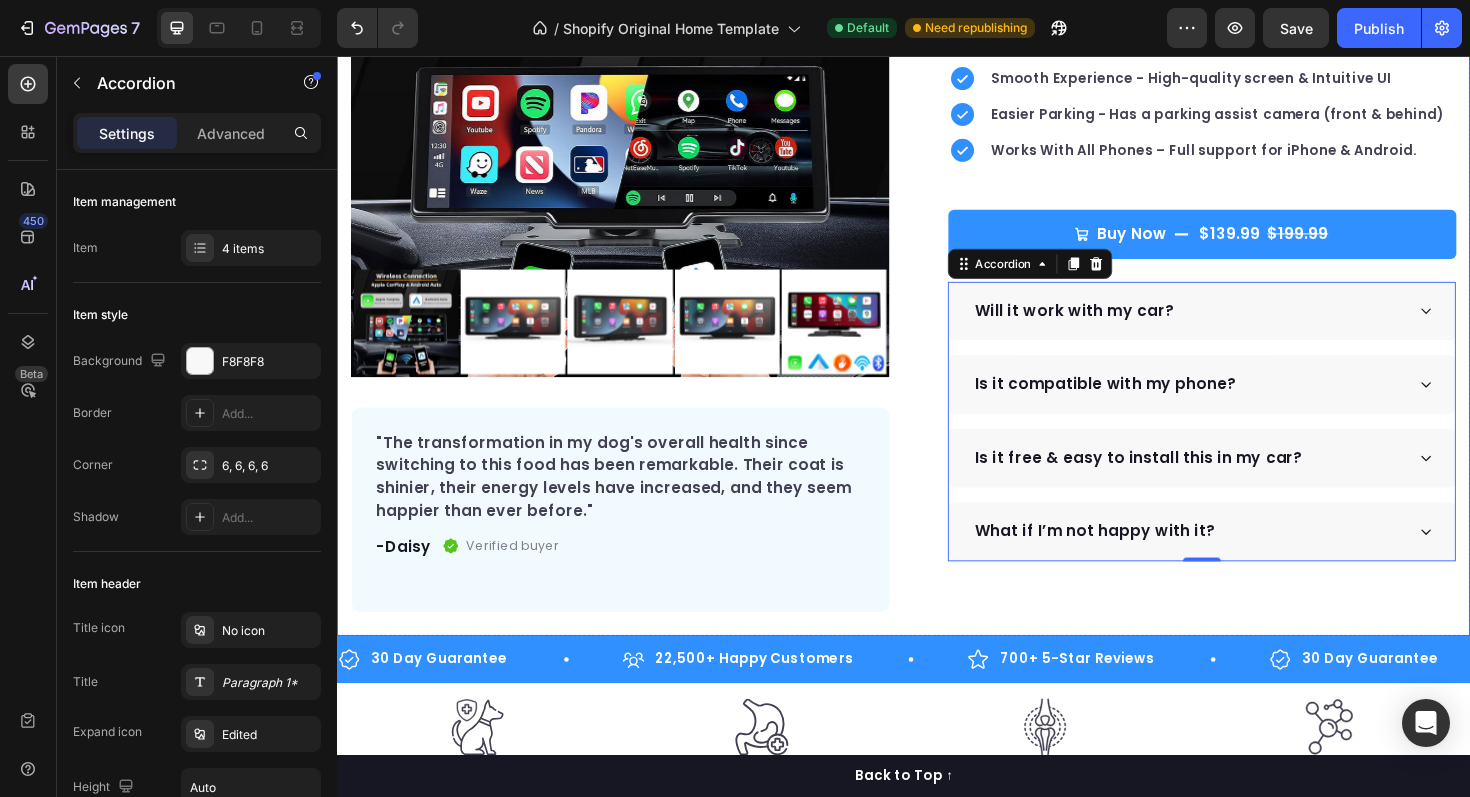scroll, scrollTop: 313, scrollLeft: 0, axis: vertical 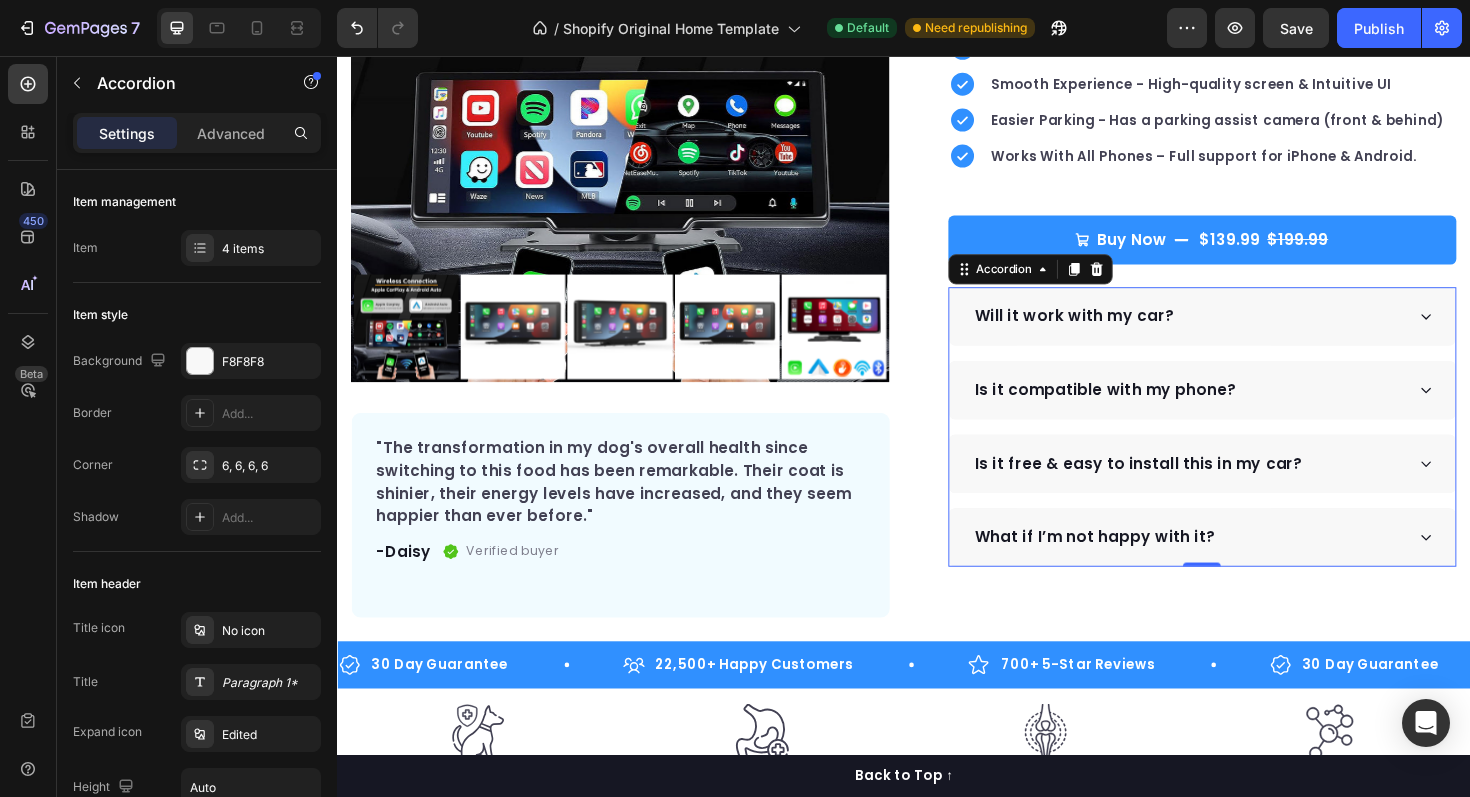 click on "Will it work with my car?" at bounding box center [1253, 332] 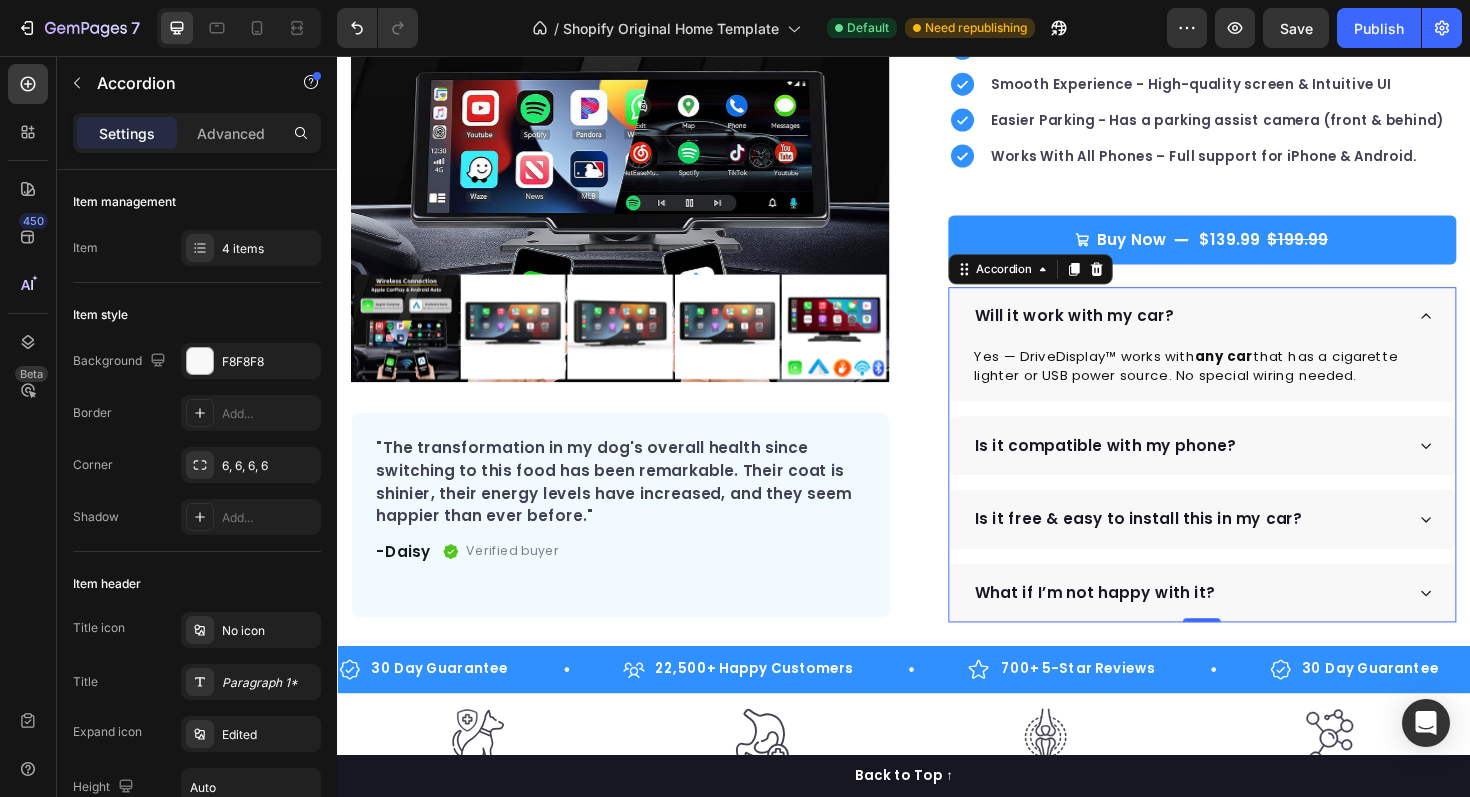 click on "Will it work with my car?" at bounding box center [1253, 332] 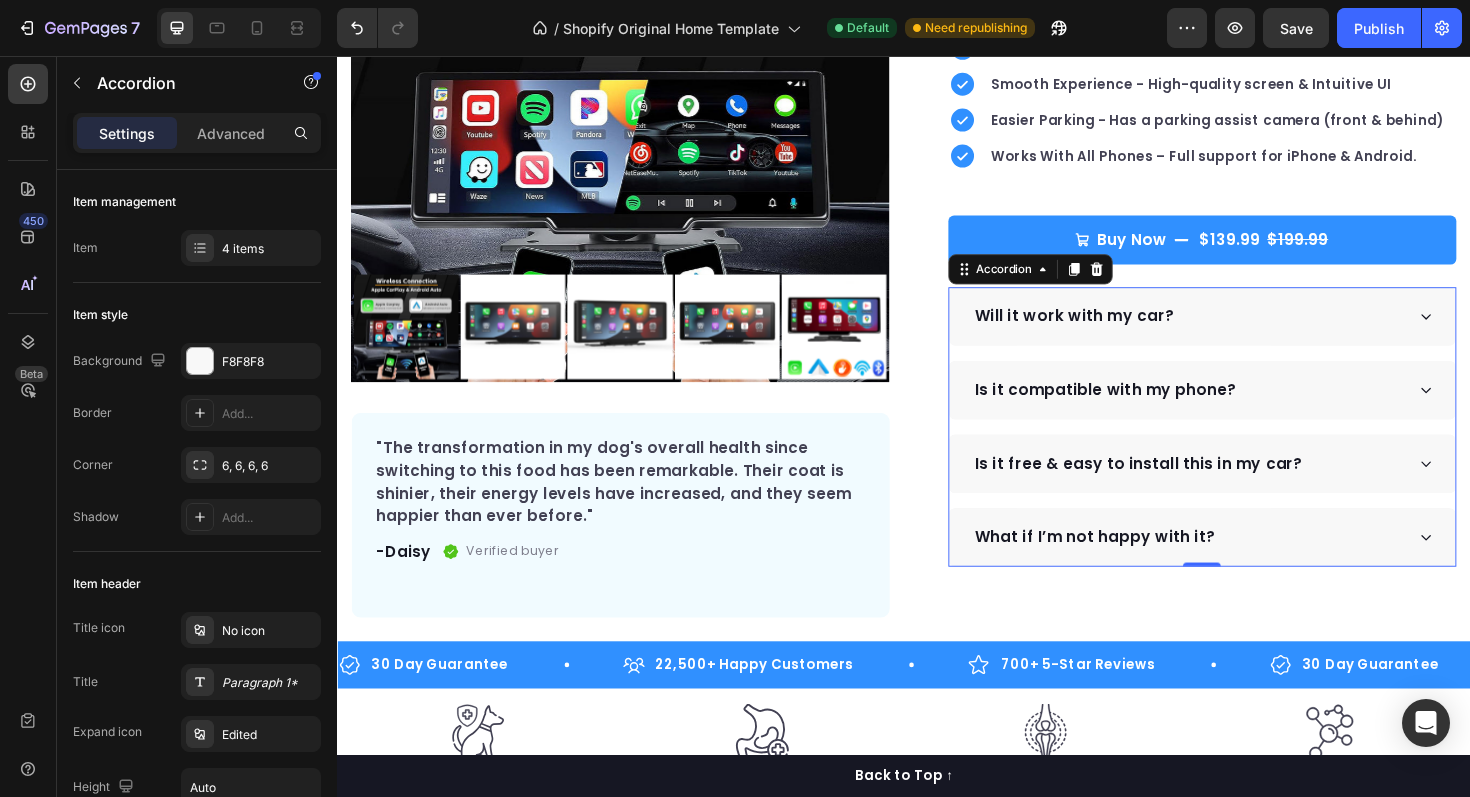 click on "Will it work with my car?" at bounding box center (1253, 332) 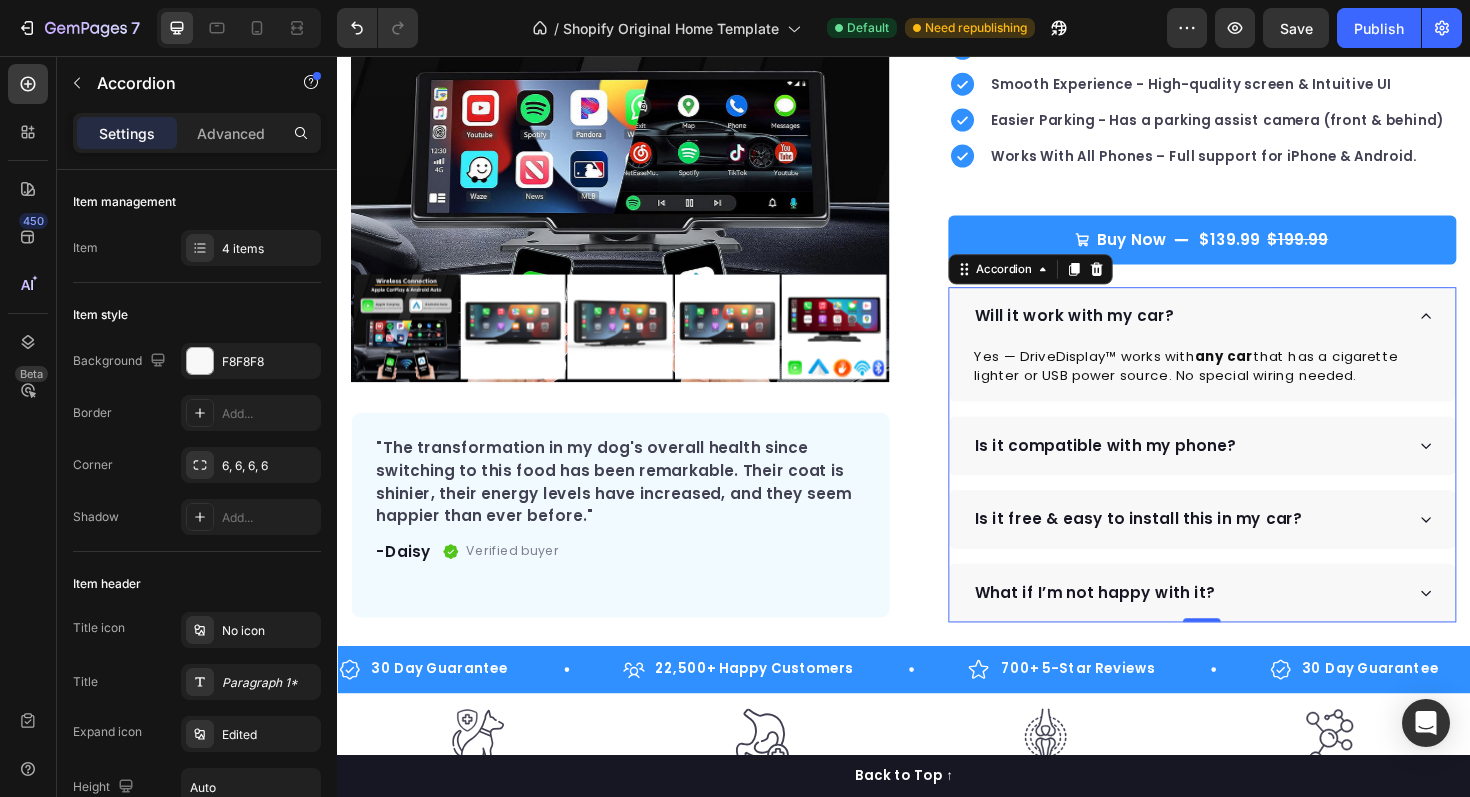 click on "Is it compatible with my phone?" at bounding box center [1238, 469] 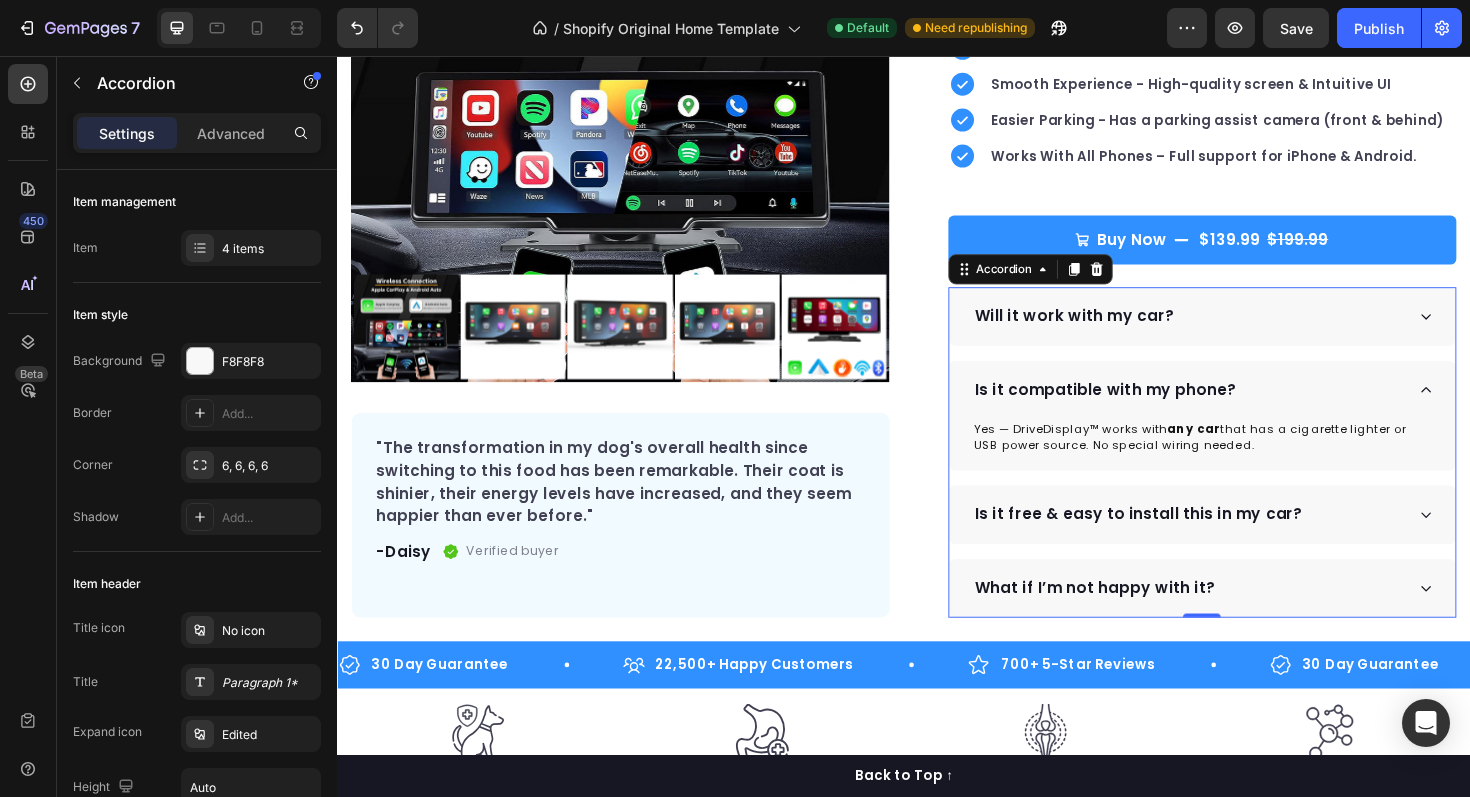 click on "Is it compatible with my phone?" at bounding box center (1238, 410) 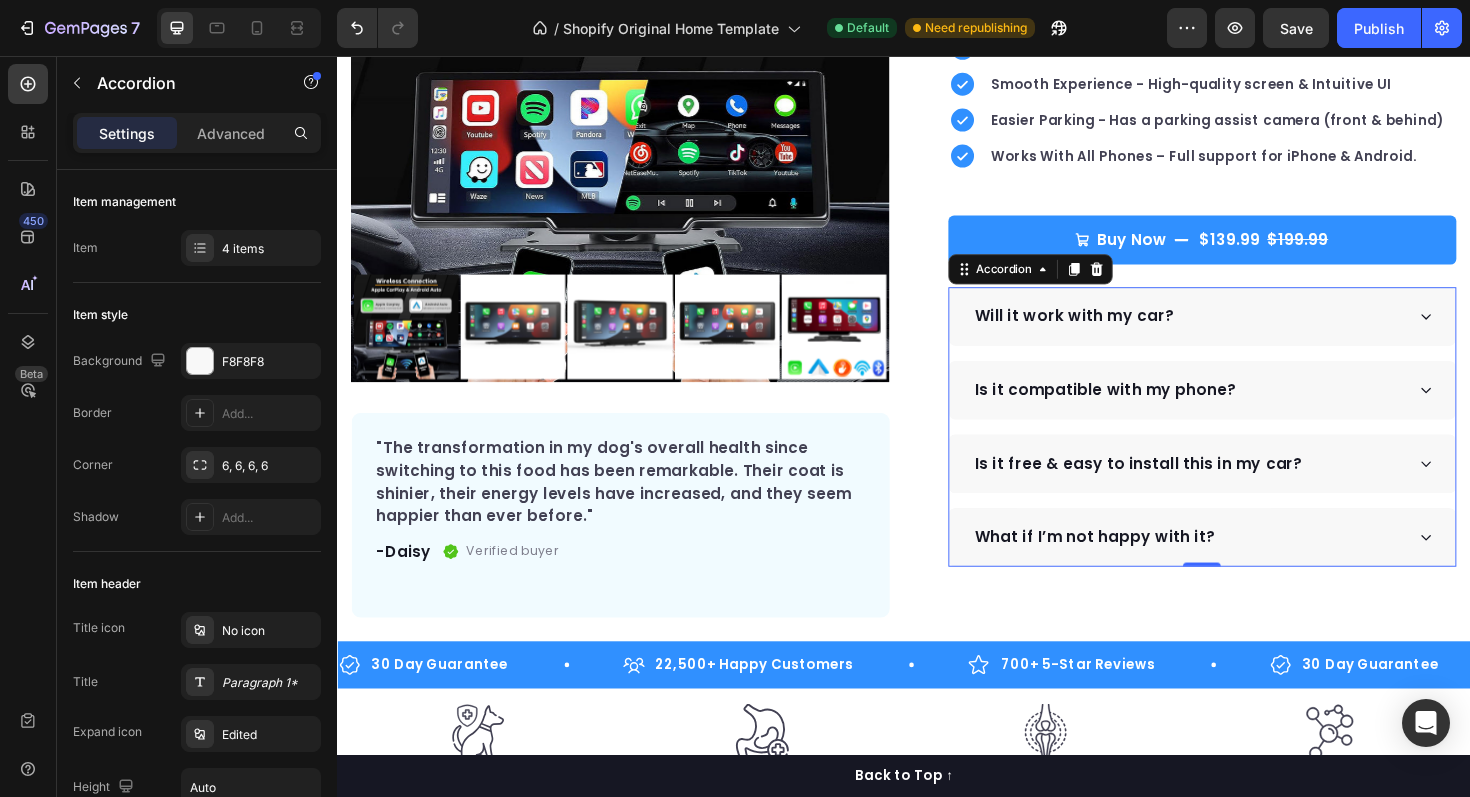 click on "Is it compatible with my phone?" at bounding box center (1238, 410) 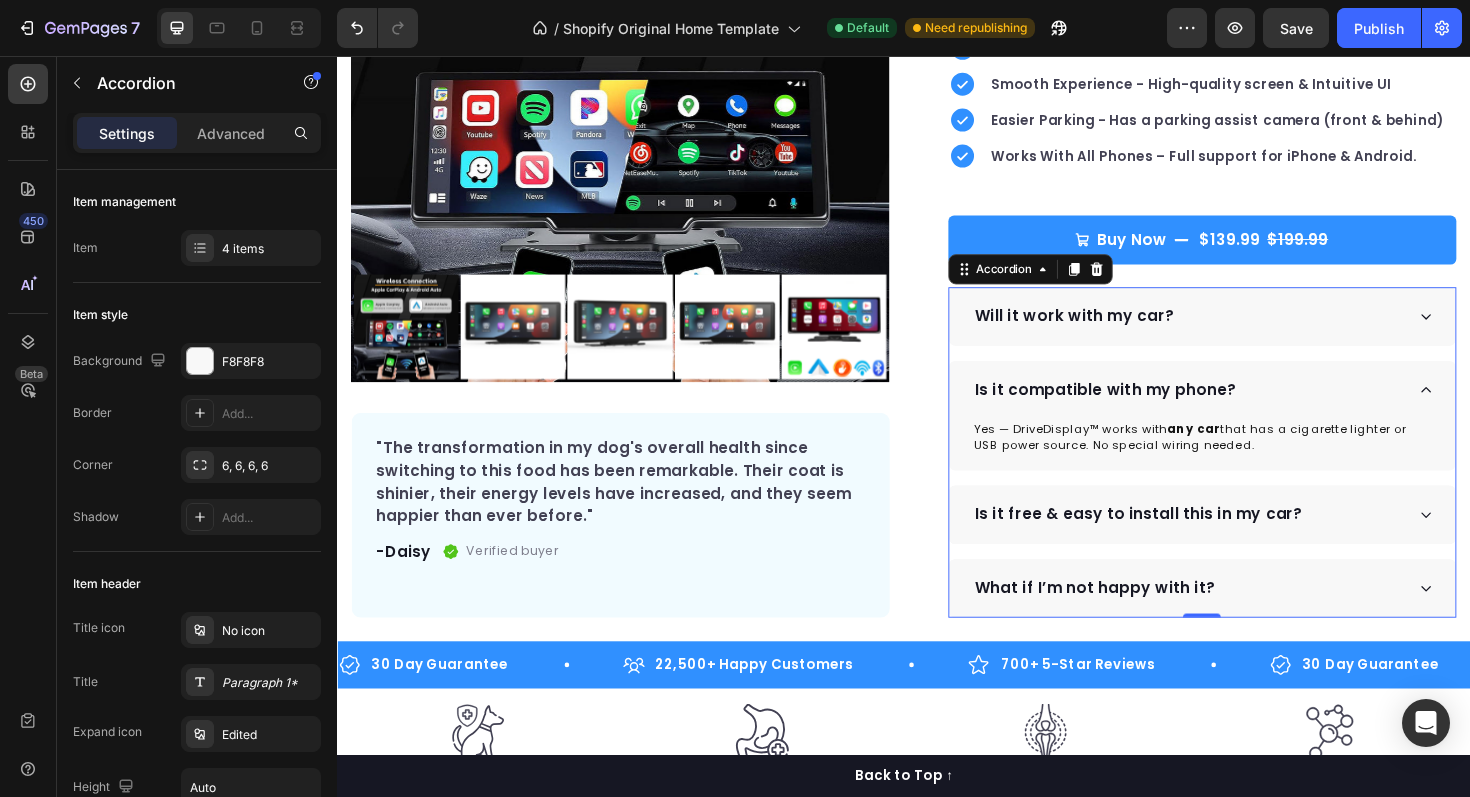 click on "Is it compatible with my phone?" at bounding box center [1238, 410] 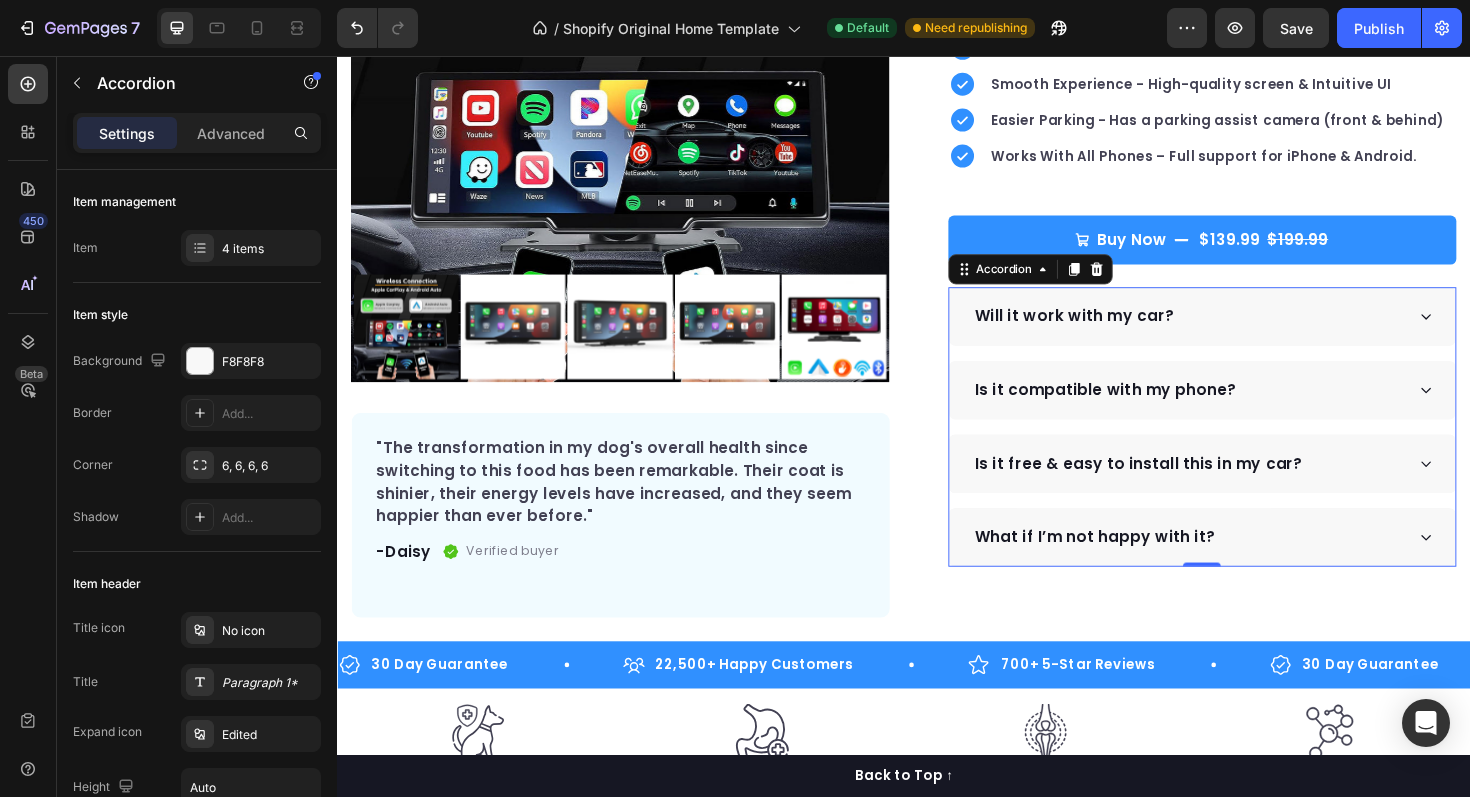 click on "Is it compatible with my phone?" at bounding box center (1238, 410) 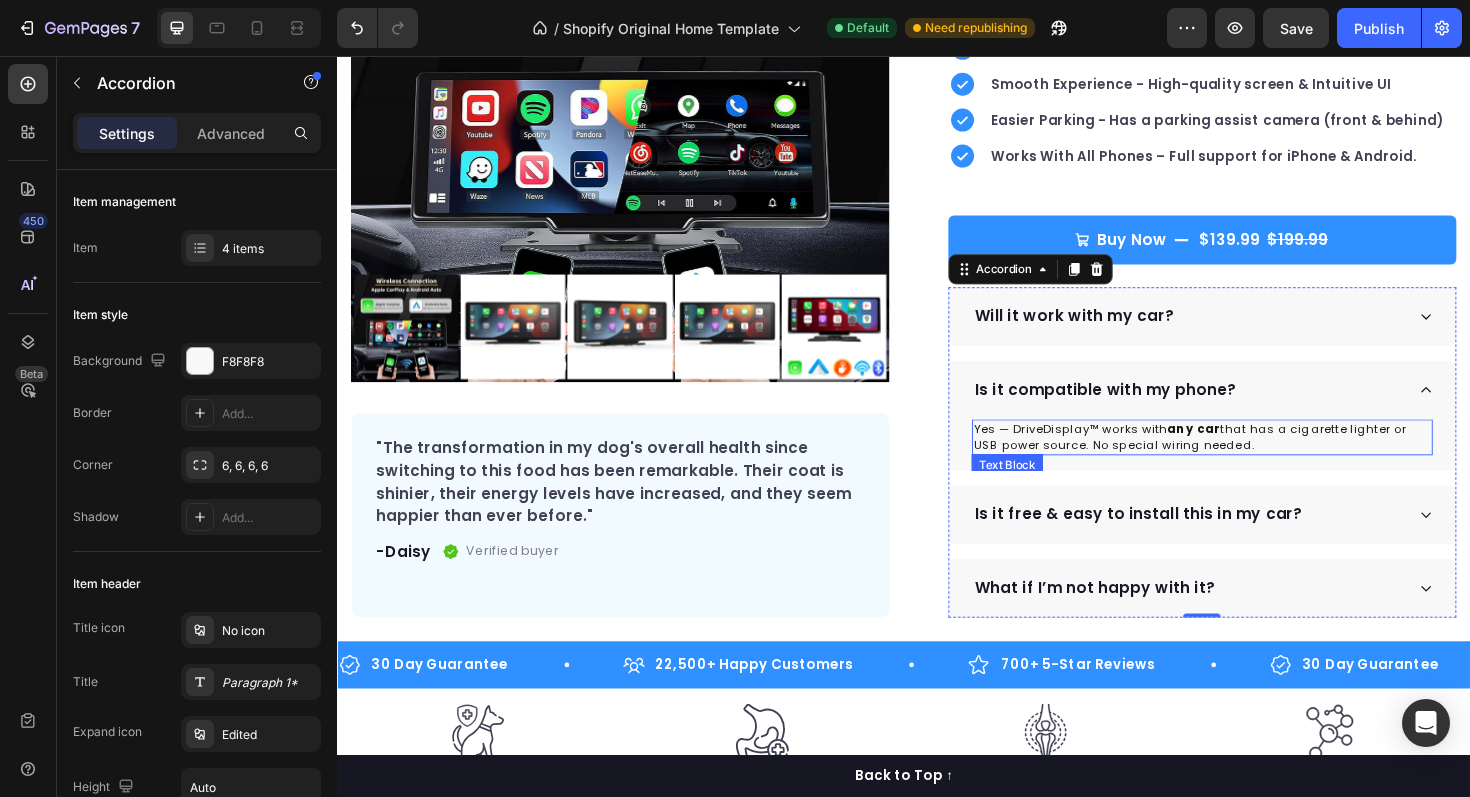 click on "any car" at bounding box center (1244, 450) 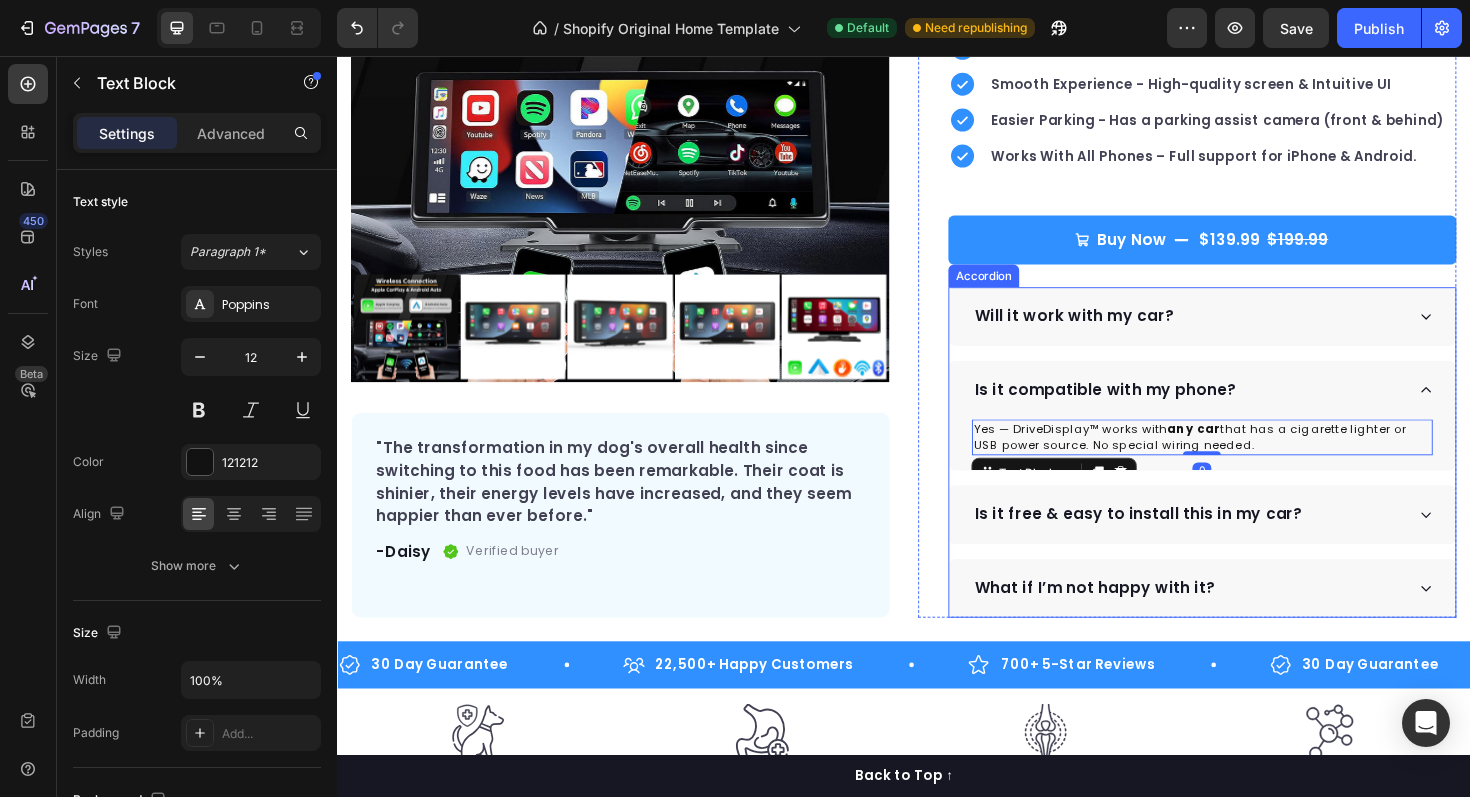 click on "Will it work with my car?
Is it compatible with my phone? Yes — DriveDisplay™ works with  any car  that has a cigarette lighter or USB power source. No special wiring needed. Text Block   0
Is it free & easy to install this in my car?
What if I’m not happy with it?" at bounding box center [1253, 476] 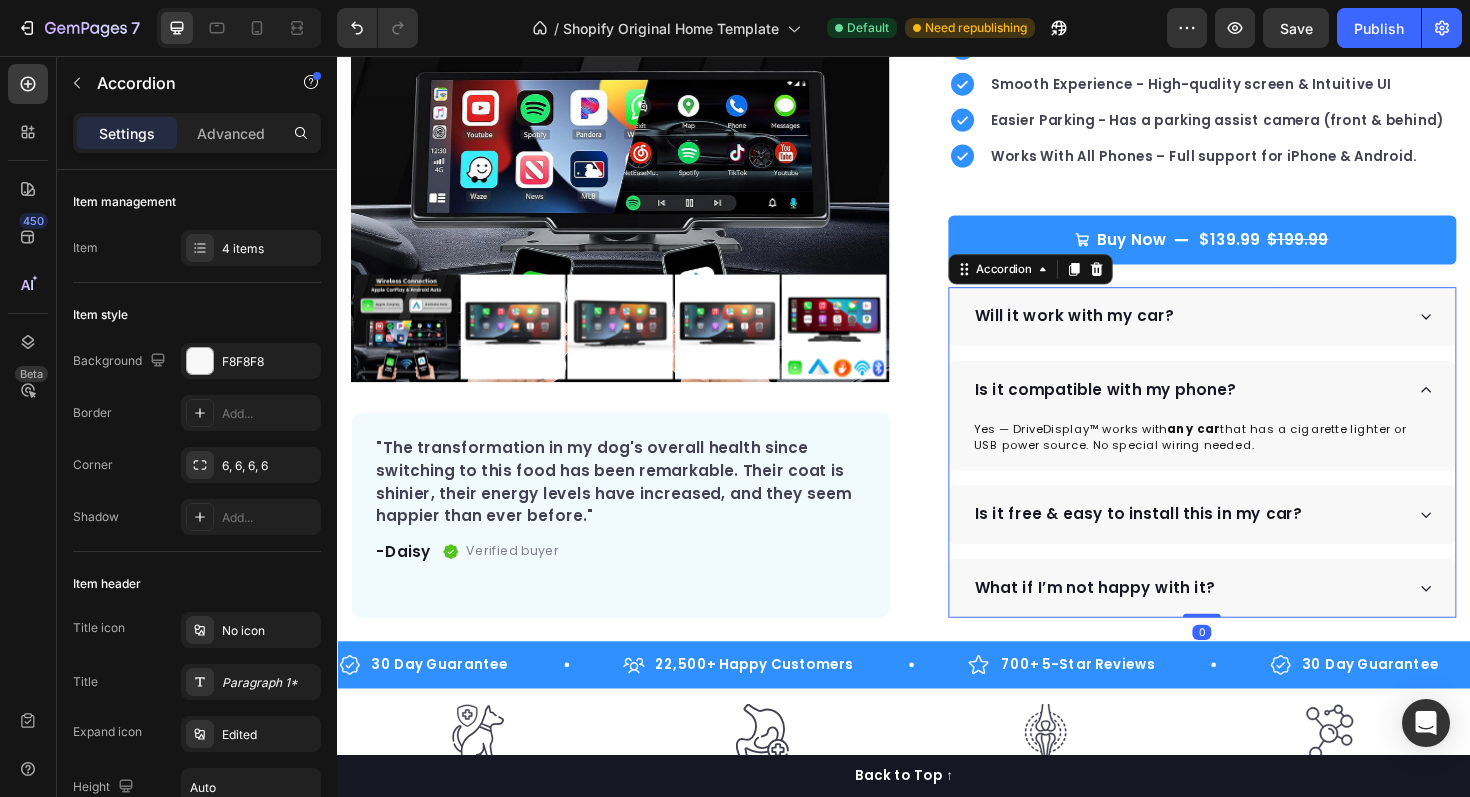 click on "Will it work with my car?" at bounding box center (1238, 332) 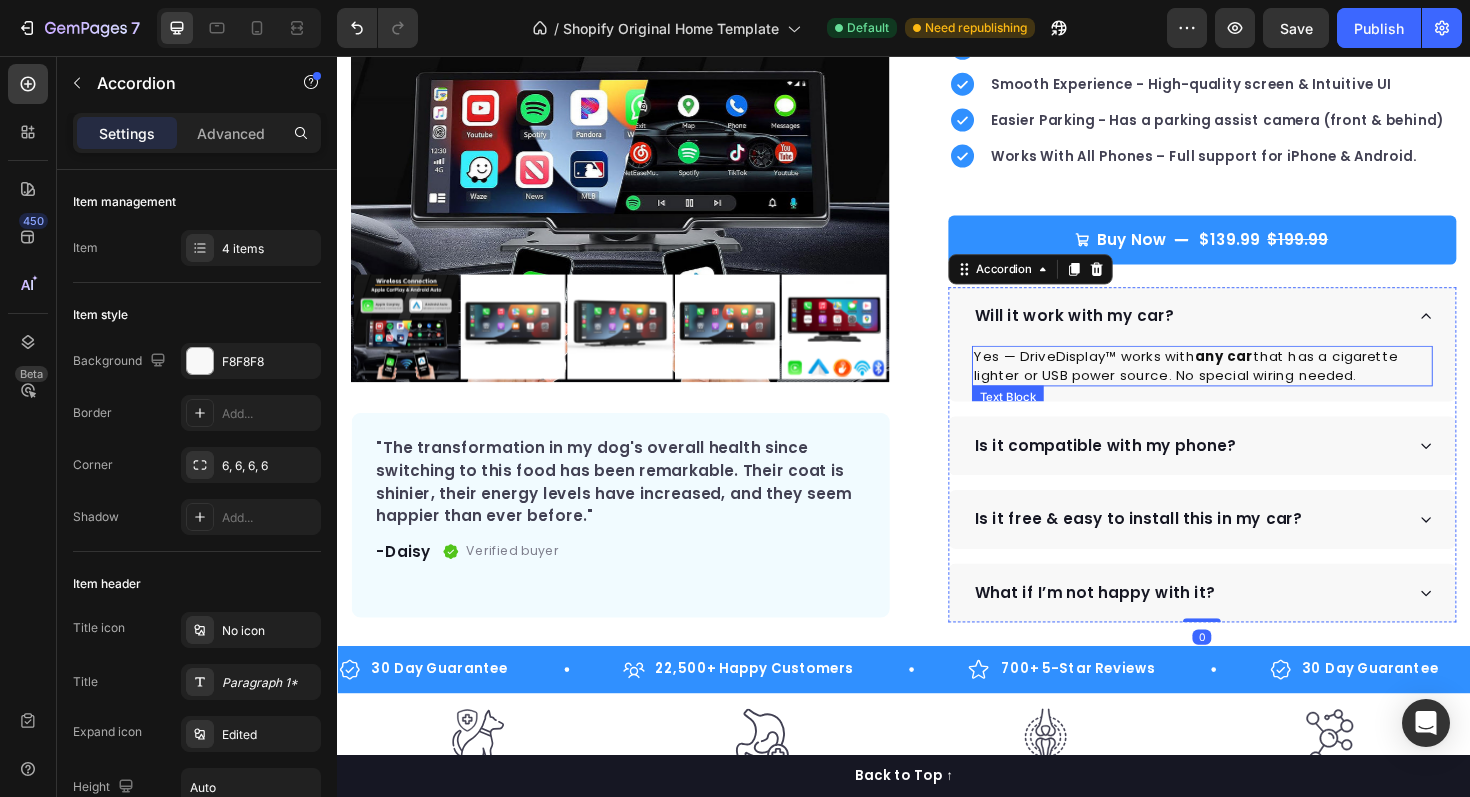 click on "Yes — DriveDisplay™ works with  any car  that has a cigarette lighter or USB power source. No special wiring needed." at bounding box center (1253, 384) 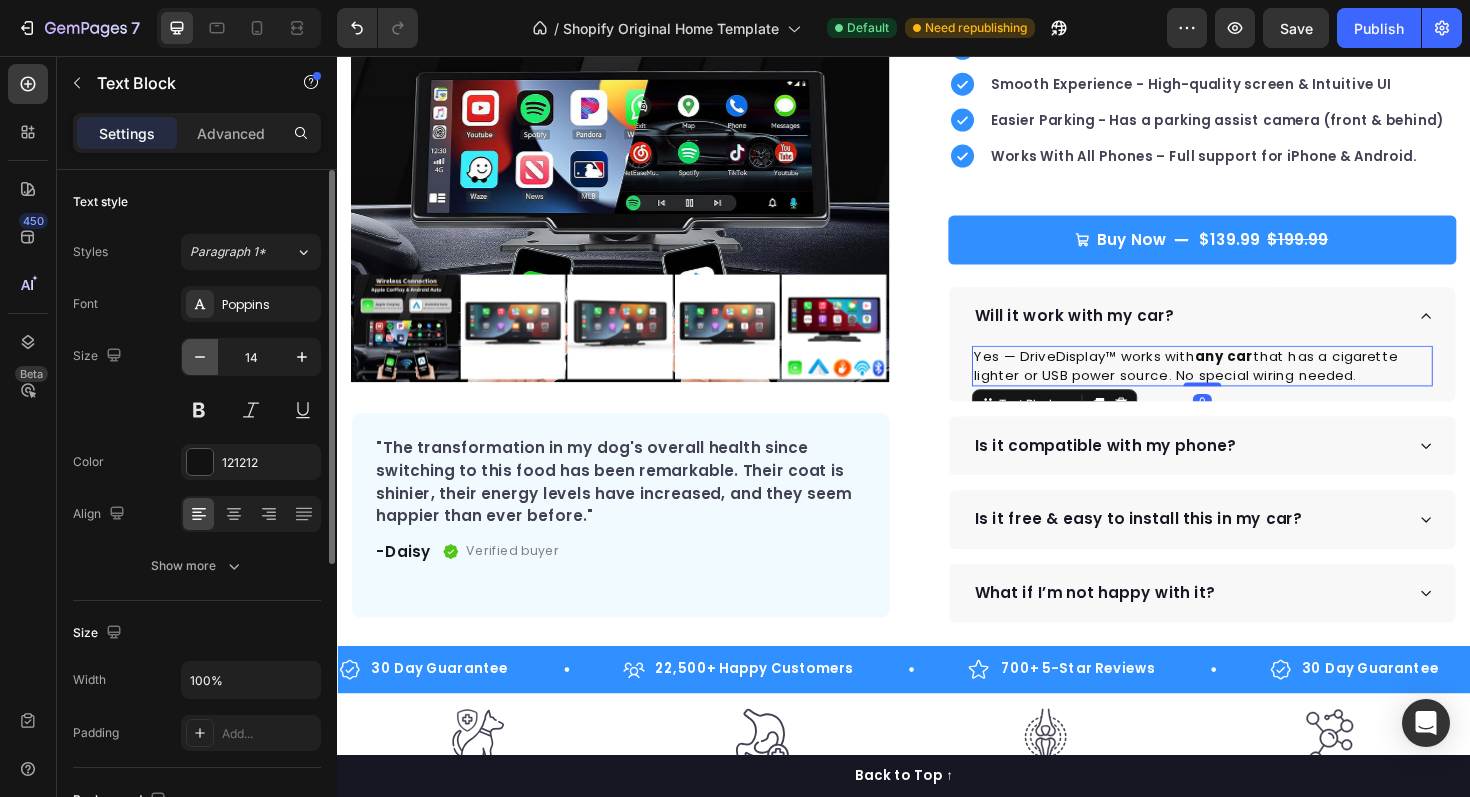 click 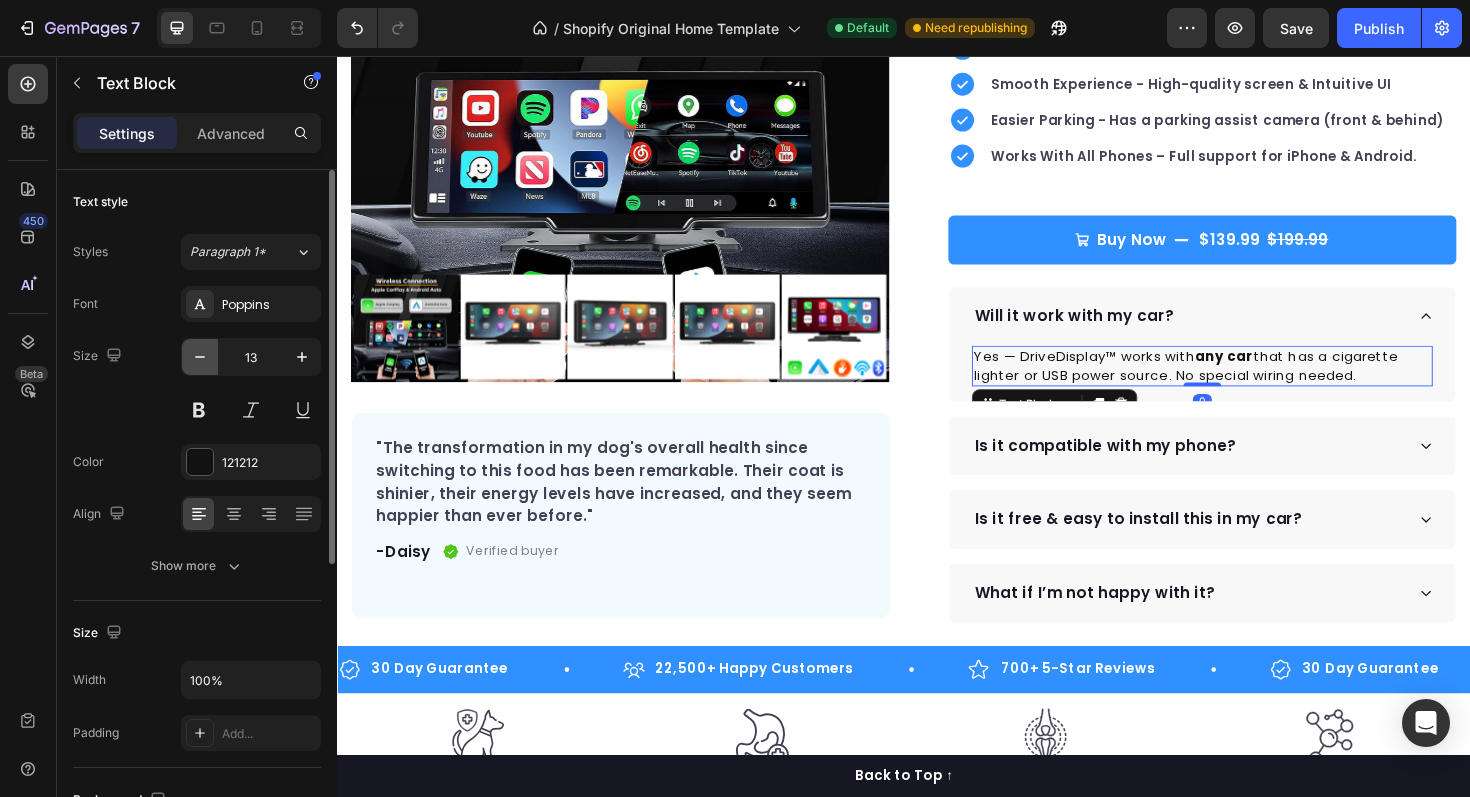 click 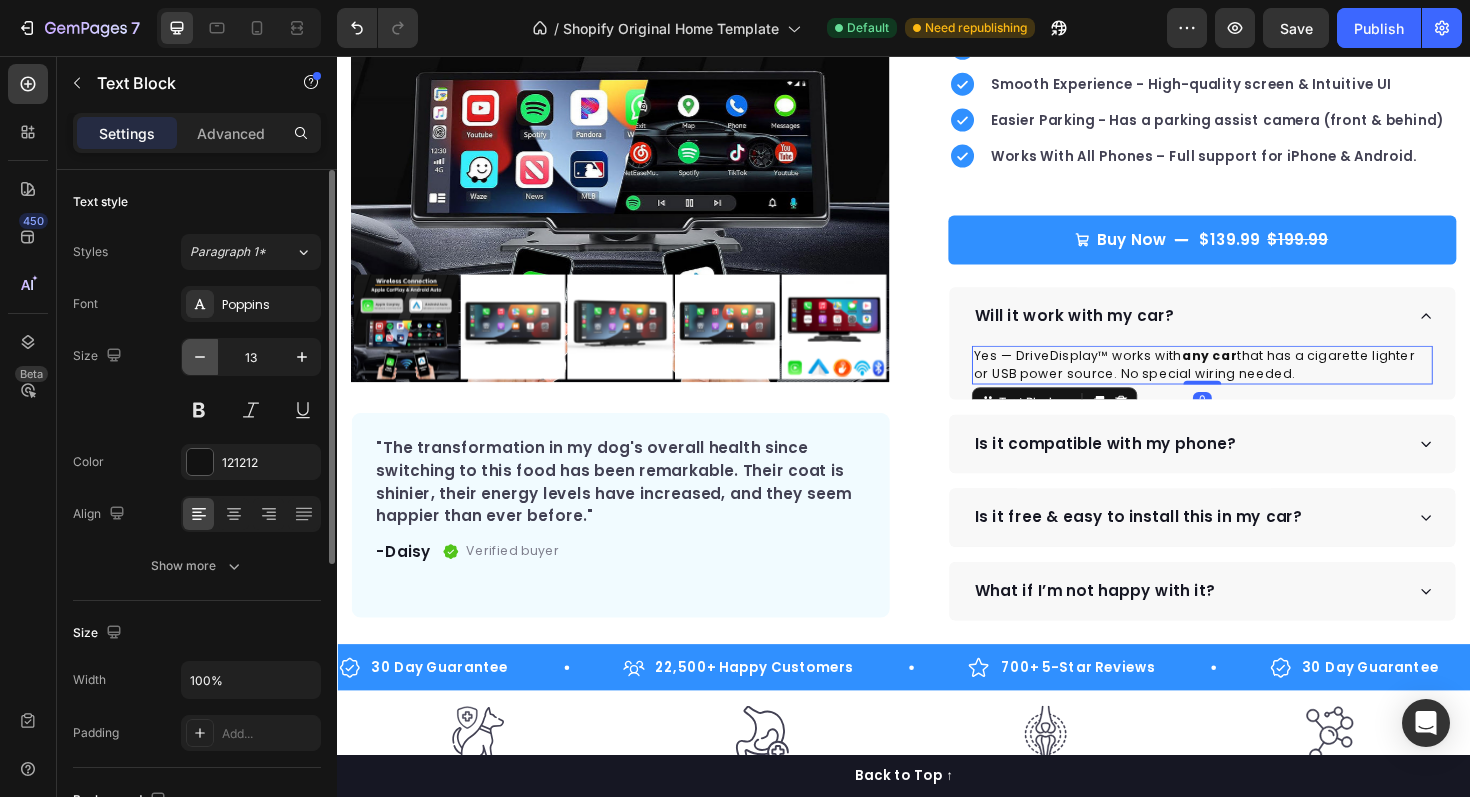 type on "12" 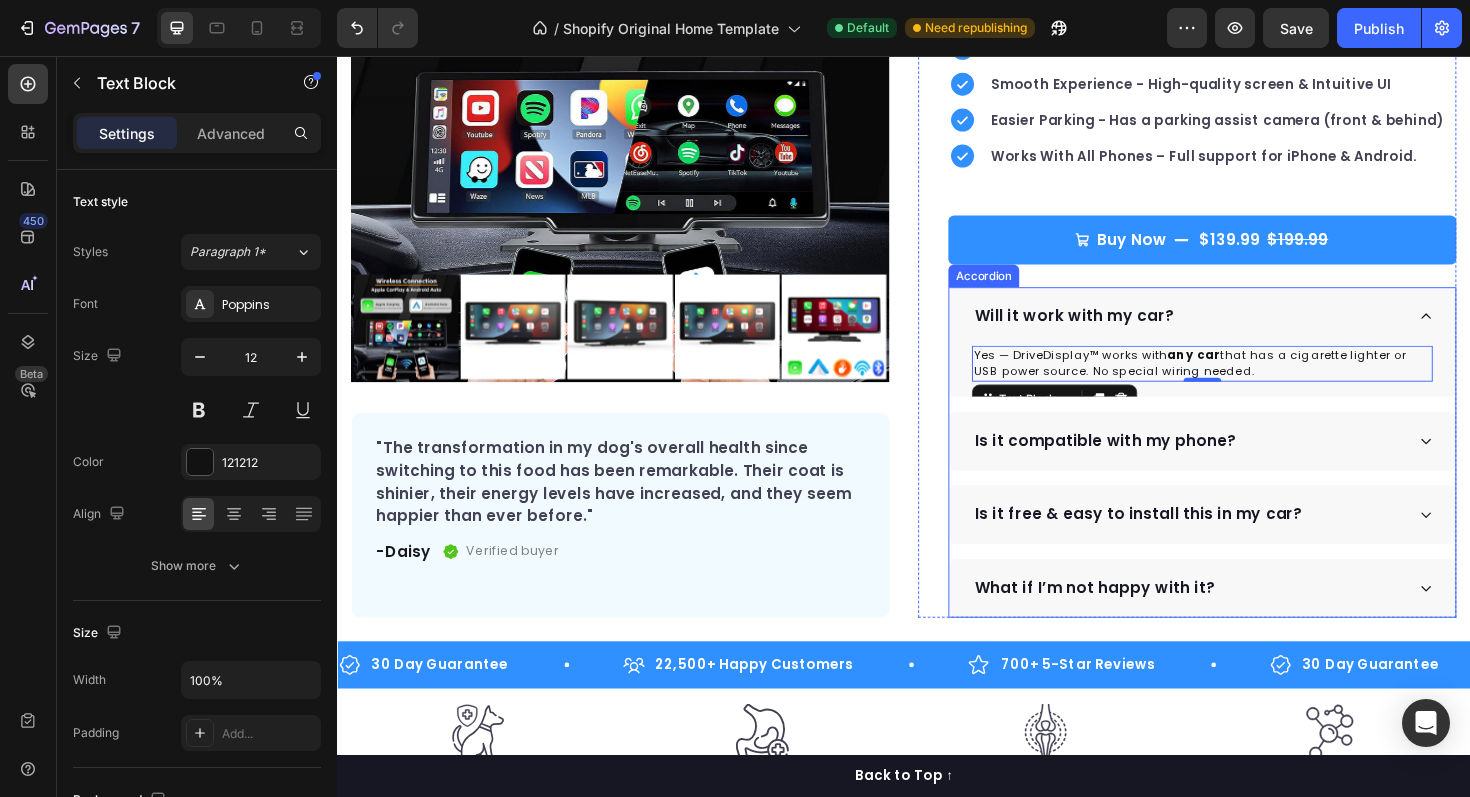 click on "Is it compatible with my phone?" at bounding box center [1238, 464] 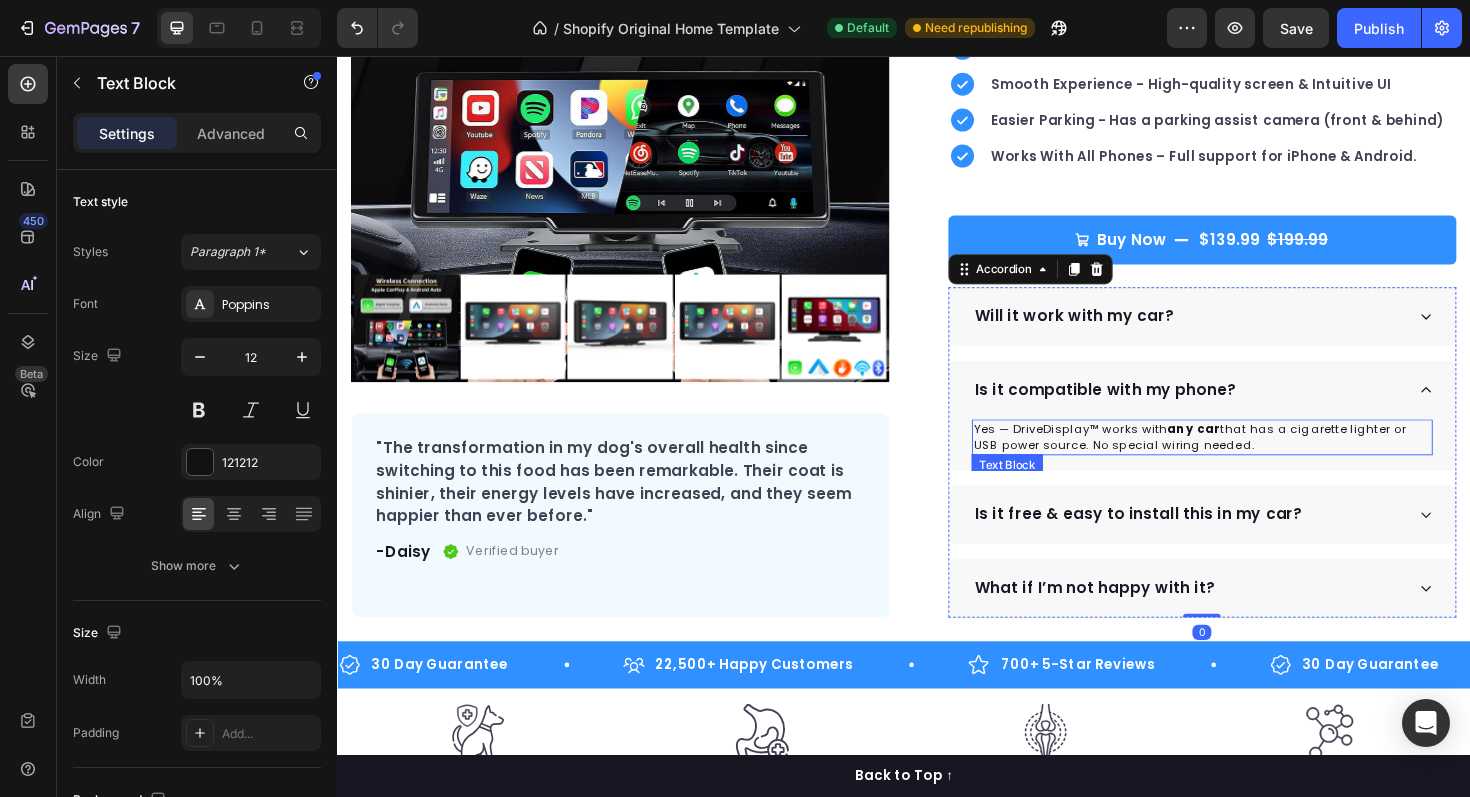 click on "Yes — DriveDisplay™ works with  any car  that has a cigarette lighter or USB power source. No special wiring needed." at bounding box center [1253, 460] 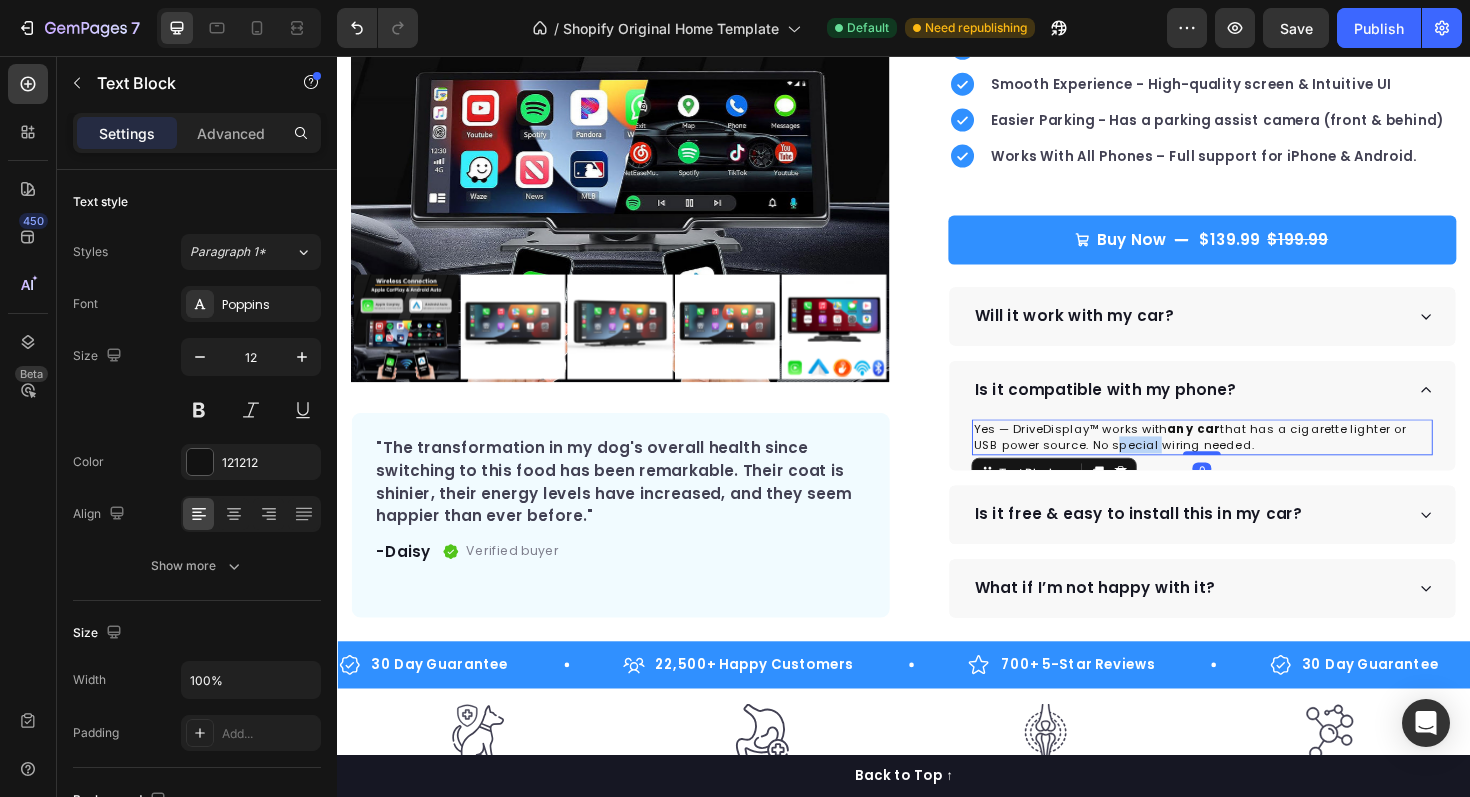 click on "Yes — DriveDisplay™ works with  any car  that has a cigarette lighter or USB power source. No special wiring needed." at bounding box center (1253, 460) 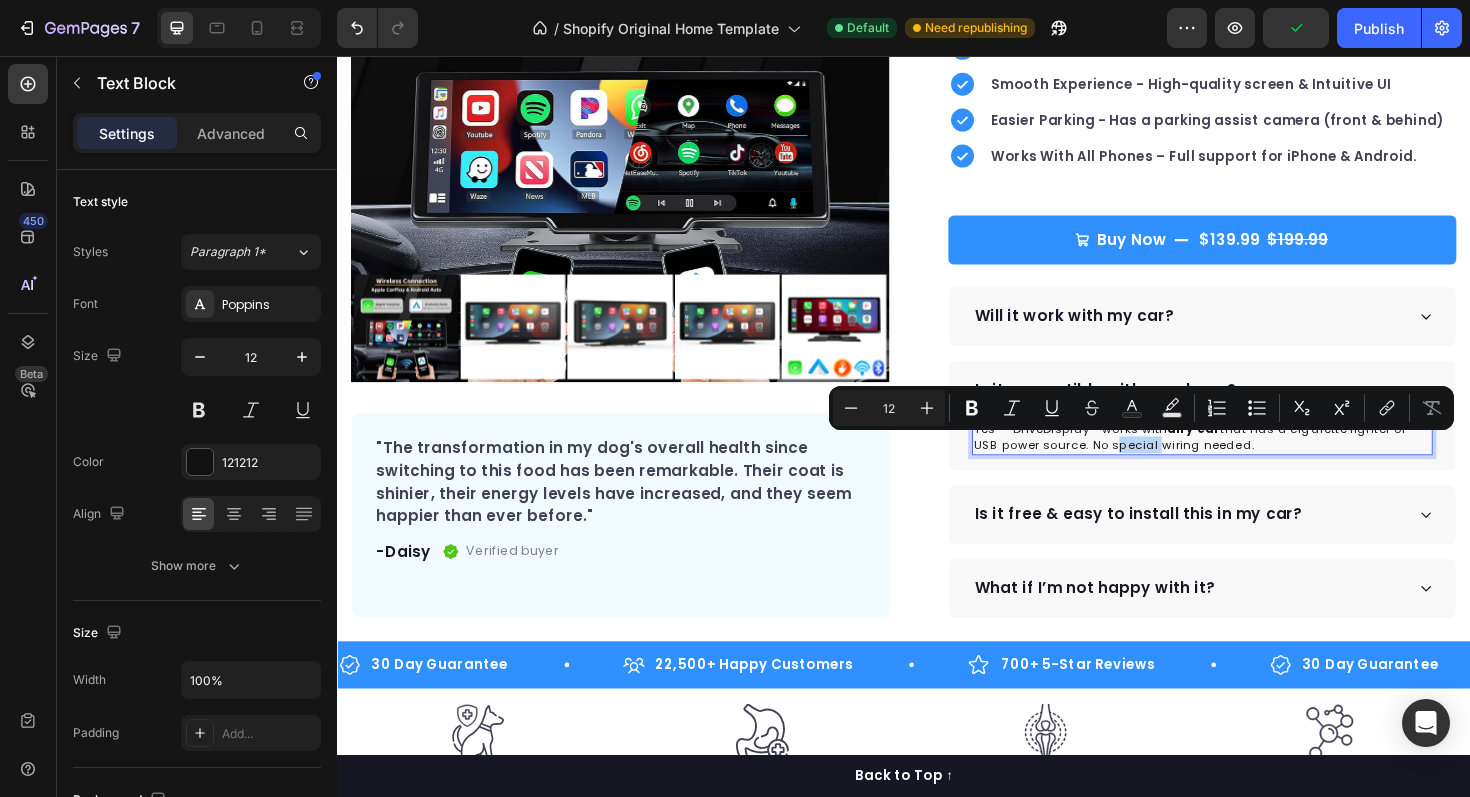 click on "Yes — DriveDisplay™ works with  any car  that has a cigarette lighter or USB power source. No special wiring needed." at bounding box center [1253, 460] 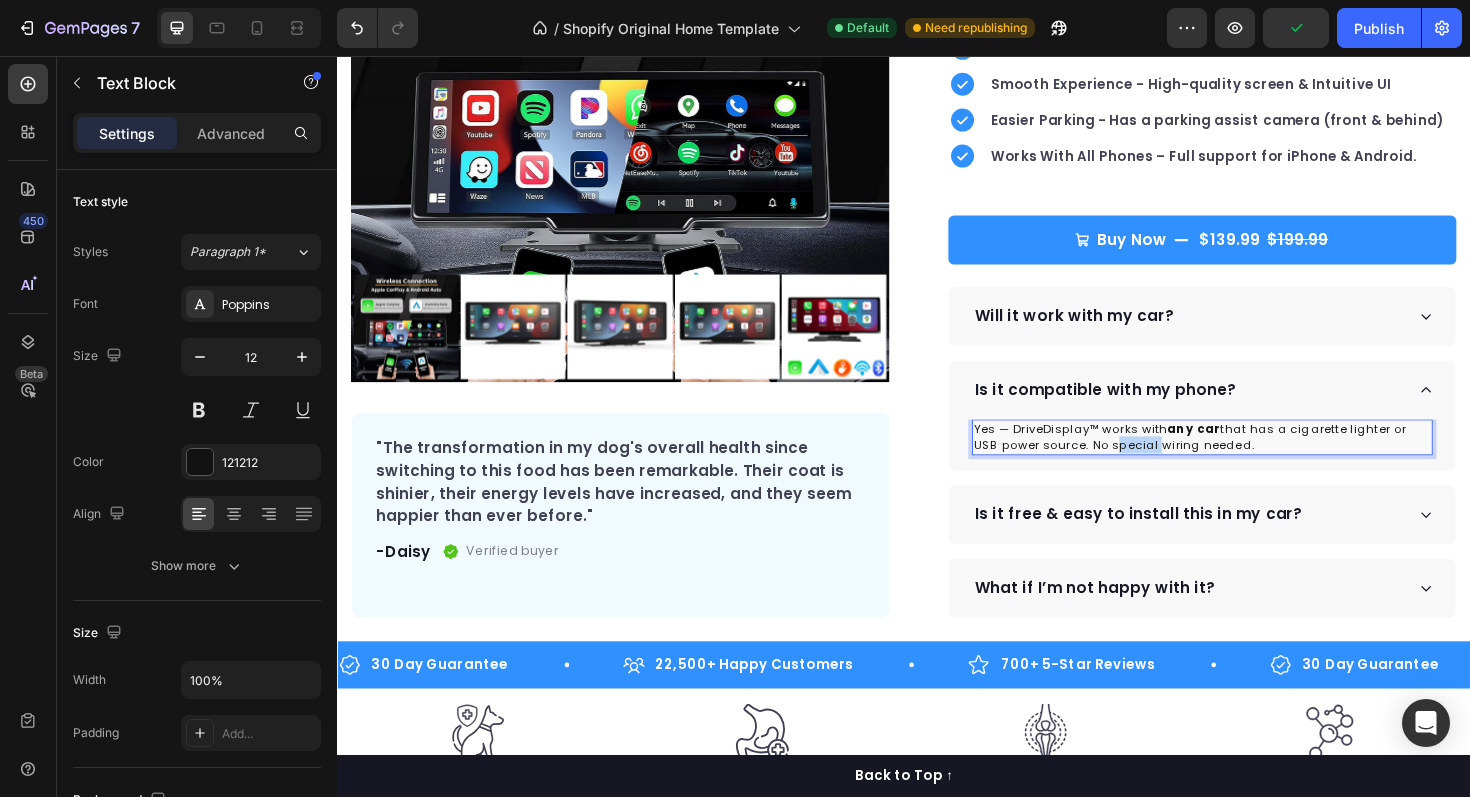 click on "Yes — DriveDisplay™ works with  any car  that has a cigarette lighter or USB power source. No special wiring needed." at bounding box center (1253, 460) 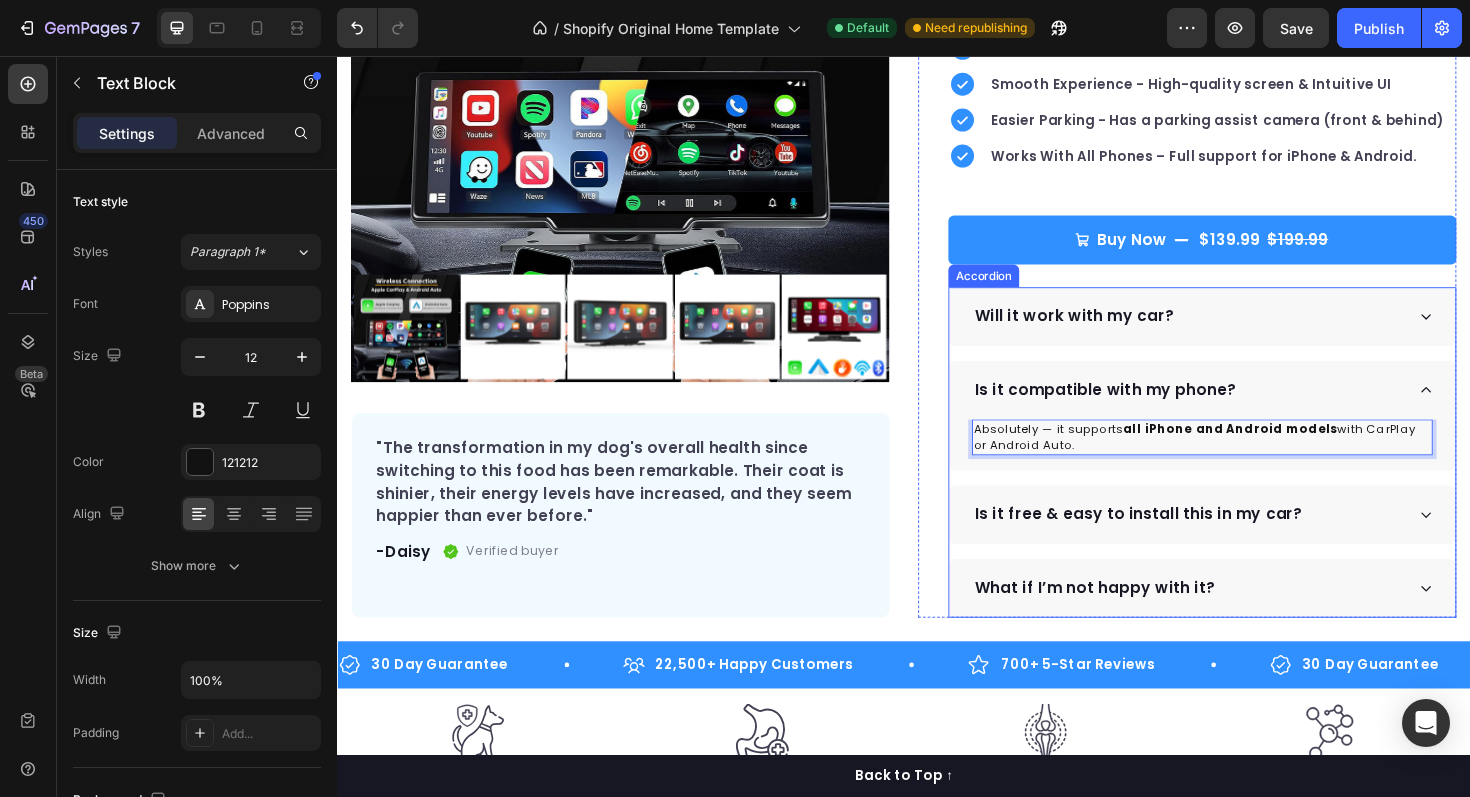 click on "Is it free & easy to install this in my car?" at bounding box center [1238, 542] 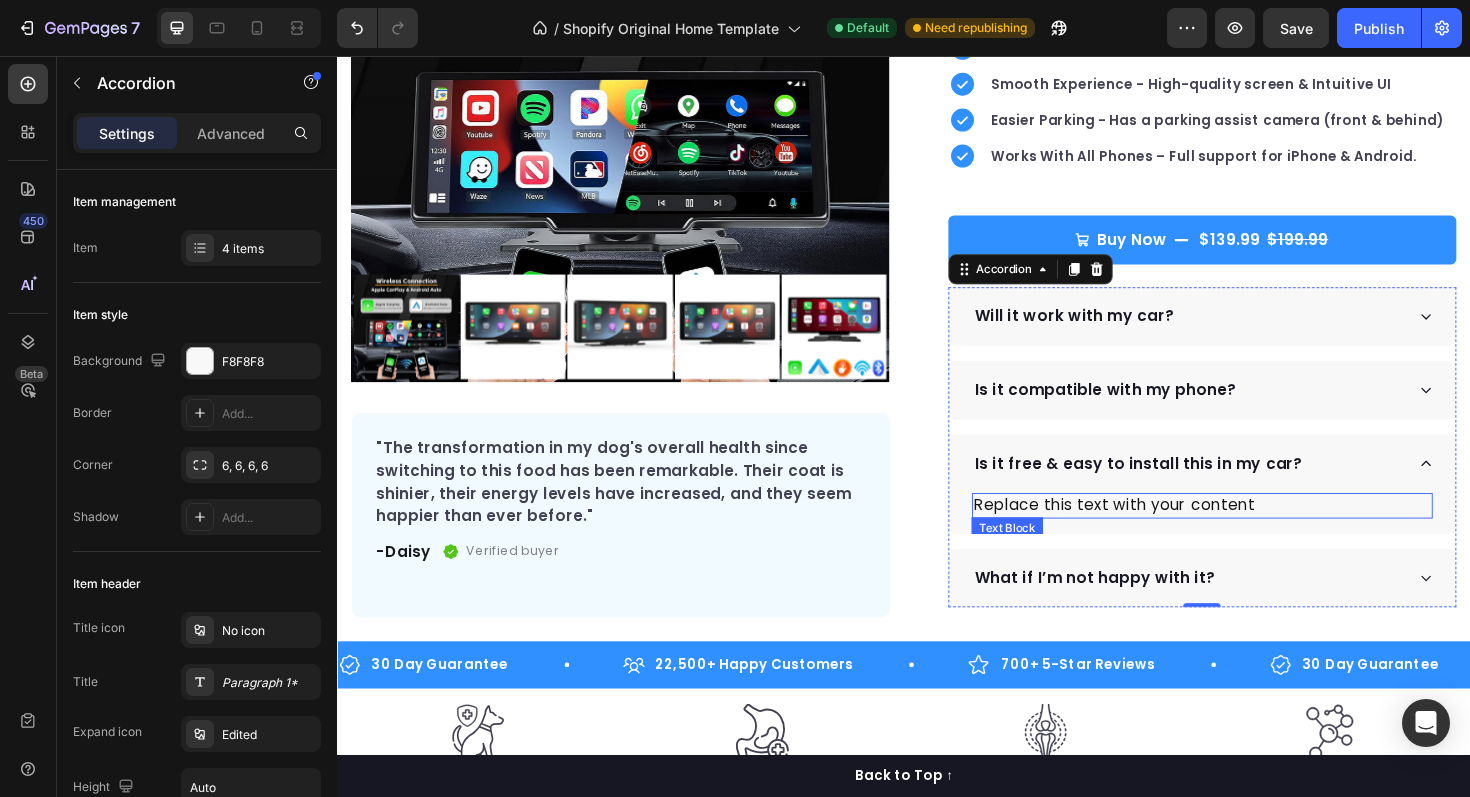 click on "Replace this text with your content" at bounding box center [1253, 532] 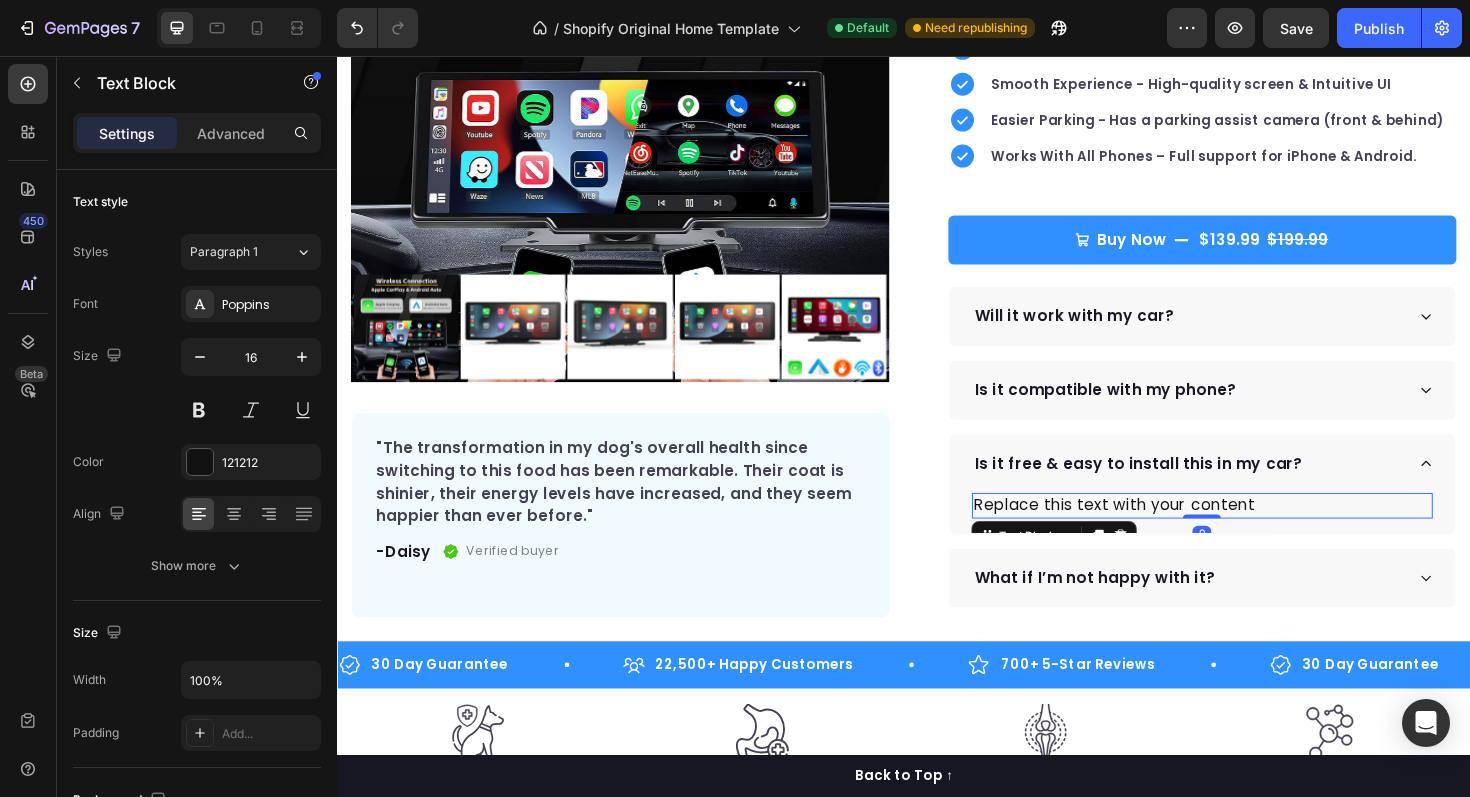 click on "Replace this text with your content" at bounding box center [1253, 532] 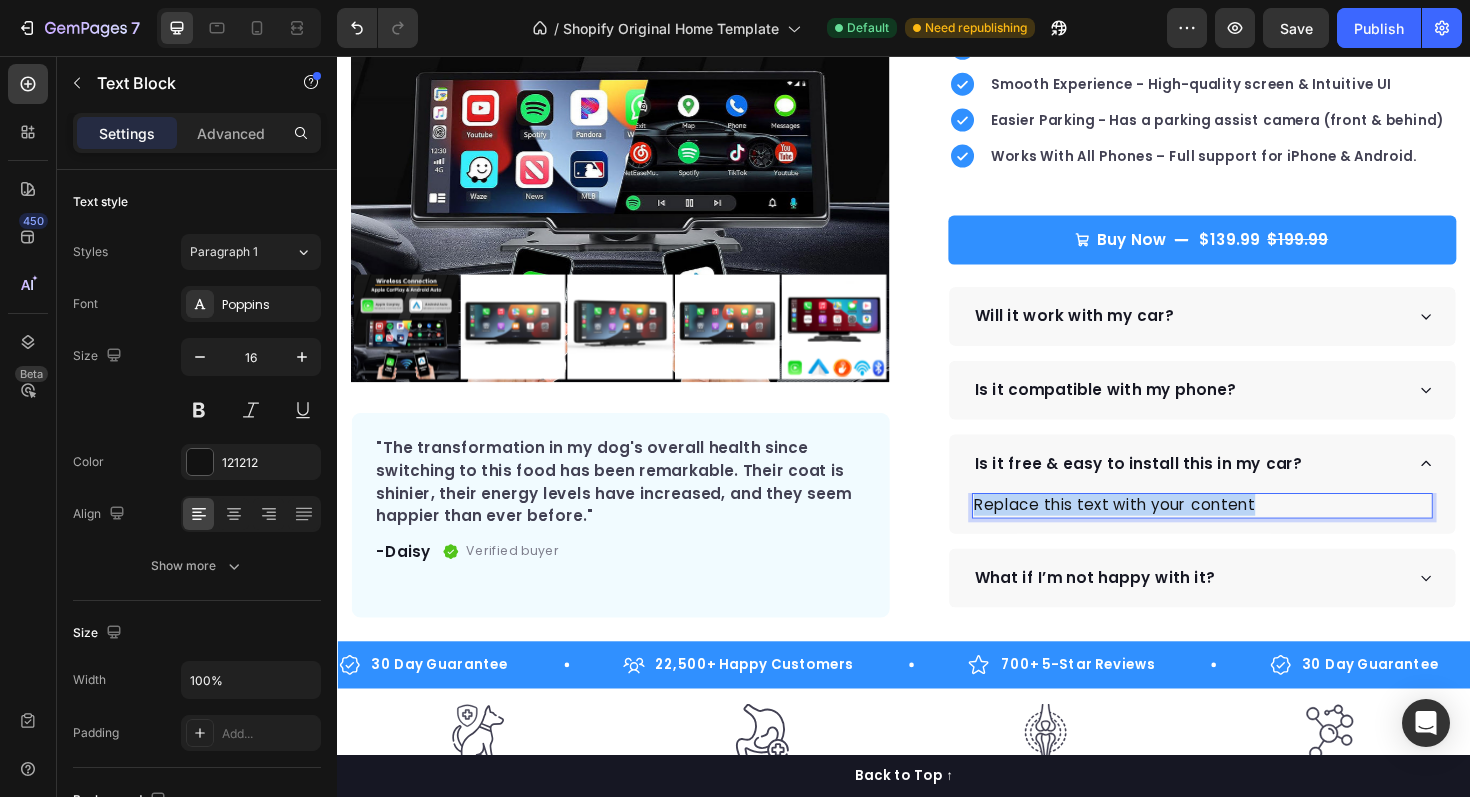 click on "Replace this text with your content" at bounding box center (1253, 532) 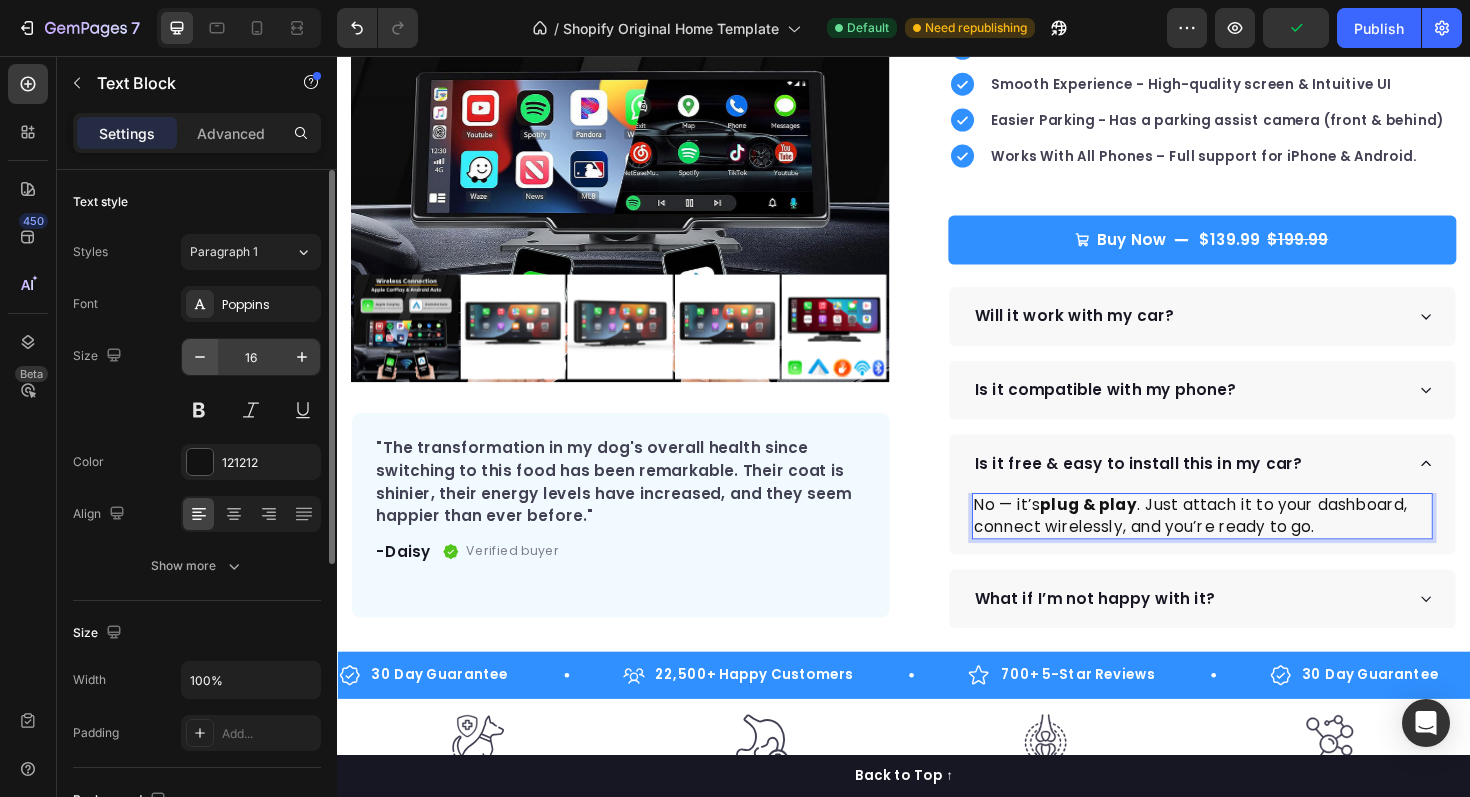 click at bounding box center (200, 357) 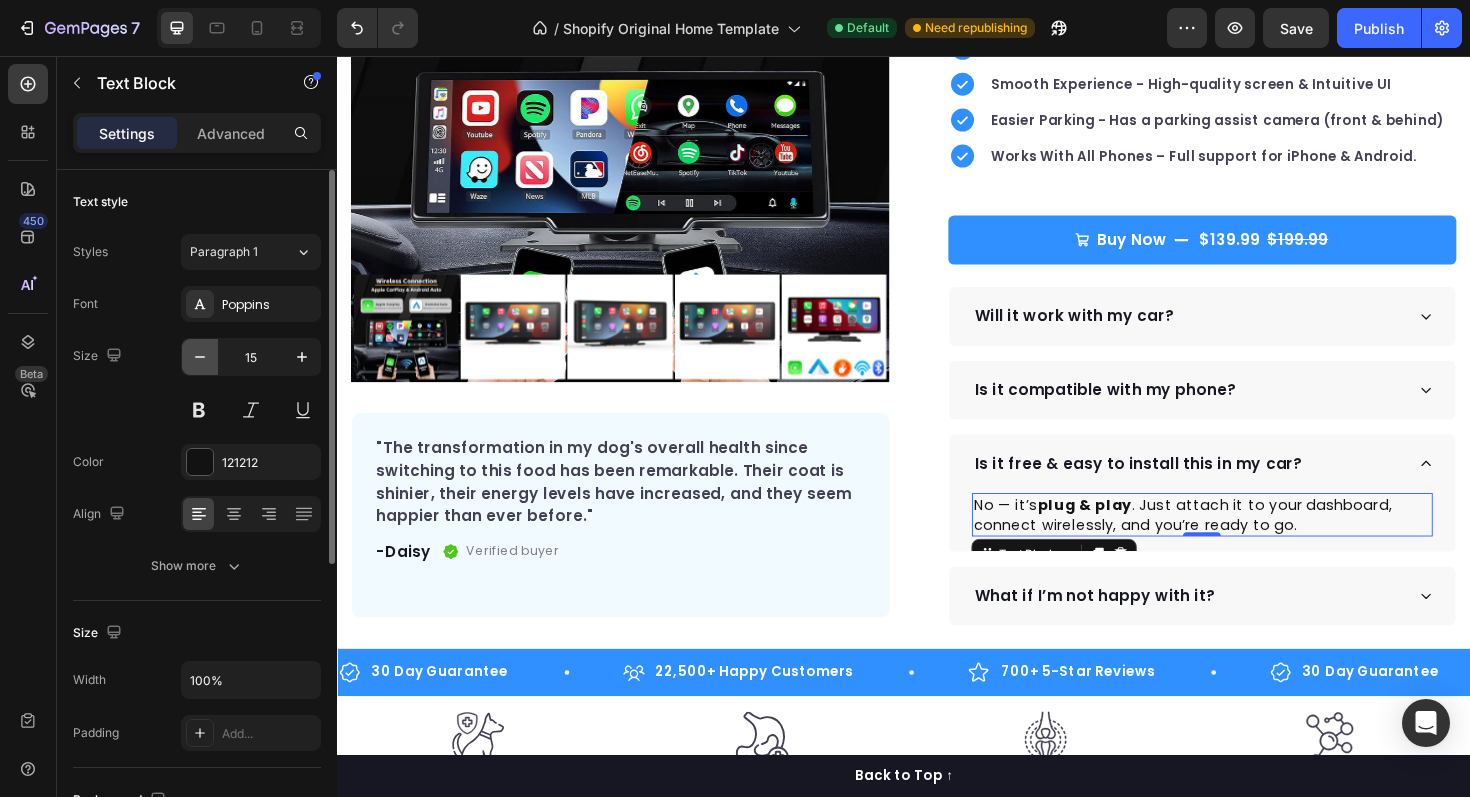 click 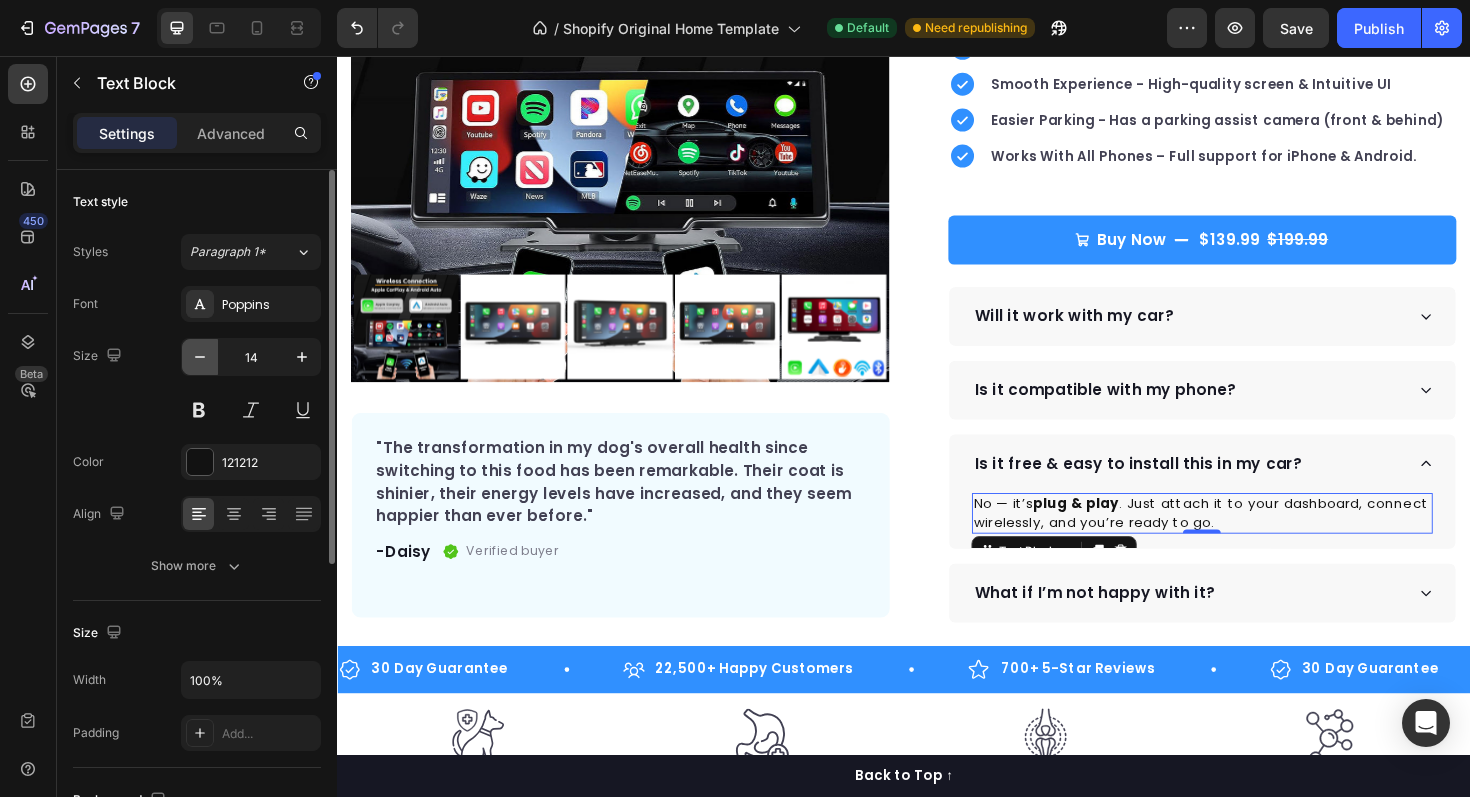 click 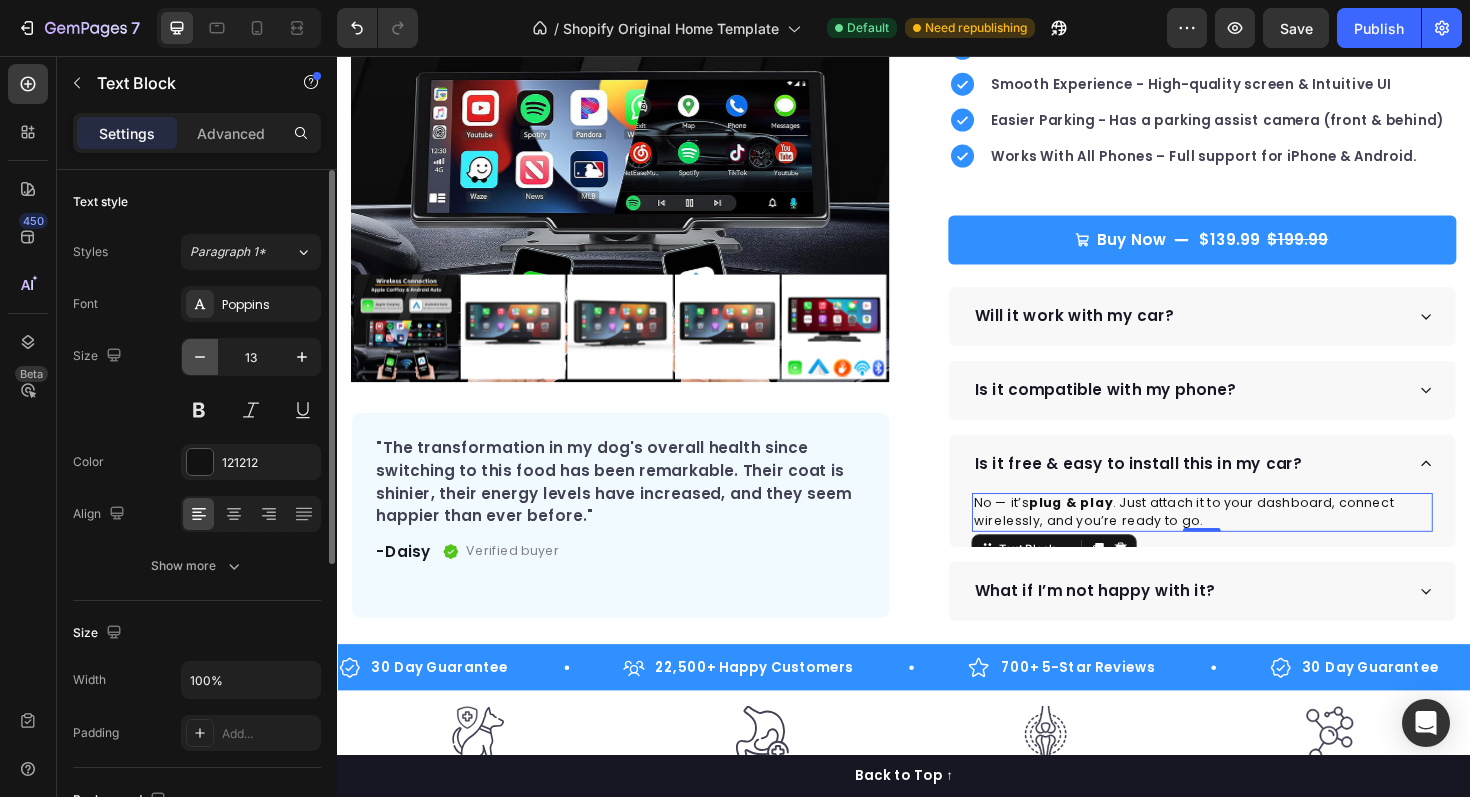 click 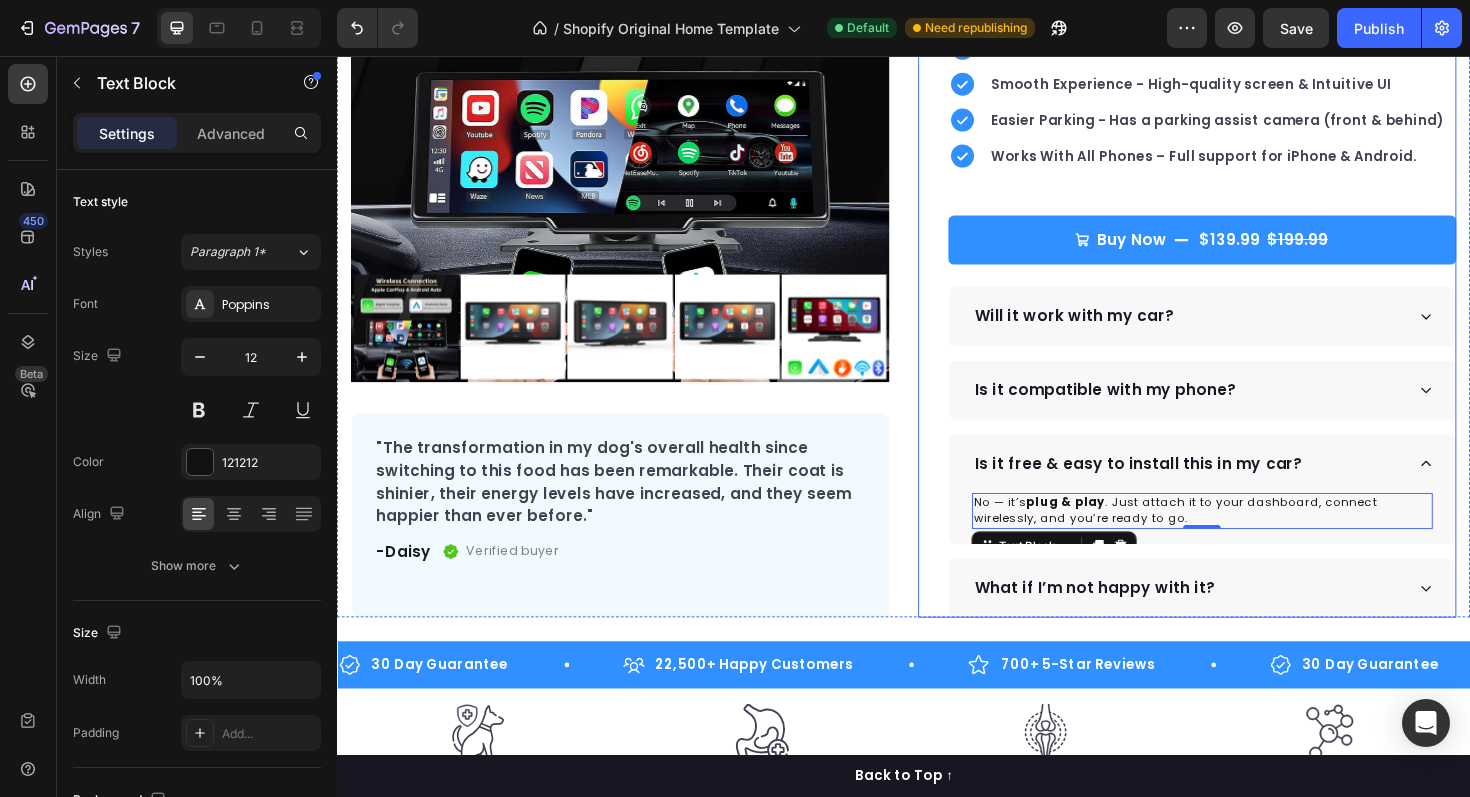 click on "Icon
Icon
Icon
Icon
Icon Icon List Hoz Rated 4.9 | 1,250+ Bought This Month Text block Row DriveDisplay™ Product Title This easy-to-setup touchscreen makes checking maps, playing music, reverse parking and many more - effortless. Text block
Easy to setup – No tools, no mechanic, ready in minutes.
100 Day Guarantee - Full refund if you're not satisfied
Smooth Experience - High-quality screen & Intuitive UI
Easier Parking - Has a parking assist camera (front & behind)
Works With All Phones – Full support for iPhone & Android. Item list
Buy Now
$139.99 $199.99 Product Cart Button Perfect for sensitive tummies Supercharge immunity System Bursting with protein, vitamins, and minerals Supports strong muscles, increases bone strength Item list
Will it work with my car?
plug & play" at bounding box center (1237, 241) 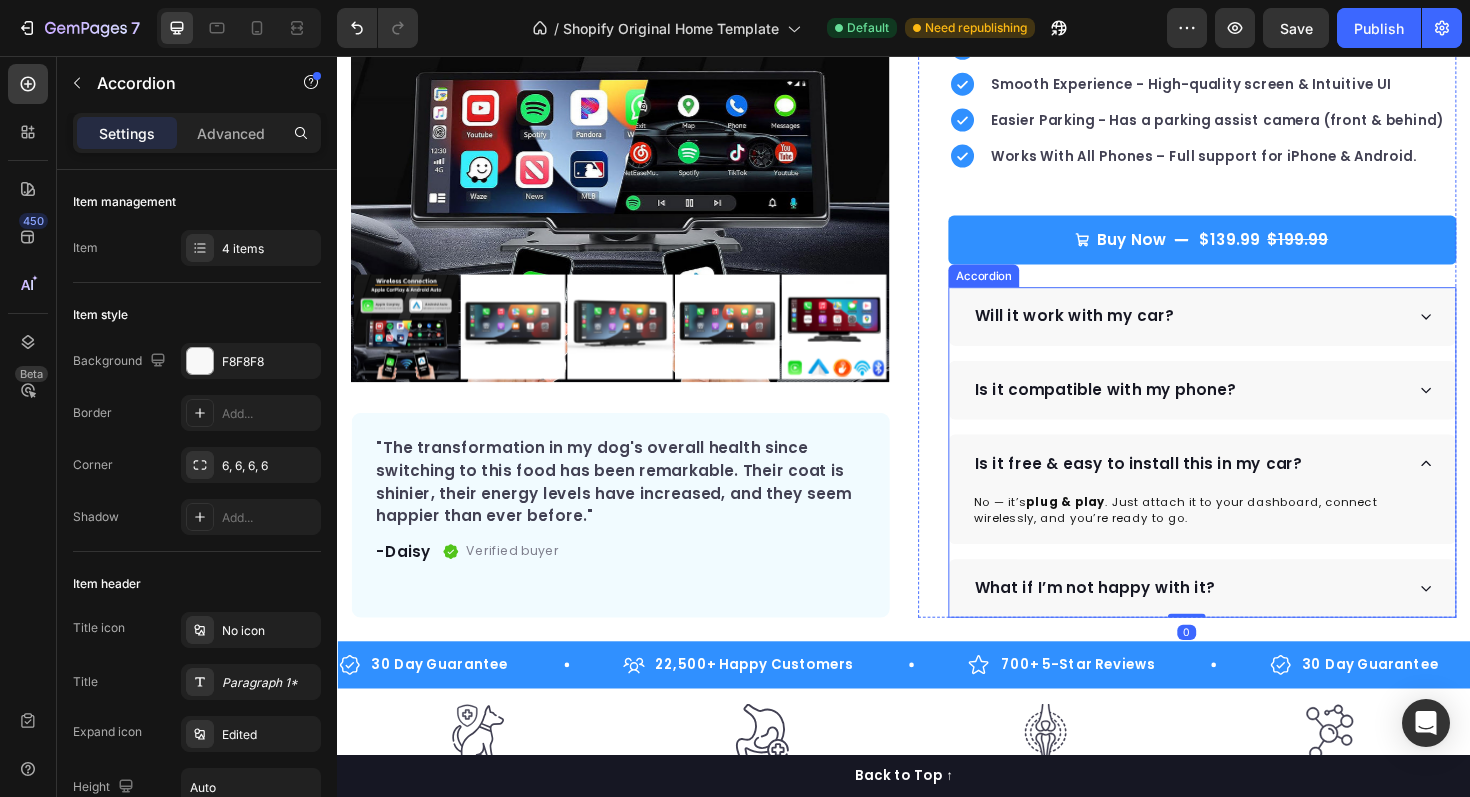 click on "What if I’m not happy with it?" at bounding box center (1238, 620) 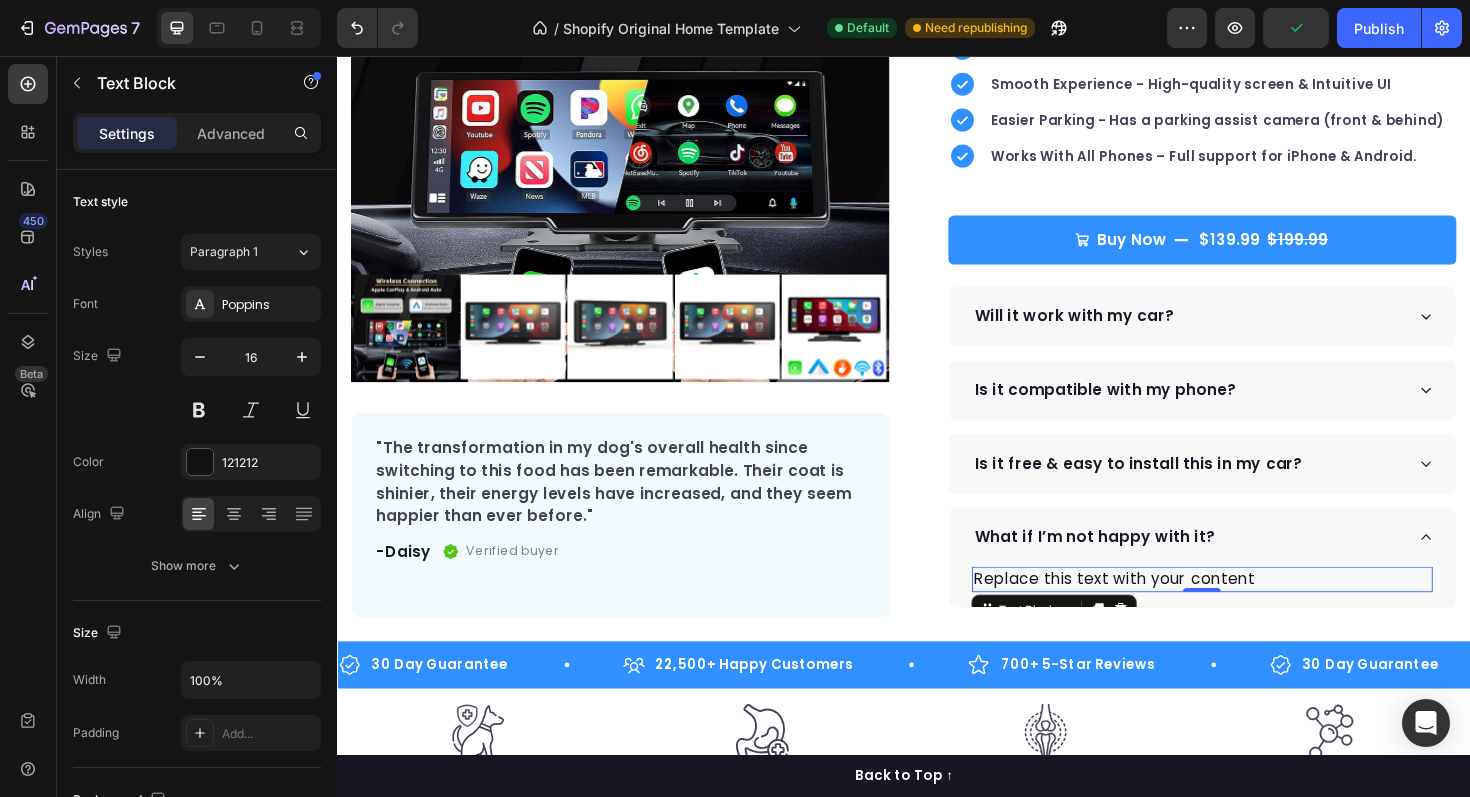 click on "Replace this text with your content" at bounding box center (1253, 610) 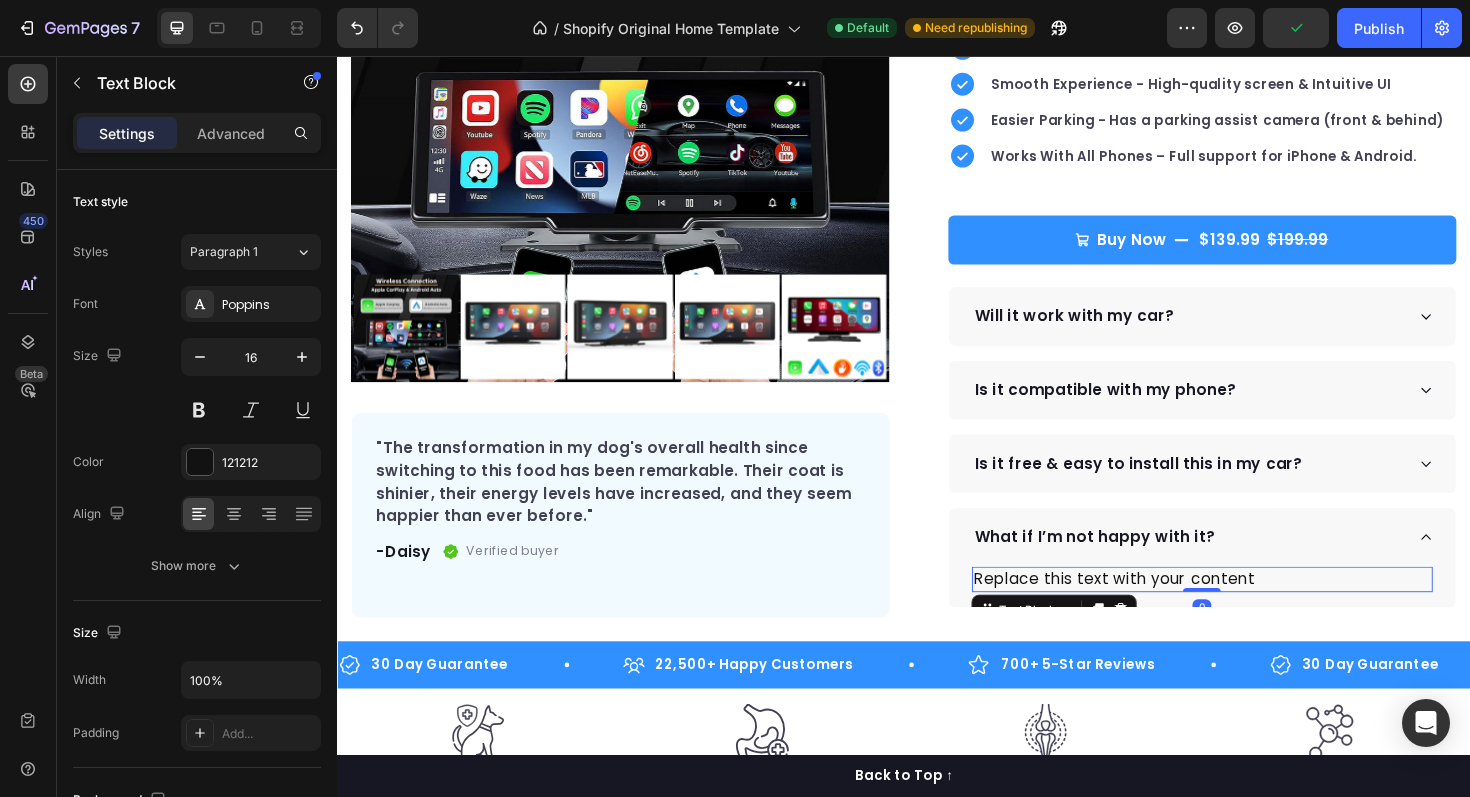 click on "Replace this text with your content" at bounding box center [1253, 610] 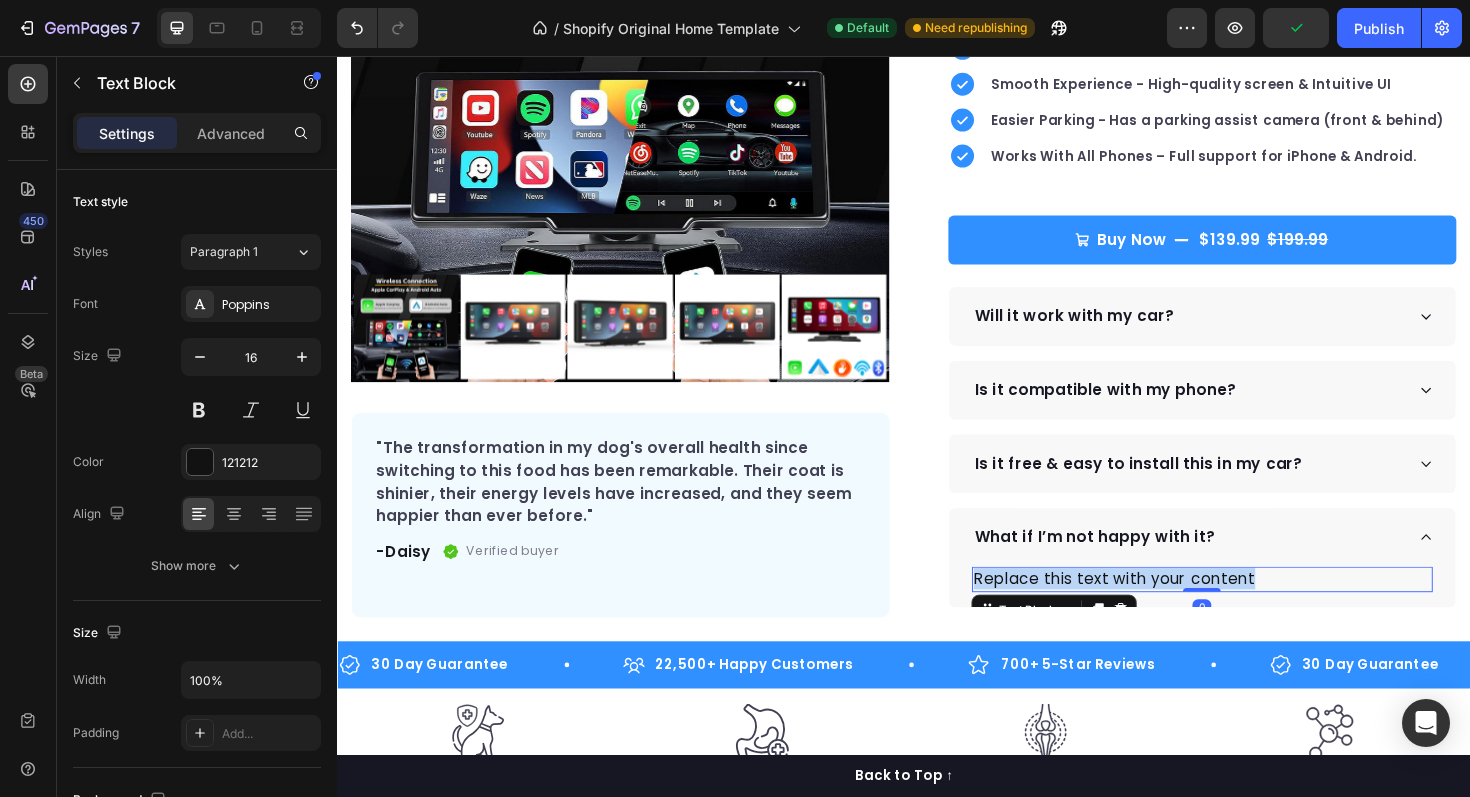 click on "Replace this text with your content" at bounding box center [1253, 610] 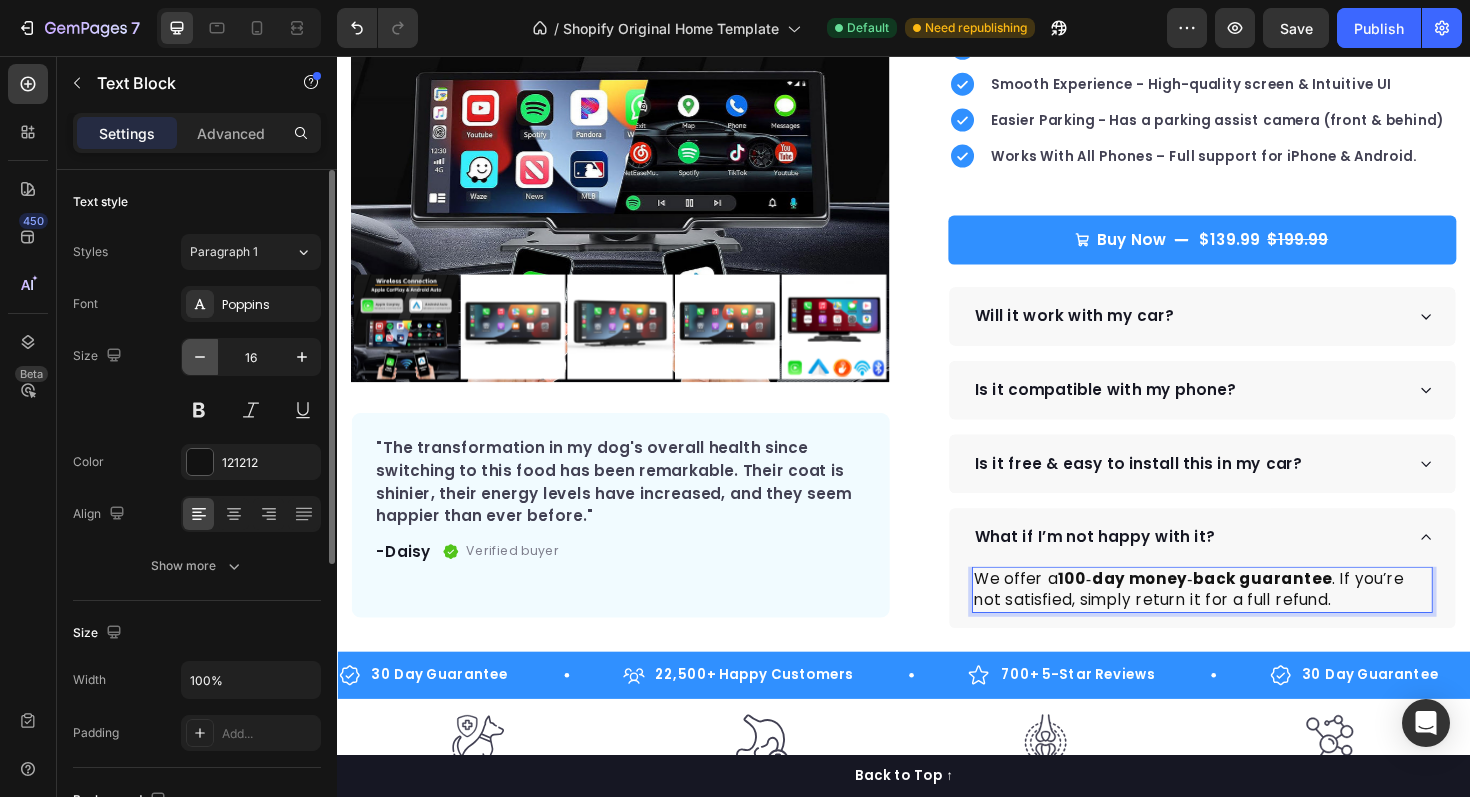 click at bounding box center (200, 357) 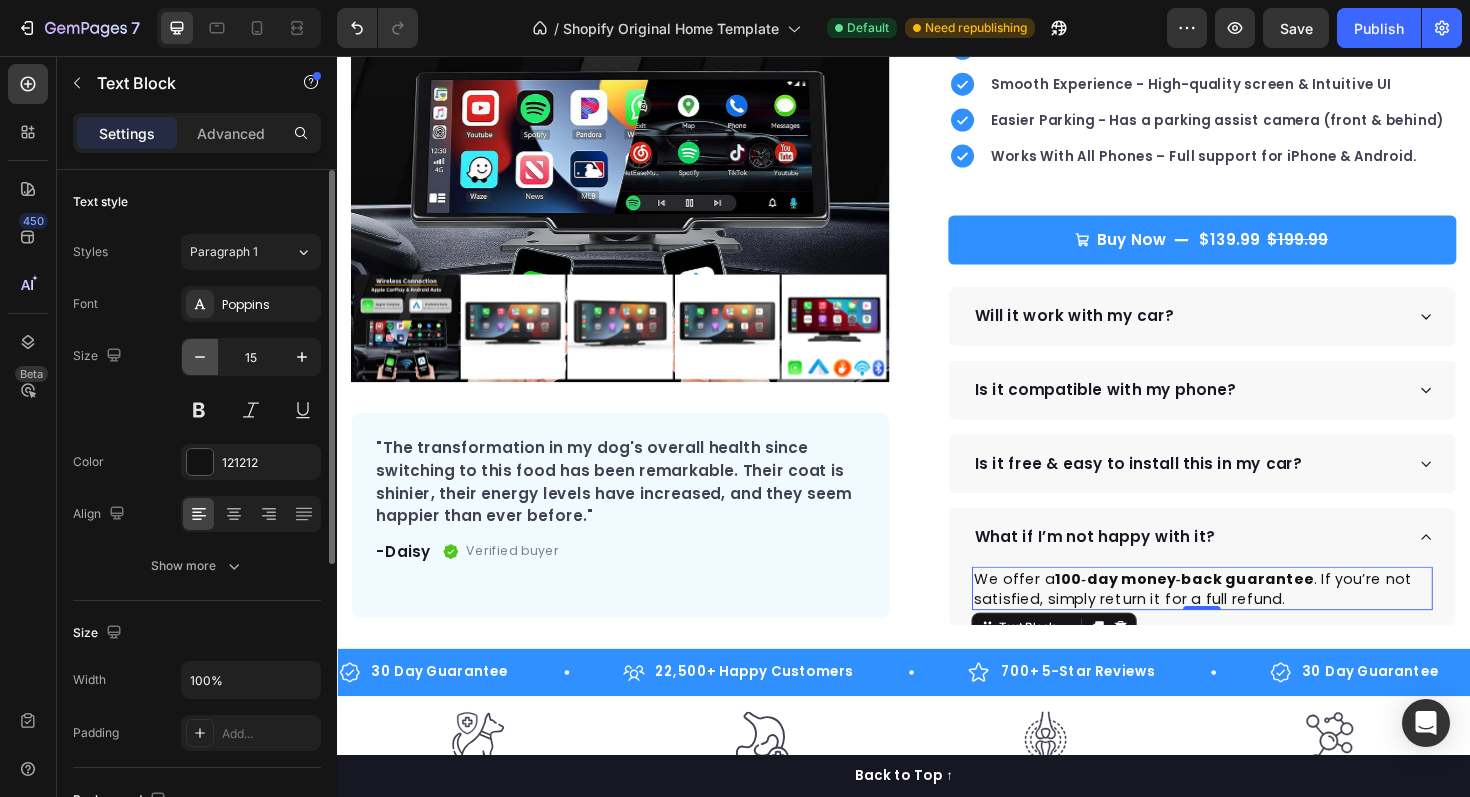 click at bounding box center (200, 357) 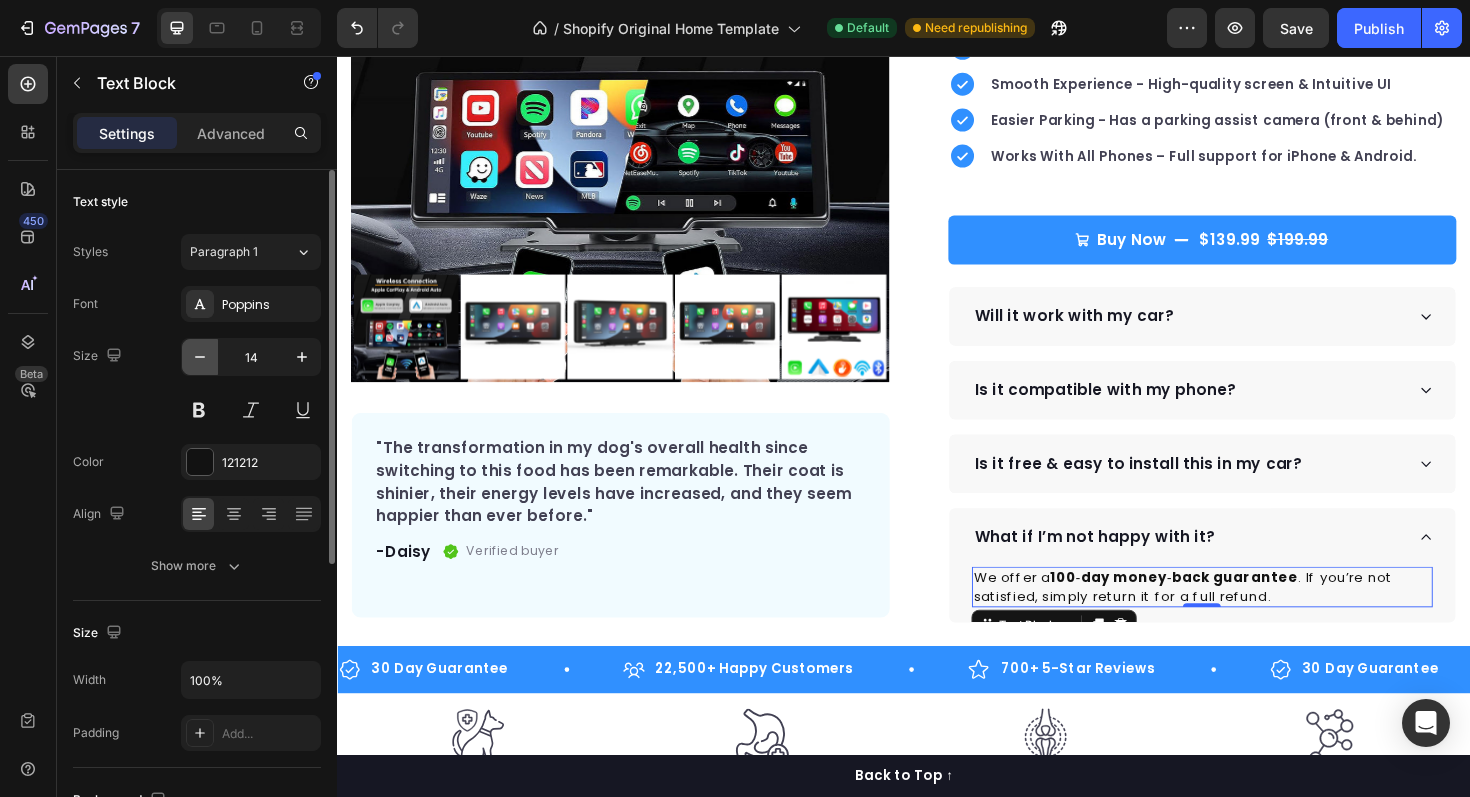 click at bounding box center [200, 357] 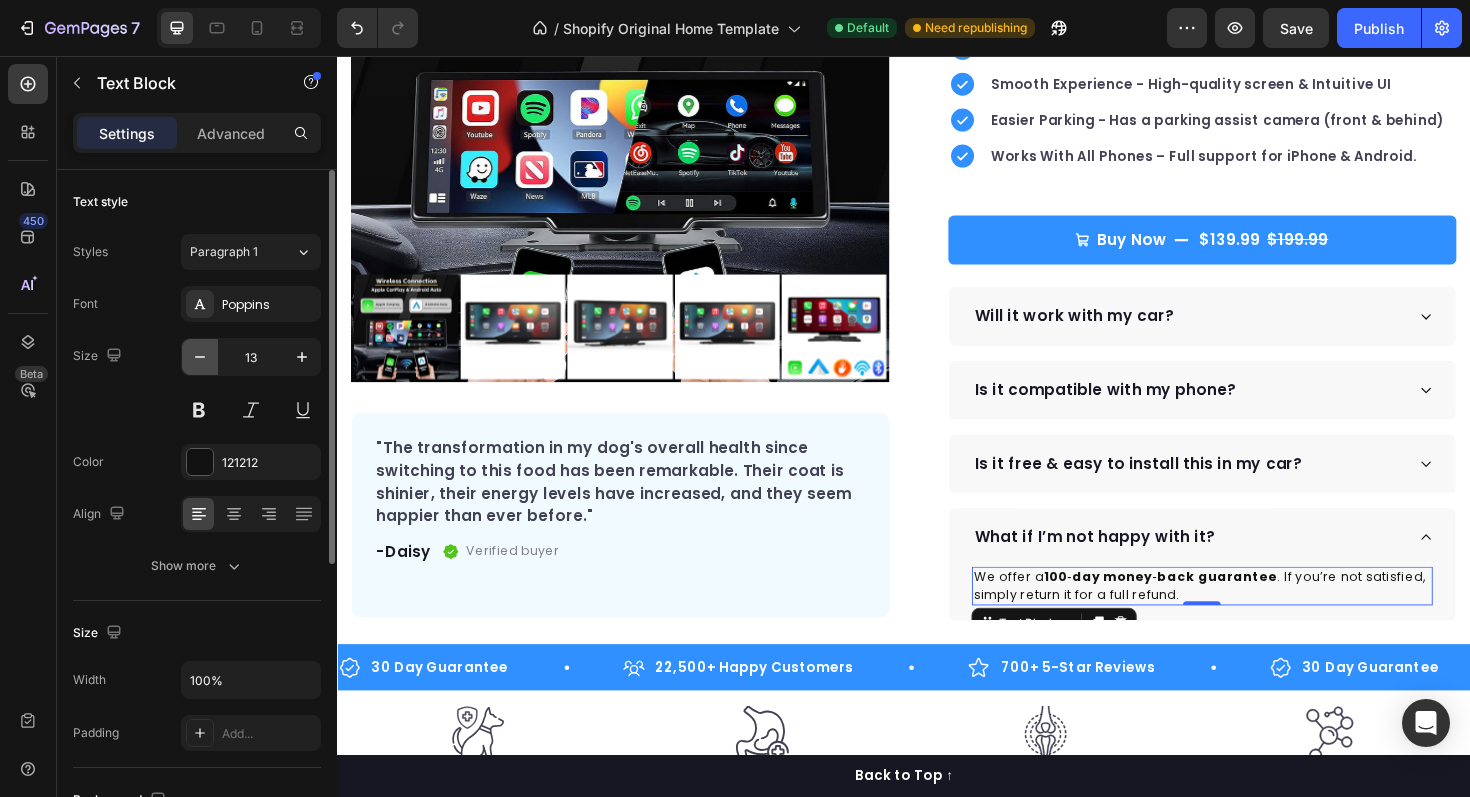 click at bounding box center (200, 357) 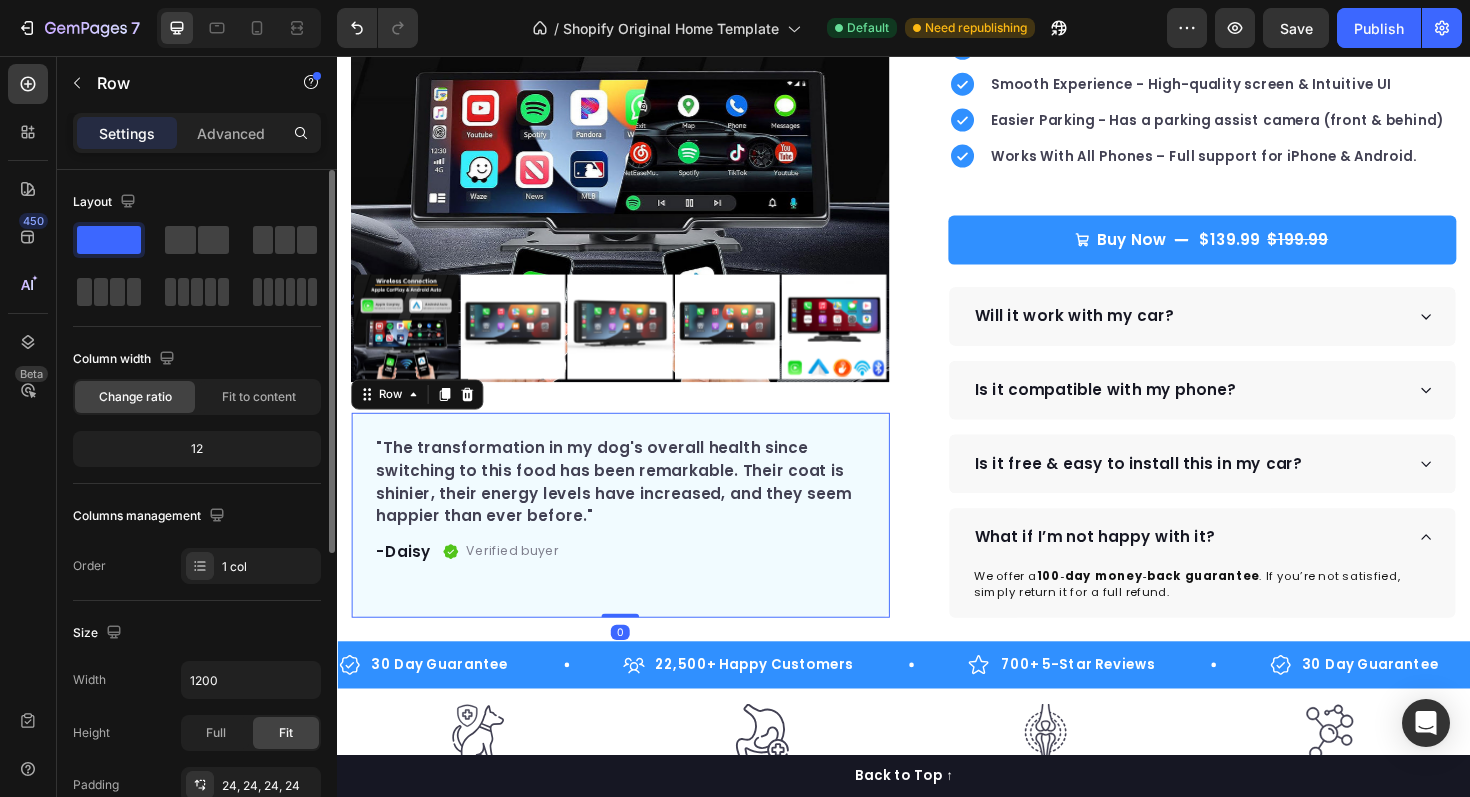 click on ""The transformation in my dog's overall health since switching to this food has been remarkable. Their coat is shinier, their energy levels have increased, and they seem happier than ever before." Text block -[NAME] Text block
Verified buyer Item list Row" at bounding box center (637, 542) 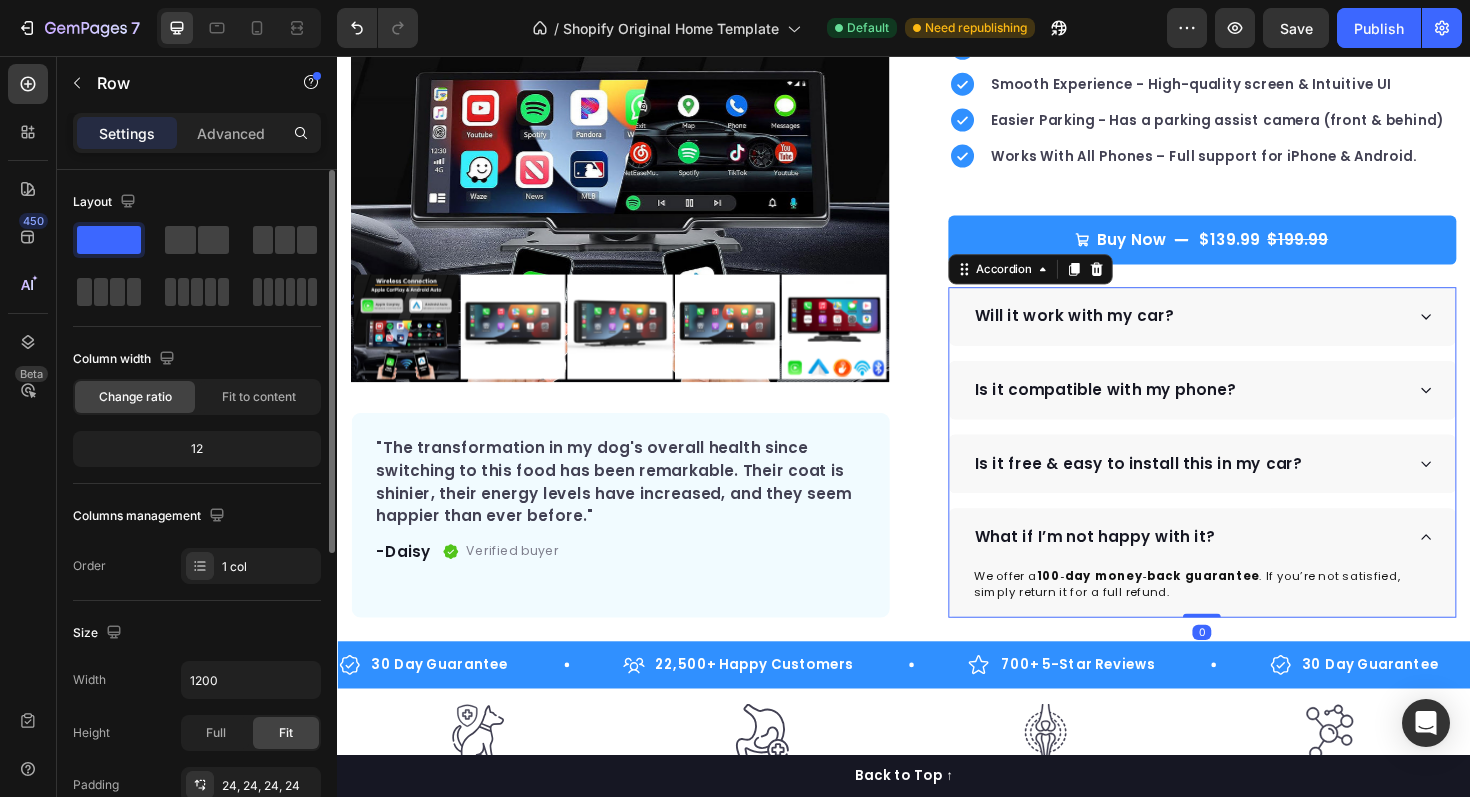 click on "What if I’m not happy with it?" at bounding box center [1238, 566] 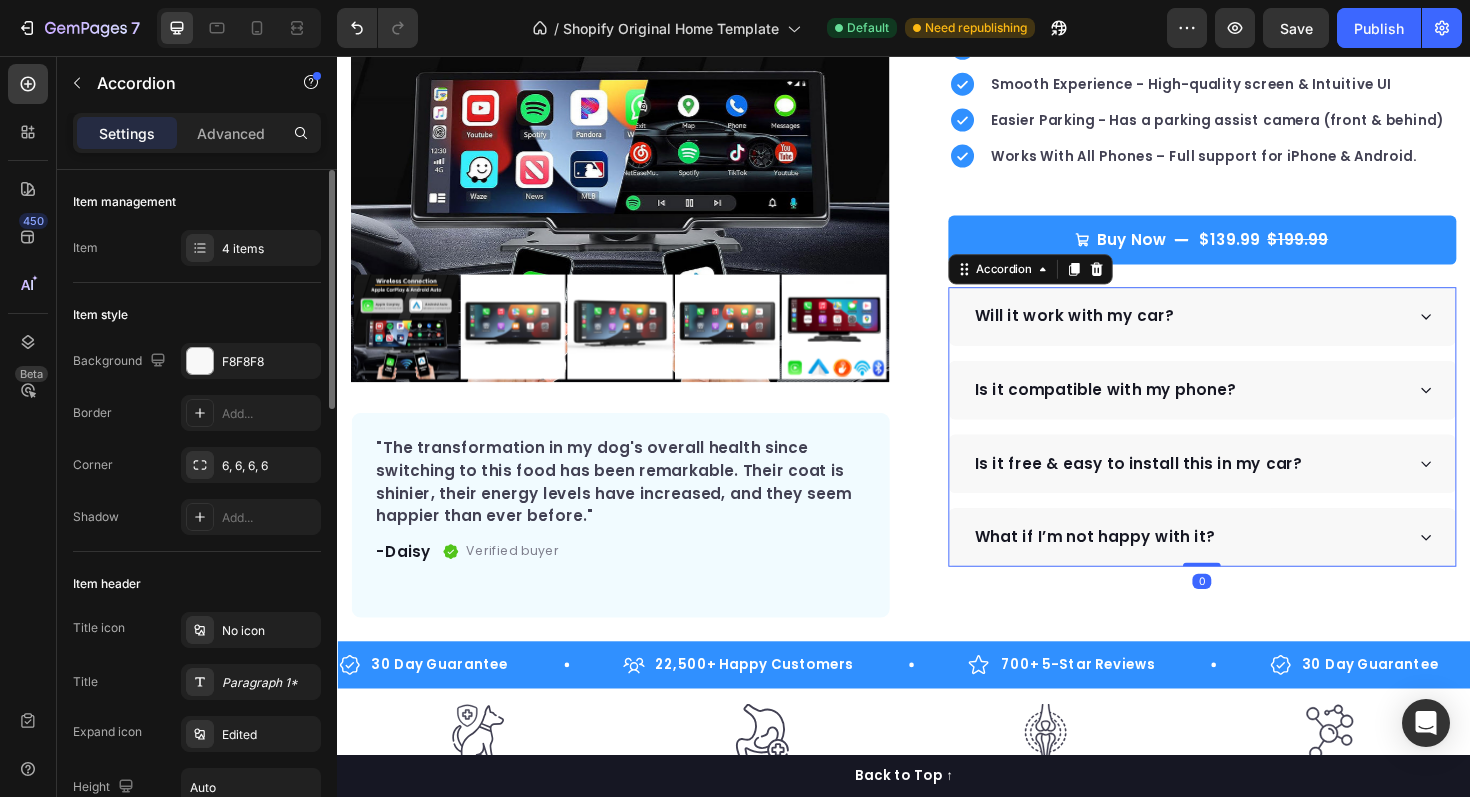 click on "Is it free & easy to install this in my car?" at bounding box center (1238, 488) 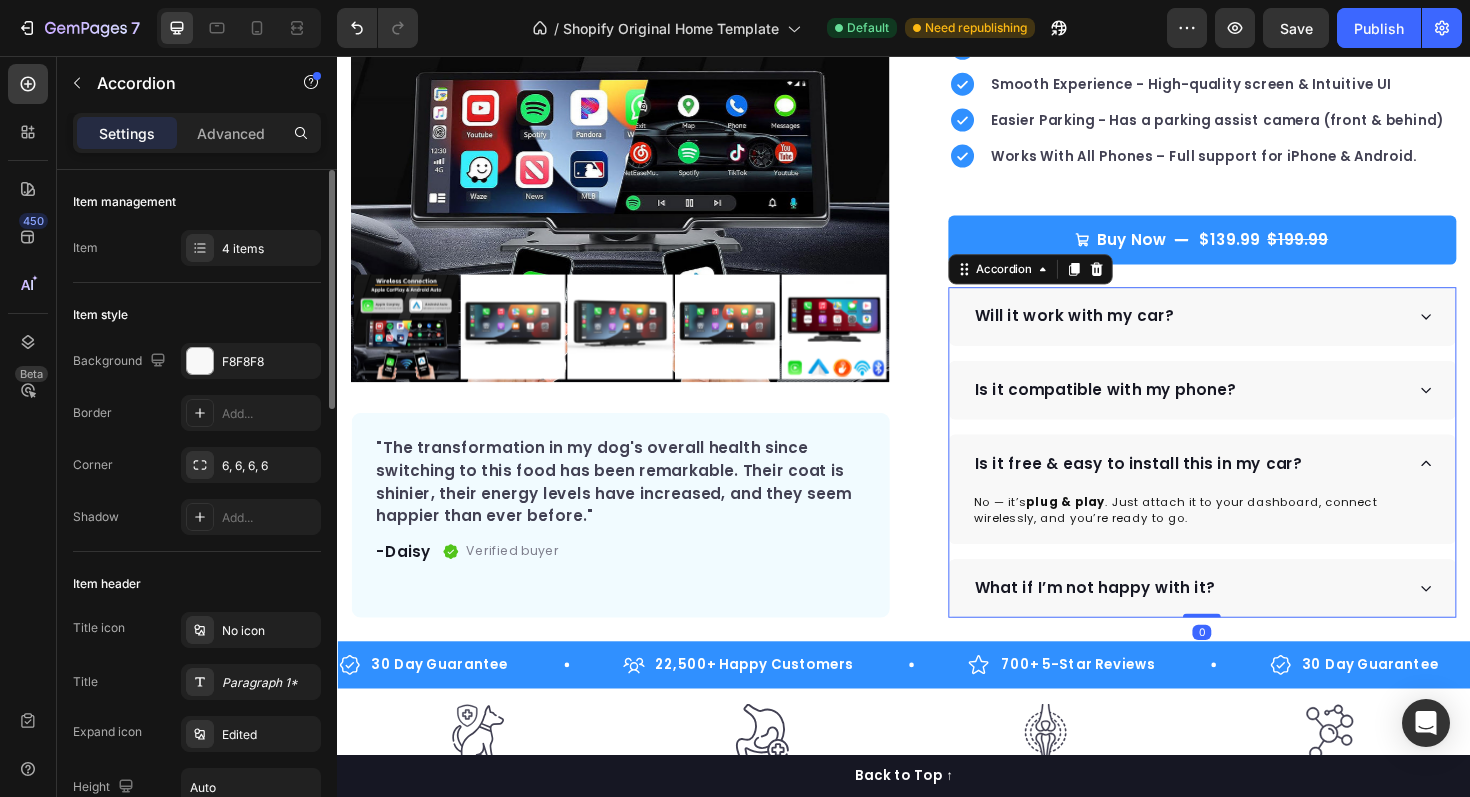click on "Is it free & easy to install this in my car?" at bounding box center (1238, 488) 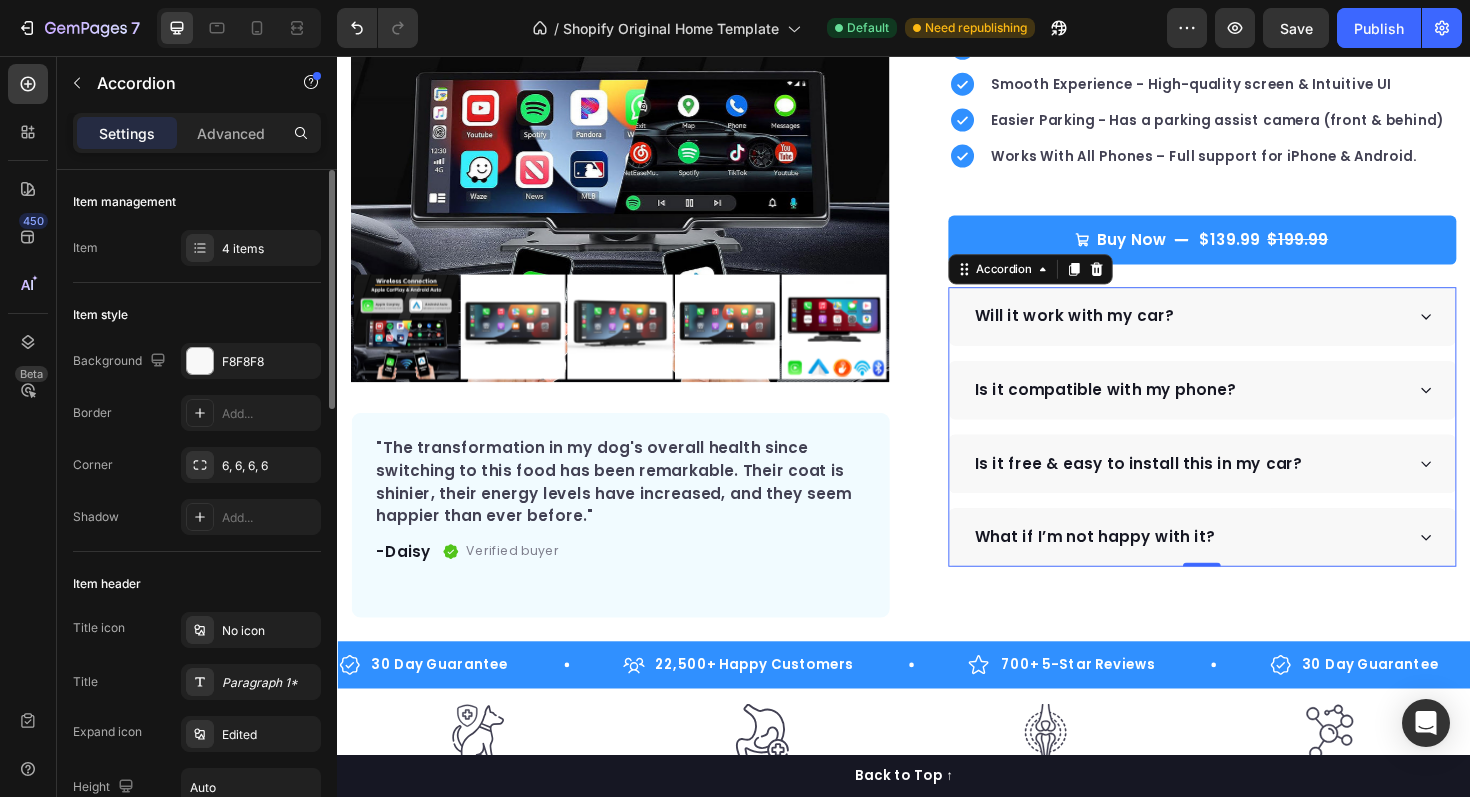 click on "Is it compatible with my phone?" at bounding box center [1238, 410] 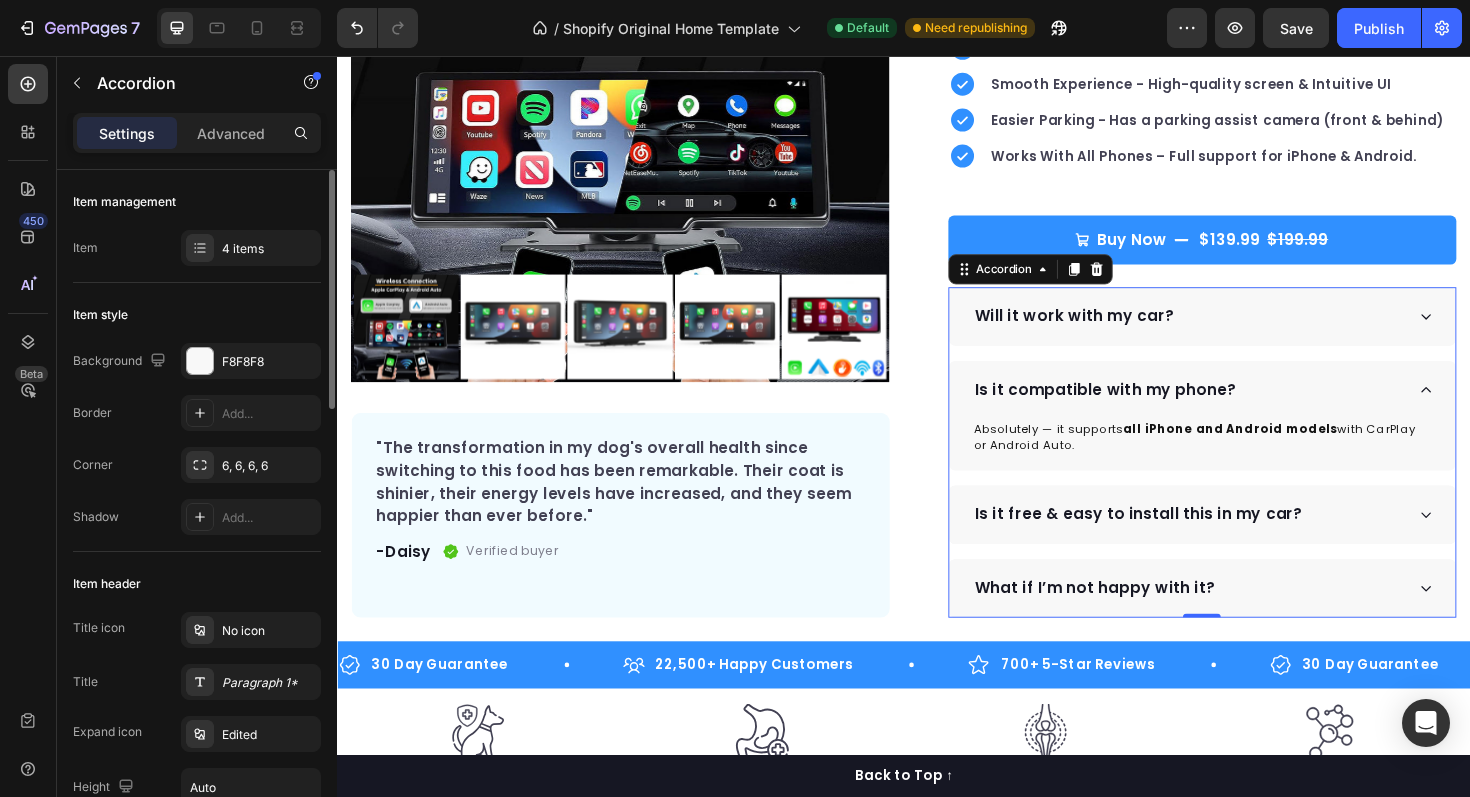 click on "Is it compatible with my phone?" at bounding box center (1238, 410) 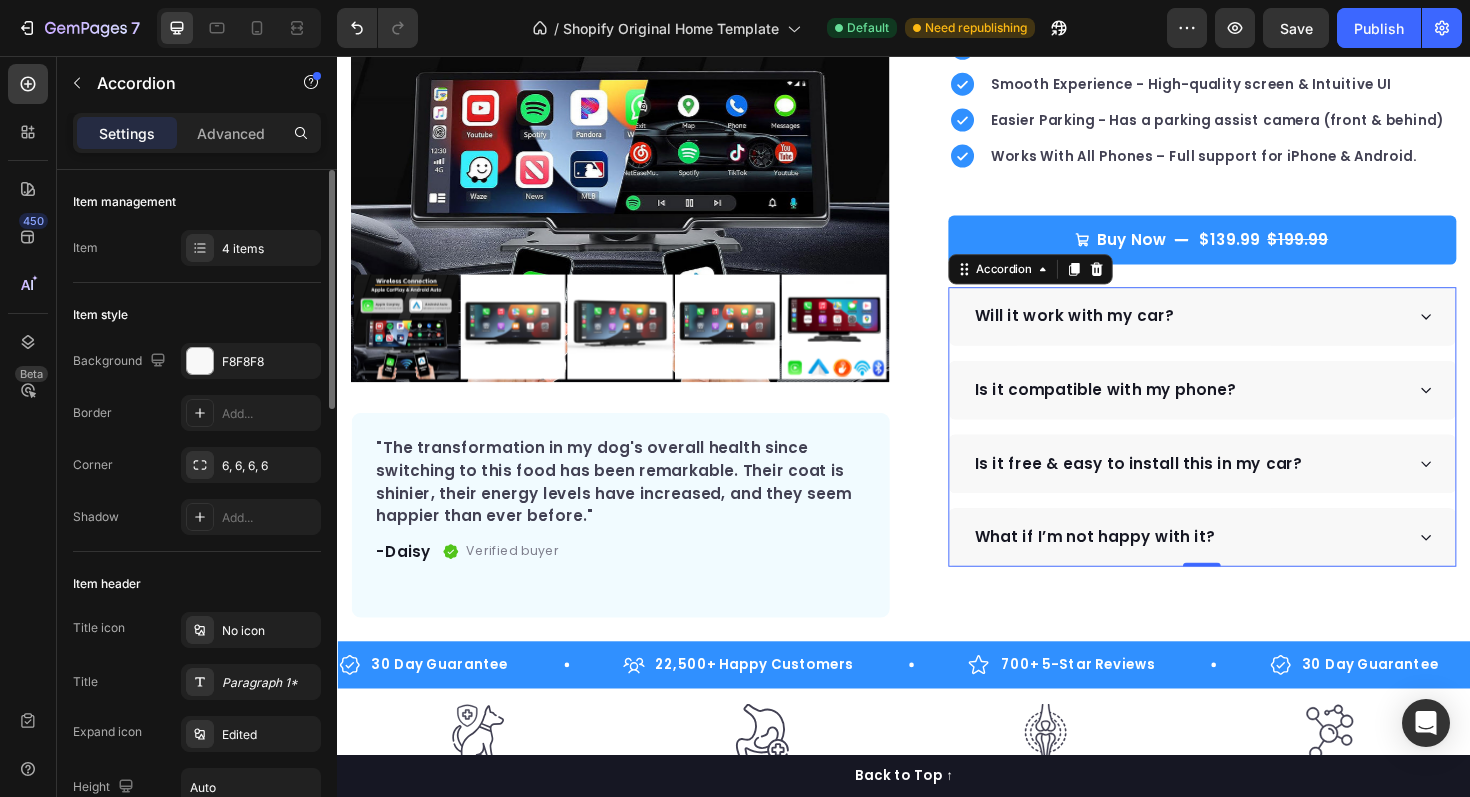 click on "Will it work with my car?" at bounding box center (1238, 332) 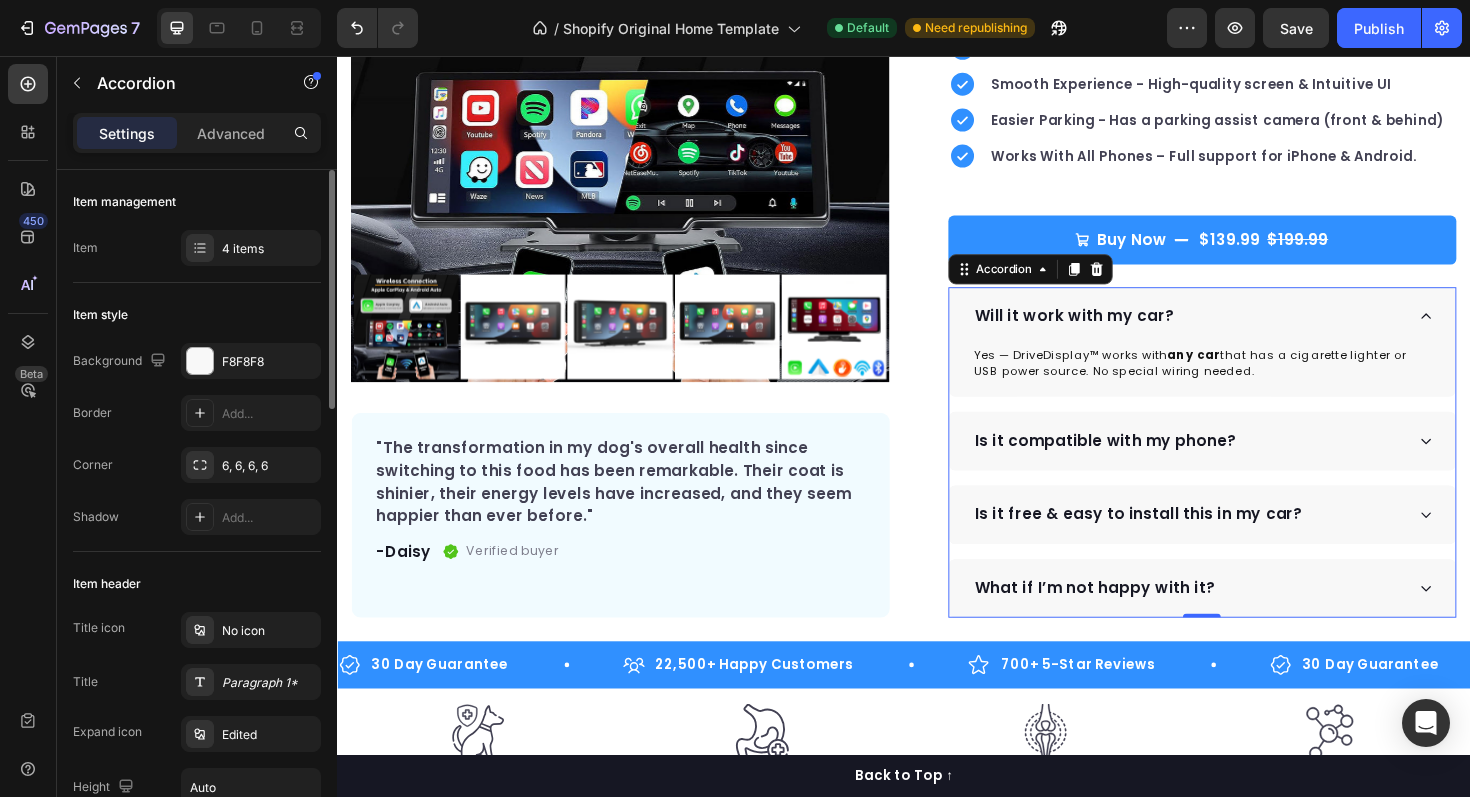 click on "Will it work with my car?" at bounding box center [1238, 332] 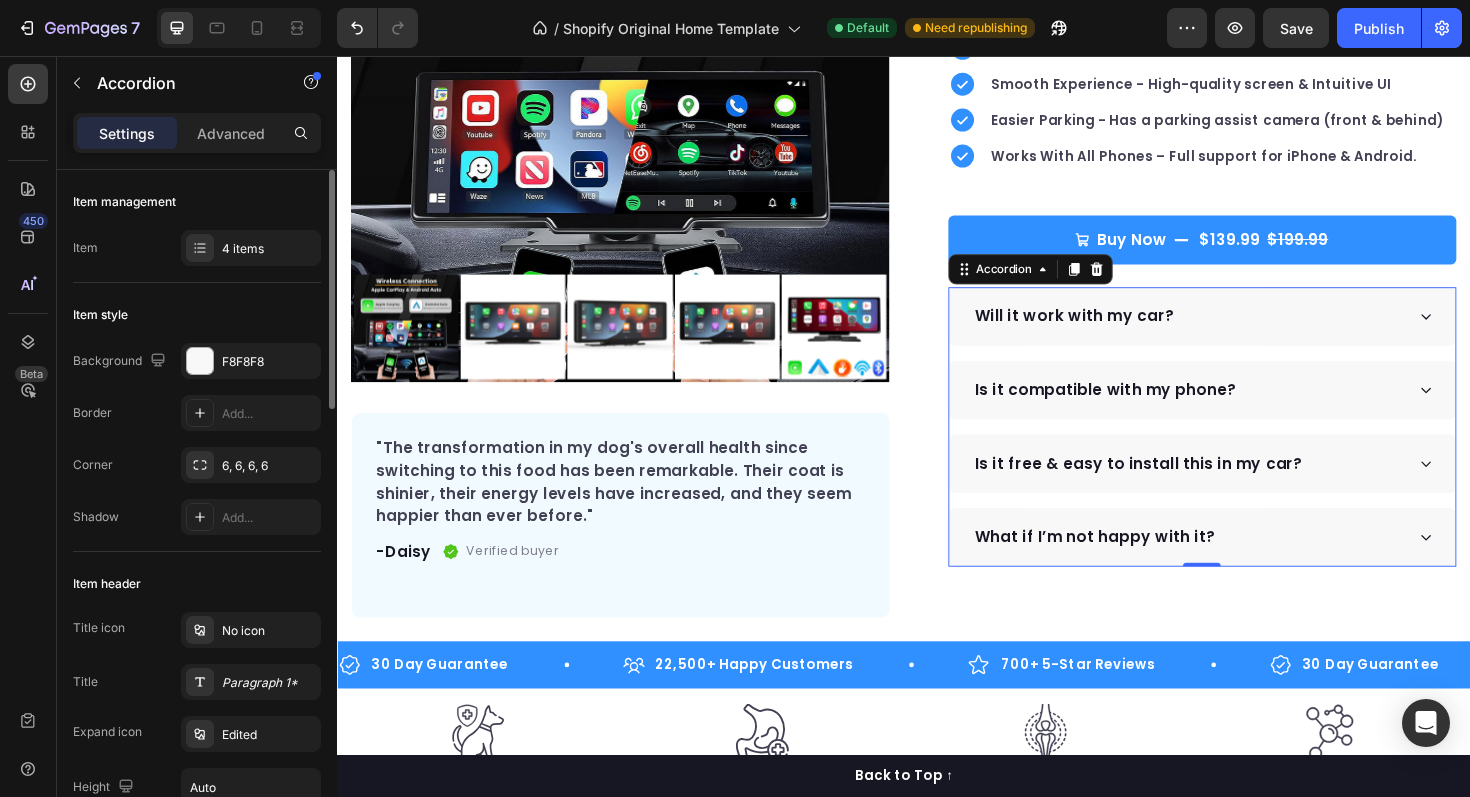 click on "Will it work with my car?" at bounding box center (1238, 332) 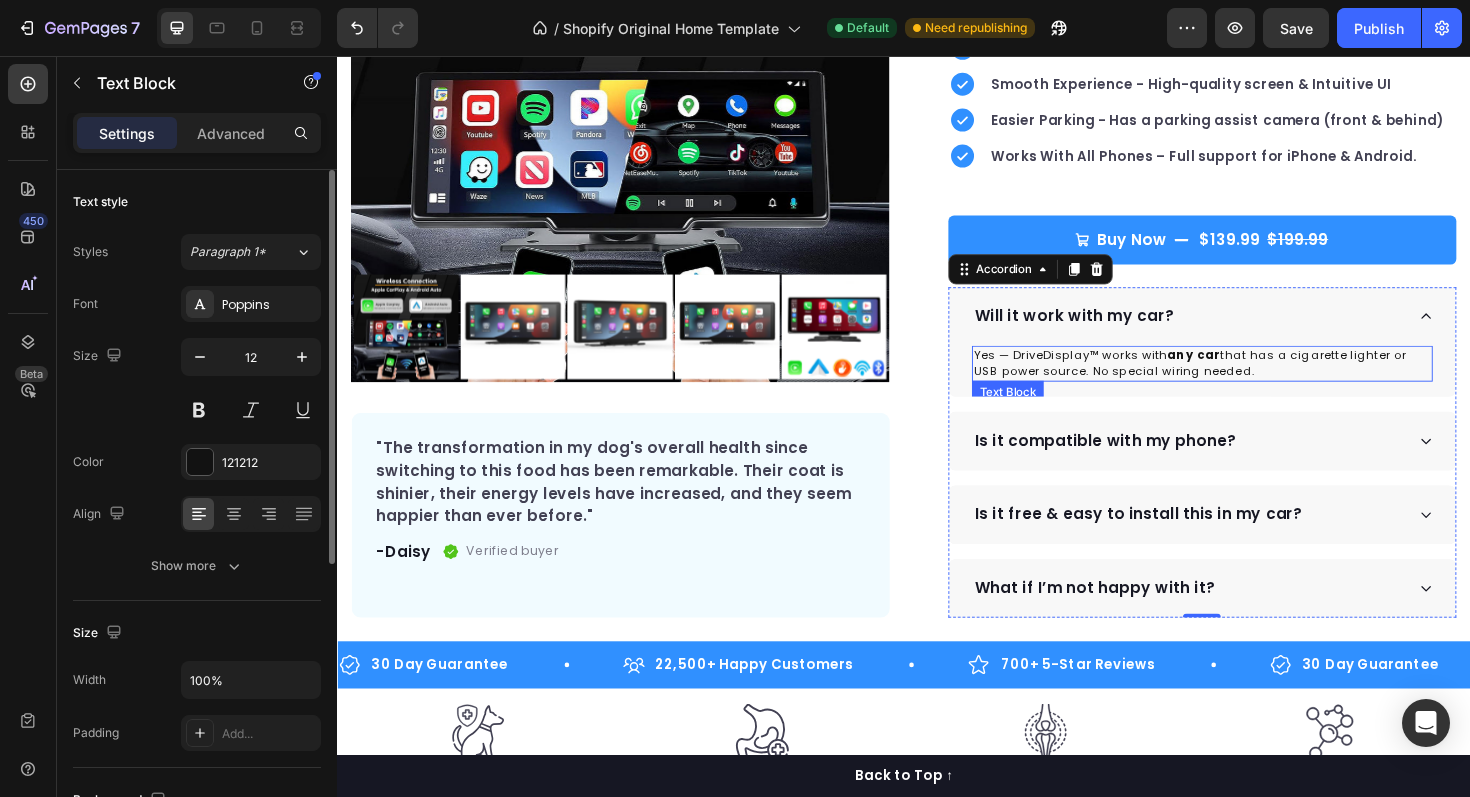 click on "Yes — DriveDisplay™ works with  any car  that has a cigarette lighter or USB power source. No special wiring needed. Text Block" at bounding box center (1253, 382) 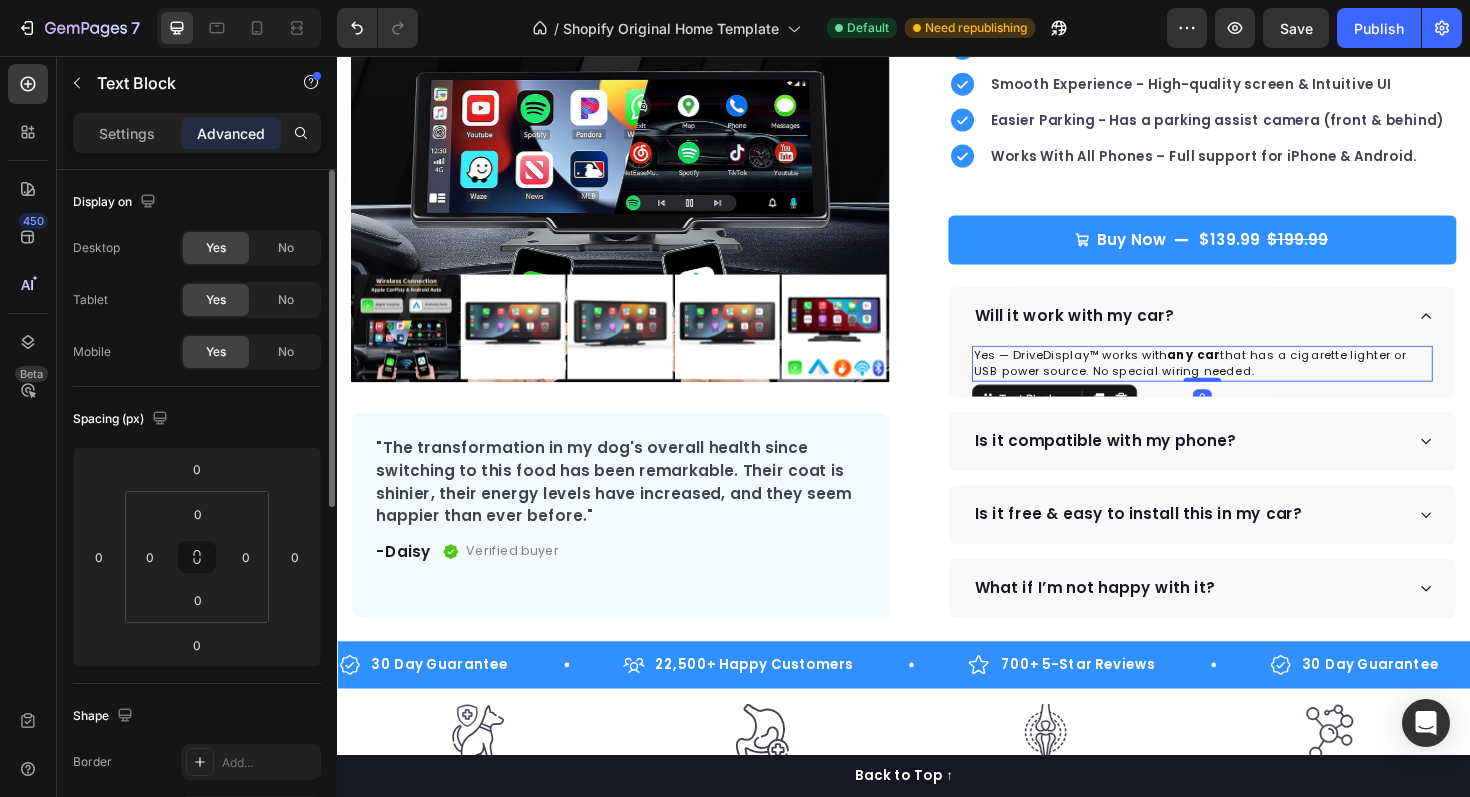 click on "Yes — DriveDisplay™ works with  any car  that has a cigarette lighter or USB power source. No special wiring needed." at bounding box center (1253, 382) 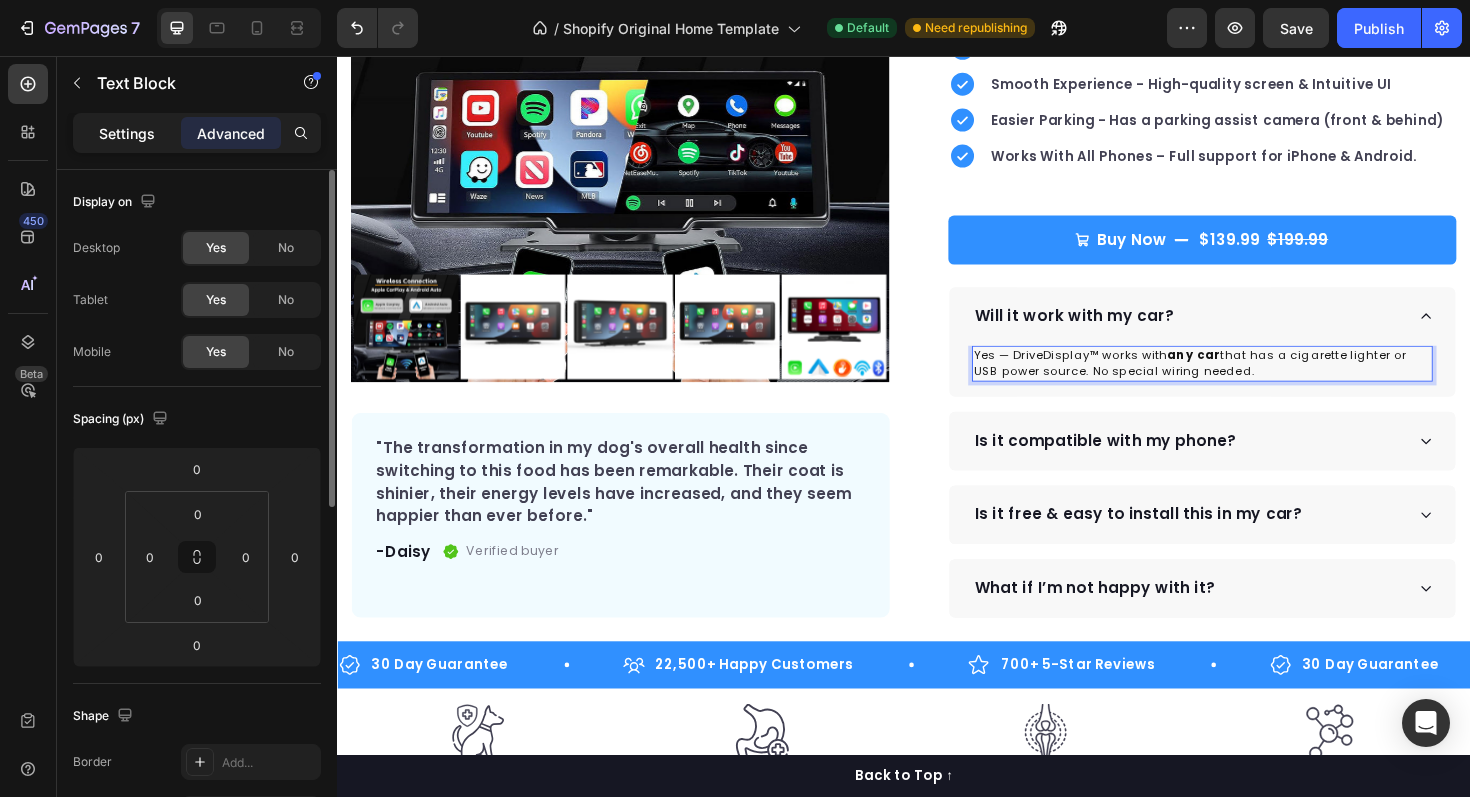 click on "Settings" at bounding box center (127, 133) 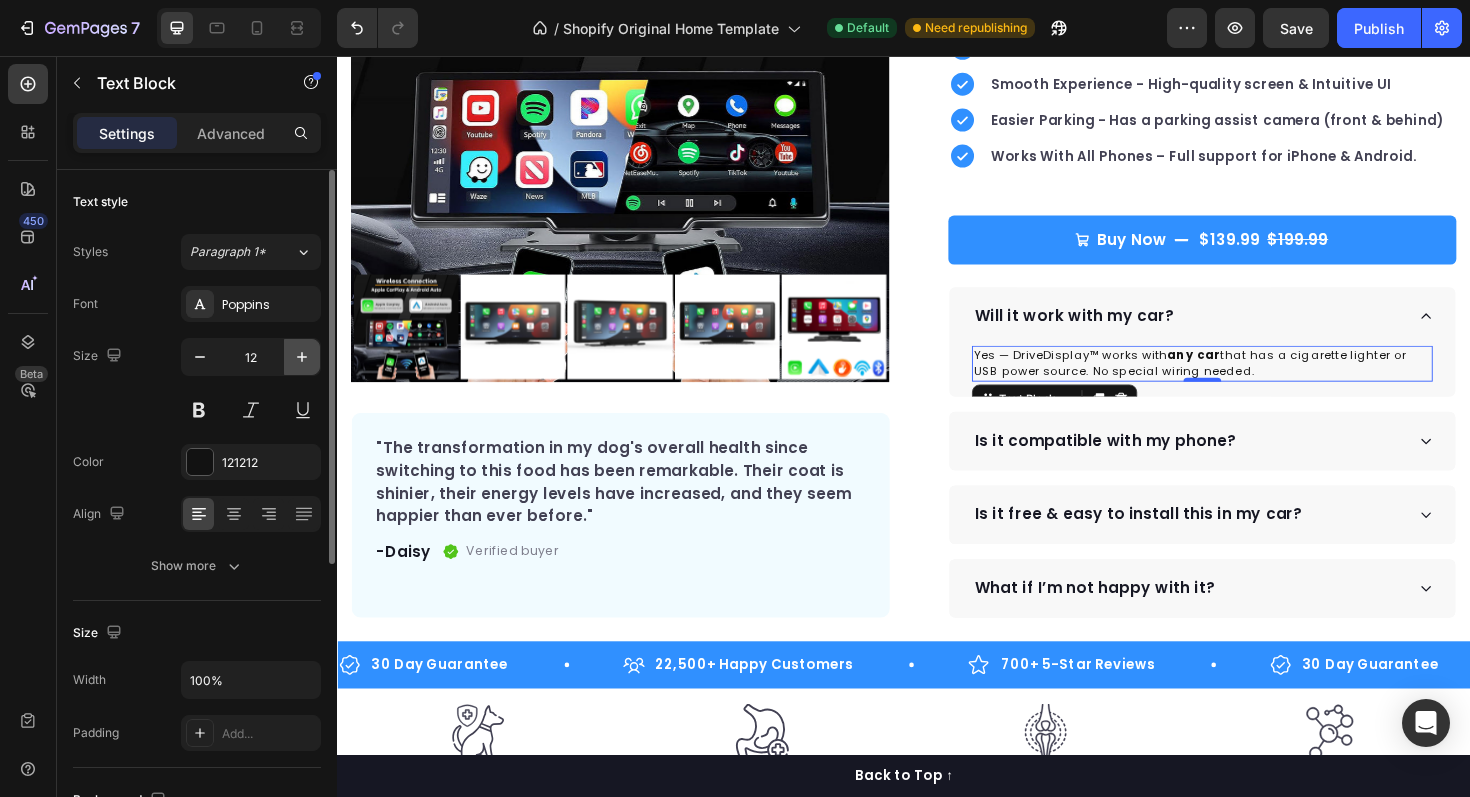 click 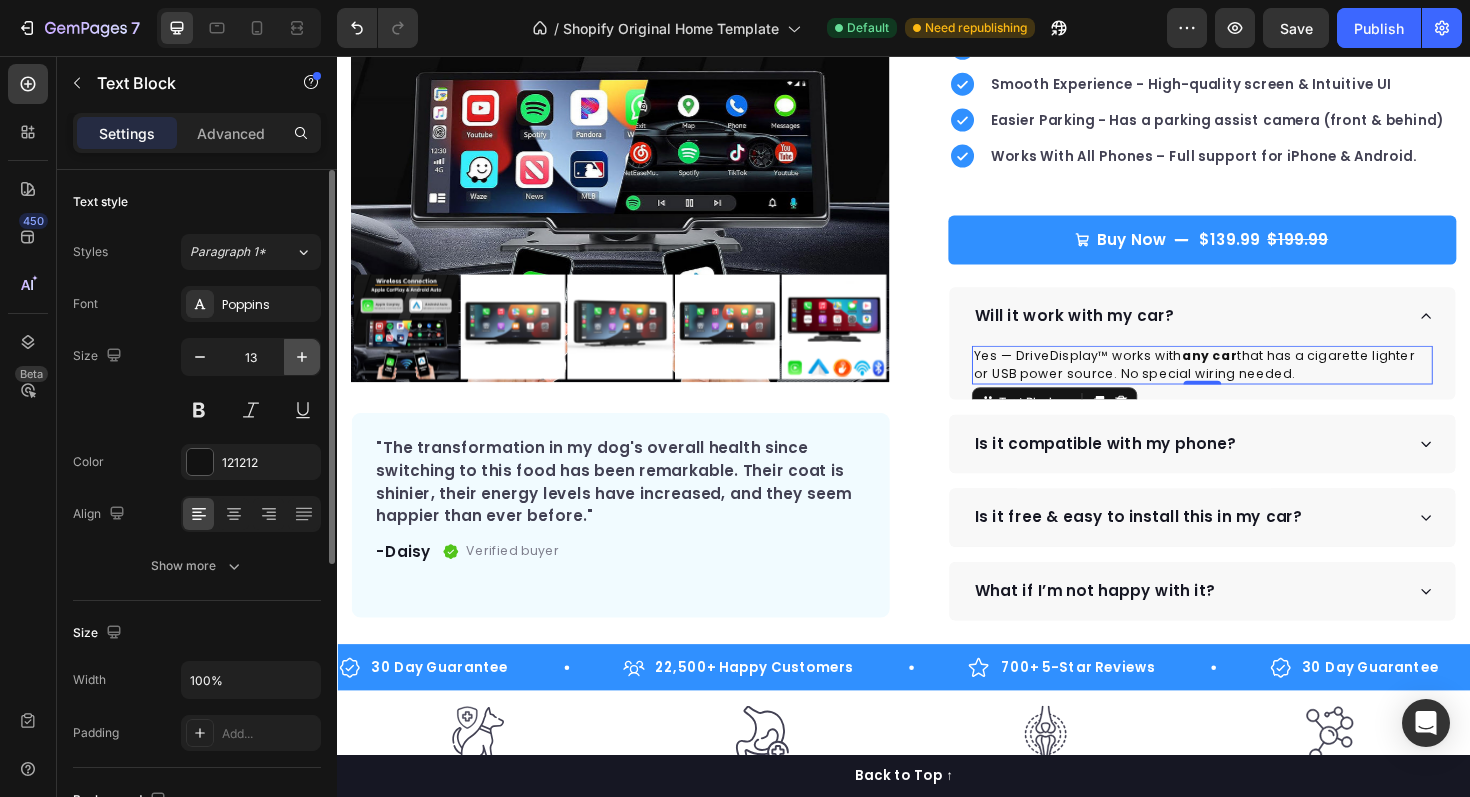 click 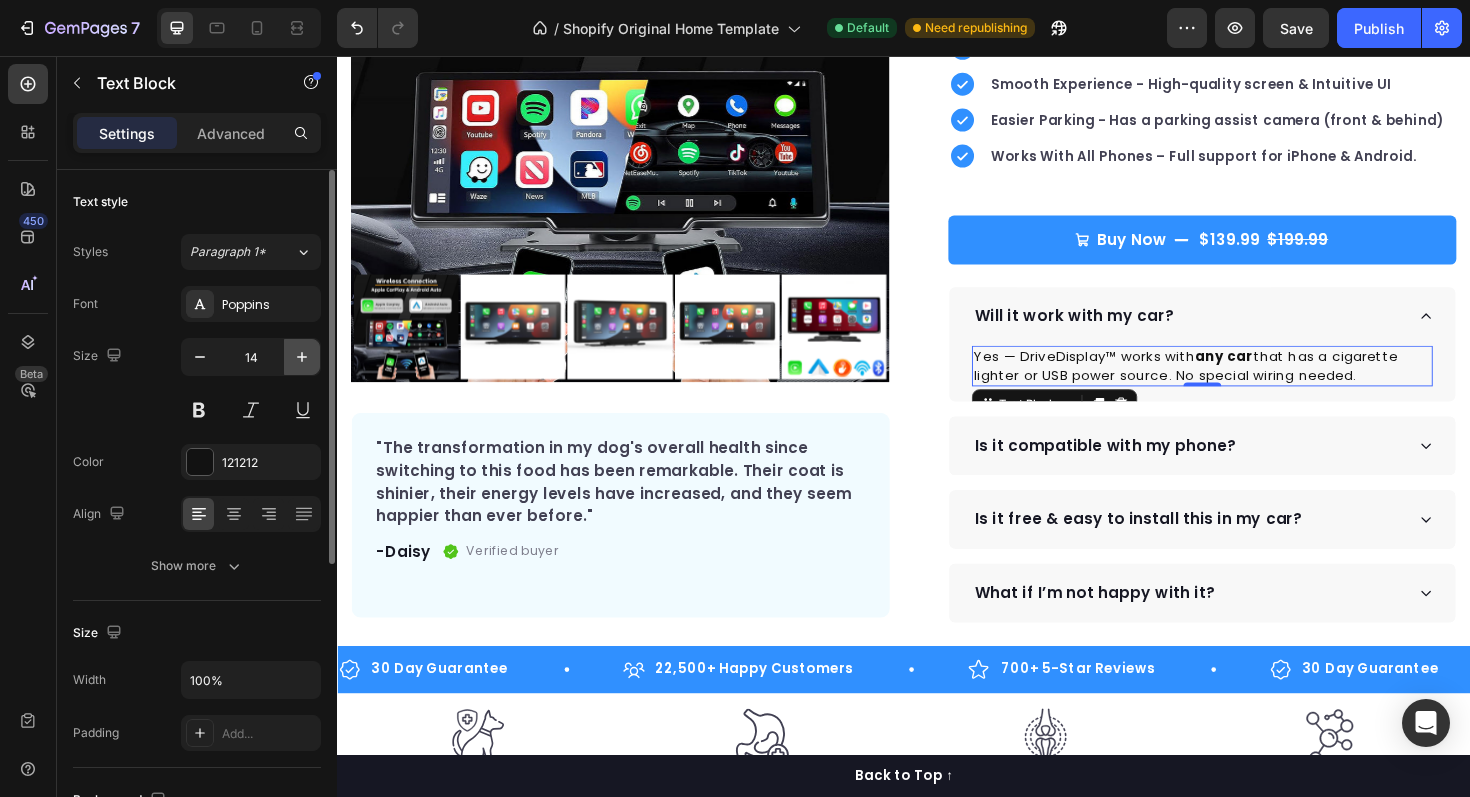 click 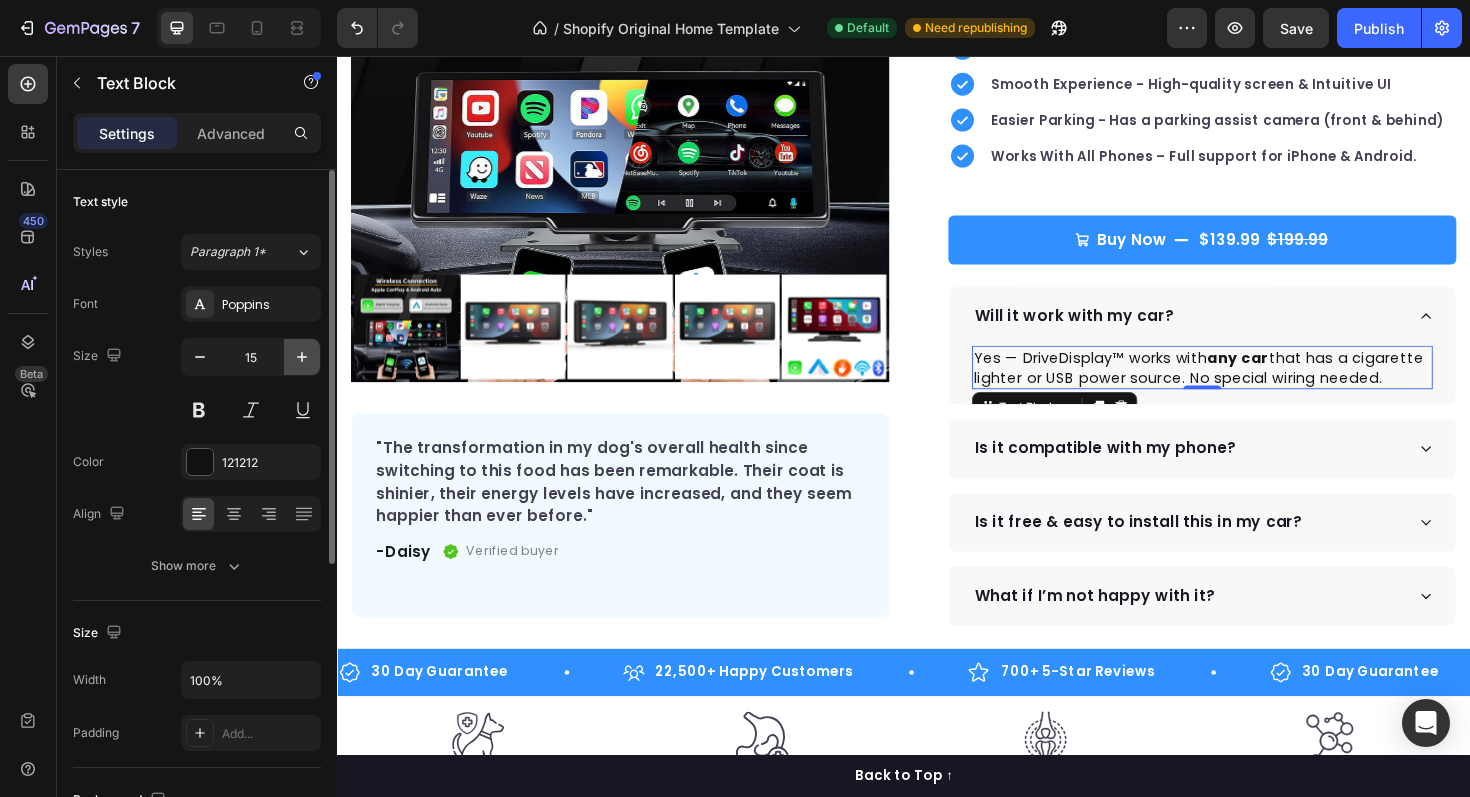 click 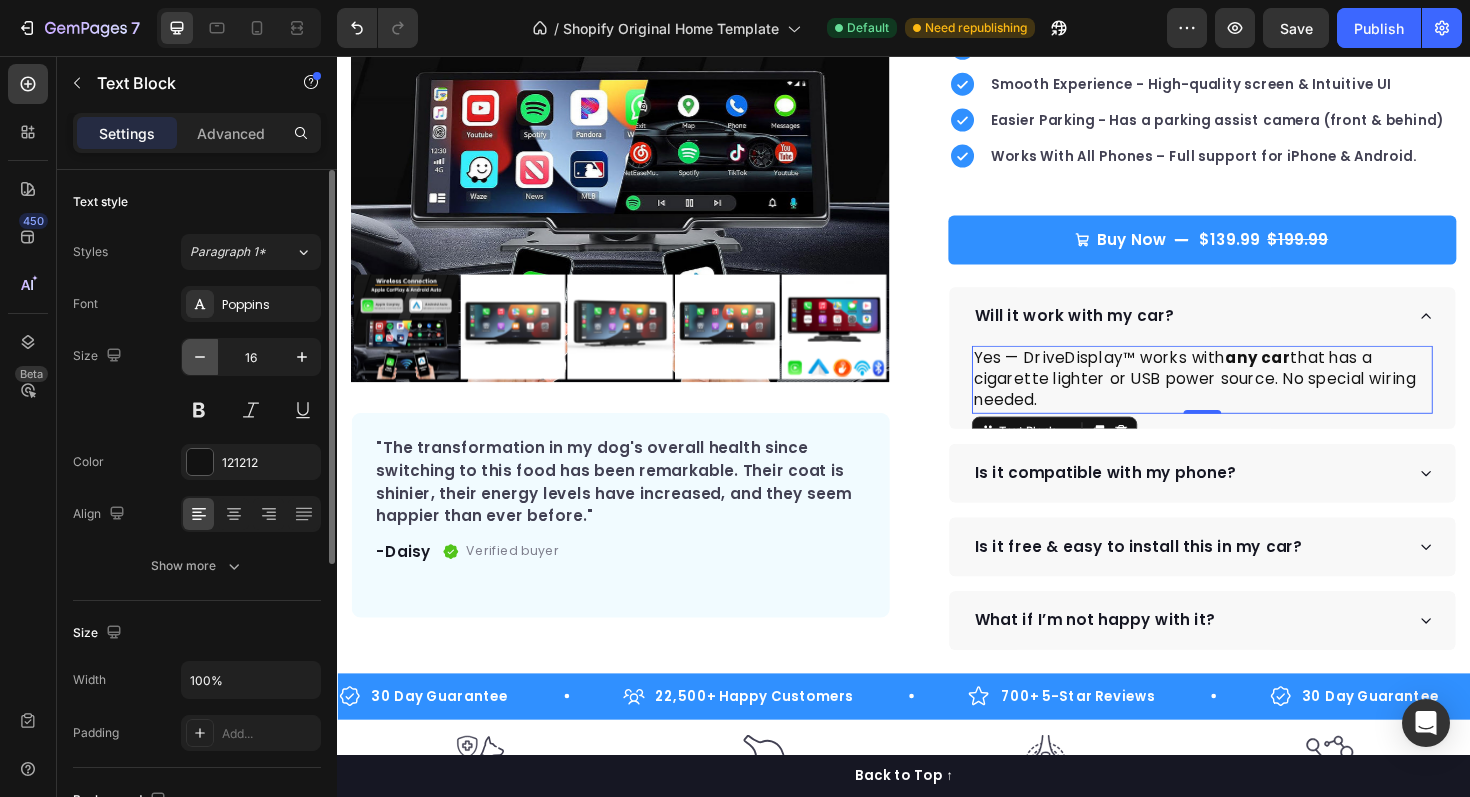click 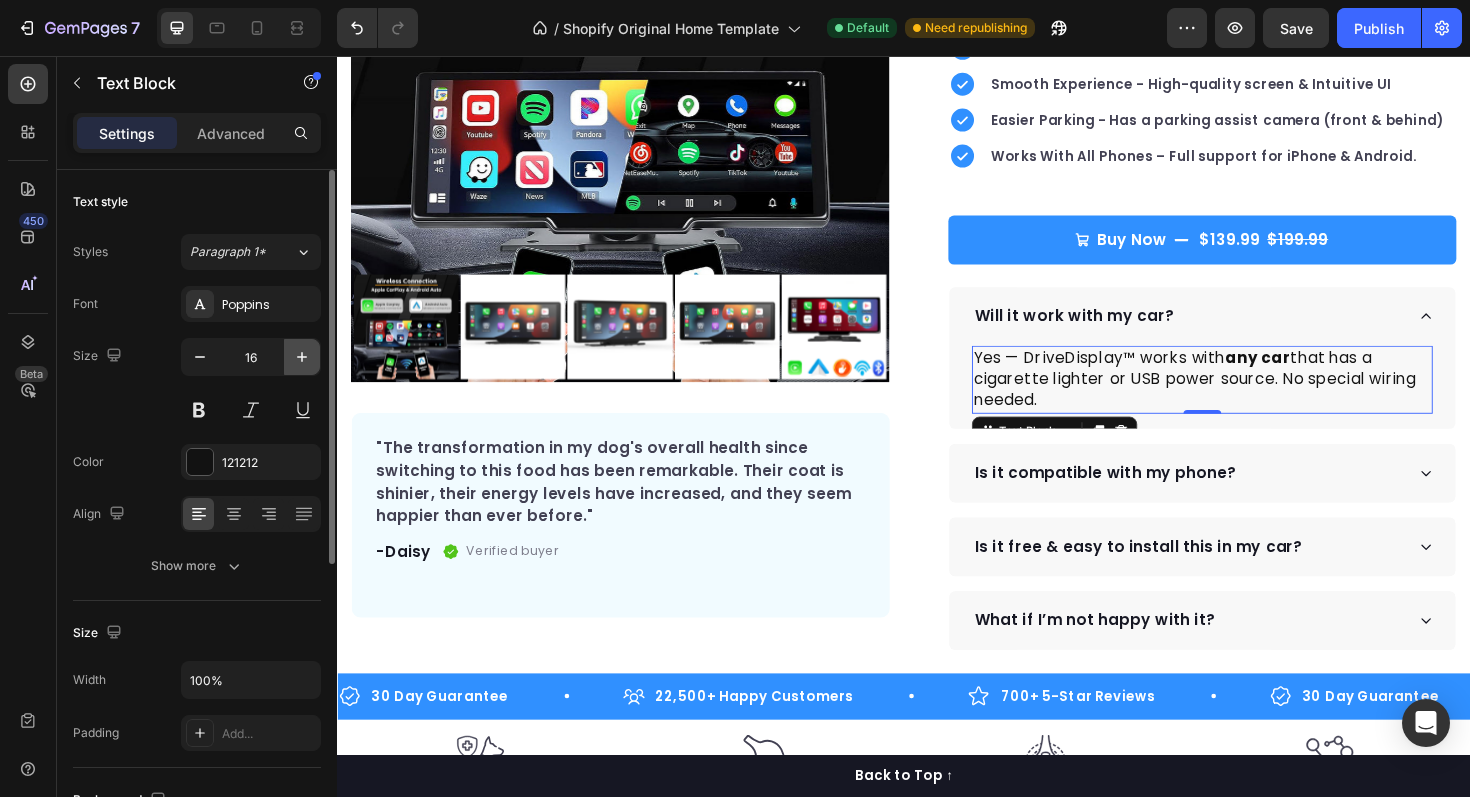type on "15" 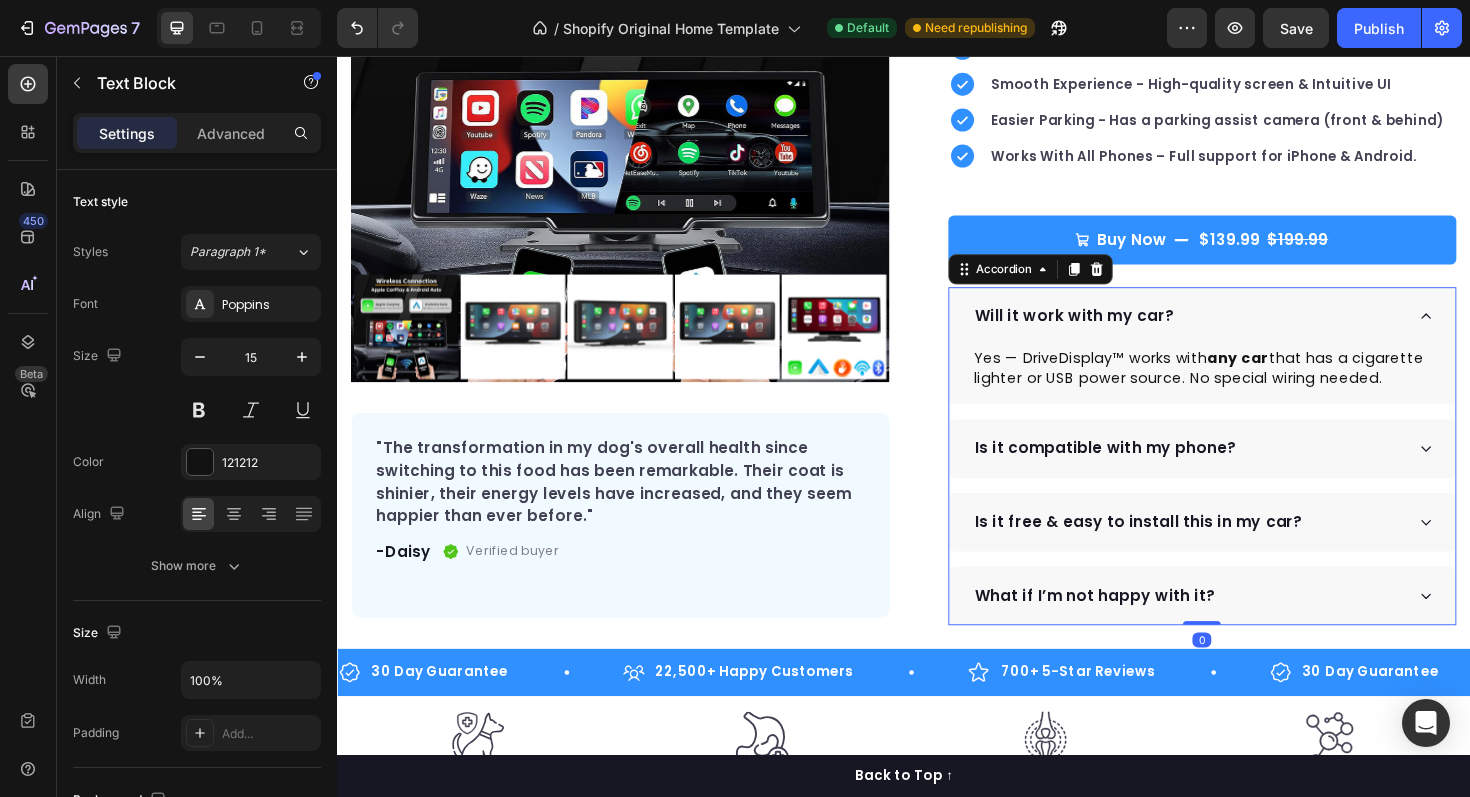 click on "Is it compatible with my phone?" at bounding box center [1238, 472] 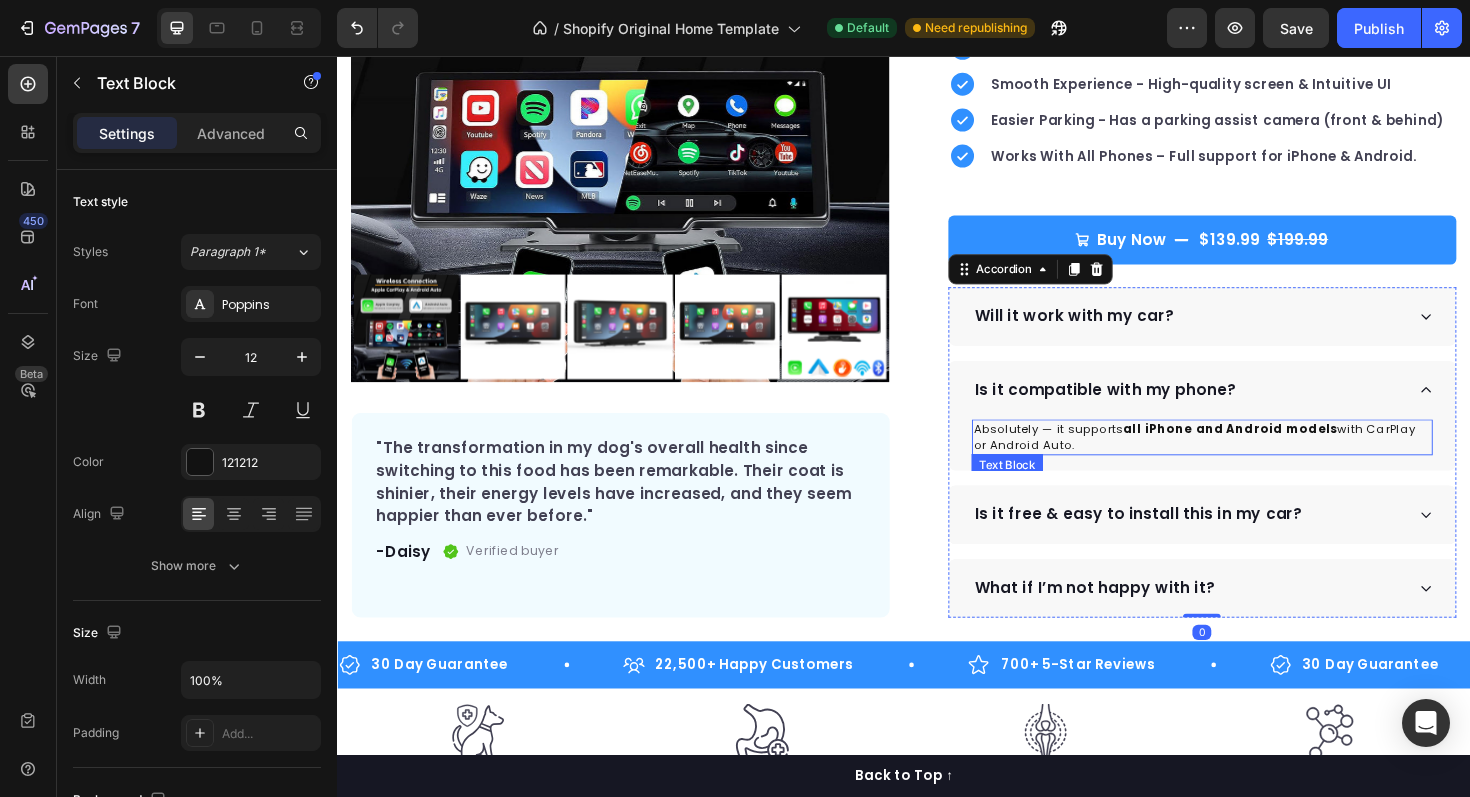 click on "all iPhone and Android models" at bounding box center (1282, 450) 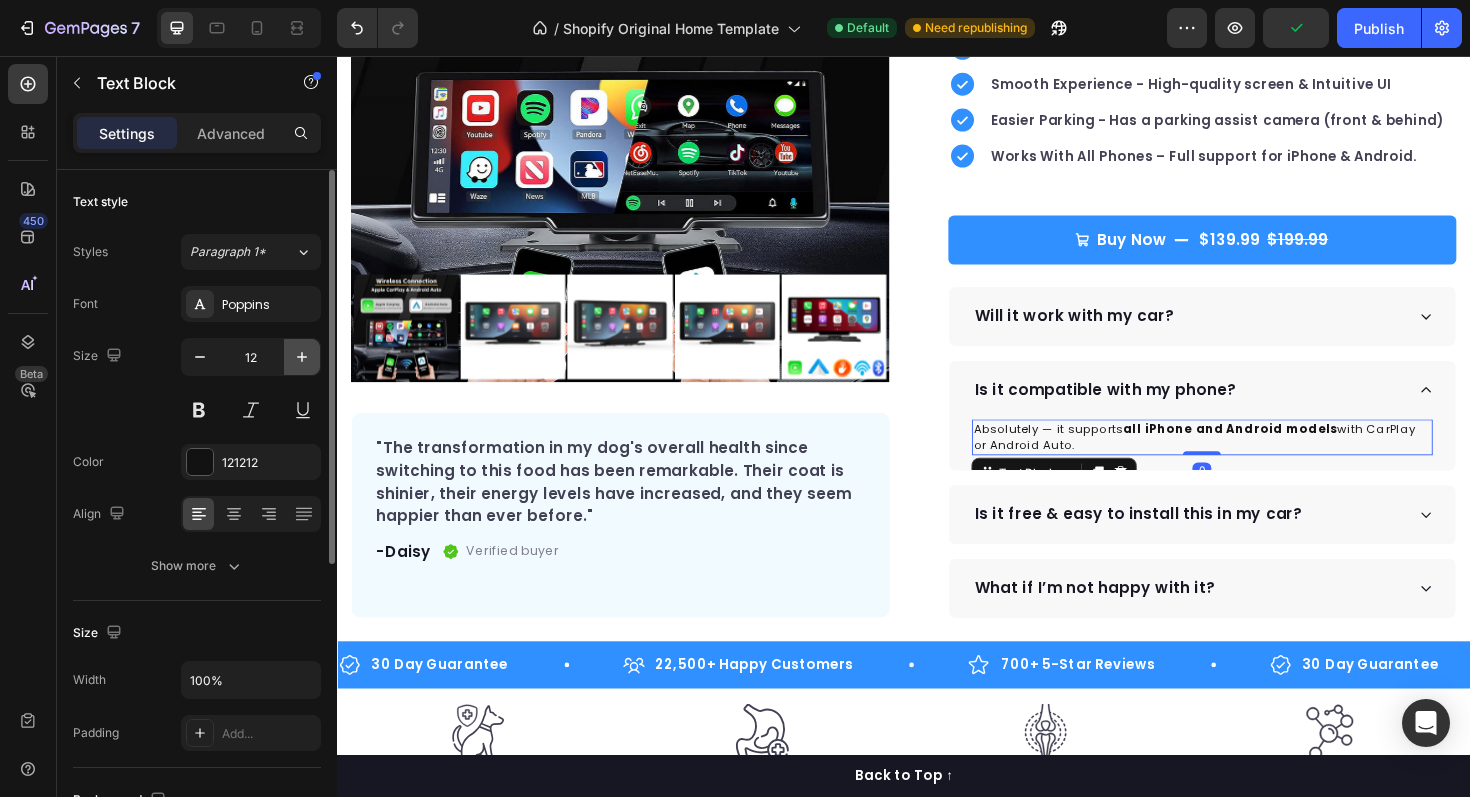 click 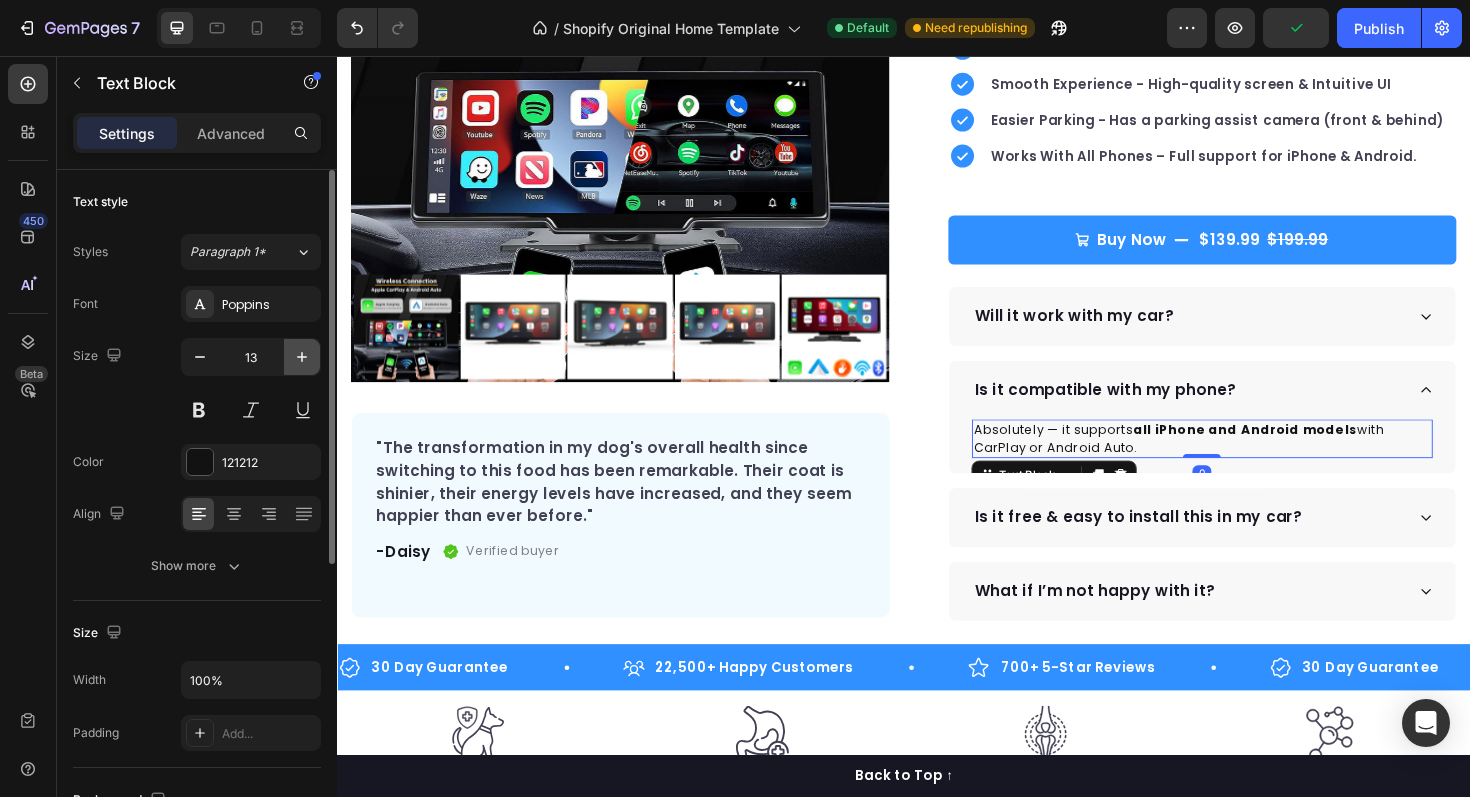 click 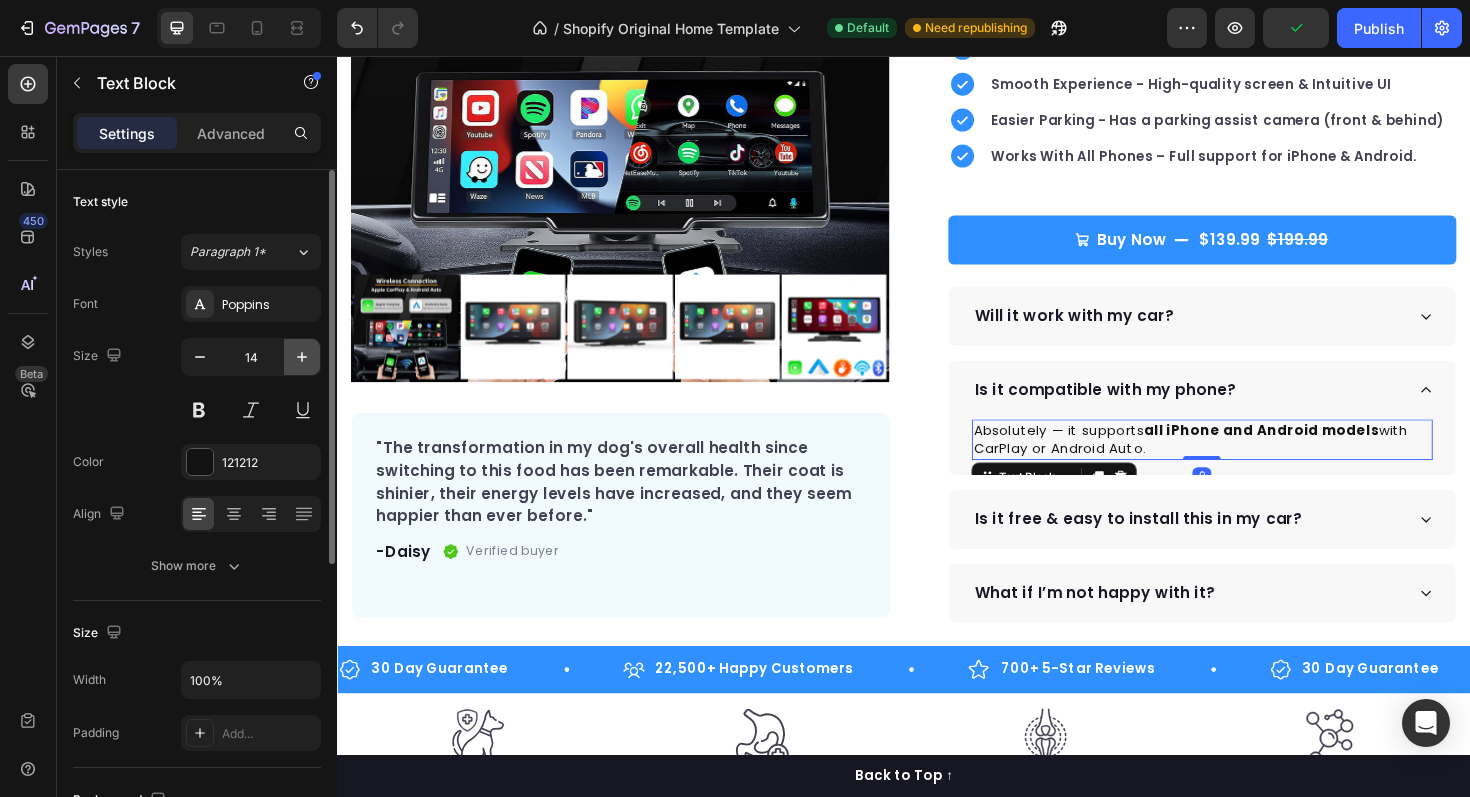 click 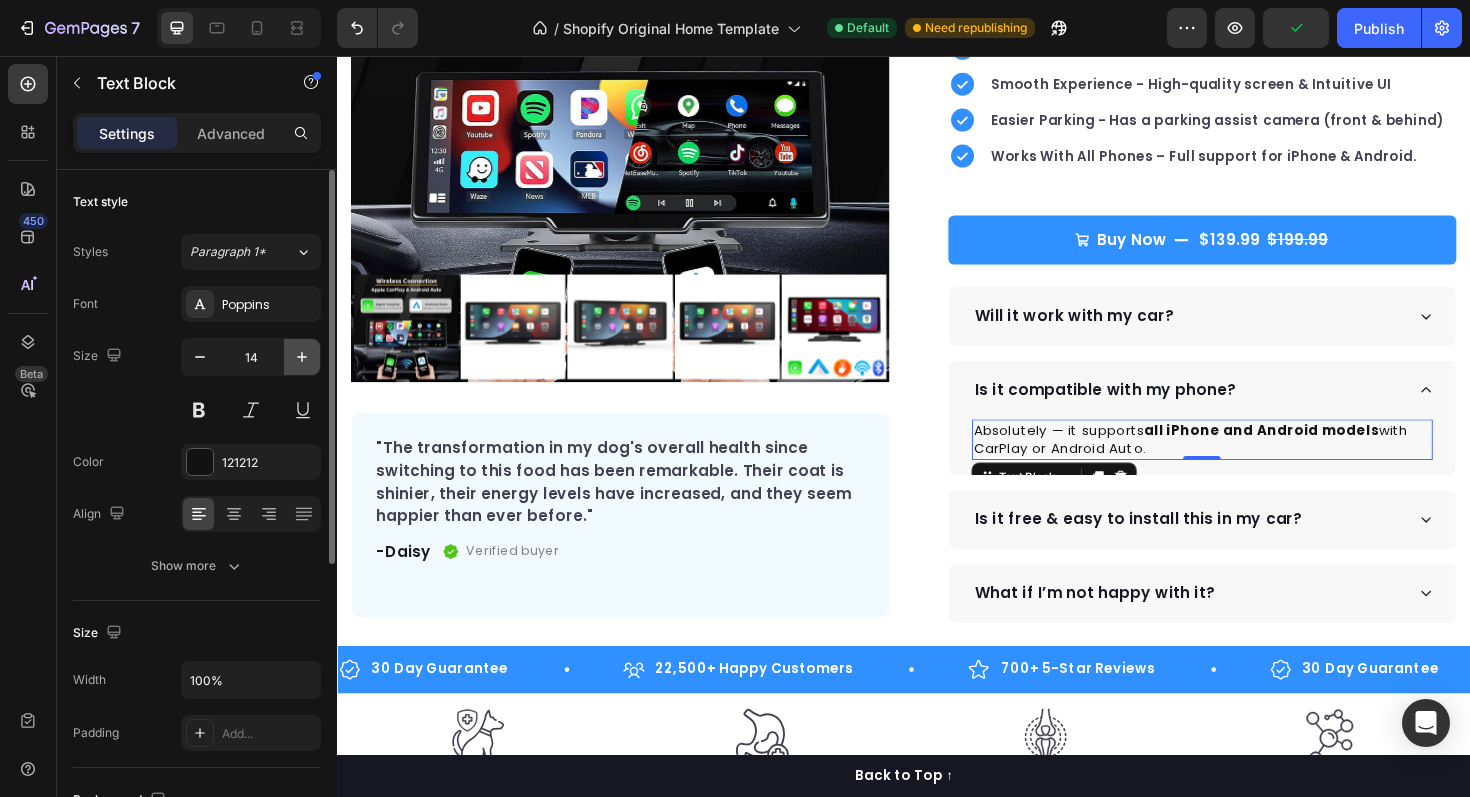 type on "15" 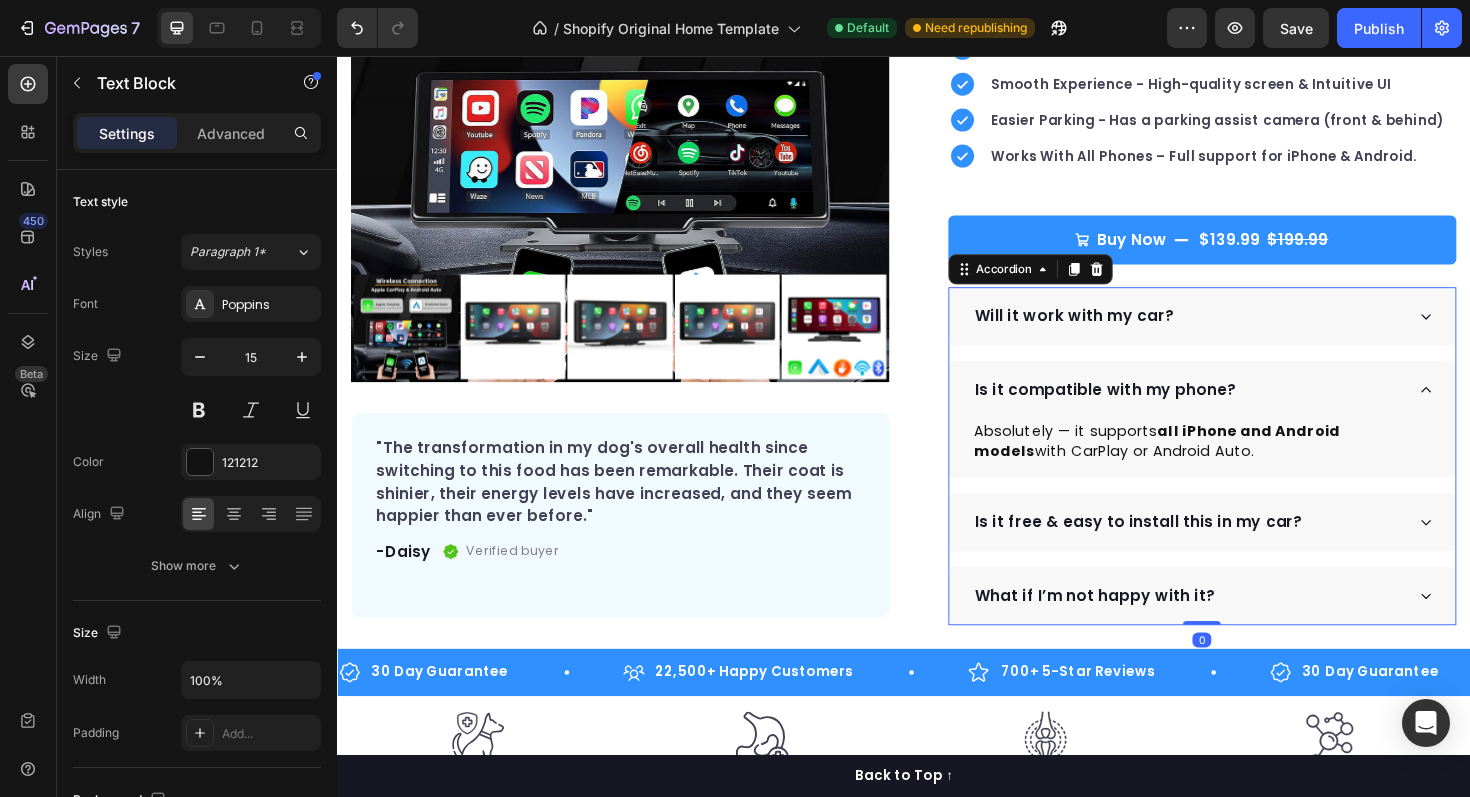 click on "Will it work with my car?" at bounding box center (1238, 332) 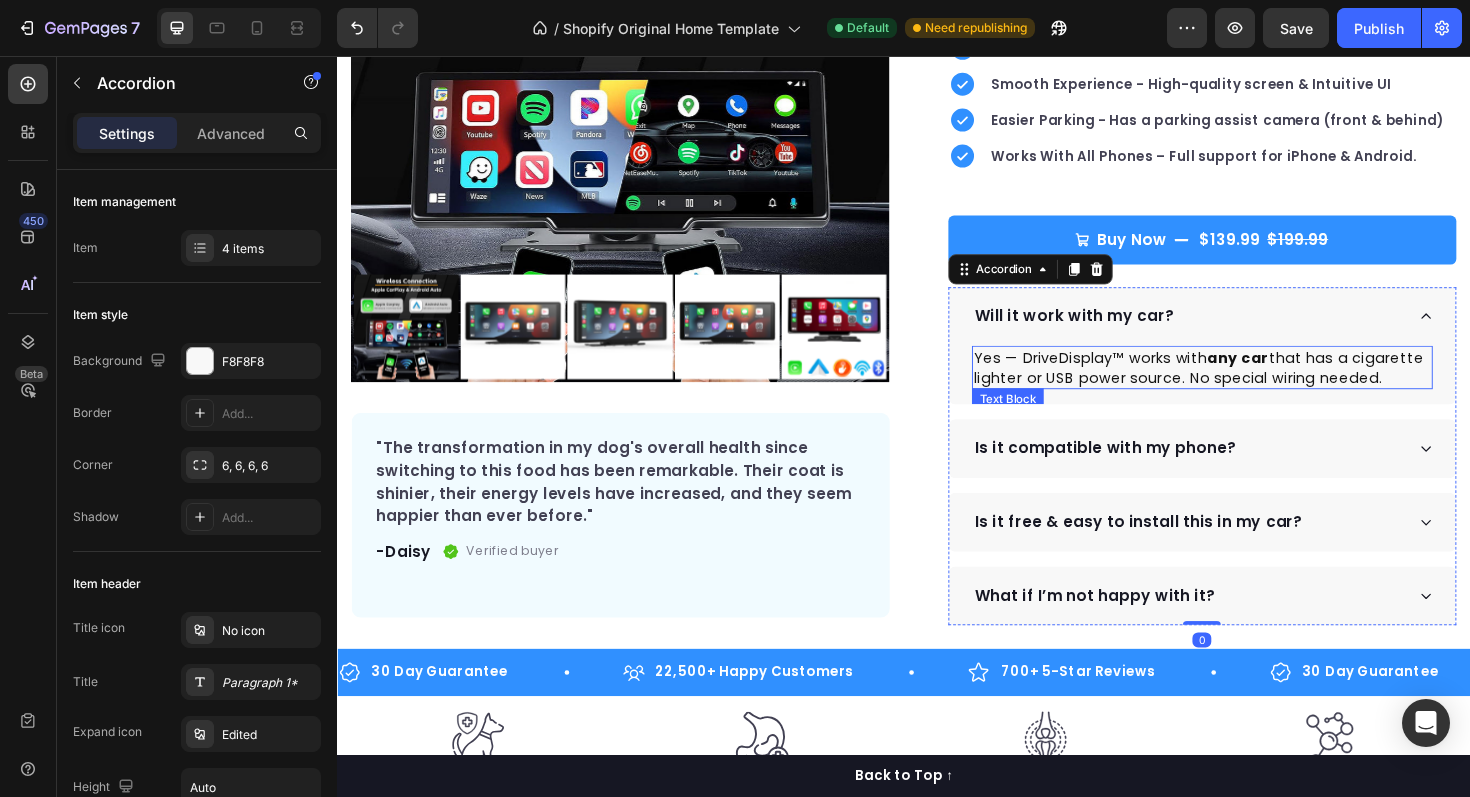 click on "Yes — DriveDisplay™ works with  any car  that has a cigarette lighter or USB power source. No special wiring needed." at bounding box center [1253, 386] 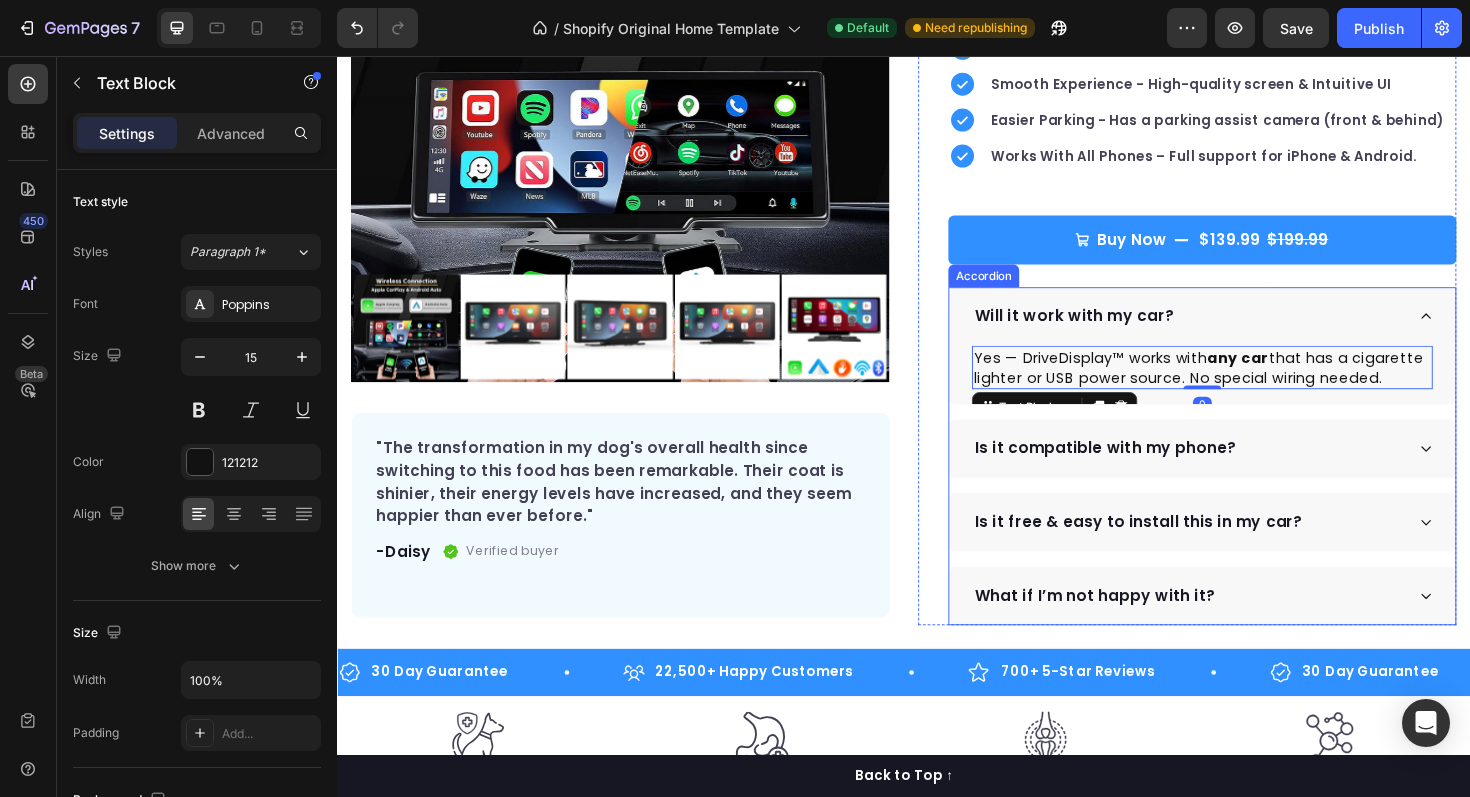 click on "Is it compatible with my phone?" at bounding box center [1238, 472] 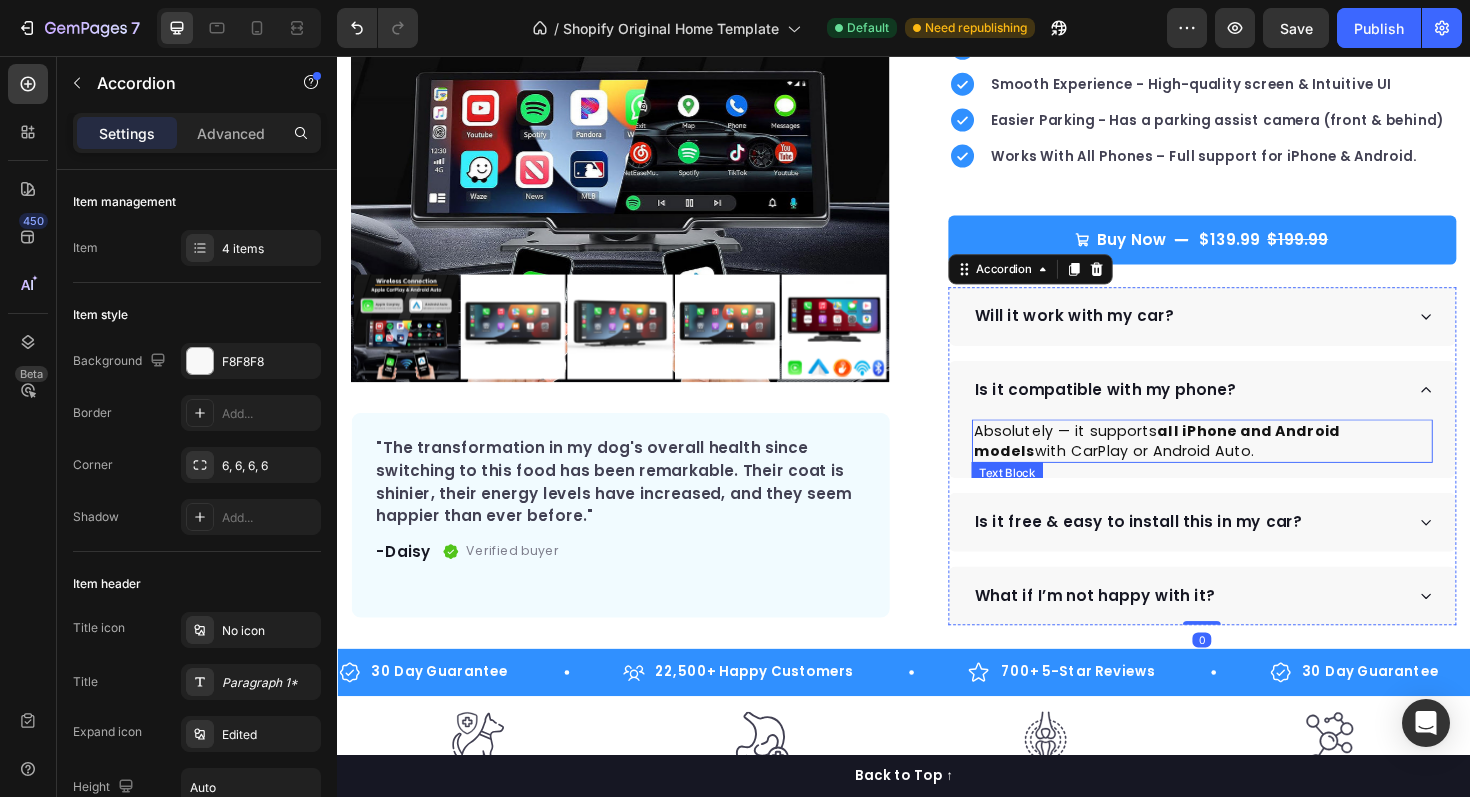click on "all iPhone and Android models" at bounding box center (1205, 464) 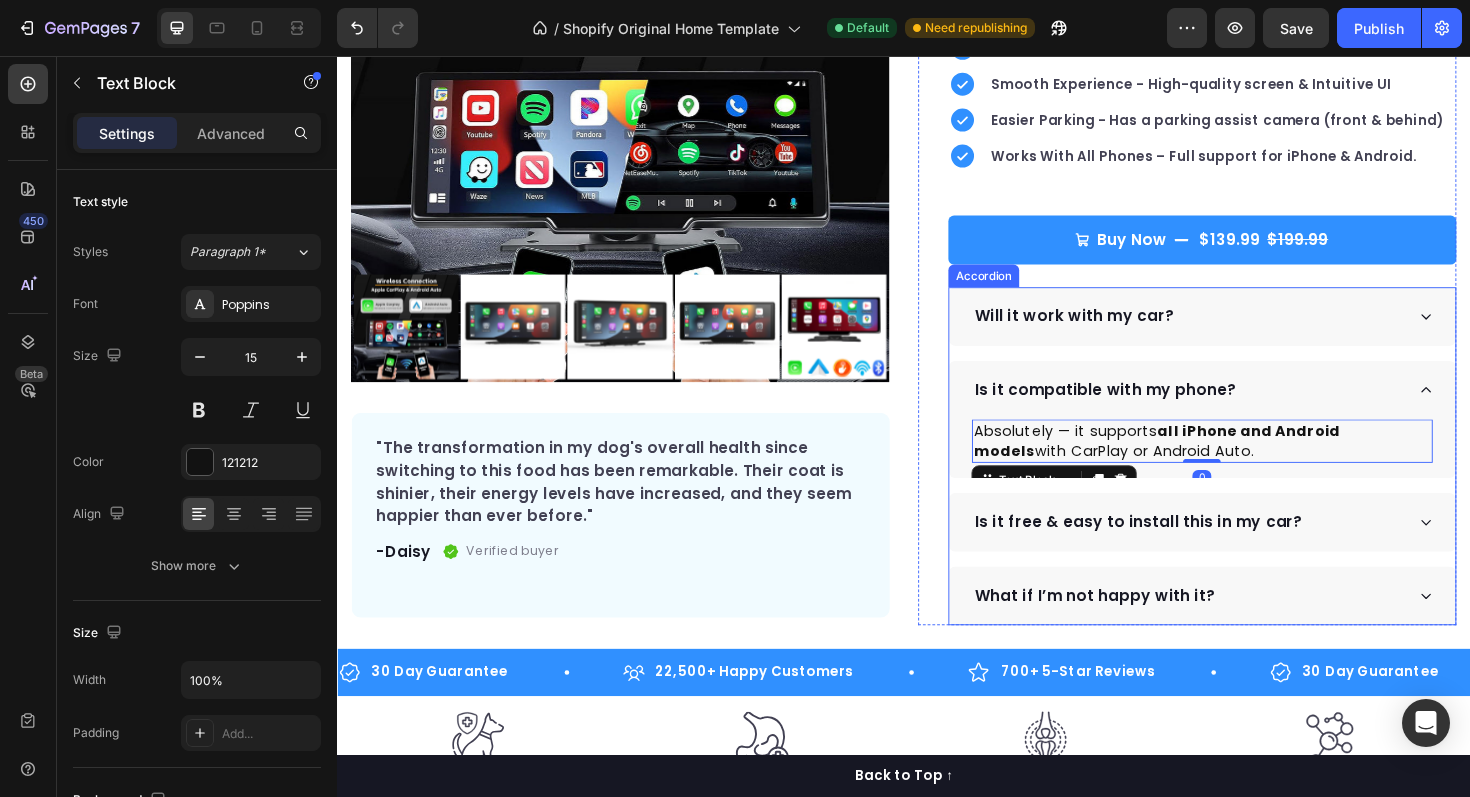 click on "Is it free & easy to install this in my car?" at bounding box center (1238, 550) 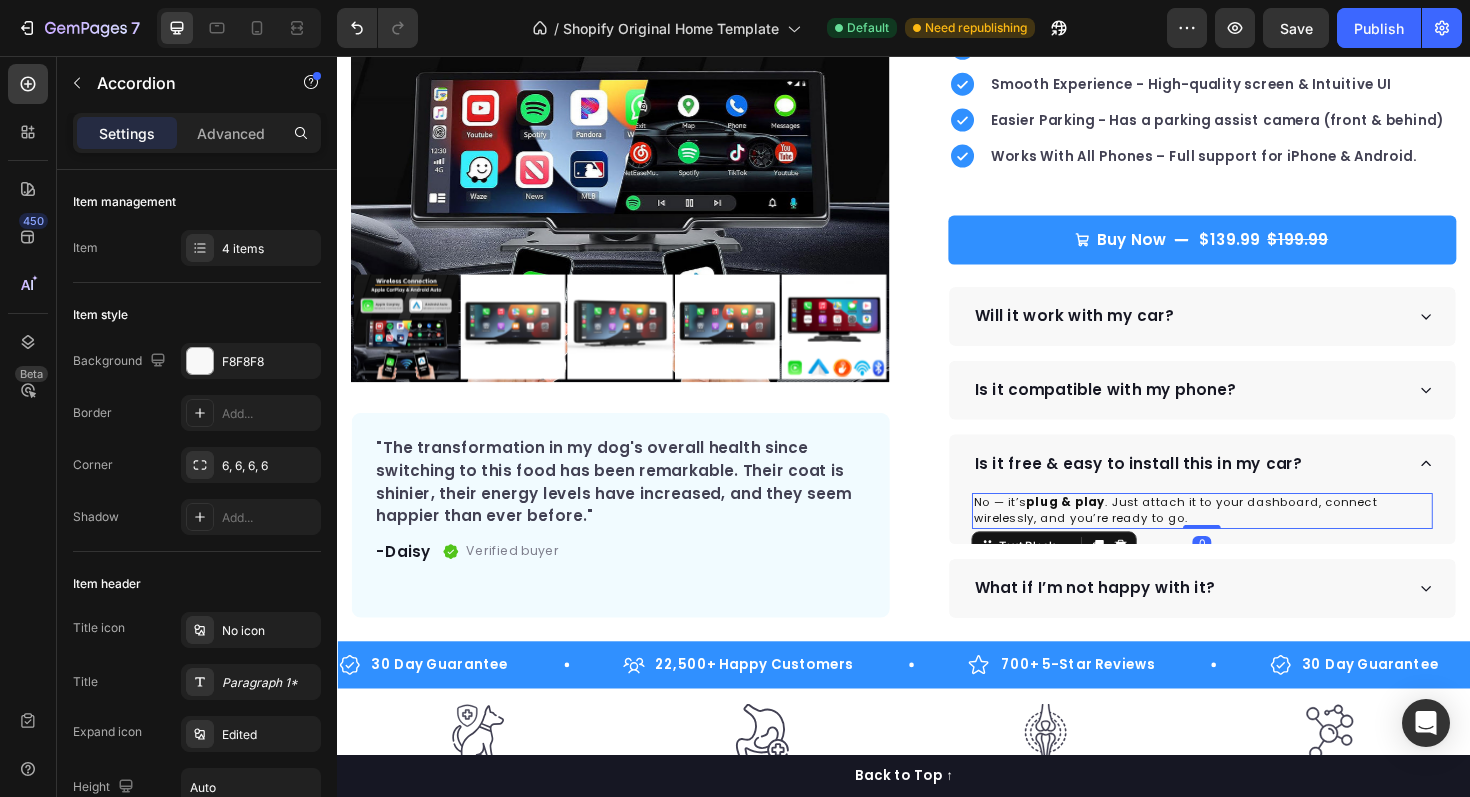 click on "No — it’s  plug & play . Just attach it to your dashboard, connect wirelessly, and you’re ready to go." at bounding box center (1253, 538) 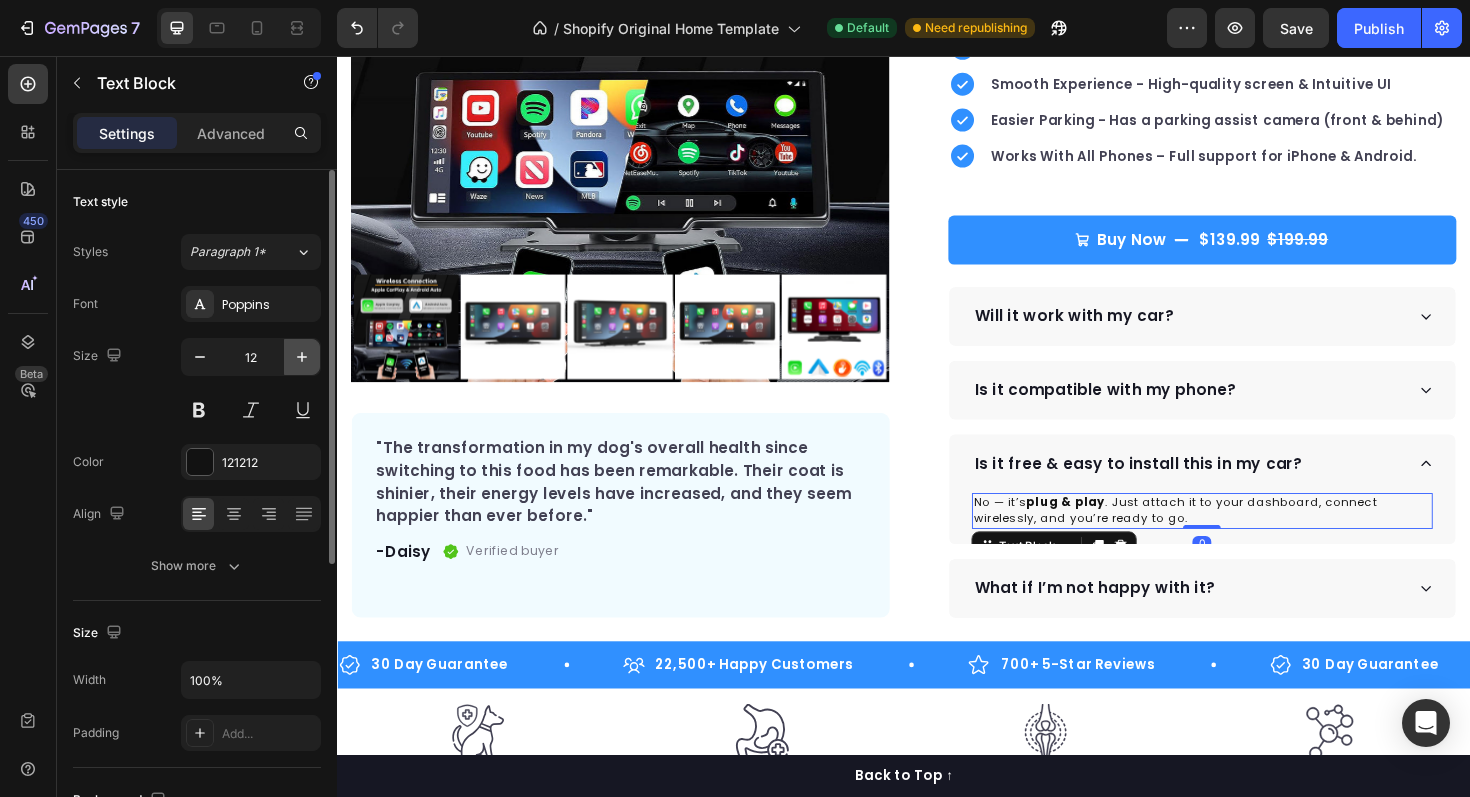 click 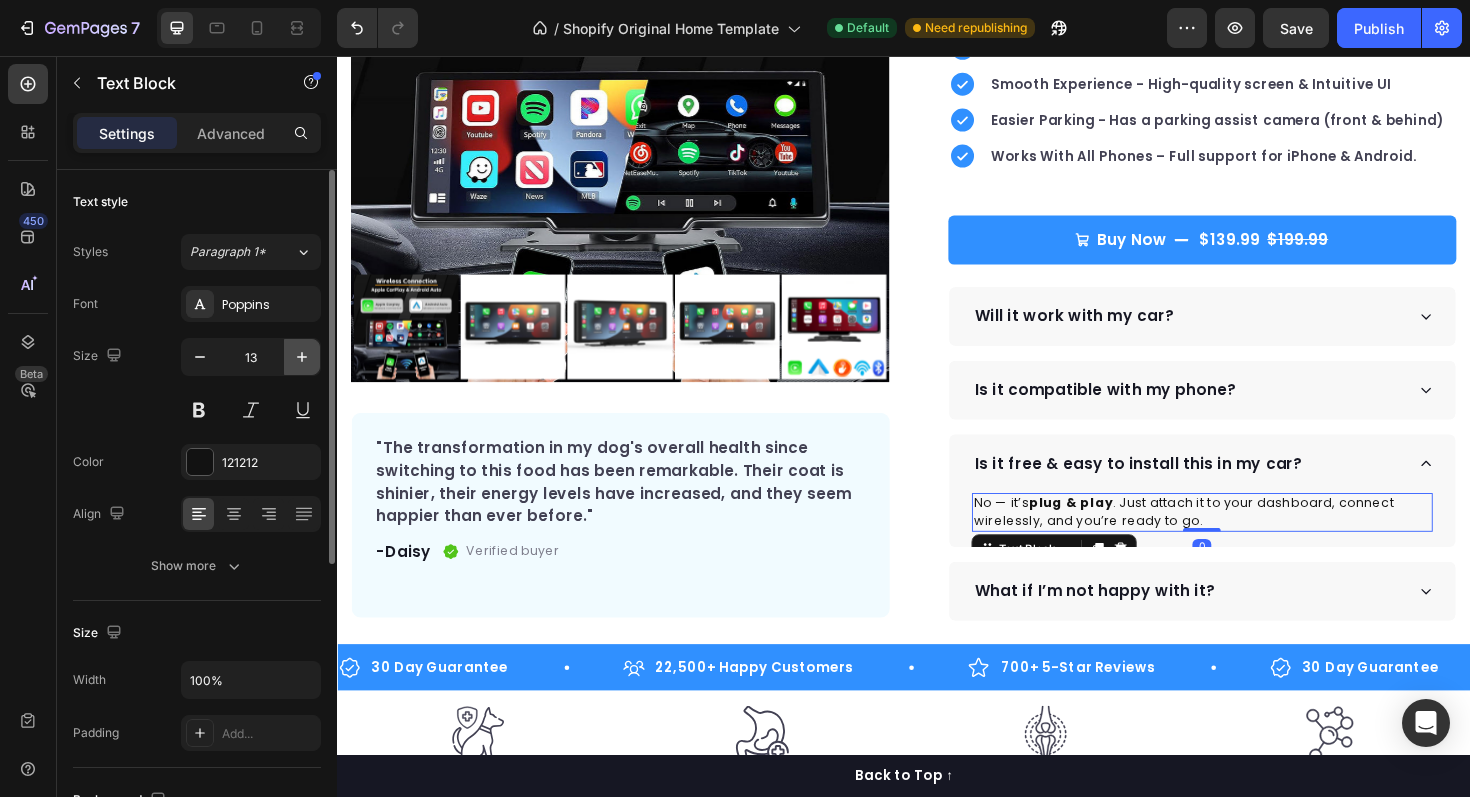 click 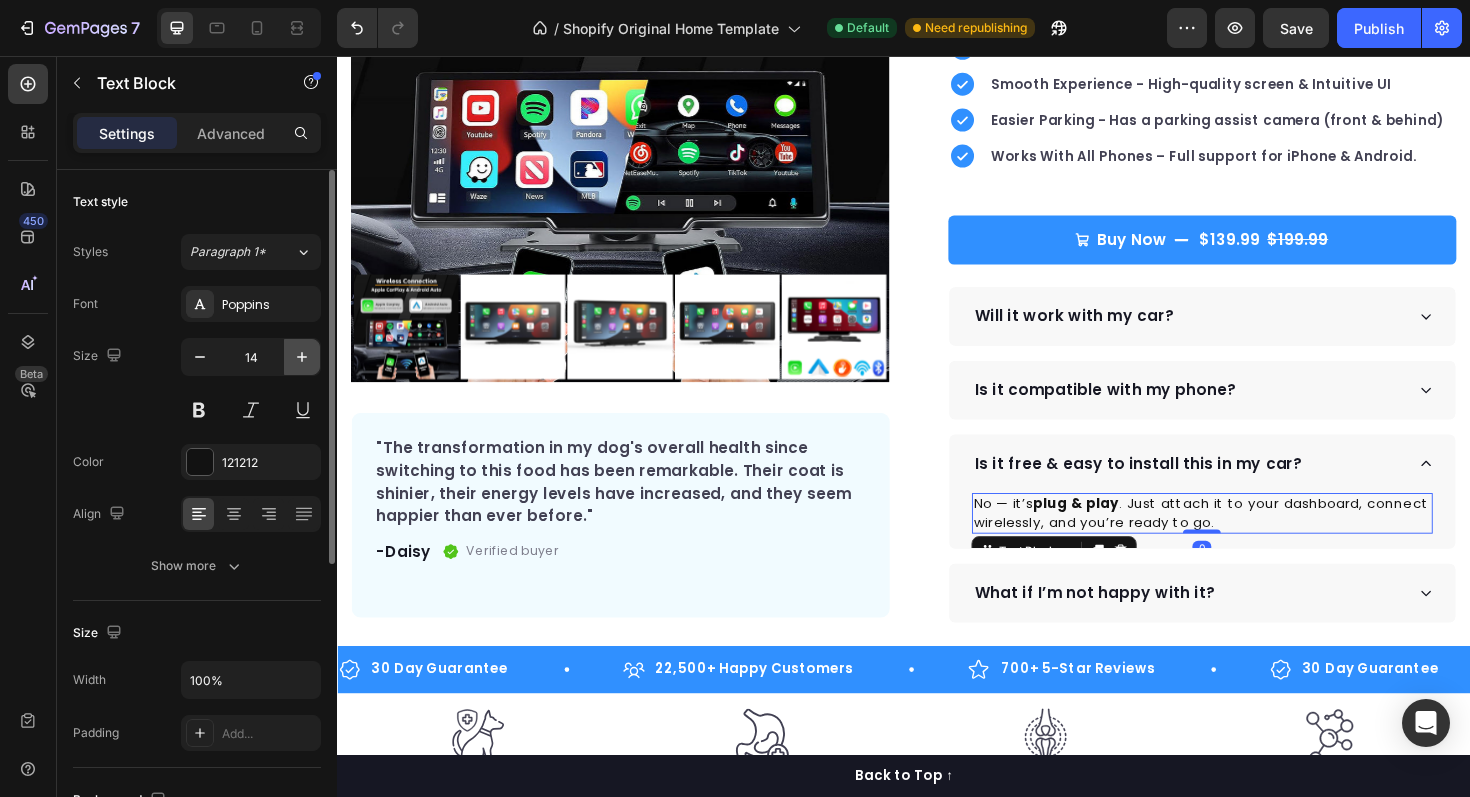 click 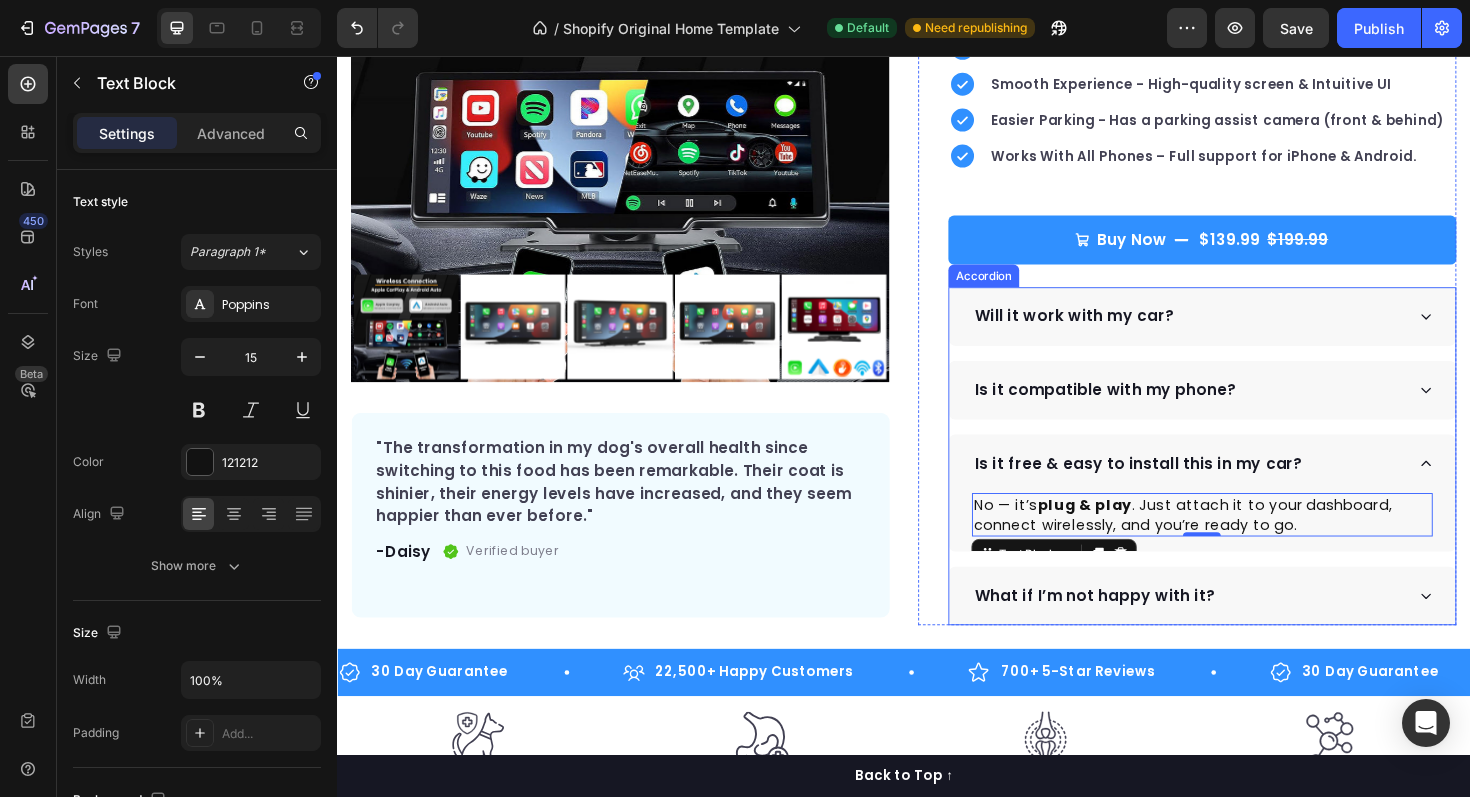 click on "What if I’m not happy with it?" at bounding box center [1238, 628] 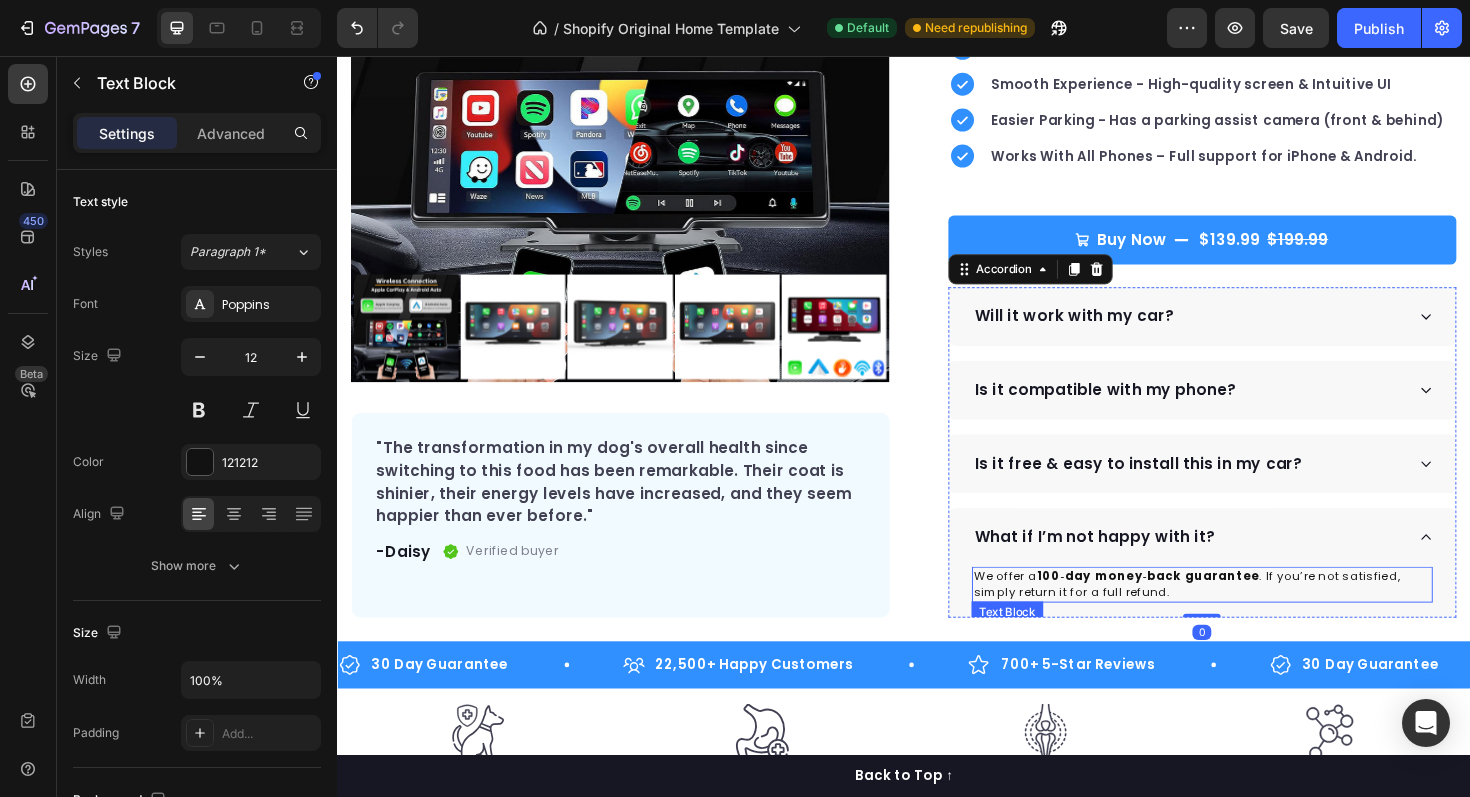 click on "100‑day money‑back guarantee" at bounding box center (1195, 606) 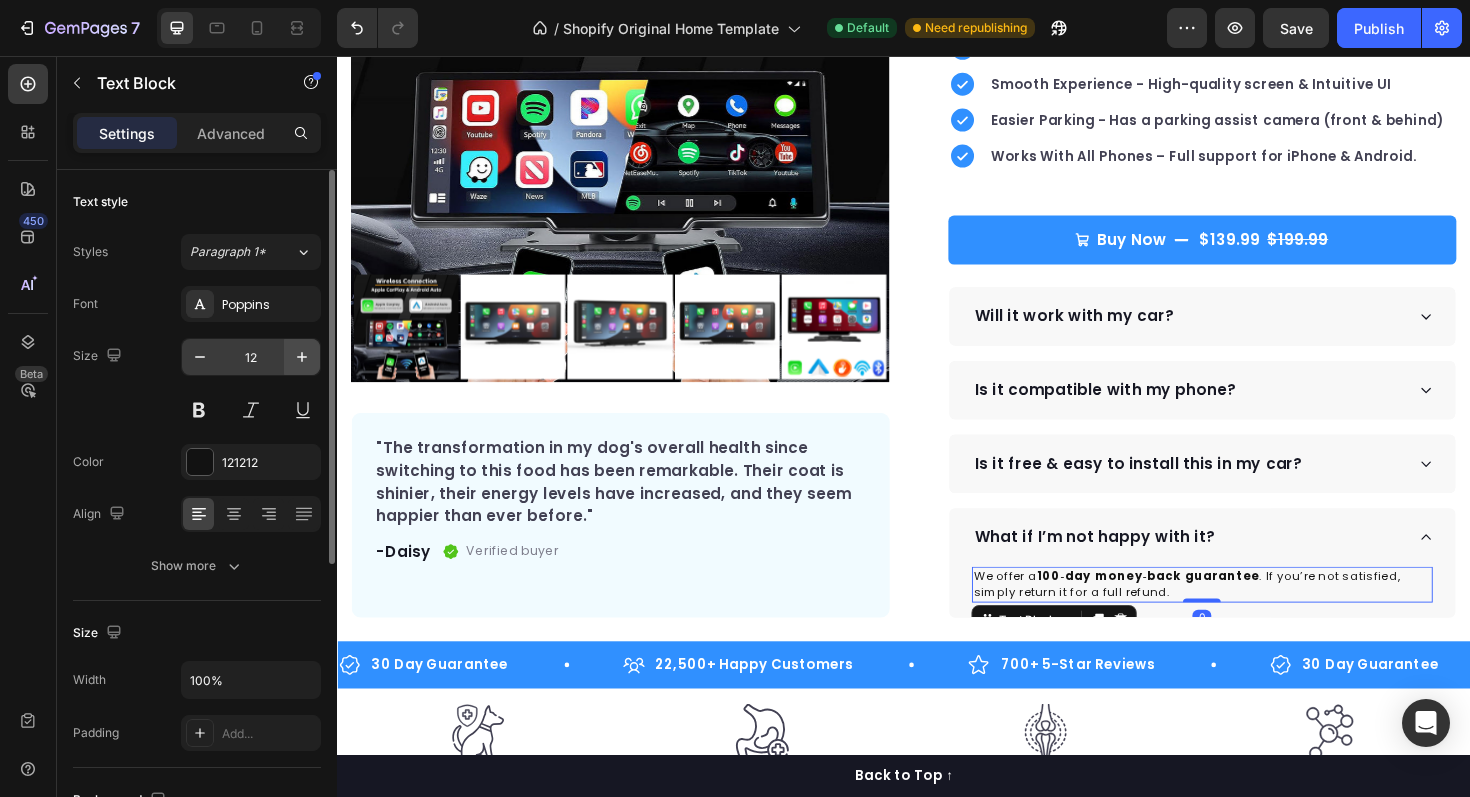 click at bounding box center [302, 357] 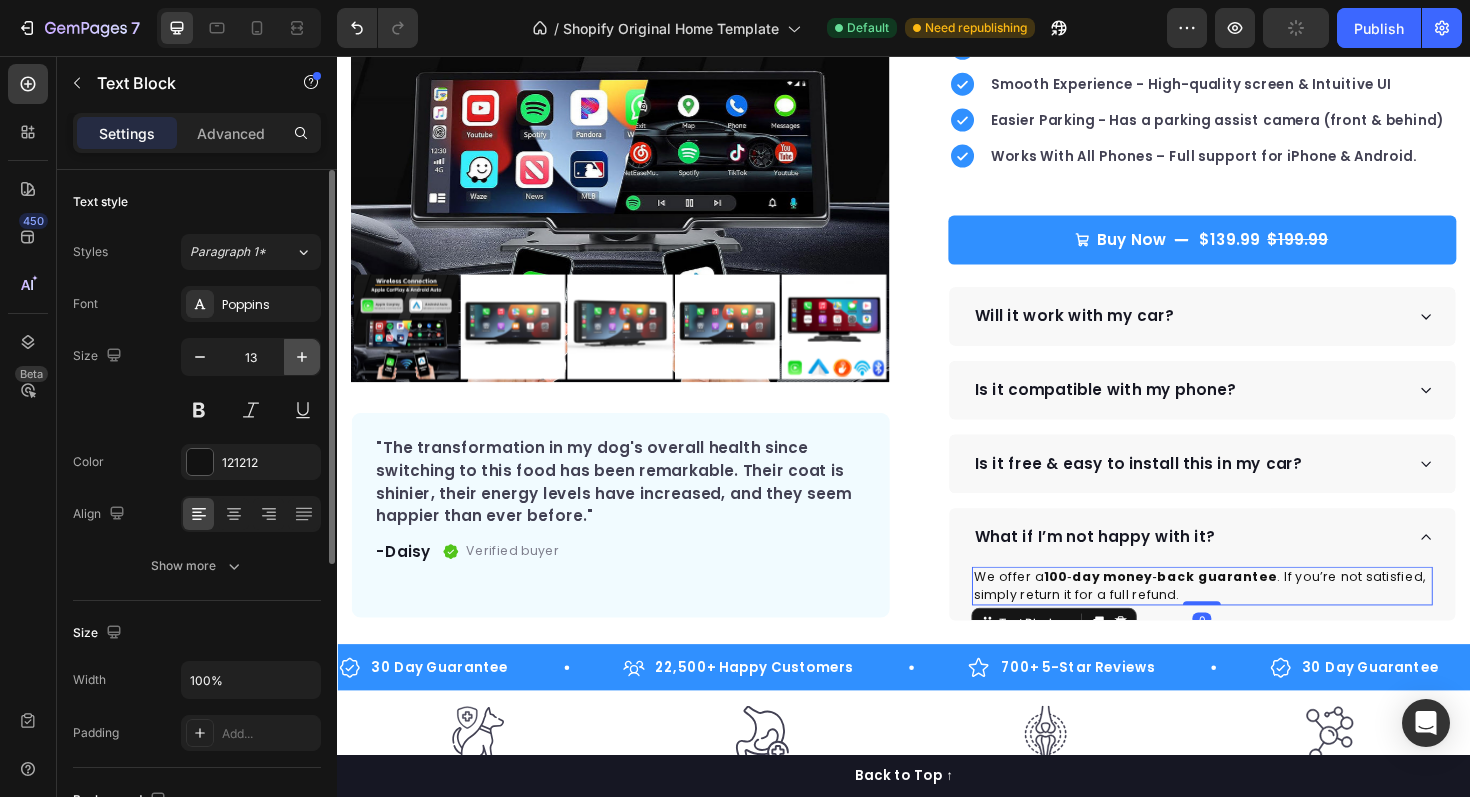 click at bounding box center (302, 357) 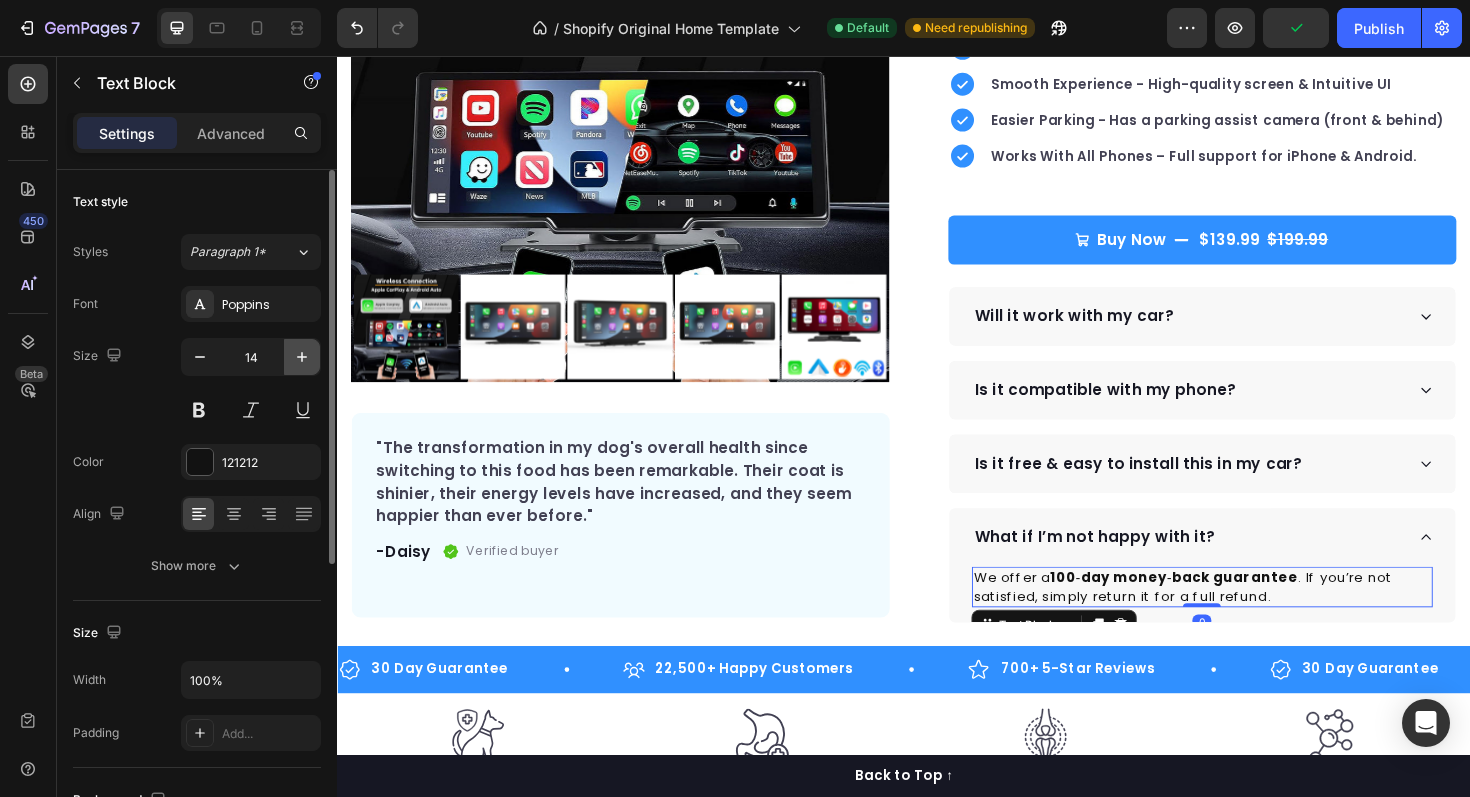 click at bounding box center [302, 357] 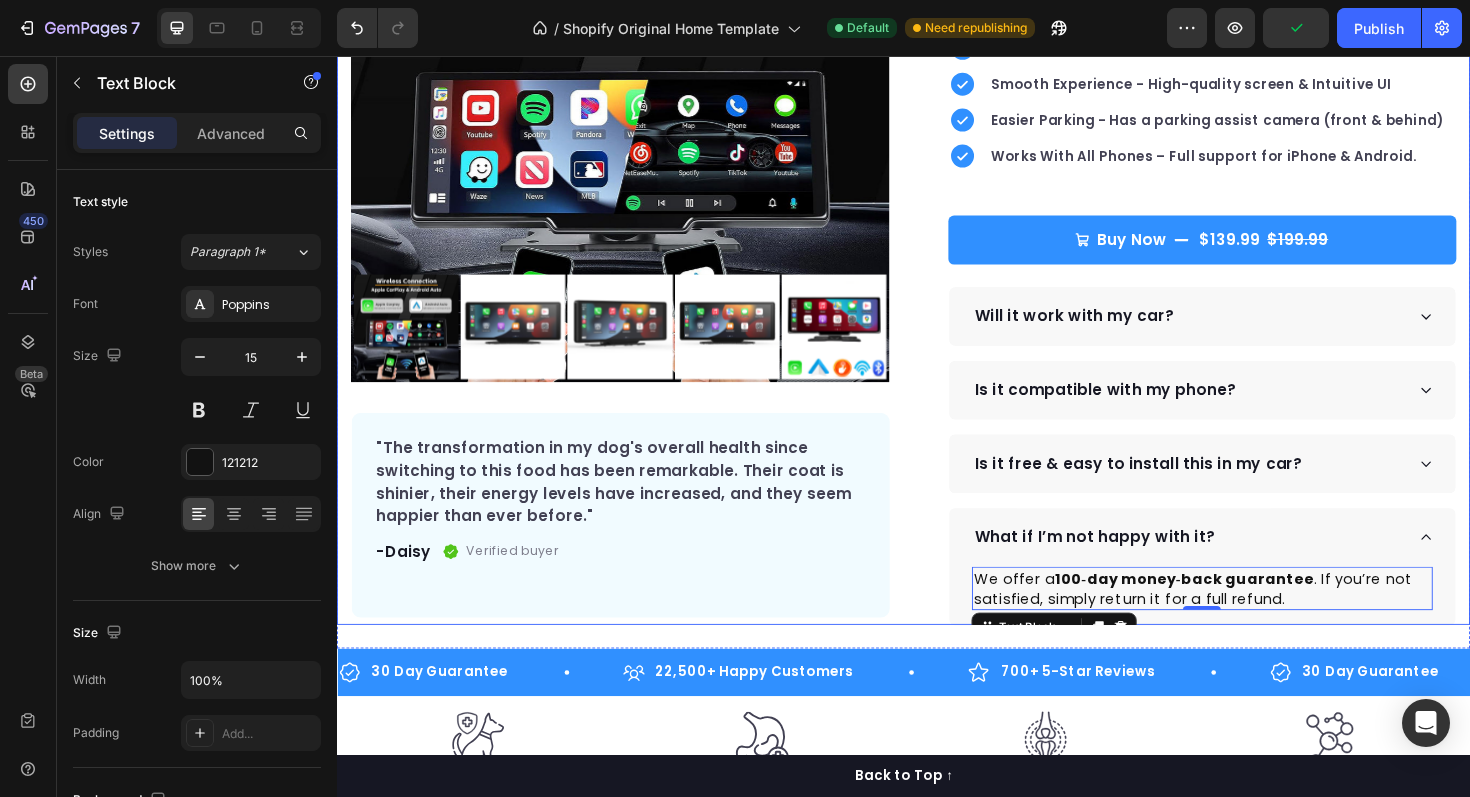 click on "Product Images "The transformation in my dog's overall health since switching to this food has been remarkable. Their coat is shinier, their energy levels have increased, and they seem happier than ever before." Text block -[NAME] Text block
Verified buyer Item list Row Row "My dog absolutely loves this food! It's clear that the taste and quality are top-notch."  -[NAME] Text block Row Row
Icon
Icon
Icon
Icon
Icon Icon List Hoz Rated 4.9 | 1,250+ Bought This Month Text block Row DriveDisplay™ Product Title This easy-to-setup touchscreen makes checking maps, playing music, reverse parking and many more - effortless. Text block
Easy to setup – No tools, no mechanic, ready in minutes.
100 Day Guarantee - Full refund if you're not satisfied
Smooth Experience - High-quality screen & Intuitive UI
Item list
Buy Now" at bounding box center (937, 245) 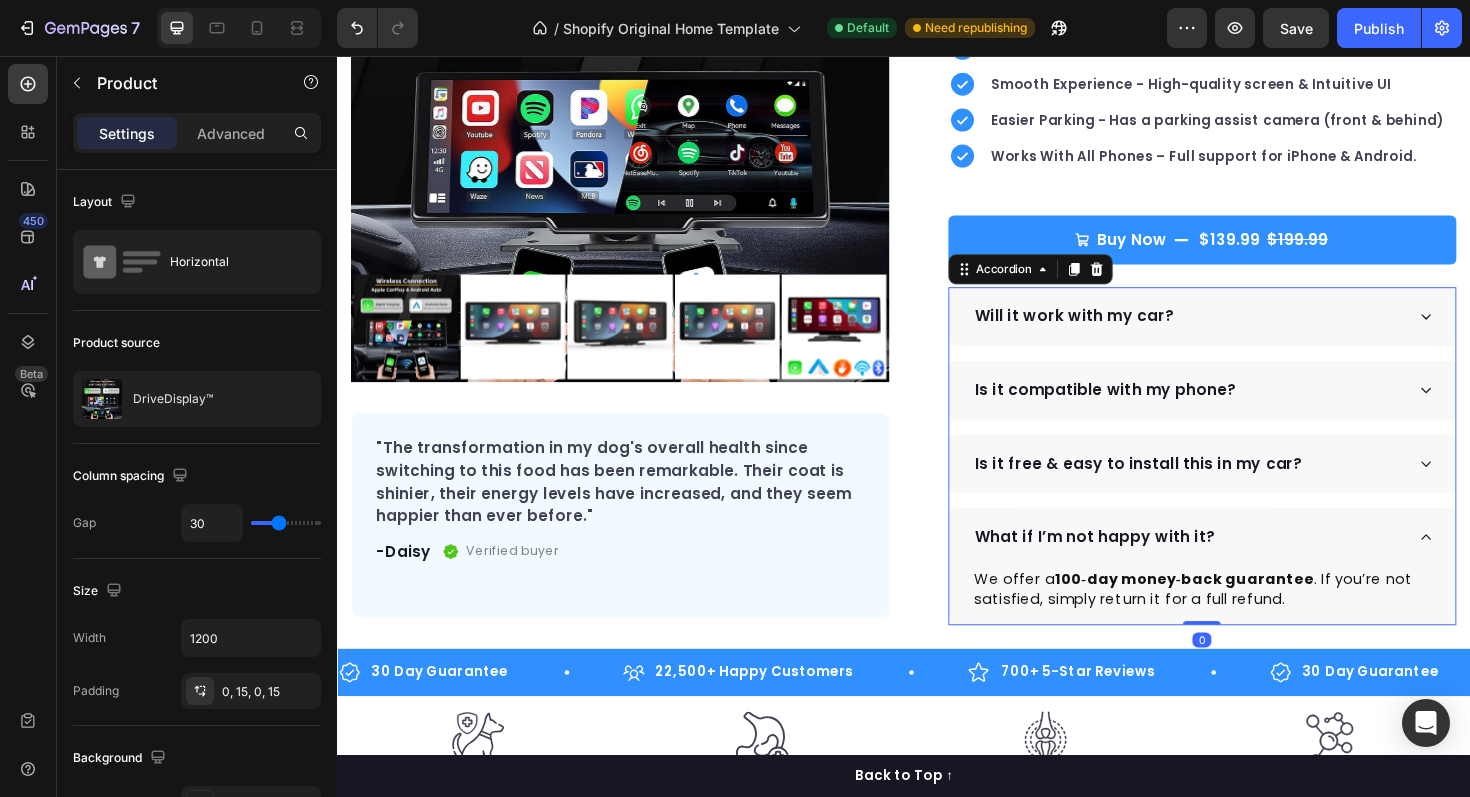 click on "What if I’m not happy with it?" at bounding box center [1238, 566] 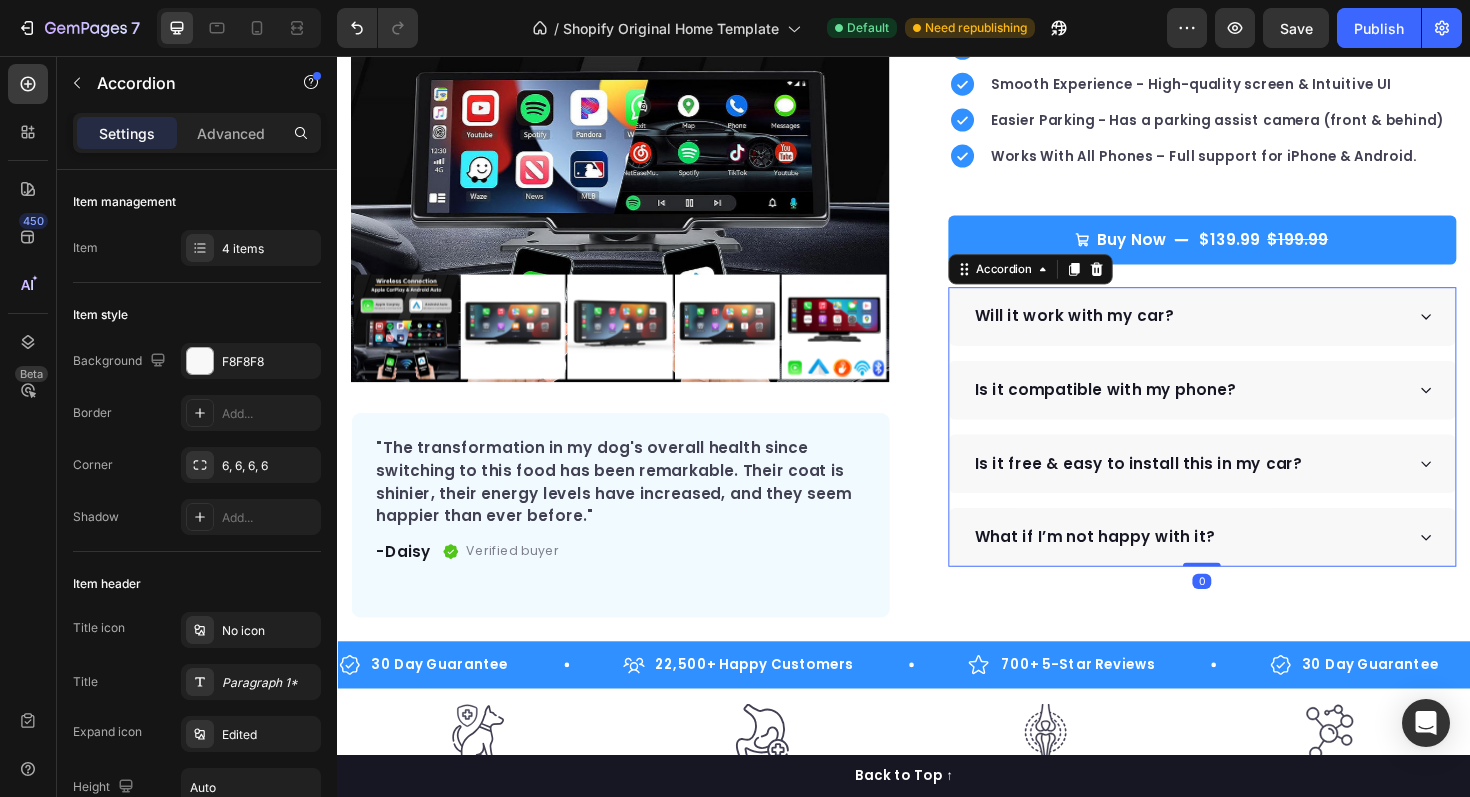 click on "Is it free & easy to install this in my car?" at bounding box center [1185, 488] 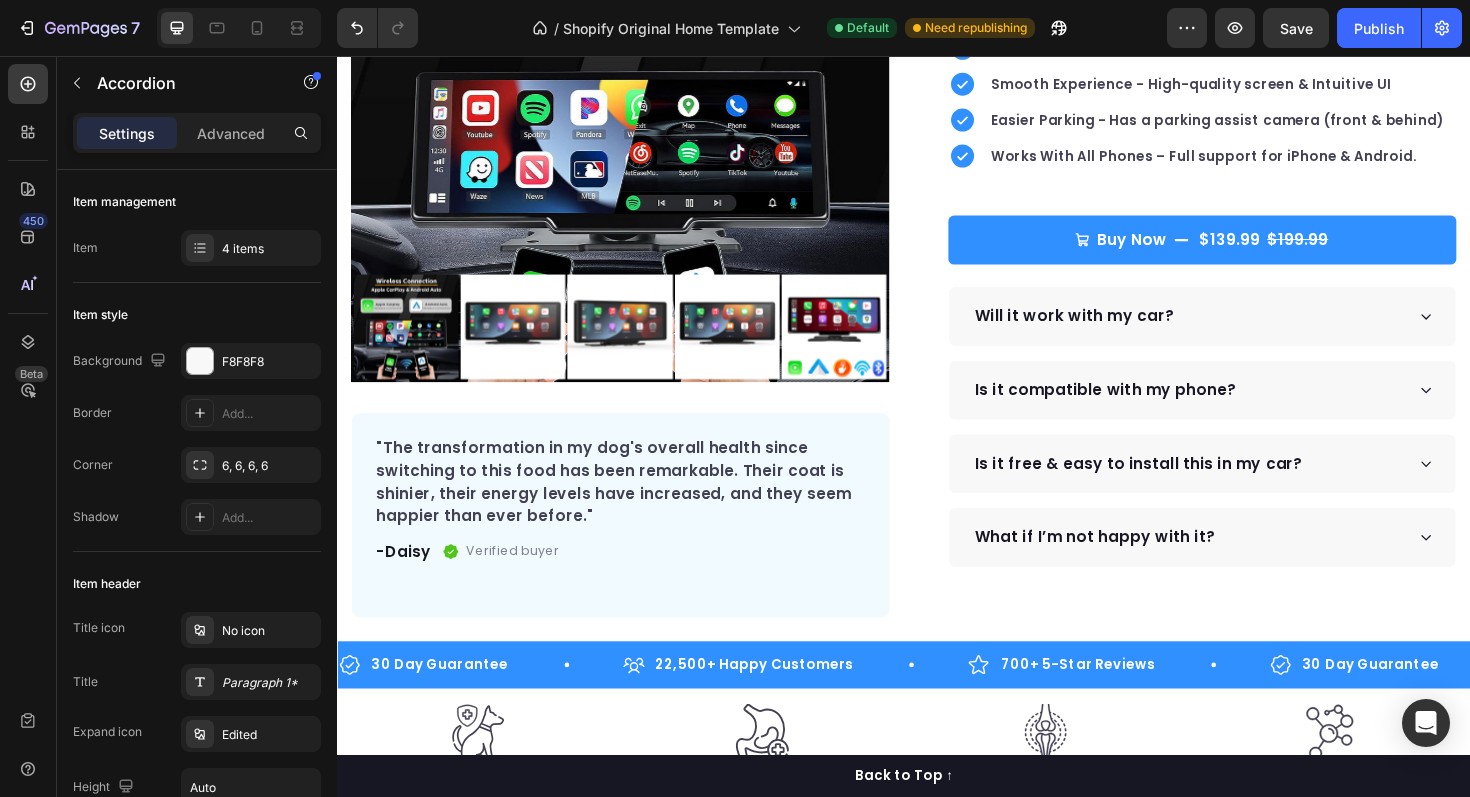 click on "Is it free & easy to install this in my car?" at bounding box center (1238, 488) 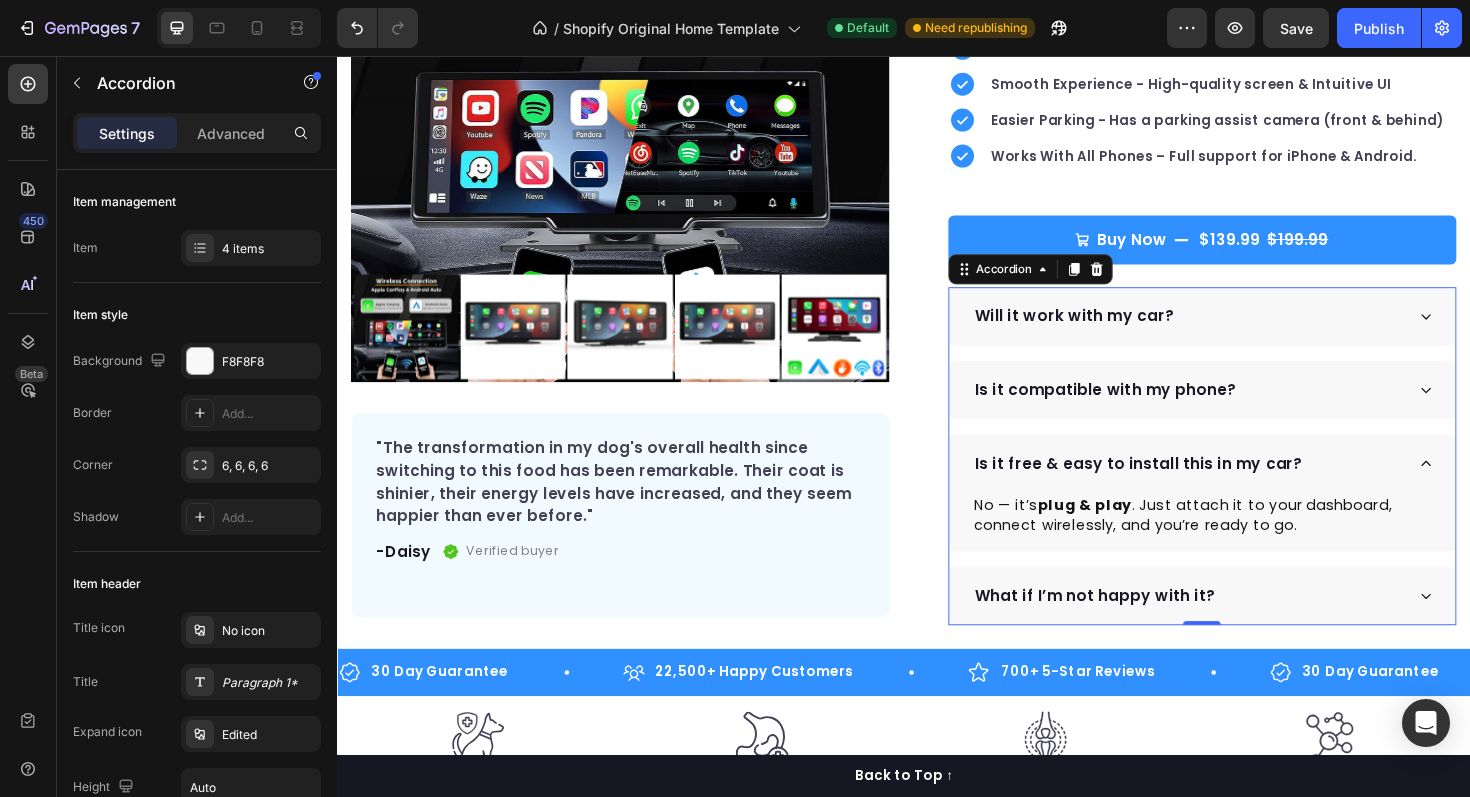 click on "Is it free & easy to install this in my car?" at bounding box center [1238, 488] 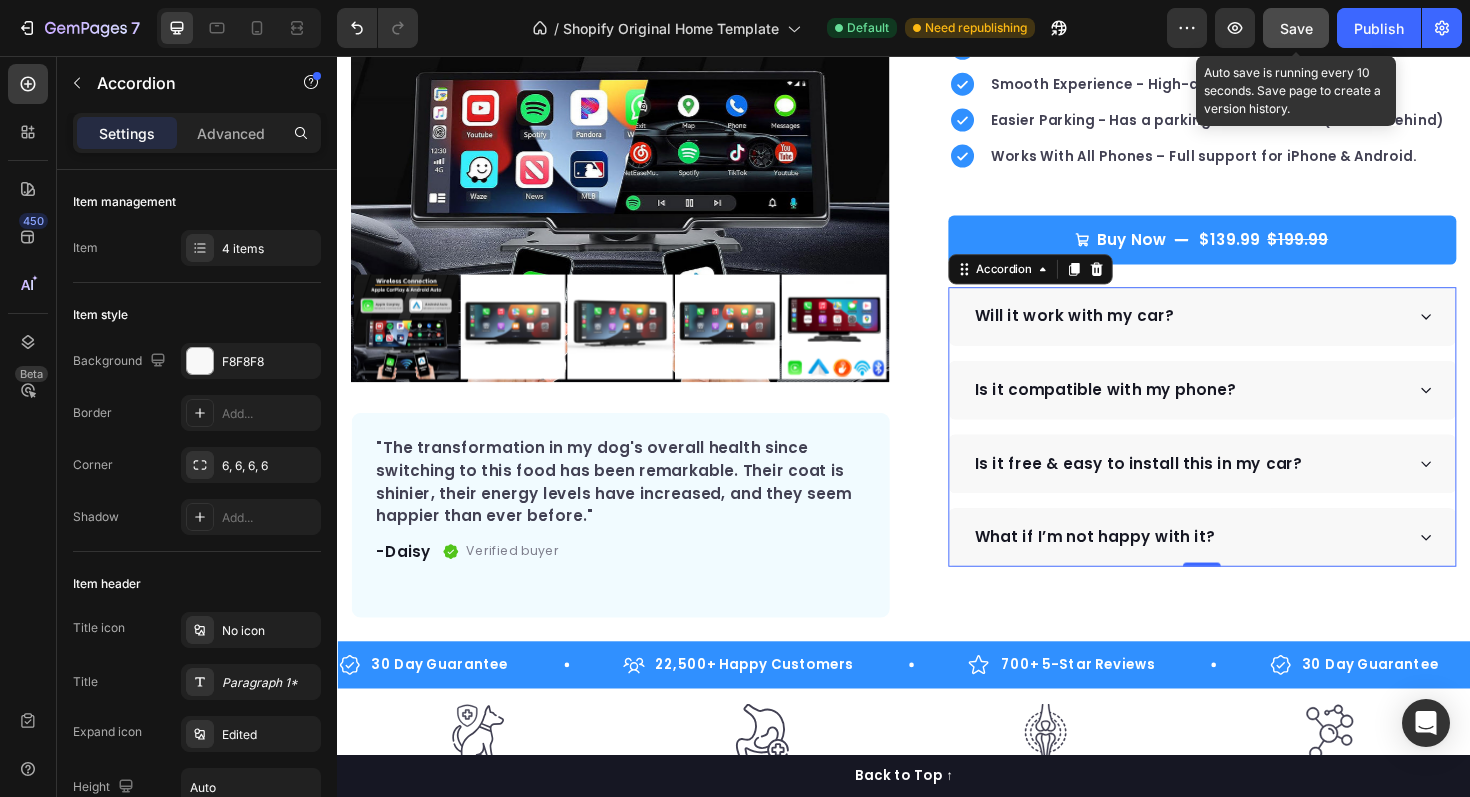 click on "Save" at bounding box center (1296, 28) 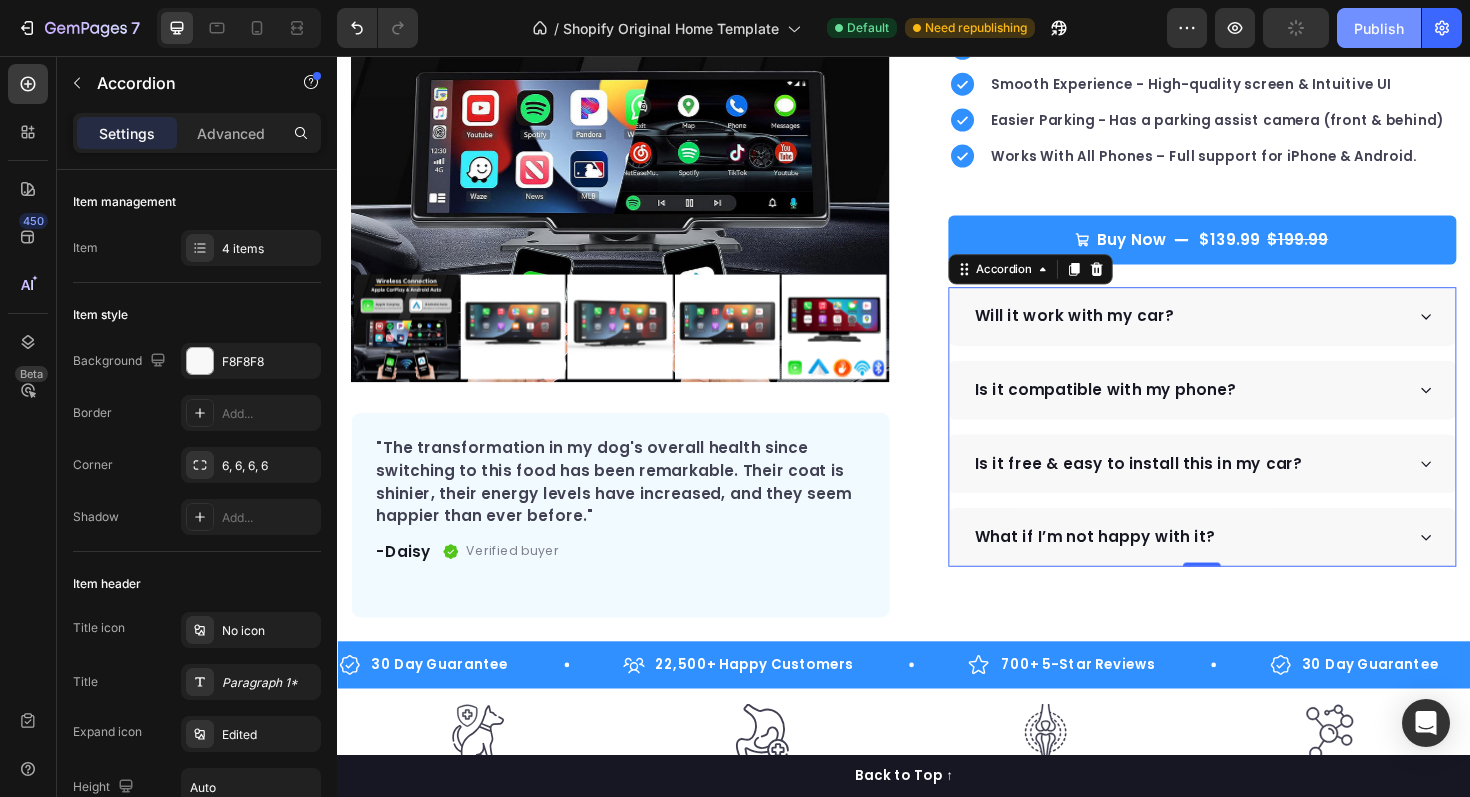 click on "Publish" 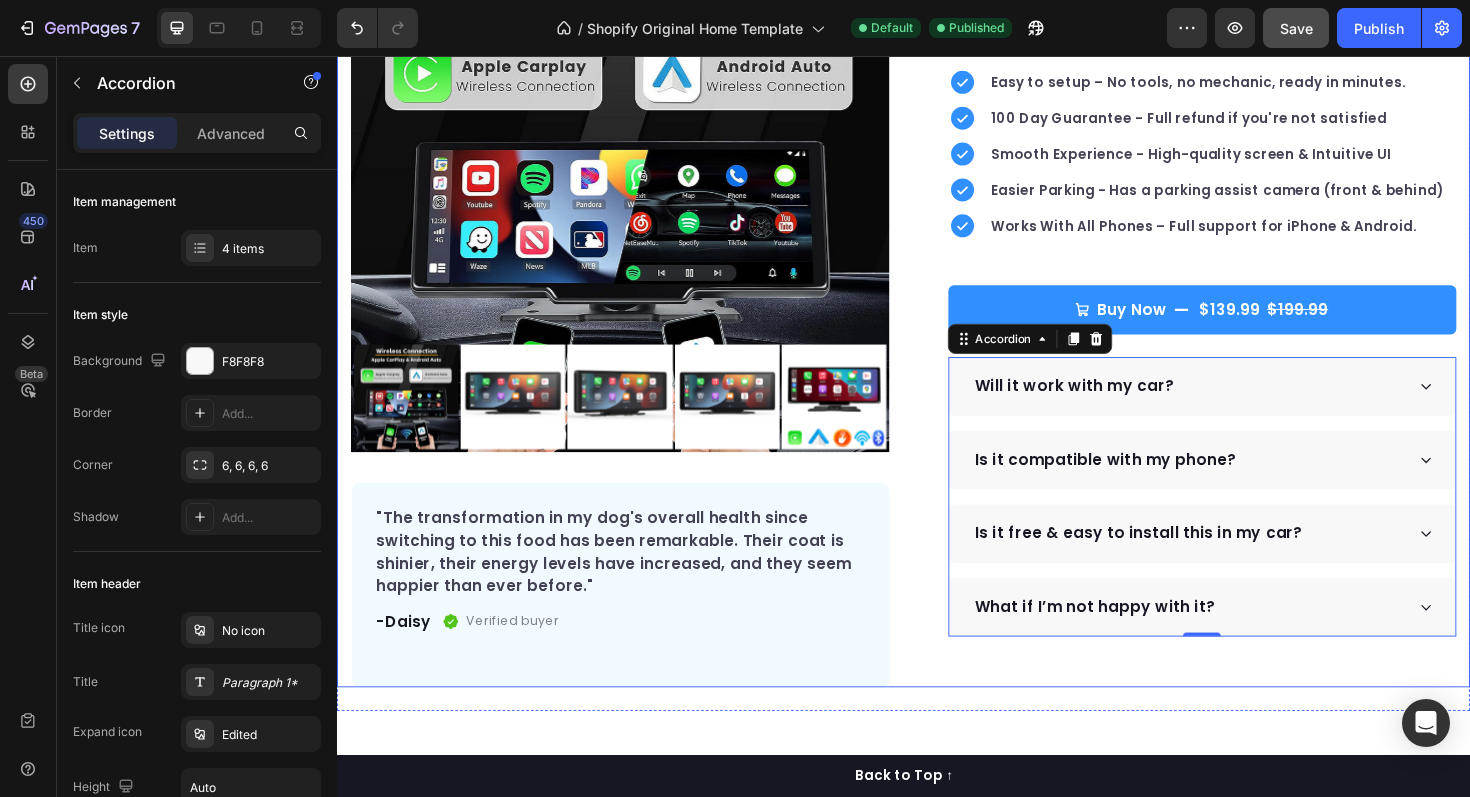 scroll, scrollTop: 0, scrollLeft: 0, axis: both 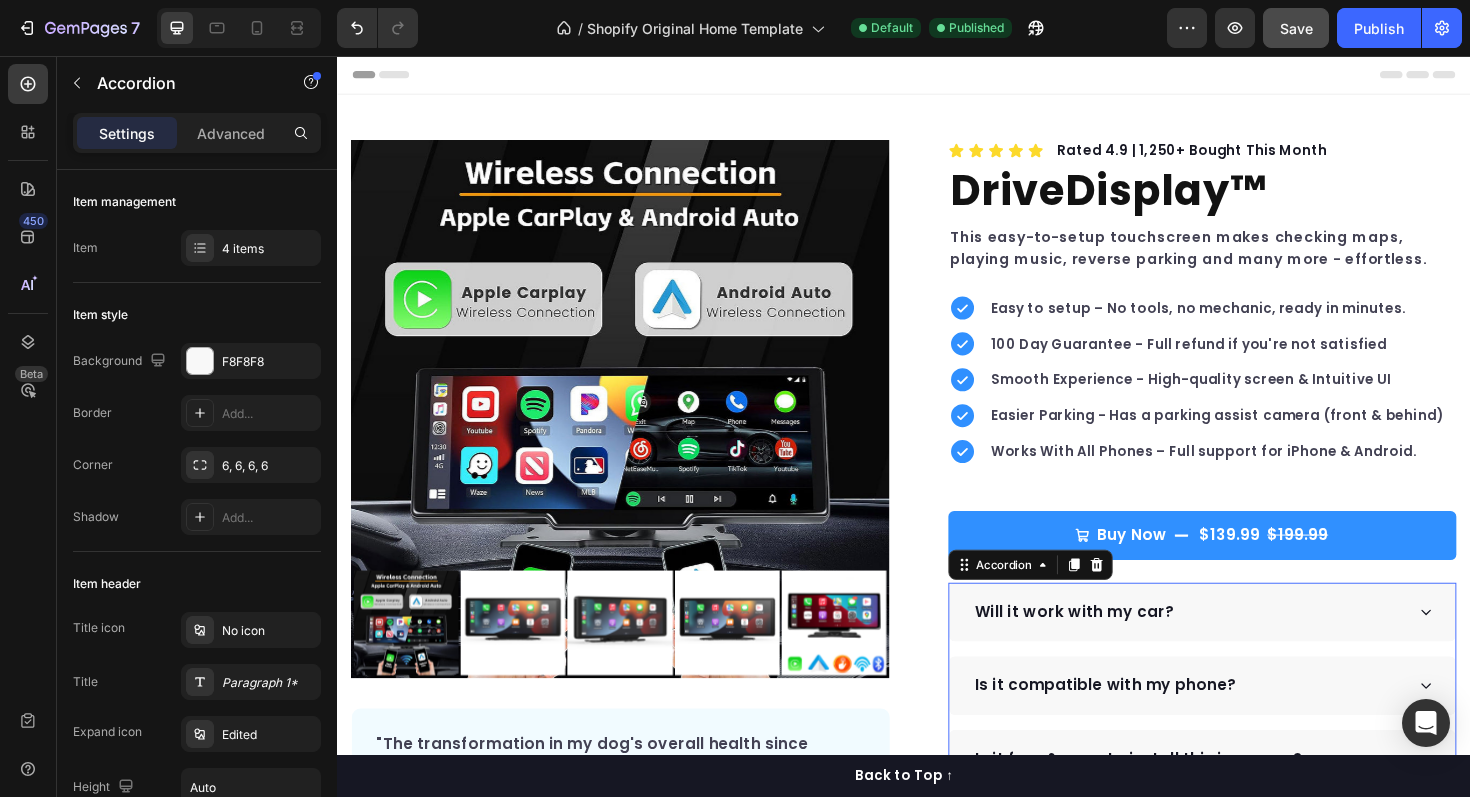 click on "/  Shopify Original Home Template Default Published" 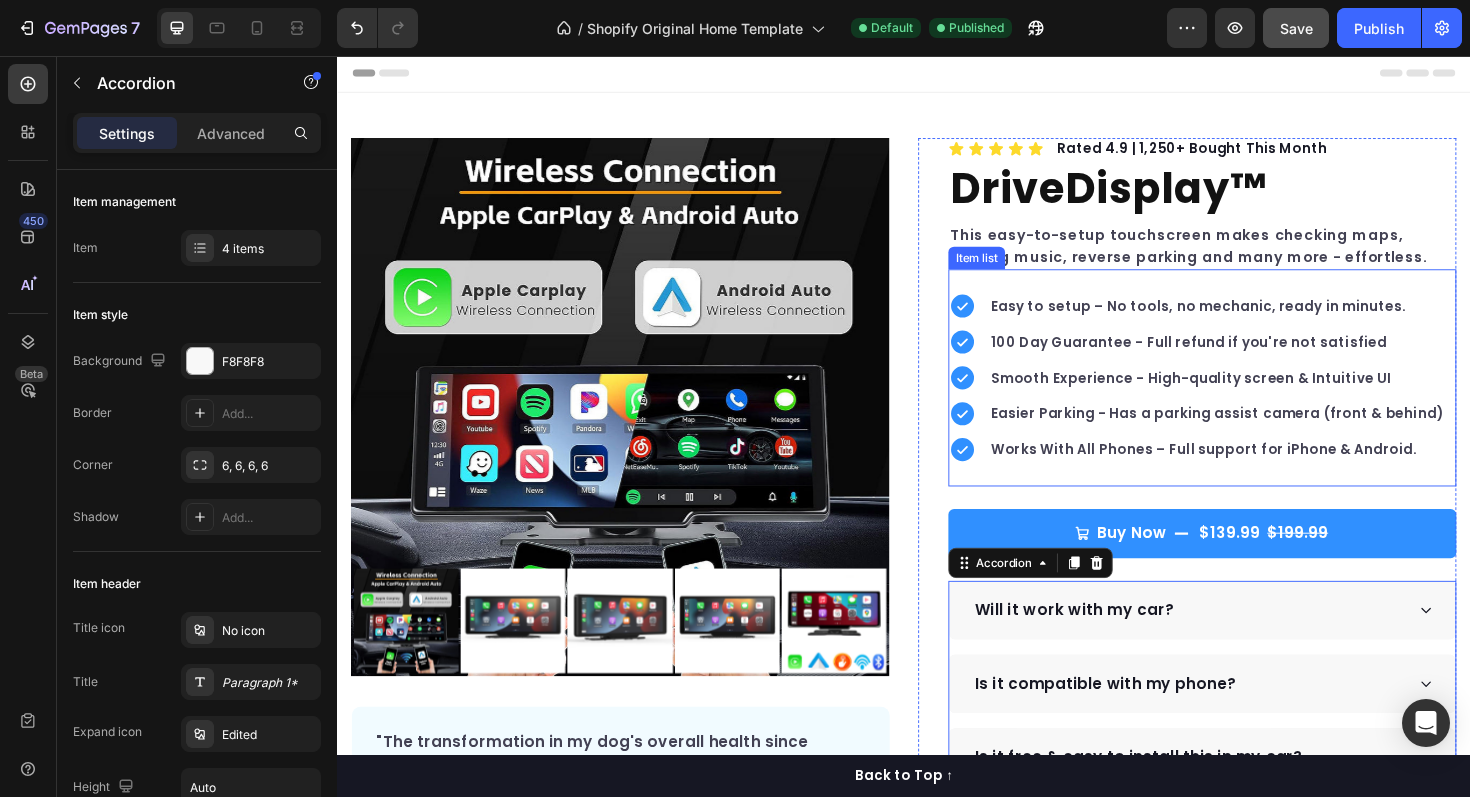 scroll, scrollTop: 4, scrollLeft: 0, axis: vertical 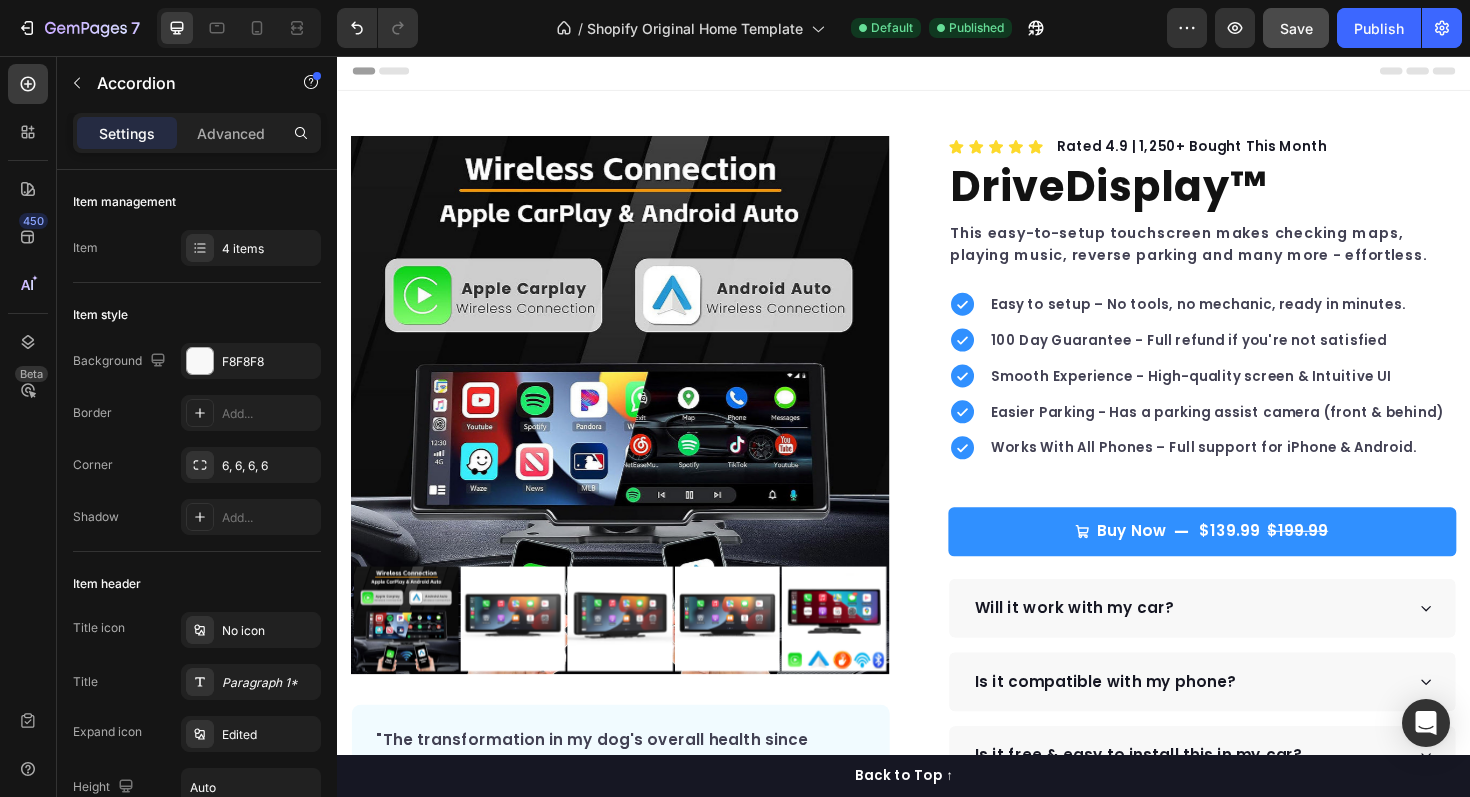 click at bounding box center (937, 72) 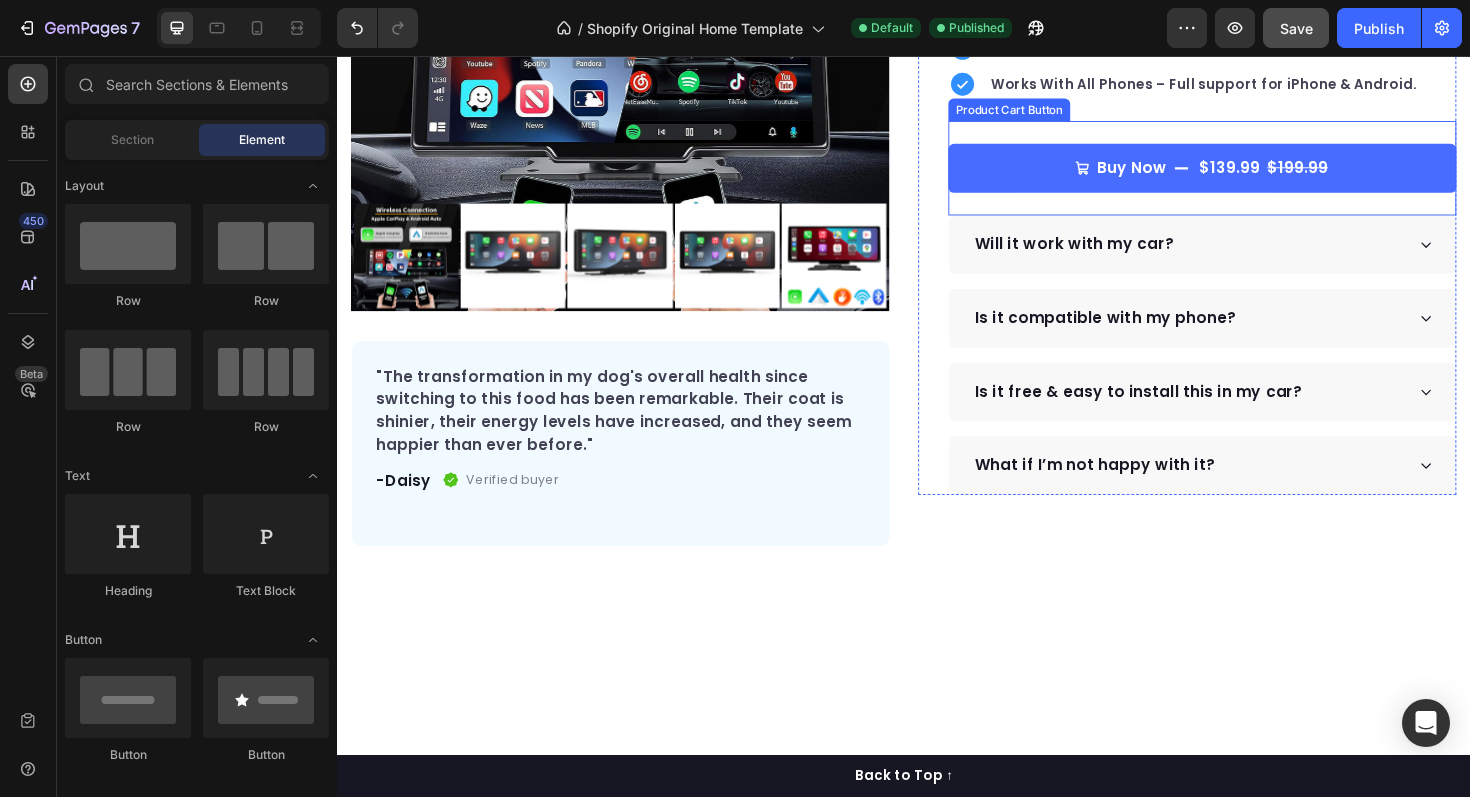 scroll, scrollTop: 414, scrollLeft: 0, axis: vertical 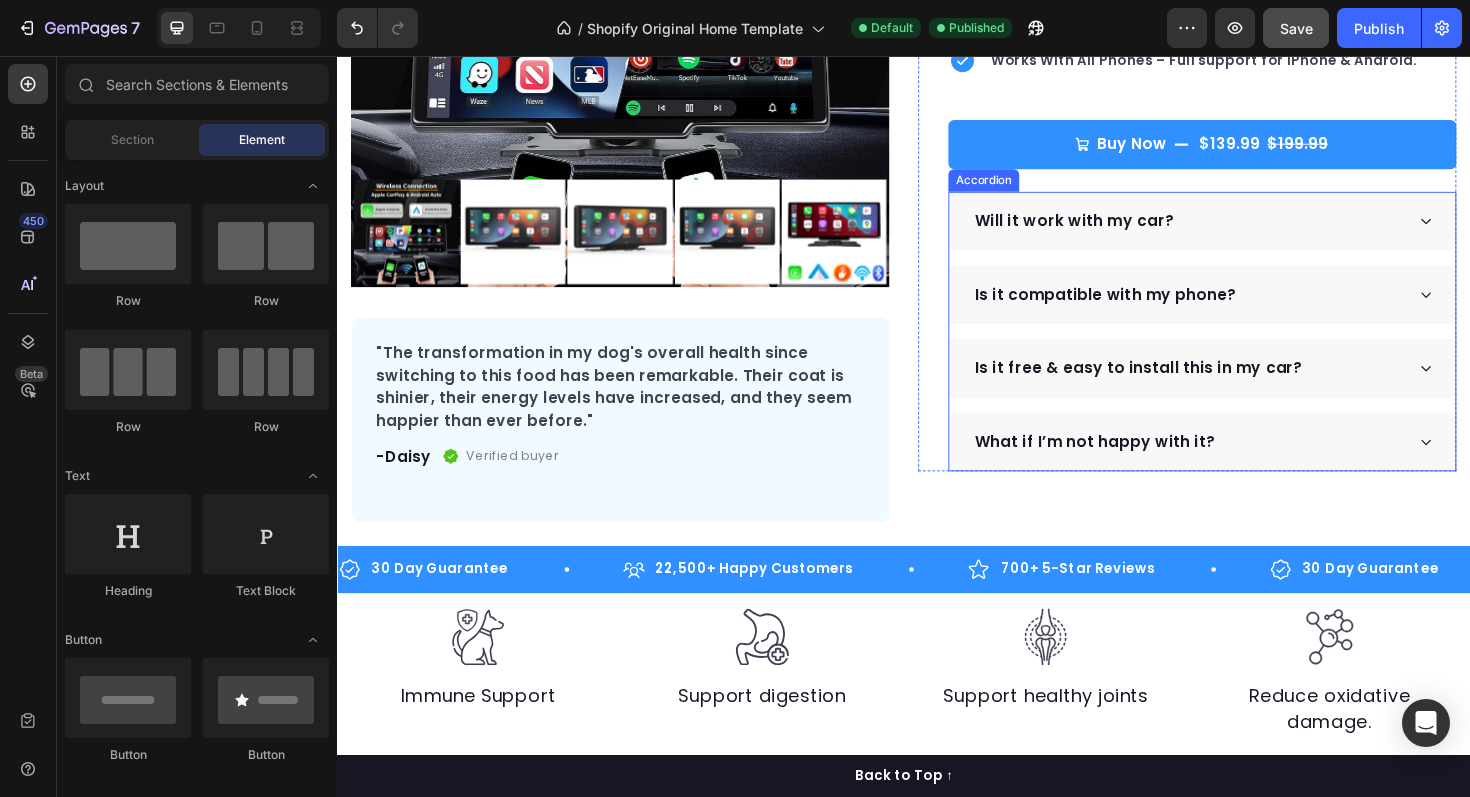 click on "Will it work with my car?" at bounding box center (1238, 231) 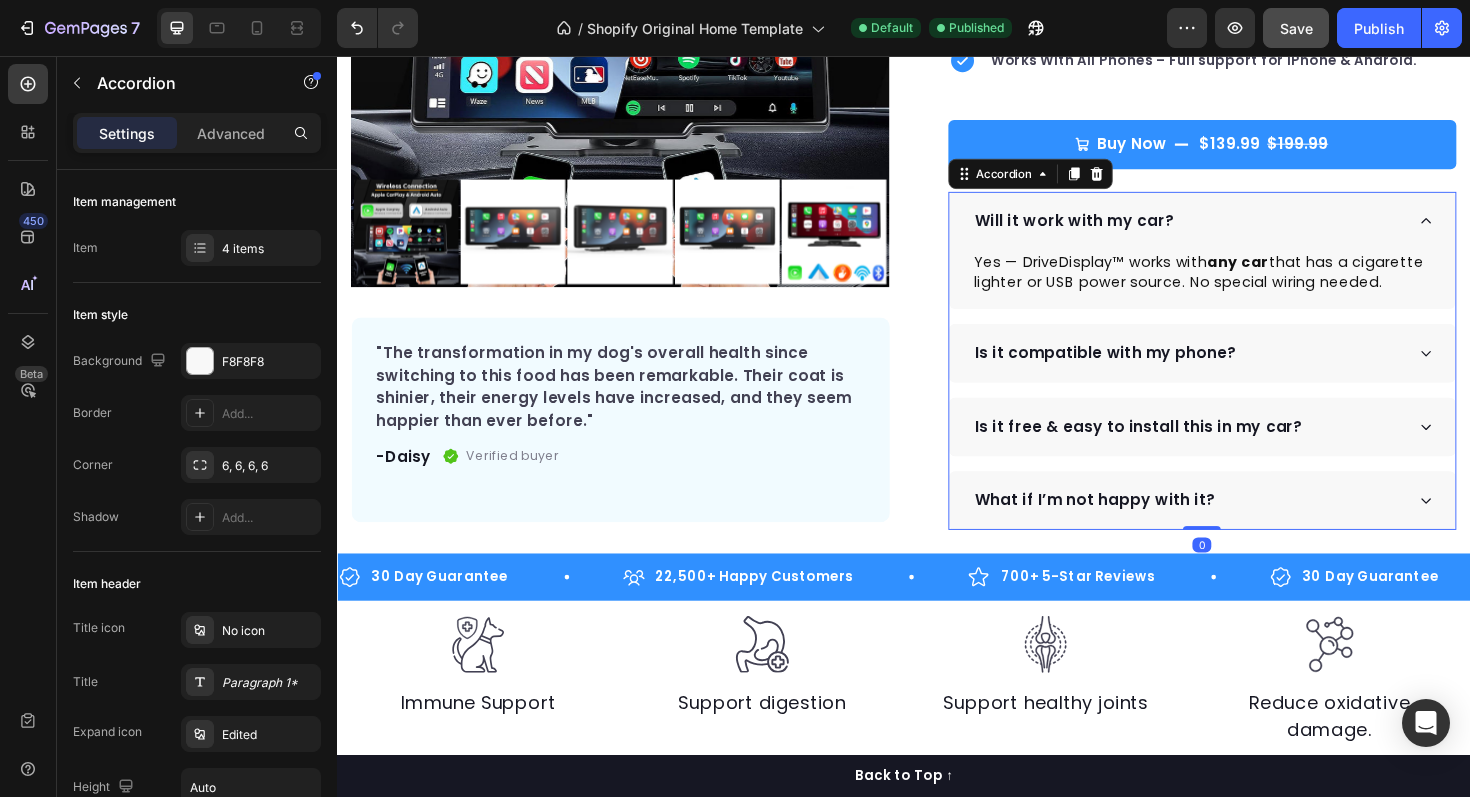 click on "Will it work with my car?" at bounding box center (1238, 231) 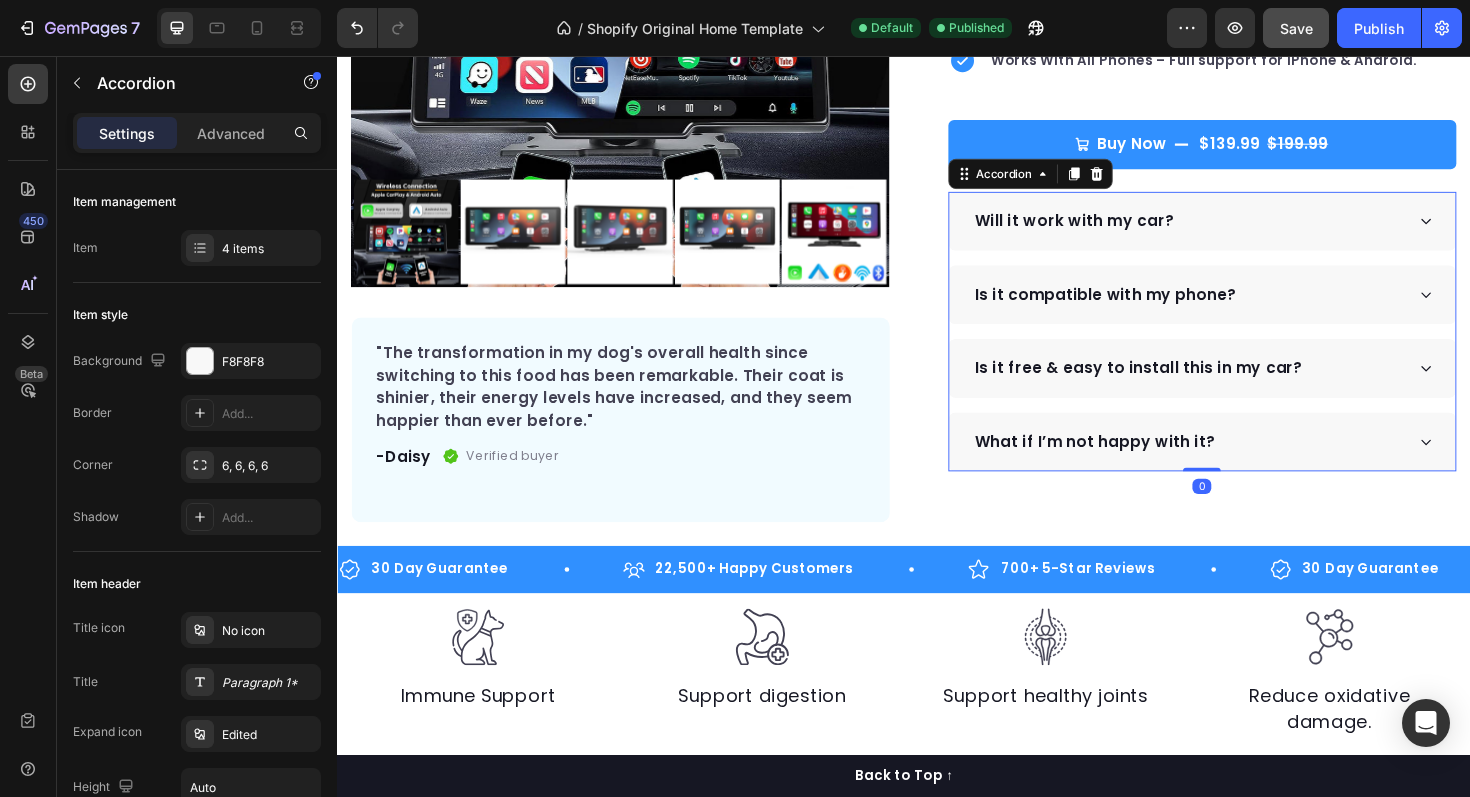 click on "Is it compatible with my phone?" at bounding box center (1253, 309) 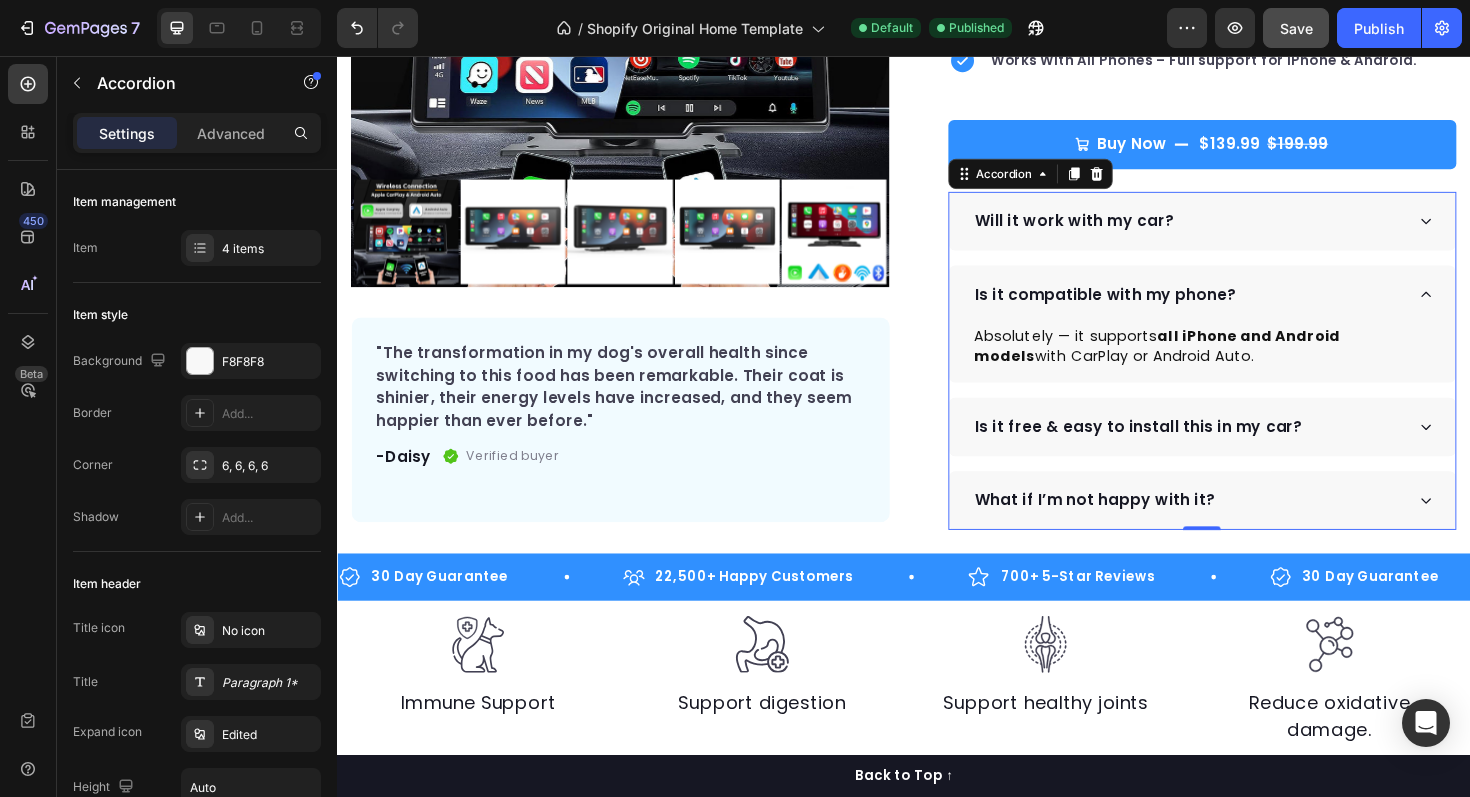 click on "Is it compatible with my phone?" at bounding box center [1253, 309] 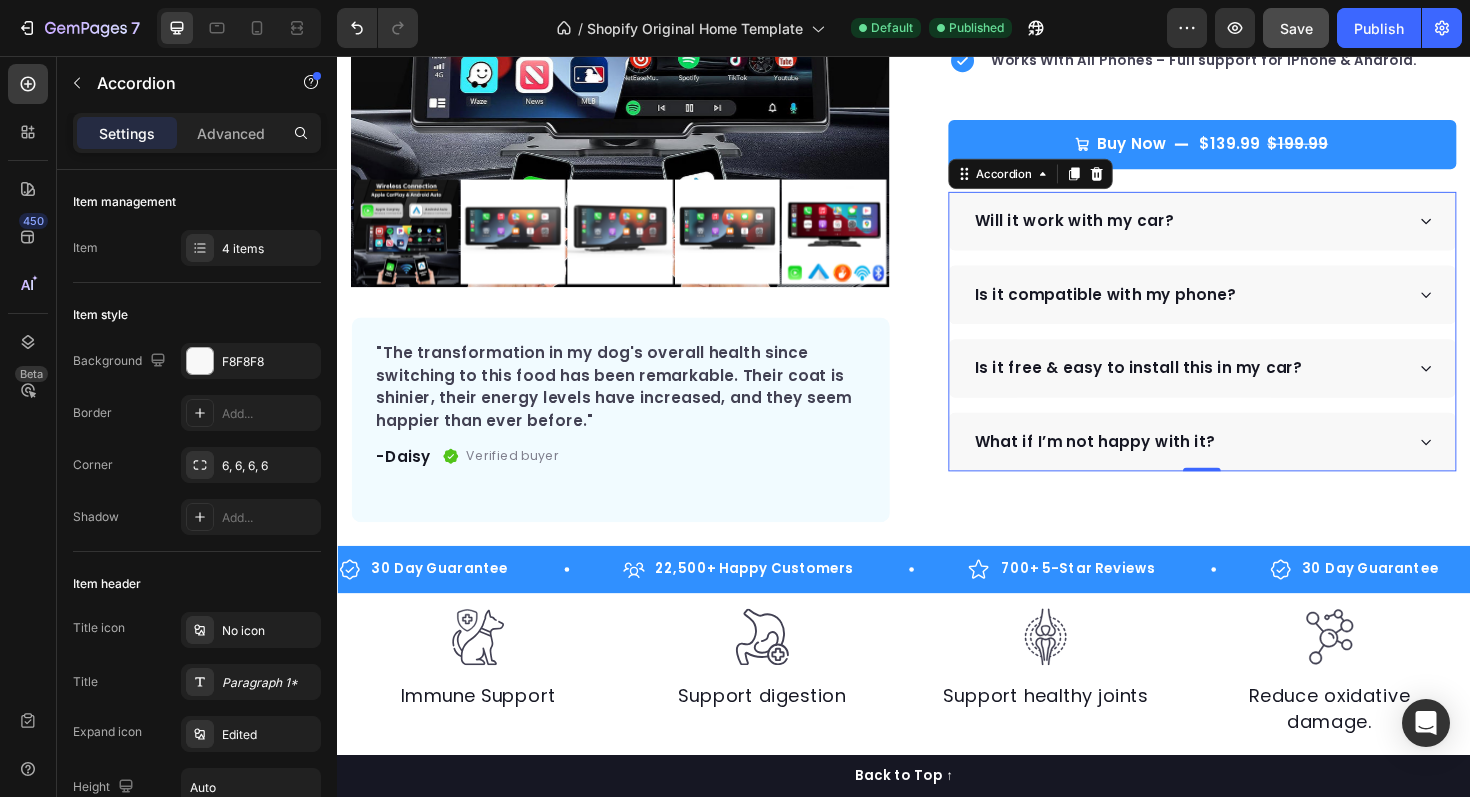click on "Is it free & easy to install this in my car?" at bounding box center (1238, 387) 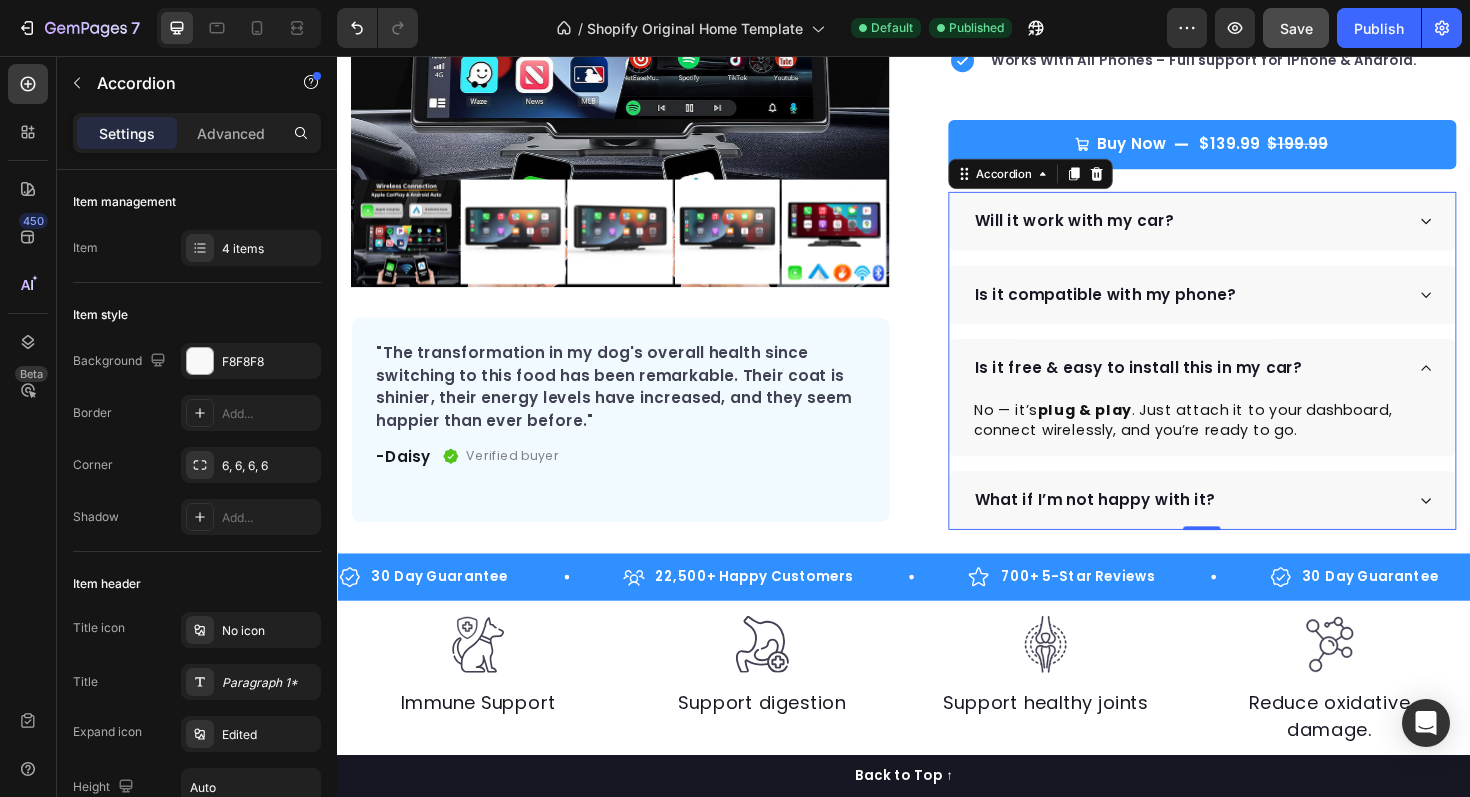 click on "Is it free & easy to install this in my car?" at bounding box center [1238, 387] 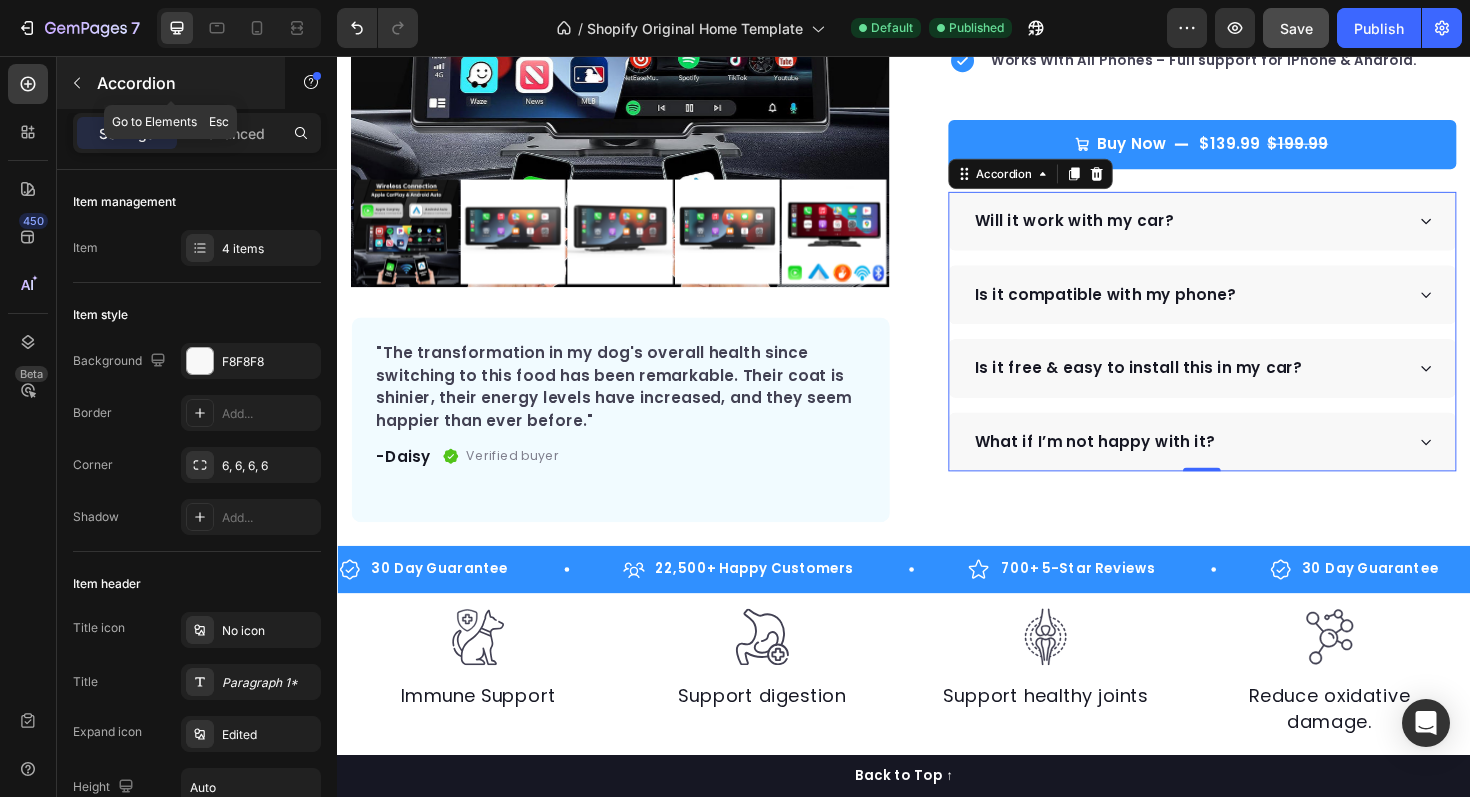 click 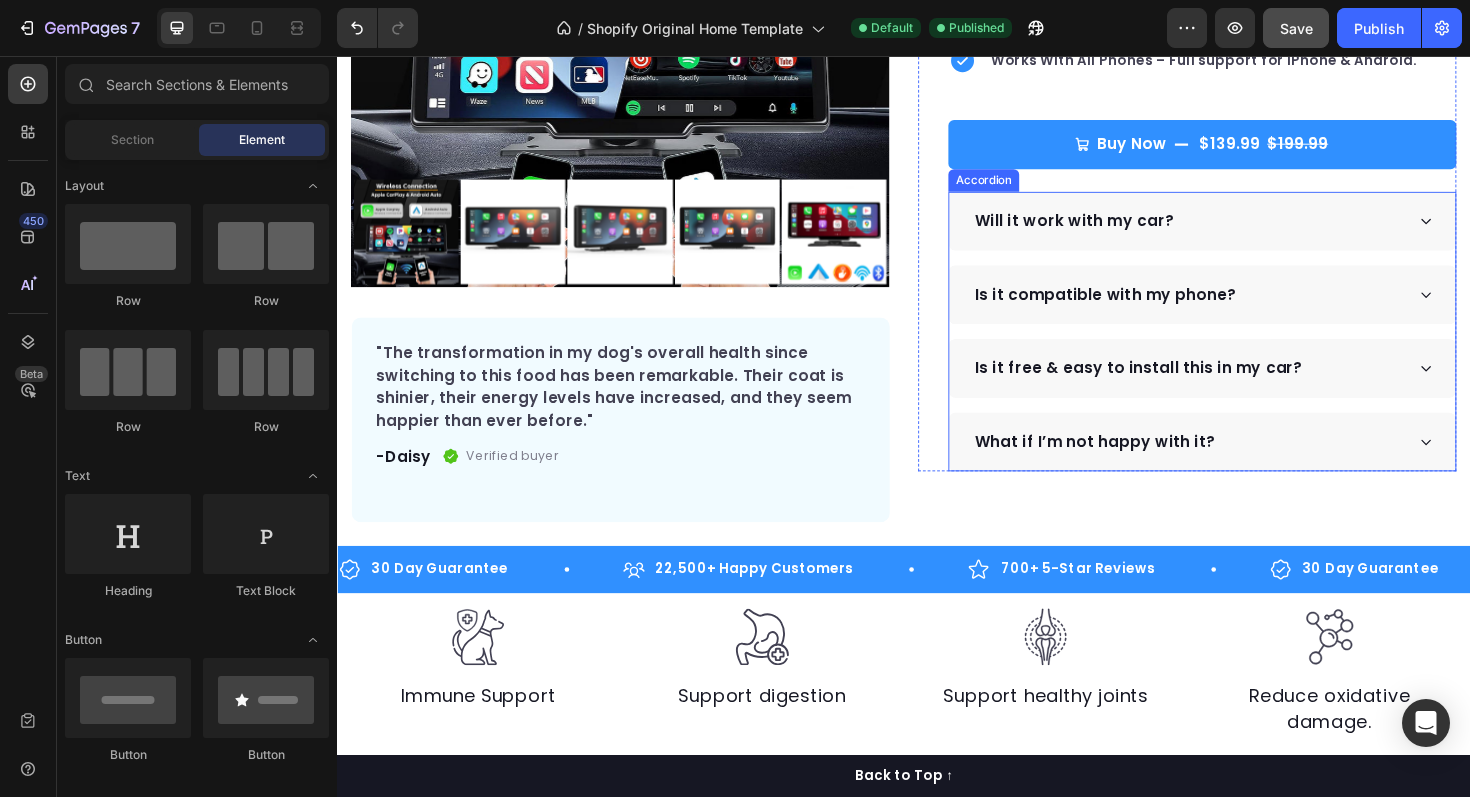 click on "What if I’m not happy with it?" at bounding box center (1238, 465) 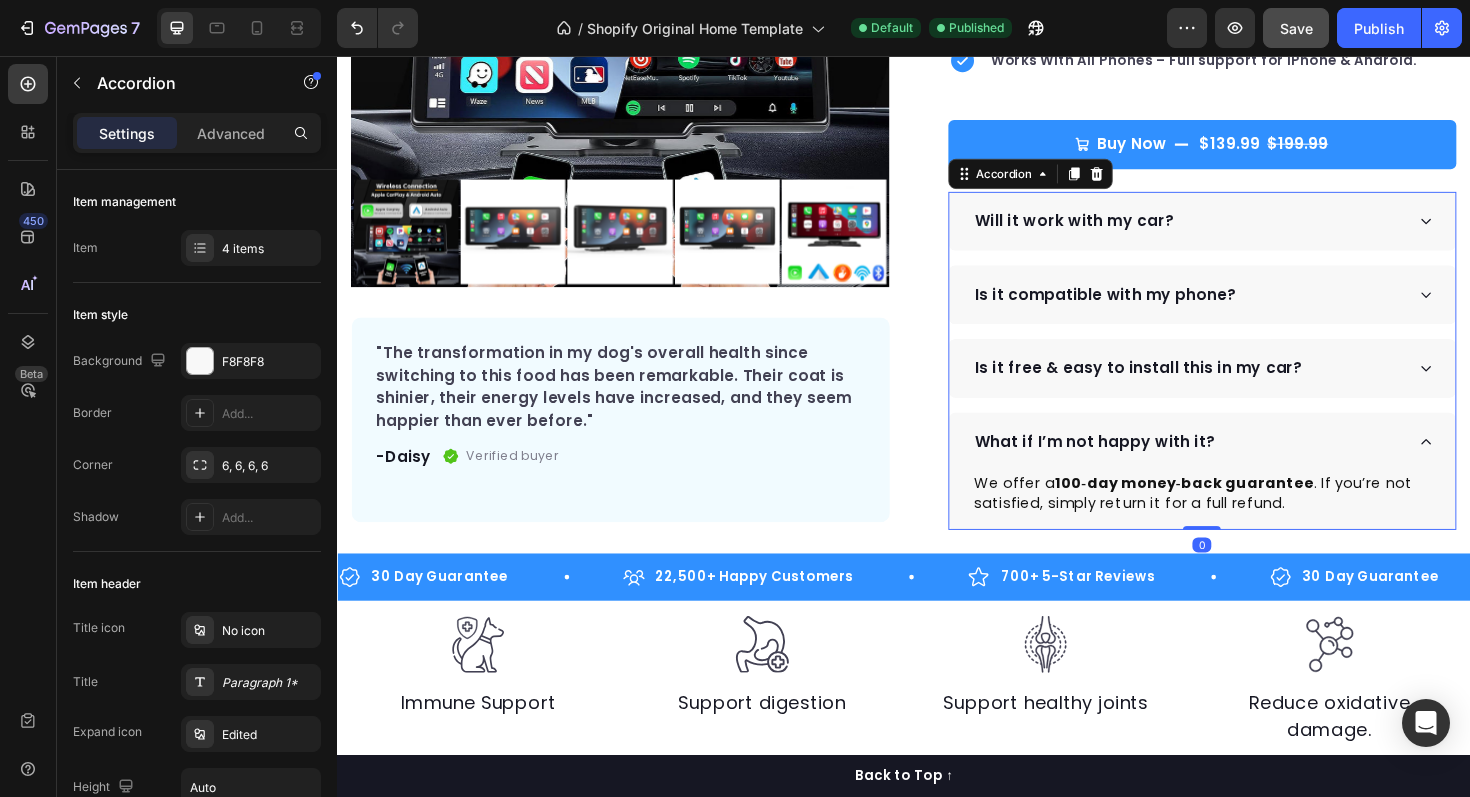 click on "What if I’m not happy with it?" at bounding box center (1238, 465) 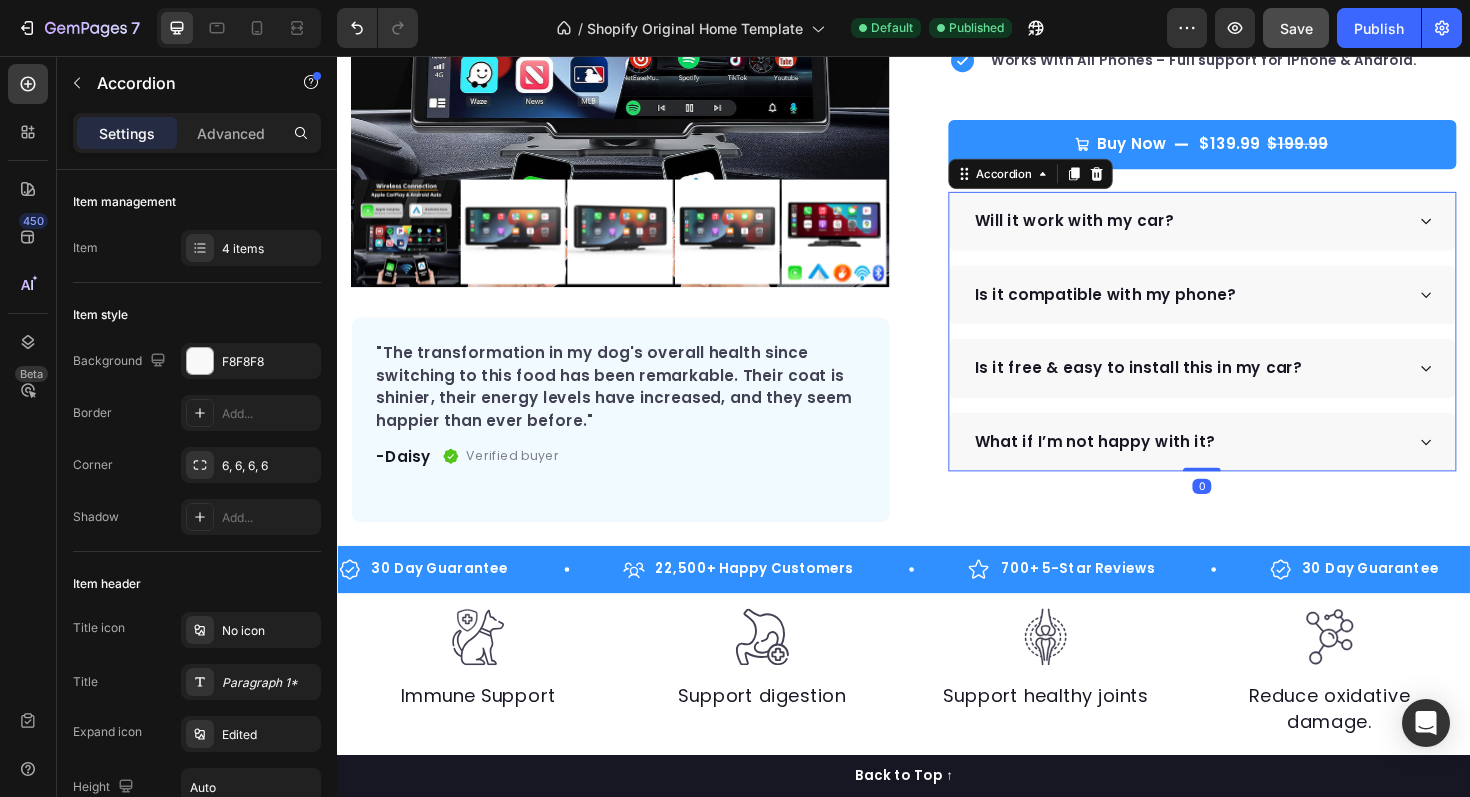click on "What if I’m not happy with it?" at bounding box center (1238, 465) 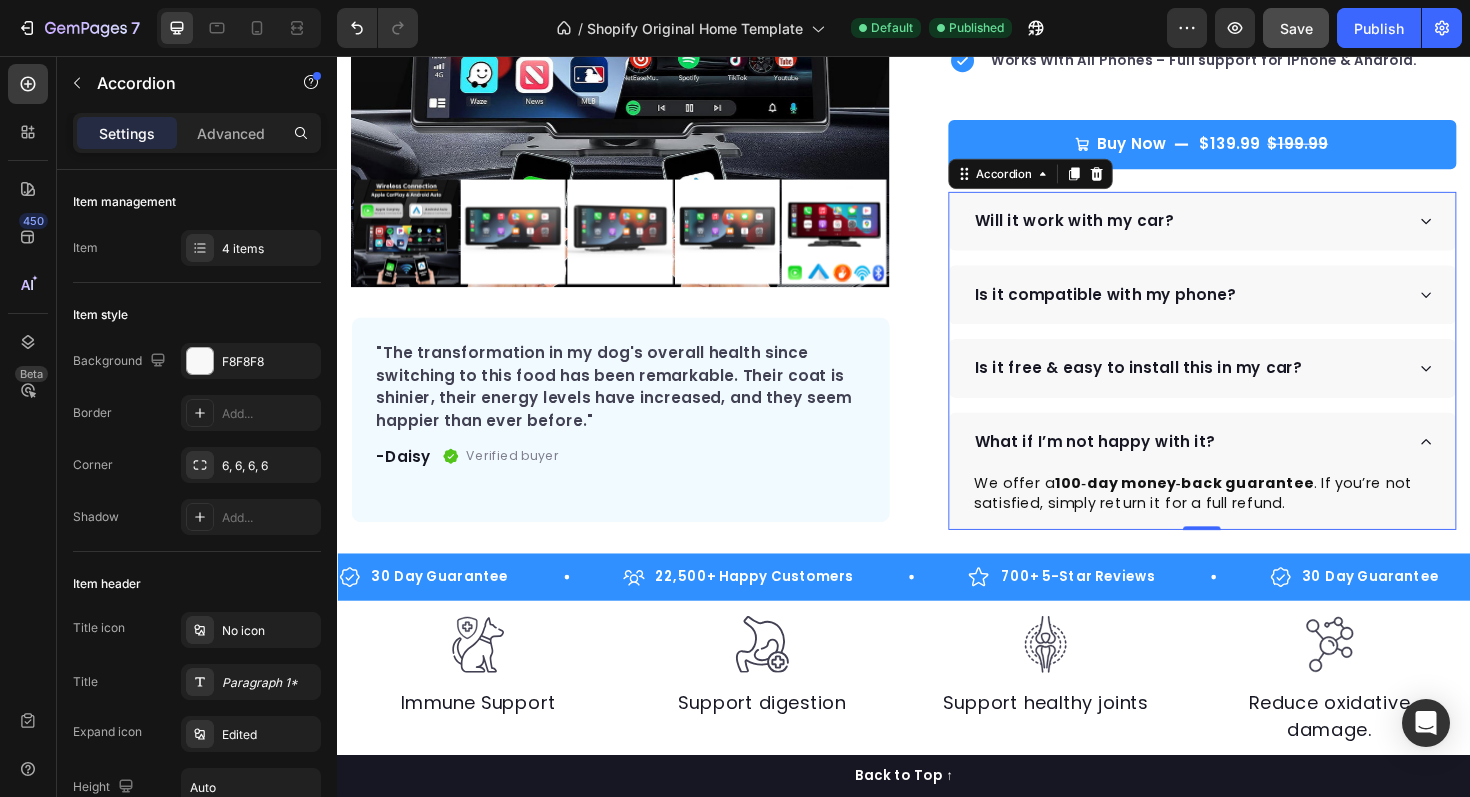 click on "What if I’m not happy with it?" at bounding box center (1238, 465) 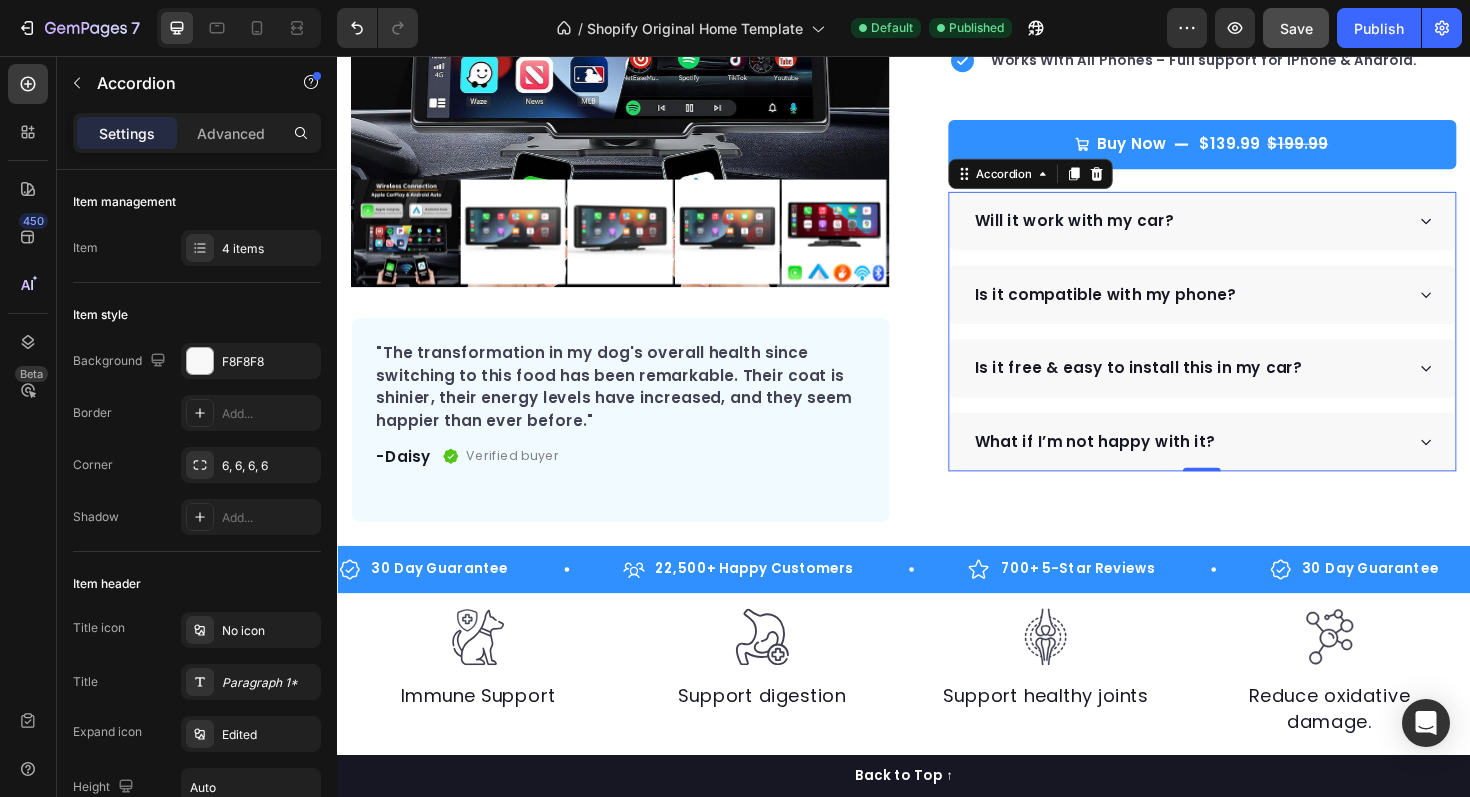 click on "Is it free & easy to install this in my car?" at bounding box center [1253, 387] 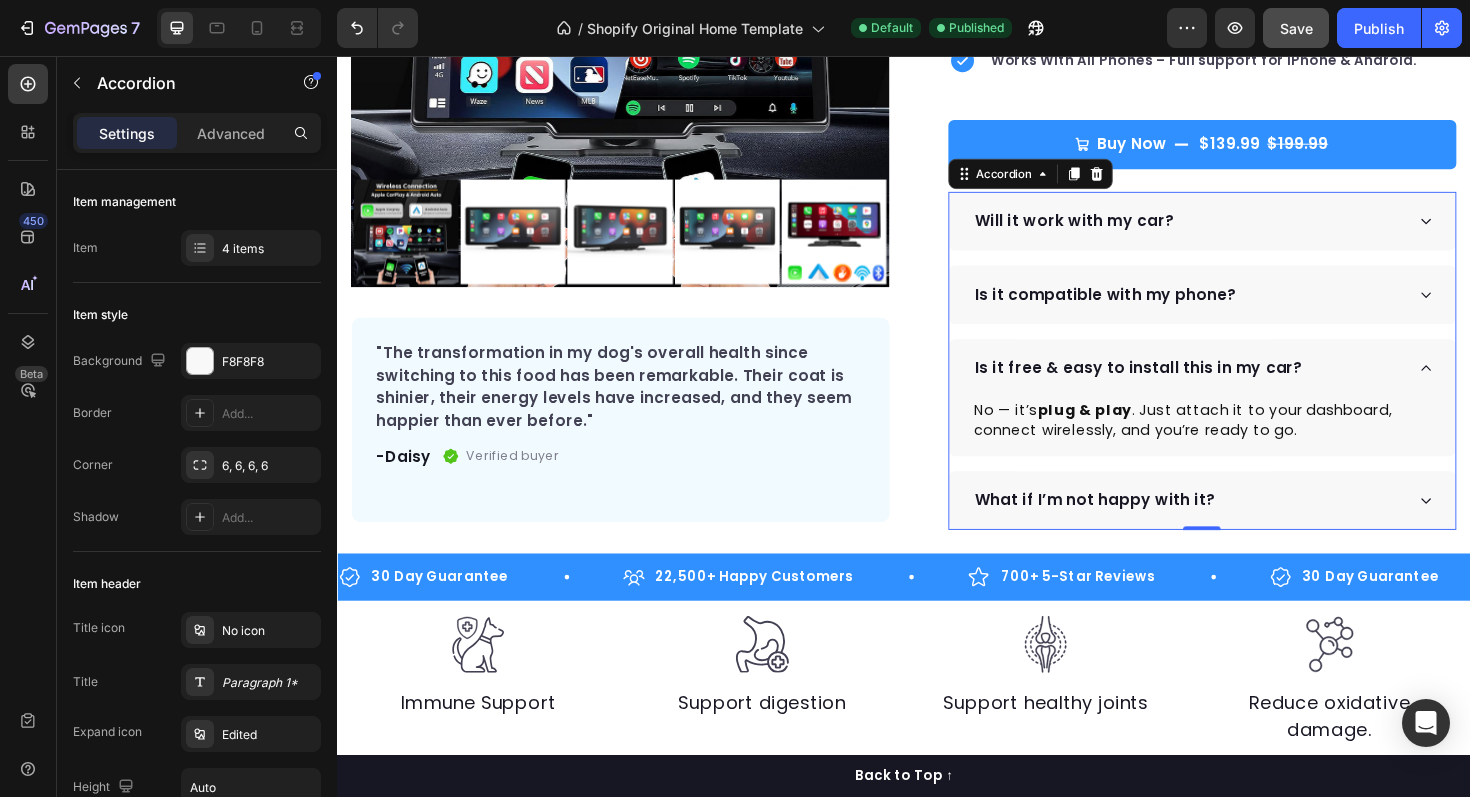 click on "Is it free & easy to install this in my car?" at bounding box center [1238, 387] 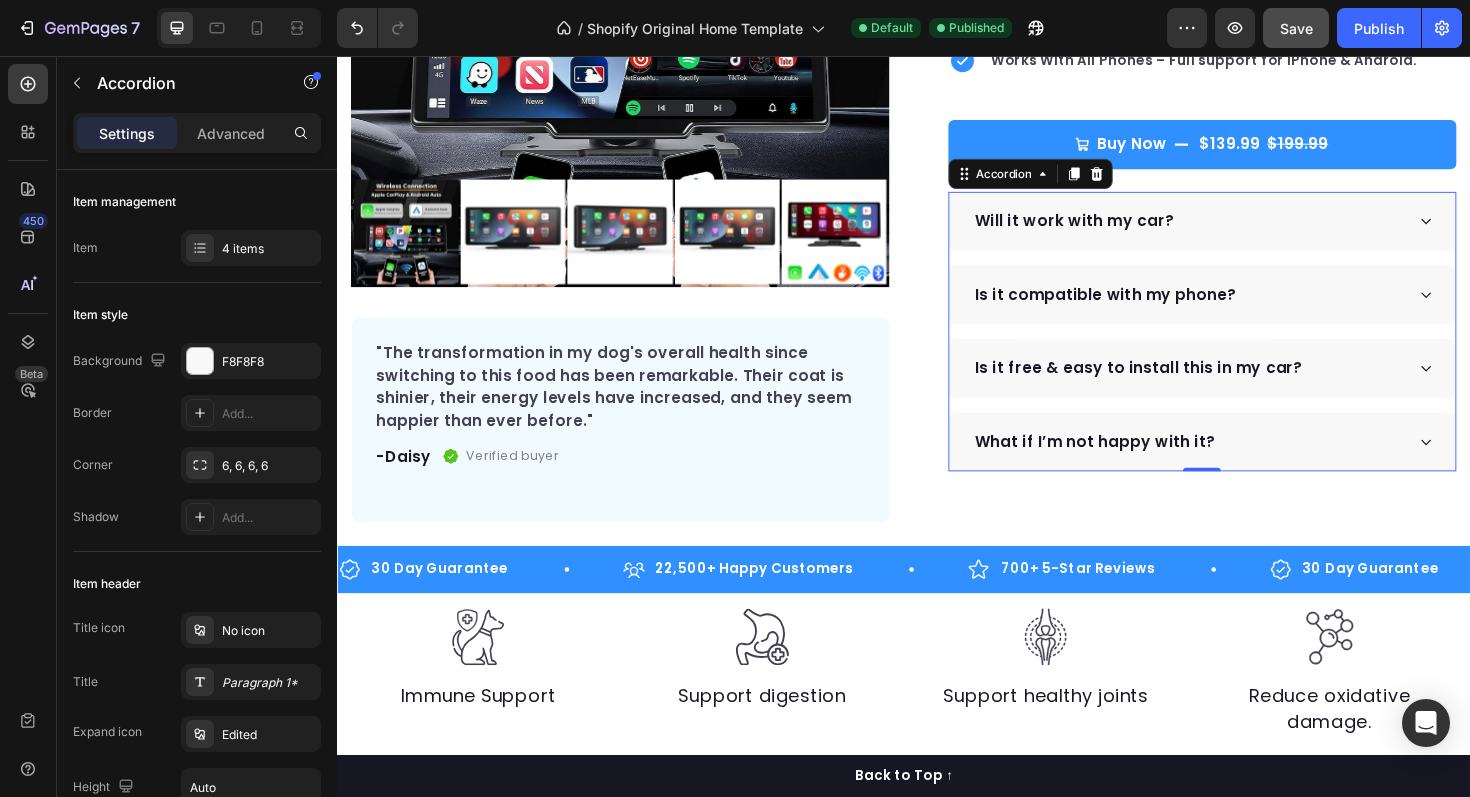 click on "Is it compatible with my phone?" at bounding box center (1253, 309) 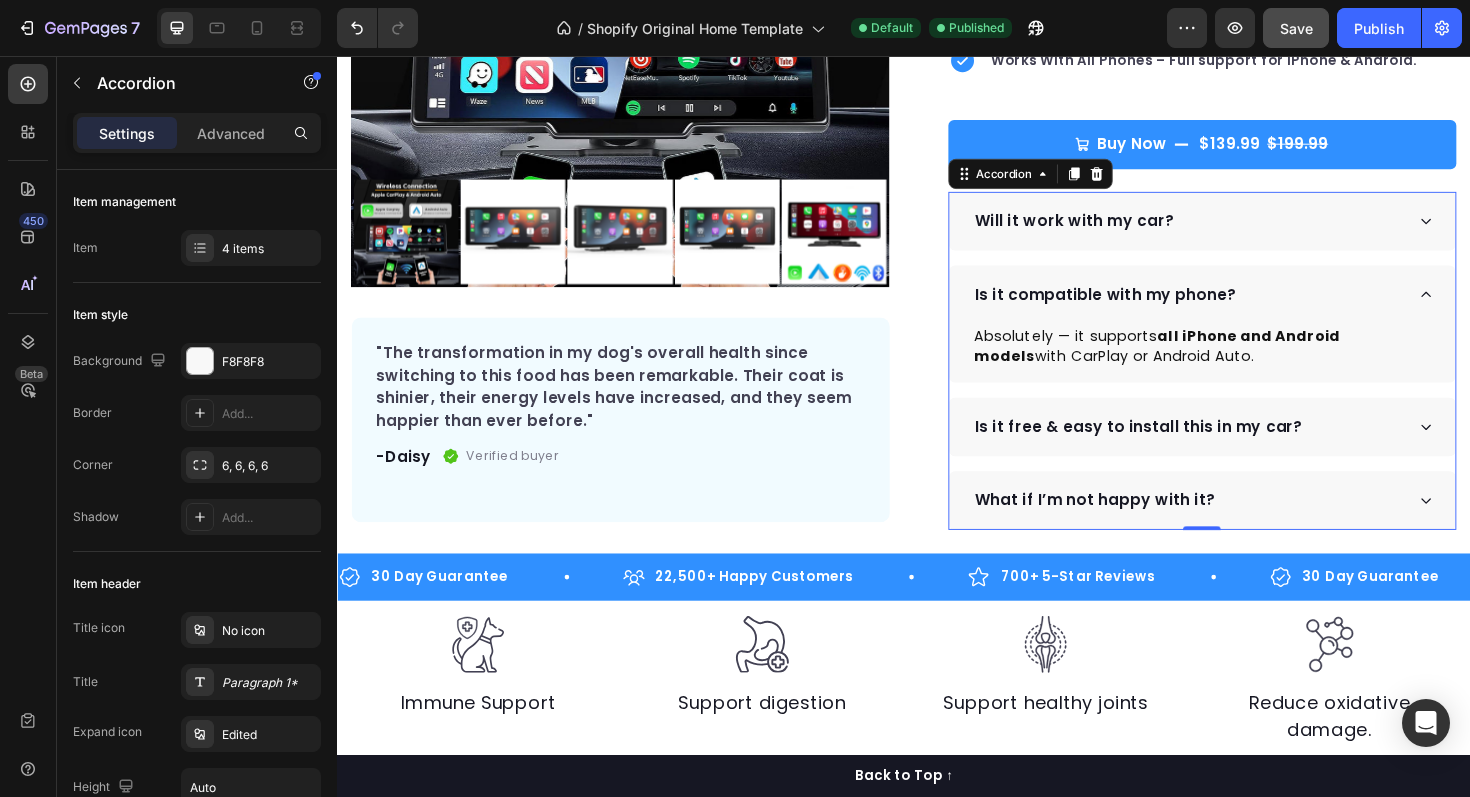 click on "Is it compatible with my phone?" at bounding box center [1253, 309] 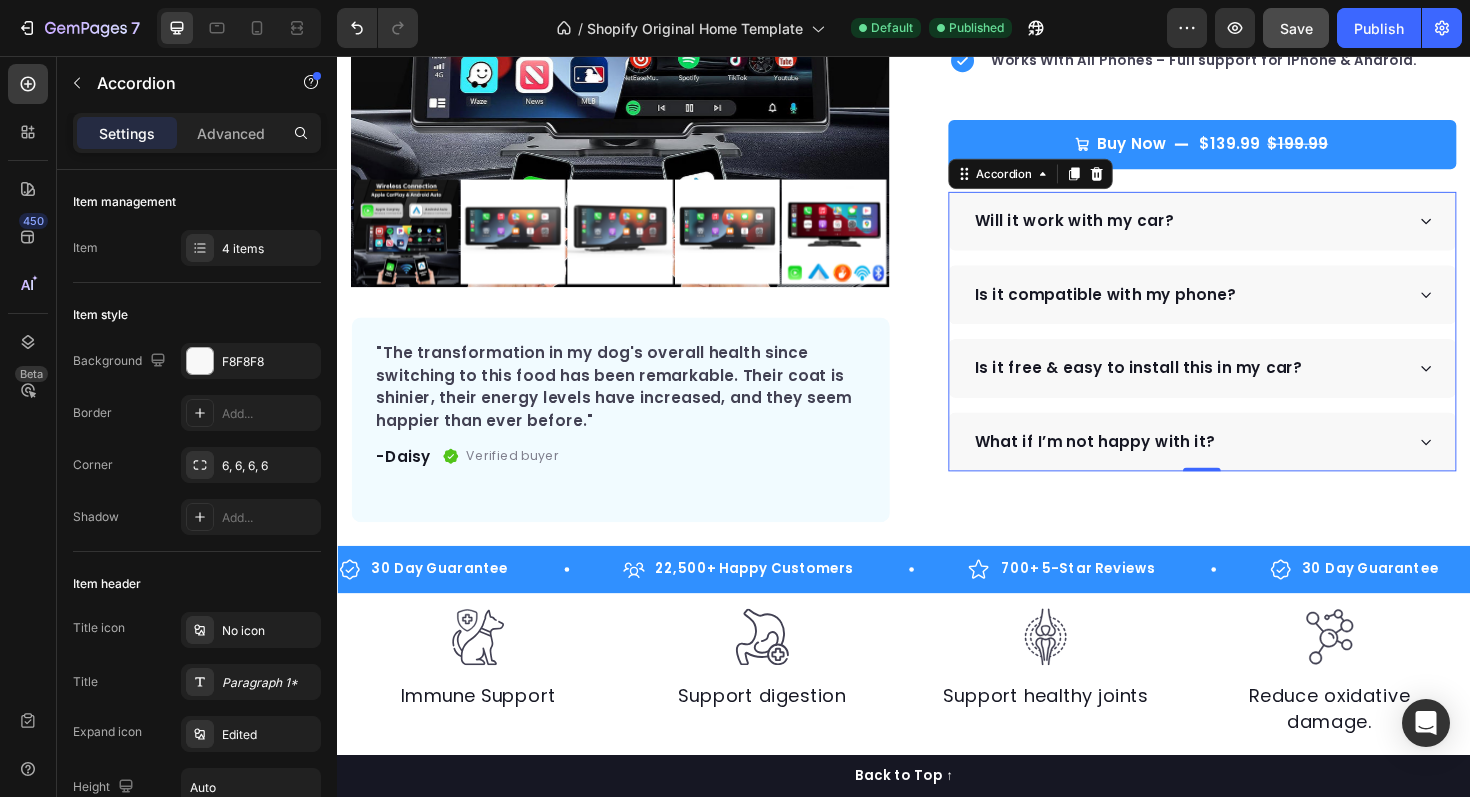 click on "Will it work with my car?" at bounding box center (1253, 231) 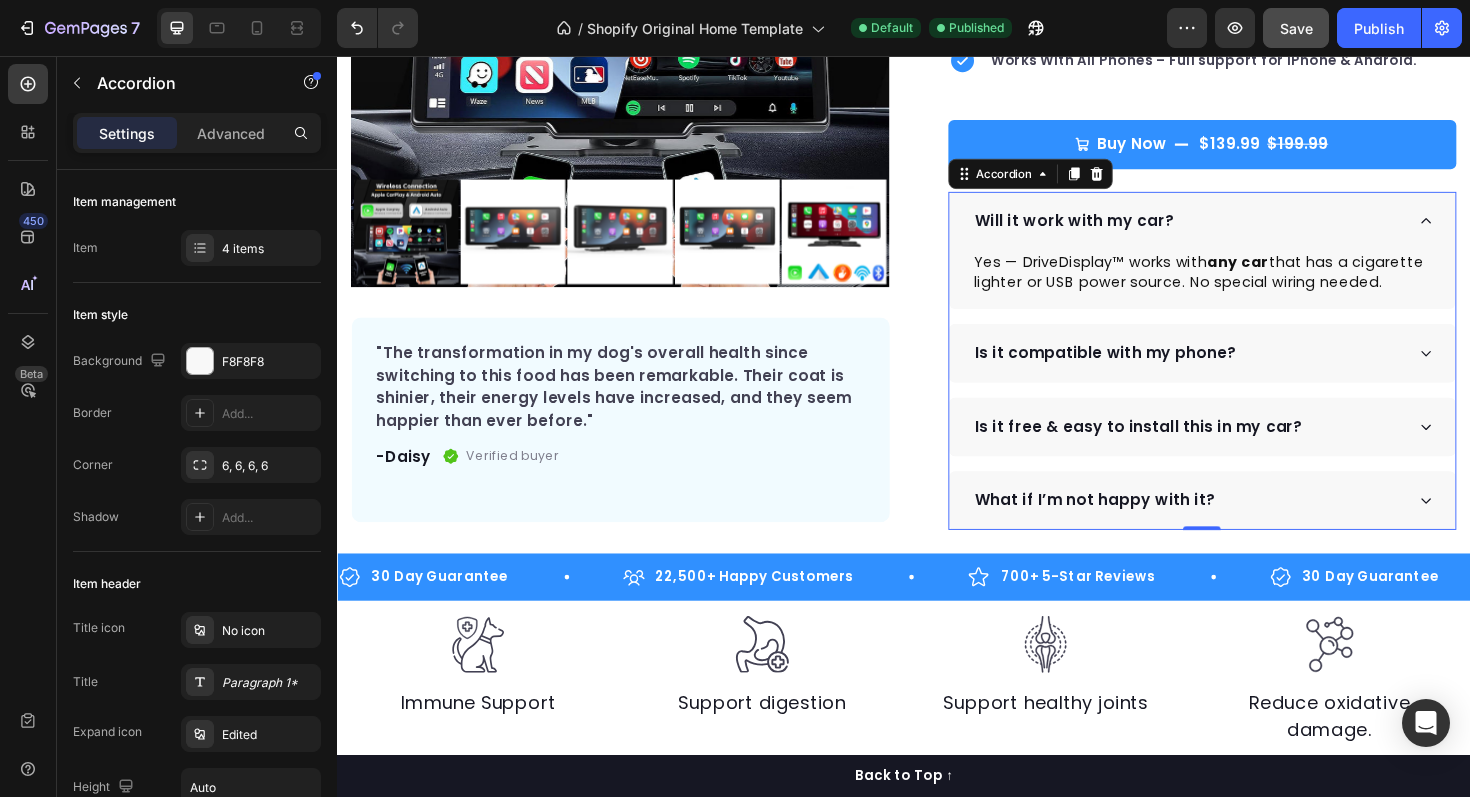 click on "Will it work with my car?" at bounding box center [1253, 231] 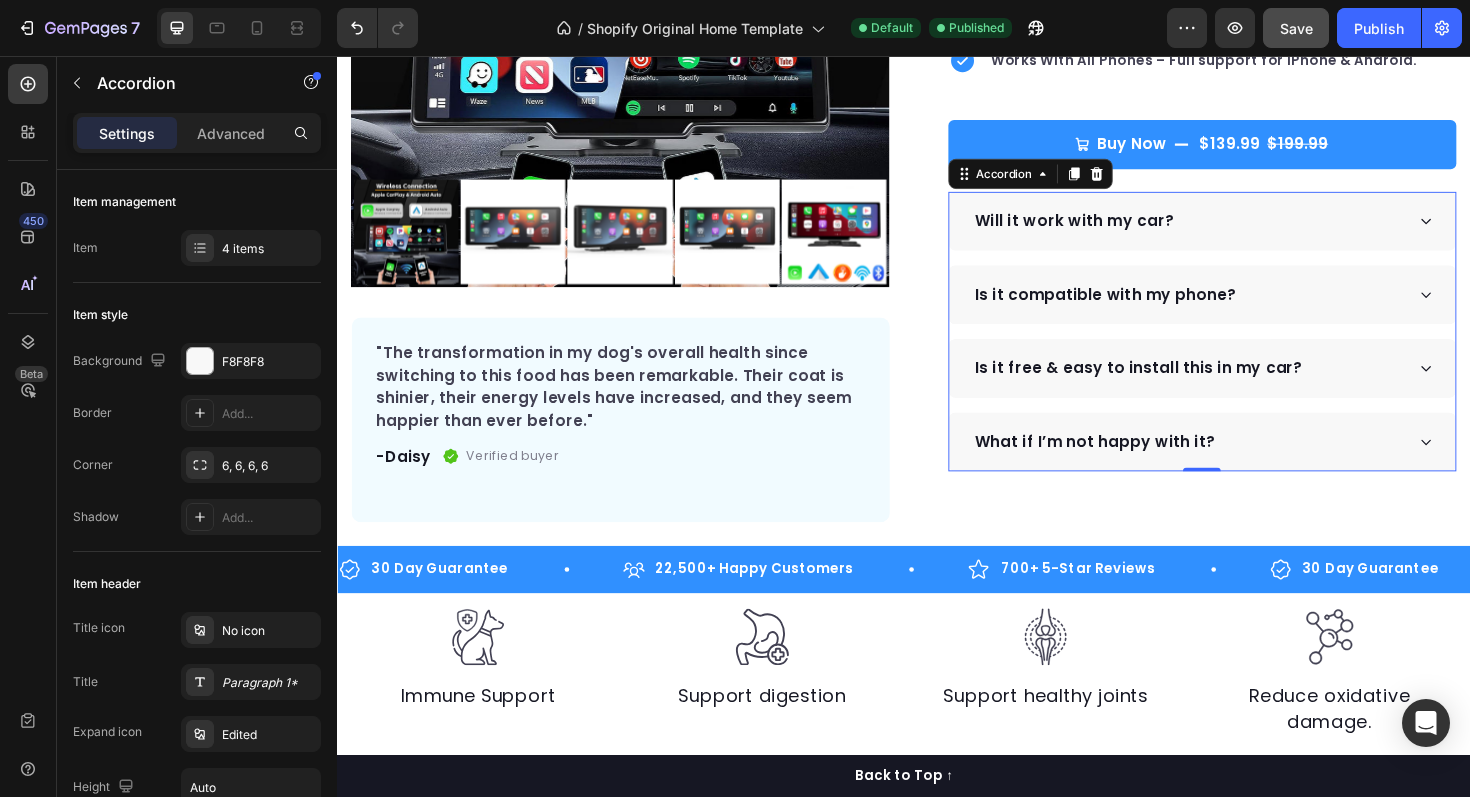 click on "Will it work with my car?" at bounding box center [1253, 231] 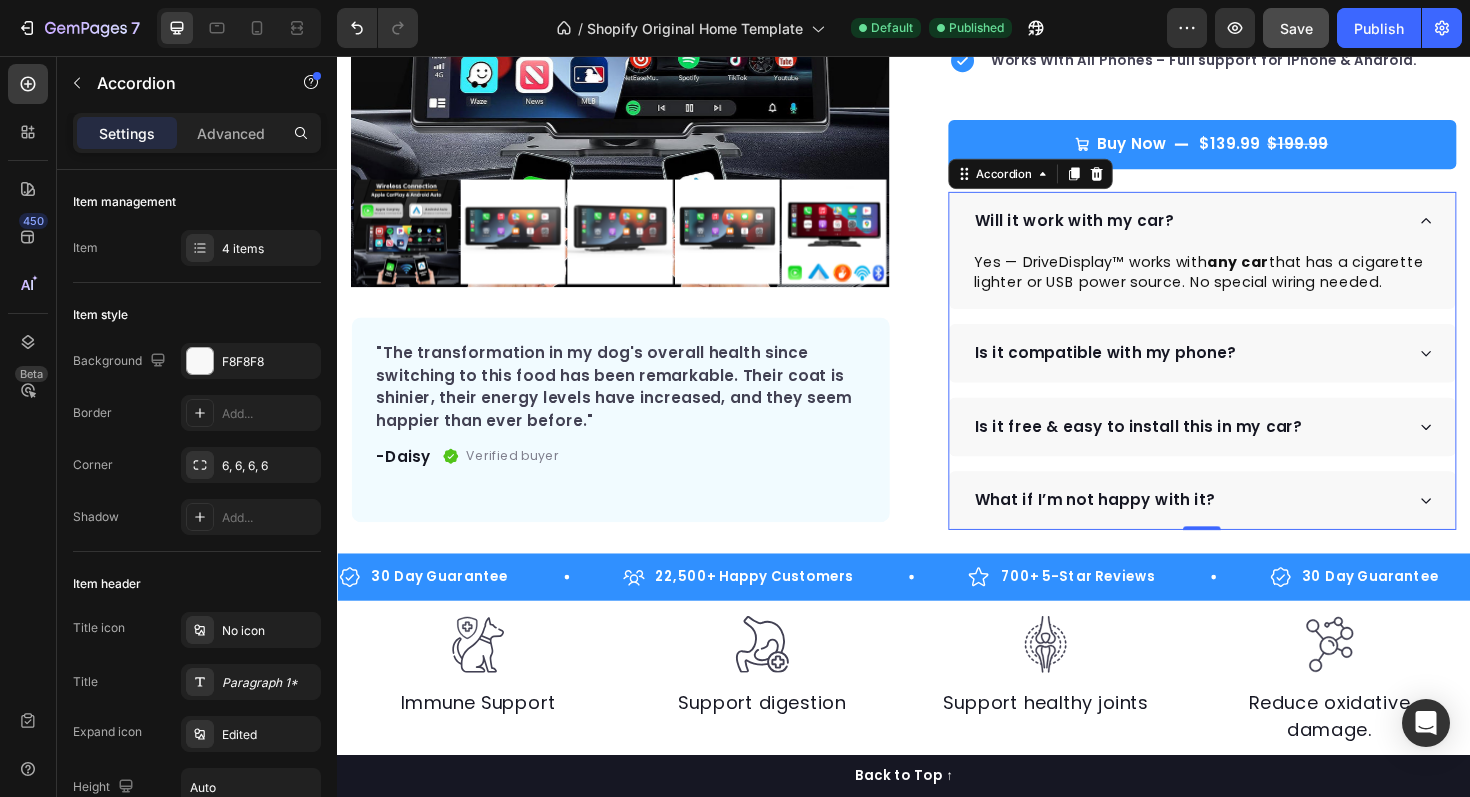 click on "Is it compatible with my phone?" at bounding box center (1253, 371) 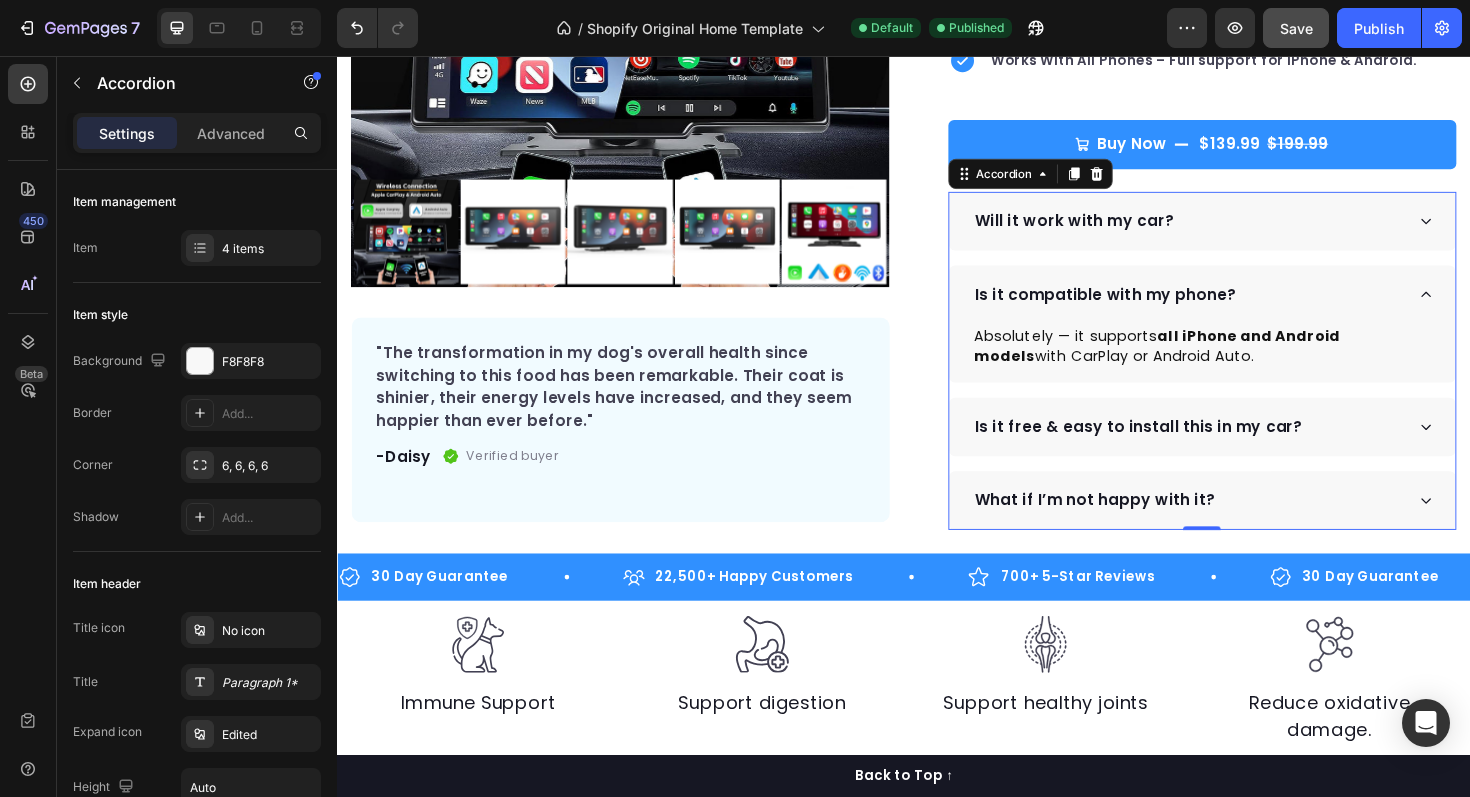 click on "Is it free & easy to install this in my car?" at bounding box center (1238, 449) 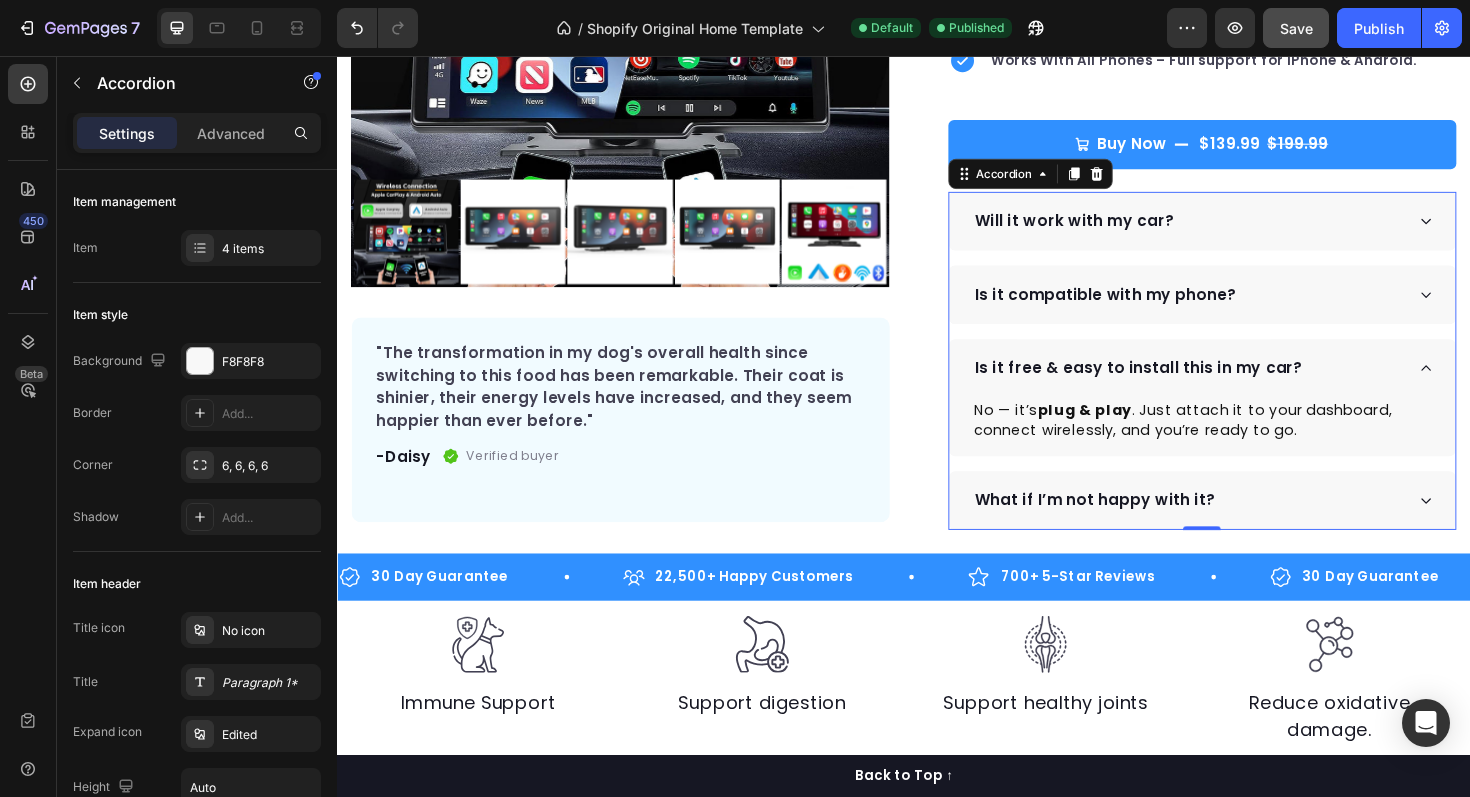 click on "What if I’m not happy with it?" at bounding box center [1238, 527] 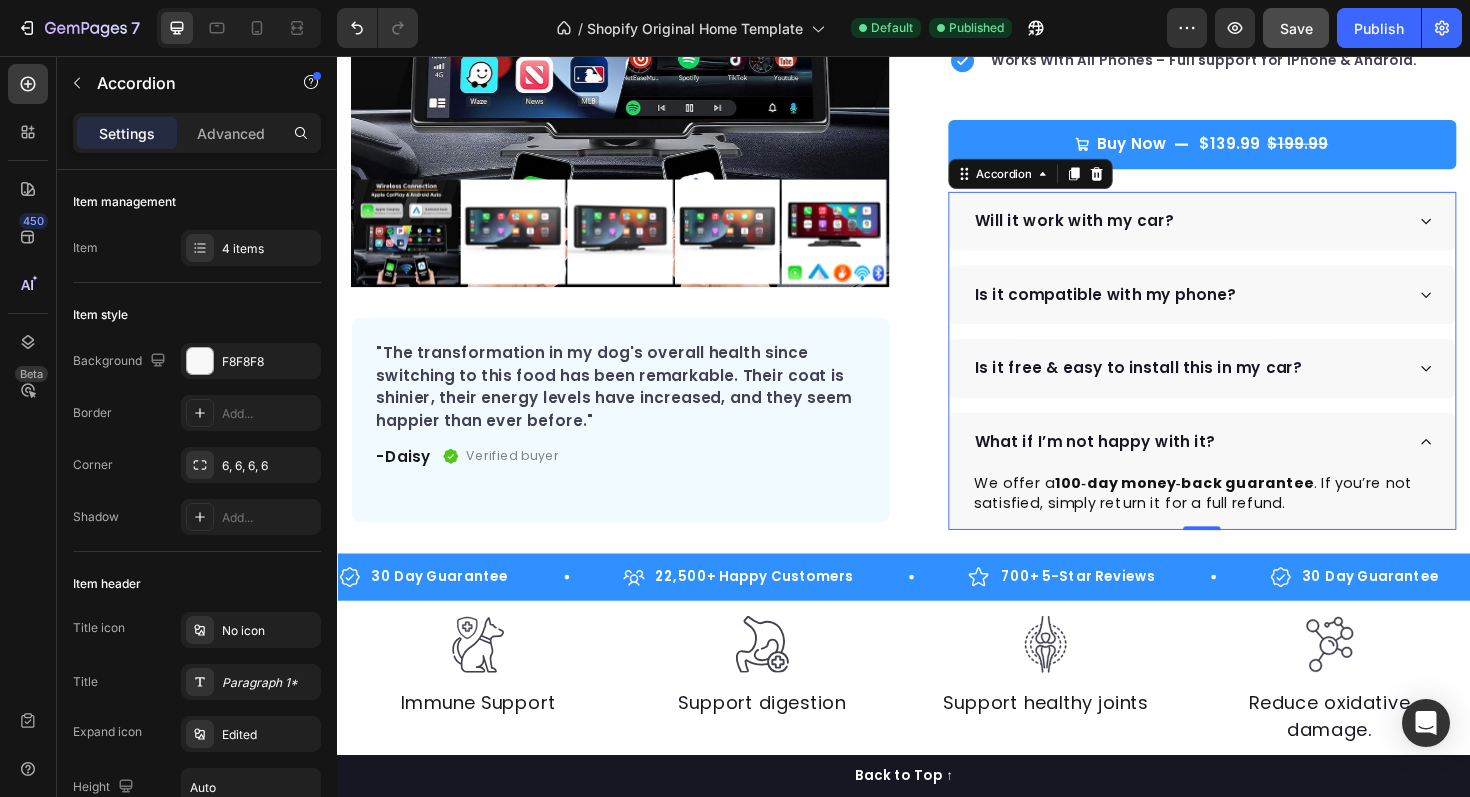 click on "What if I’m not happy with it?" at bounding box center [1238, 465] 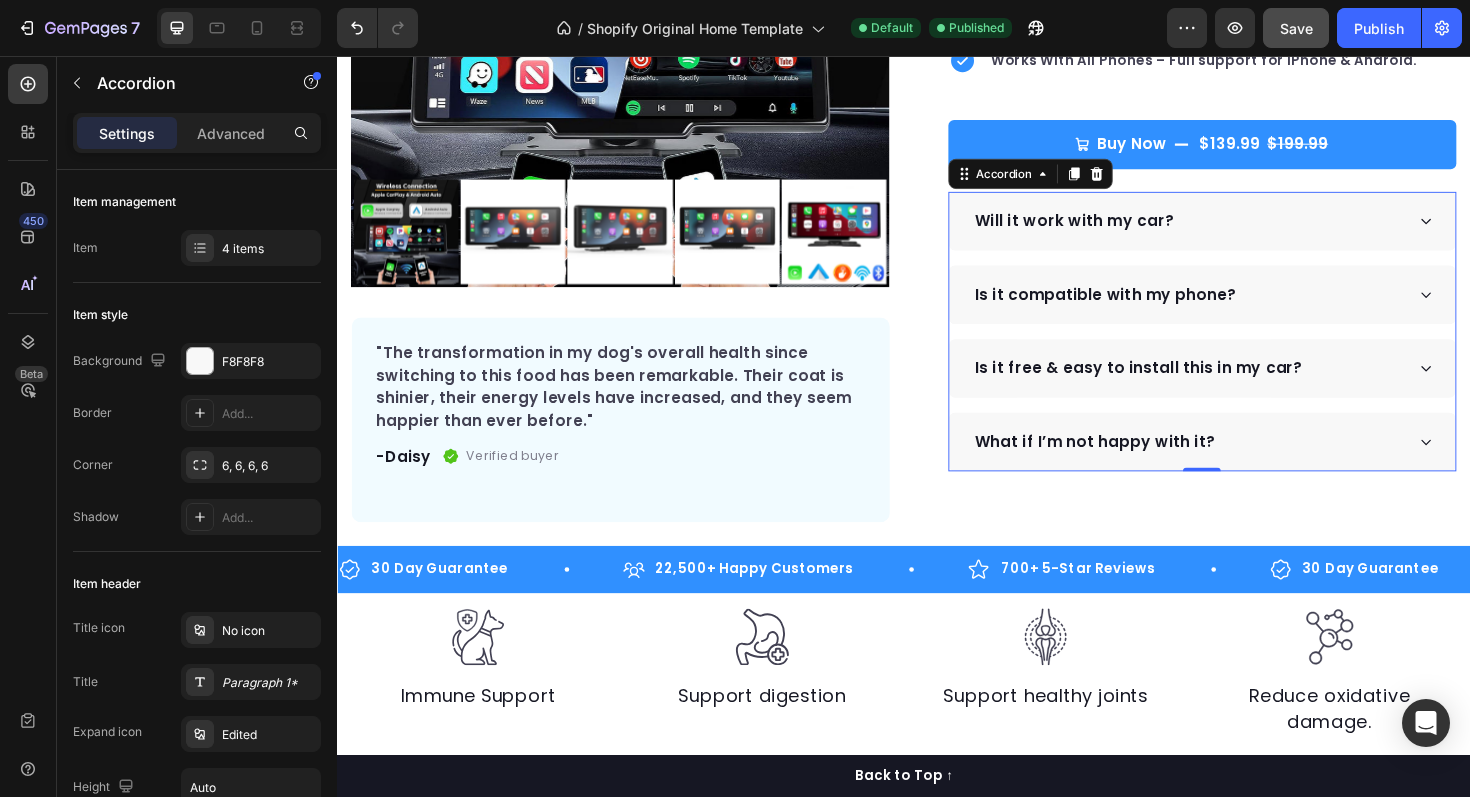 click on "Is it free & easy to install this in my car?" at bounding box center [1238, 387] 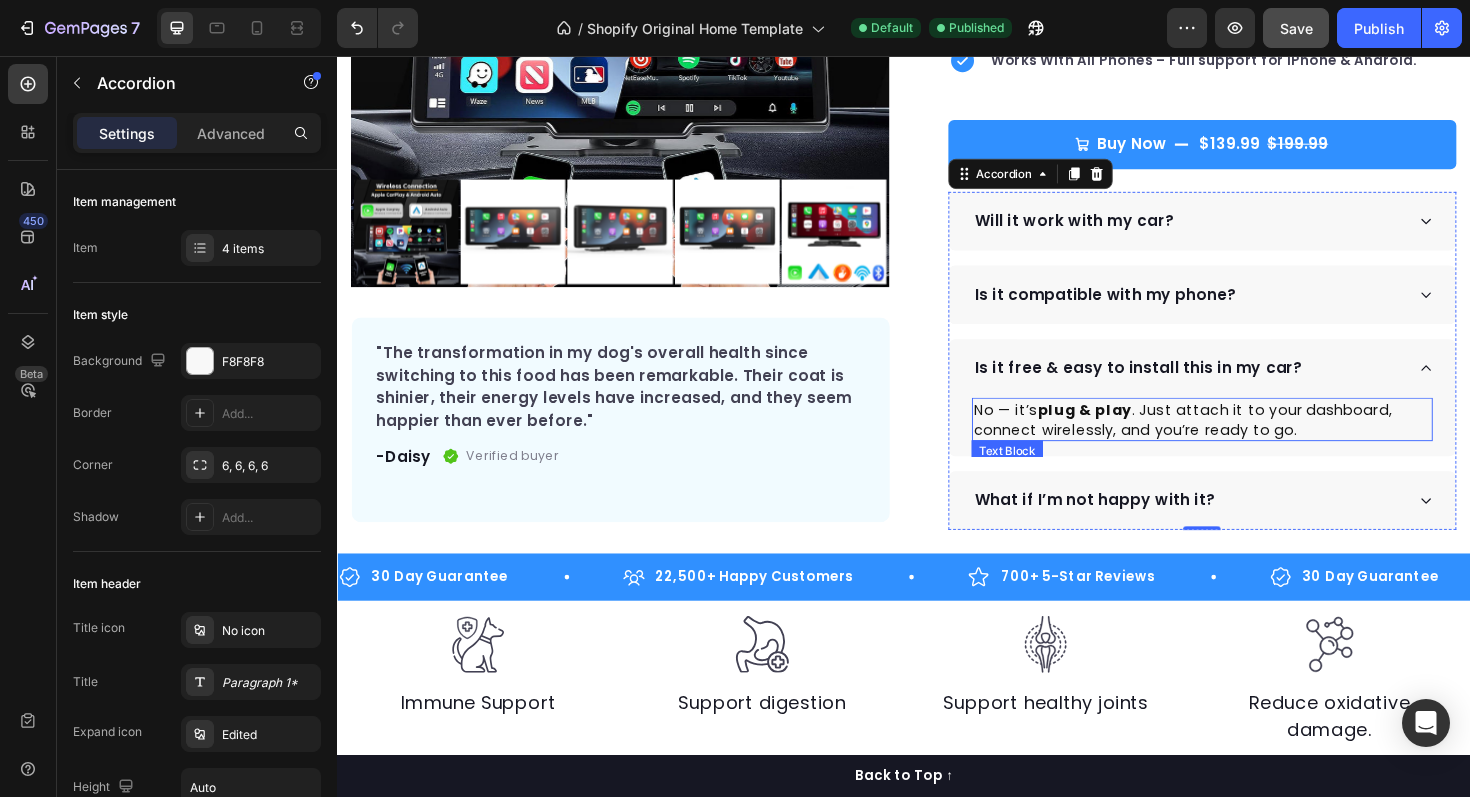 click on "No — it’s  plug & play . Just attach it to your dashboard, connect wirelessly, and you’re ready to go." at bounding box center (1253, 441) 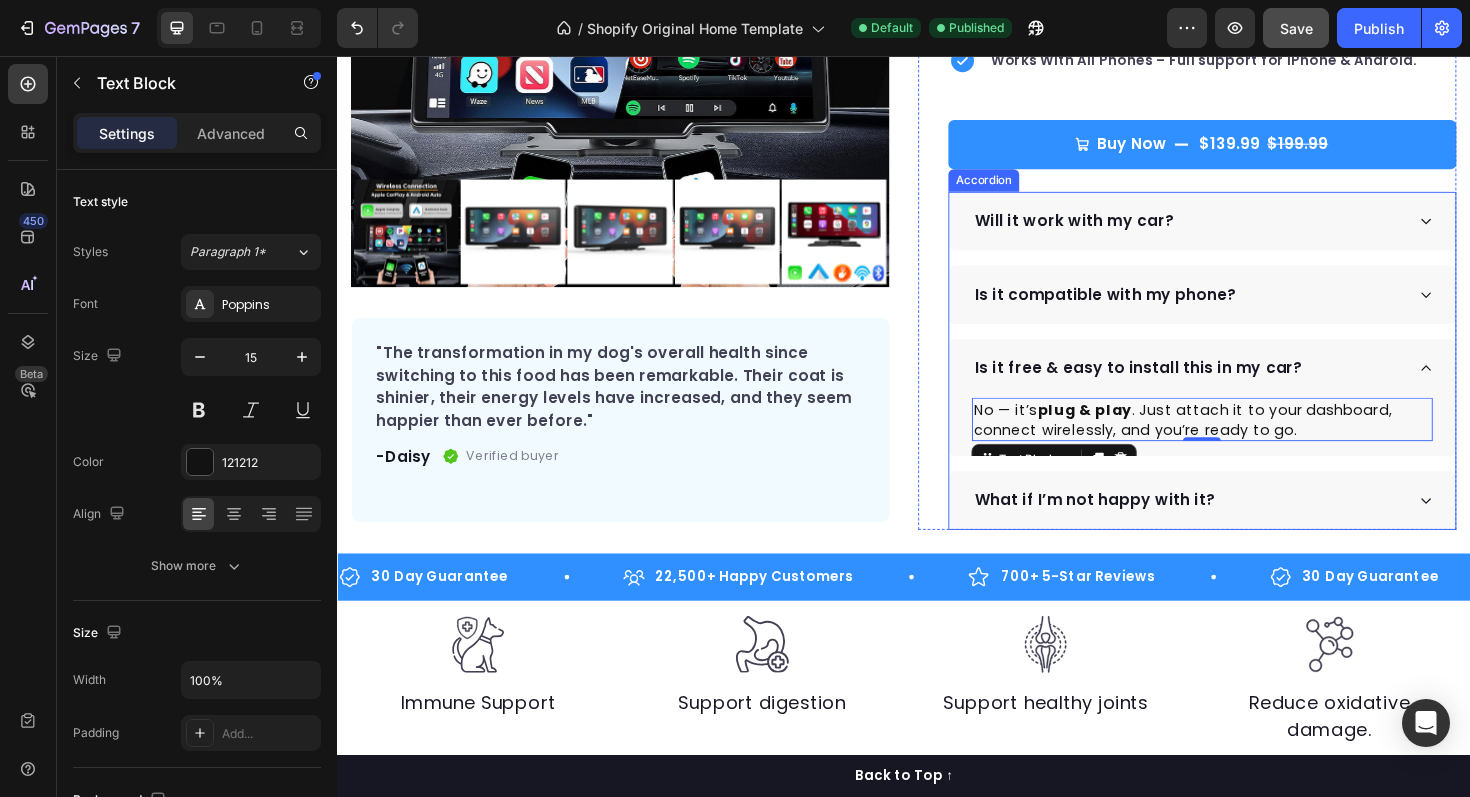 click on "Is it free & easy to install this in my car?" at bounding box center (1185, 387) 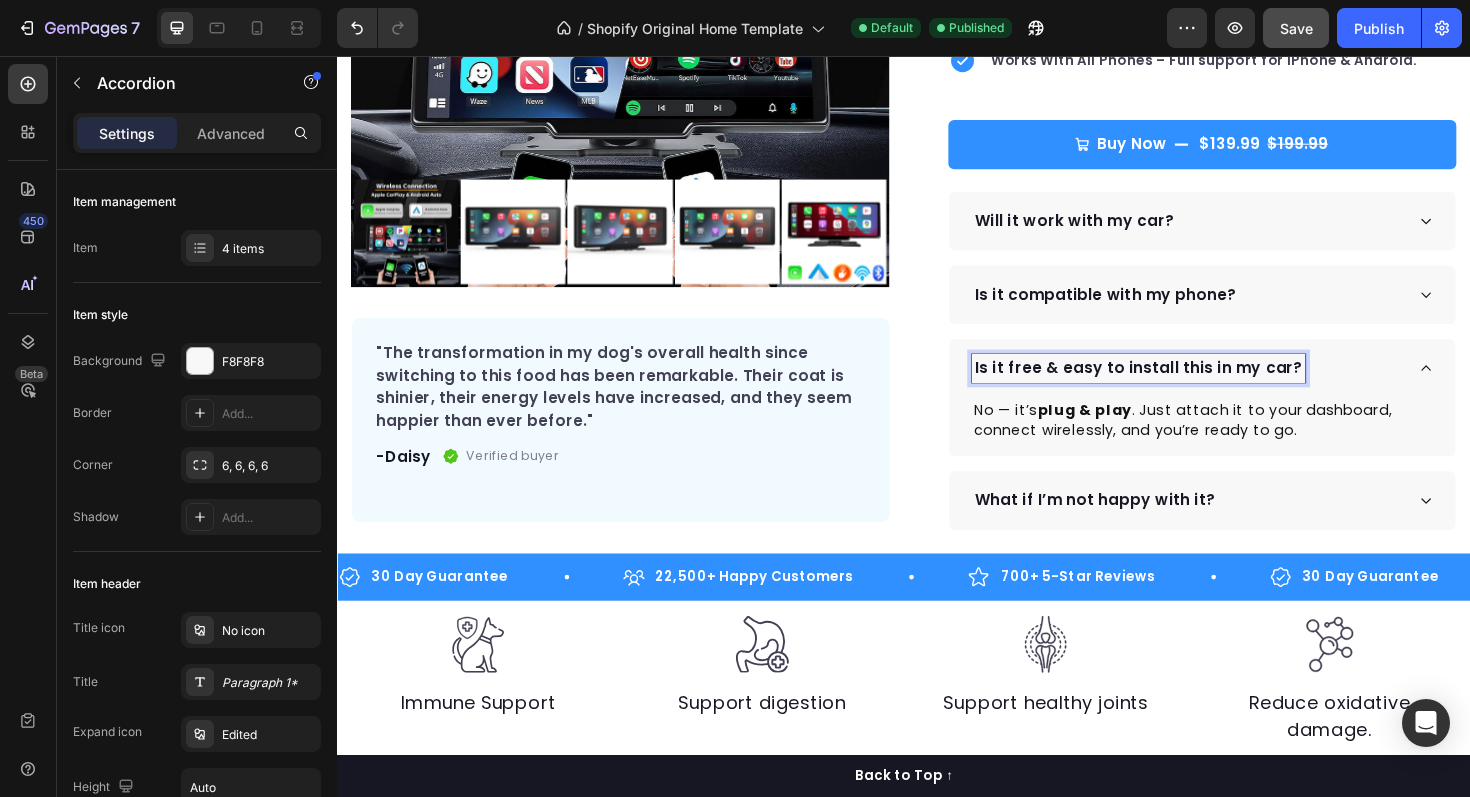click on "Is it free & easy to install this in my car?" at bounding box center (1185, 387) 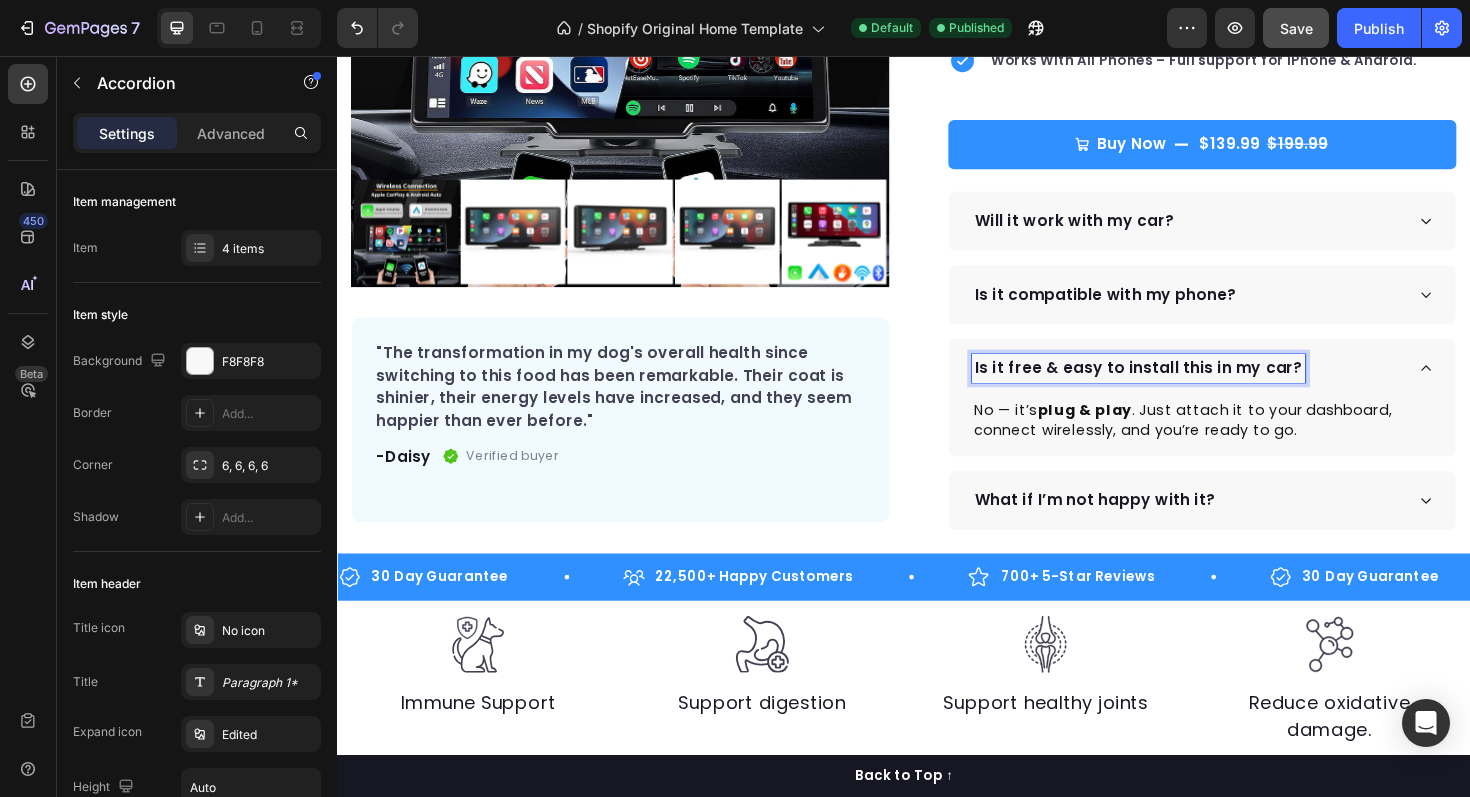click on "Is it free & easy to install this in my car?" at bounding box center (1185, 387) 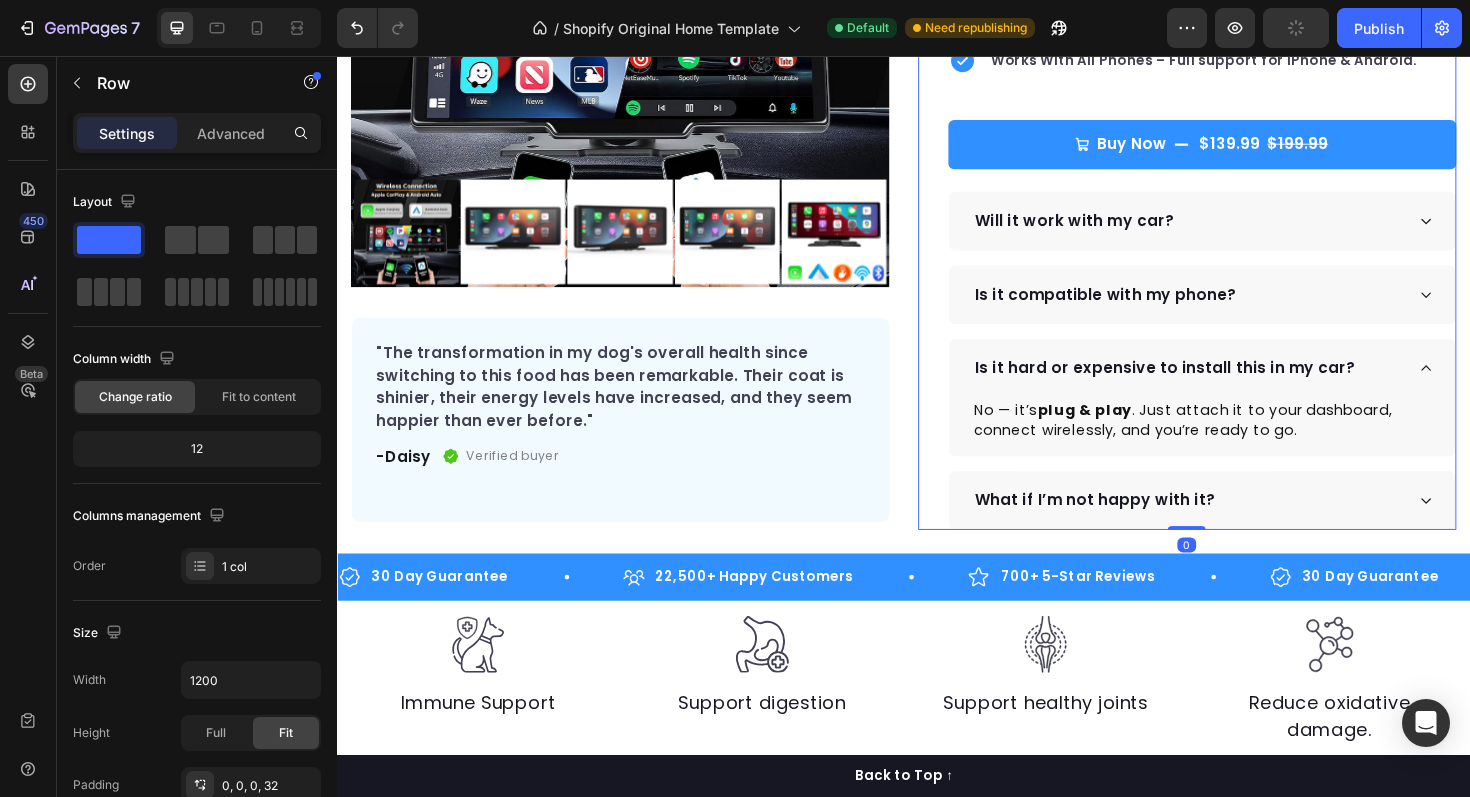 click on "Icon
Icon
Icon
Icon
Icon Icon List Hoz Rated 4.9 | 1,250+ Bought This Month Text block Row DriveDisplay™ Product Title This easy-to-setup touchscreen makes checking maps, playing music, reverse parking and many more - effortless. Text block
Easy to setup – No tools, no mechanic, ready in minutes.
100 Day Guarantee - Full refund if you're not satisfied
Smooth Experience - High-quality screen & Intuitive UI
Easier Parking - Has a parking assist camera (front & behind)
Works With All Phones – Full support for iPhone & Android. Item list
Buy Now
$139.99 $199.99 Product Cart Button Perfect for sensitive tummies Supercharge immunity System Bursting with protein, vitamins, and minerals Supports strong muscles, increases bone strength Item list
Will it work with my car?
plug & play" at bounding box center (1237, 144) 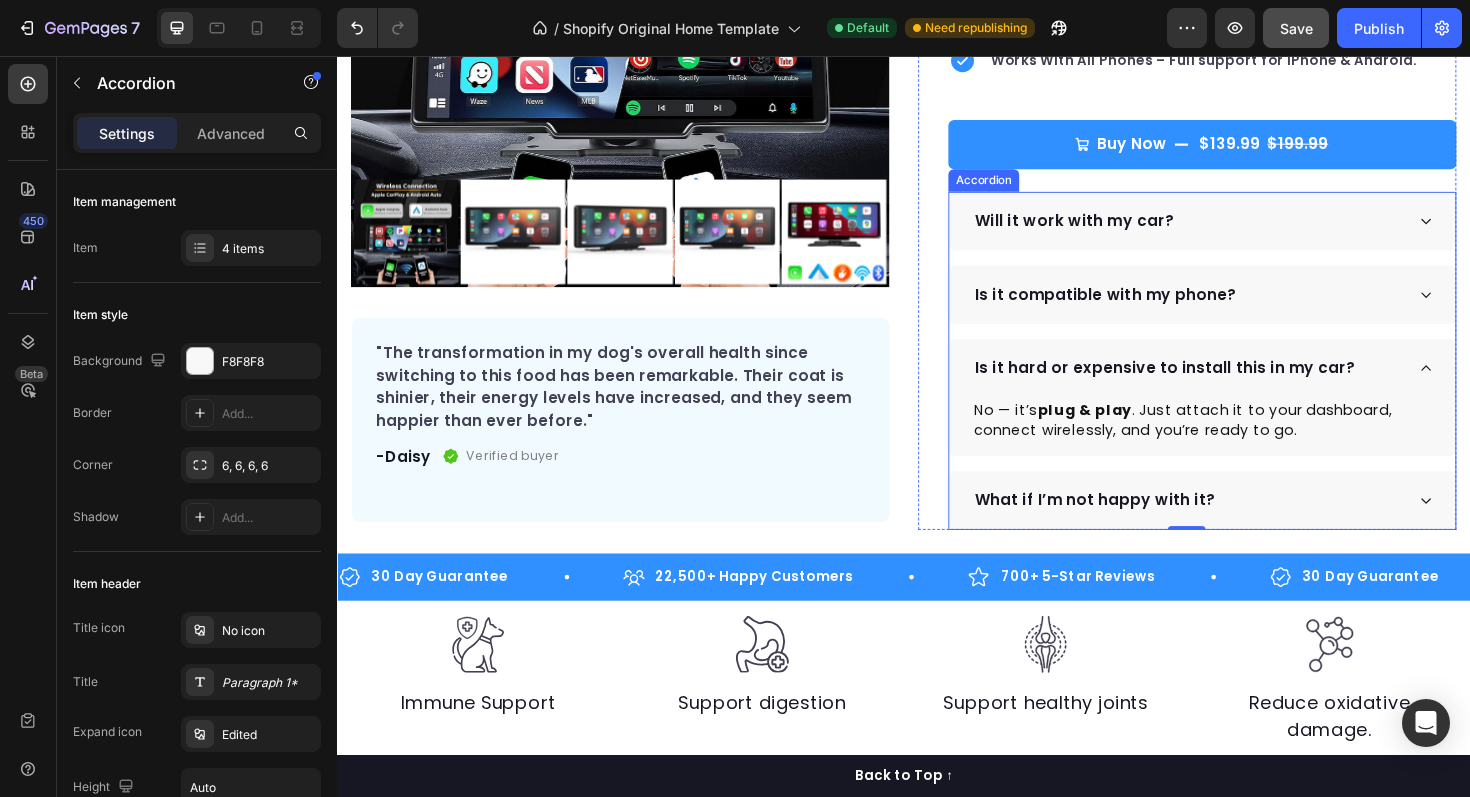 click on "What if I’m not happy with it?" at bounding box center (1238, 527) 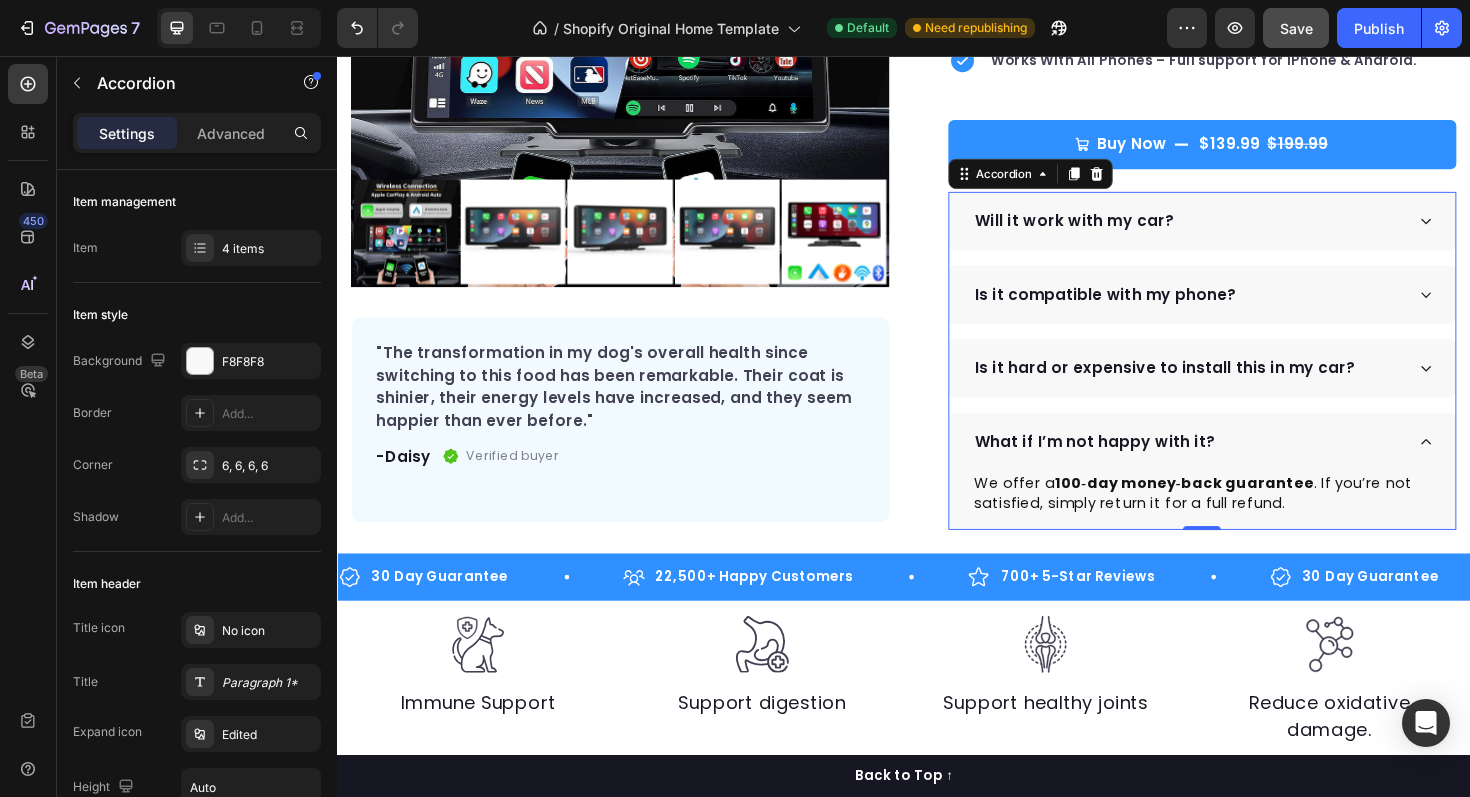 click on "What if I’m not happy with it?" at bounding box center (1238, 465) 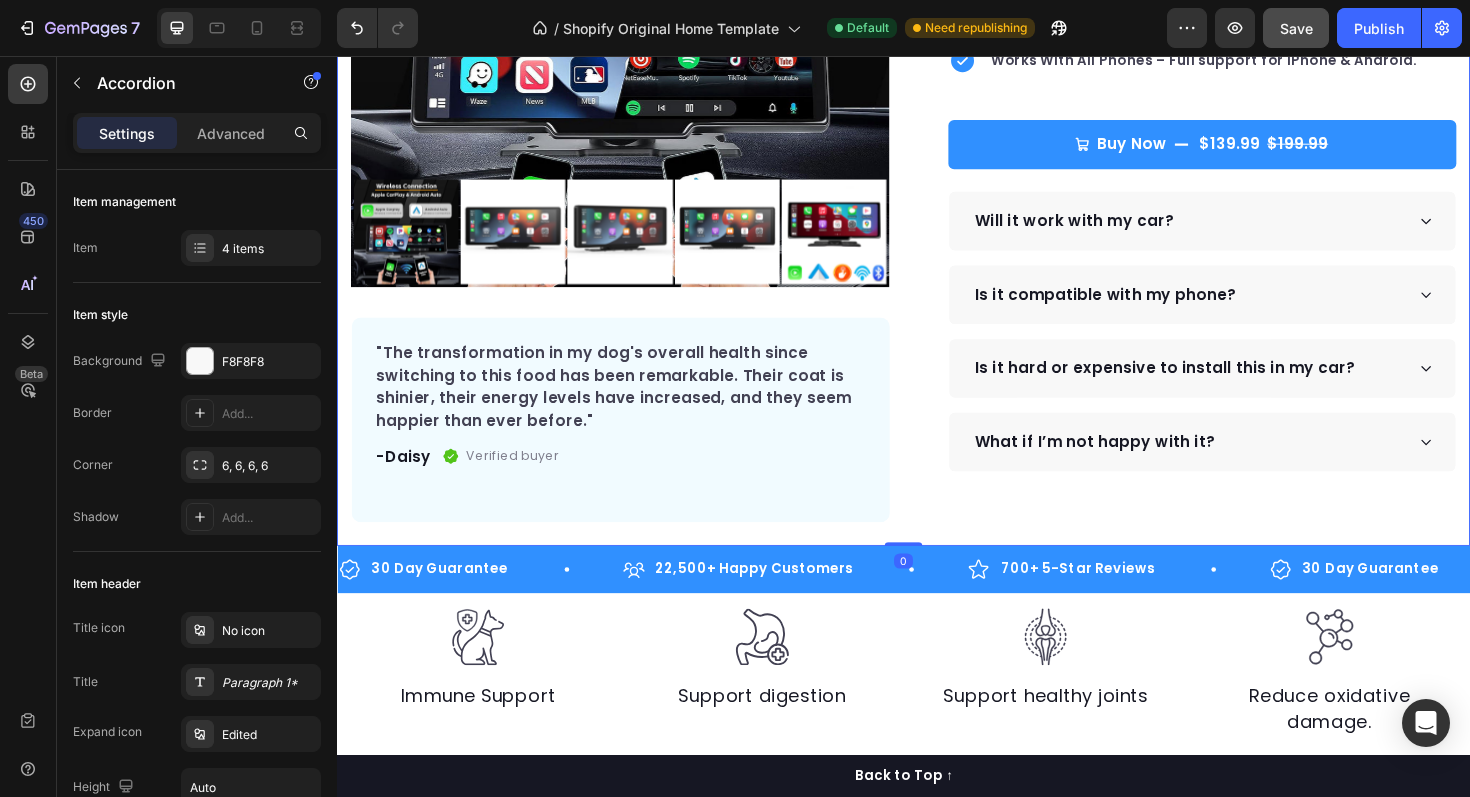 click on "Product Images "The transformation in my dog's overall health since switching to this food has been remarkable. Their coat is shinier, their energy levels have increased, and they seem happier than ever before." Text block -[NAME] Text block
Verified buyer Item list Row Row "My dog absolutely loves this food! It's clear that the taste and quality are top-notch."  -[NAME] Text block Row Row
Icon
Icon
Icon
Icon
Icon Icon List Hoz Rated 4.9 | 1,250+ Bought This Month Text block Row DriveDisplay™ Product Title This easy-to-setup touchscreen makes checking maps, playing music, reverse parking and many more - effortless. Text block
Easy to setup – No tools, no mechanic, ready in minutes.
100 Day Guarantee - Full refund if you're not satisfied
Smooth Experience - High-quality screen & Intuitive UI
Item list
Buy Now" at bounding box center (937, 129) 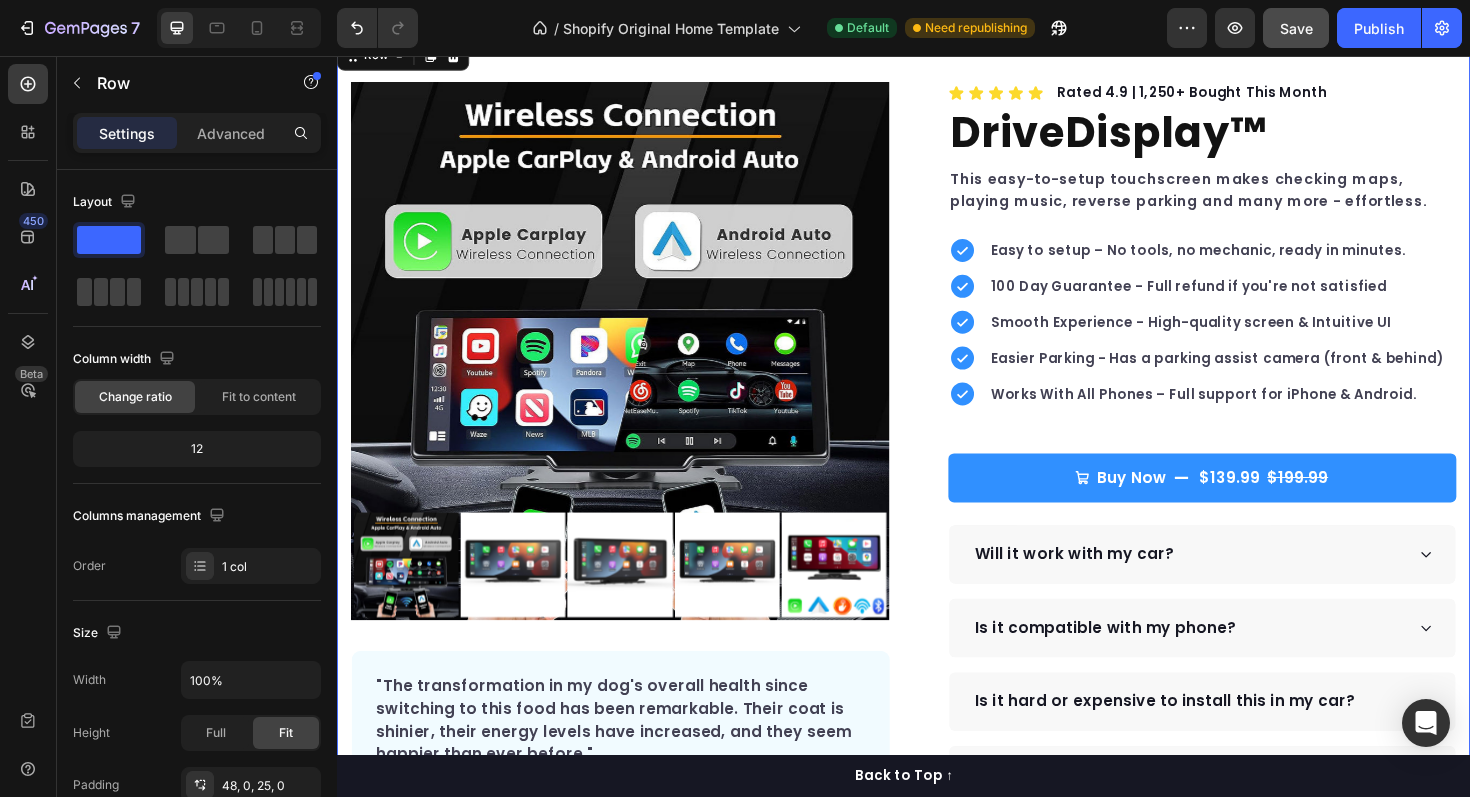 scroll, scrollTop: 0, scrollLeft: 0, axis: both 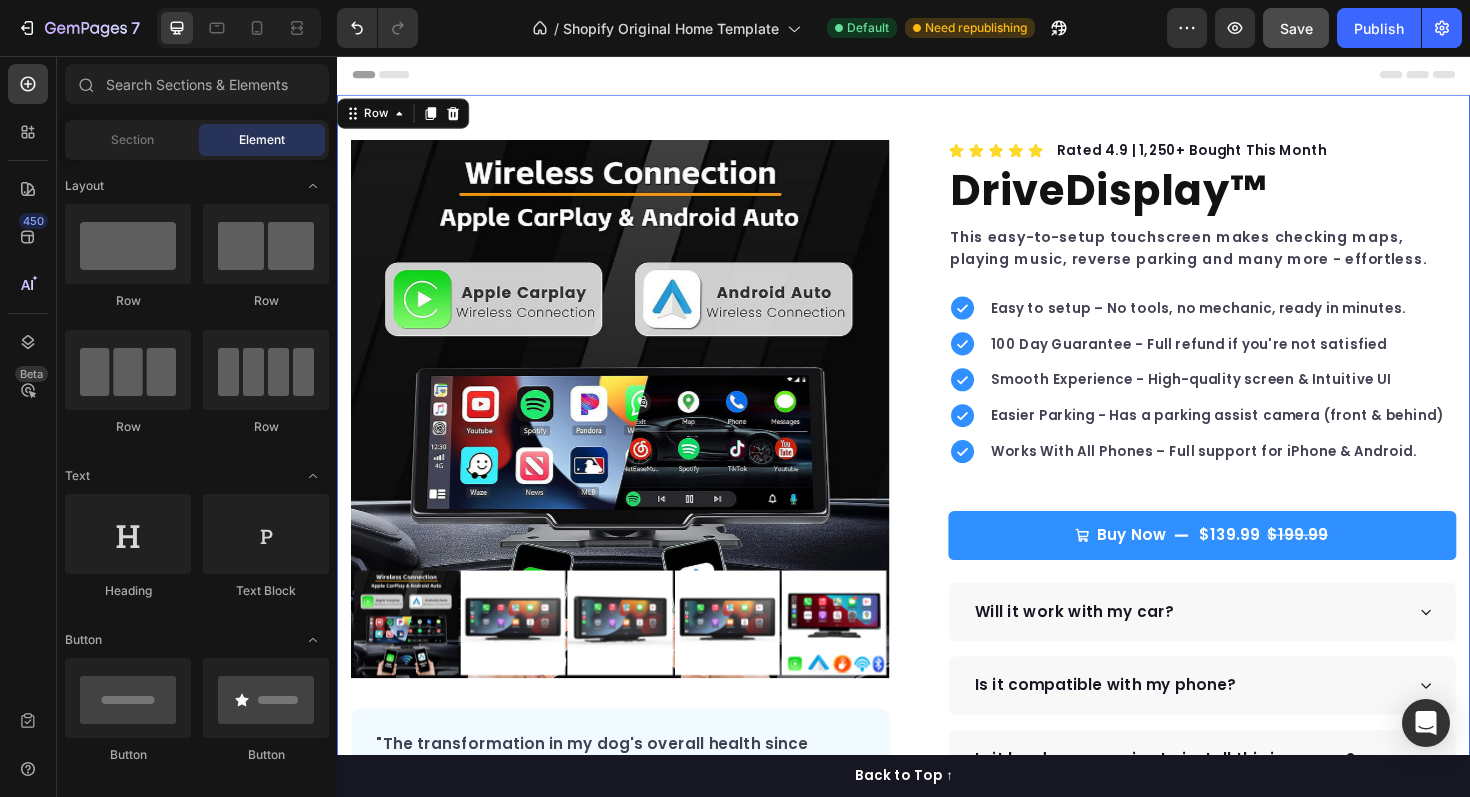 click at bounding box center [937, 76] 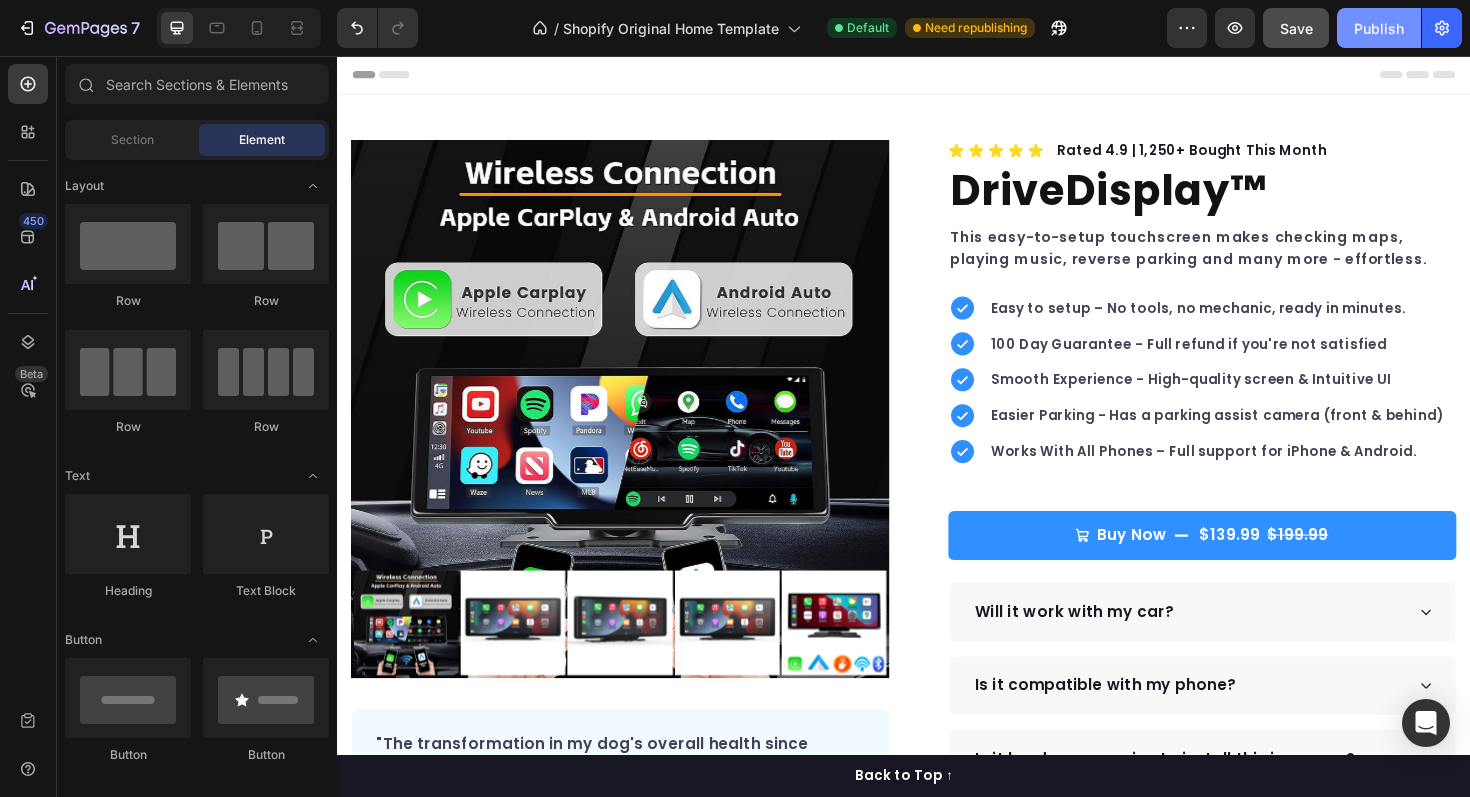 click on "Publish" 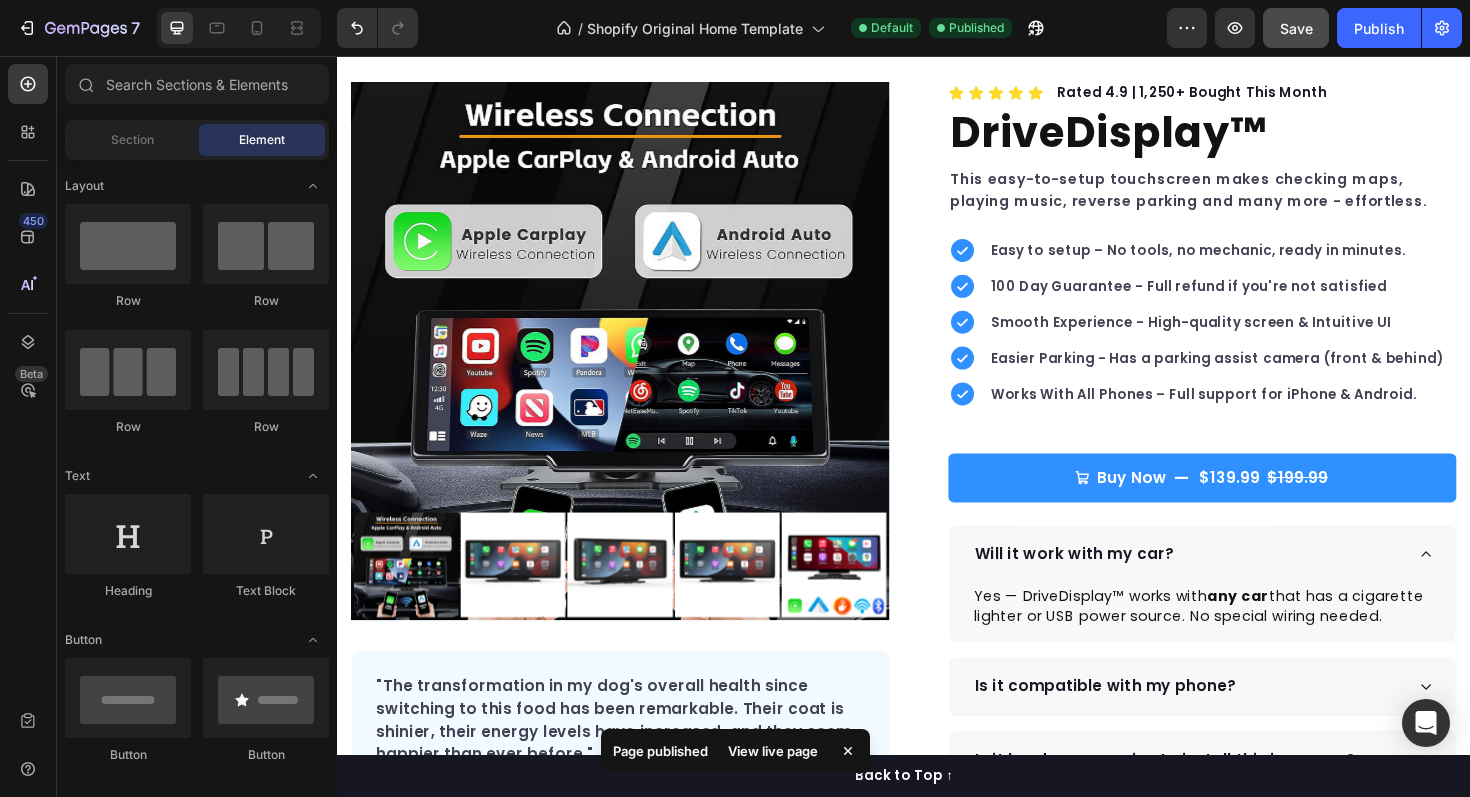 scroll, scrollTop: 0, scrollLeft: 0, axis: both 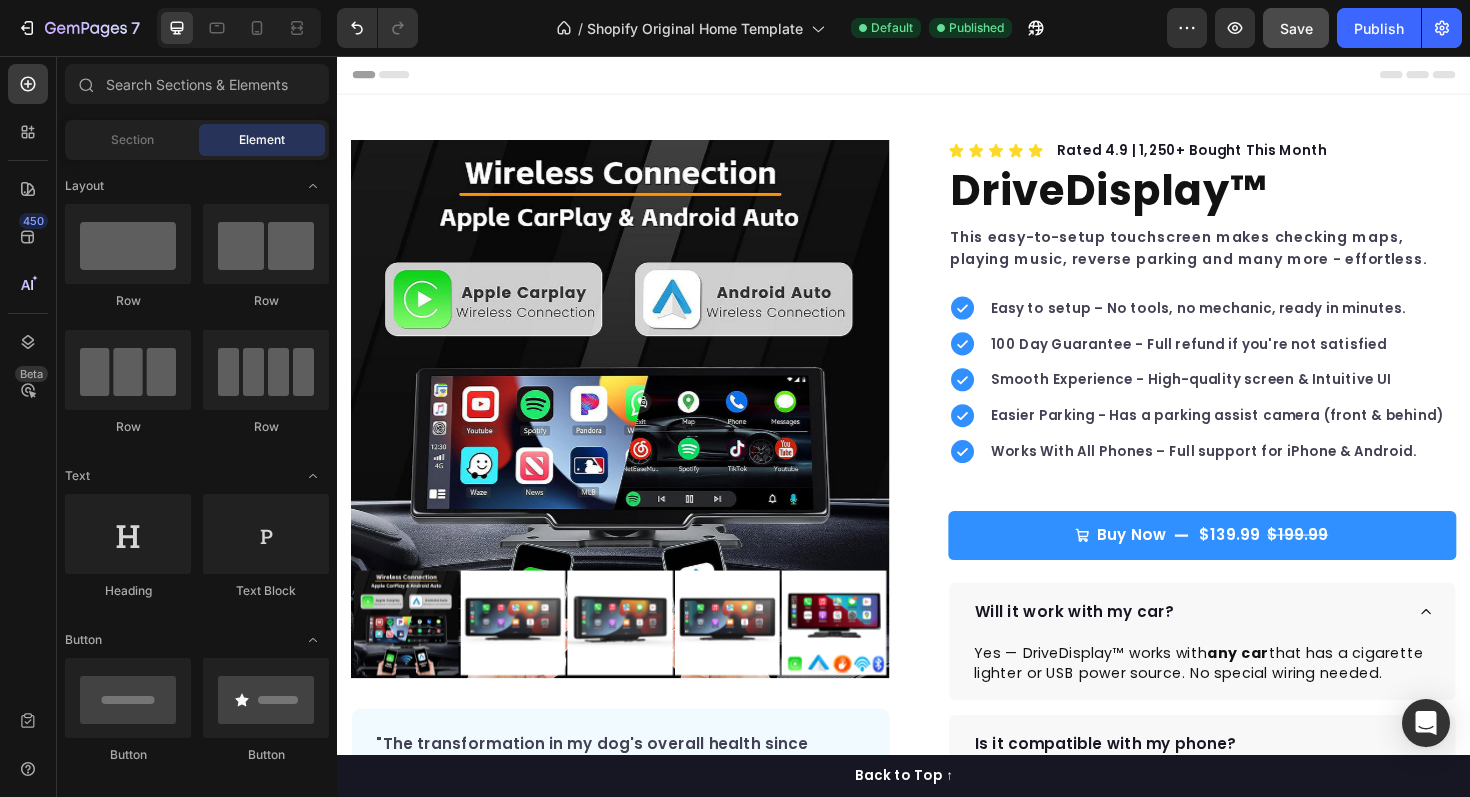 click on "/  Shopify Original Home Template Default Published" 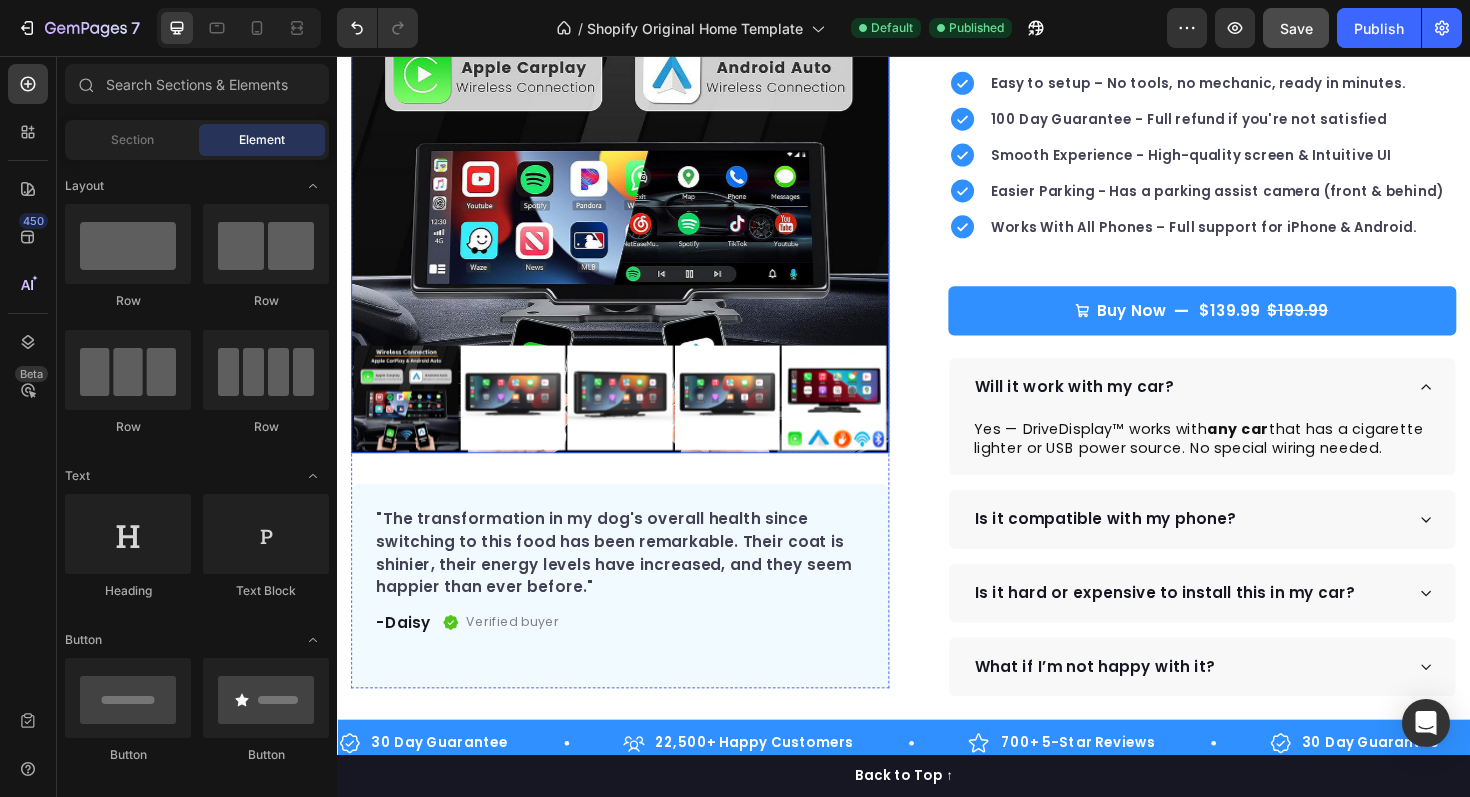 scroll, scrollTop: 434, scrollLeft: 0, axis: vertical 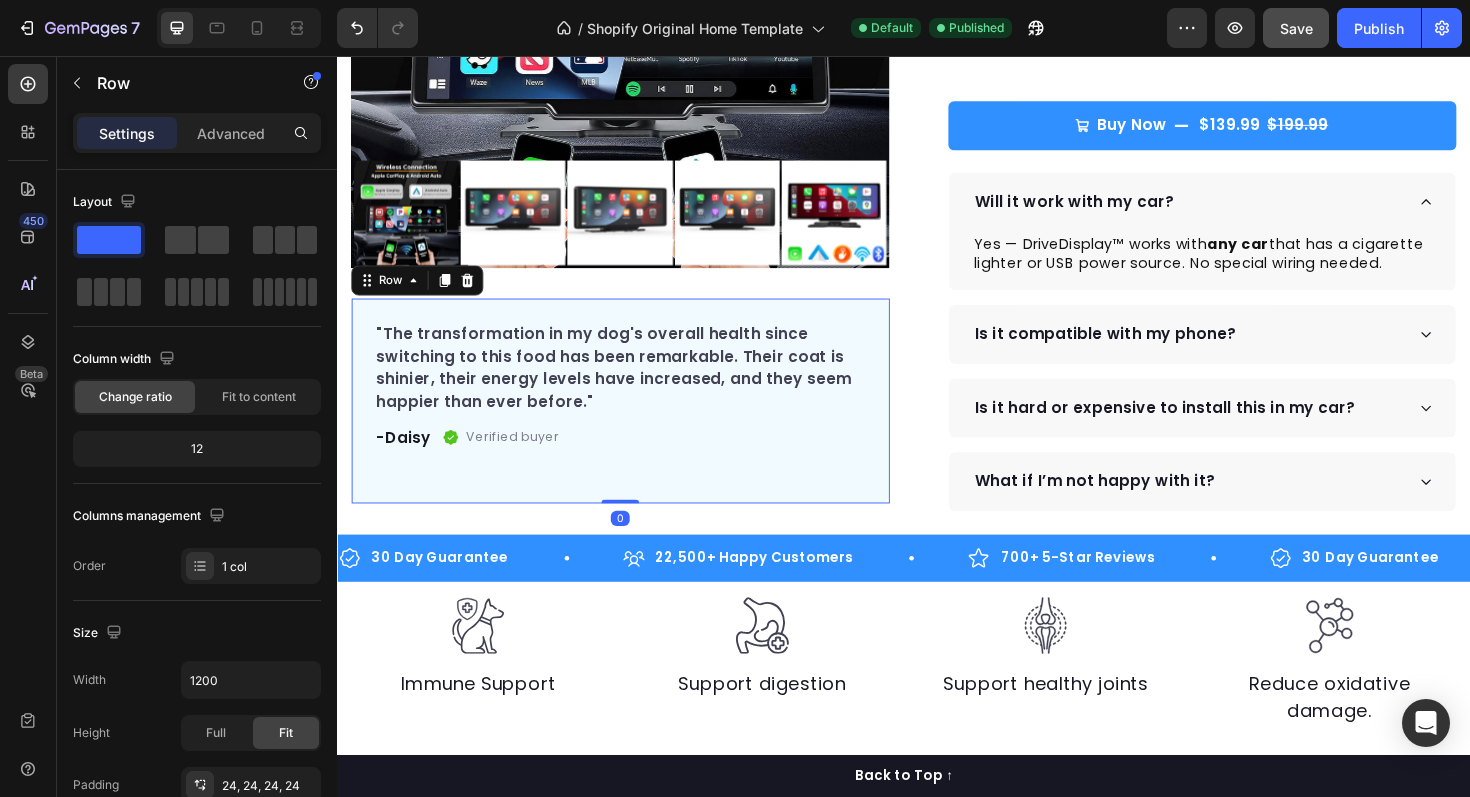 click on ""The transformation in my dog's overall health since switching to this food has been remarkable. Their coat is shinier, their energy levels have increased, and they seem happier than ever before." Text block -Daisy Text block
Verified buyer Item list Row Row   0" at bounding box center (637, 421) 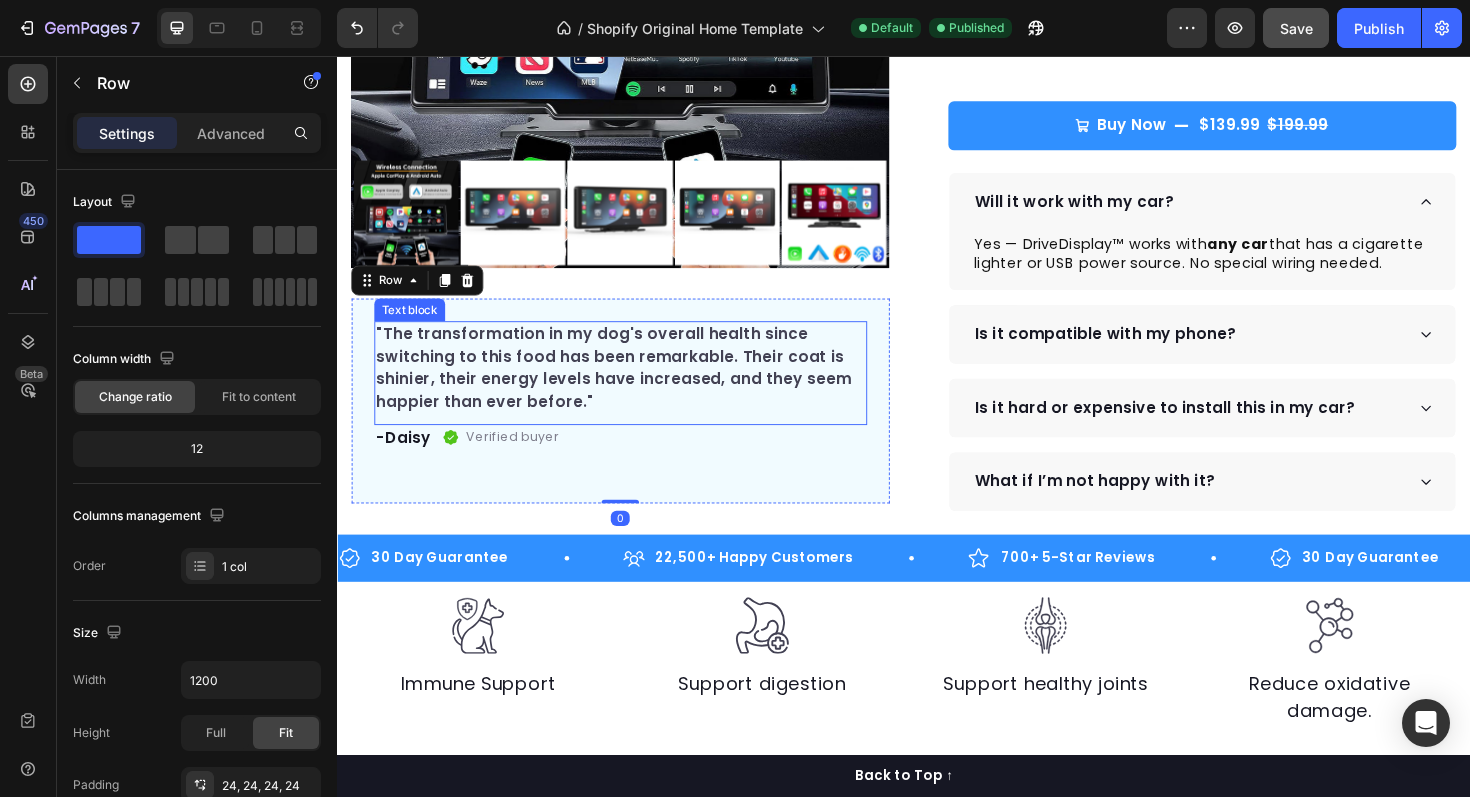 click on ""The transformation in my dog's overall health since switching to this food has been remarkable. Their coat is shinier, their energy levels have increased, and they seem happier than ever before."" at bounding box center [637, 387] 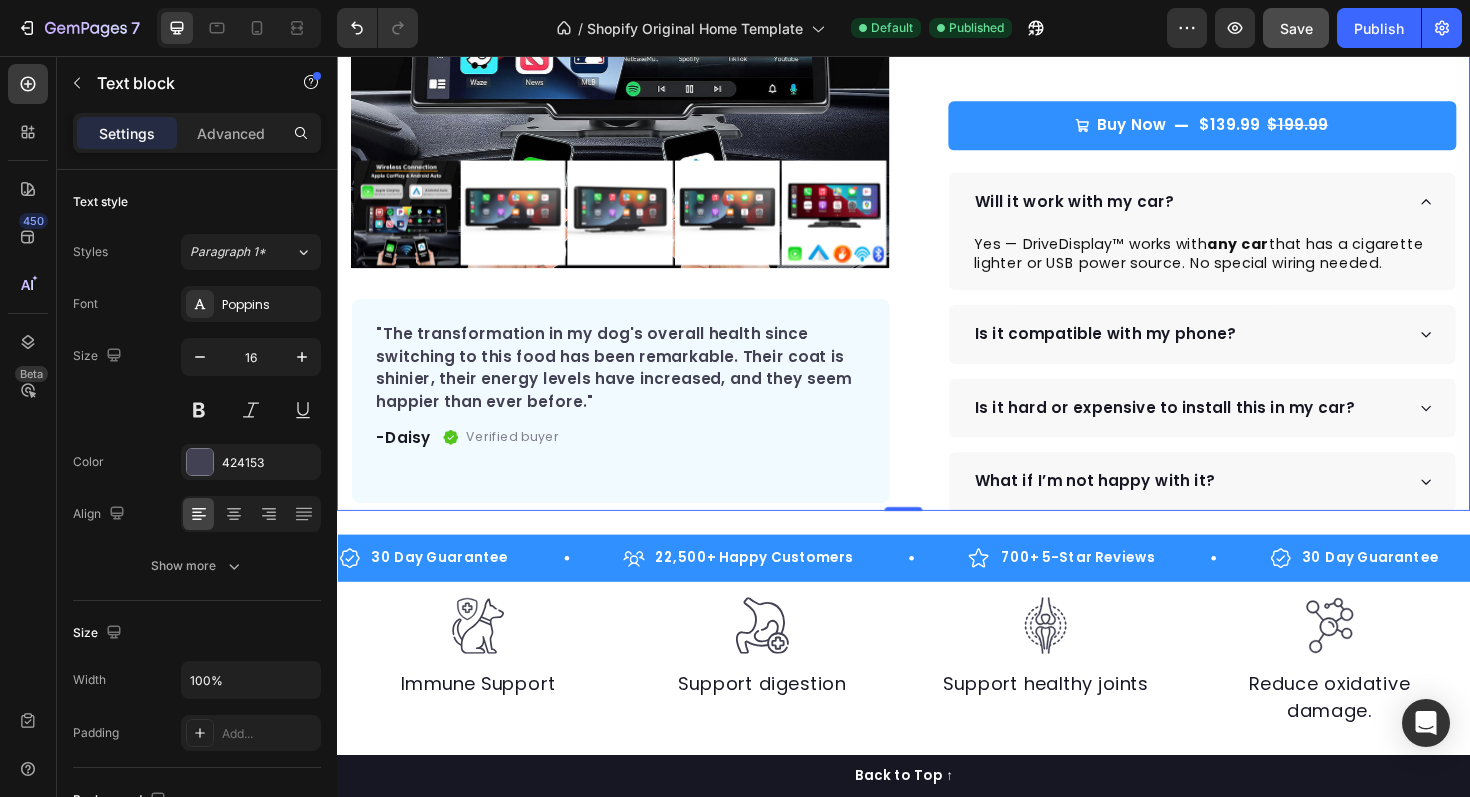 click on "Product Images "The transformation in my dog's overall health since switching to this food has been remarkable. Their coat is shinier, their energy levels have increased, and they seem happier than ever before." Text block -[NAME] Text block
Verified buyer Item list Row Row "My dog absolutely loves this food! It's clear that the taste and quality are top-notch."  -[NAME] Text block Row Row
Icon
Icon
Icon
Icon
Icon Icon List Hoz Rated 4.9 | 1,250+ Bought This Month Text block Row DriveDisplay™ Product Title This easy-to-setup touchscreen makes checking maps, playing music, reverse parking and many more - effortless. Text block
Easy to setup – No tools, no mechanic, ready in minutes.
100 Day Guarantee - Full refund if you're not satisfied
Smooth Experience - High-quality screen & Intuitive UI
Item list
Buy Now" at bounding box center (937, 124) 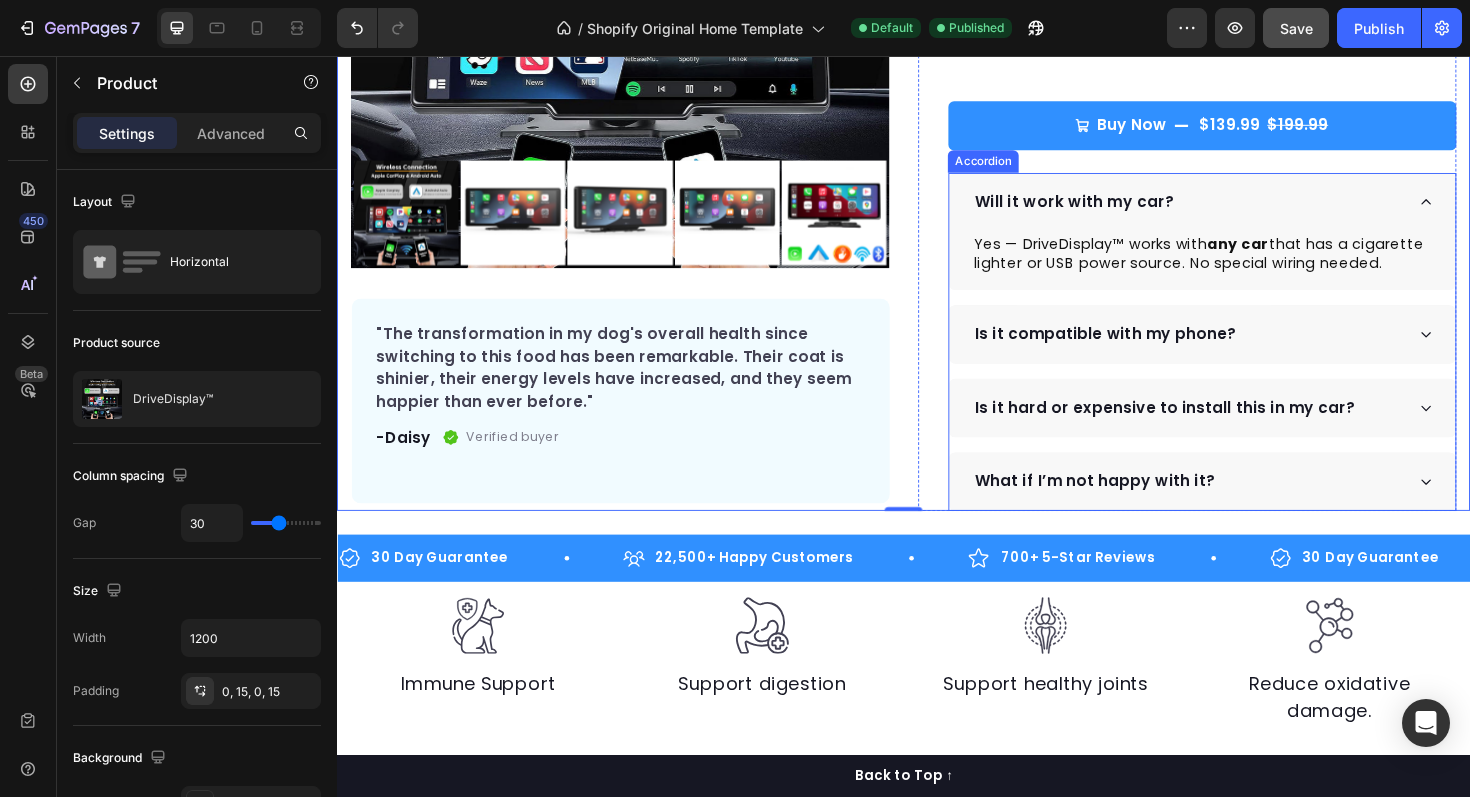 click on "Will it work with my car?" at bounding box center [1238, 211] 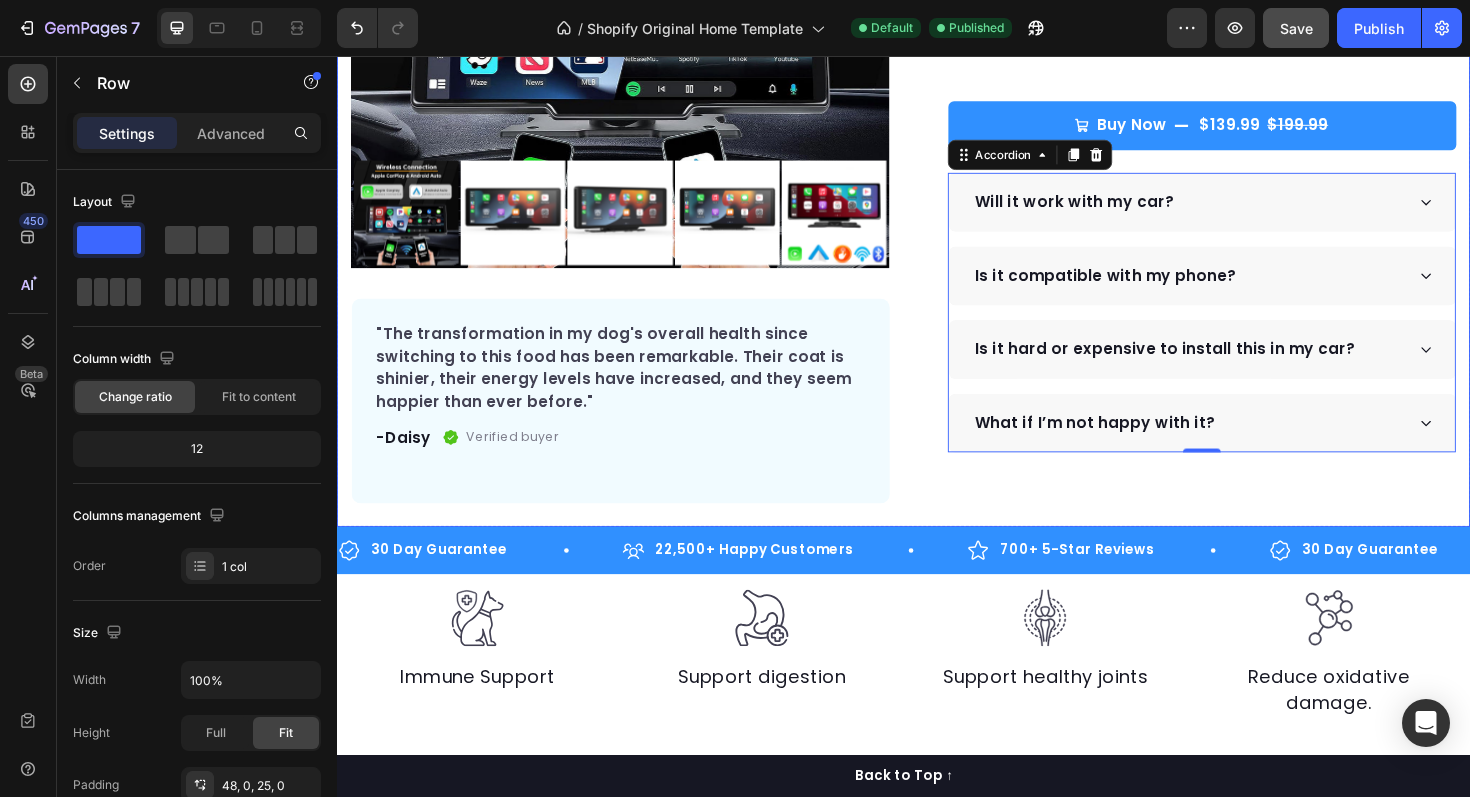 click on "Product Images "The transformation in my dog's overall health since switching to this food has been remarkable. Their coat is shinier, their energy levels have increased, and they seem happier than ever before." Text block -[NAME] Text block
Verified buyer Item list Row Row "My dog absolutely loves this food! It's clear that the taste and quality are top-notch."  -[NAME] Text block Row Row
Icon
Icon
Icon
Icon
Icon Icon List Hoz Rated 4.9 | 1,250+ Bought This Month Text block Row DriveDisplay™ Product Title This easy-to-setup touchscreen makes checking maps, playing music, reverse parking and many more - effortless. Text block
Easy to setup – No tools, no mechanic, ready in minutes.
100 Day Guarantee - Full refund if you're not satisfied
Smooth Experience - High-quality screen & Intuitive UI
Item list
Buy Now" at bounding box center (937, 109) 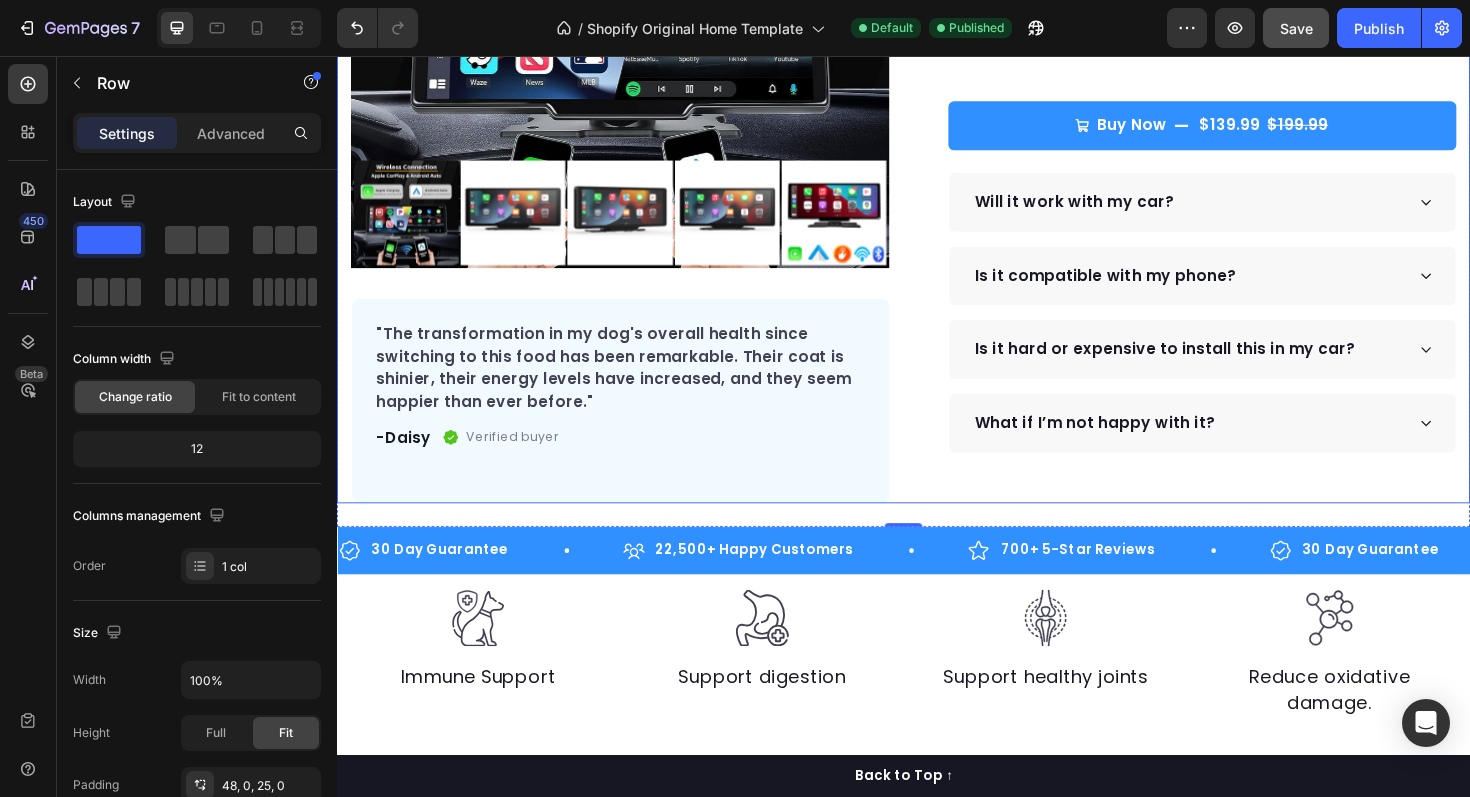 click on "Product Images "The transformation in my dog's overall health since switching to this food has been remarkable. Their coat is shinier, their energy levels have increased, and they seem happier than ever before." Text block -[NAME] Text block
Verified buyer Item list Row Row "My dog absolutely loves this food! It's clear that the taste and quality are top-notch."  -[NAME] Text block Row Row
Icon
Icon
Icon
Icon
Icon Icon List Hoz Rated 4.9 | 1,250+ Bought This Month Text block Row DriveDisplay™ Product Title This easy-to-setup touchscreen makes checking maps, playing music, reverse parking and many more - effortless. Text block
Easy to setup – No tools, no mechanic, ready in minutes.
100 Day Guarantee - Full refund if you're not satisfied
Smooth Experience - High-quality screen & Intuitive UI
Item list
Buy Now" at bounding box center [937, 120] 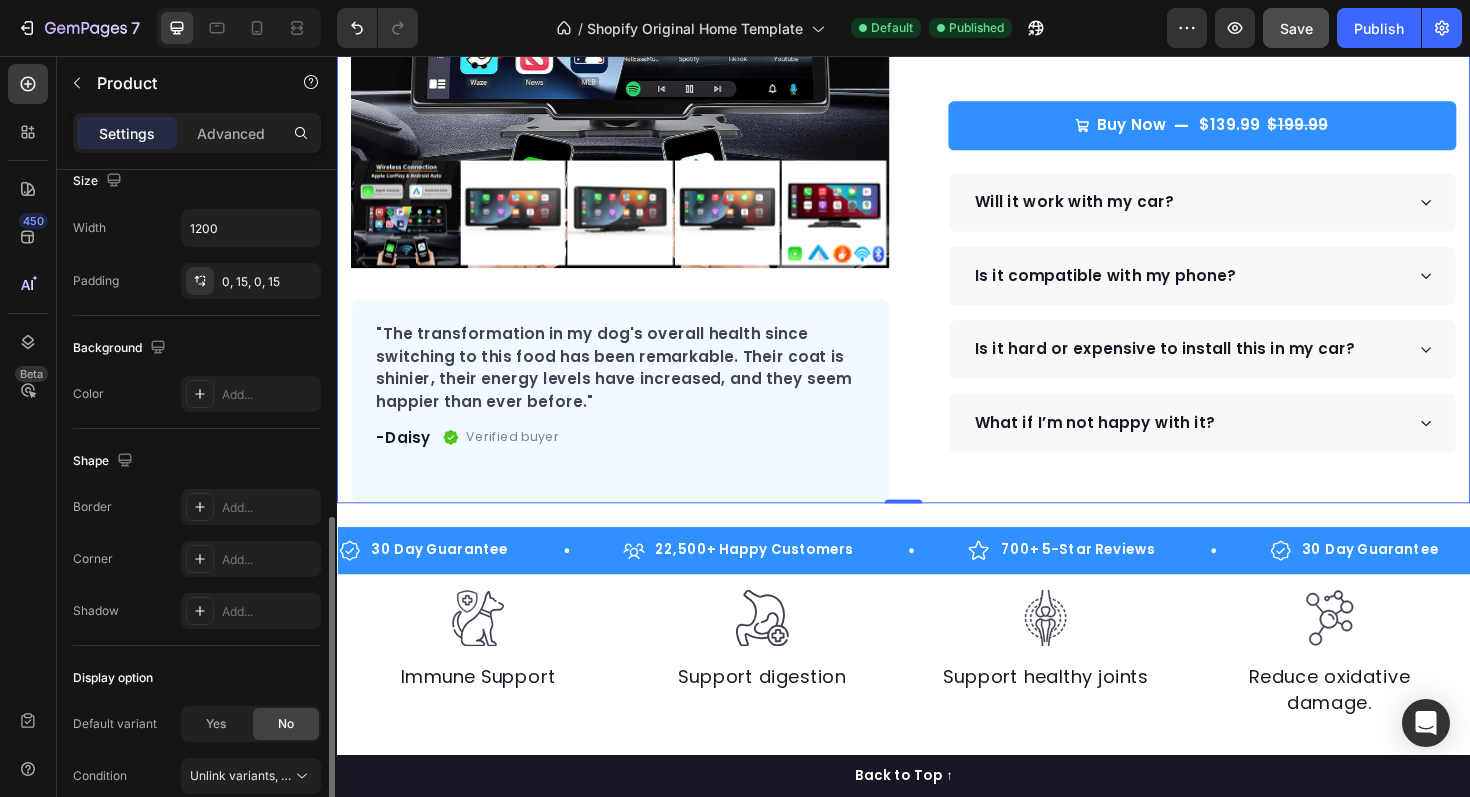 scroll, scrollTop: 349, scrollLeft: 0, axis: vertical 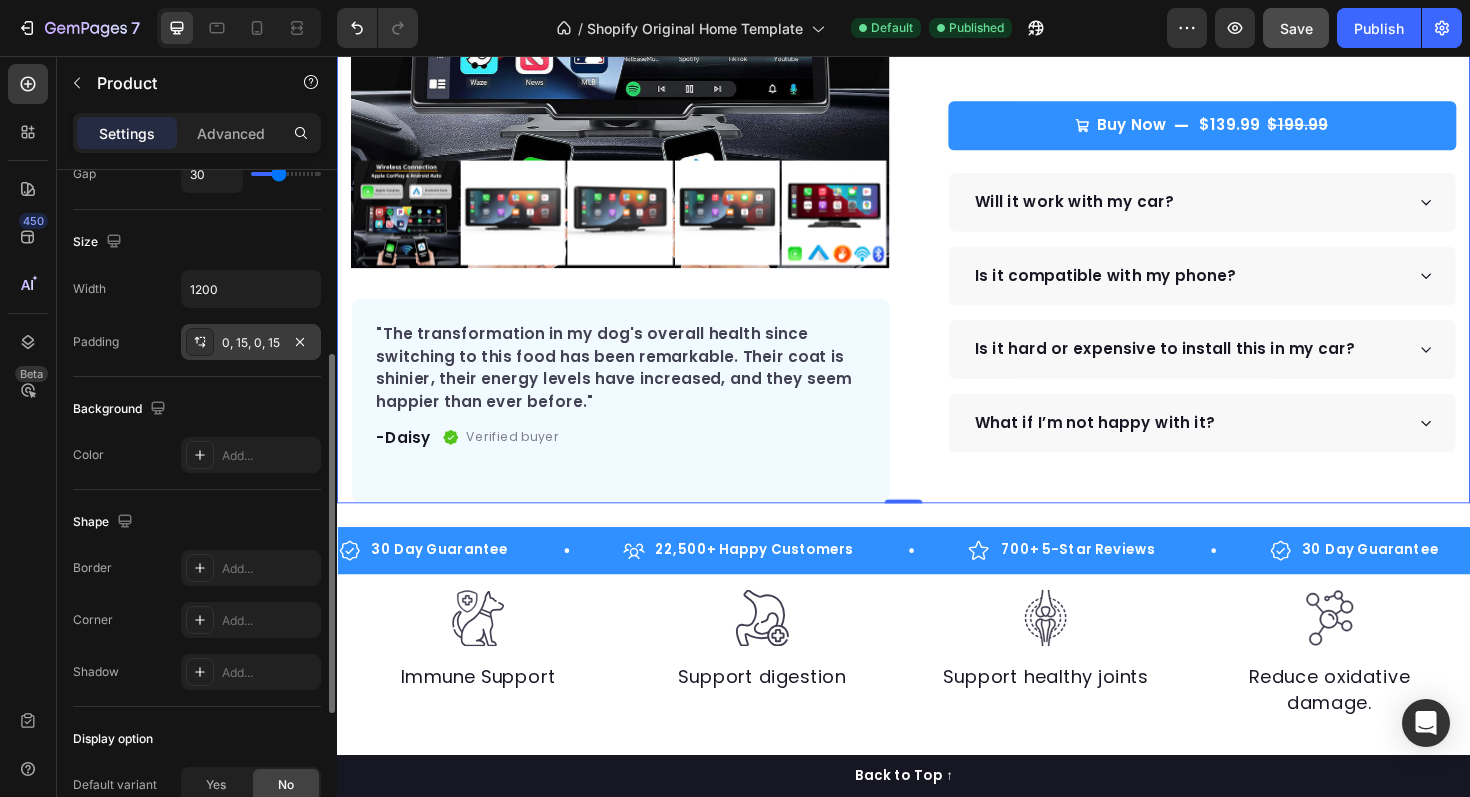 click on "0, 15, 0, 15" at bounding box center [251, 342] 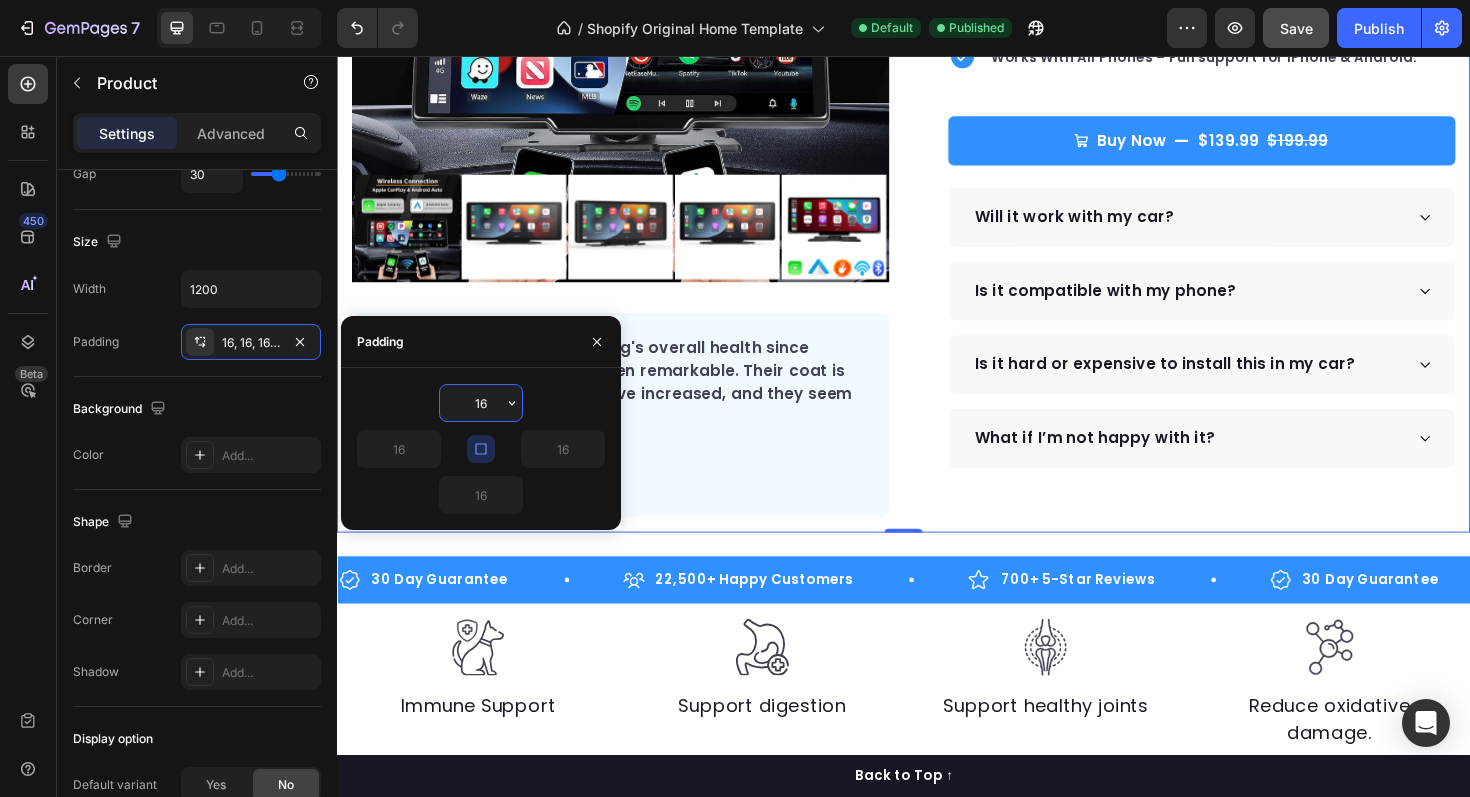click on "16" at bounding box center (481, 403) 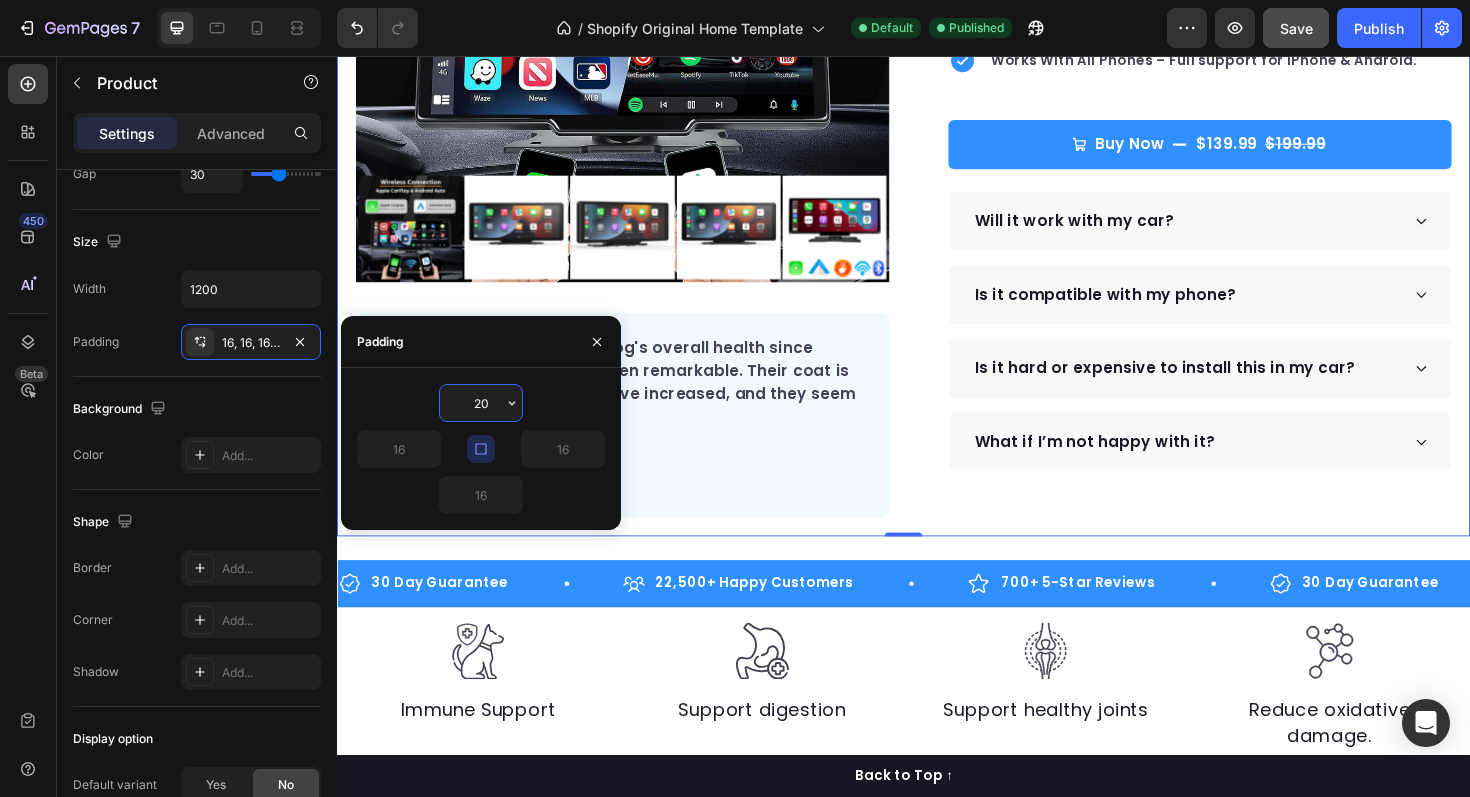 type on "2" 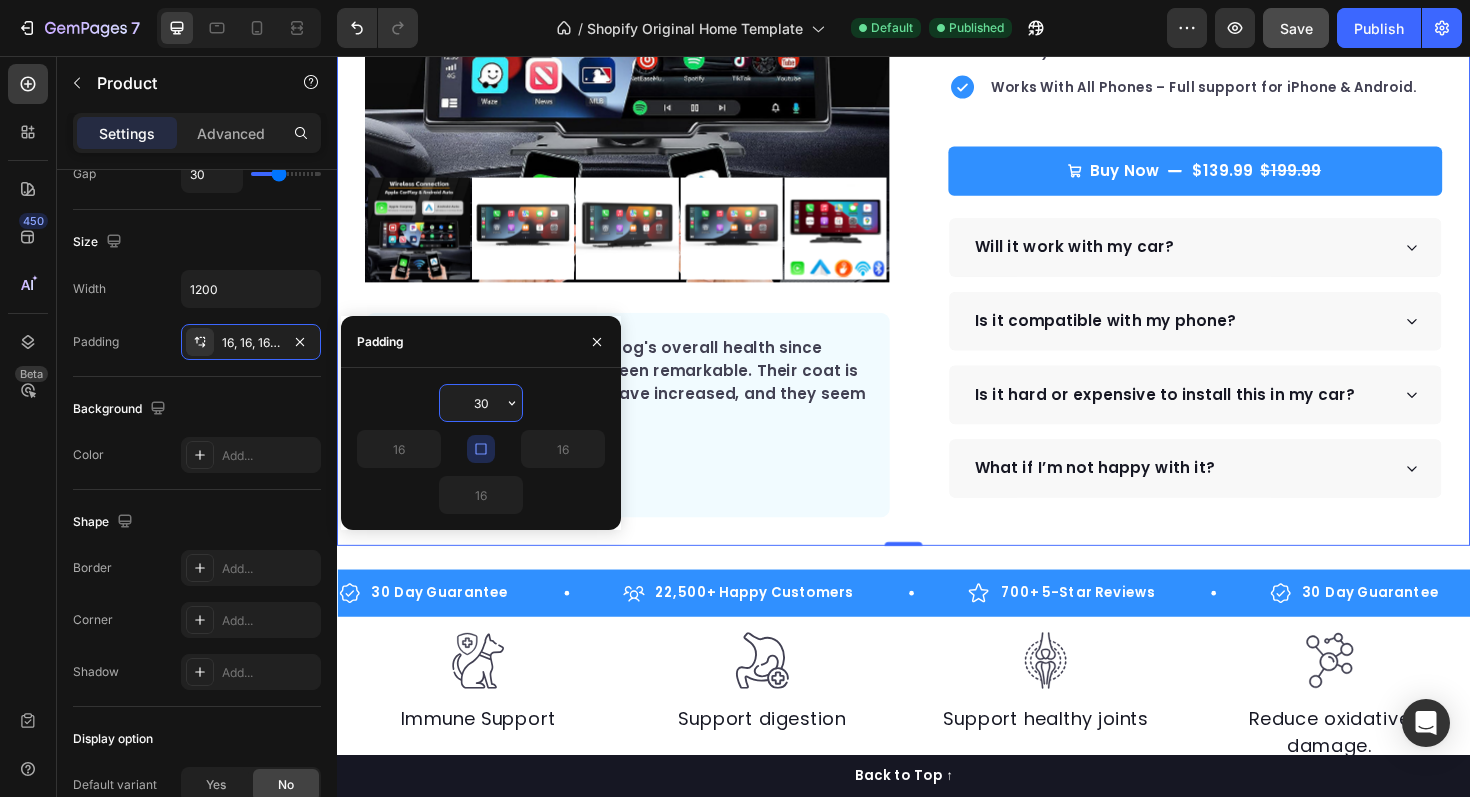 type on "3" 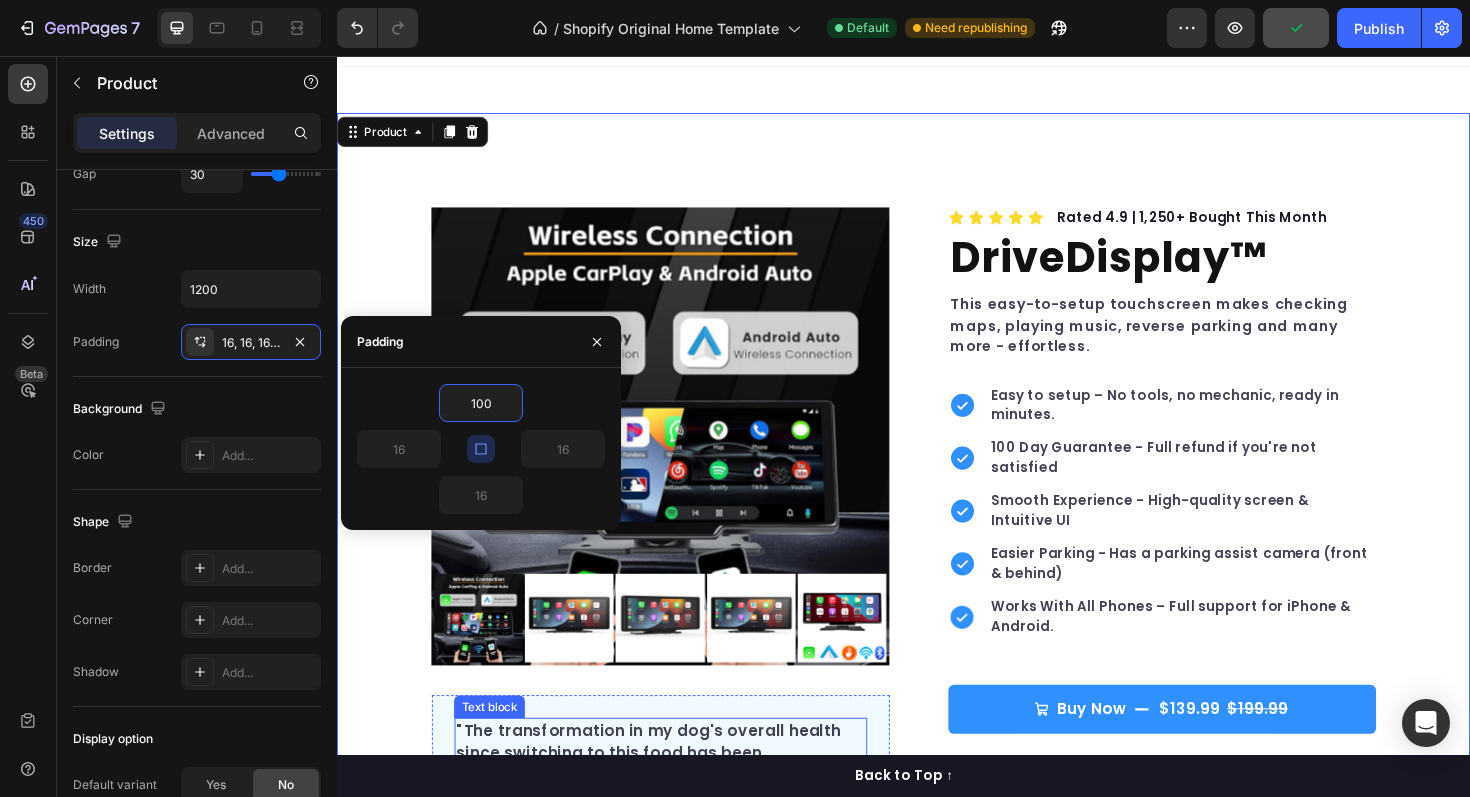 scroll, scrollTop: 0, scrollLeft: 0, axis: both 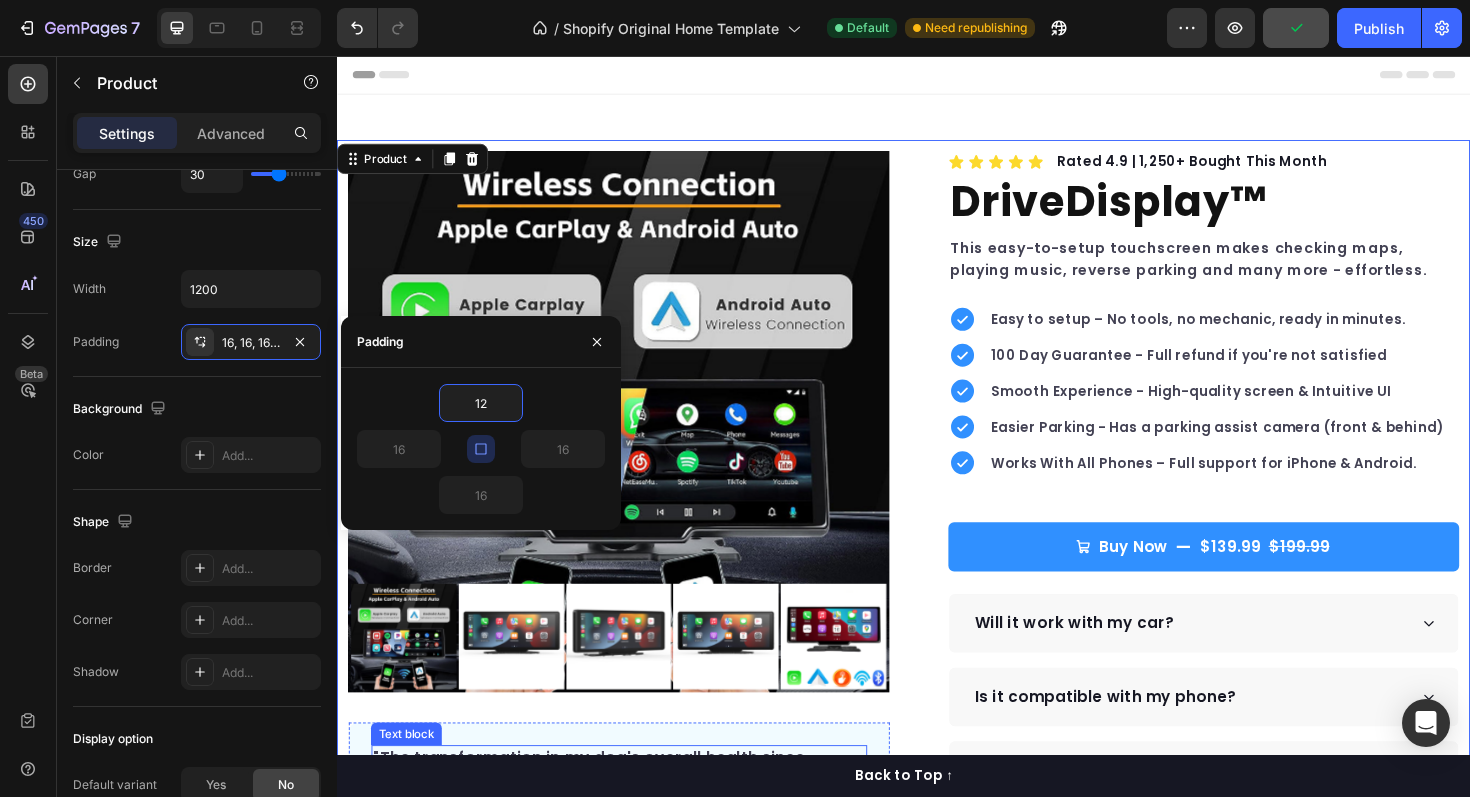 type on "1" 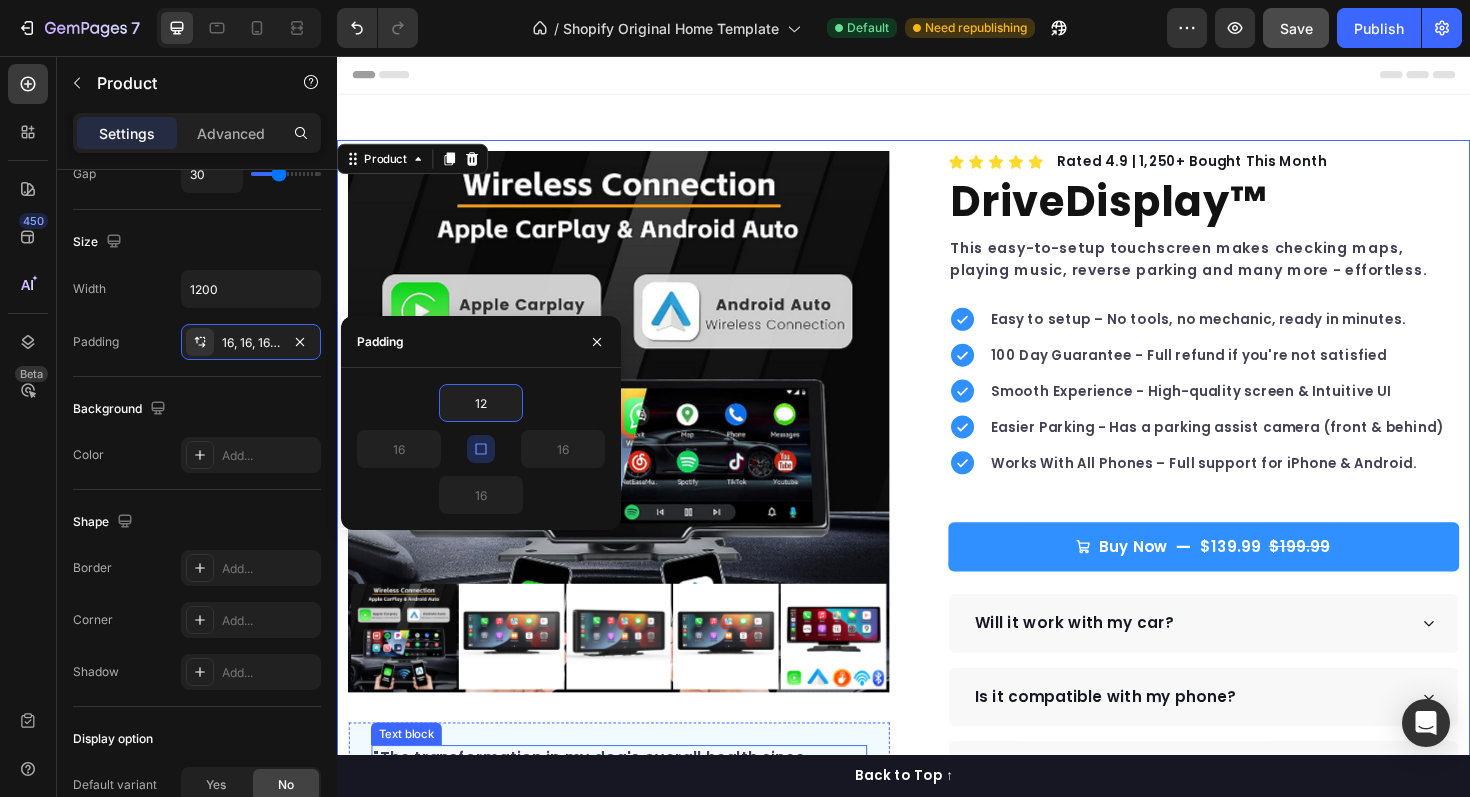 type on "1" 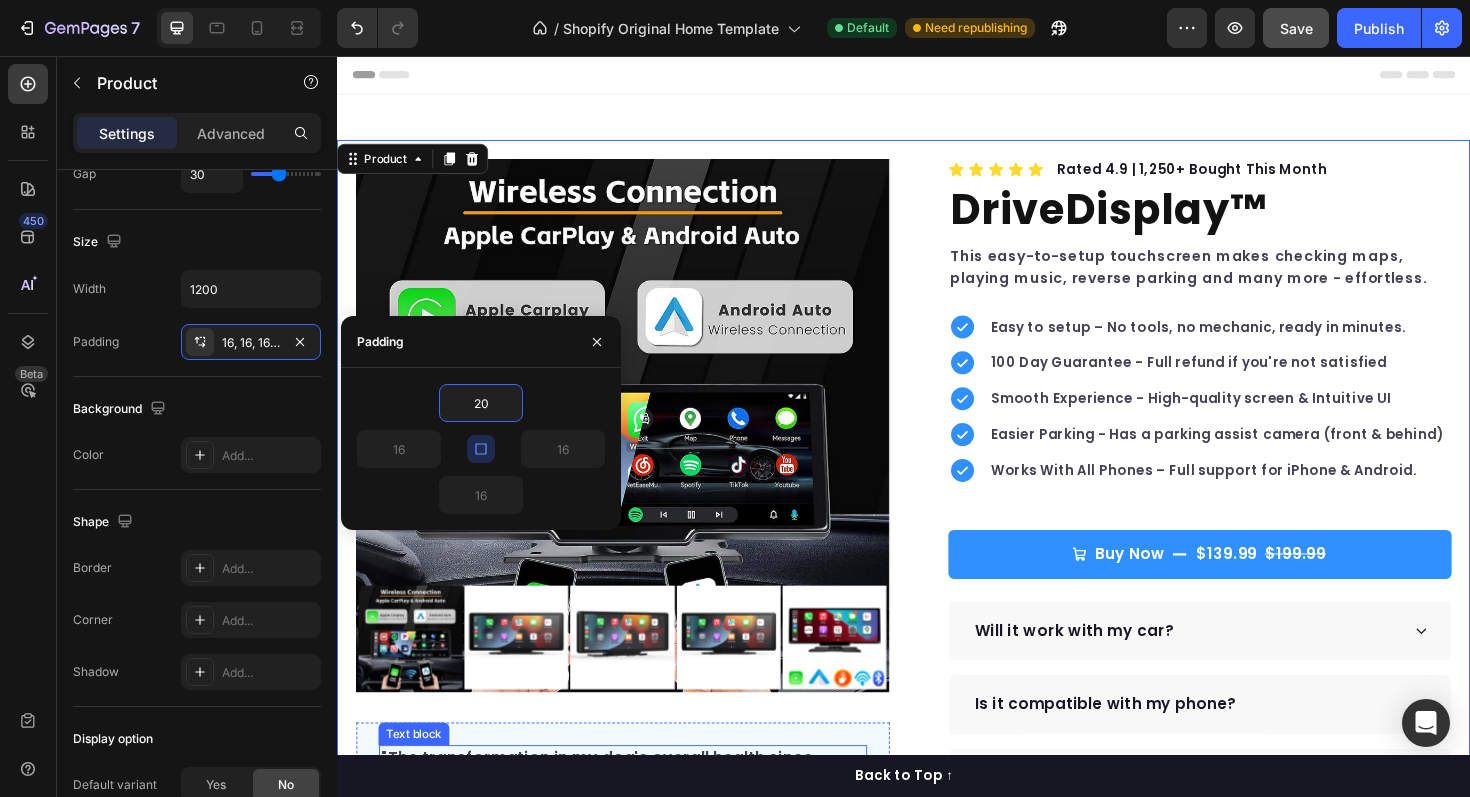 type on "2" 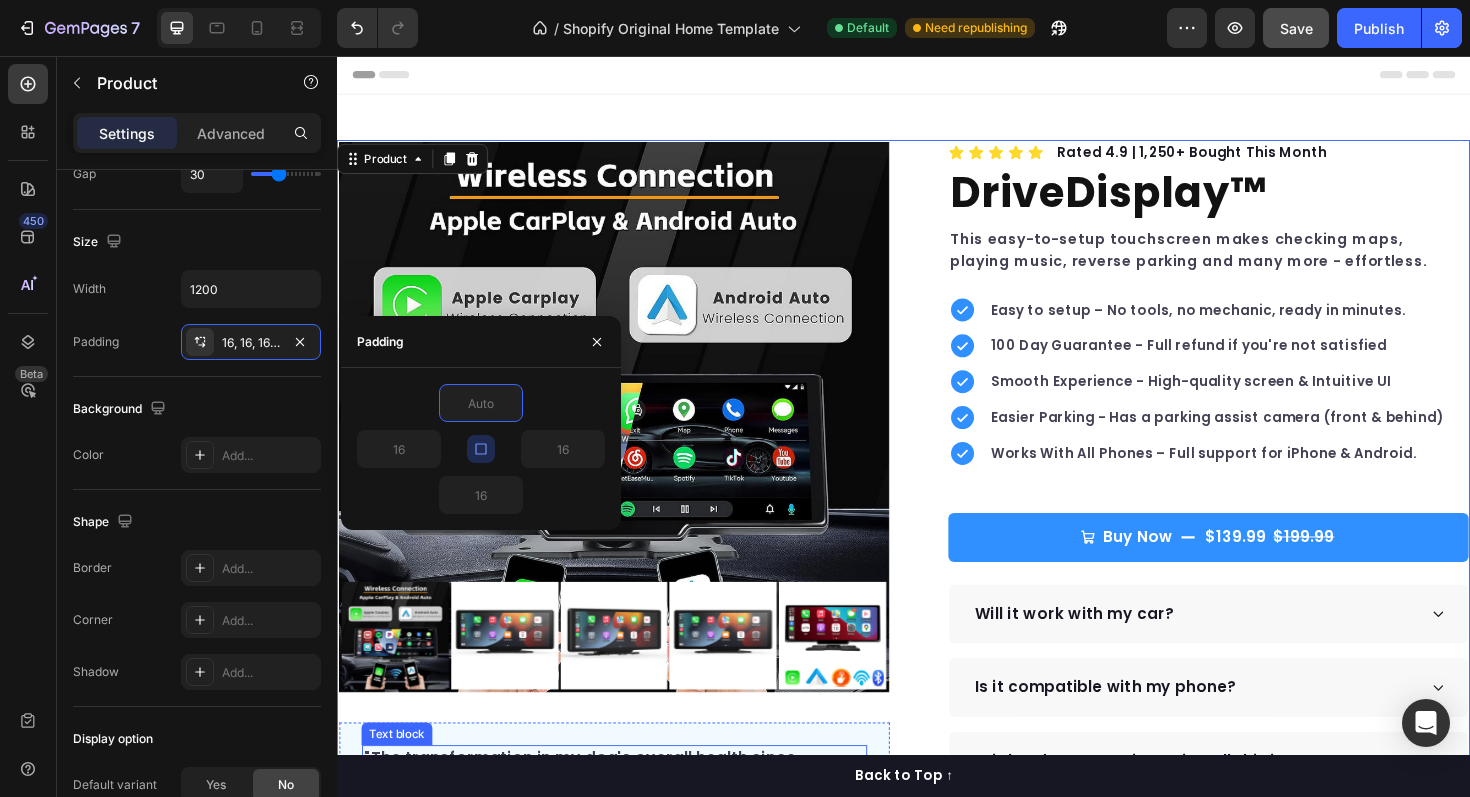 type on "1" 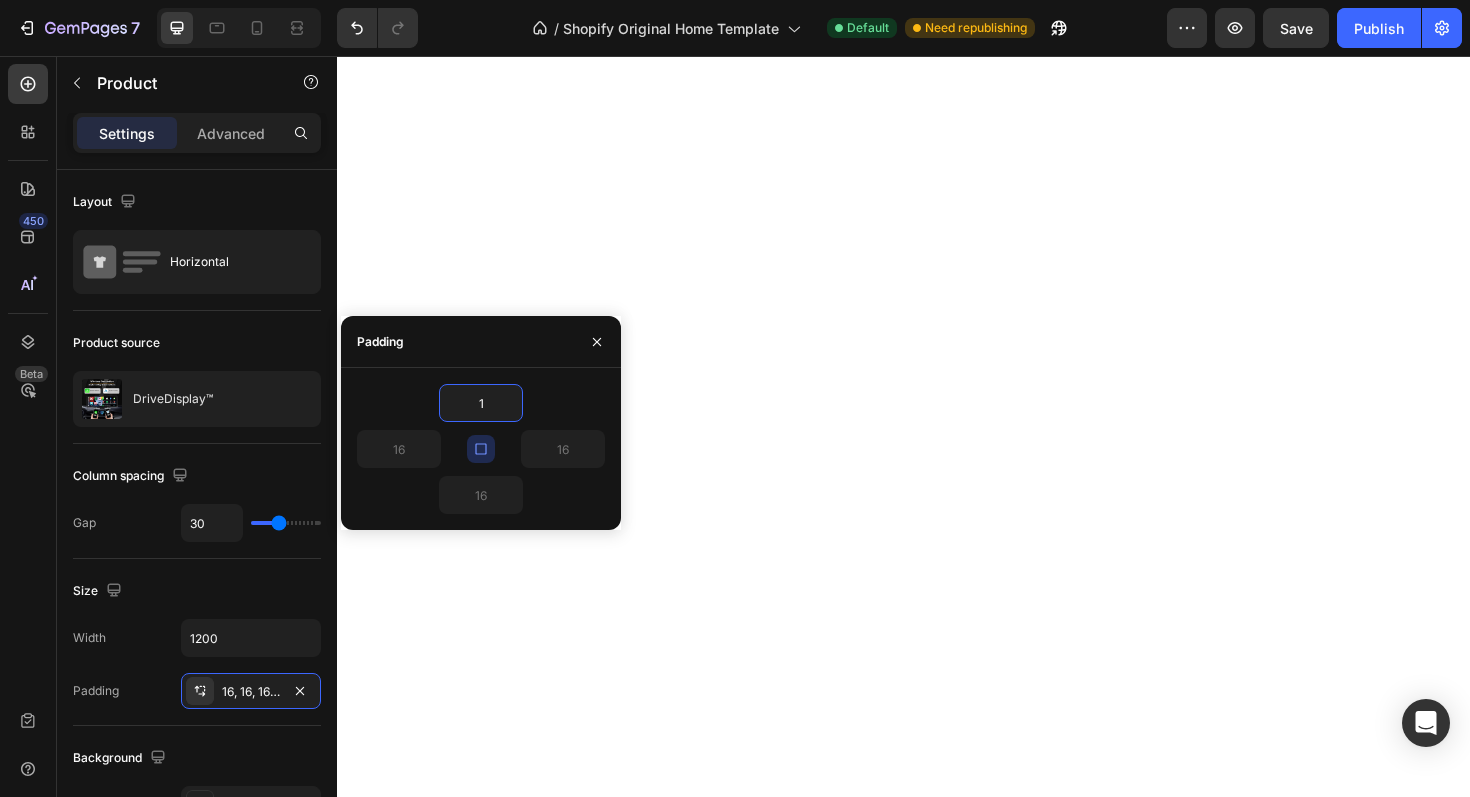 scroll, scrollTop: 0, scrollLeft: 0, axis: both 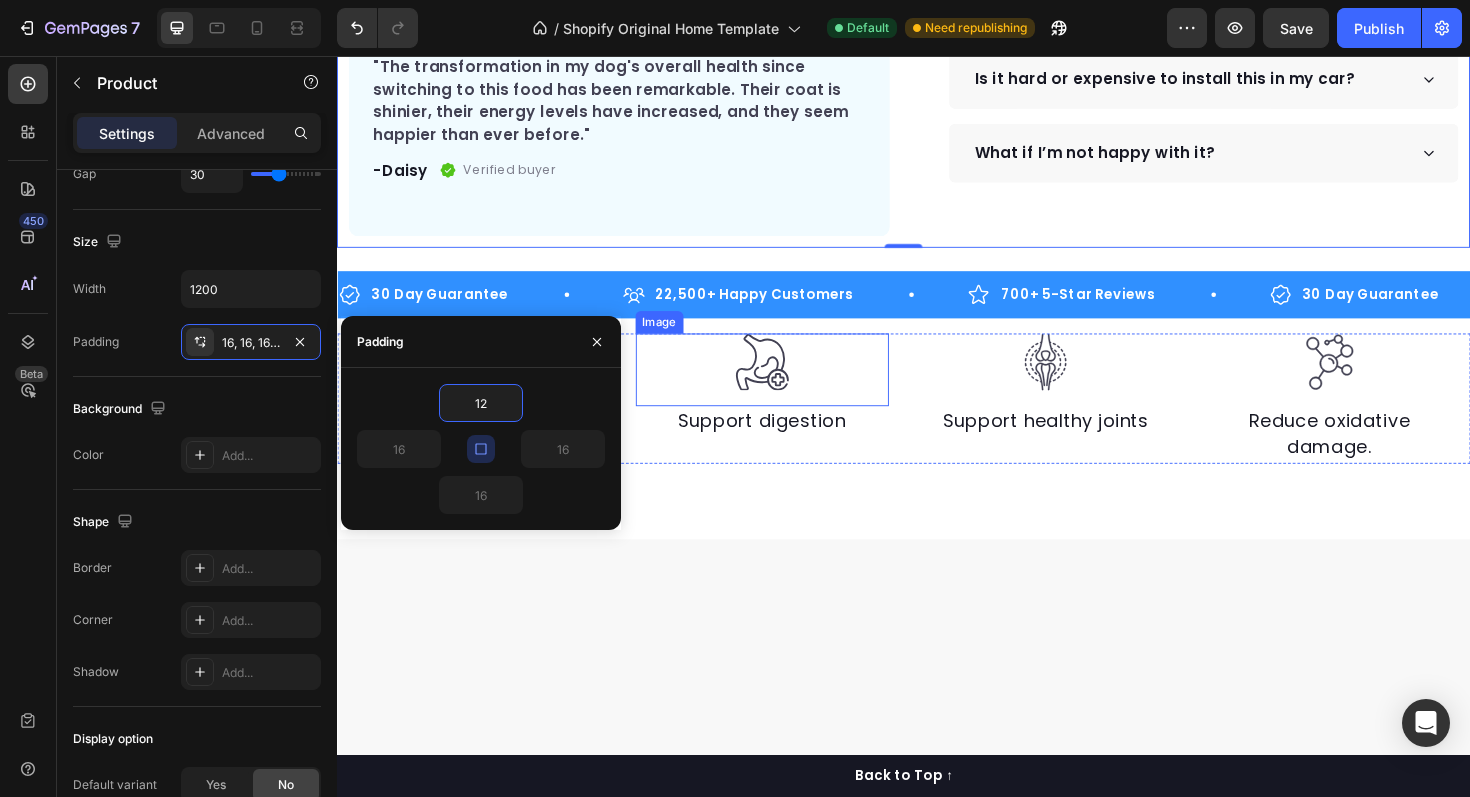 type on "1" 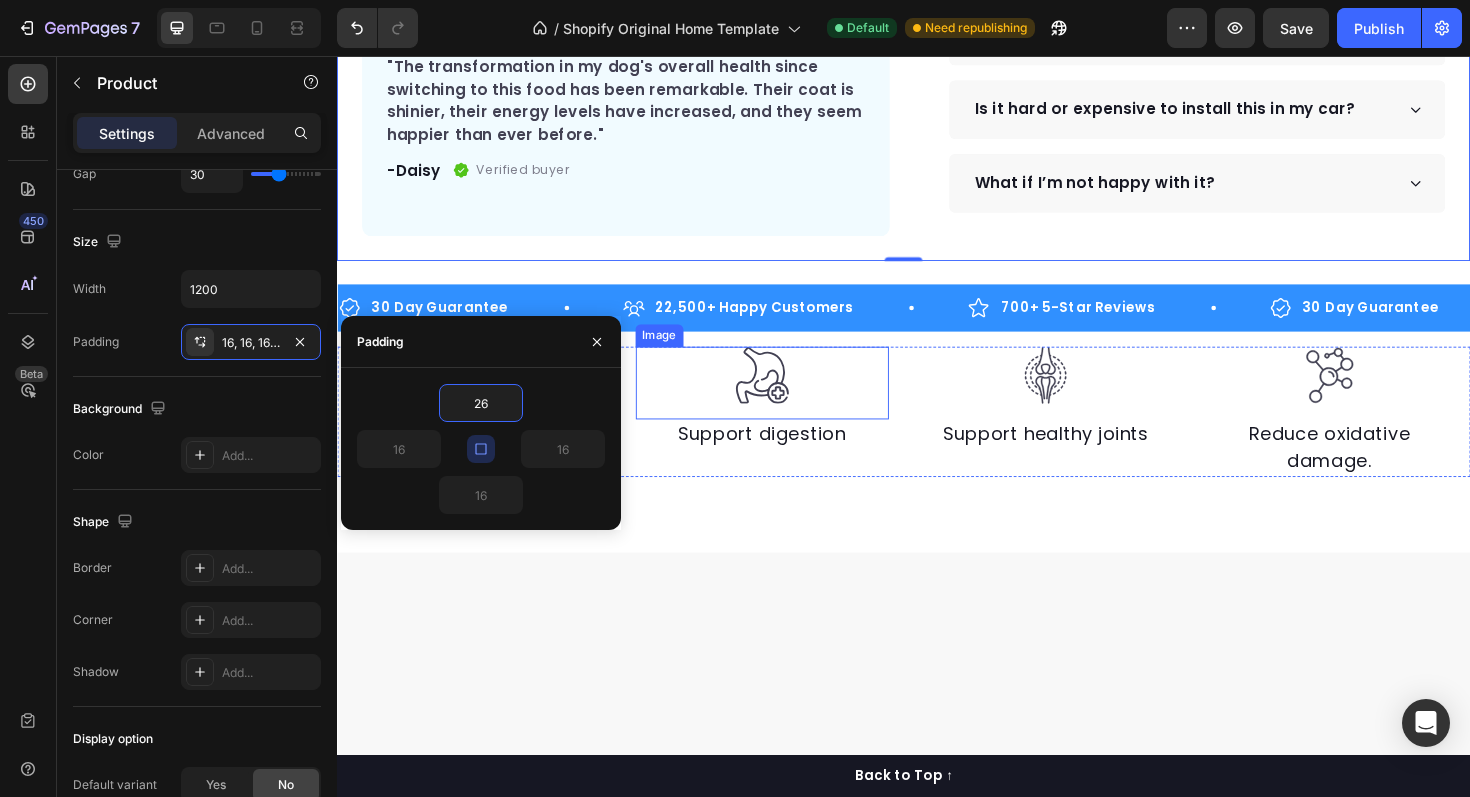 type on "2" 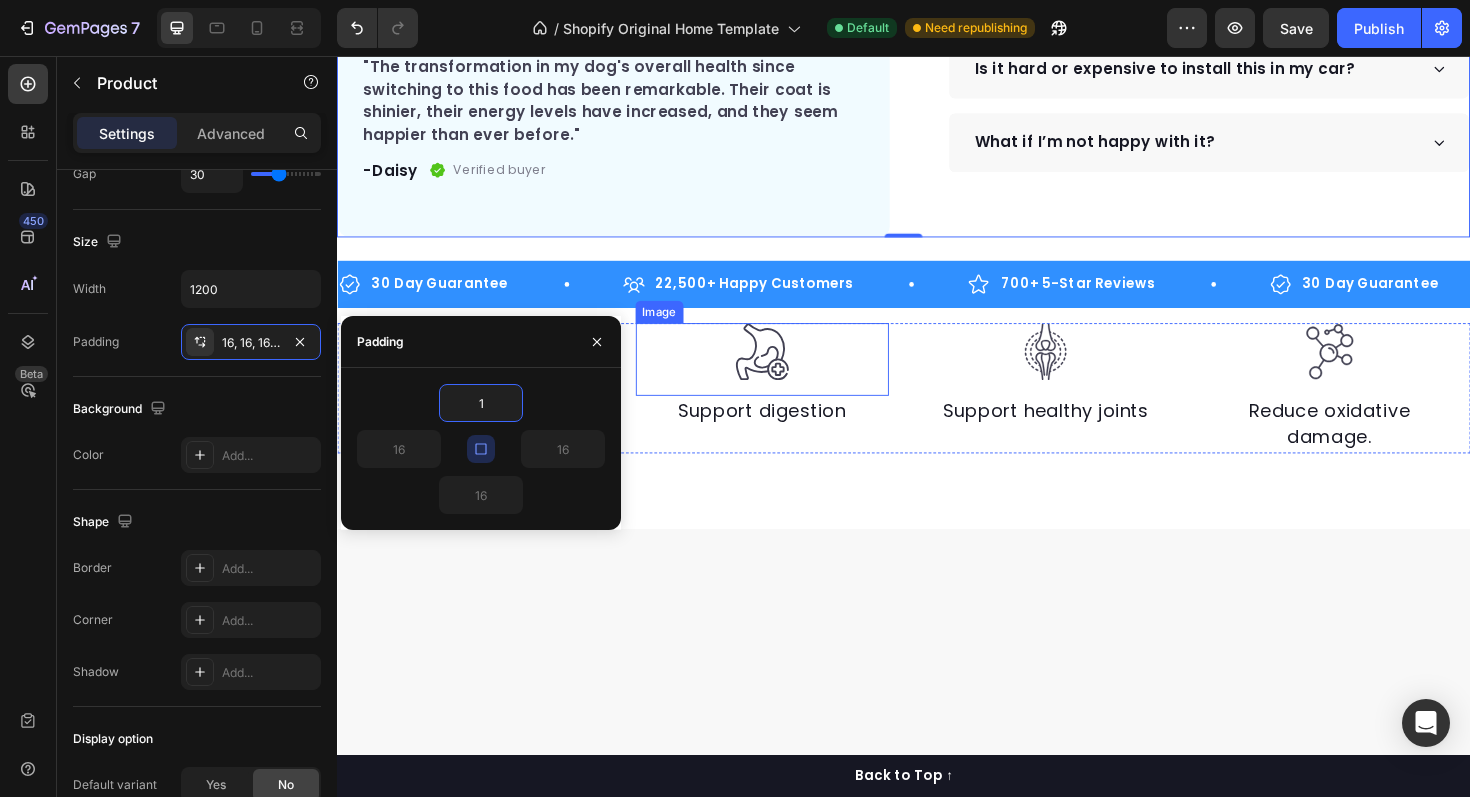 type on "16" 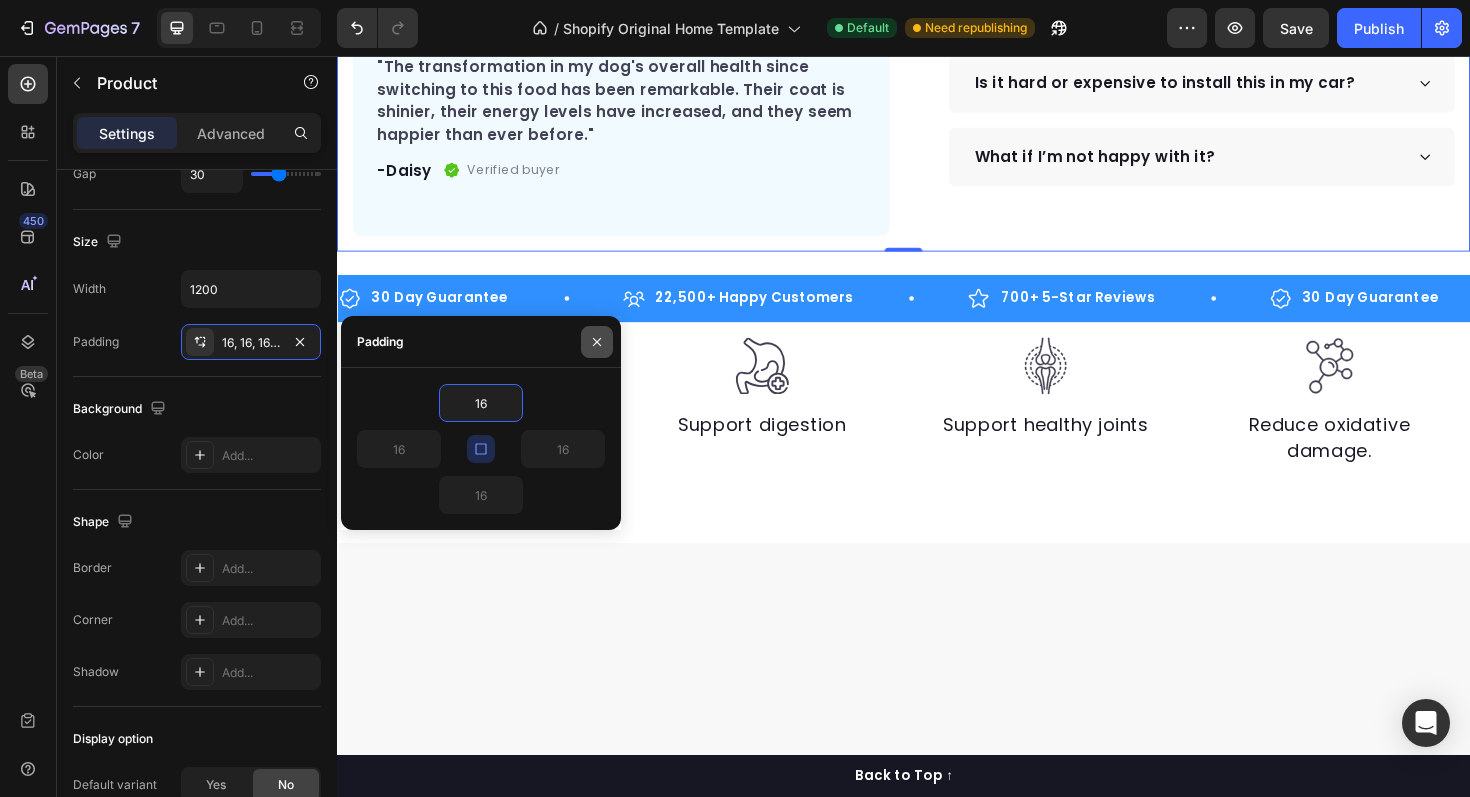 click 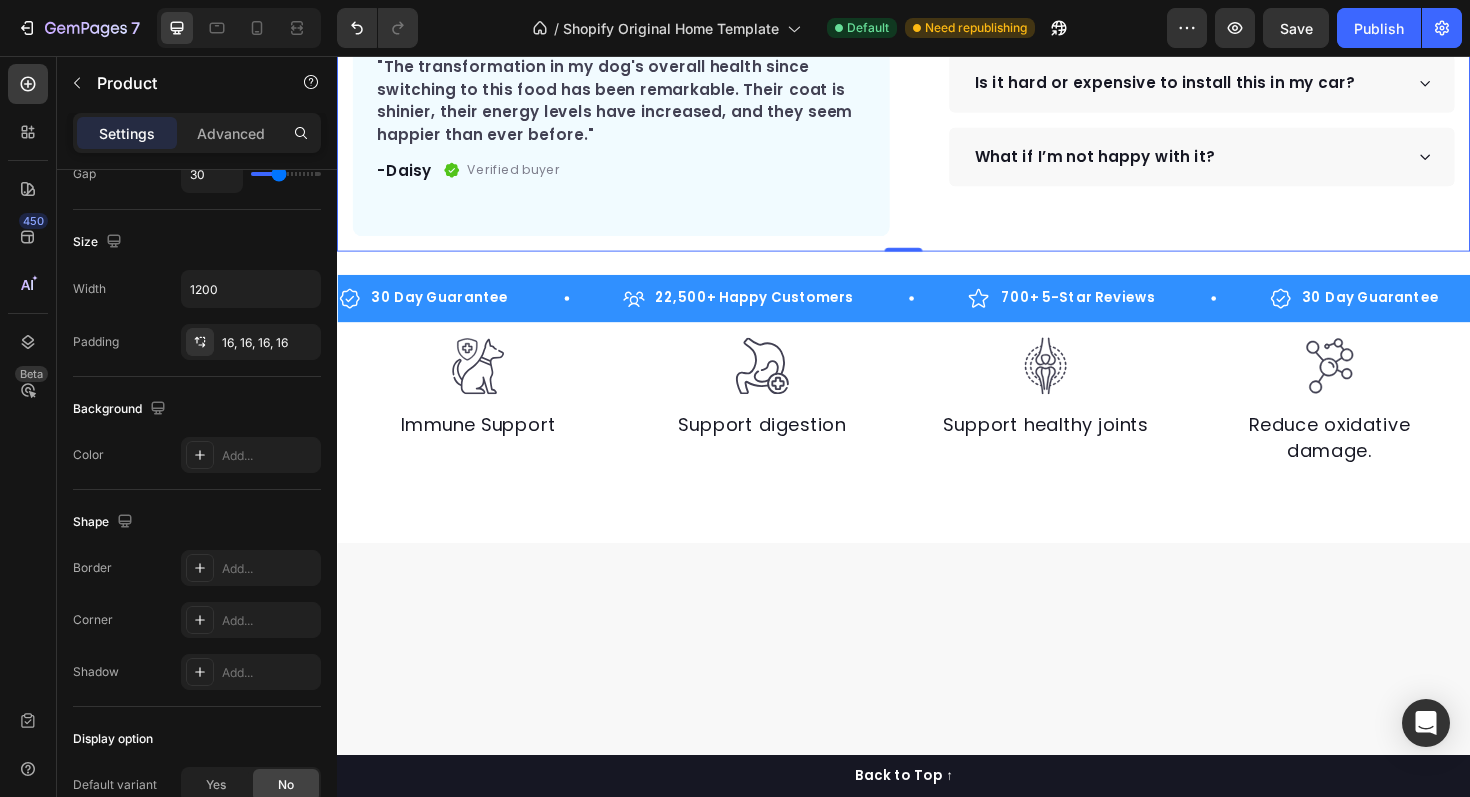 click on "Icon
Icon
Icon
Icon
Icon Icon List Hoz Rated 4.9 | 1,250+ Bought This Month Text block Row DriveDisplay™ Product Title This easy-to-setup touchscreen makes checking maps, playing music, reverse parking and many more - effortless. Text block
Easy to setup – No tools, no mechanic, ready in minutes.
100 Day Guarantee - Full refund if you're not satisfied
Smooth Experience - High-quality screen & Intuitive UI
Easier Parking - Has a parking assist camera (front & behind)
Works With All Phones – Full support for iPhone & Android. Item list
Buy Now
$139.99 $199.99 Product Cart Button Perfect for sensitive tummies Supercharge immunity System Bursting with protein, vitamins, and minerals Supports strong muscles, increases bone strength Item list
Will it work with my car?
Accordion" at bounding box center [1236, -162] 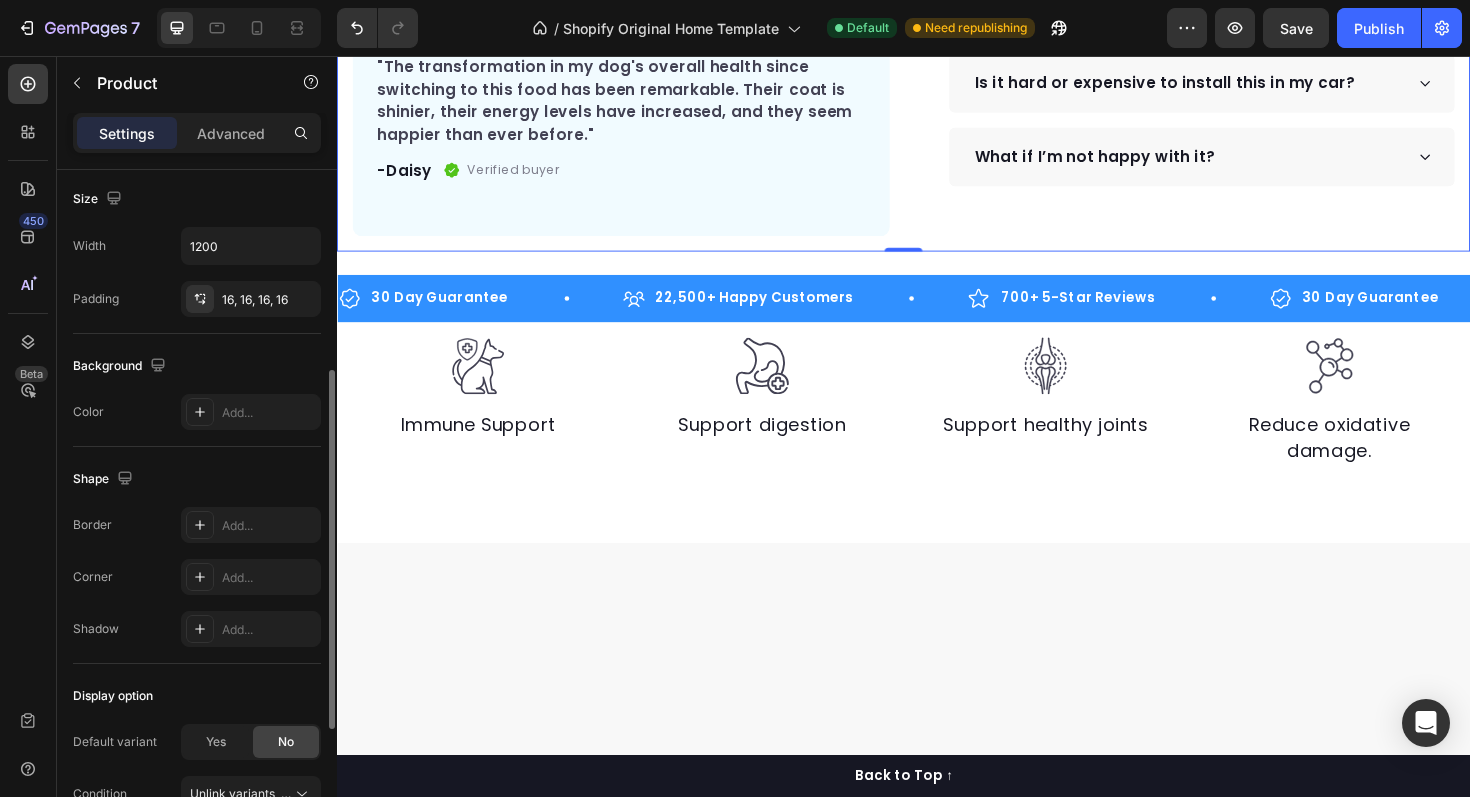 scroll, scrollTop: 393, scrollLeft: 0, axis: vertical 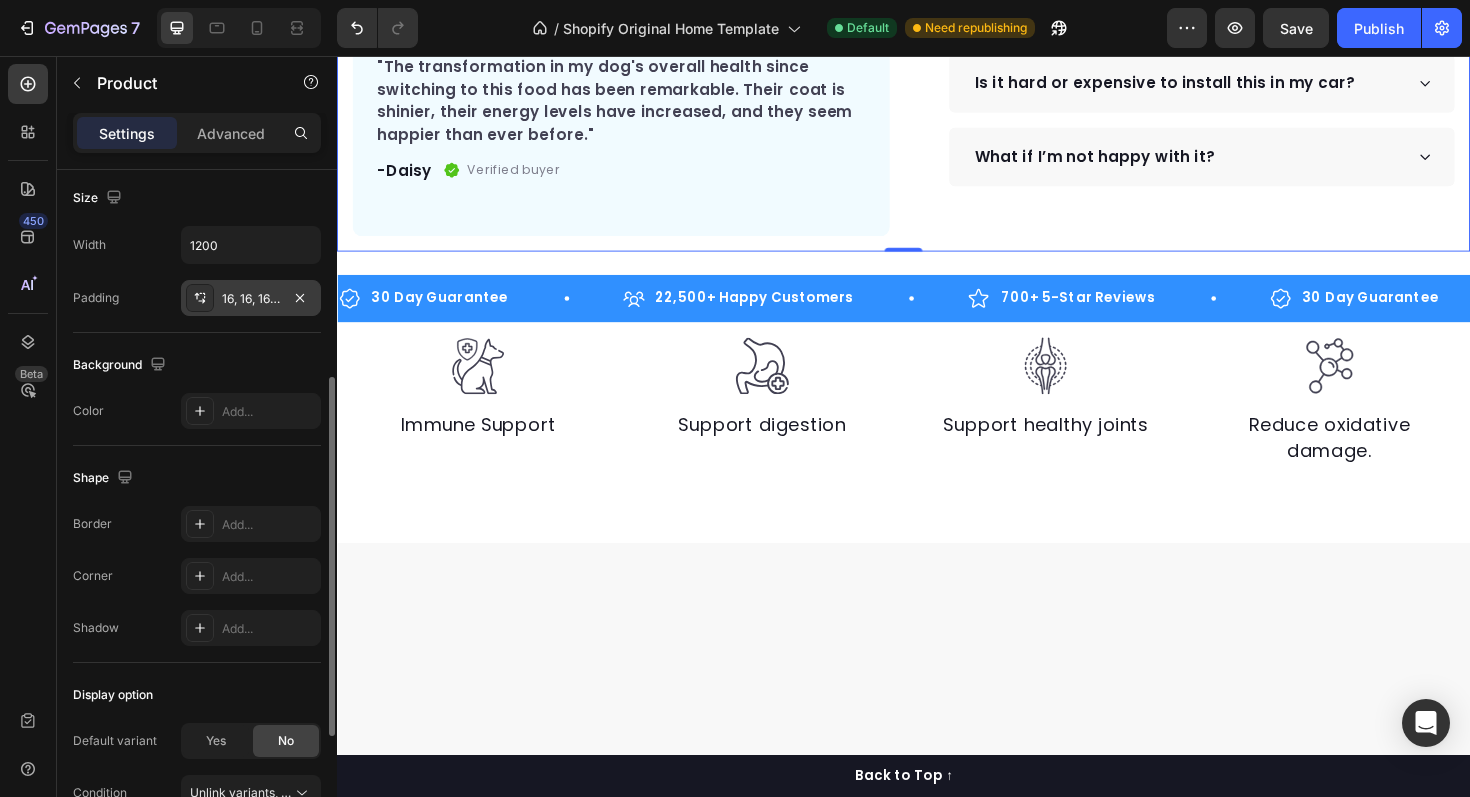 click on "16, 16, 16, 16" at bounding box center (251, 299) 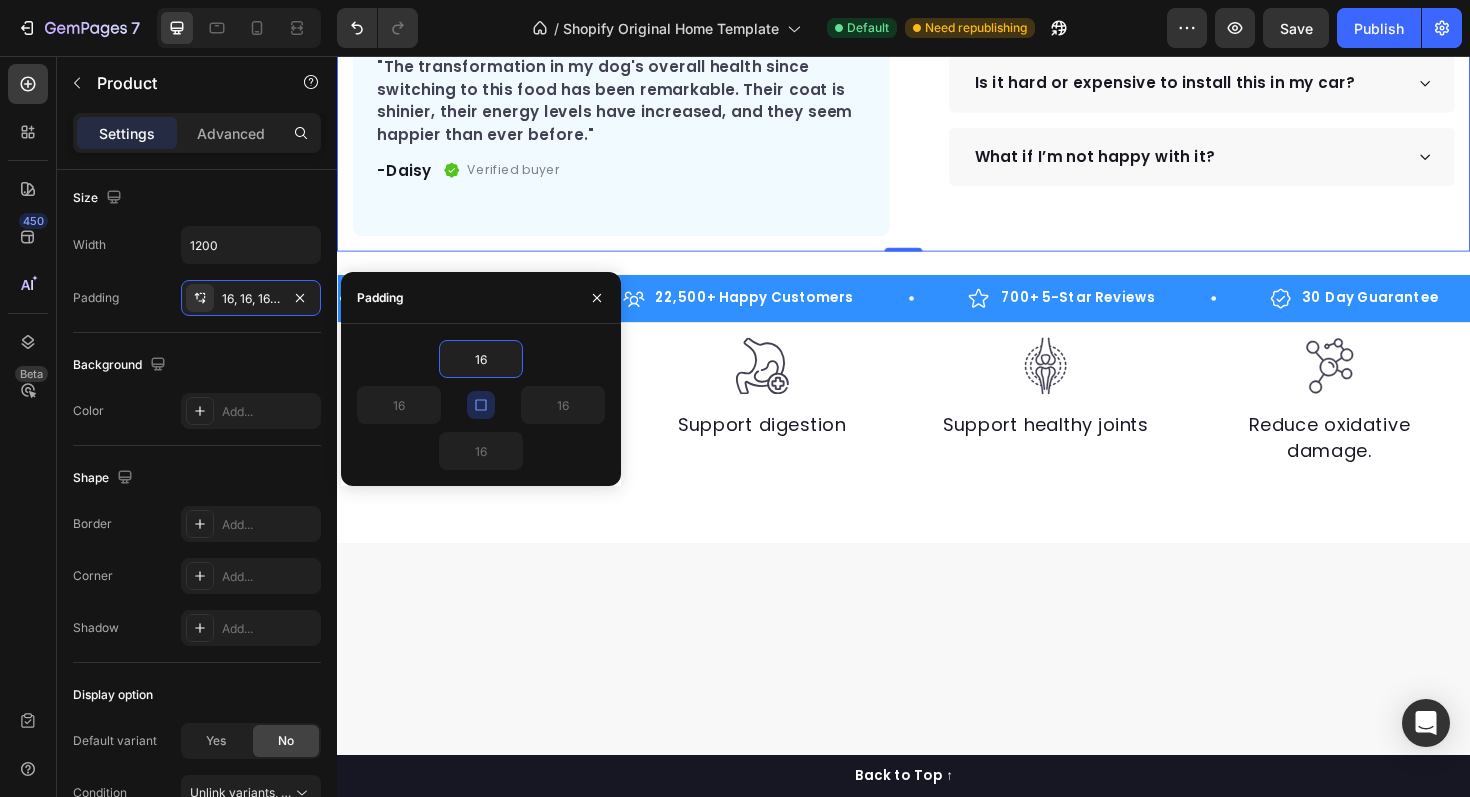 click 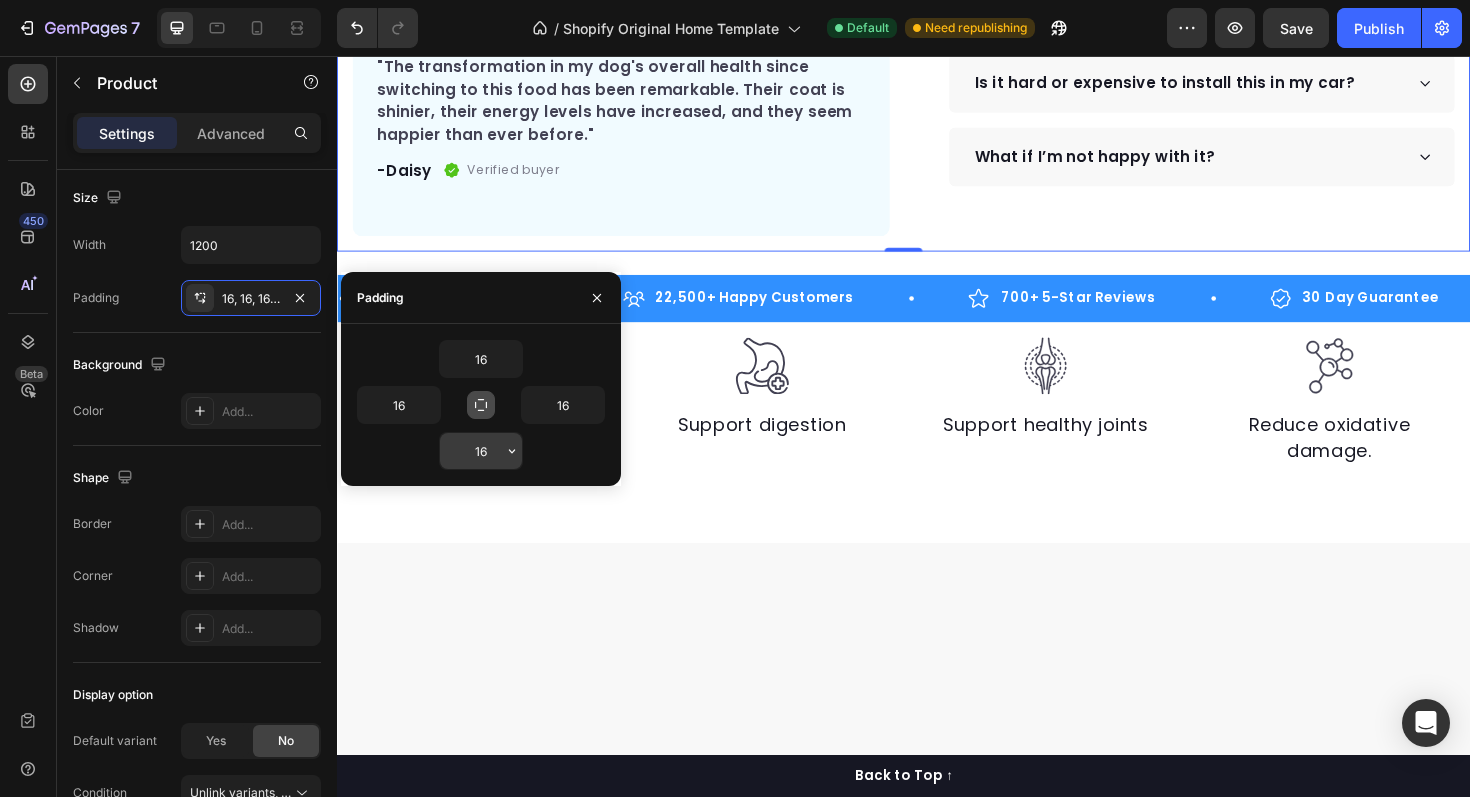click on "16" at bounding box center (481, 451) 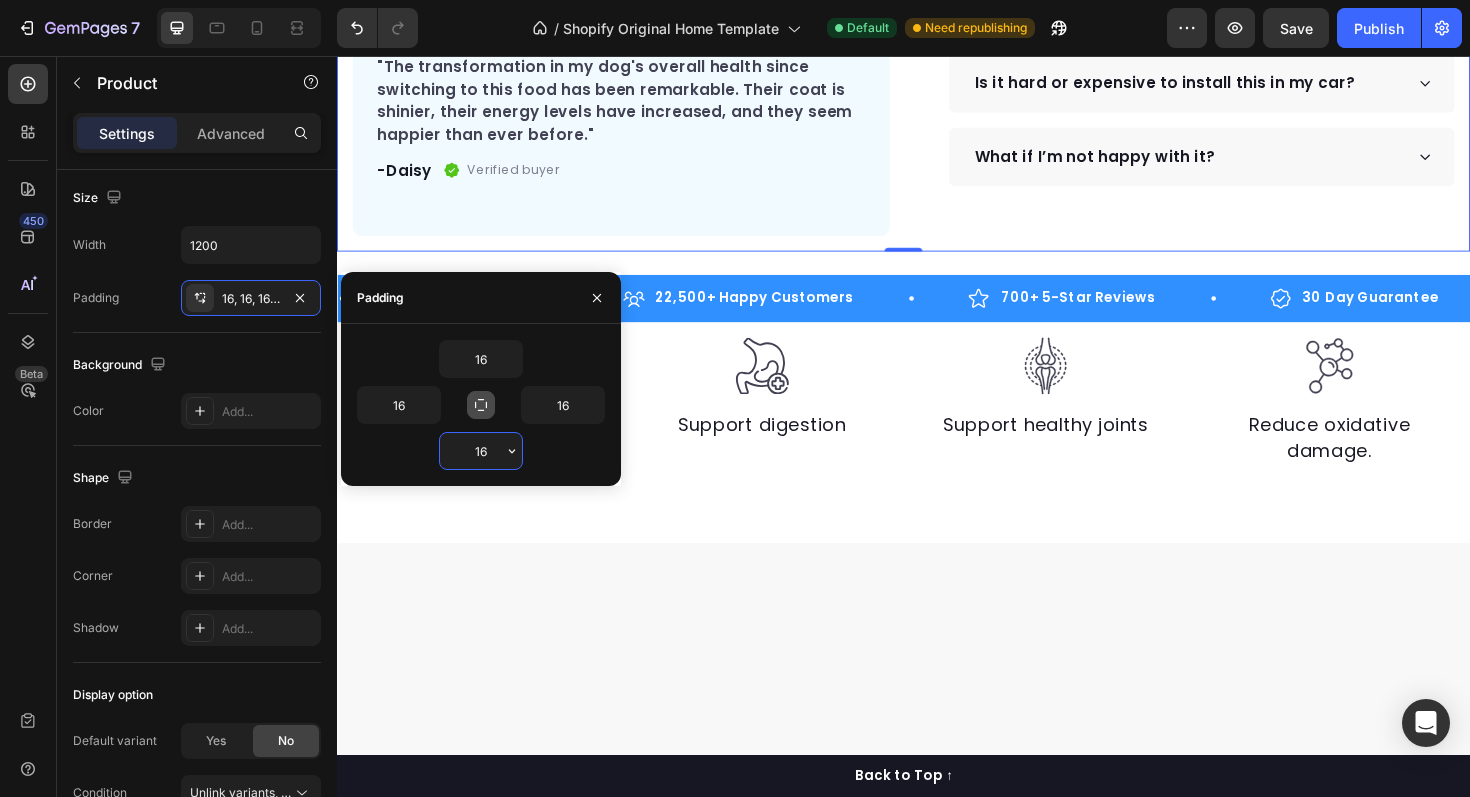 click on "16" at bounding box center [481, 451] 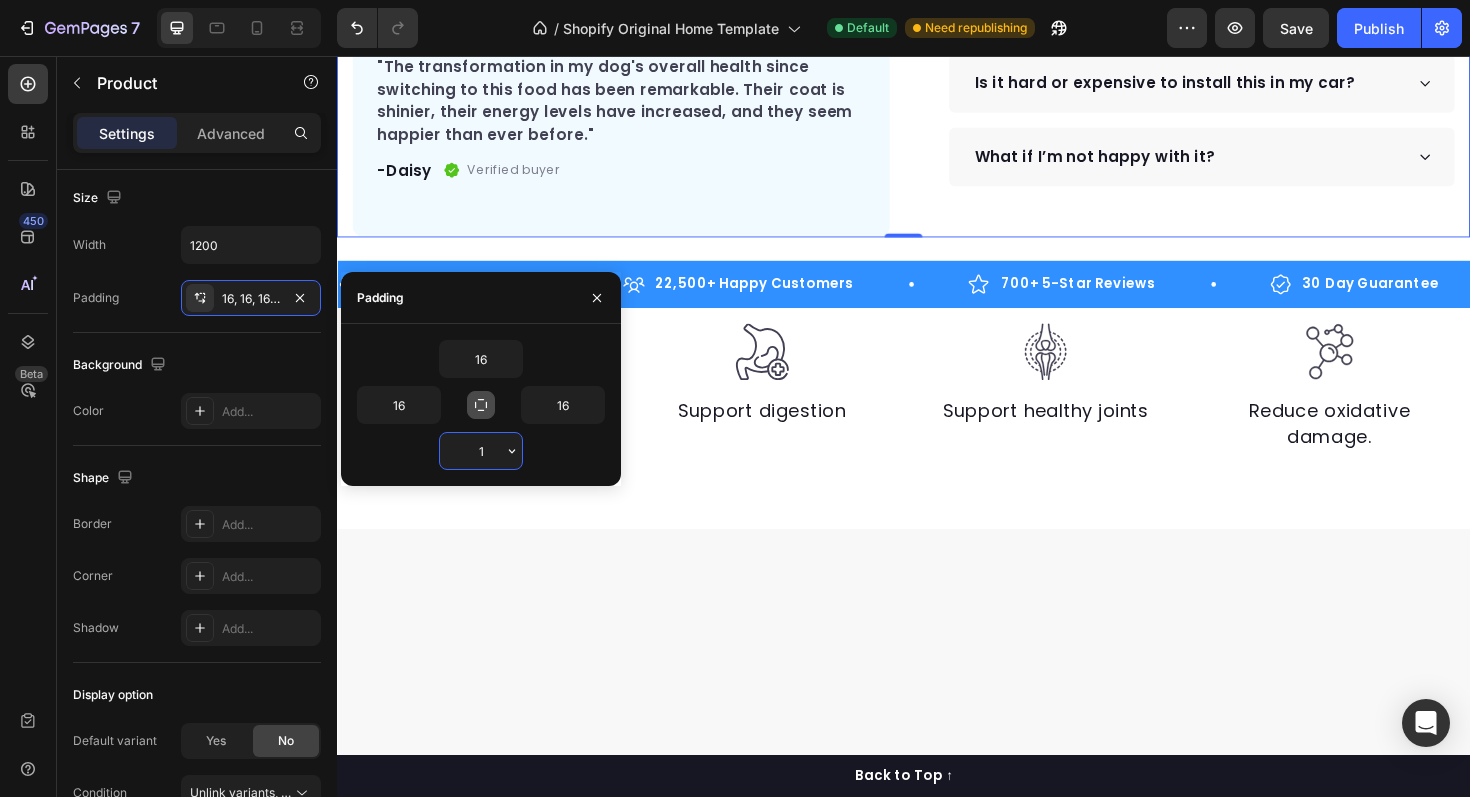 type on "19" 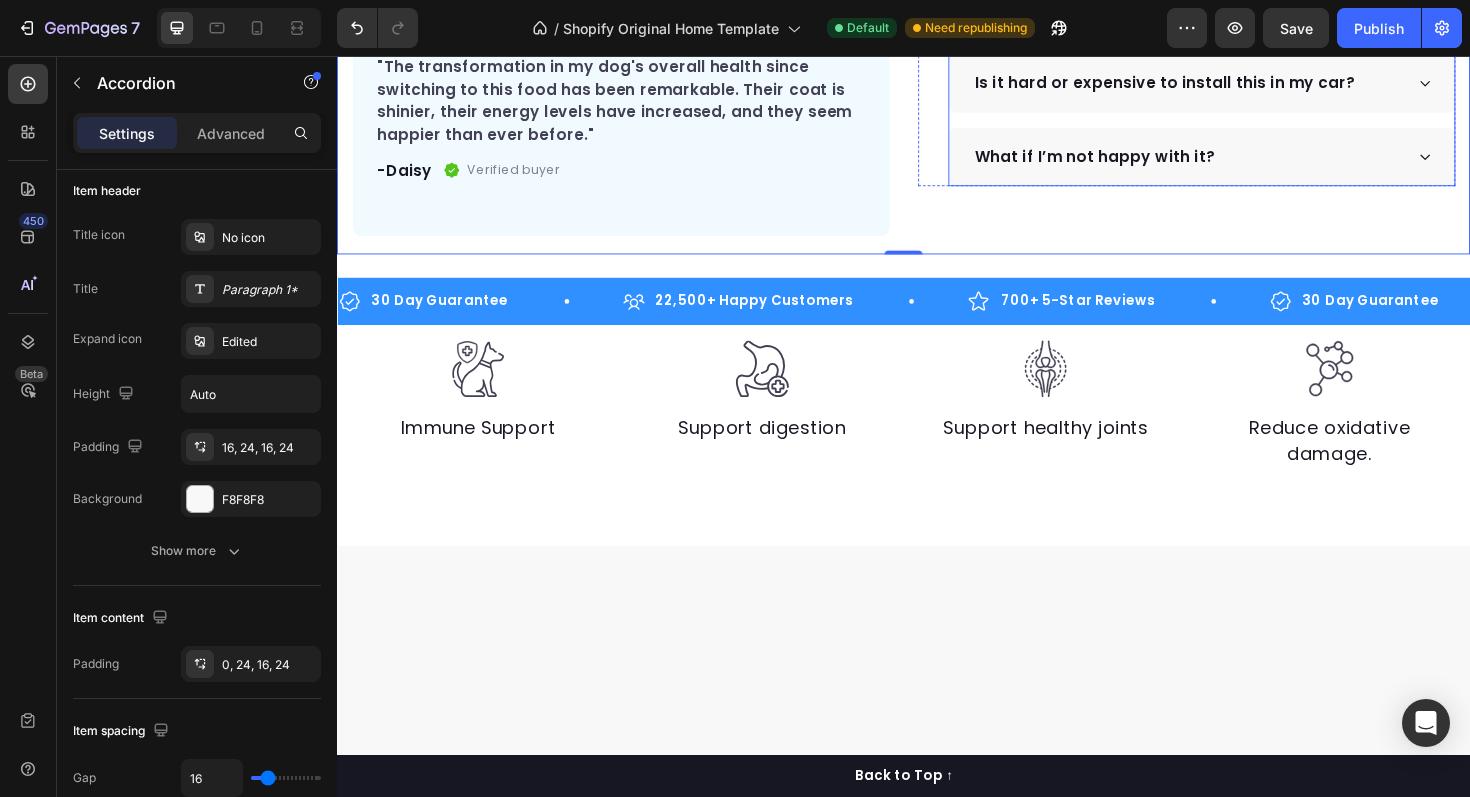 click on "What if I’m not happy with it?" at bounding box center (1237, 163) 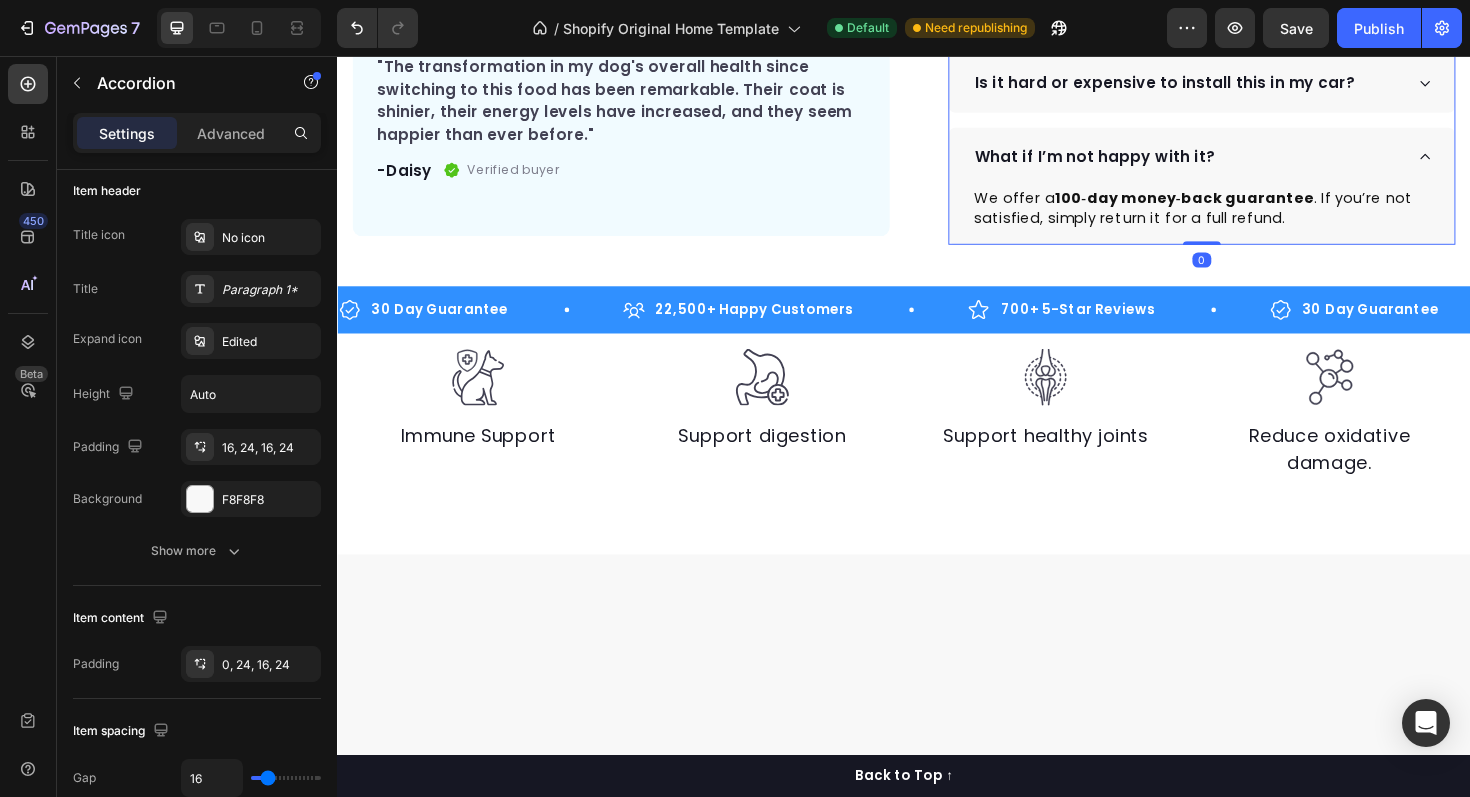 scroll, scrollTop: 0, scrollLeft: 0, axis: both 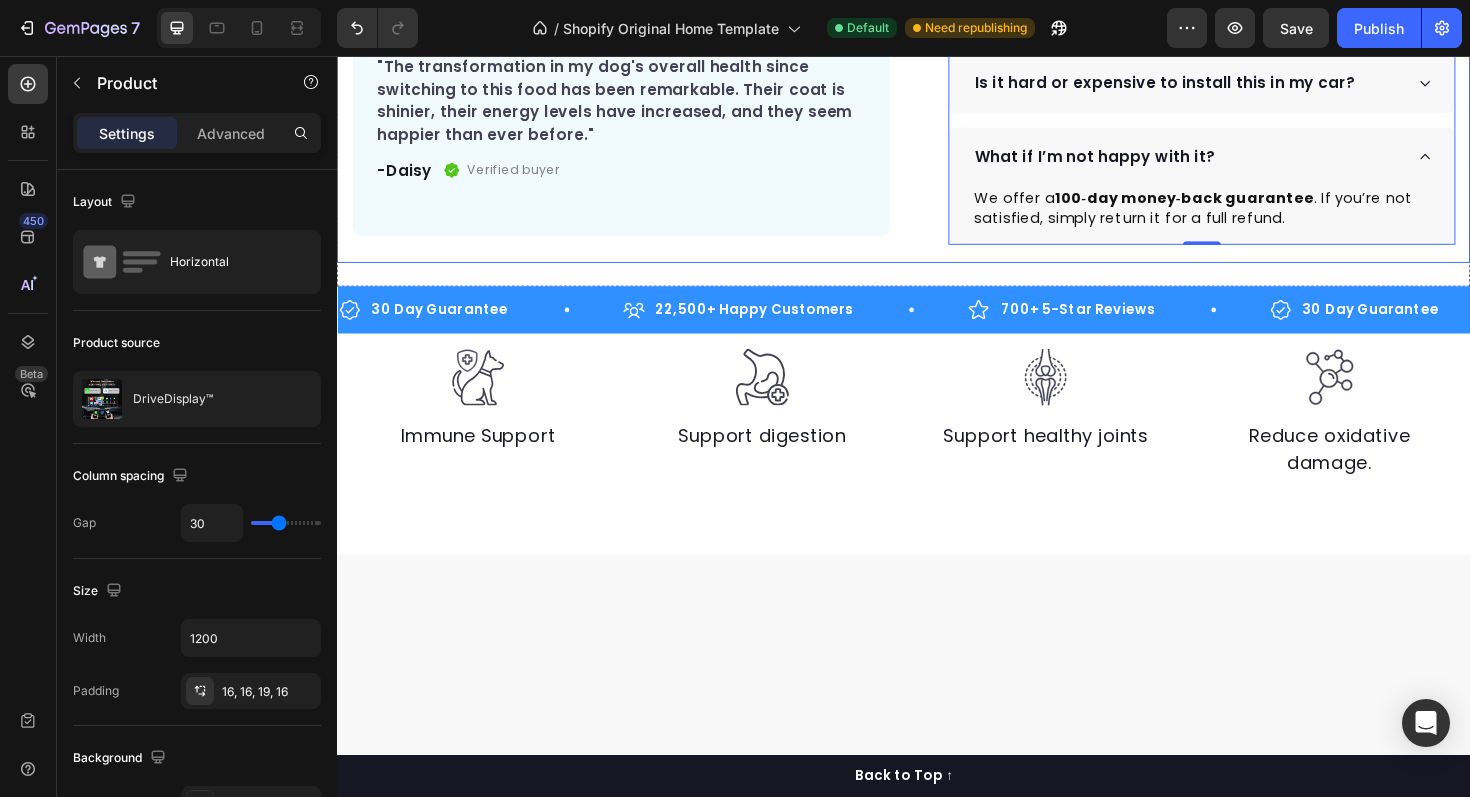 click on "Product Images "The transformation in my dog's overall health since switching to this food has been remarkable. Their coat is shinier, their energy levels have increased, and they seem happier than ever before." Text block -[NAME] Text block
Verified buyer Item list Row Row "My dog absolutely loves this food! It's clear that the taste and quality are top-notch."  -[NAME] Text block Row Row
Icon
Icon
Icon
Icon
Icon Icon List Hoz Rated 4.9 | 1,250+ Bought This Month Text block Row DriveDisplay™ Product Title This easy-to-setup touchscreen makes checking maps, playing music, reverse parking and many more - effortless. Text block
Easy to setup – No tools, no mechanic, ready in minutes.
100 Day Guarantee - Full refund if you're not satisfied
Smooth Experience - High-quality screen & Intuitive UI
Item list
Buy Now" at bounding box center (937, -156) 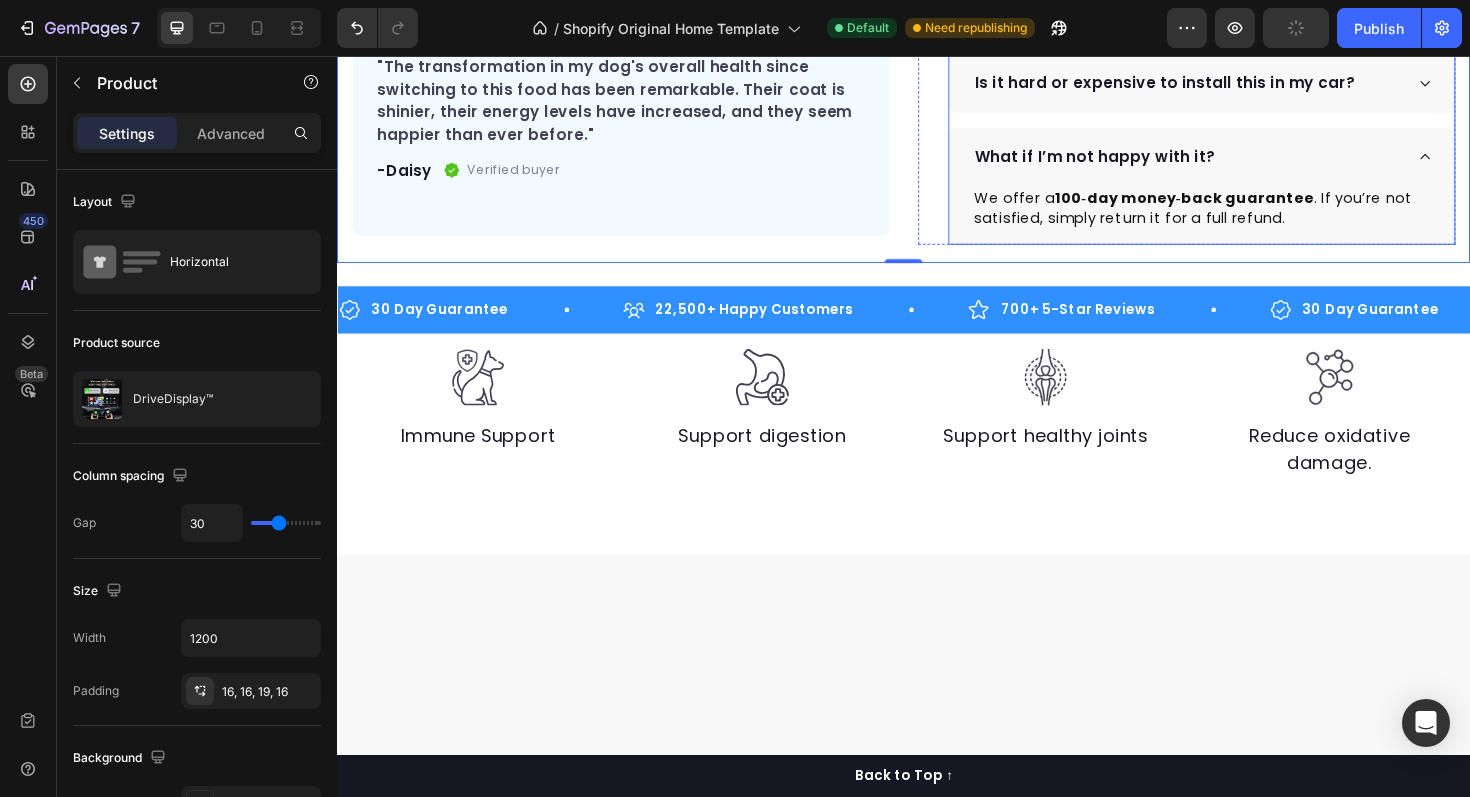 click on "What if I’m not happy with it?" at bounding box center (1237, 163) 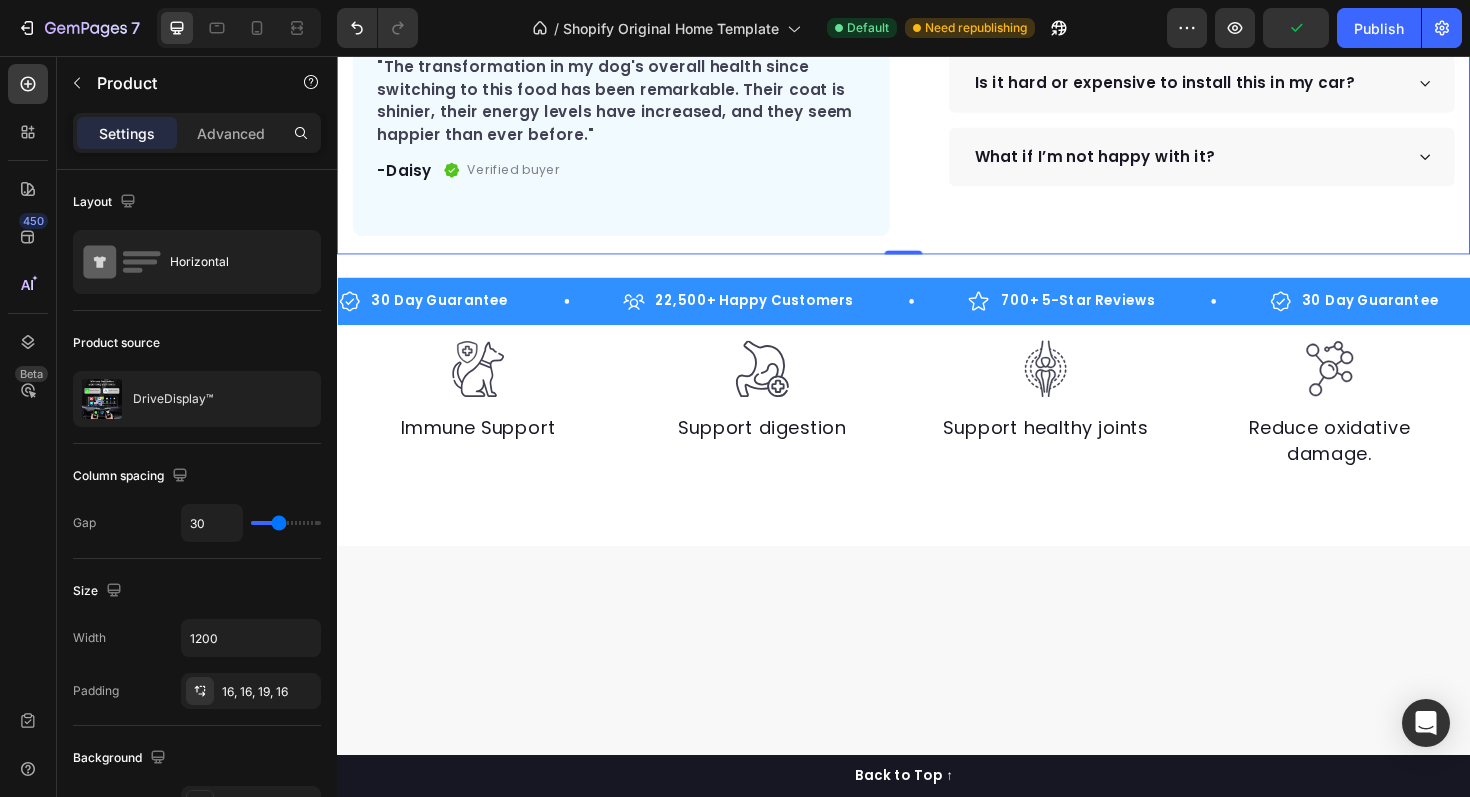 click on "Icon
Icon
Icon
Icon
Icon Icon List Hoz Rated 4.9 | 1,250+ Bought This Month Text block Row DriveDisplay™ Product Title This easy-to-setup touchscreen makes checking maps, playing music, reverse parking and many more - effortless. Text block
Easy to setup – No tools, no mechanic, ready in minutes.
100 Day Guarantee - Full refund if you're not satisfied
Smooth Experience - High-quality screen & Intuitive UI
Easier Parking - Has a parking assist camera (front & behind)
Works With All Phones – Full support for iPhone & Android. Item list
Buy Now
$139.99 $199.99 Product Cart Button Perfect for sensitive tummies Supercharge immunity System Bursting with protein, vitamins, and minerals Supports strong muscles, increases bone strength Item list
Will it work with my car?
Accordion" at bounding box center [1236, -162] 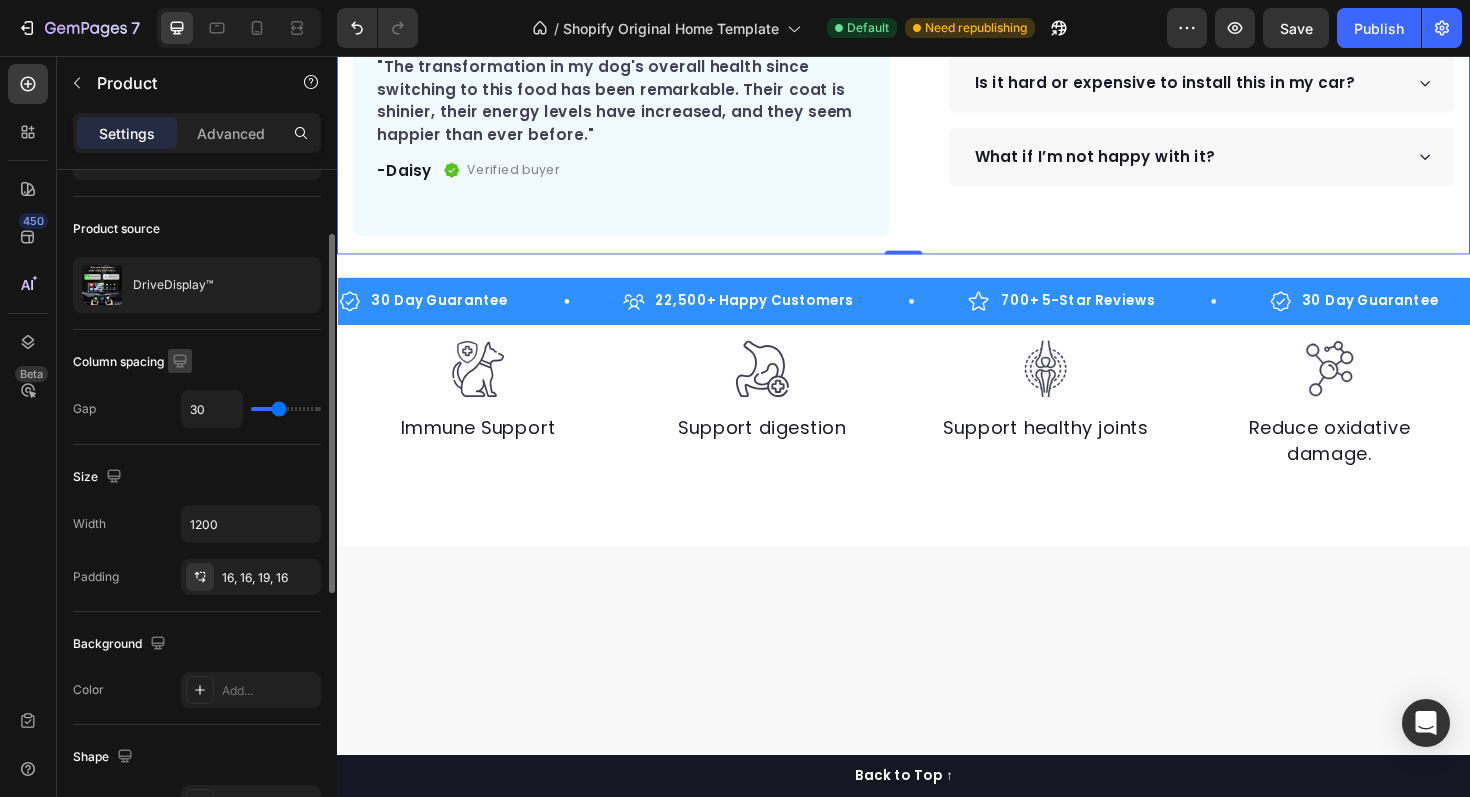 scroll, scrollTop: 117, scrollLeft: 0, axis: vertical 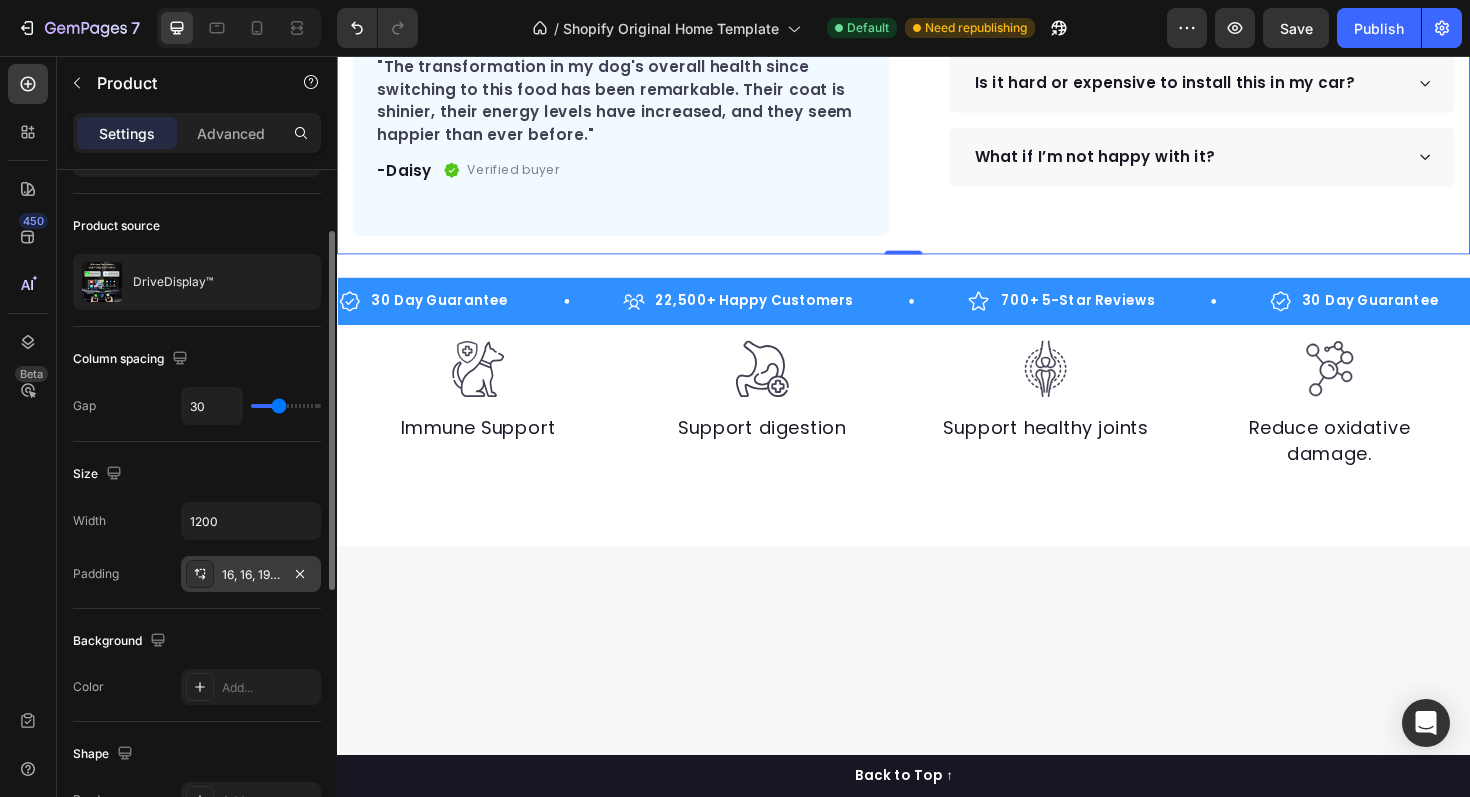 click on "16, 16, 19, 16" at bounding box center [251, 575] 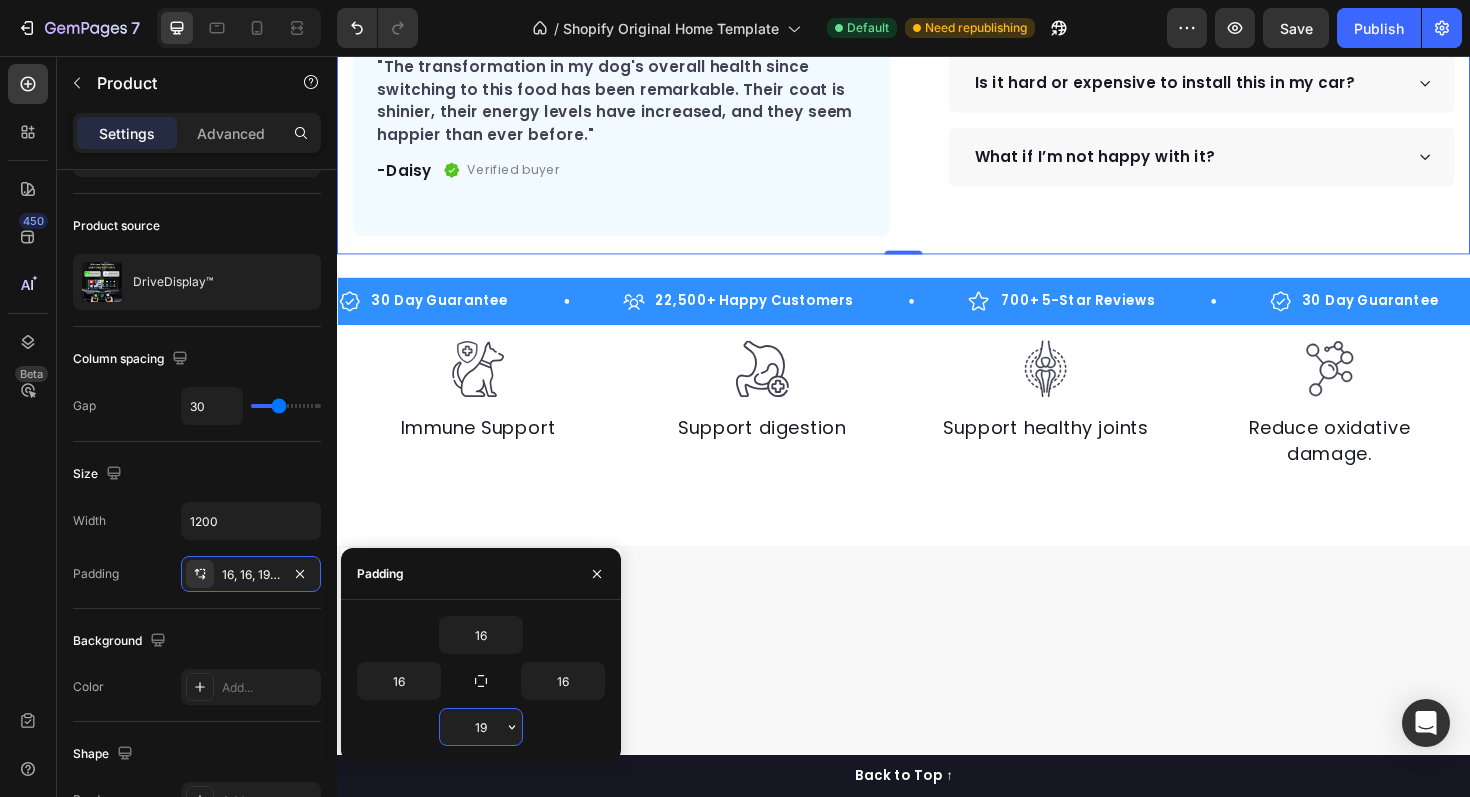 click on "19" at bounding box center (481, 727) 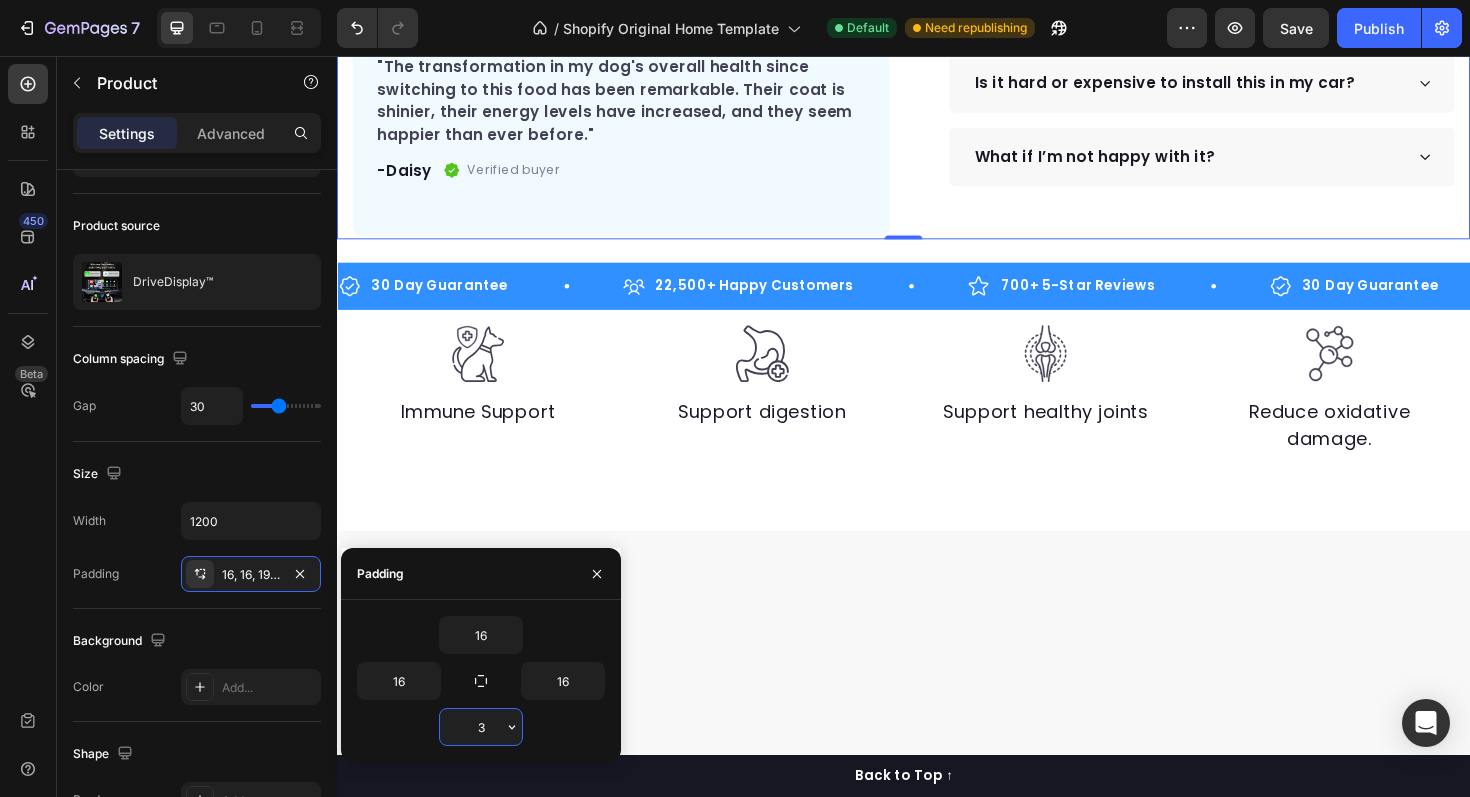 type on "30" 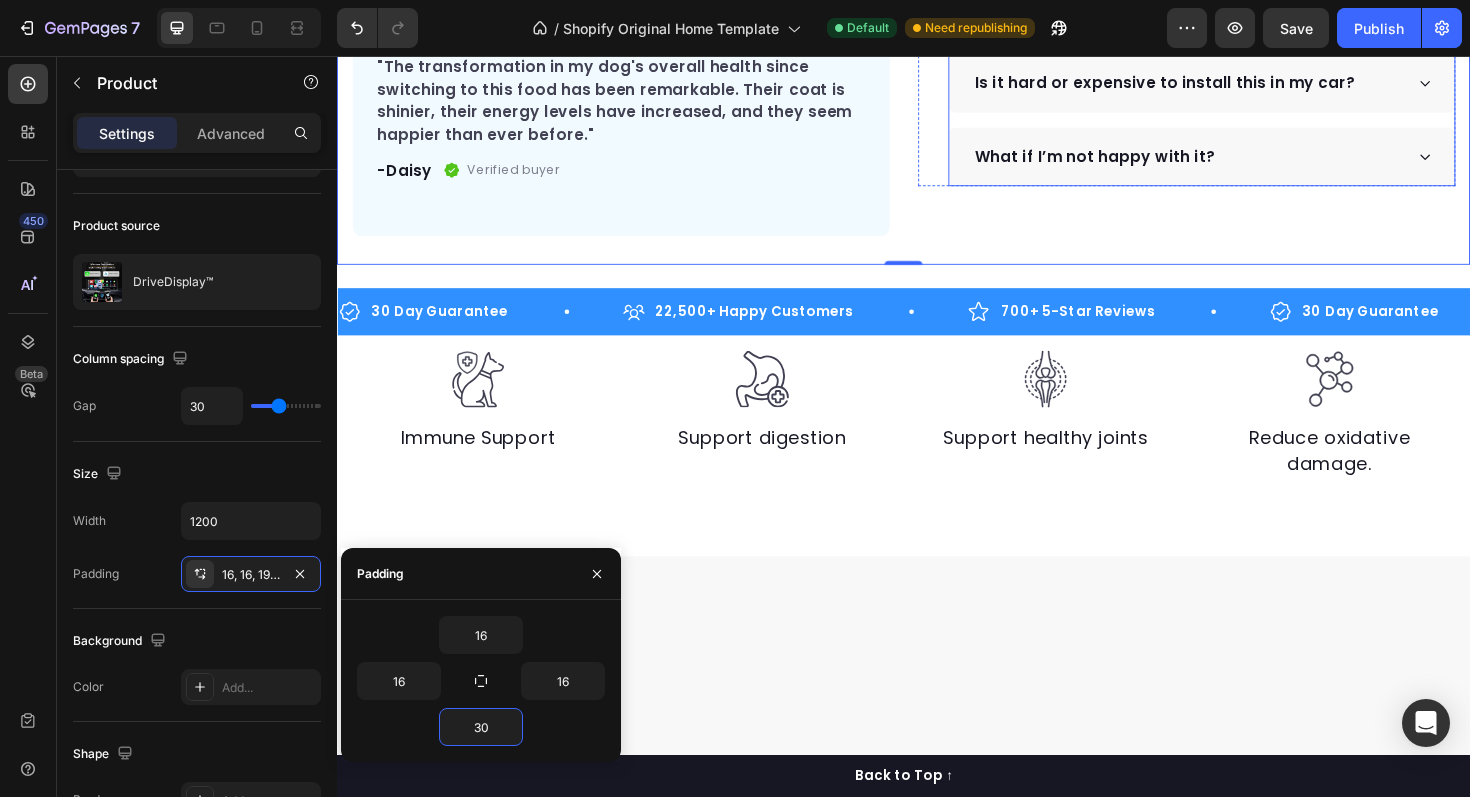 click on "What if I’m not happy with it?" at bounding box center (1237, 163) 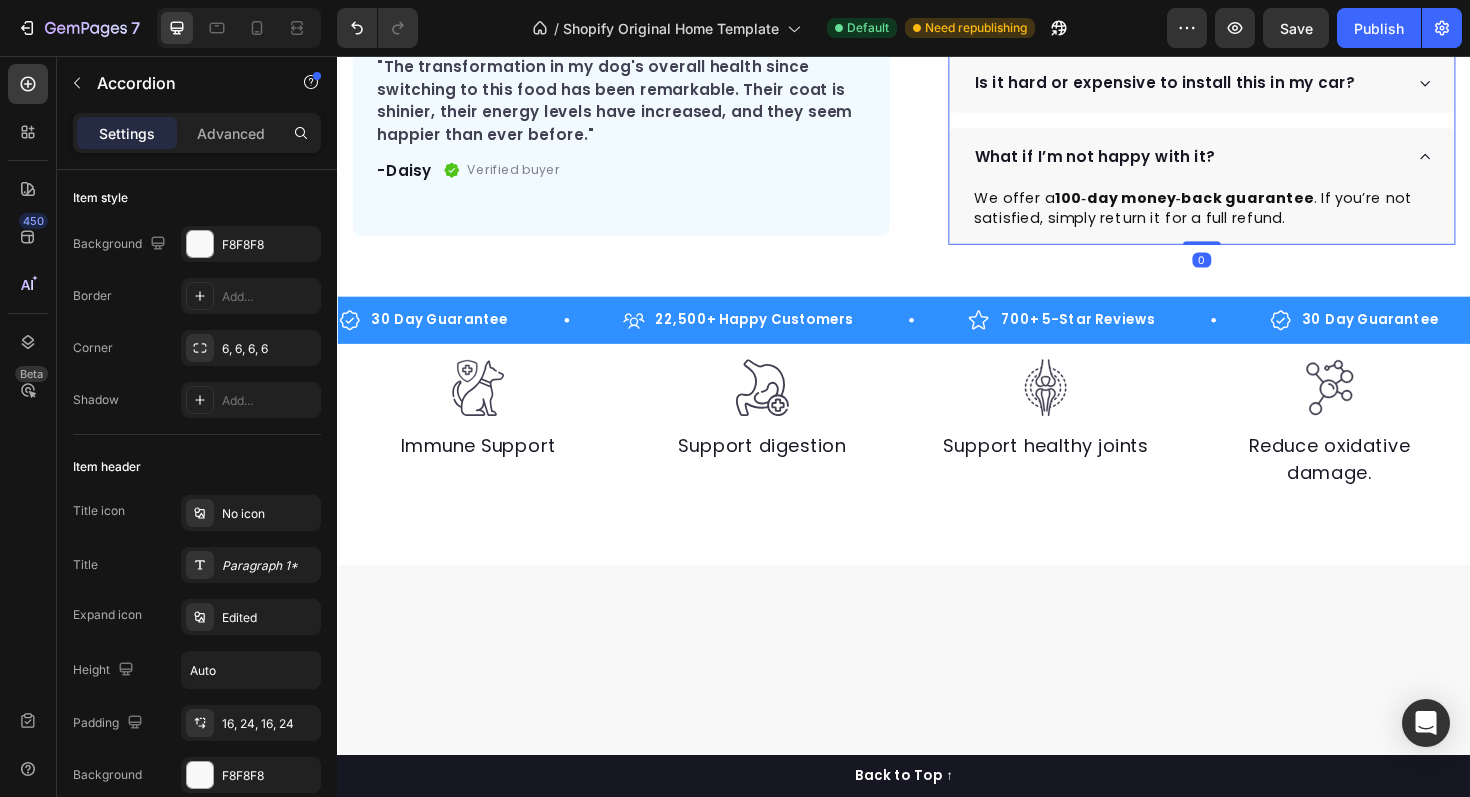 scroll, scrollTop: 0, scrollLeft: 0, axis: both 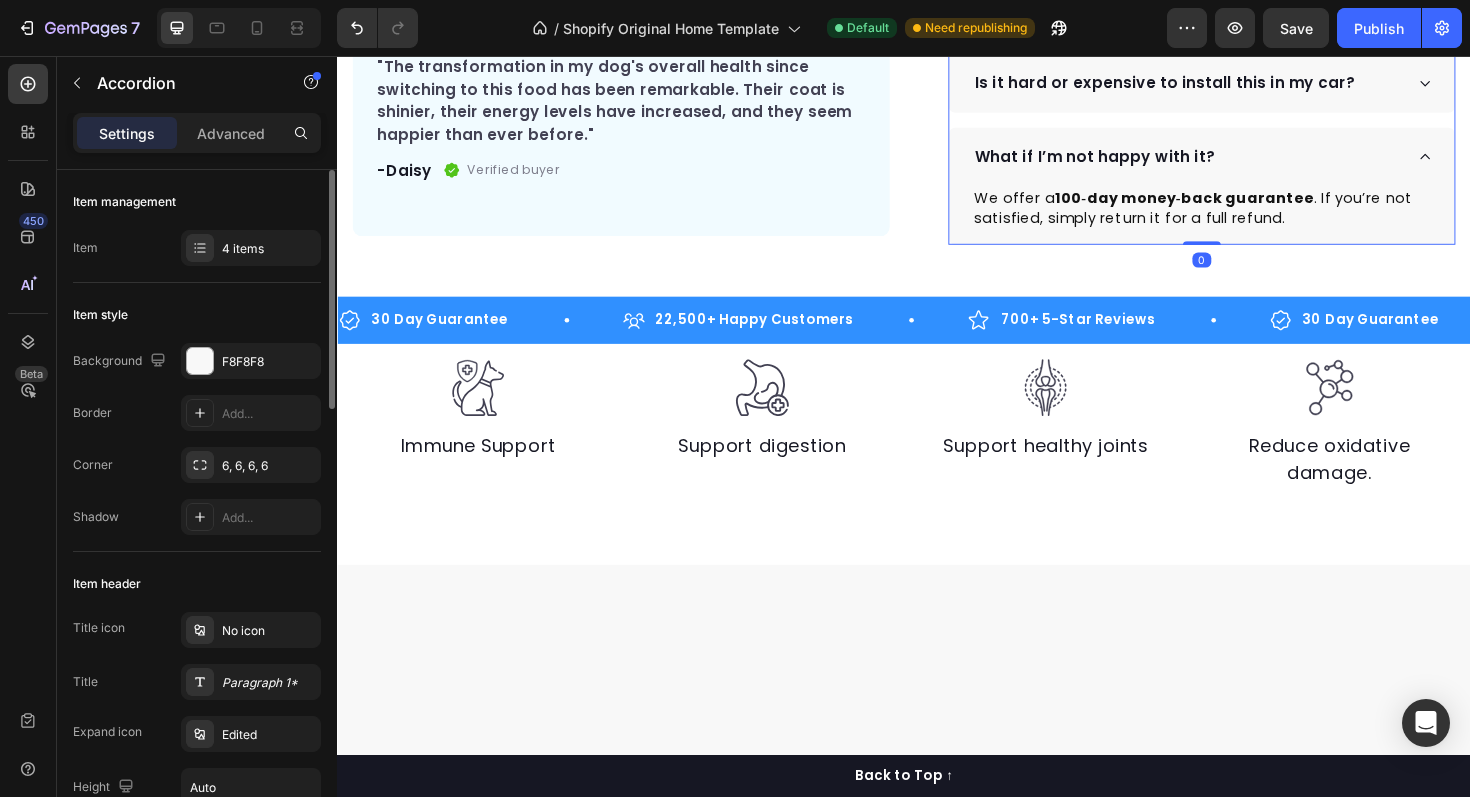 click on "What if I’m not happy with it?" at bounding box center [1237, 163] 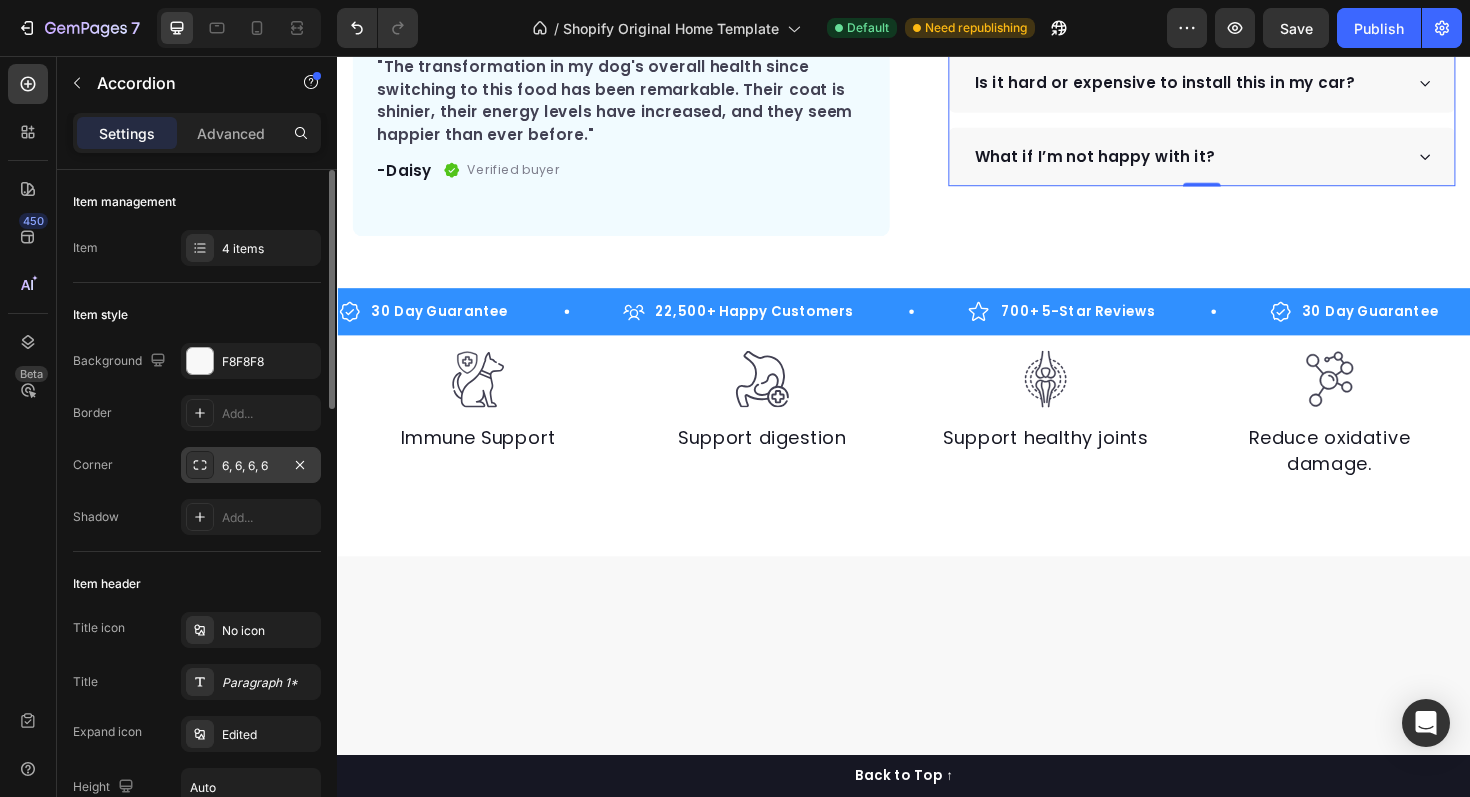 click on "6, 6, 6, 6" at bounding box center [251, 466] 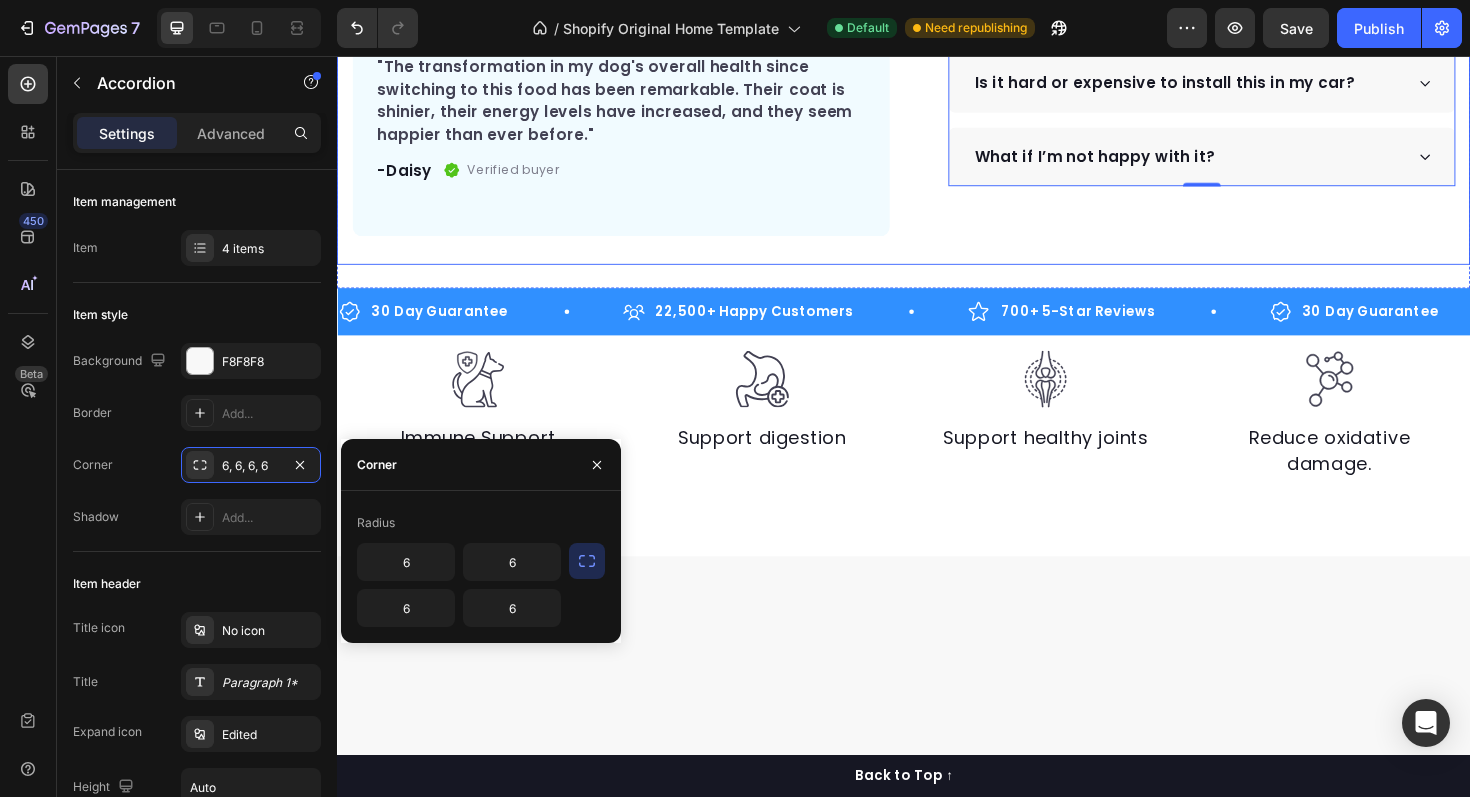 click on "Product Images "The transformation in my dog's overall health since switching to this food has been remarkable. Their coat is shinier, their energy levels have increased, and they seem happier than ever before." Text block -[NAME] Text block
Verified buyer Item list Row Row "My dog absolutely loves this food! It's clear that the taste and quality are top-notch."  -[NAME] Text block Row Row
Icon
Icon
Icon
Icon
Icon Icon List Hoz Rated 4.9 | 1,250+ Bought This Month Text block Row DriveDisplay™ Product Title This easy-to-setup touchscreen makes checking maps, playing music, reverse parking and many more - effortless. Text block
Easy to setup – No tools, no mechanic, ready in minutes.
100 Day Guarantee - Full refund if you're not satisfied
Smooth Experience - High-quality screen & Intuitive UI
Item list
Buy Now" at bounding box center (937, -155) 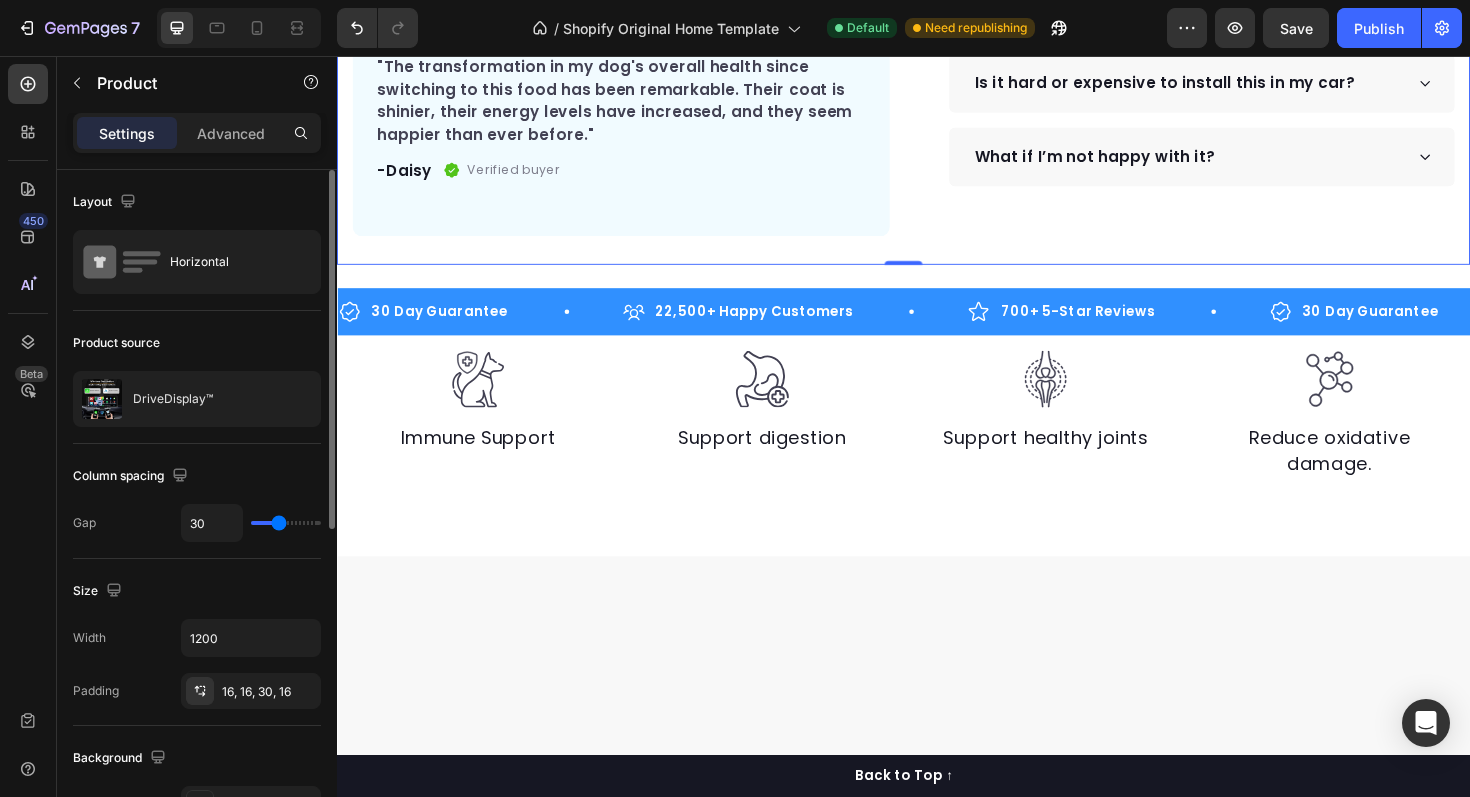 type on "39" 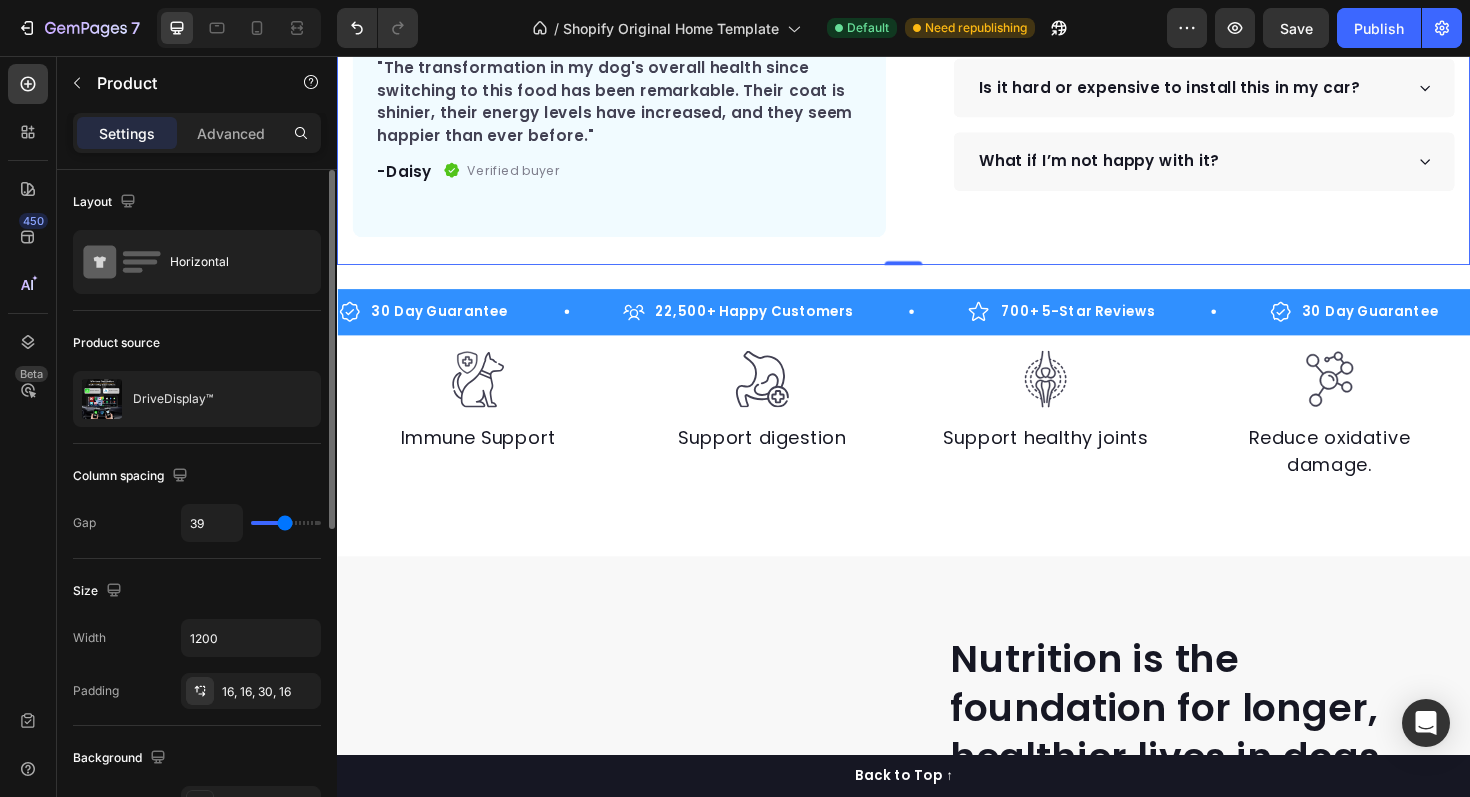 type on "48" 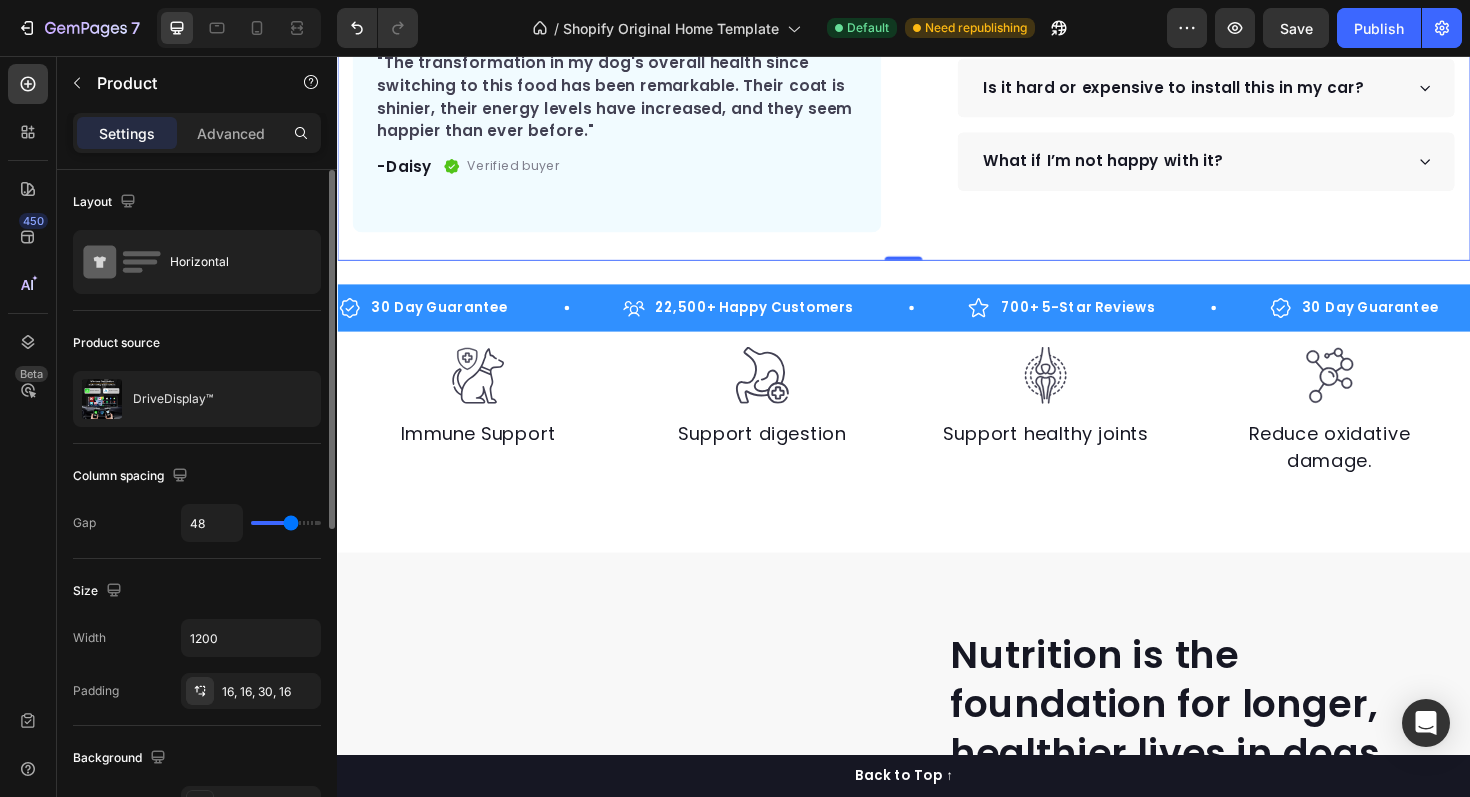 type on "49" 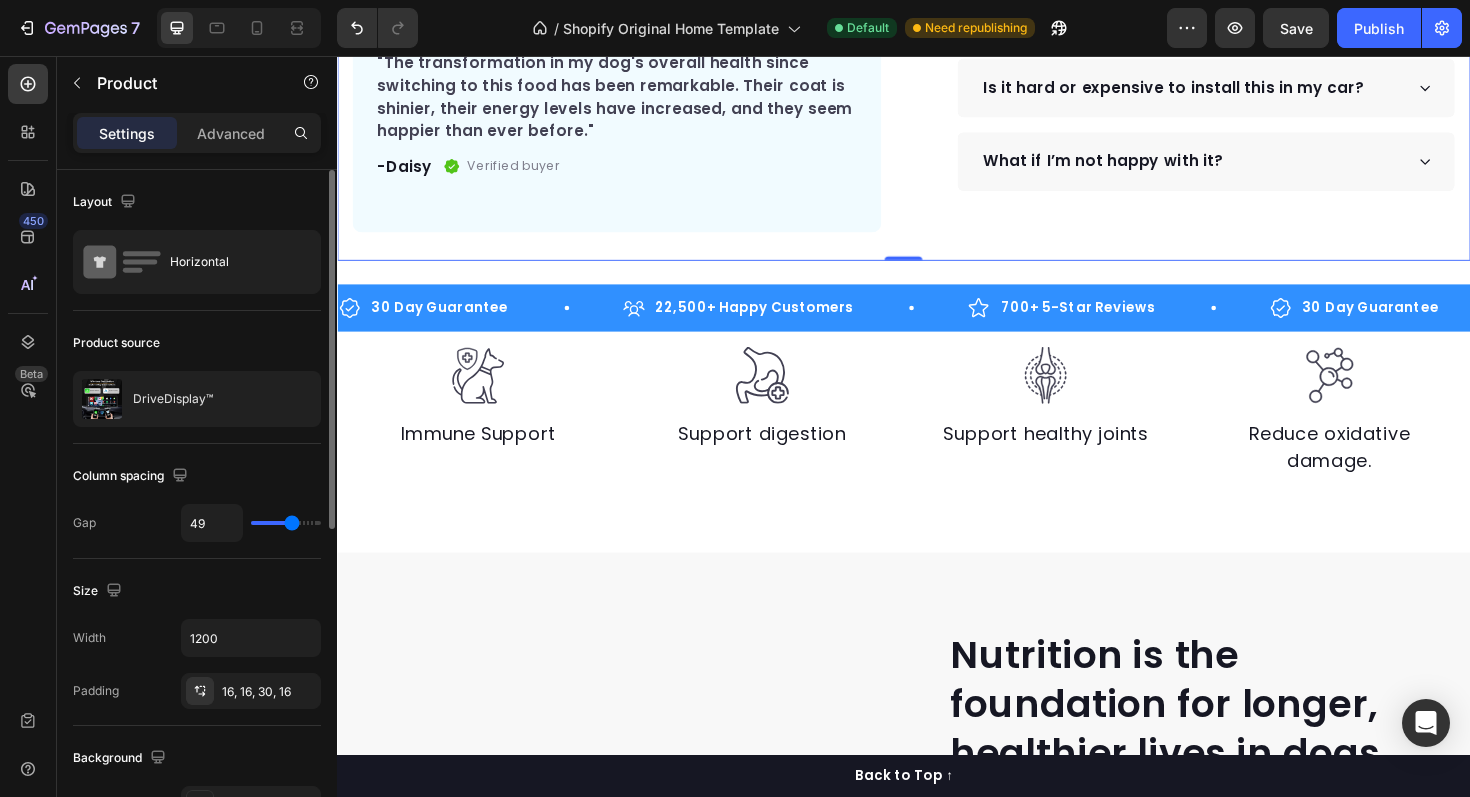 type on "50" 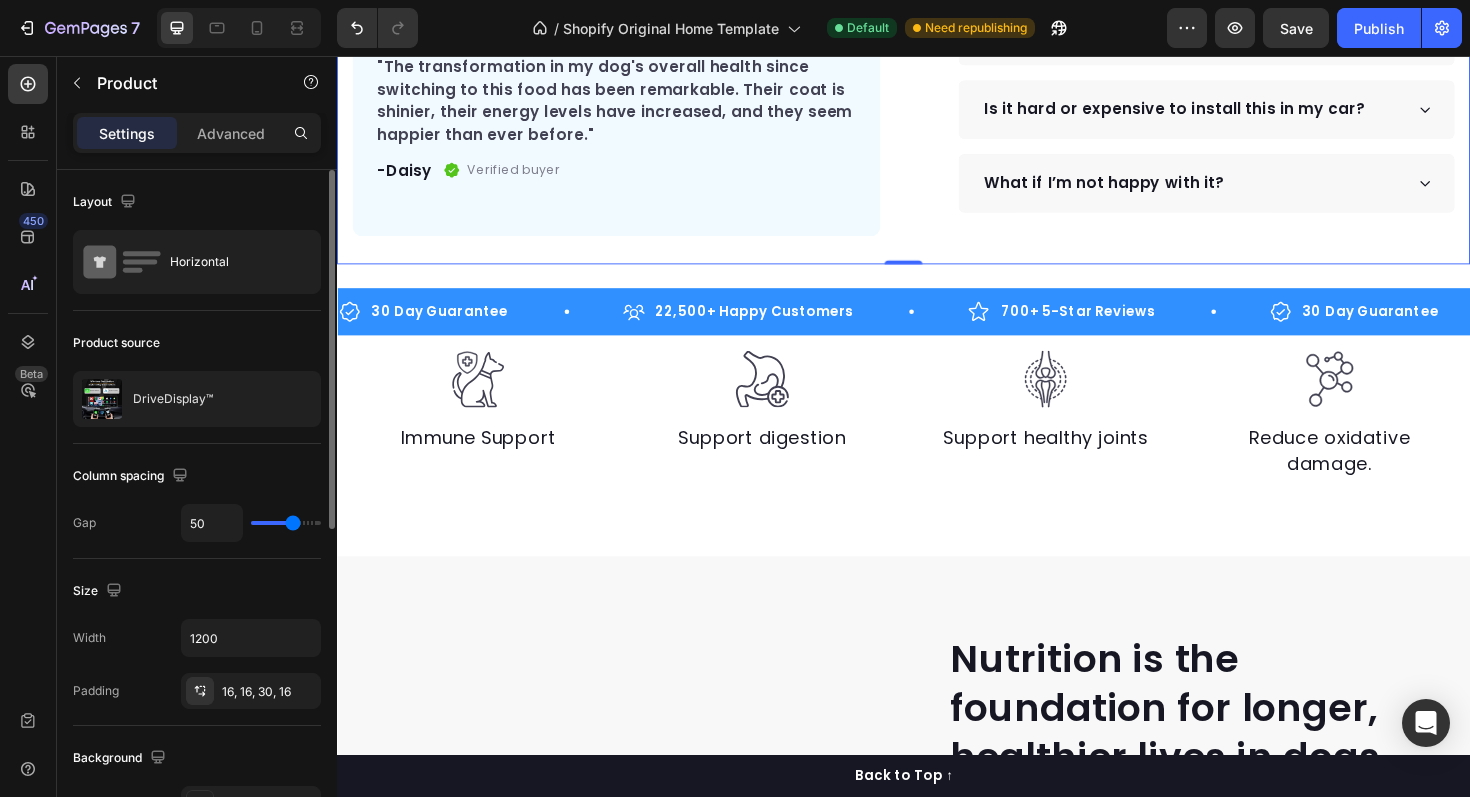 type on "51" 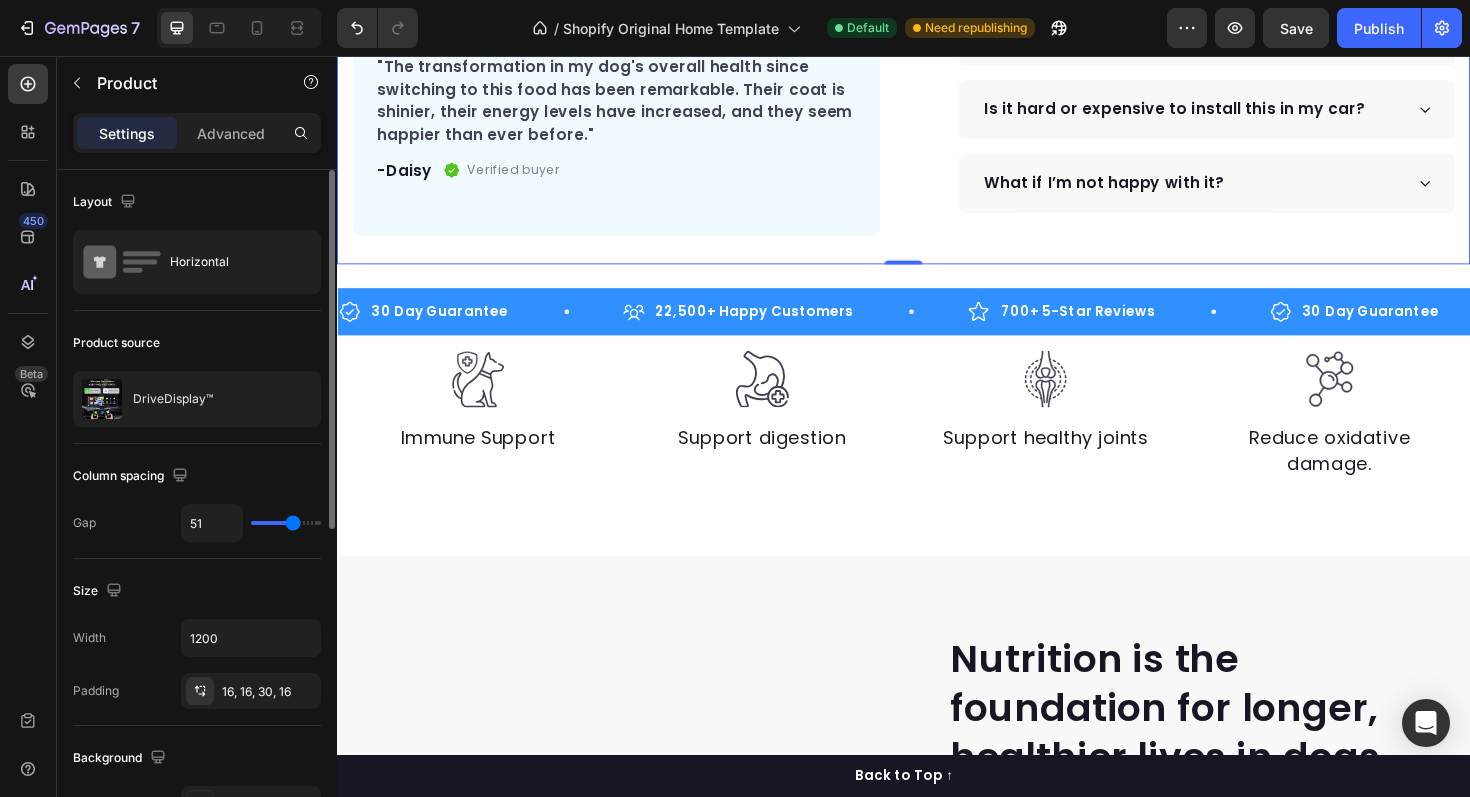 type on "52" 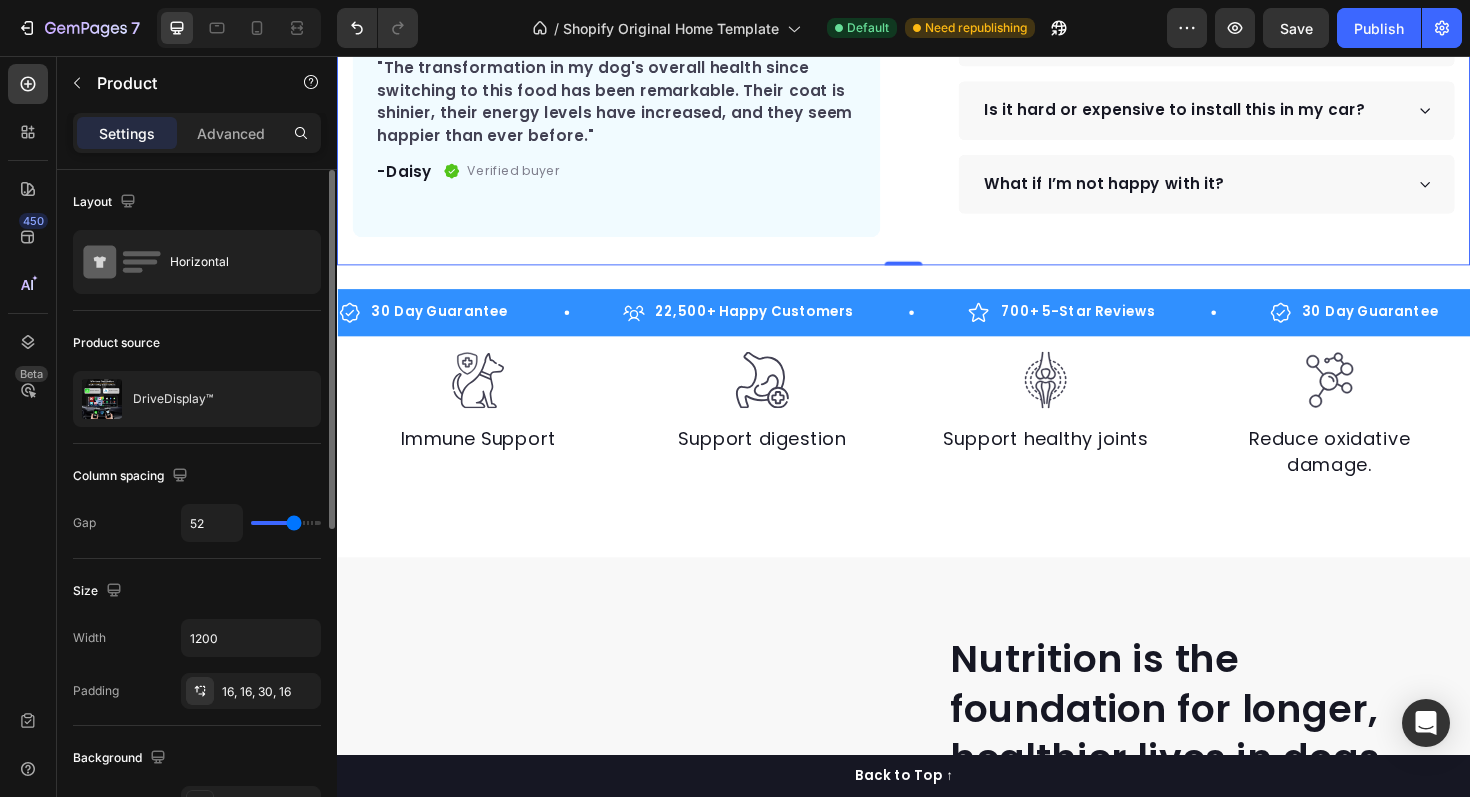 type on "55" 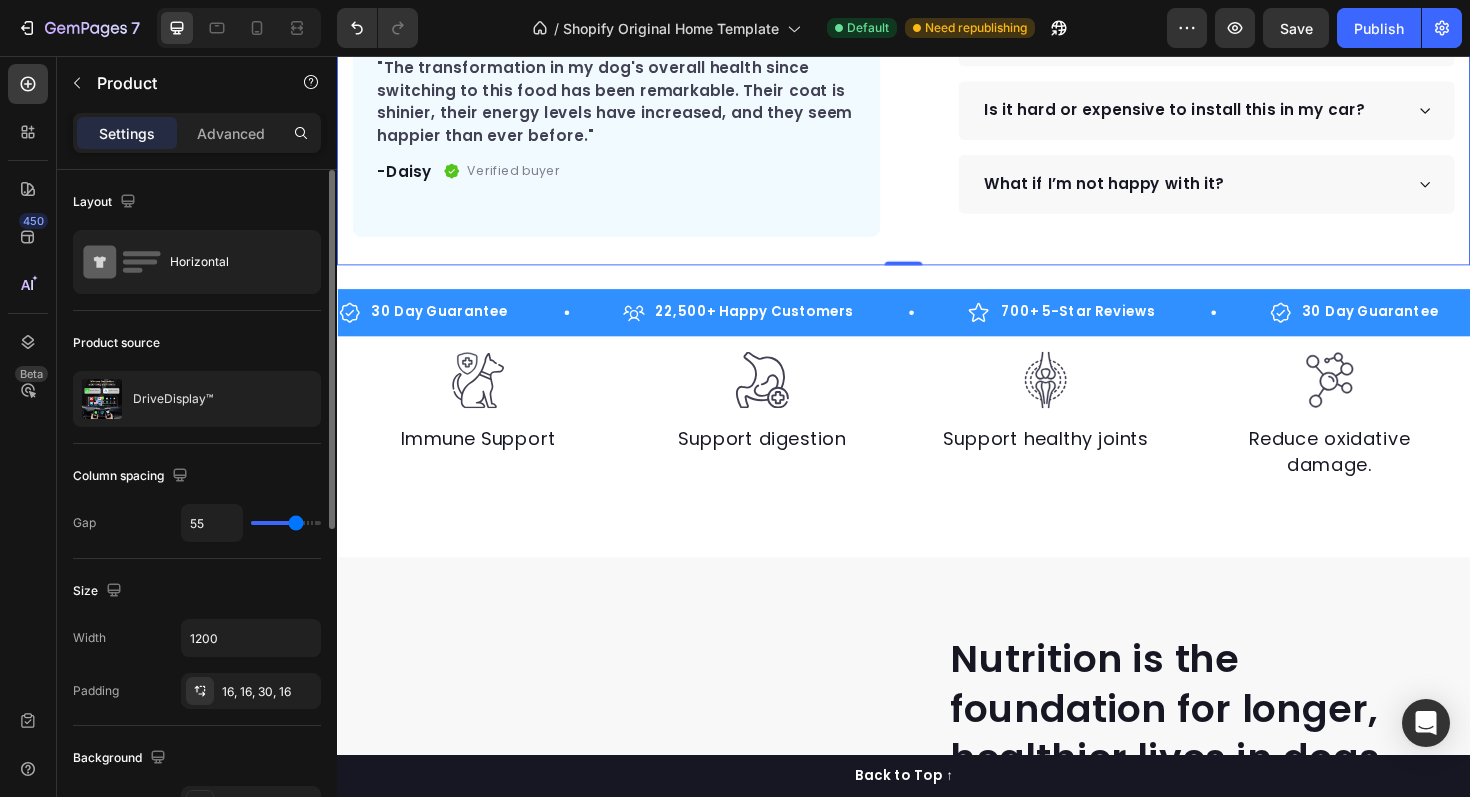 type on "56" 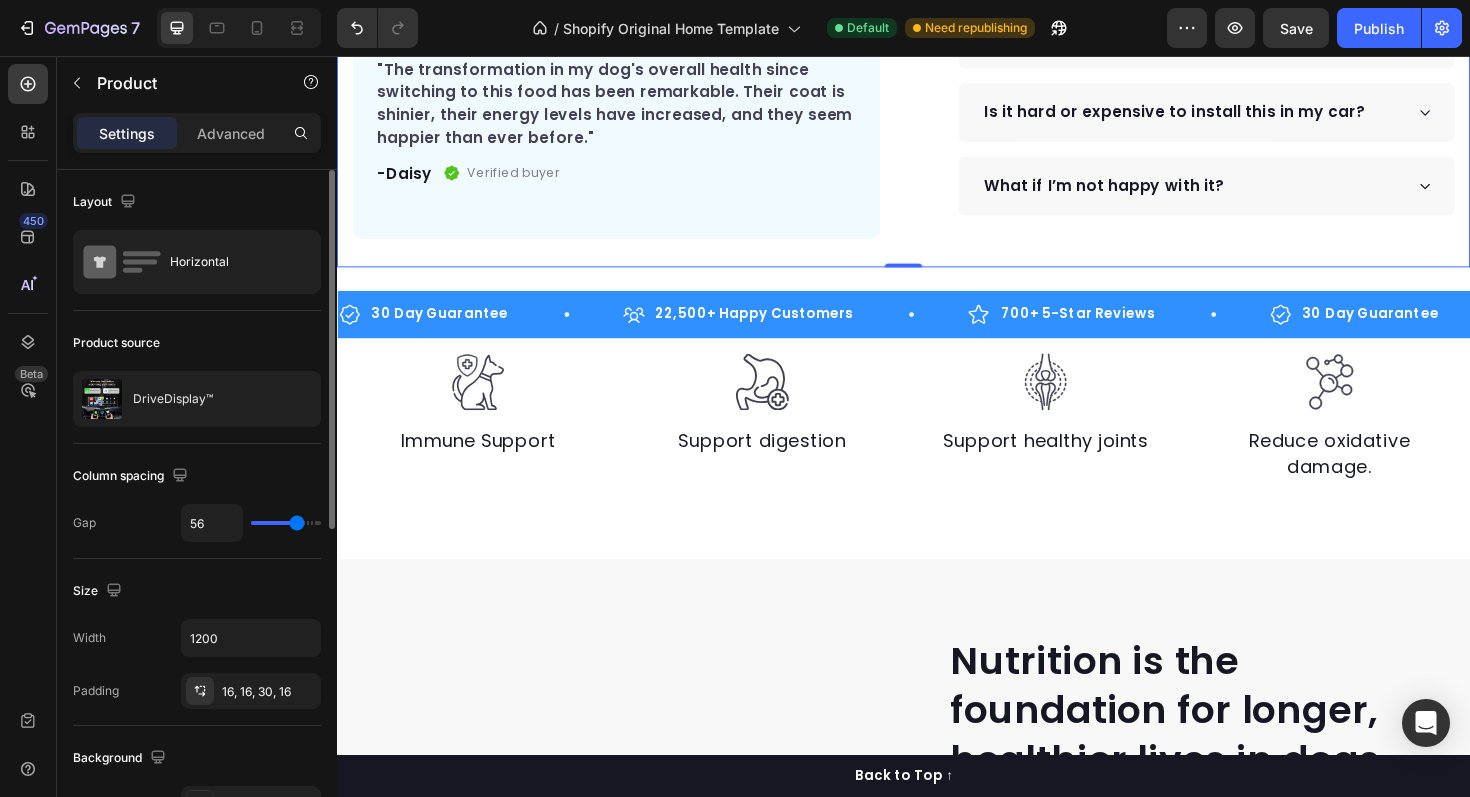 type on "54" 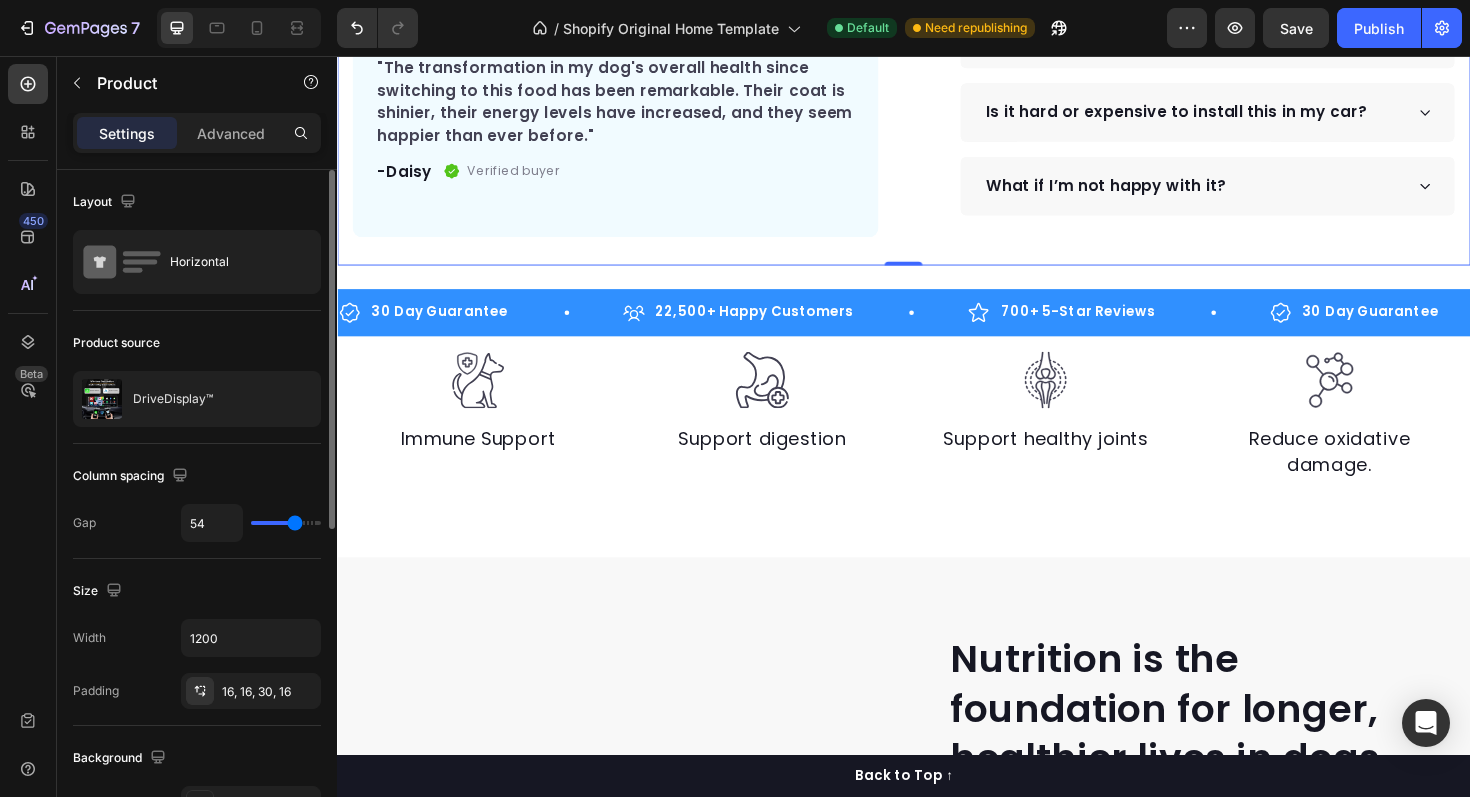type on "52" 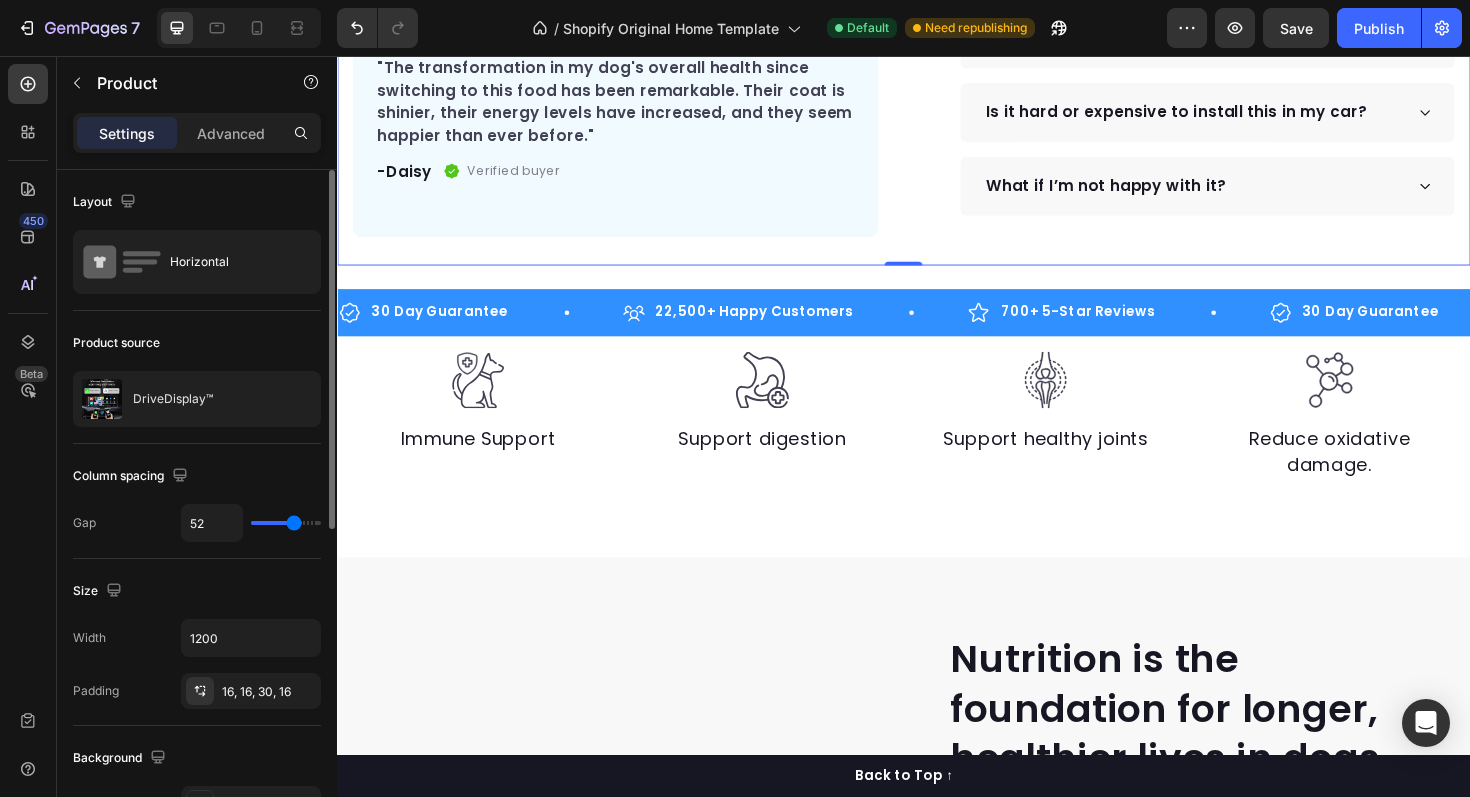 type on "49" 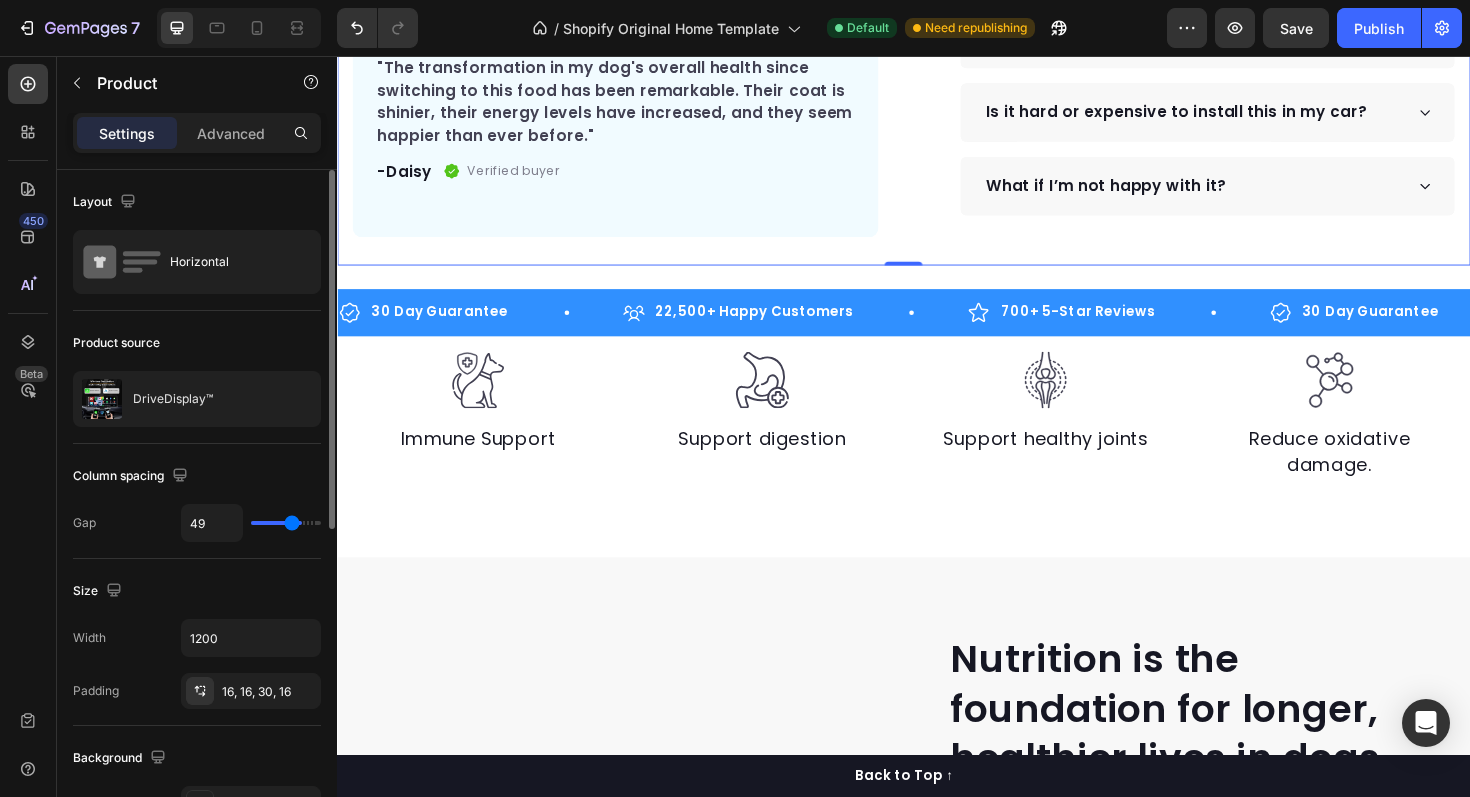 type on "45" 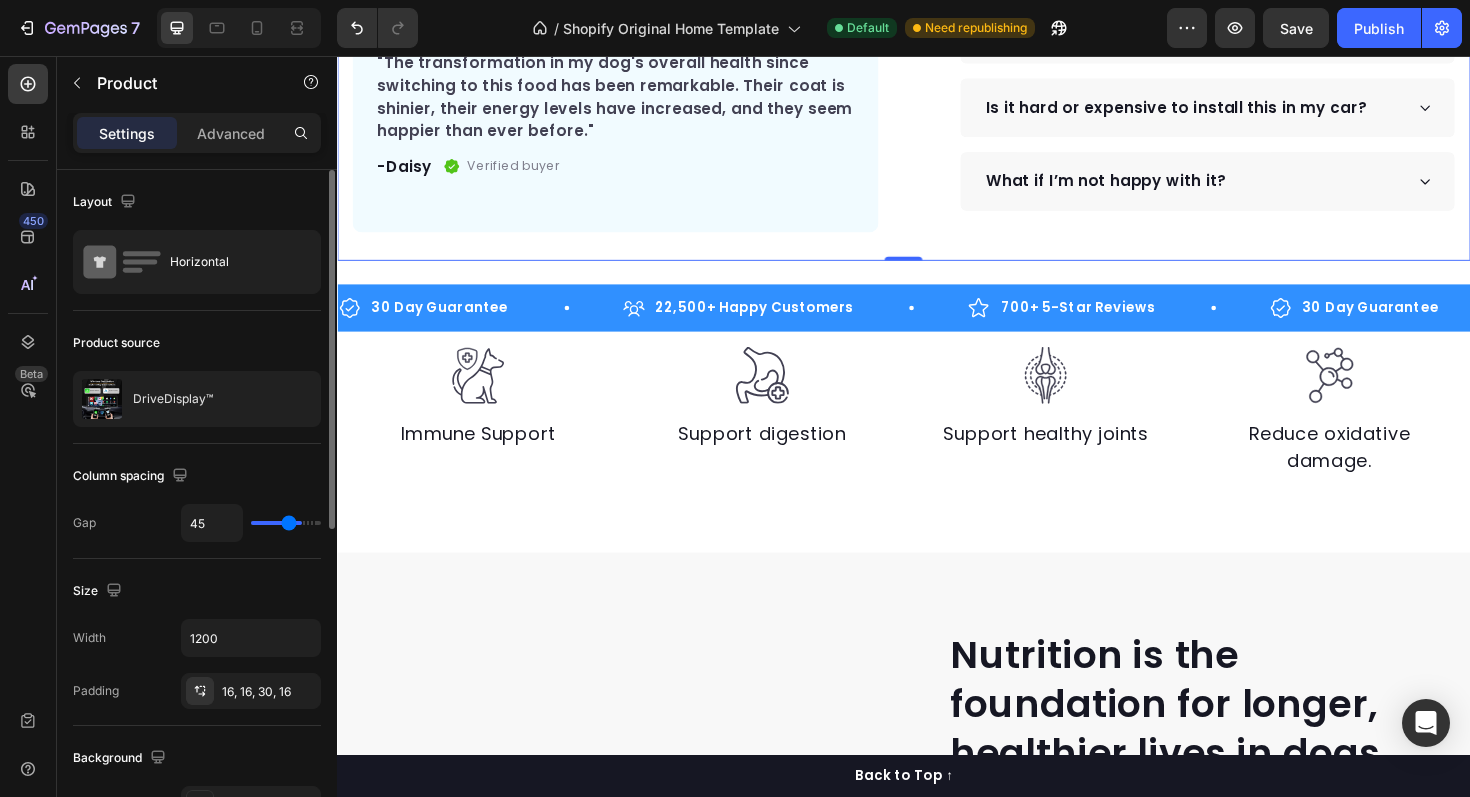 type on "43" 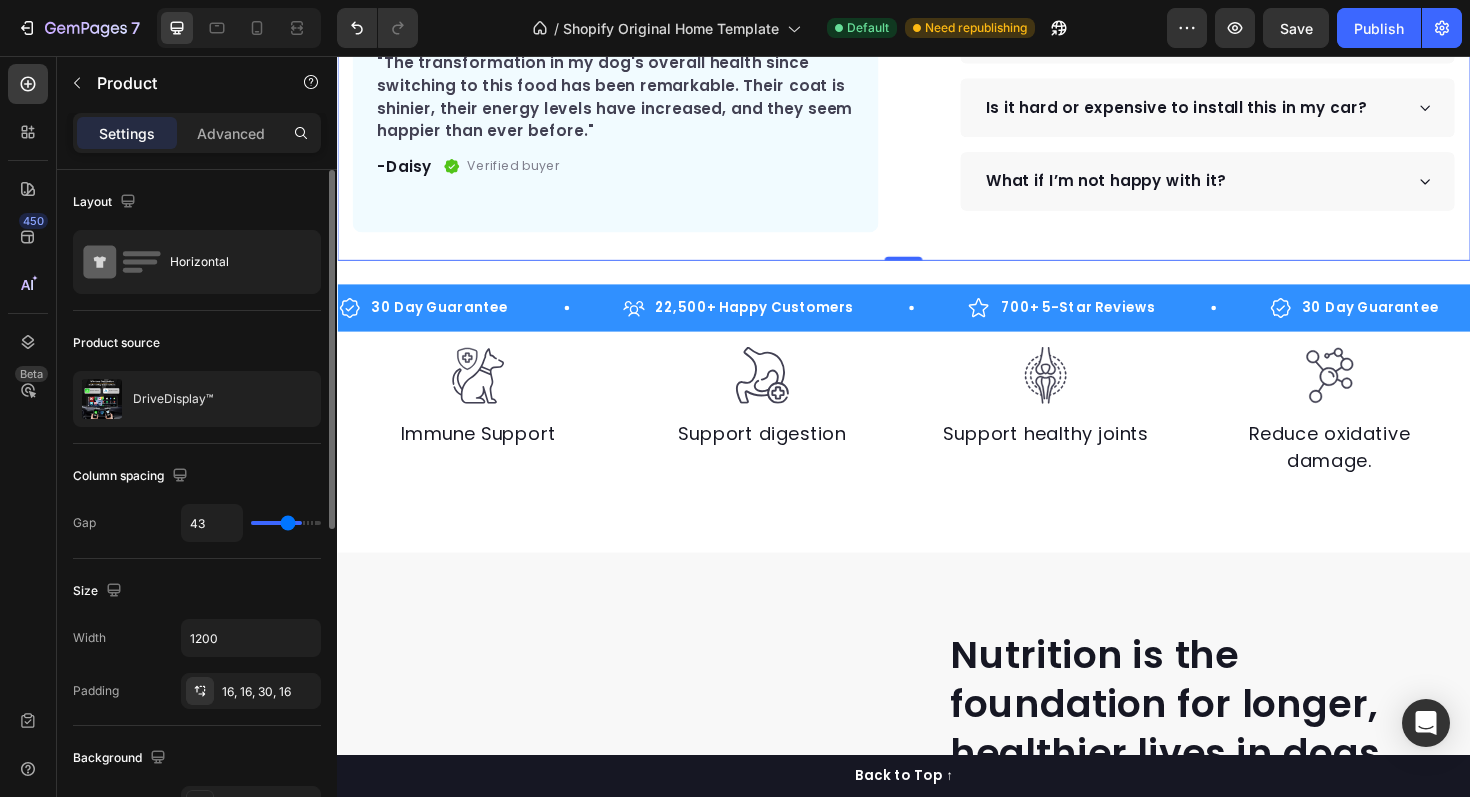 type on "42" 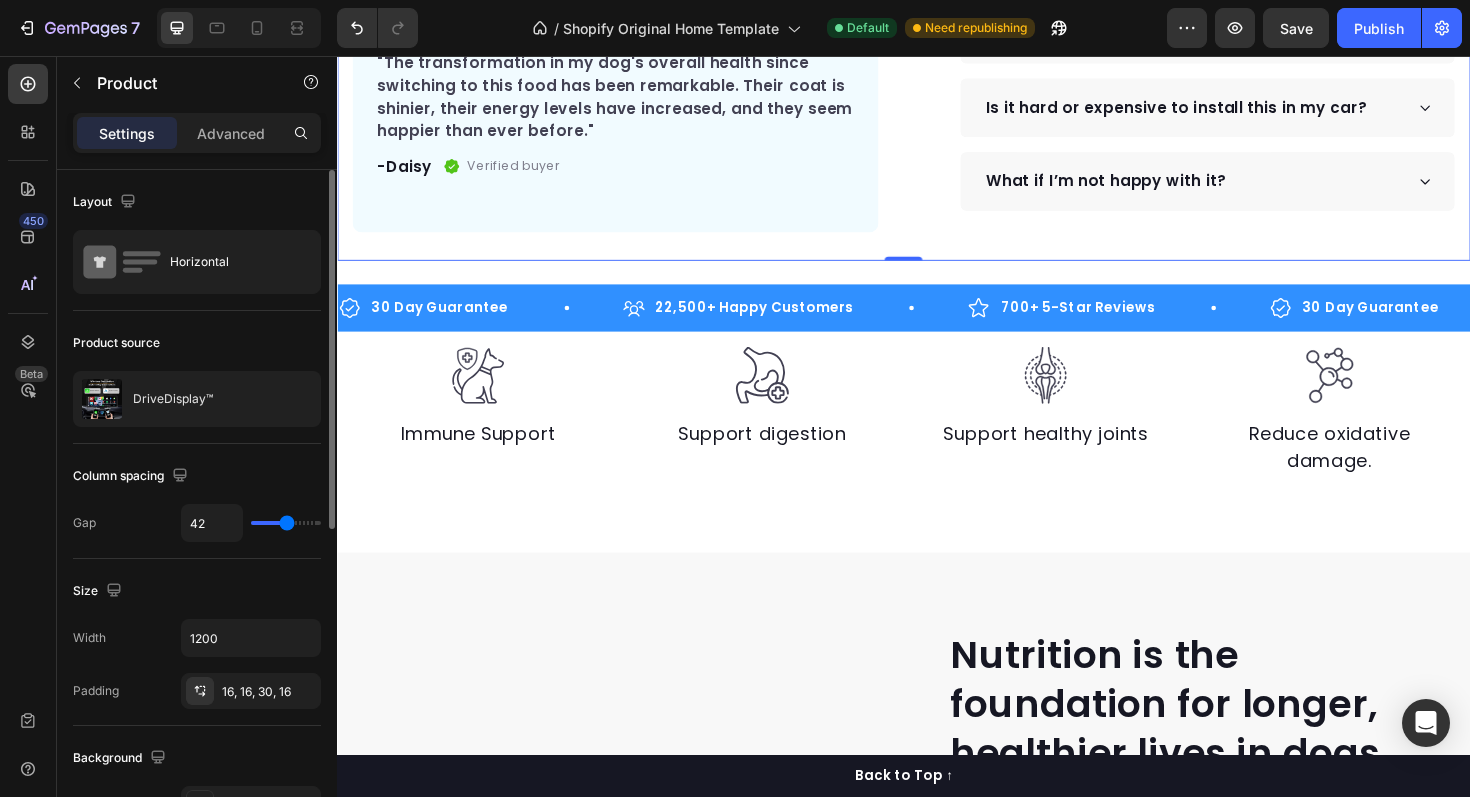 type on "40" 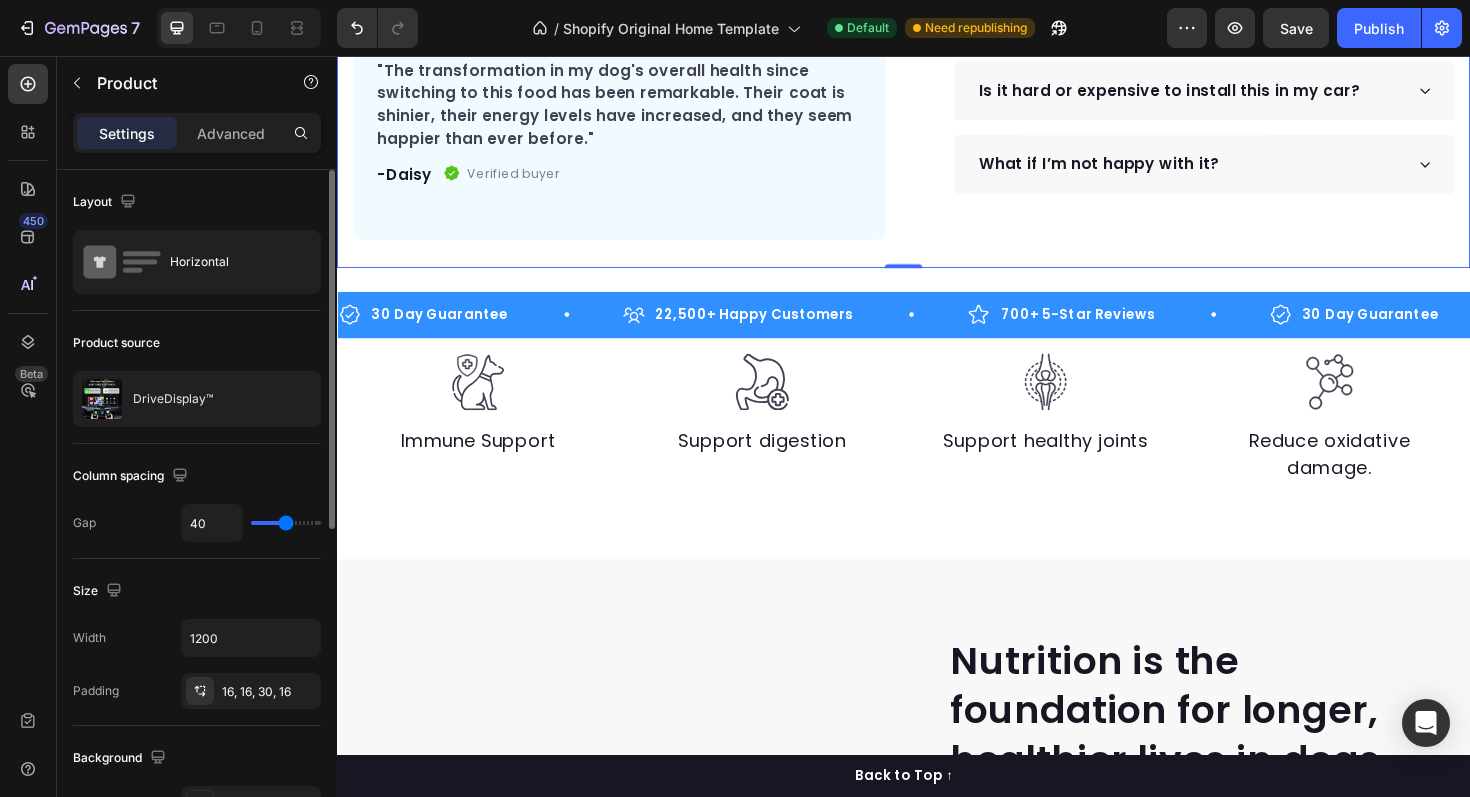 type on "39" 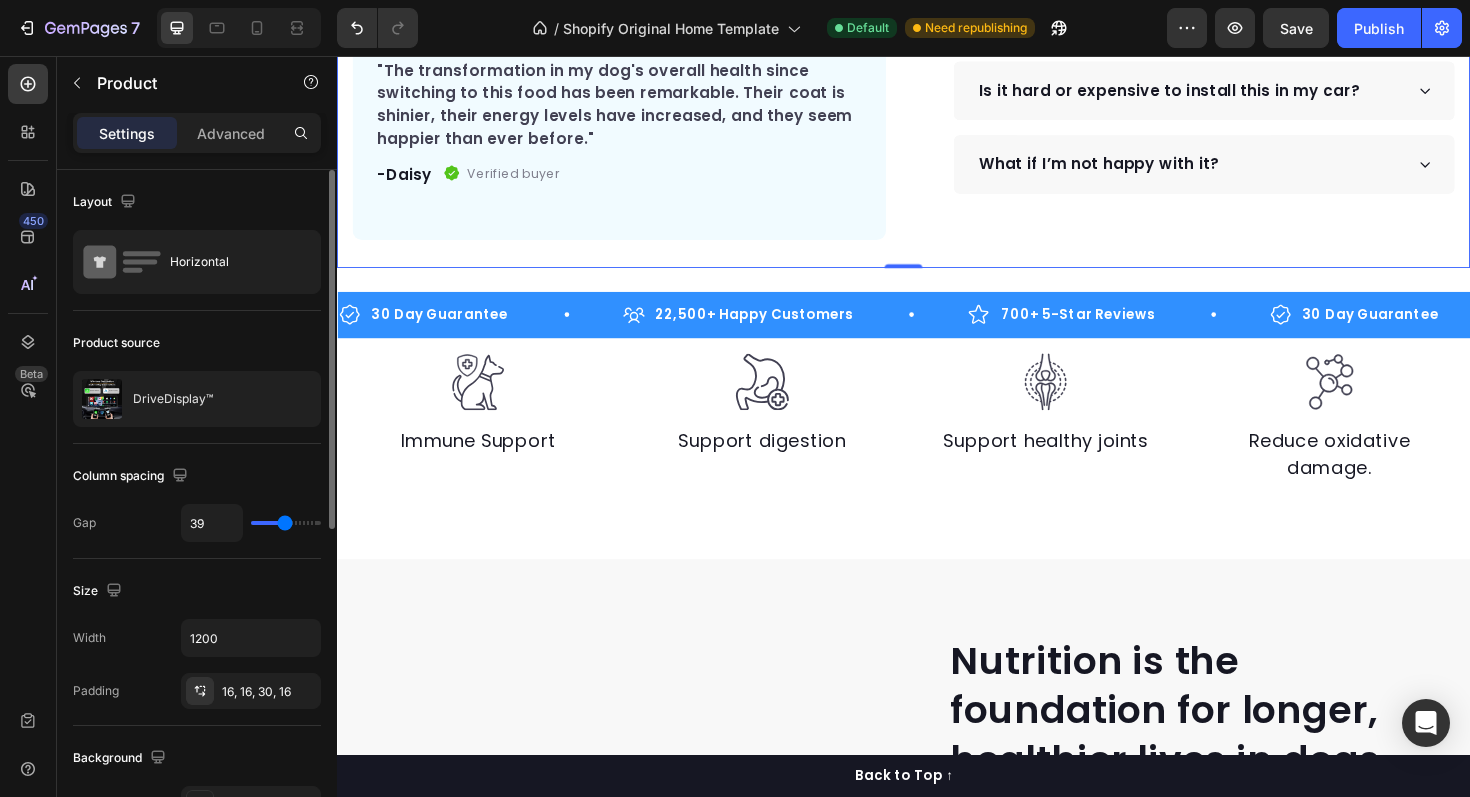 type on "36" 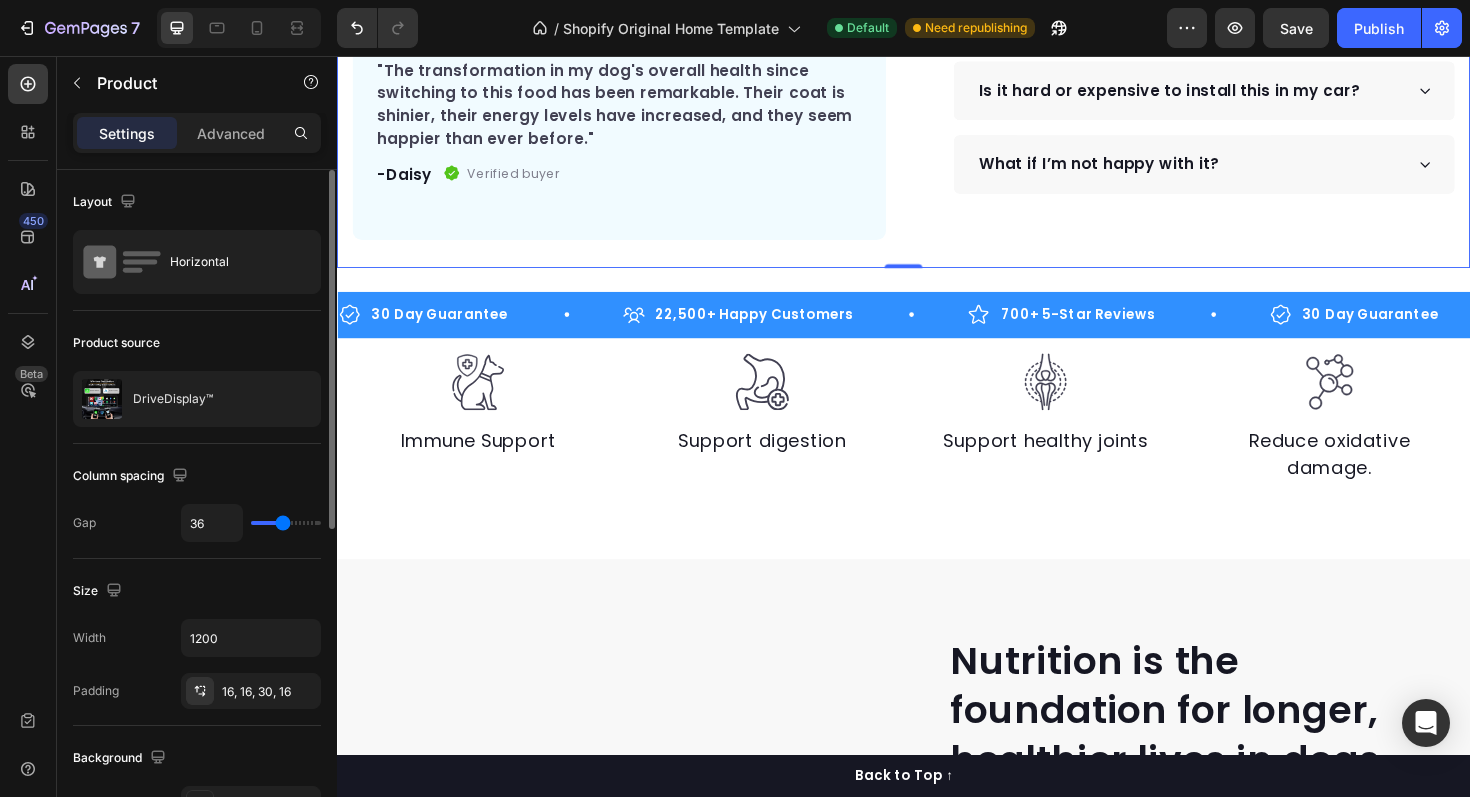 type on "34" 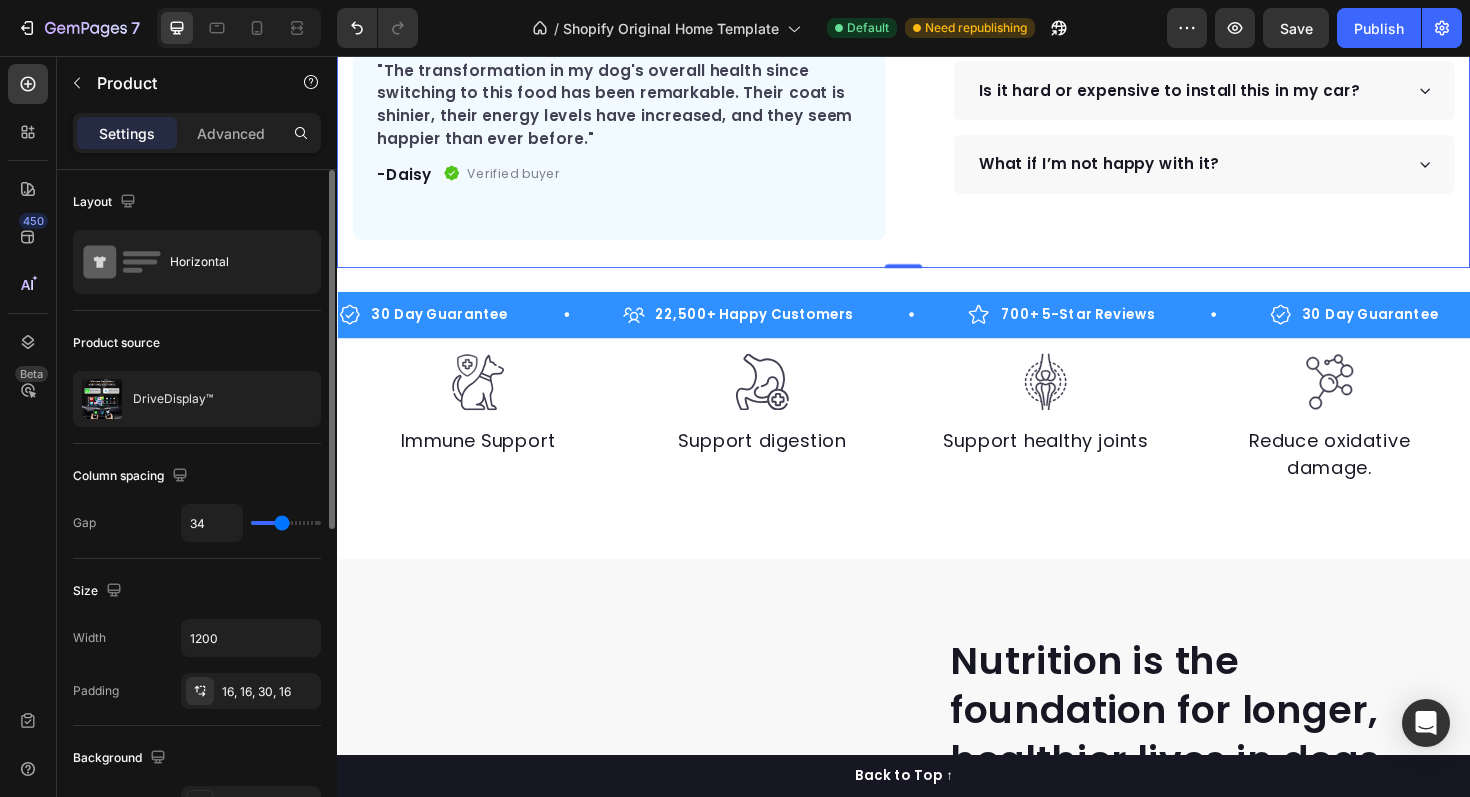 type on "25" 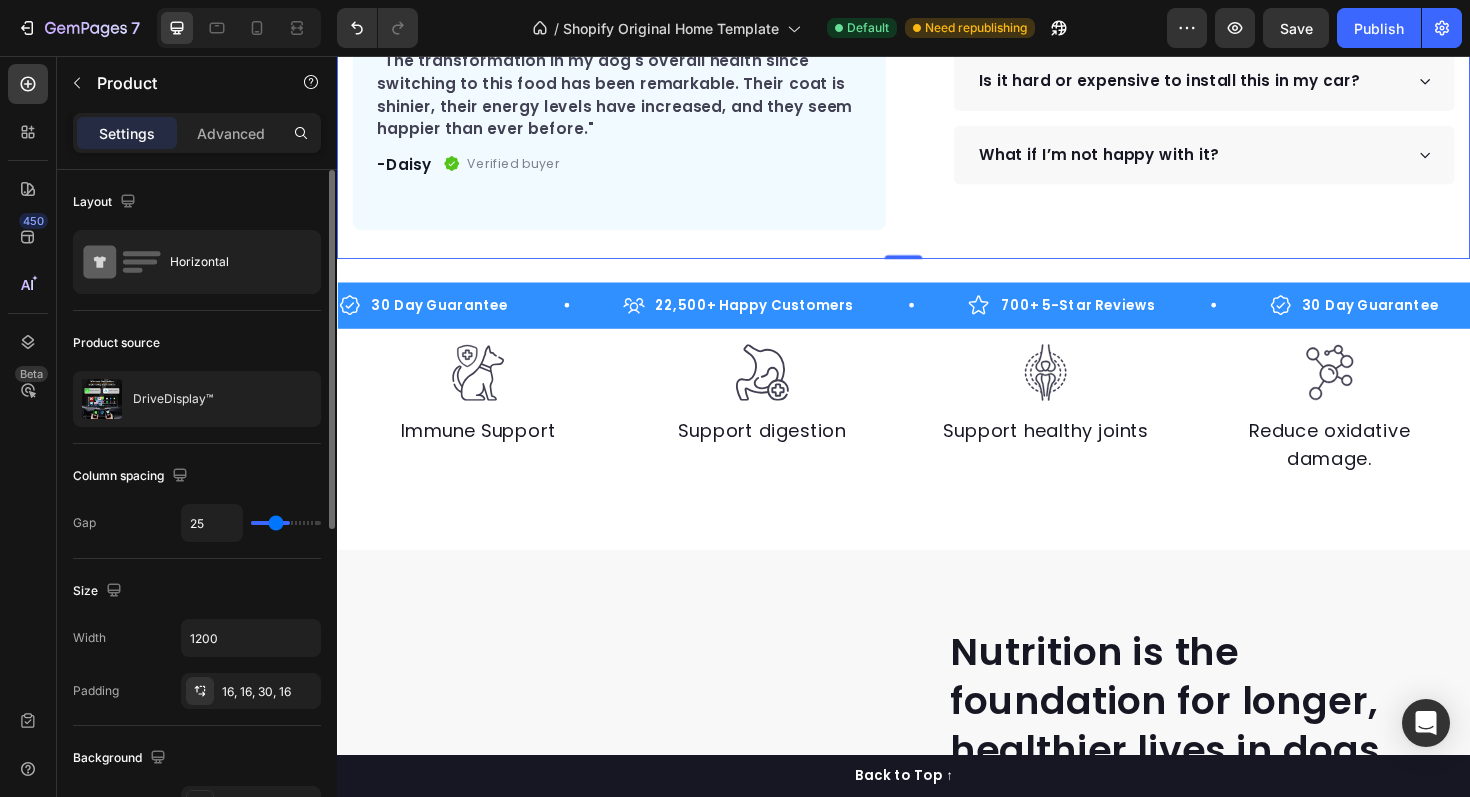 type on "12" 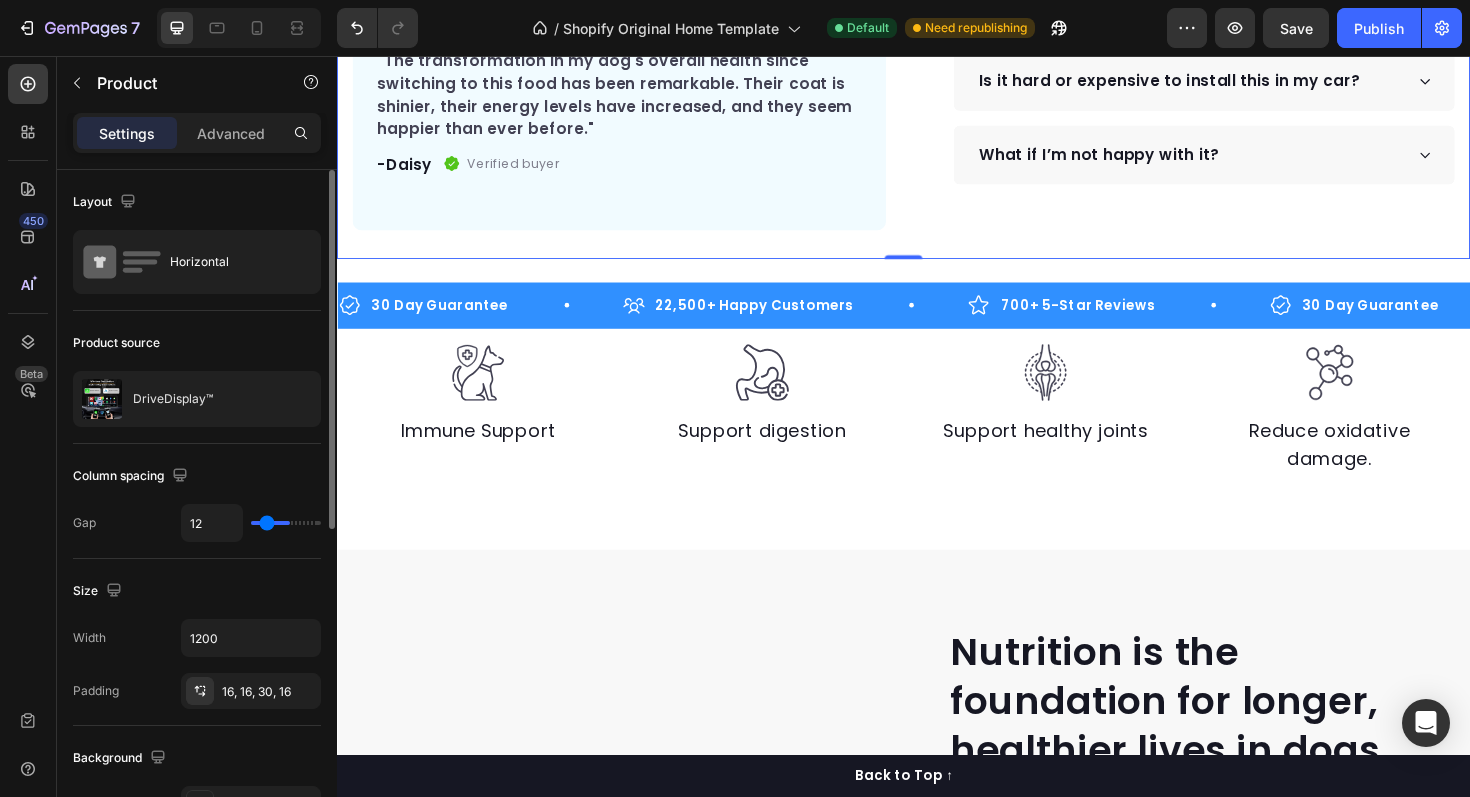 type on "7" 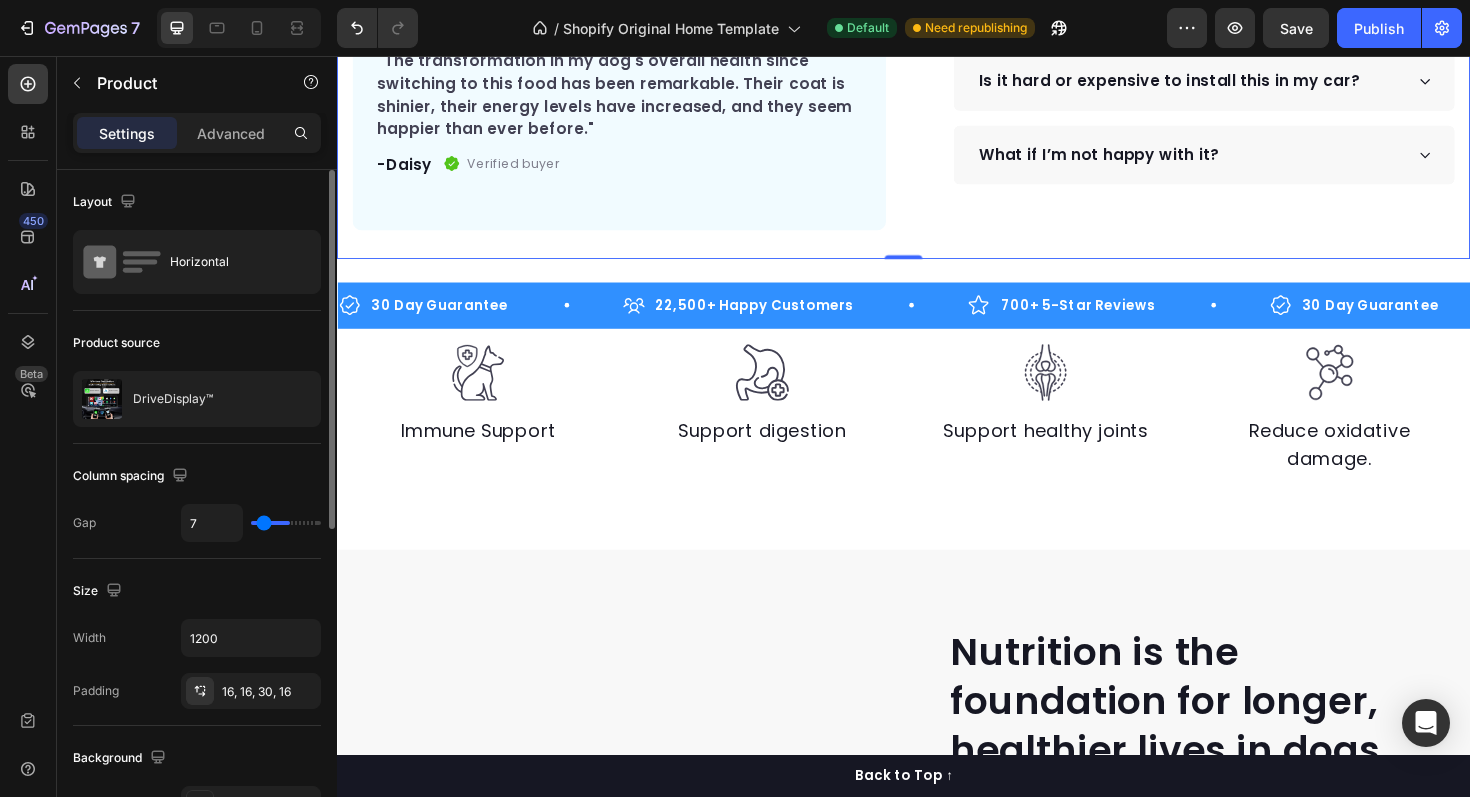 type on "3" 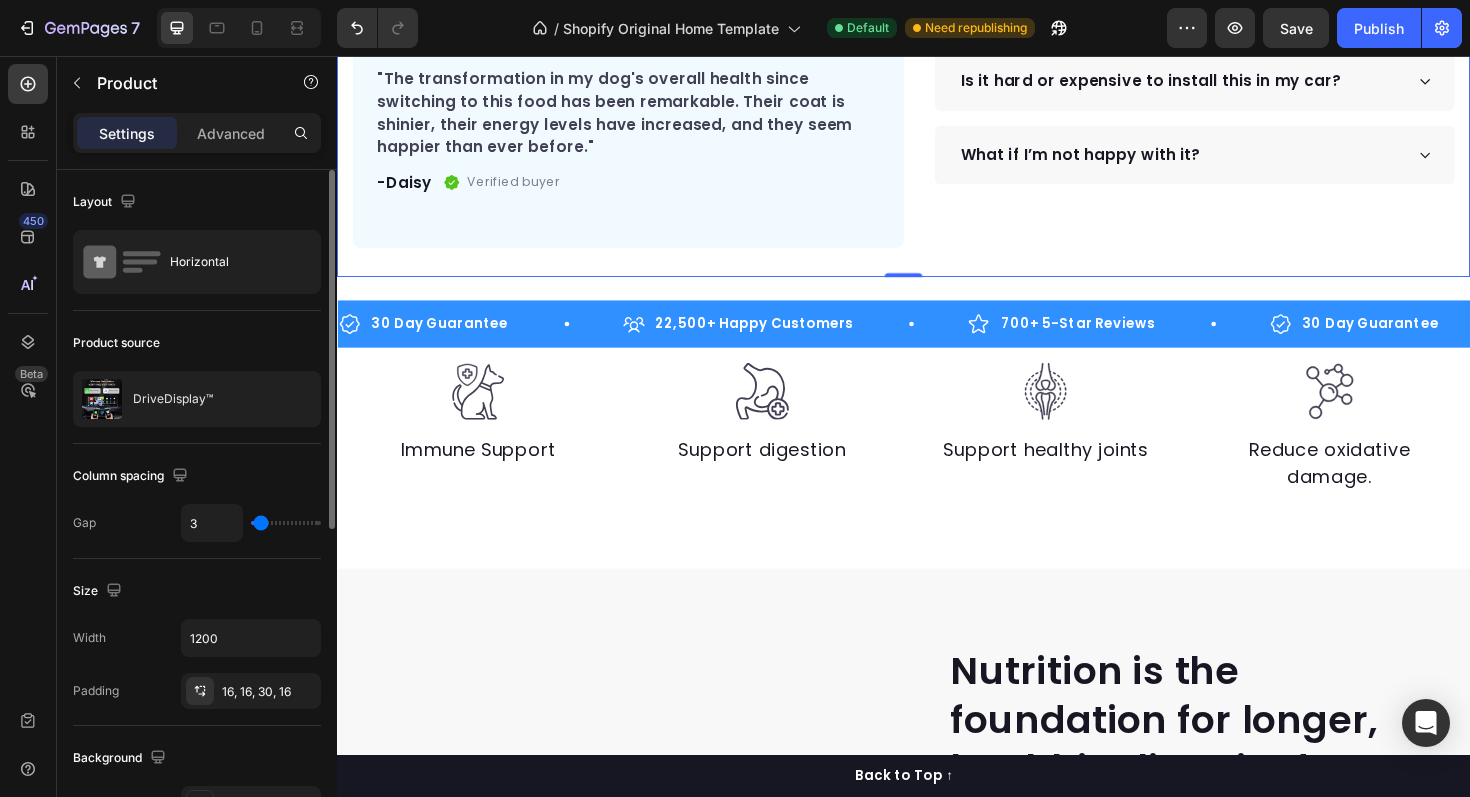 type on "0" 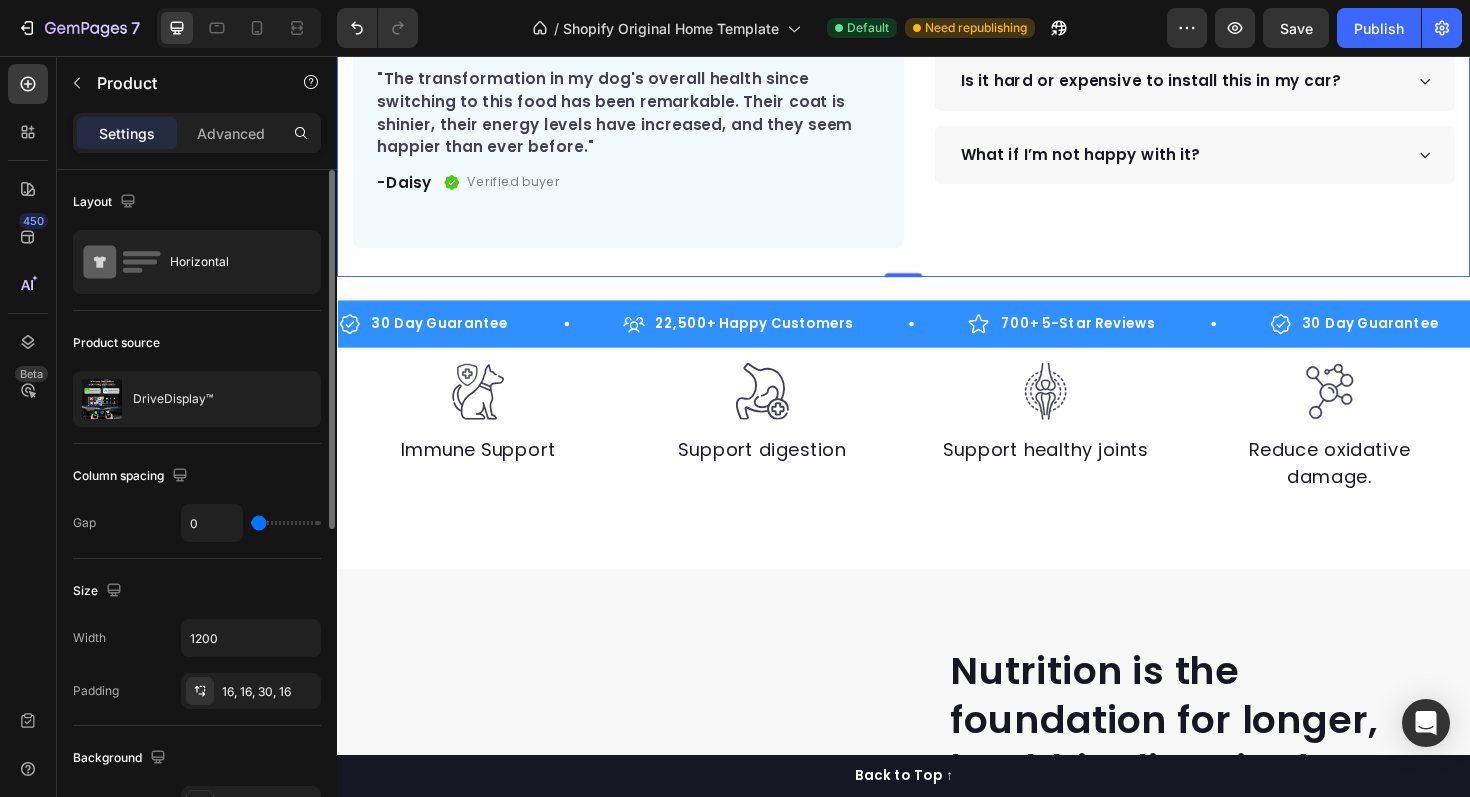 scroll, scrollTop: 747, scrollLeft: 0, axis: vertical 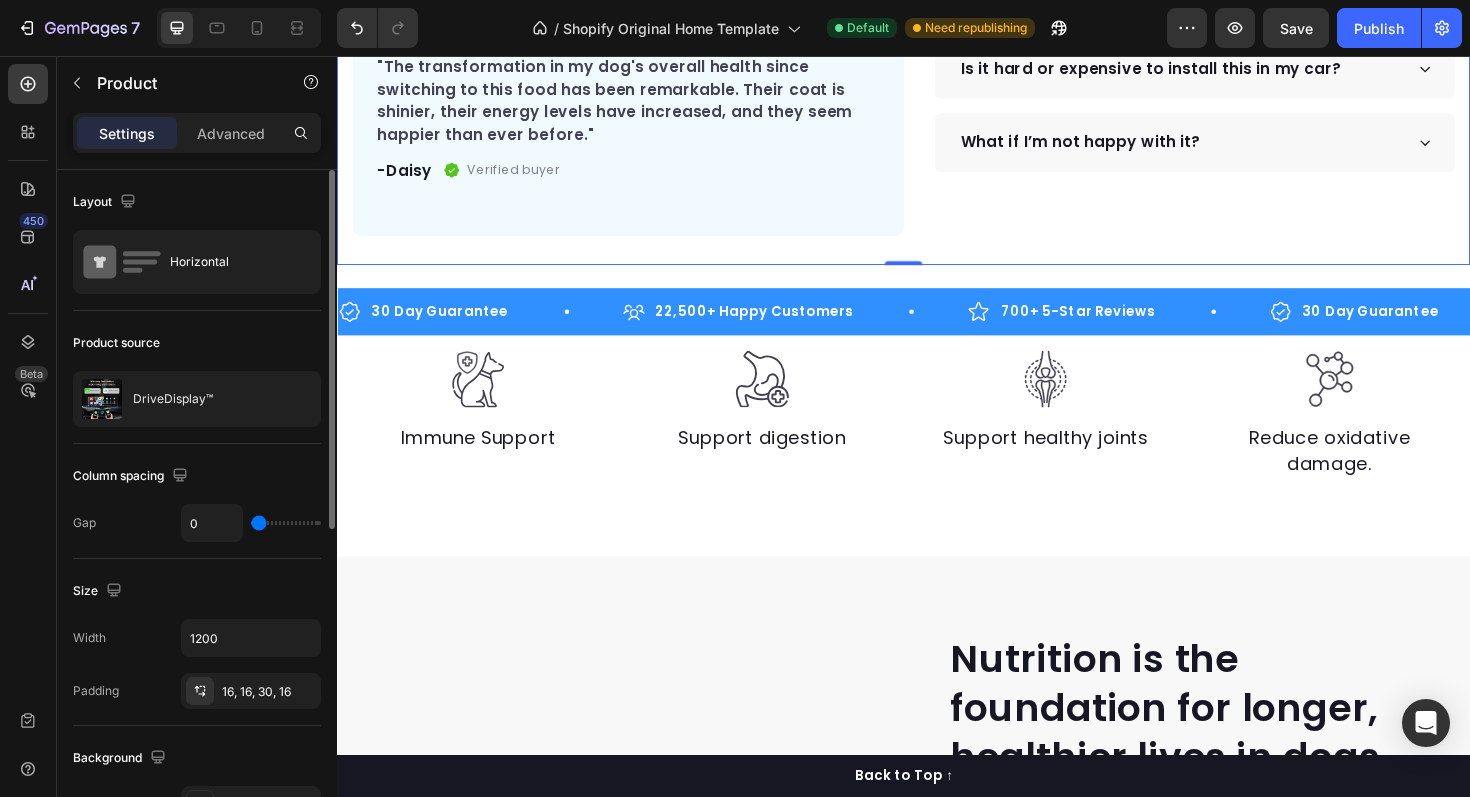 type on "4" 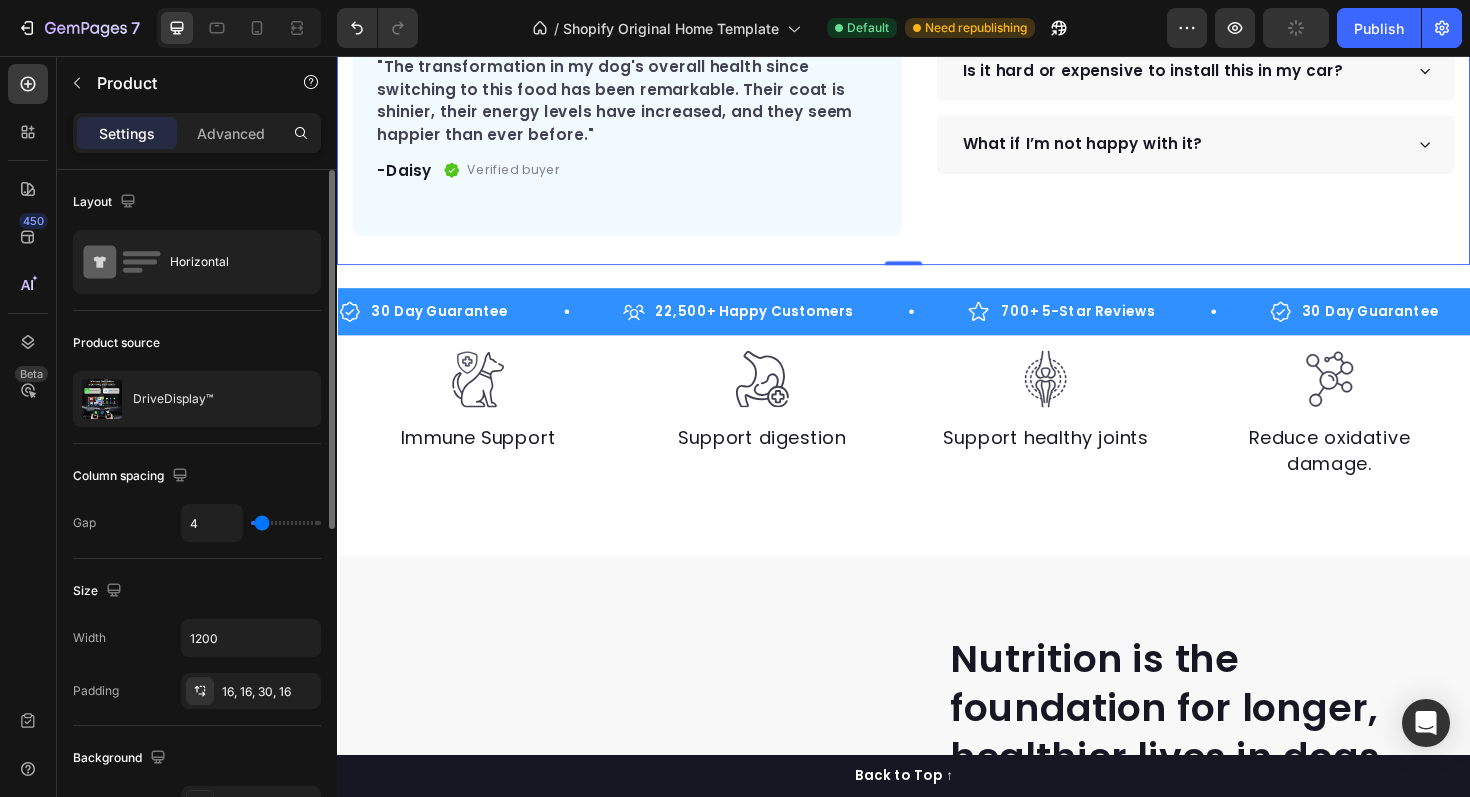 type on "5" 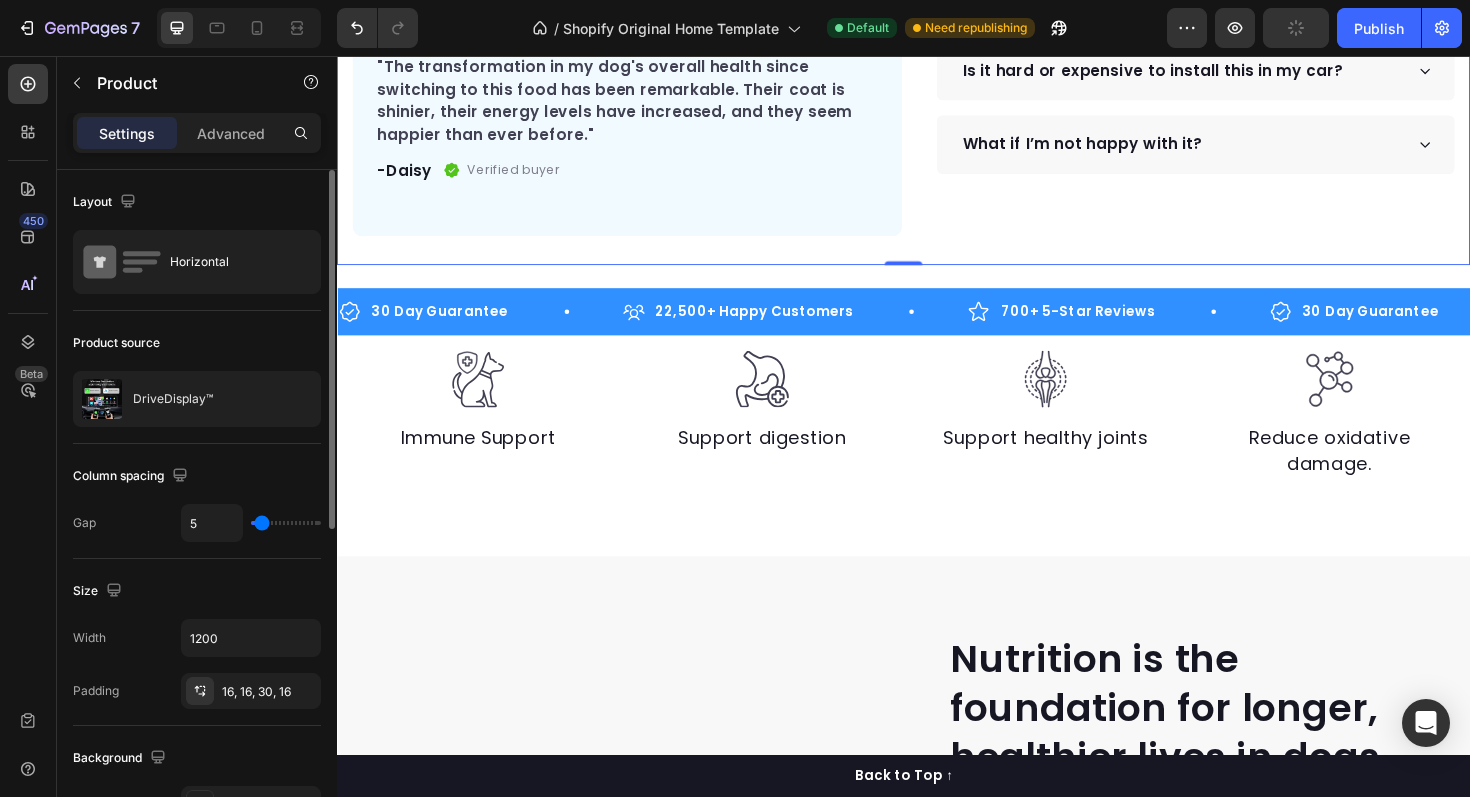 type on "6" 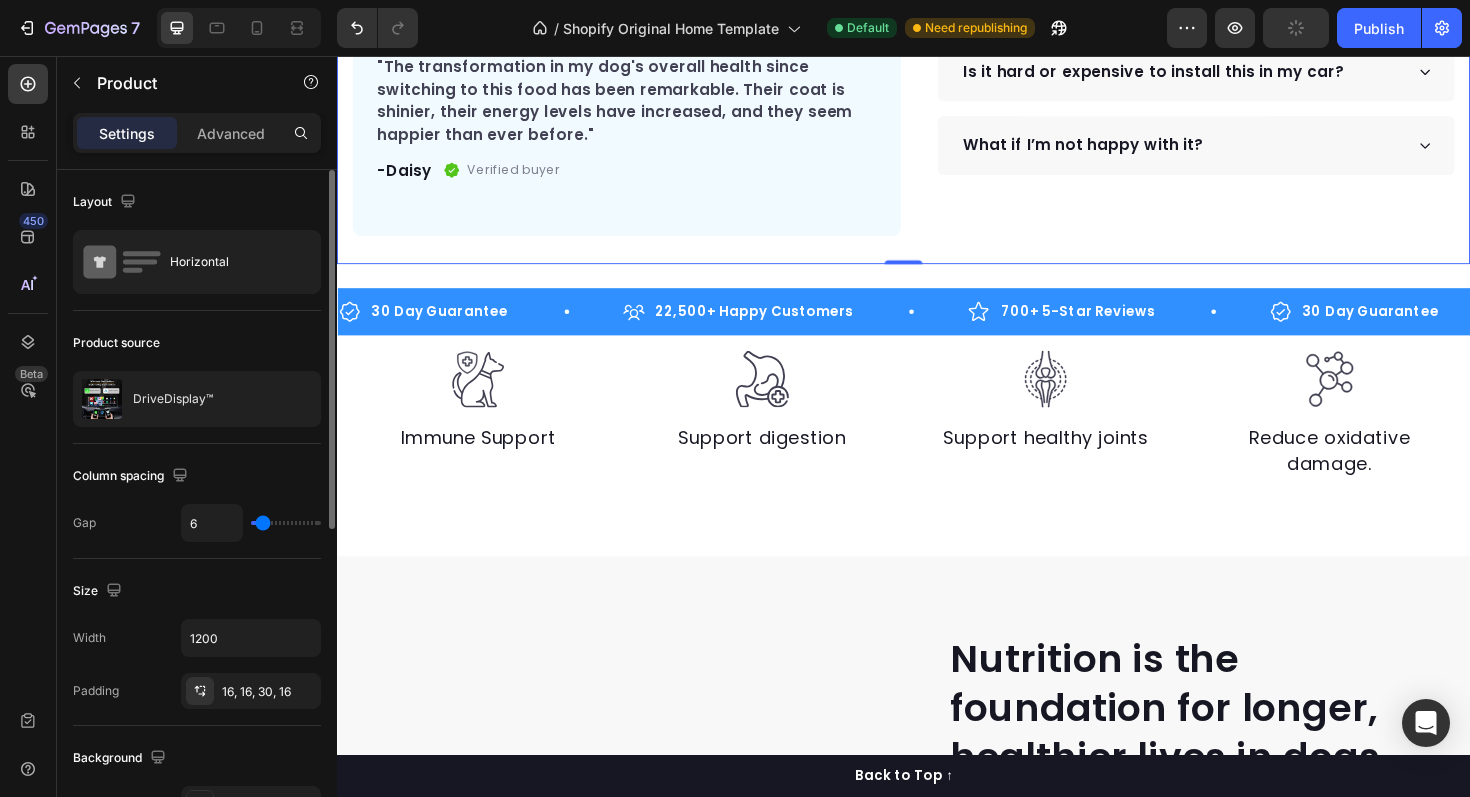drag, startPoint x: 285, startPoint y: 522, endPoint x: 262, endPoint y: 526, distance: 23.345236 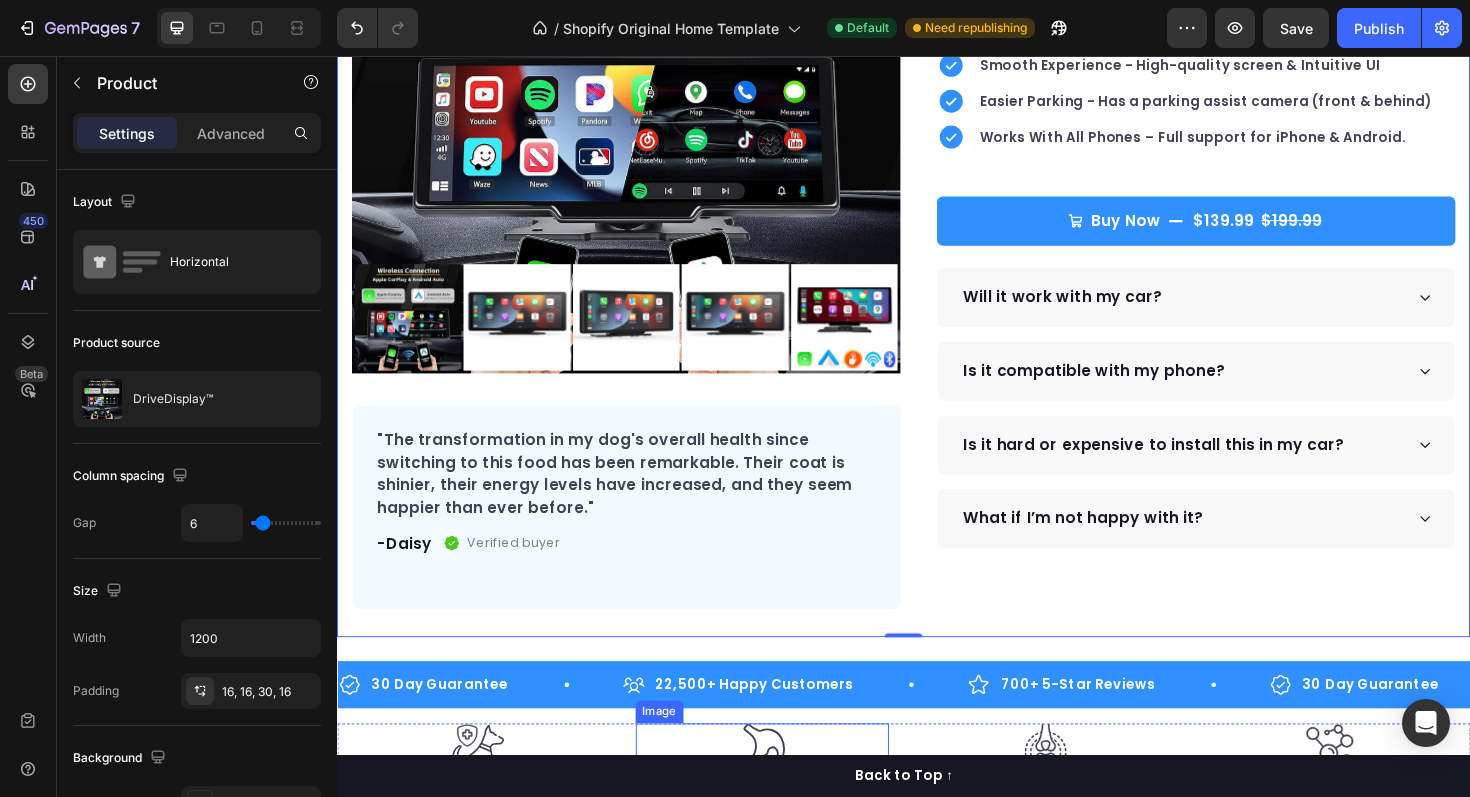 scroll, scrollTop: 313, scrollLeft: 0, axis: vertical 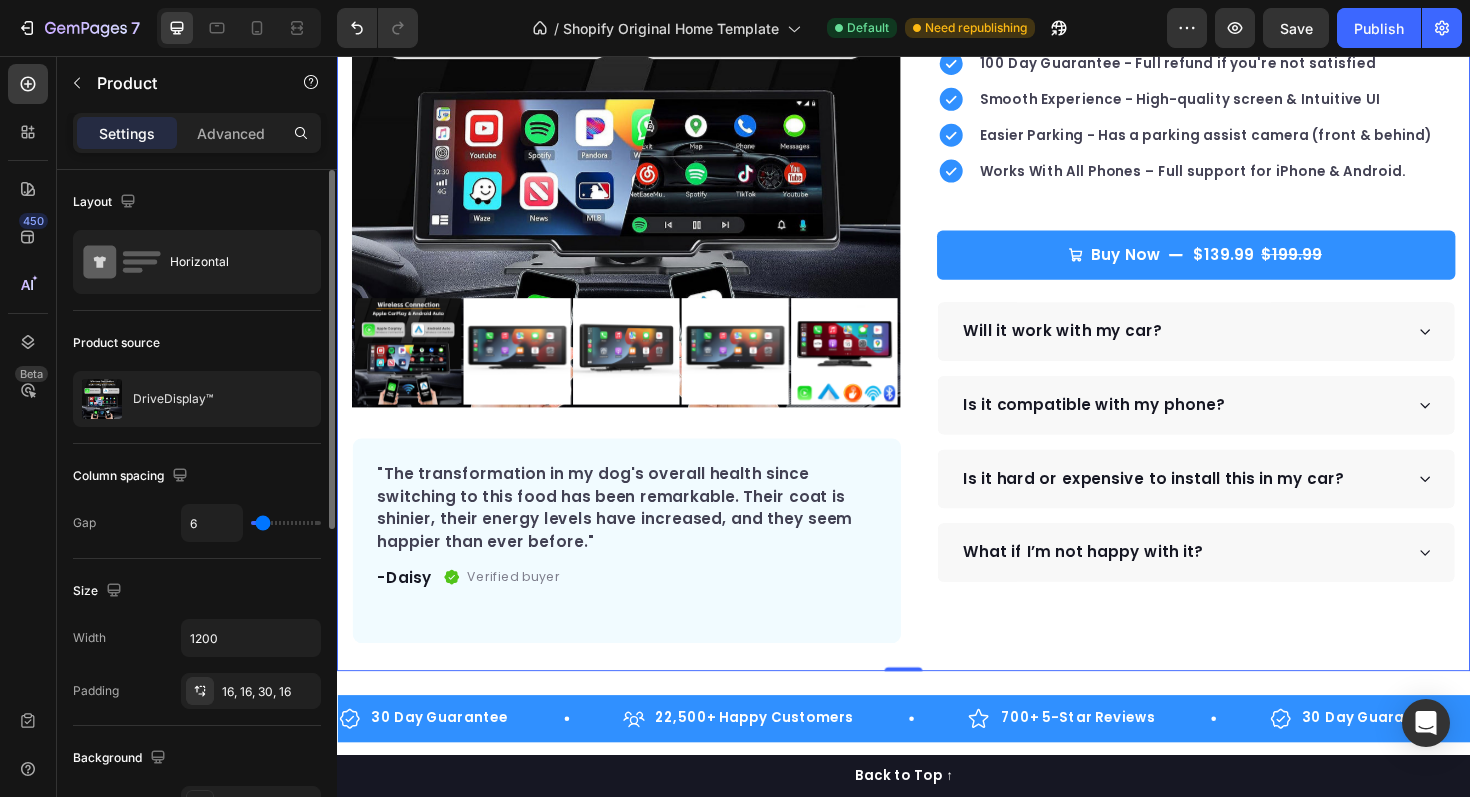 type on "7" 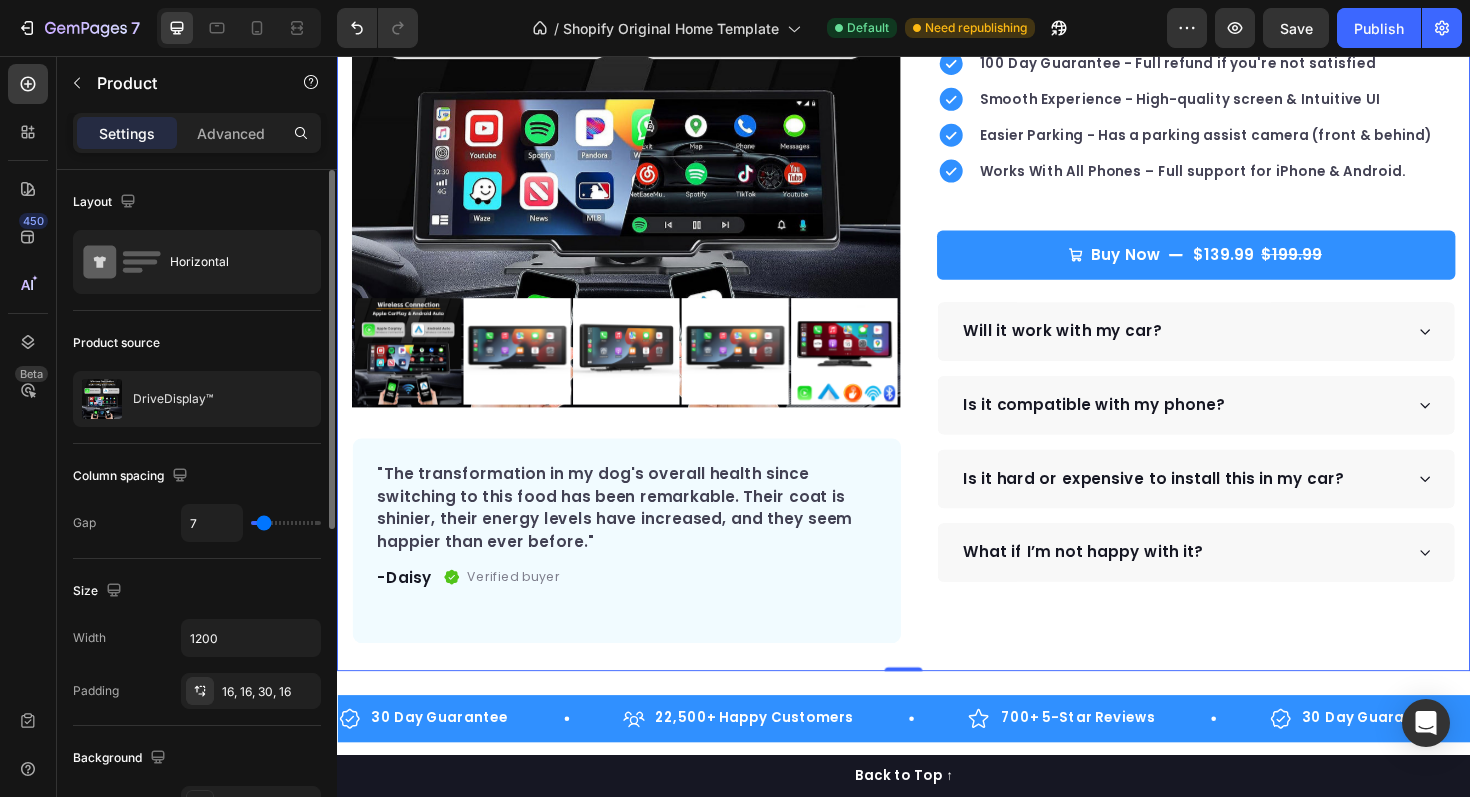 type on "80" 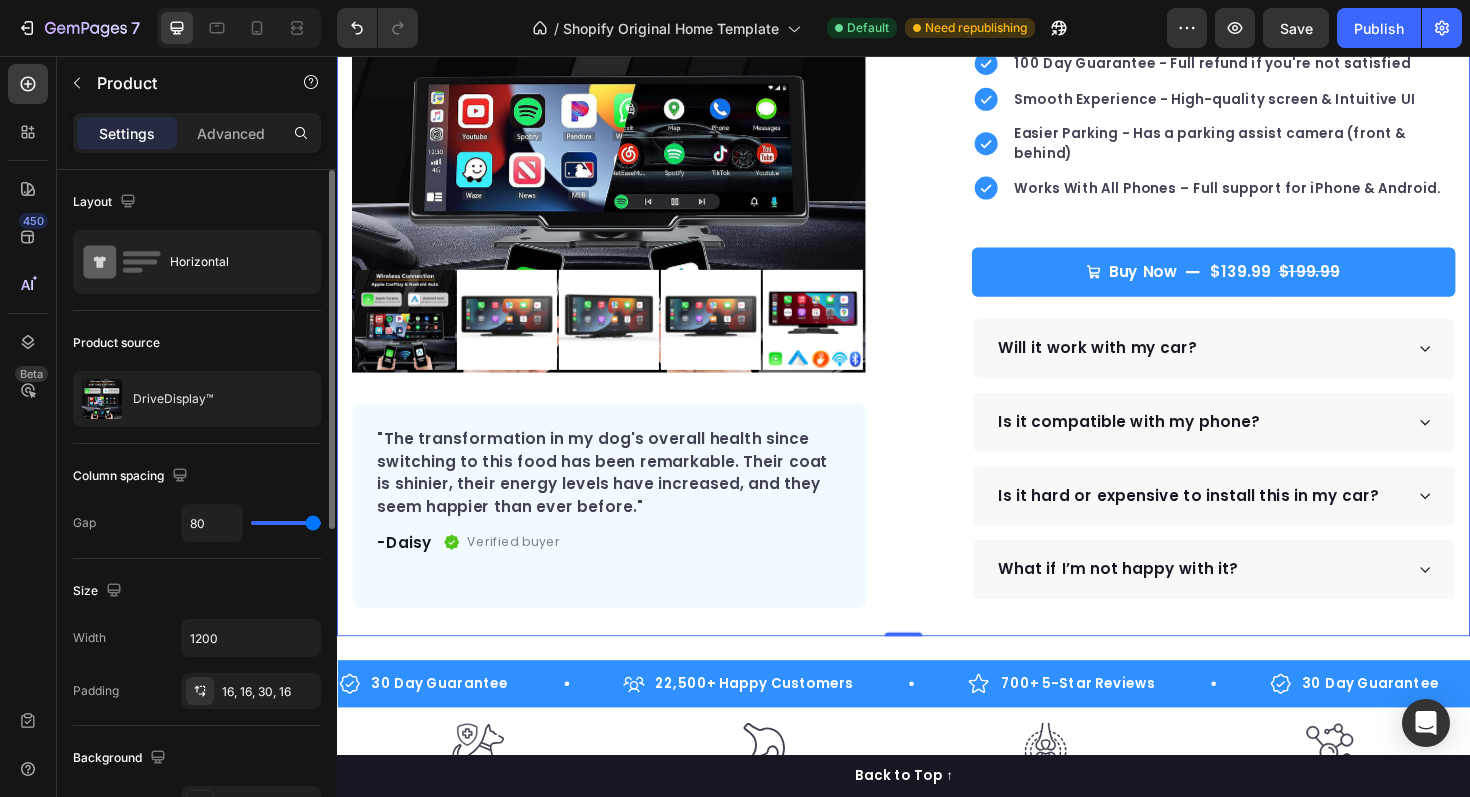 type on "0" 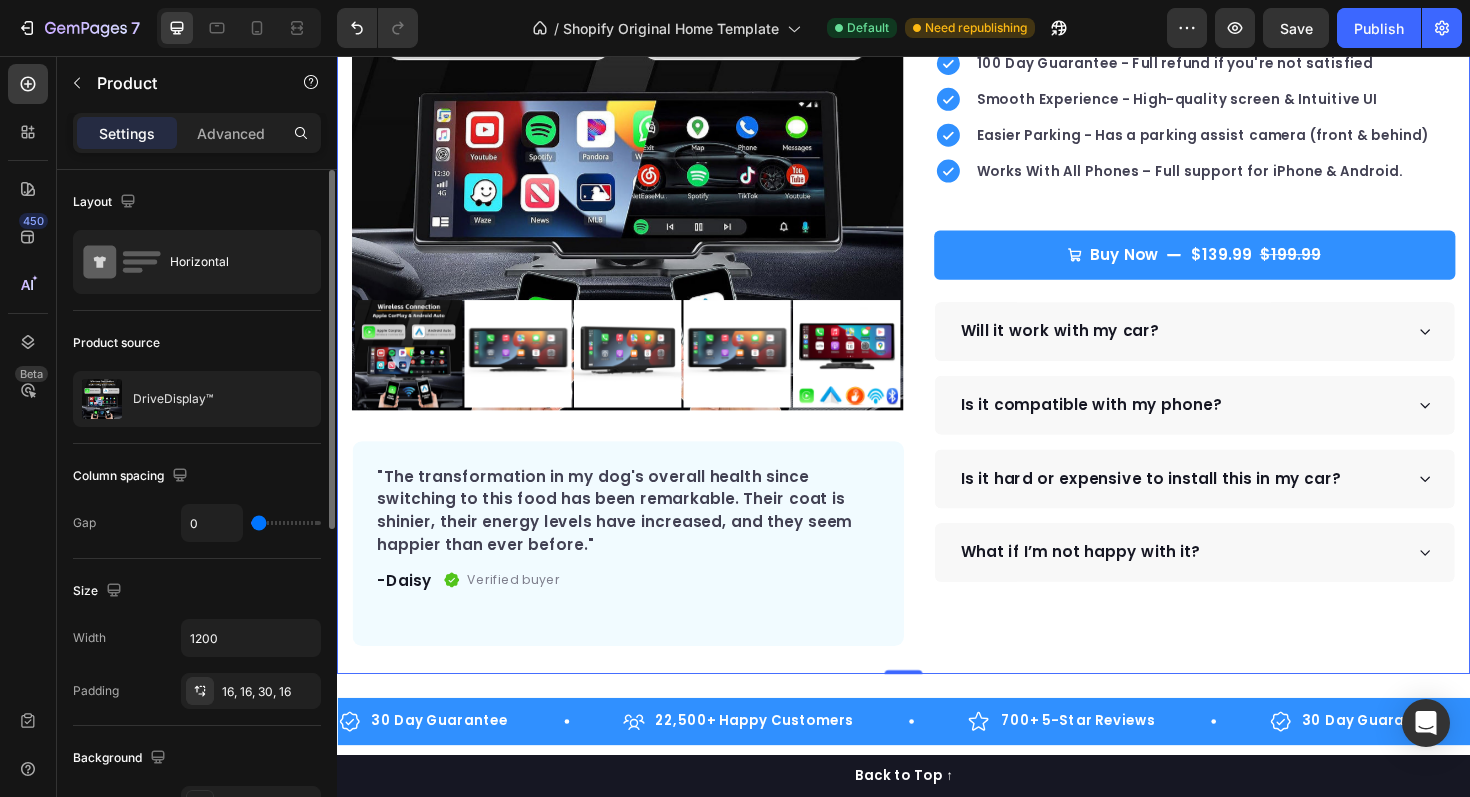 type on "2" 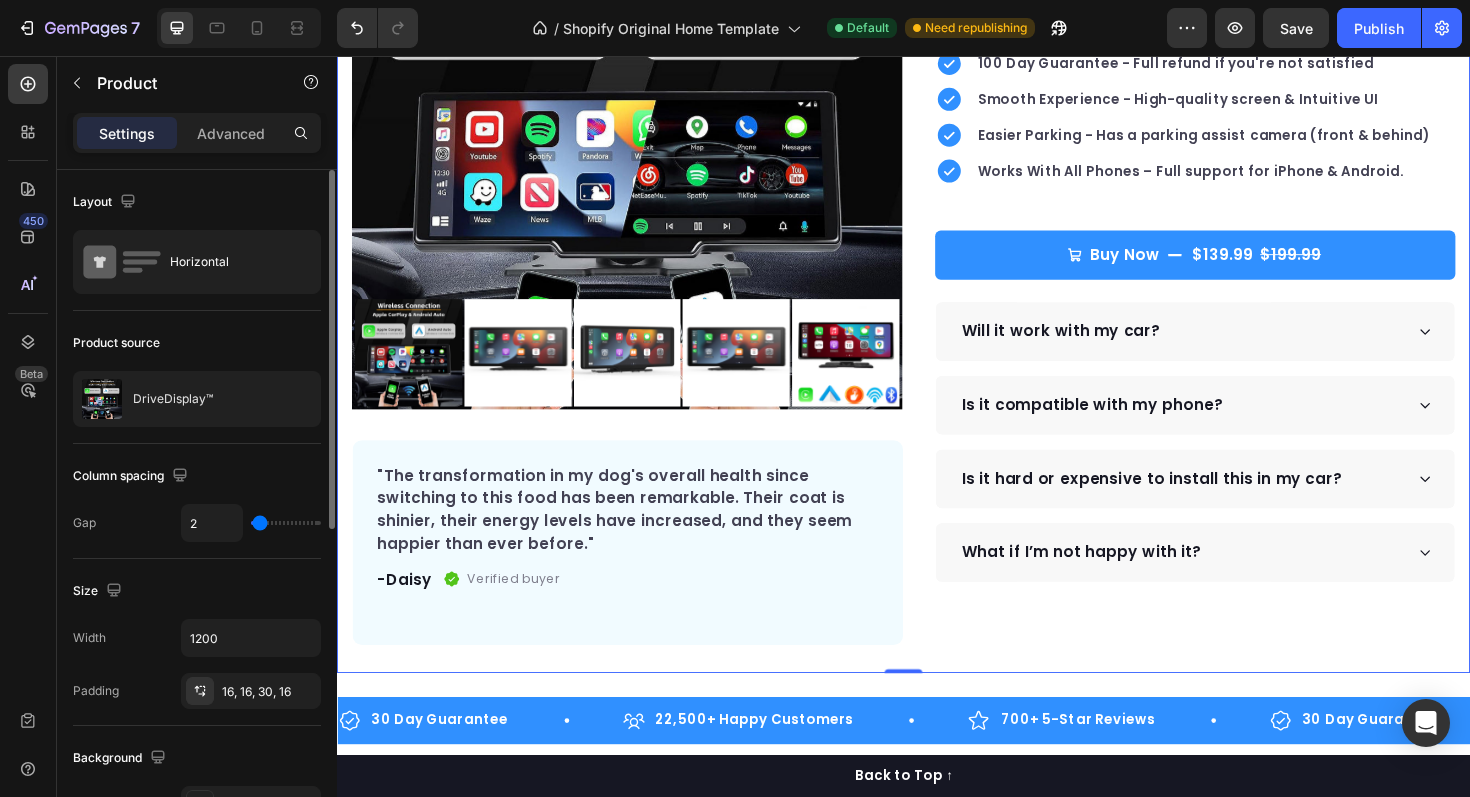 type on "3" 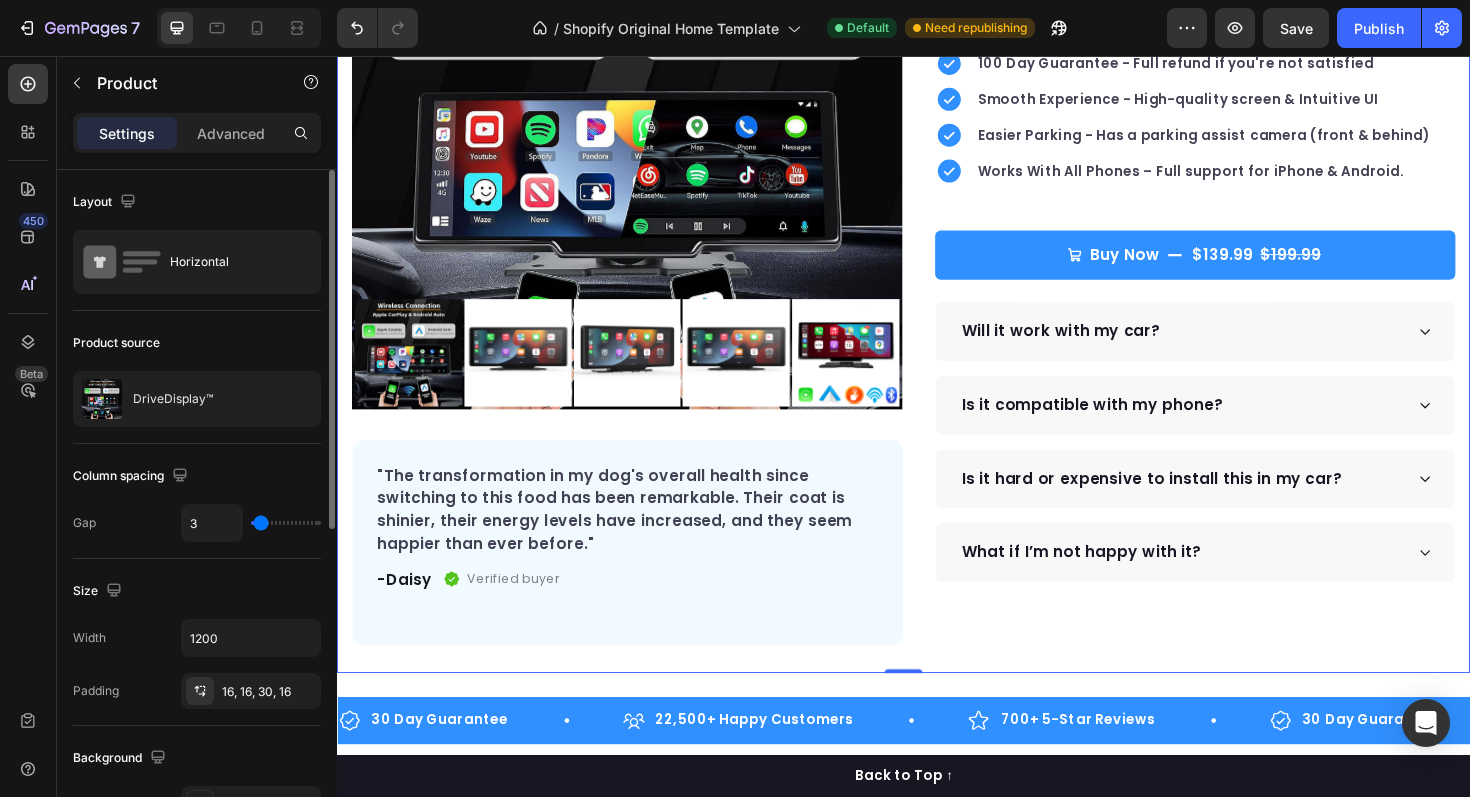 type on "4" 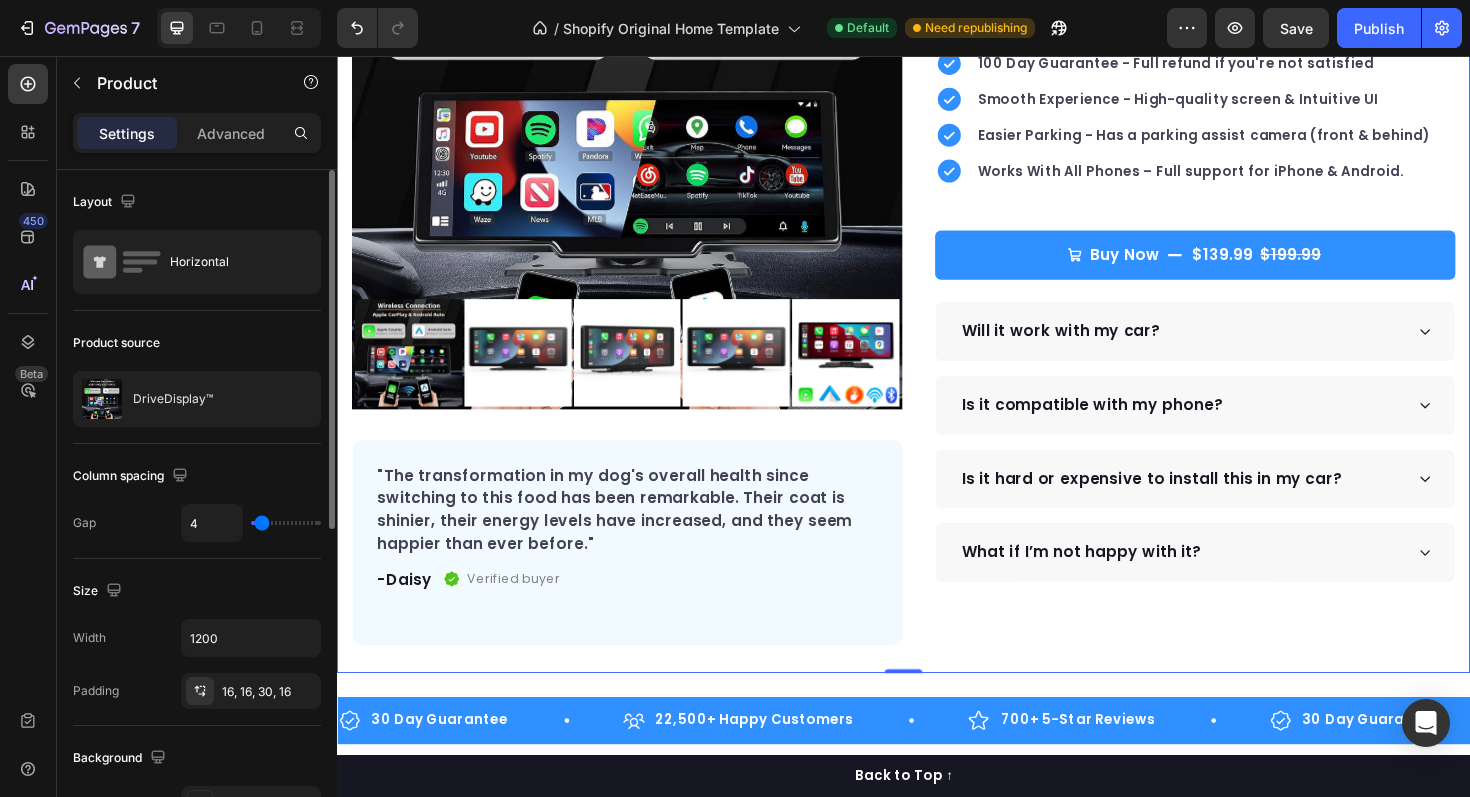 type on "11" 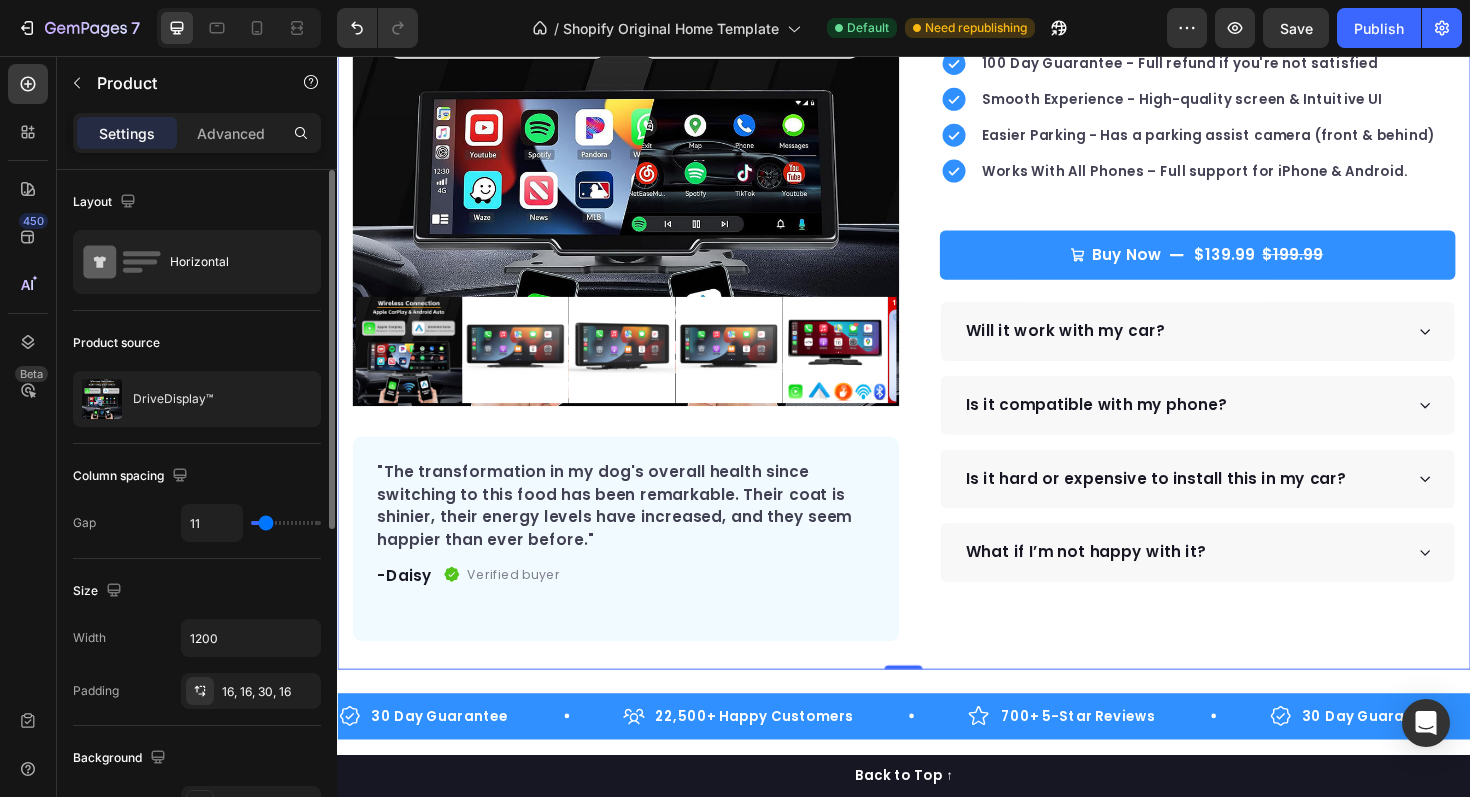 type on "20" 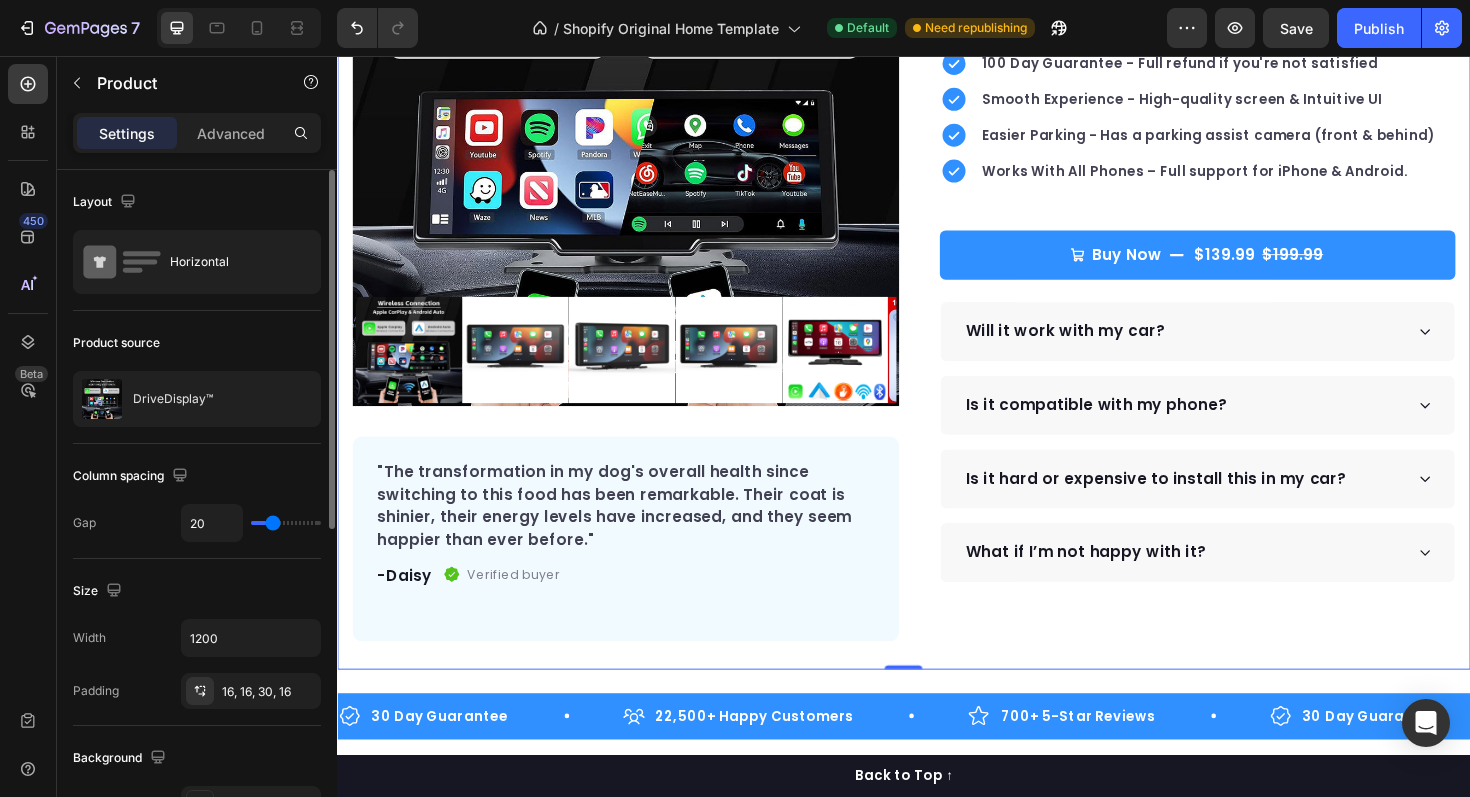 type on "24" 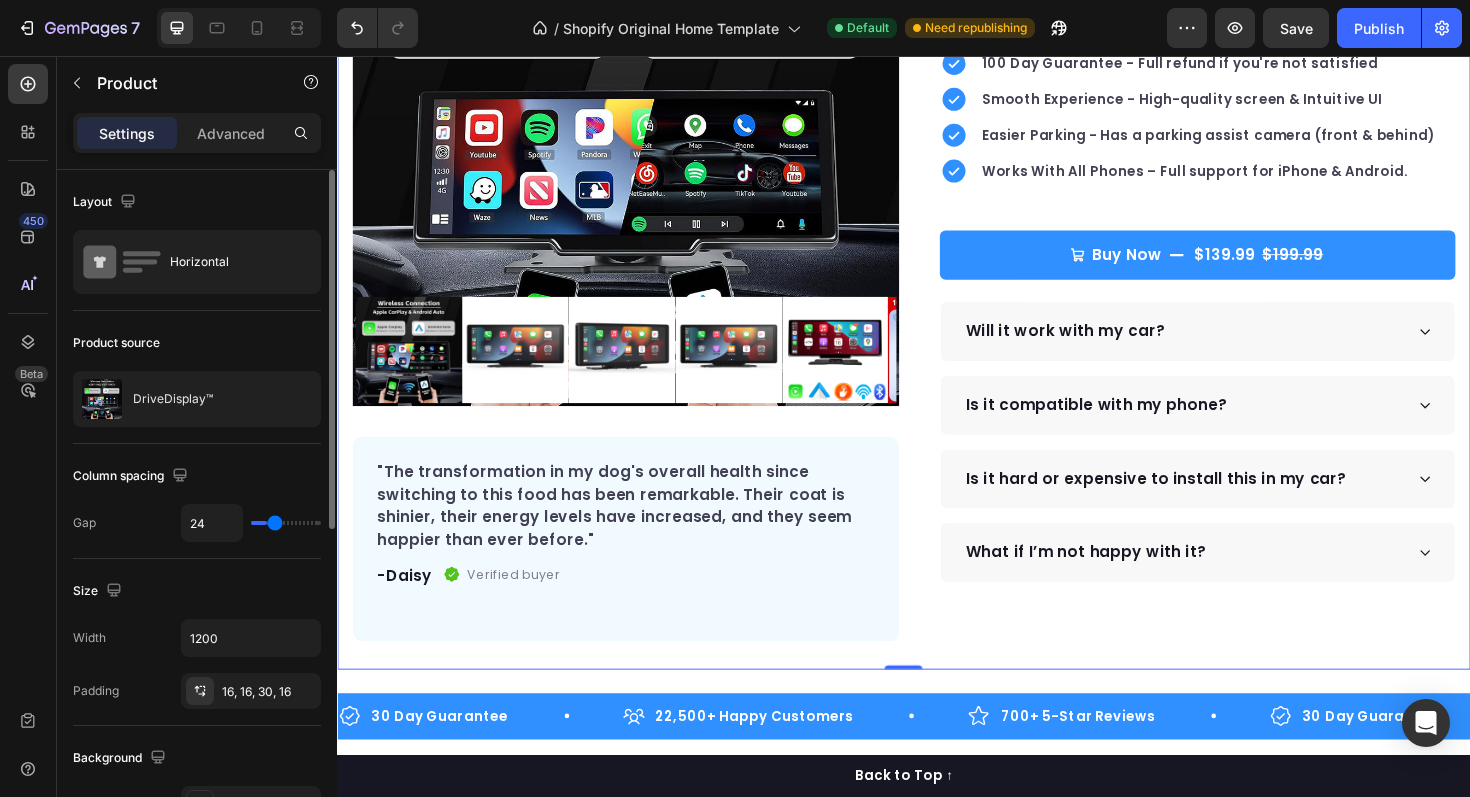 type on "25" 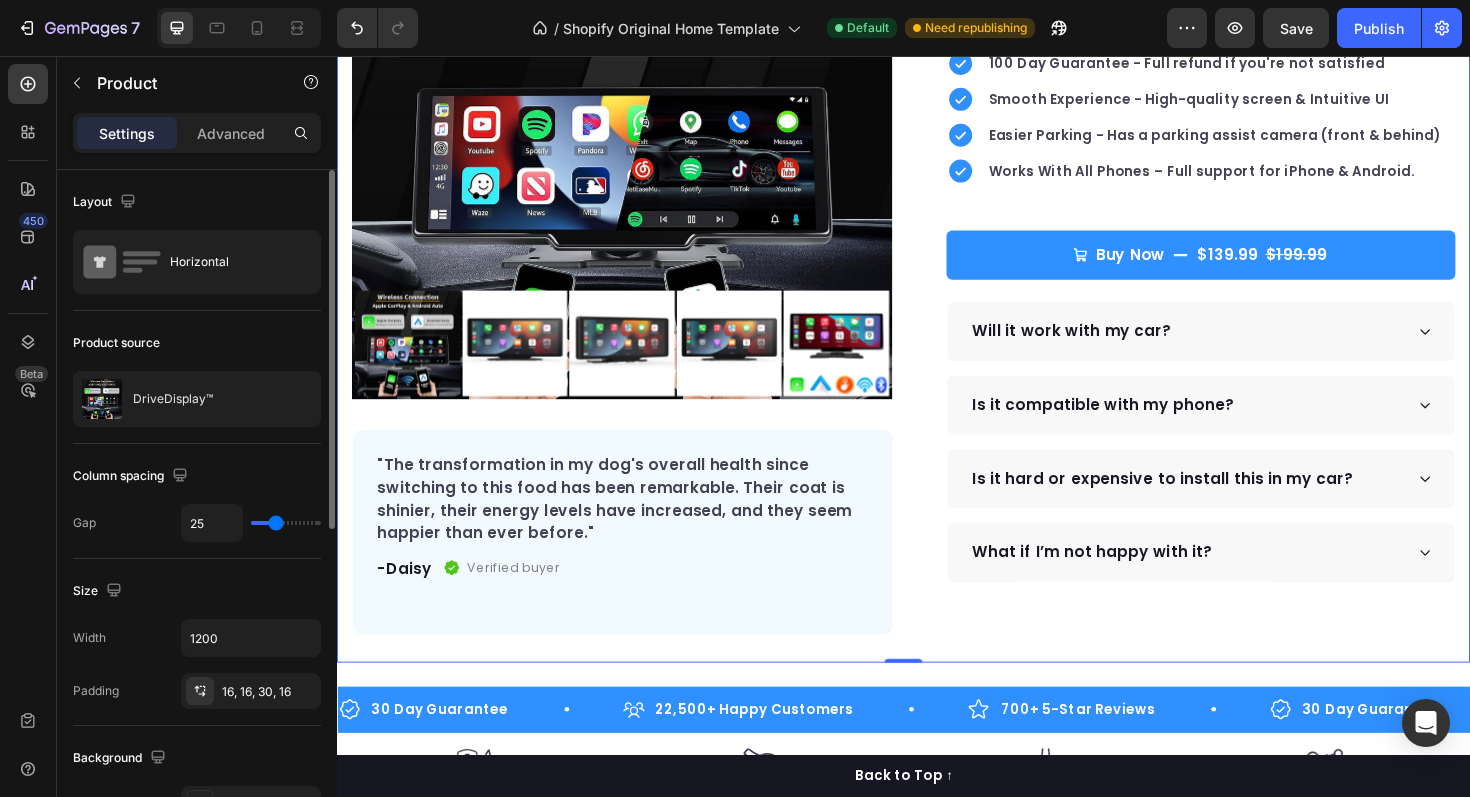 type on "27" 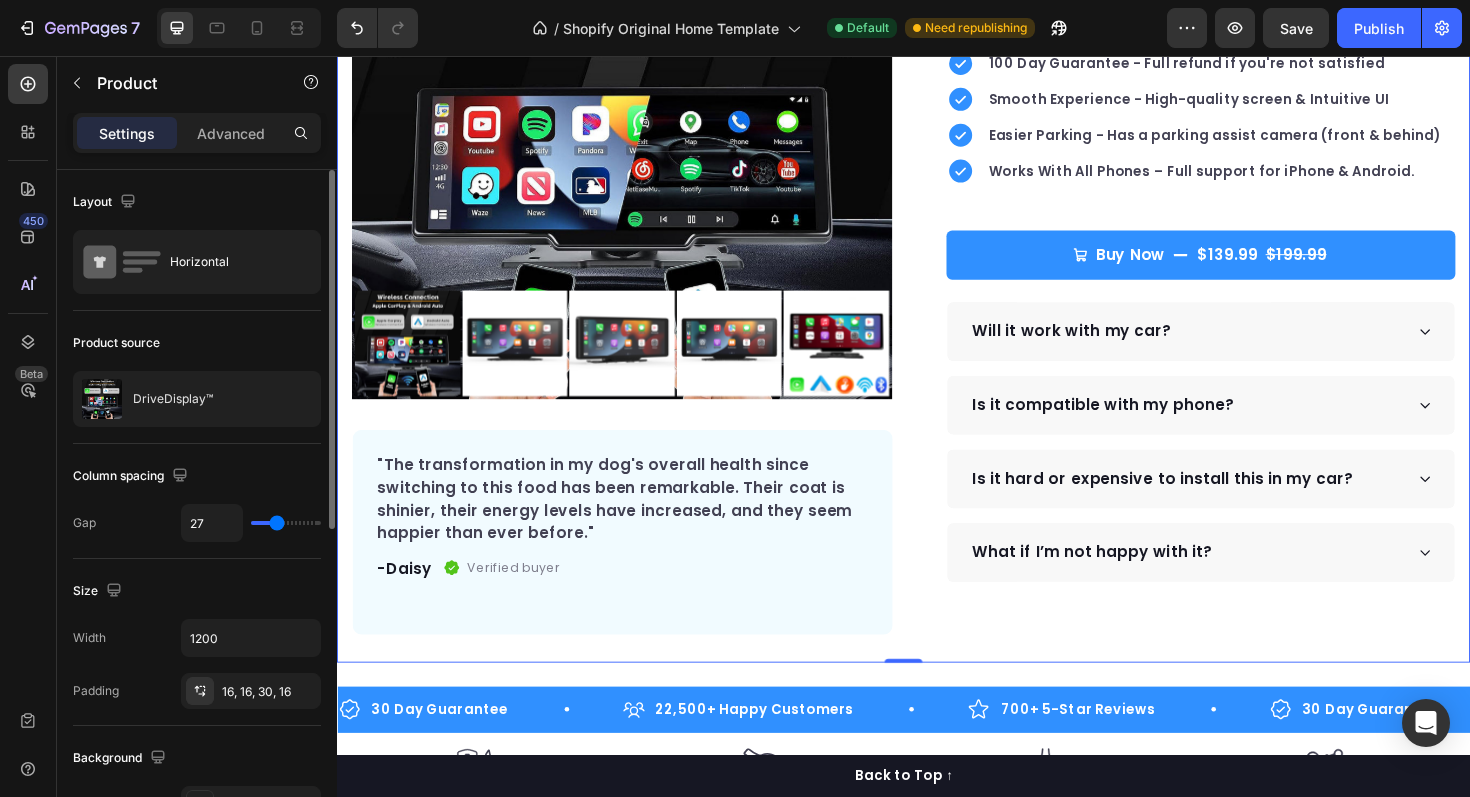 type on "28" 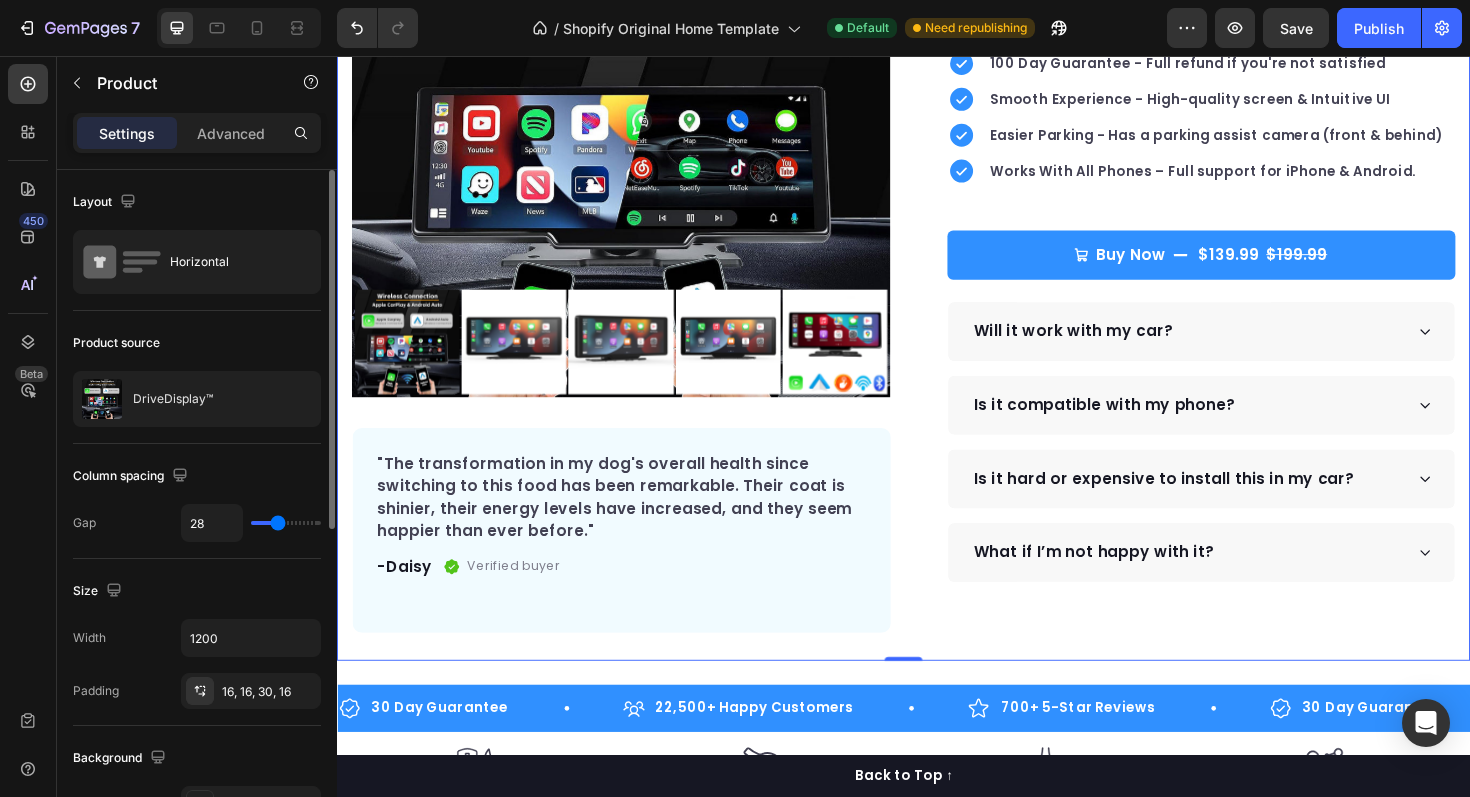 type on "29" 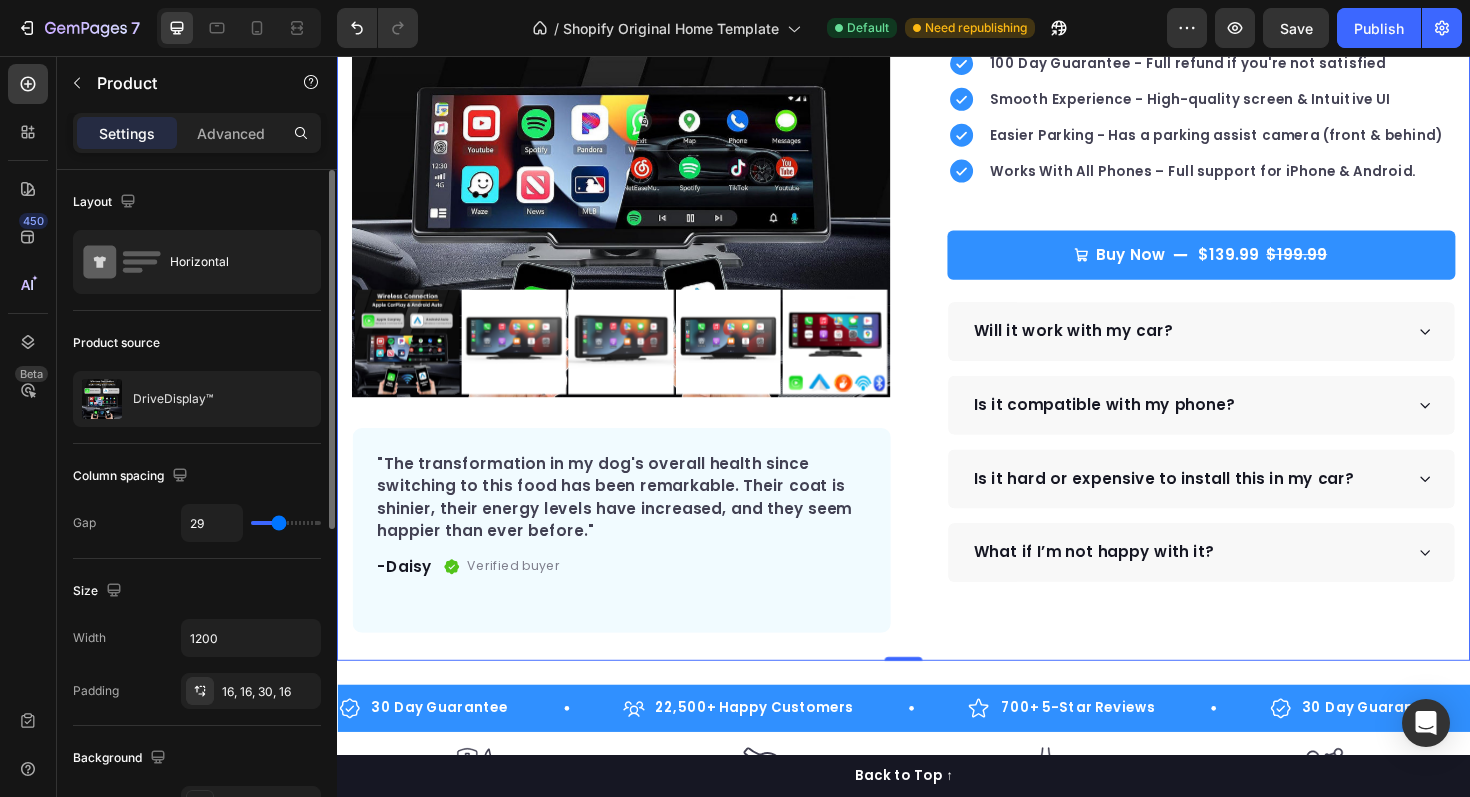type on "30" 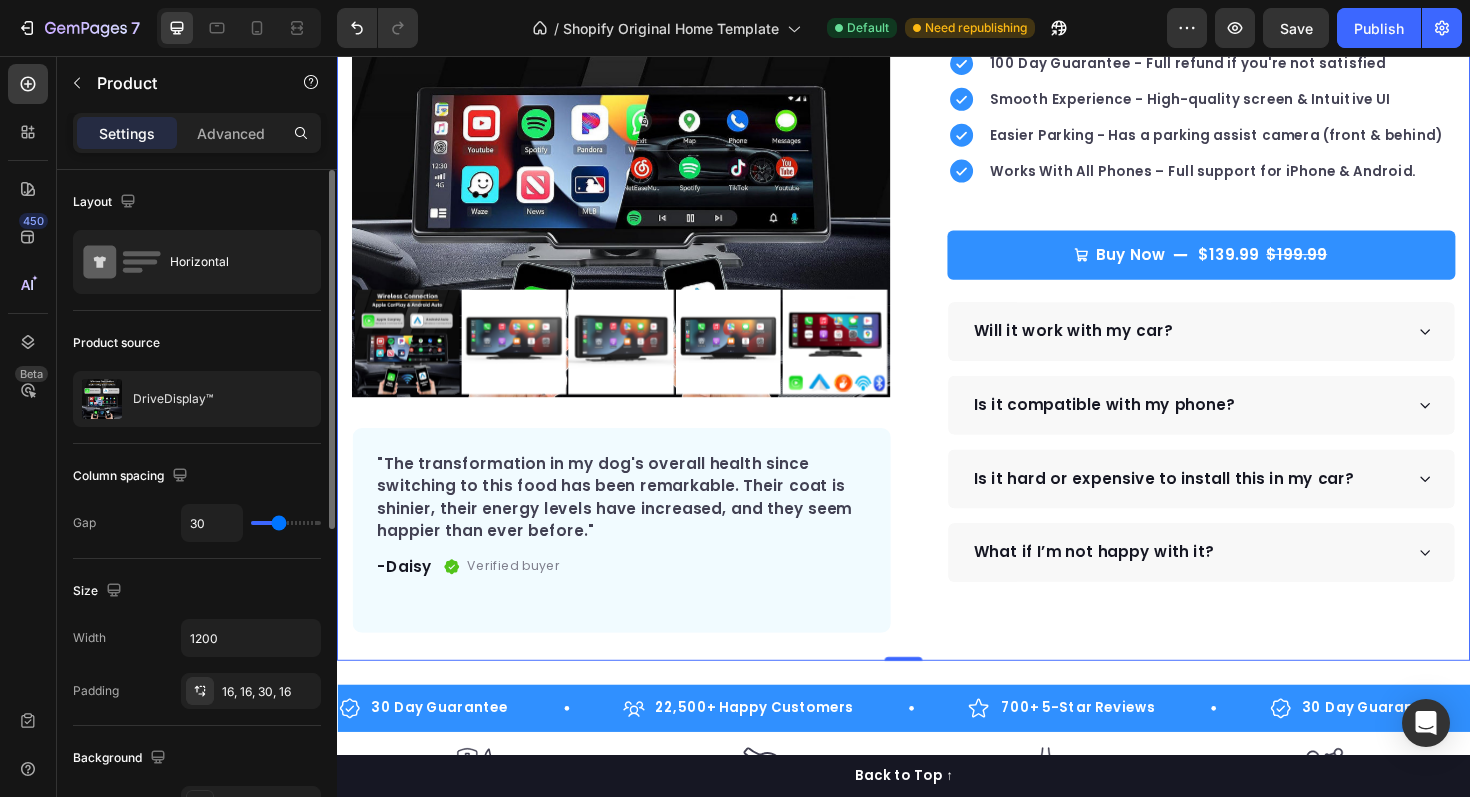 type on "31" 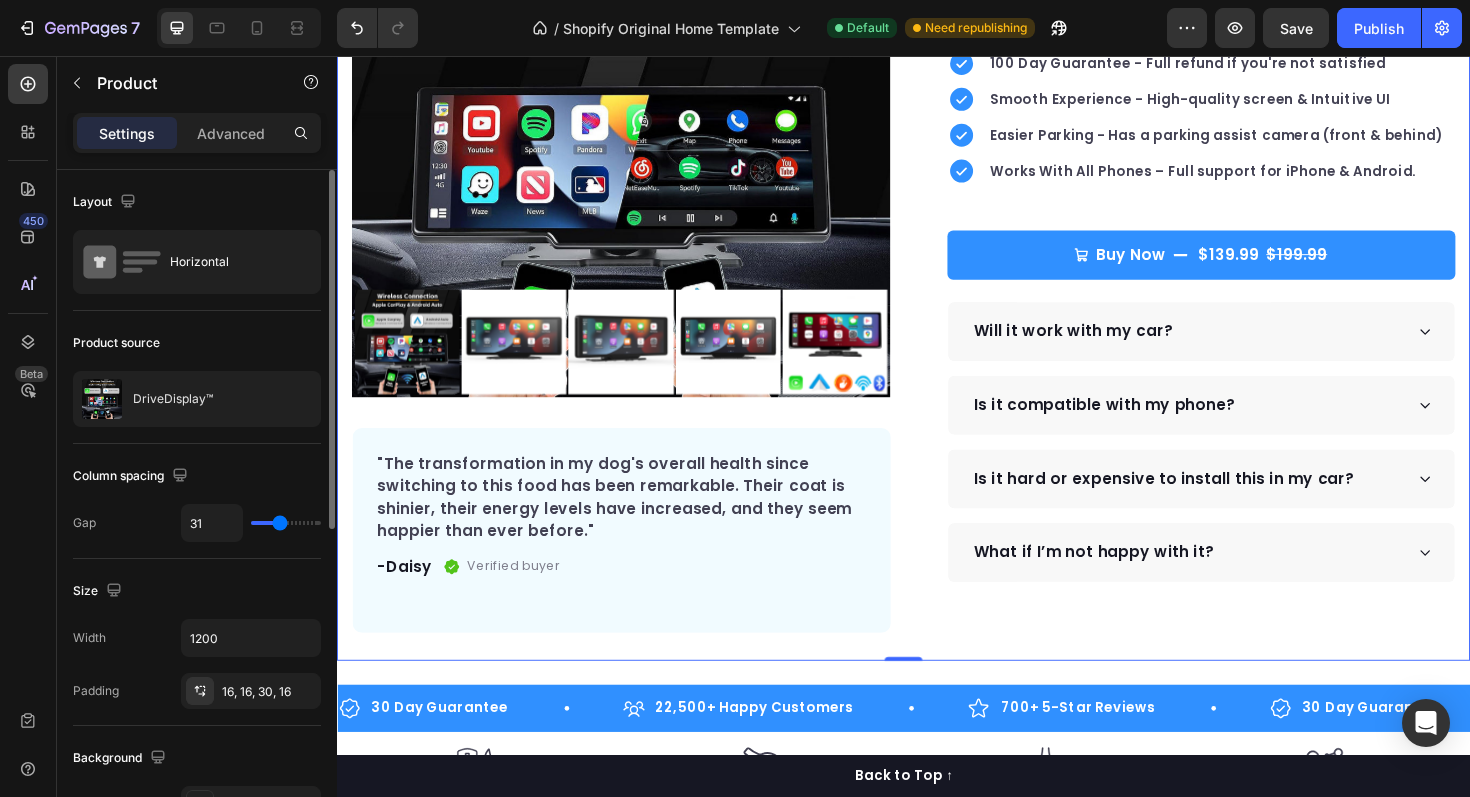 type on "32" 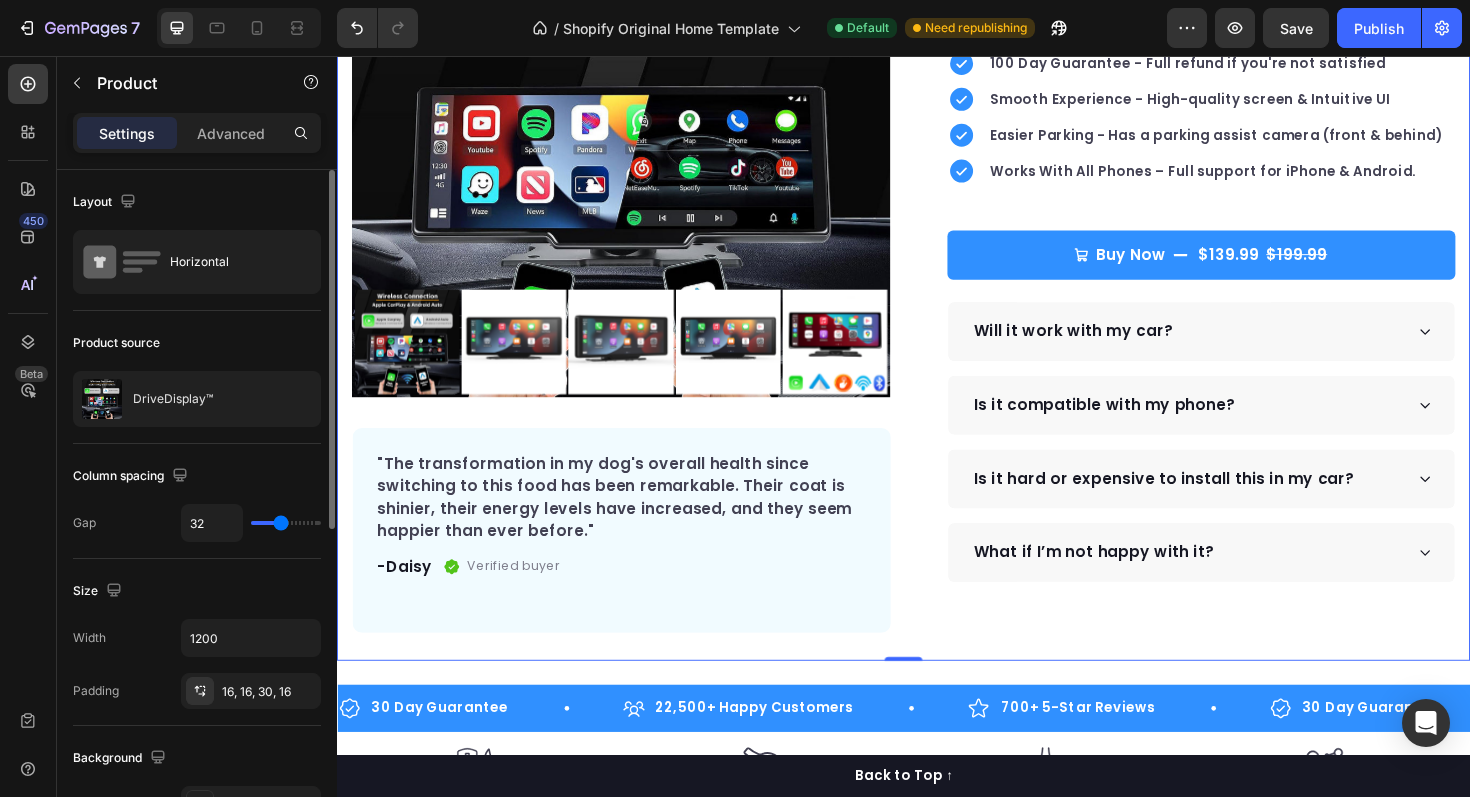 type on "33" 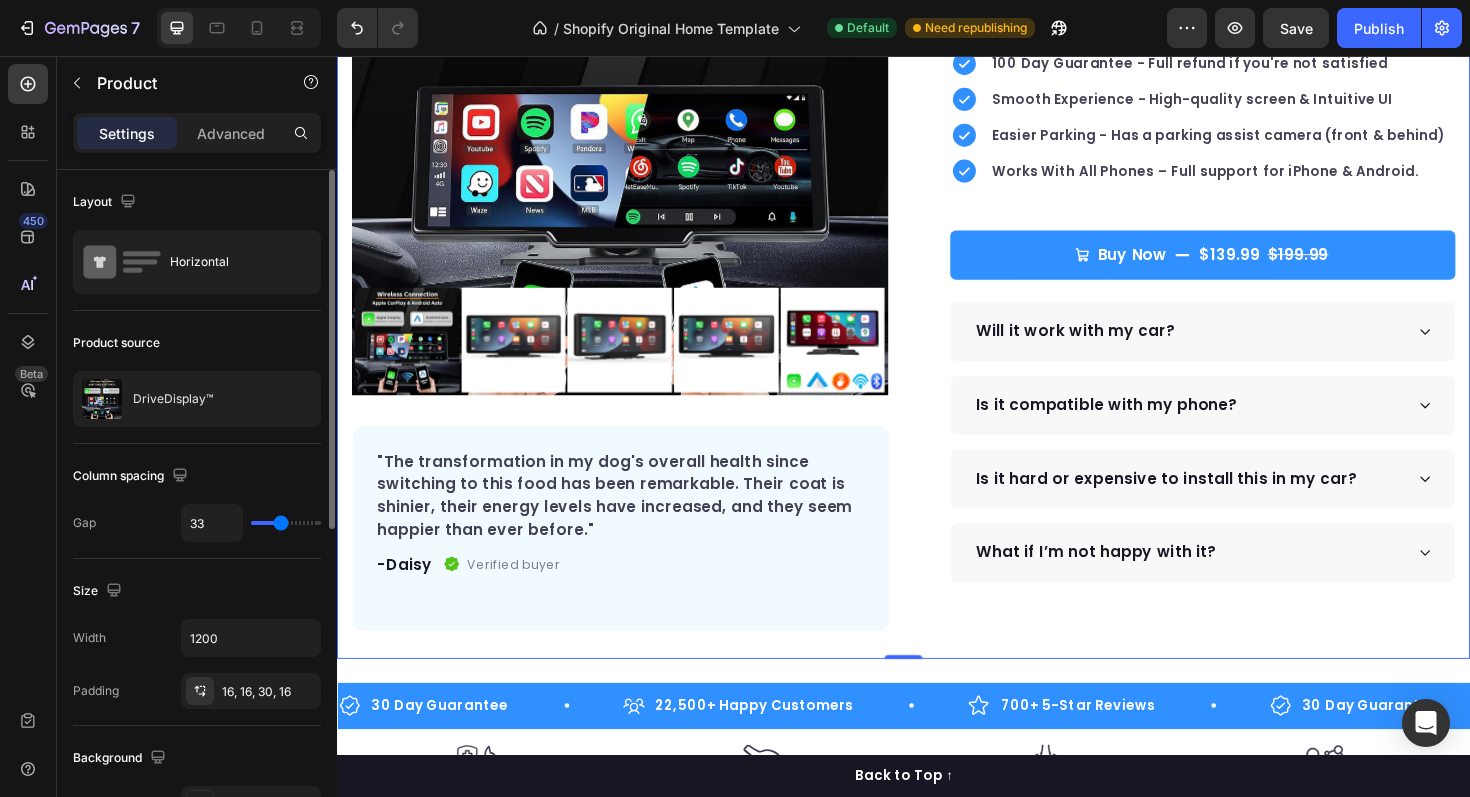 type on "24" 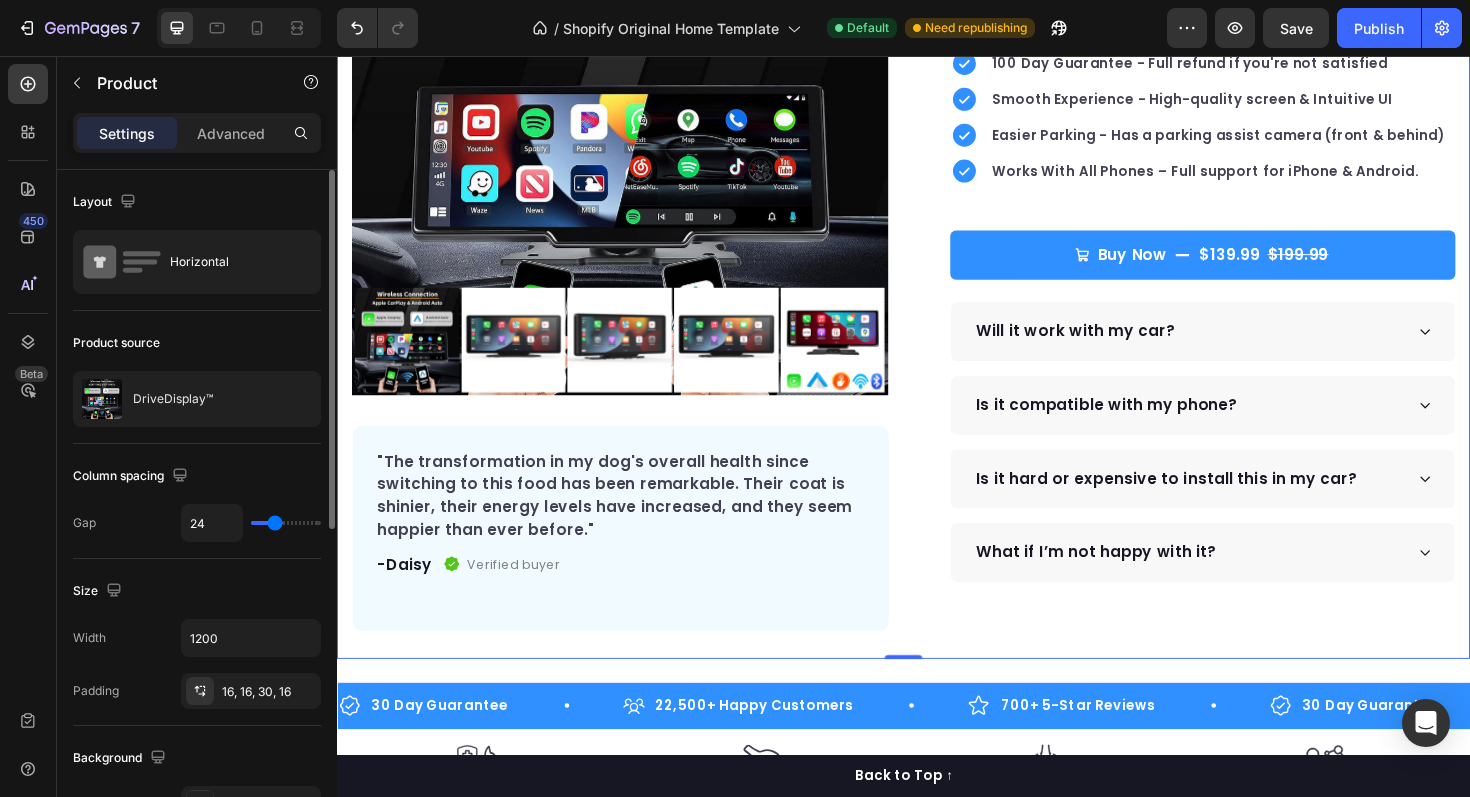 type on "22" 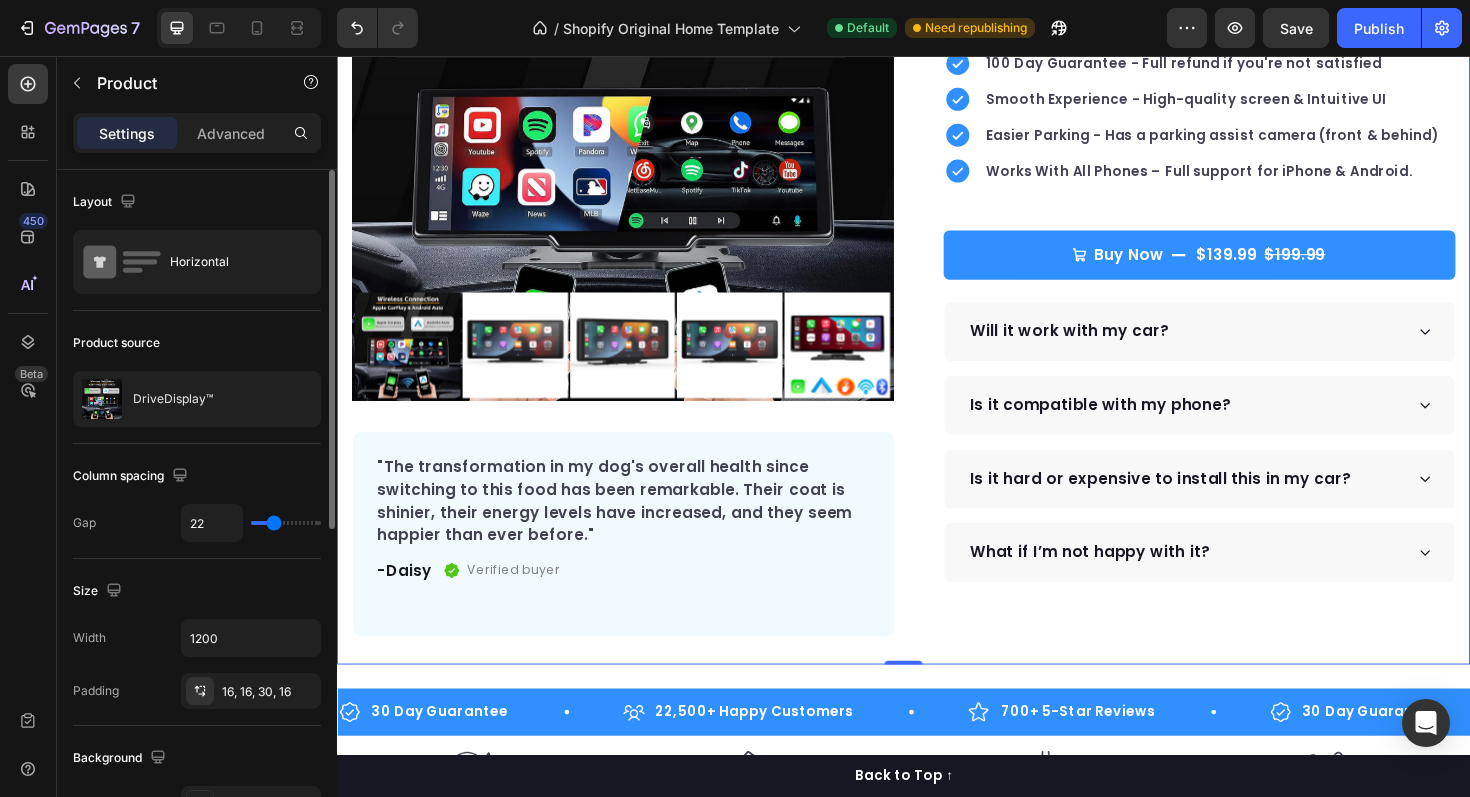 type on "20" 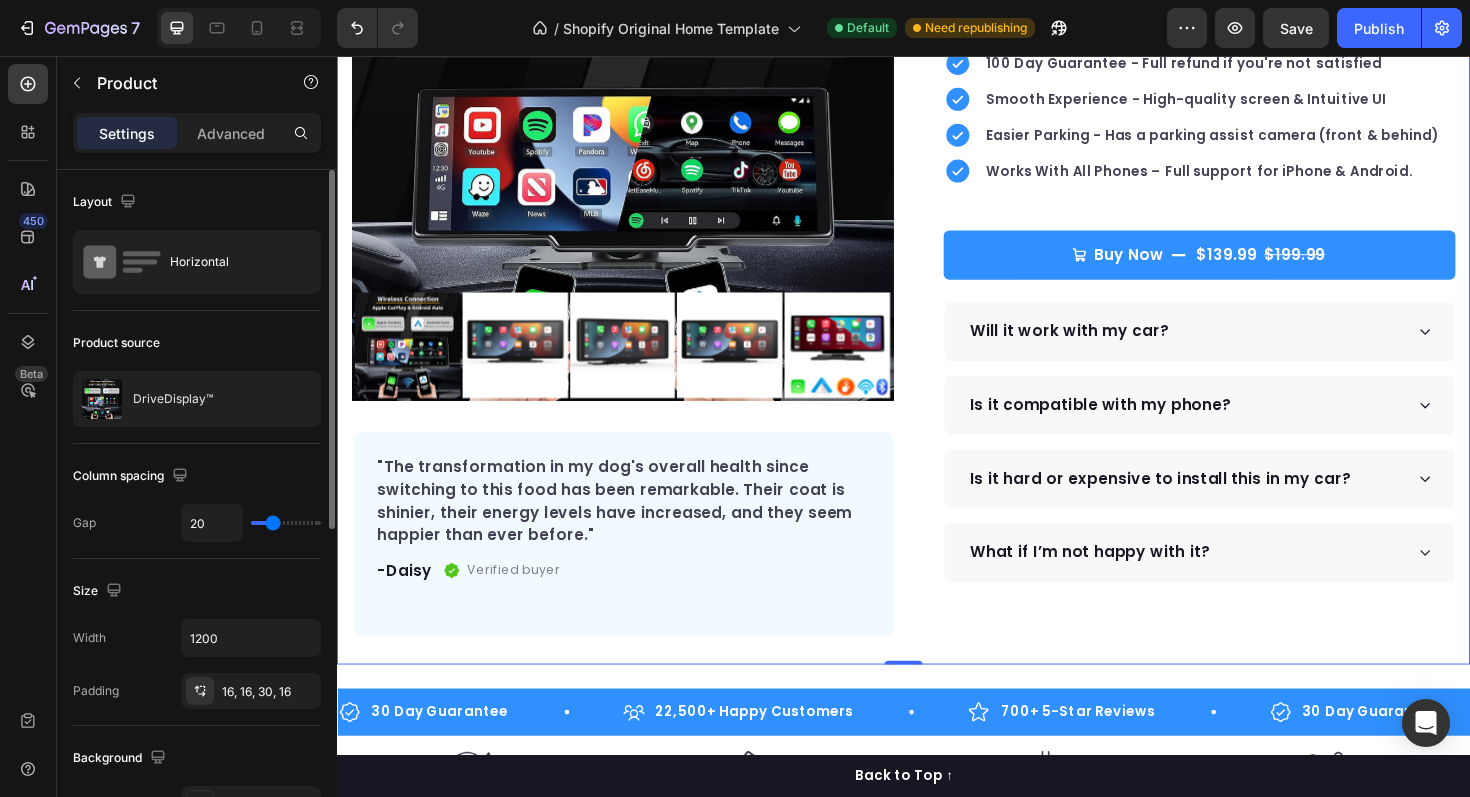 type on "18" 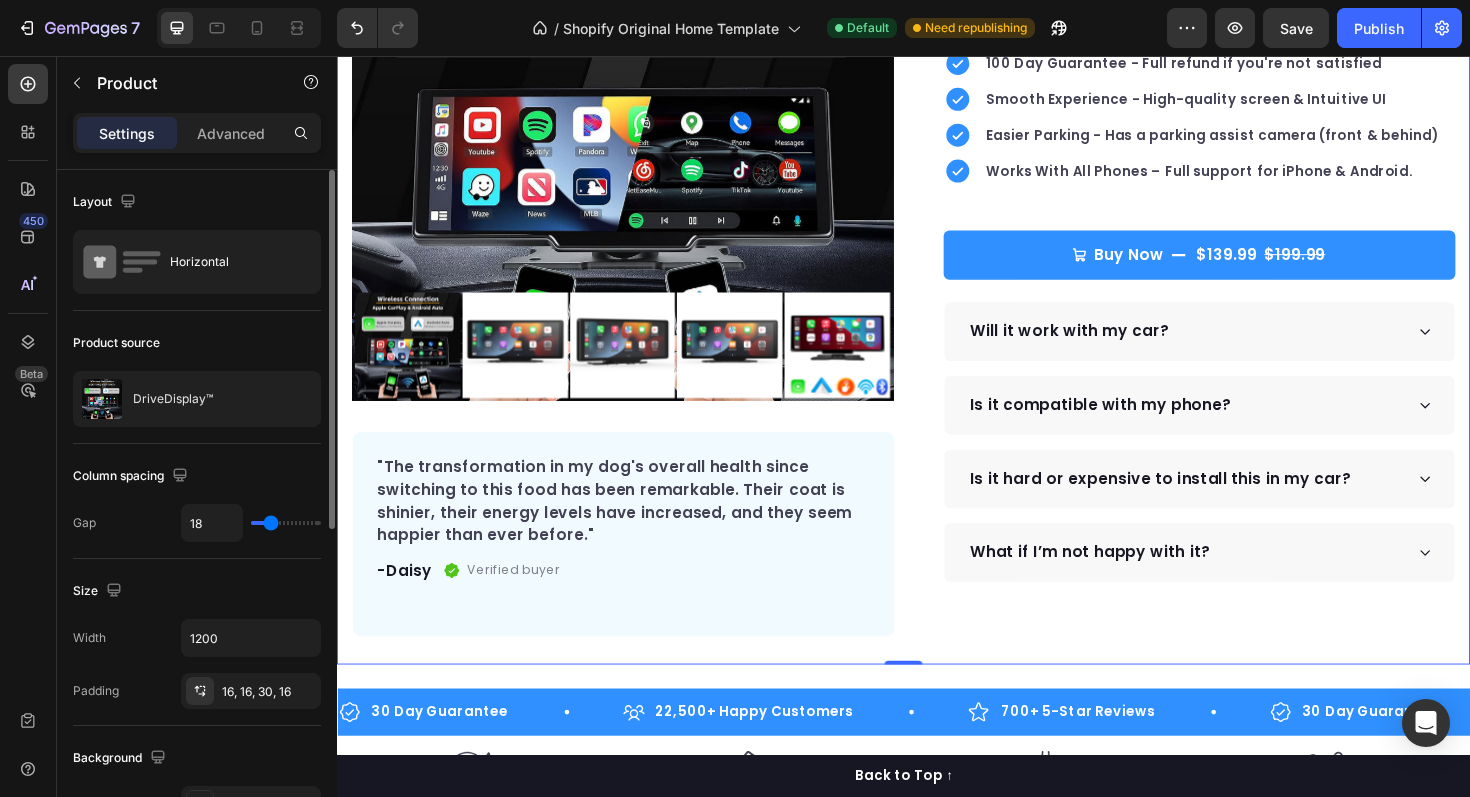type on "16" 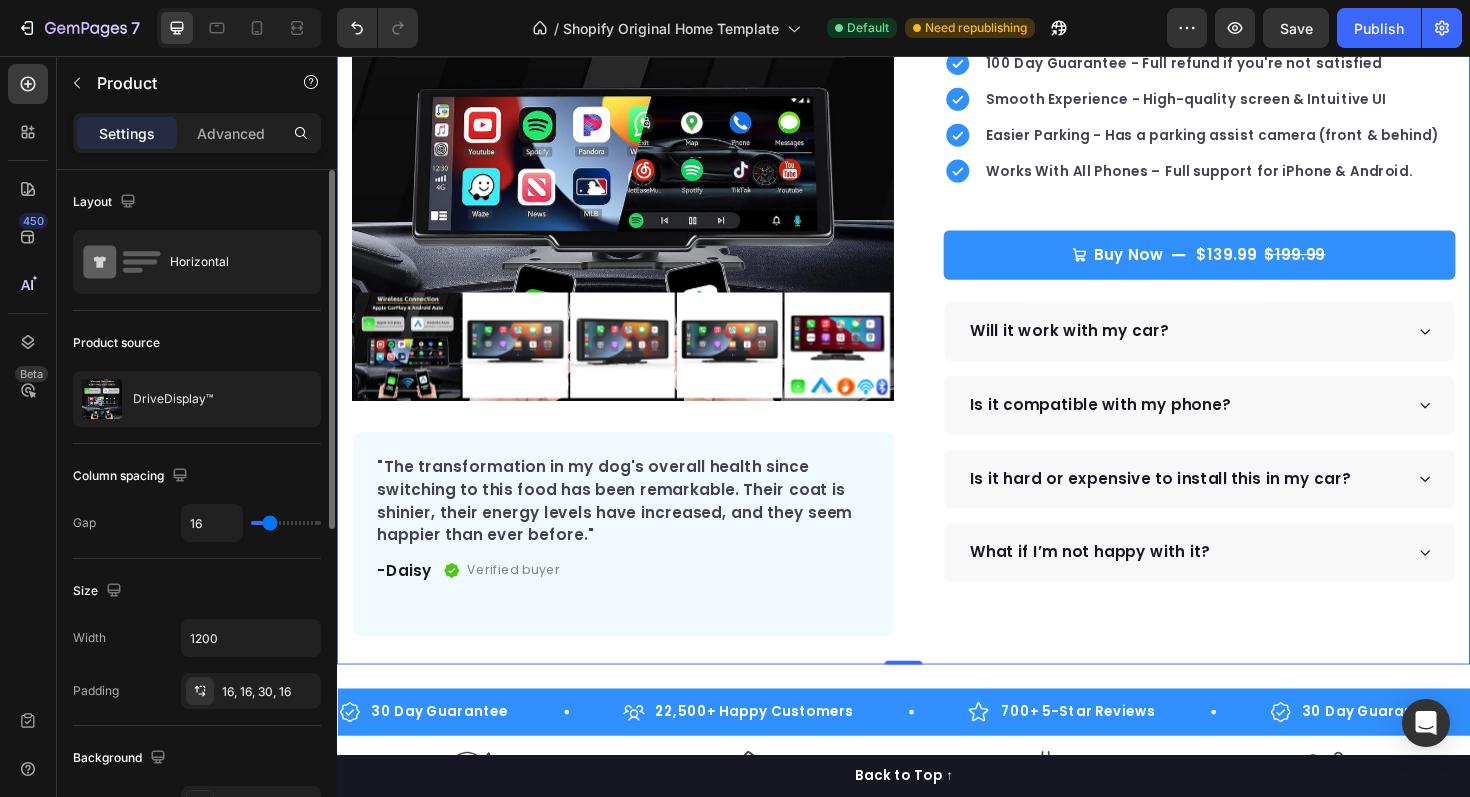 type on "14" 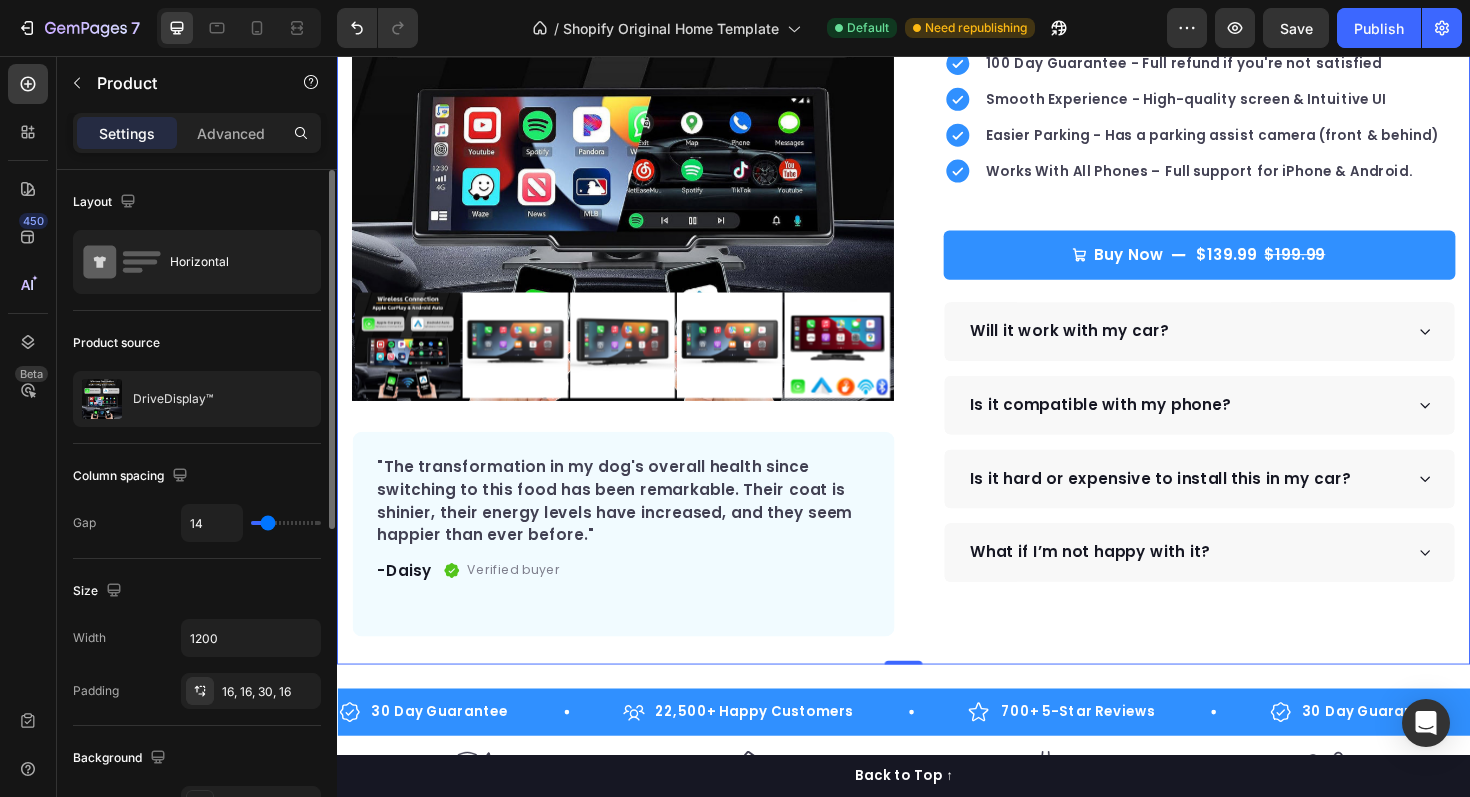 type on "13" 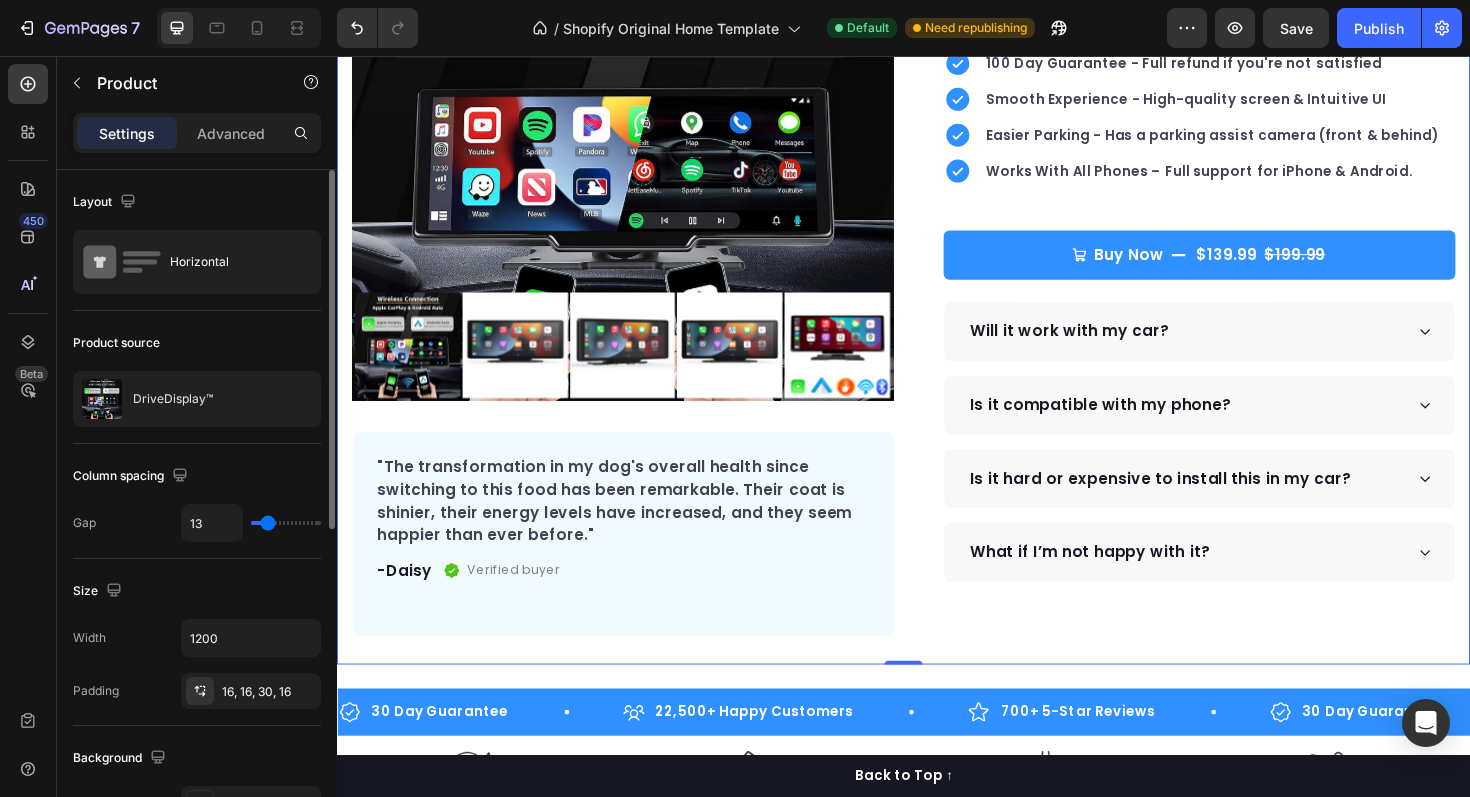 type on "11" 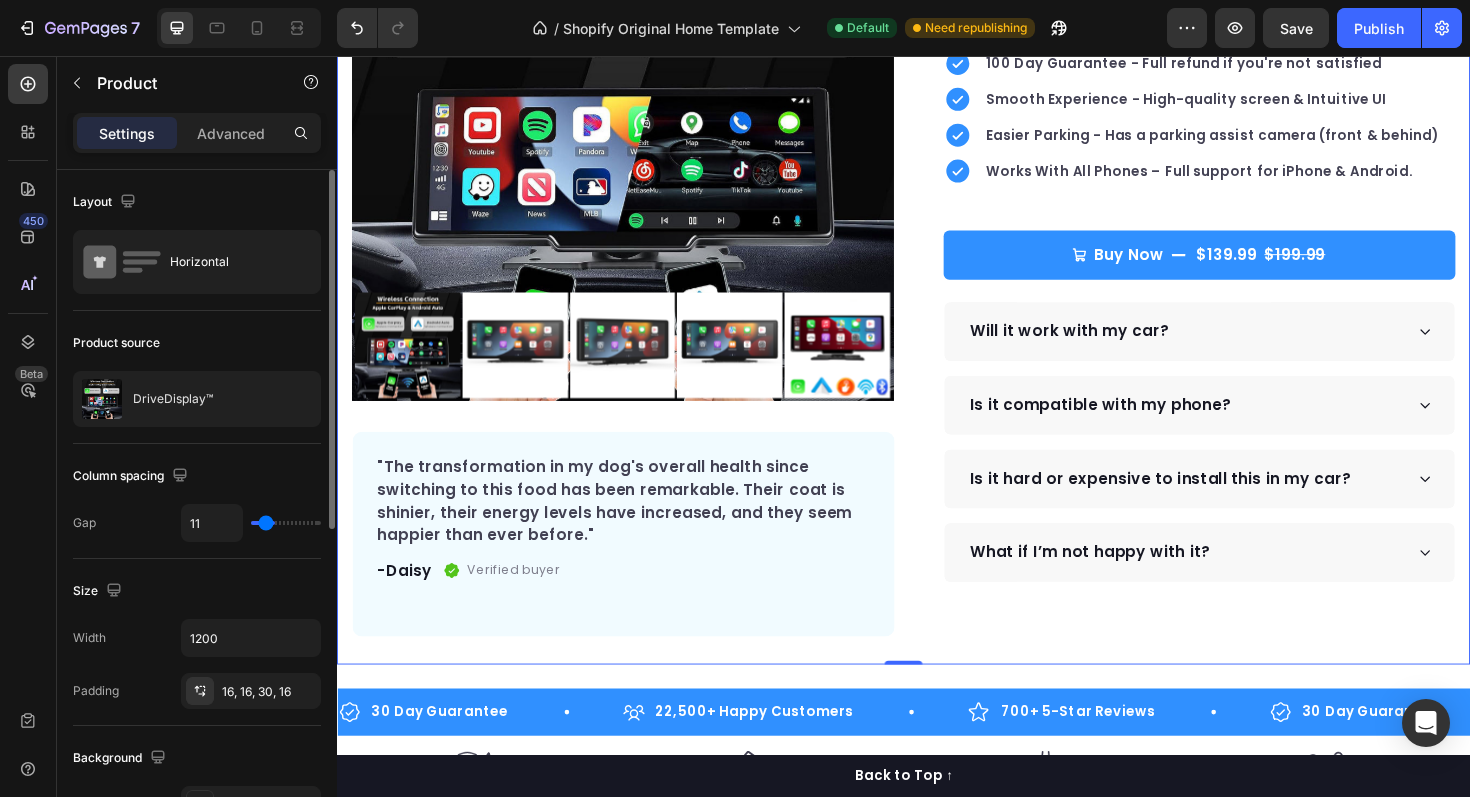 type on "9" 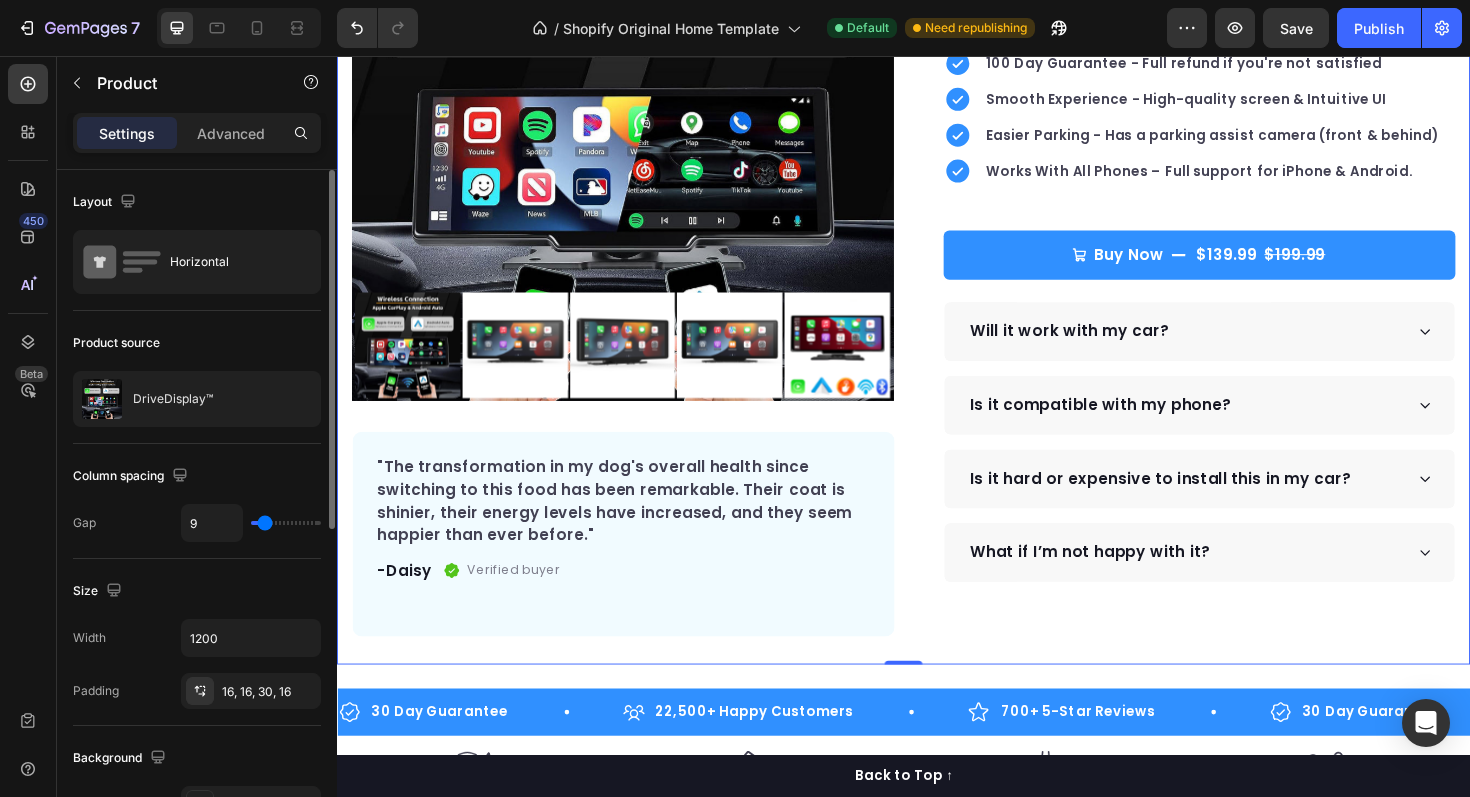 type on "6" 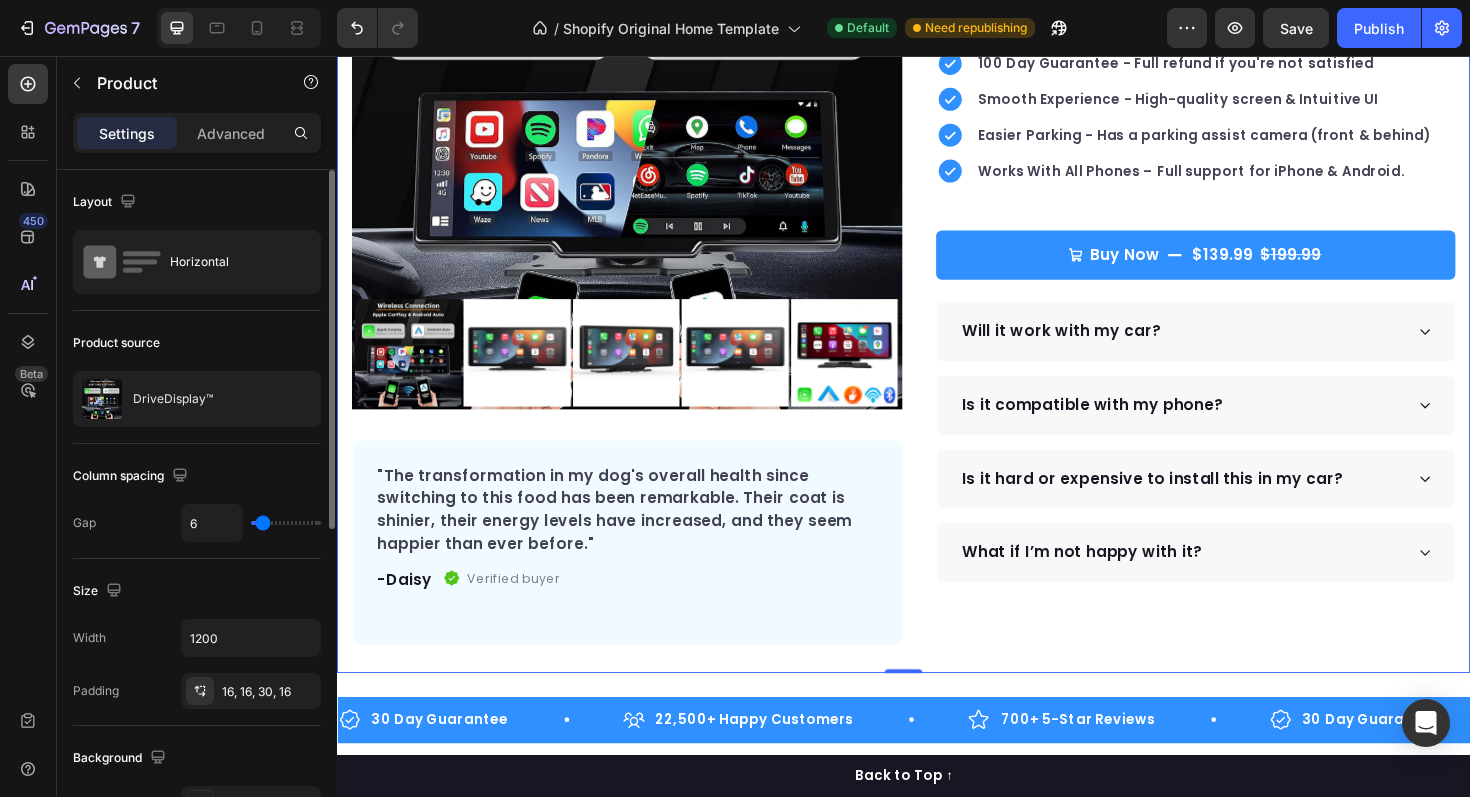 type on "3" 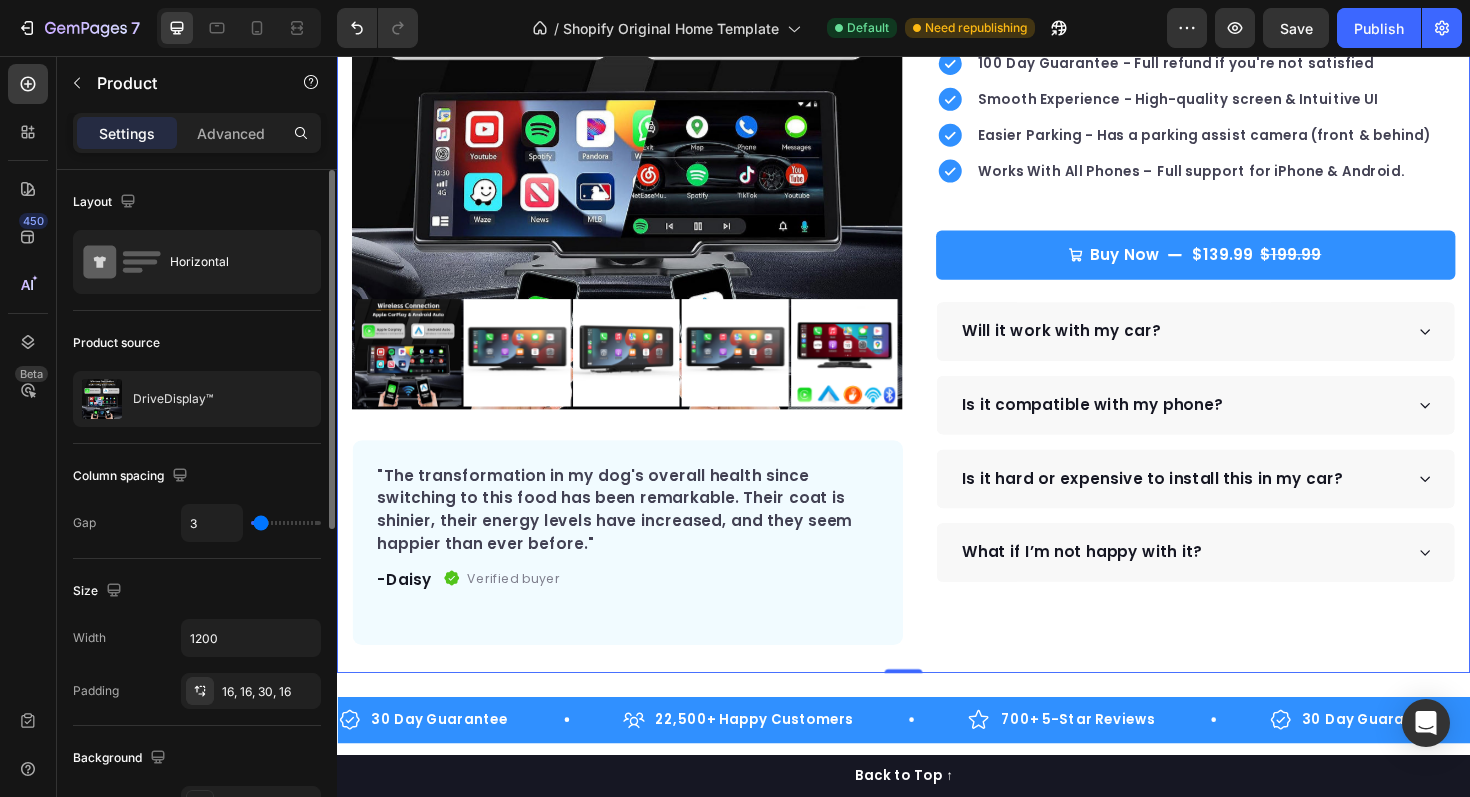 type on "0" 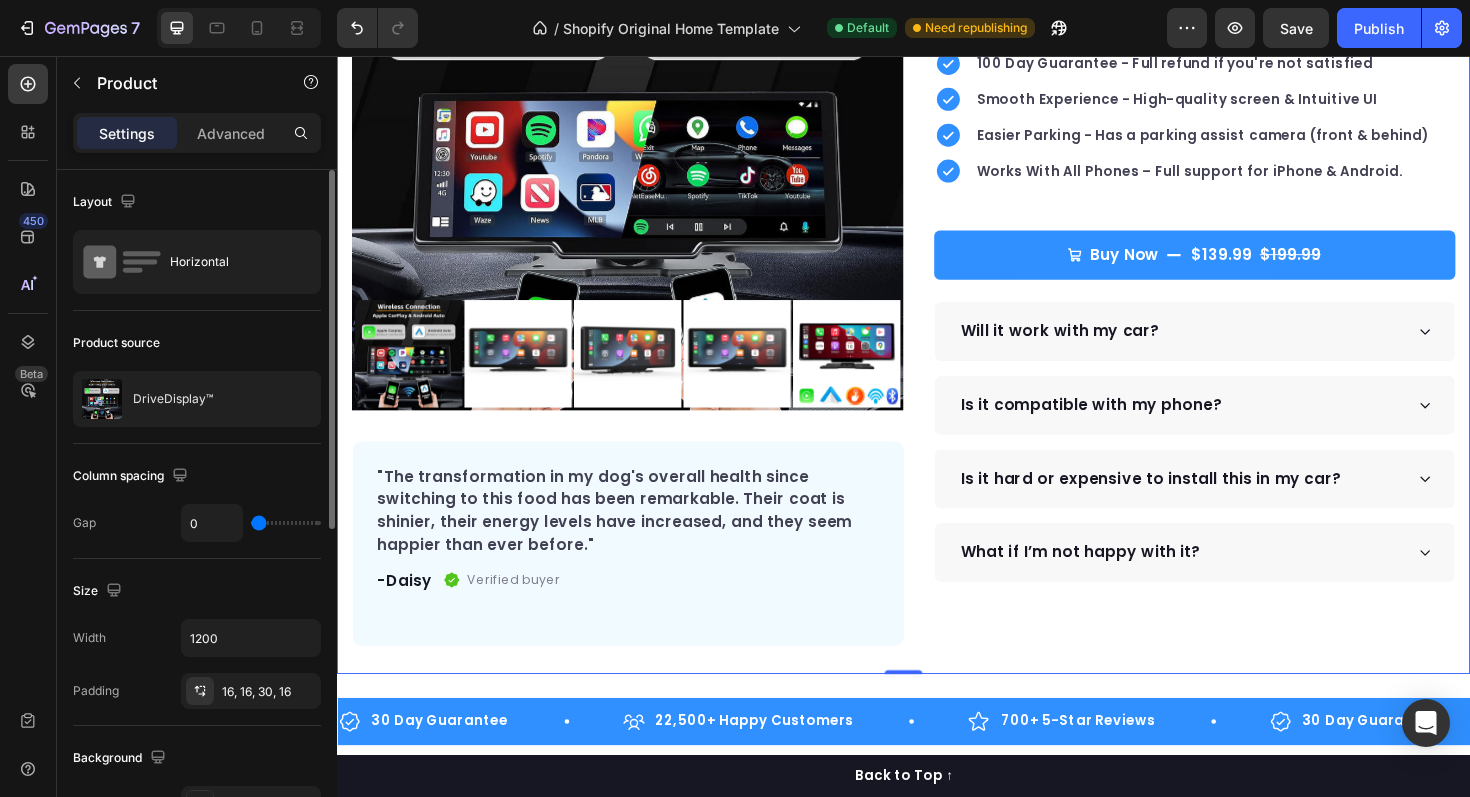 drag, startPoint x: 264, startPoint y: 530, endPoint x: 252, endPoint y: 532, distance: 12.165525 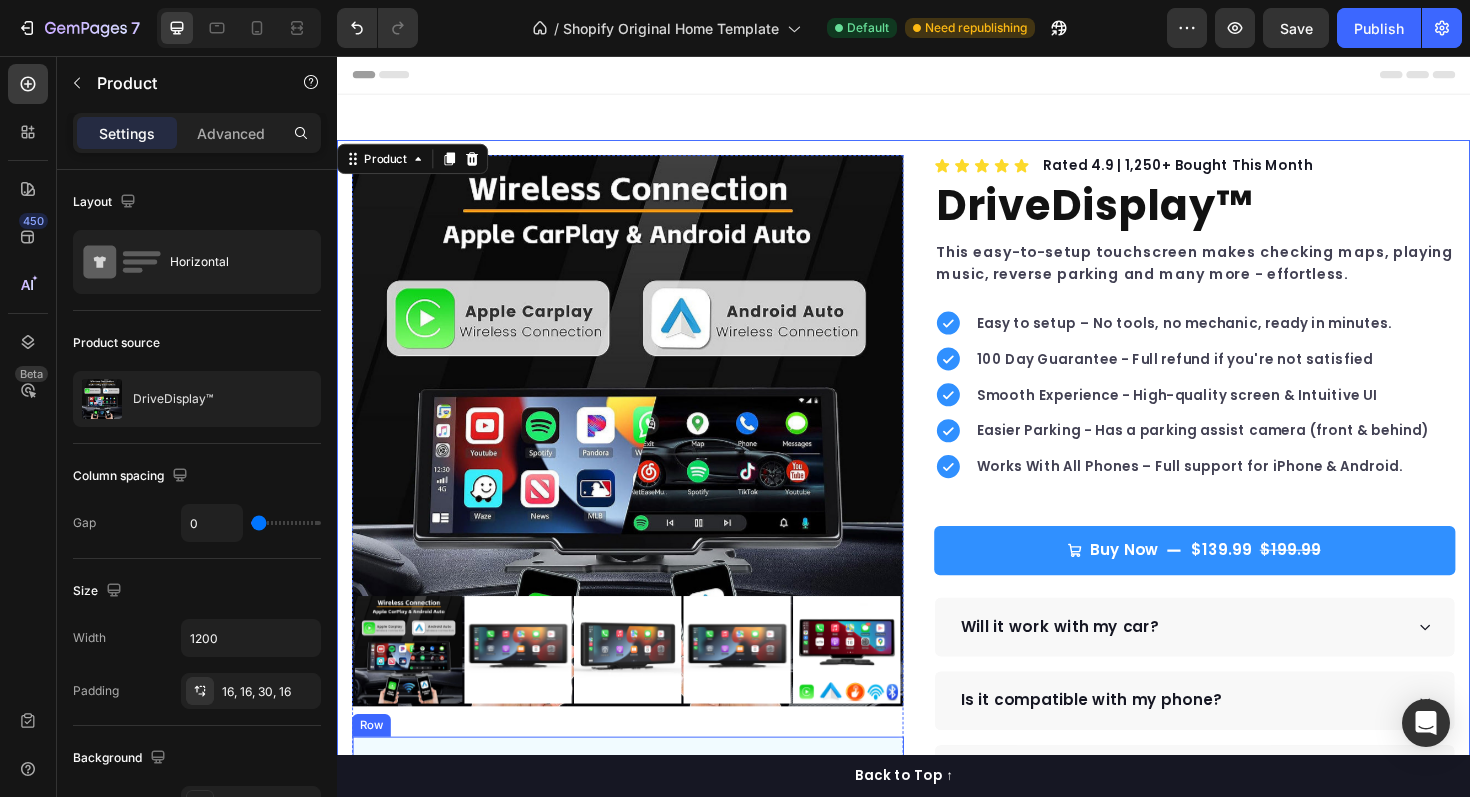 scroll, scrollTop: 1, scrollLeft: 0, axis: vertical 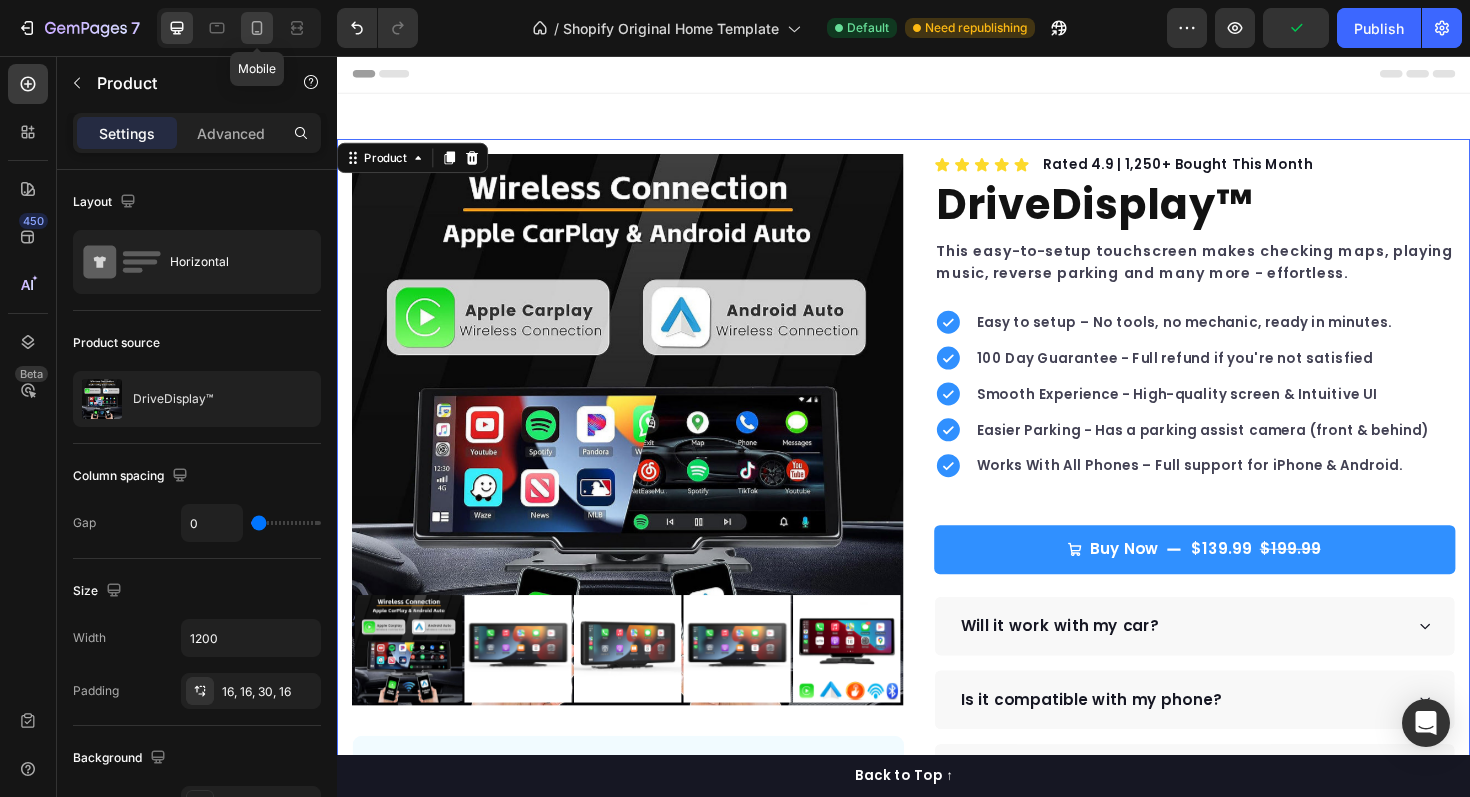 click 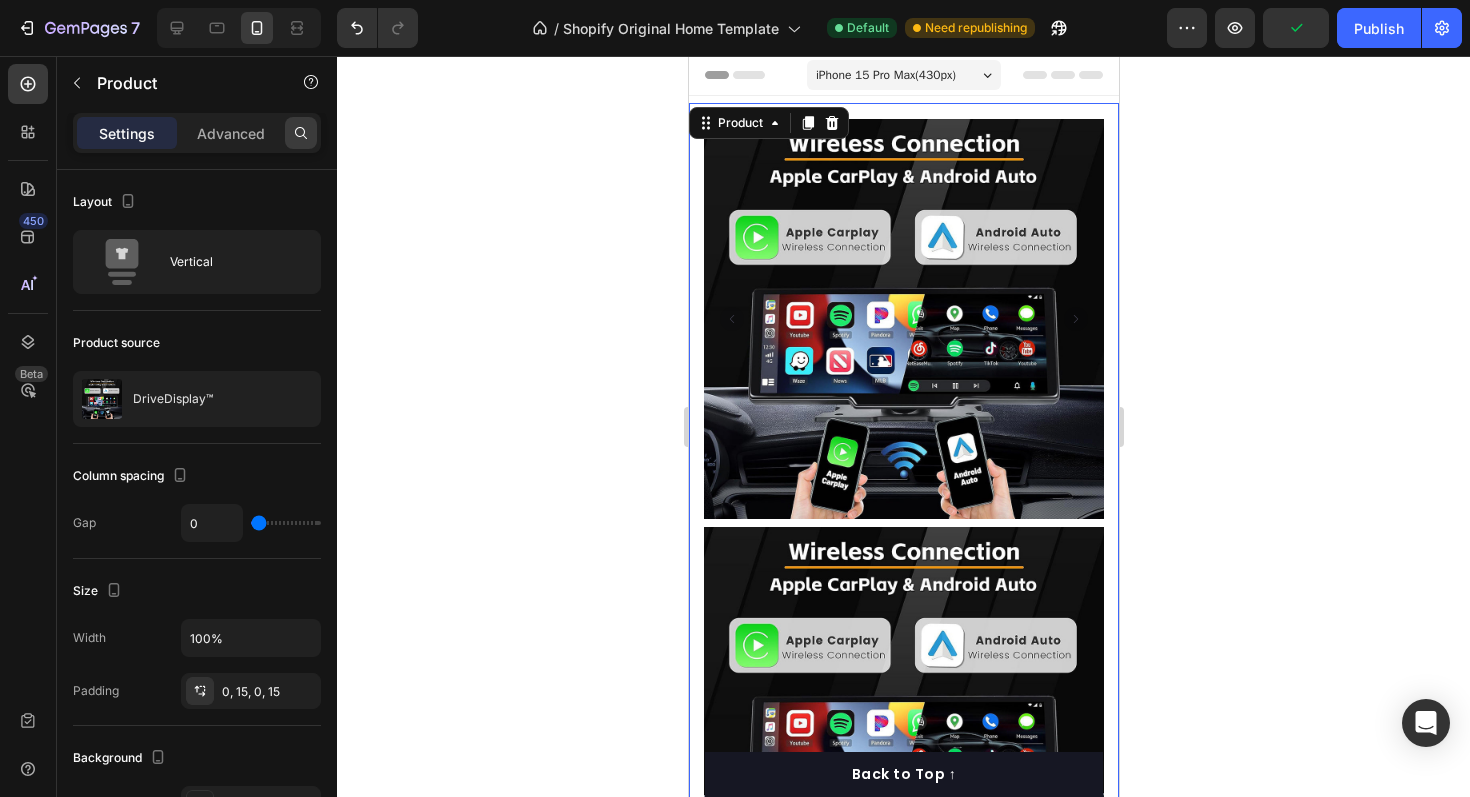 scroll, scrollTop: 0, scrollLeft: 0, axis: both 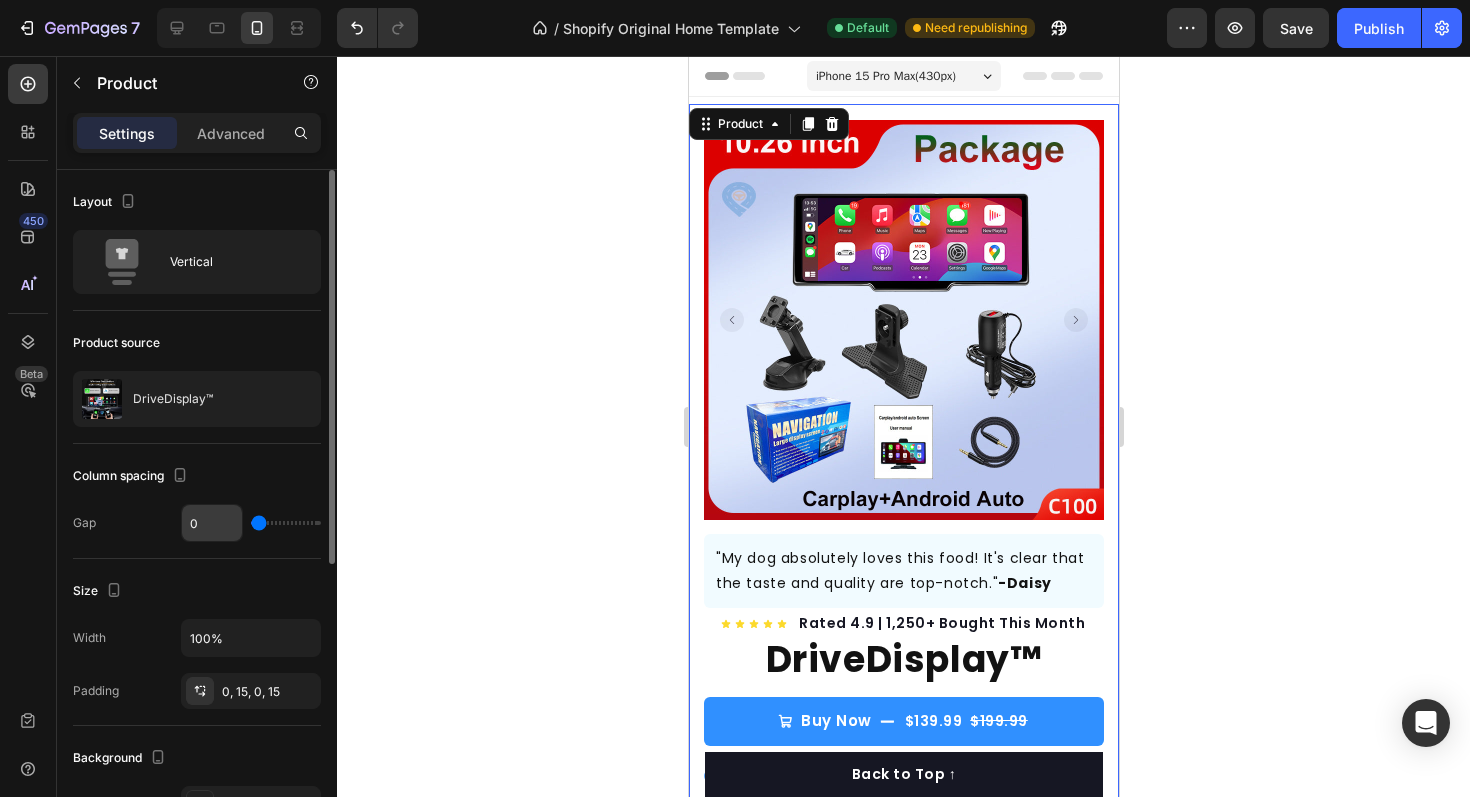 drag, startPoint x: 267, startPoint y: 526, endPoint x: 242, endPoint y: 528, distance: 25.079872 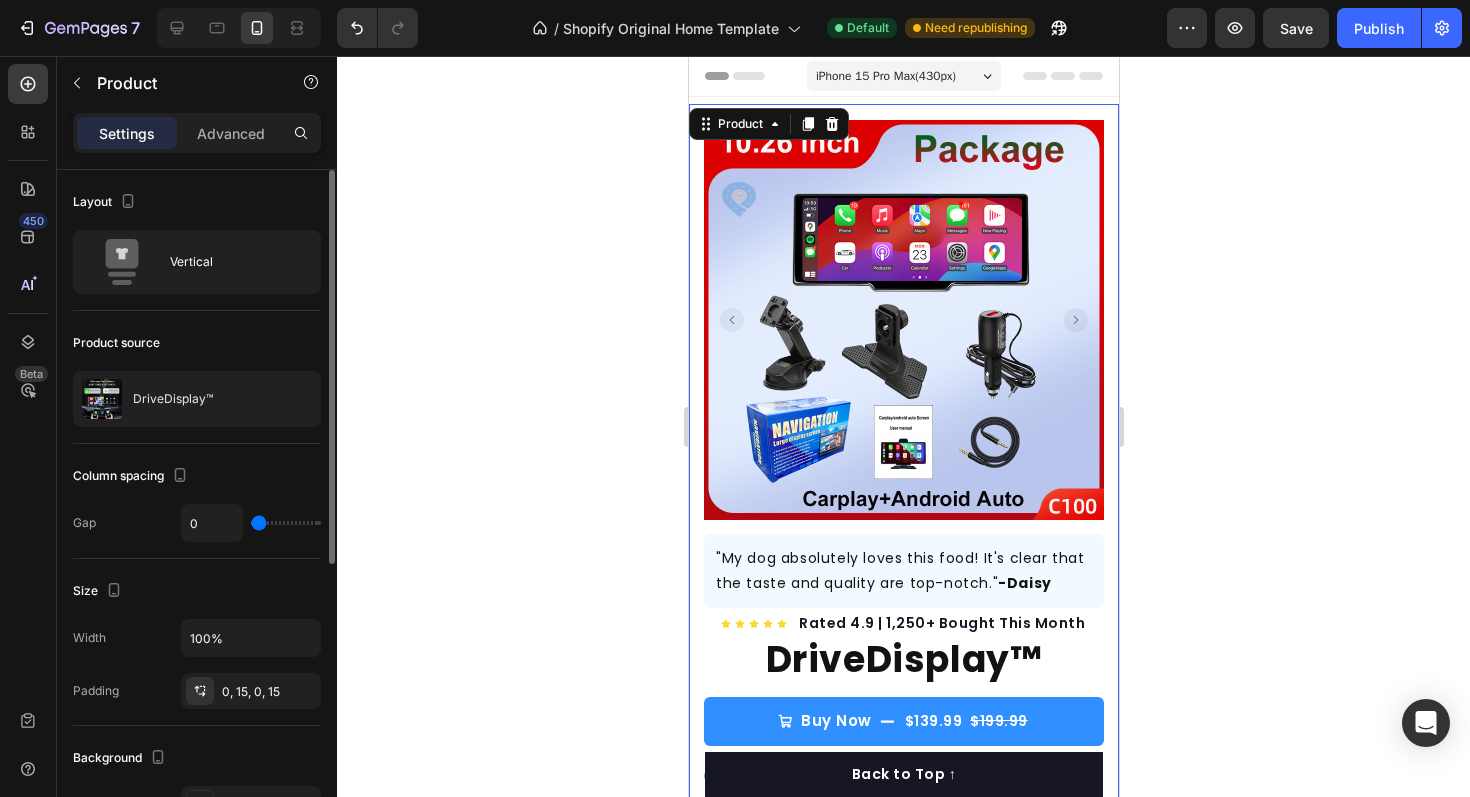 type on "12" 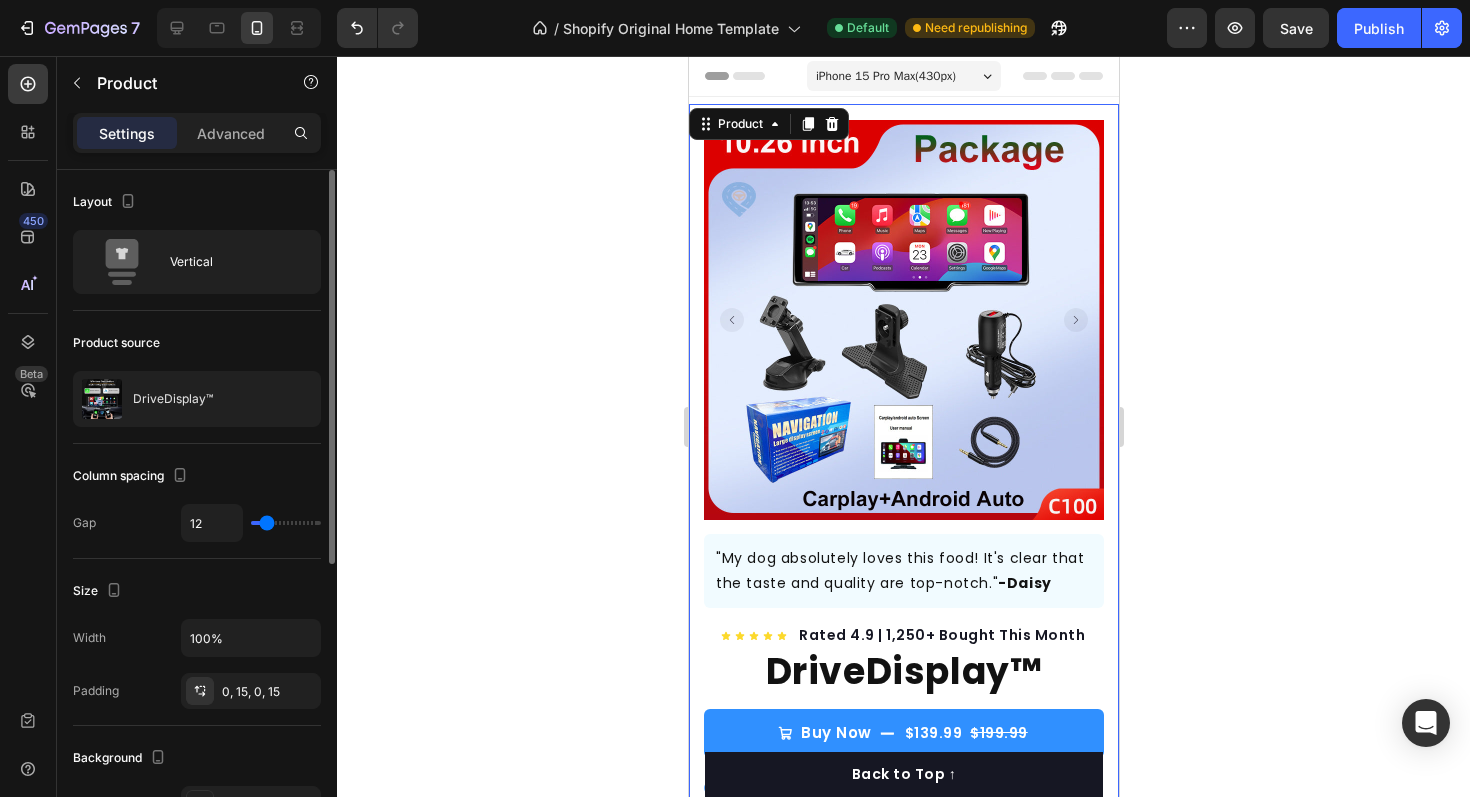 type on "16" 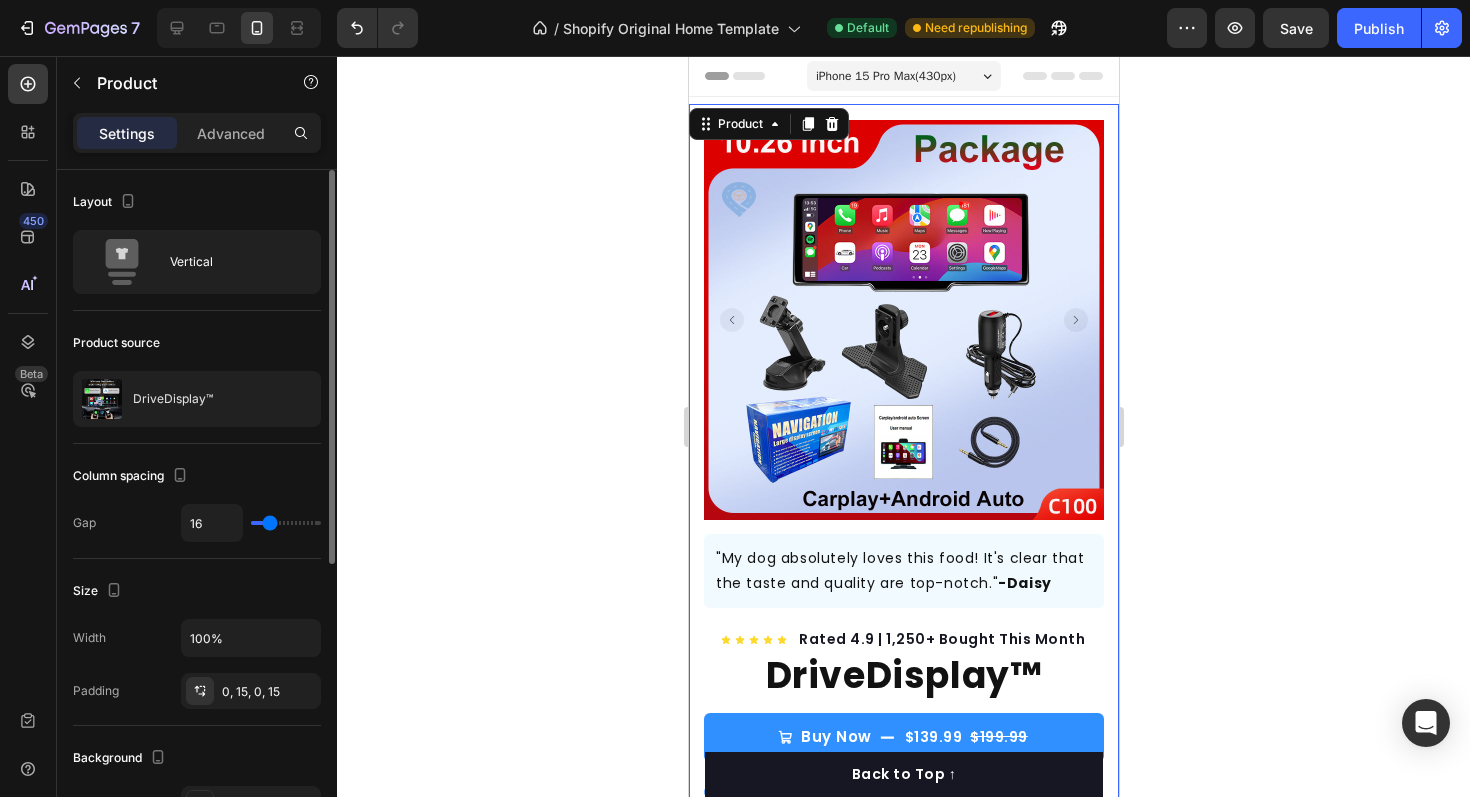 type on "18" 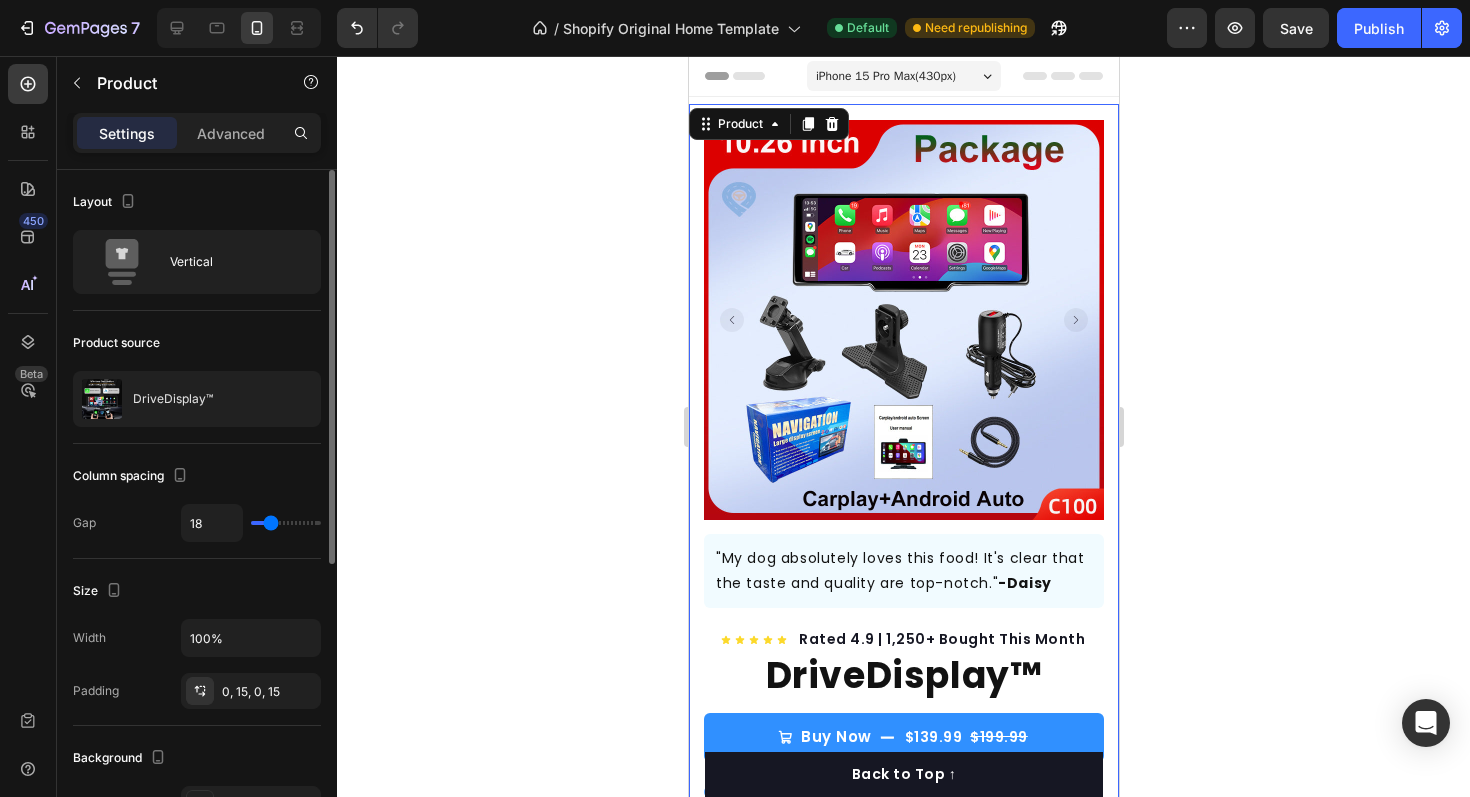type on "39" 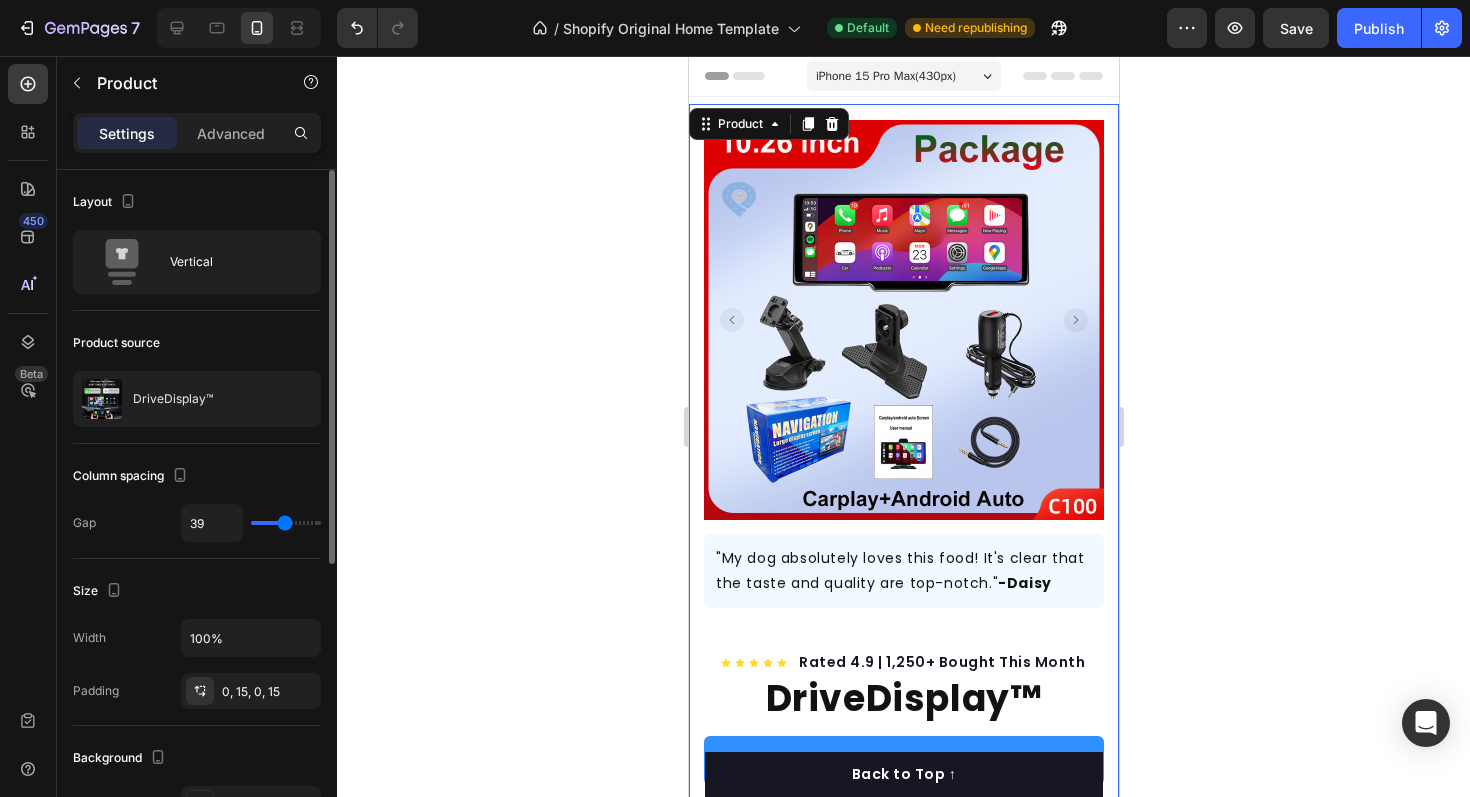 type on "40" 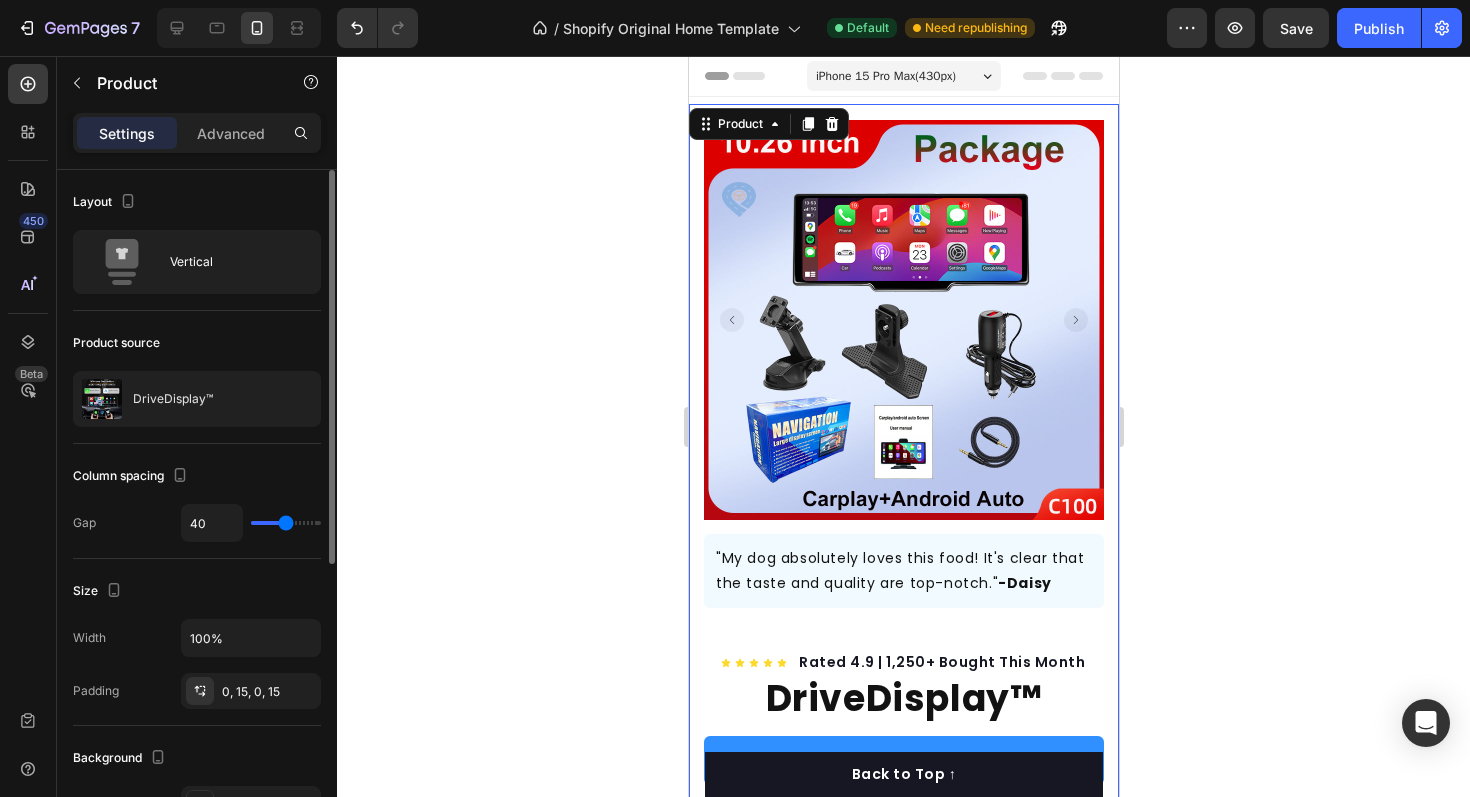 type on "42" 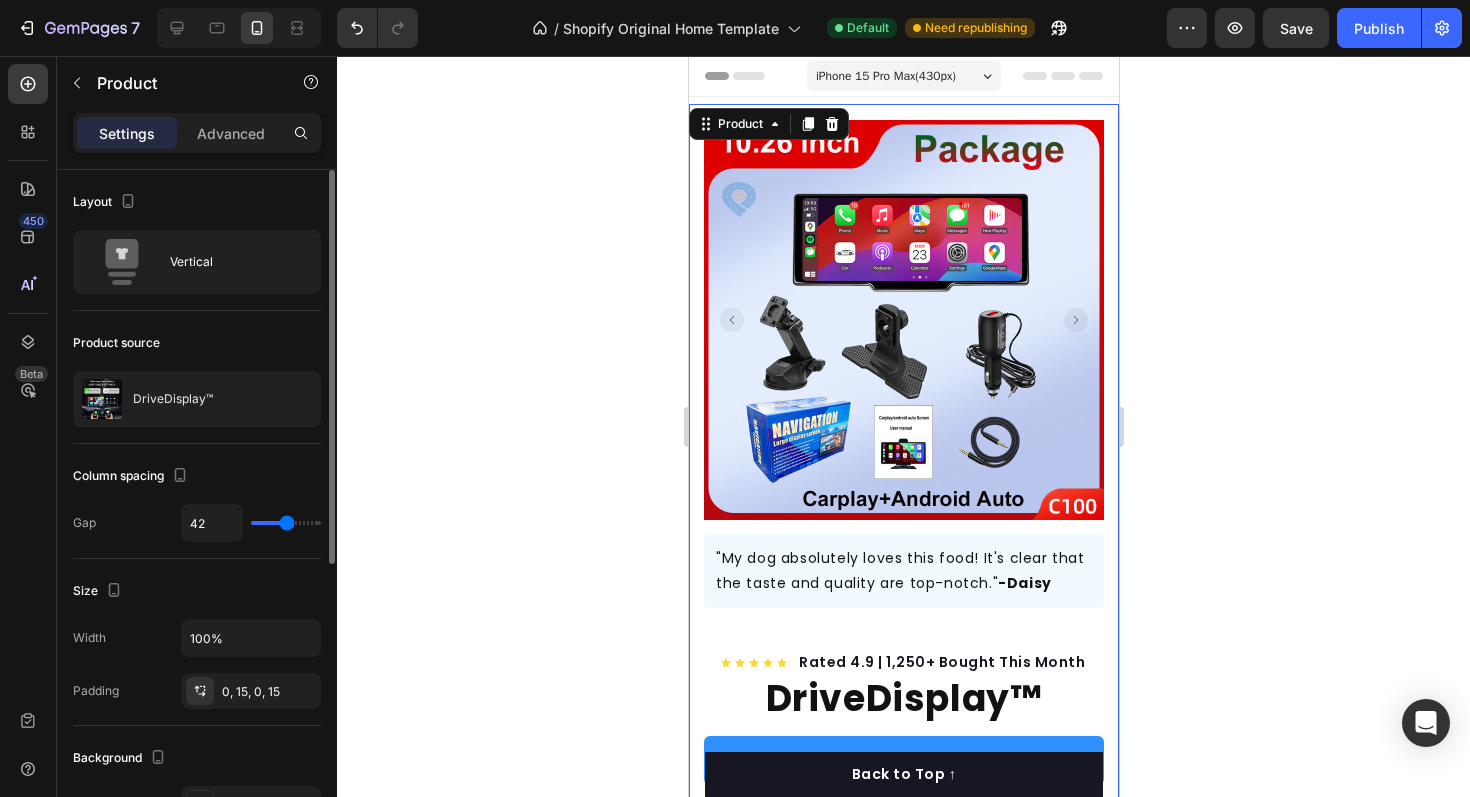 type on "45" 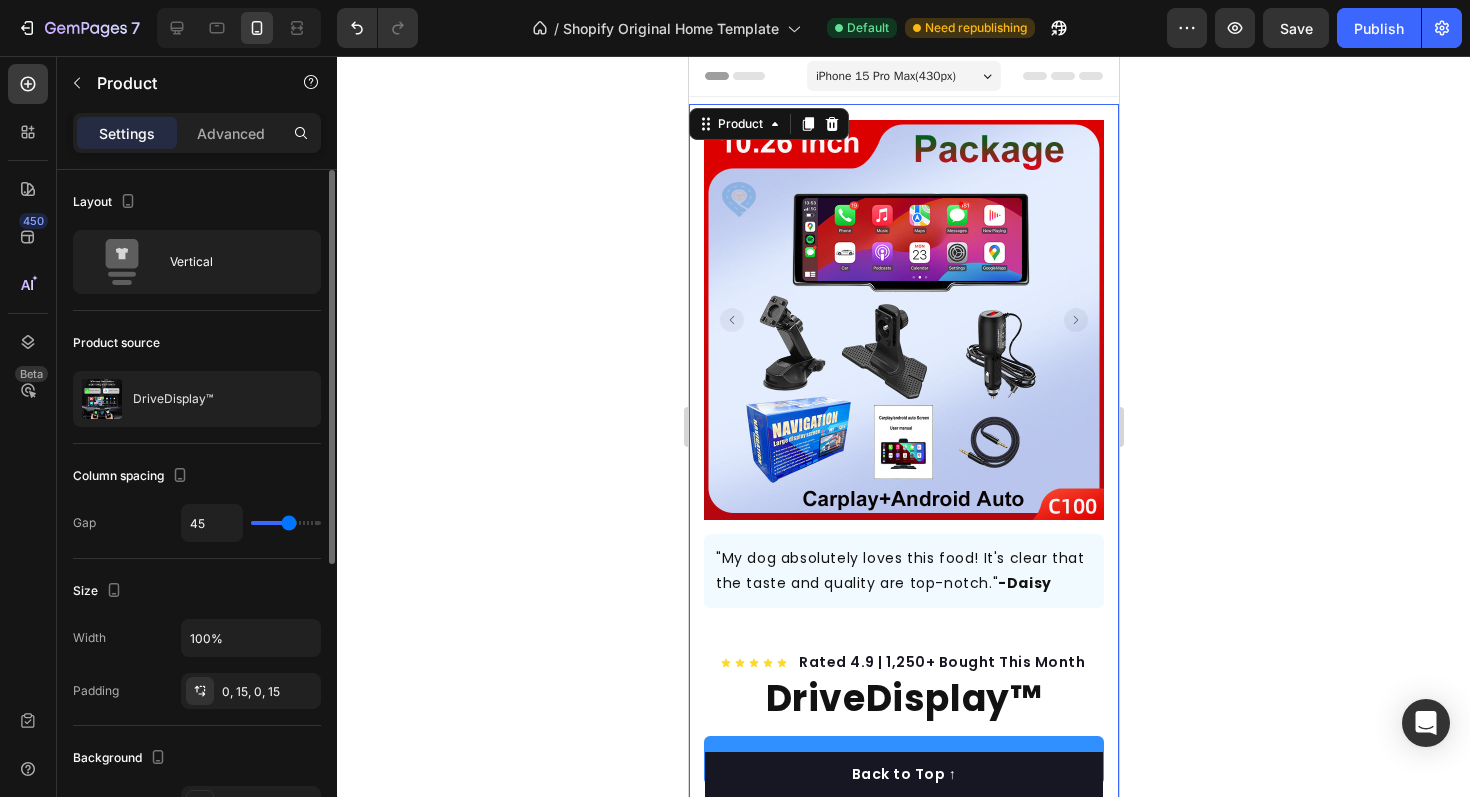 type on "55" 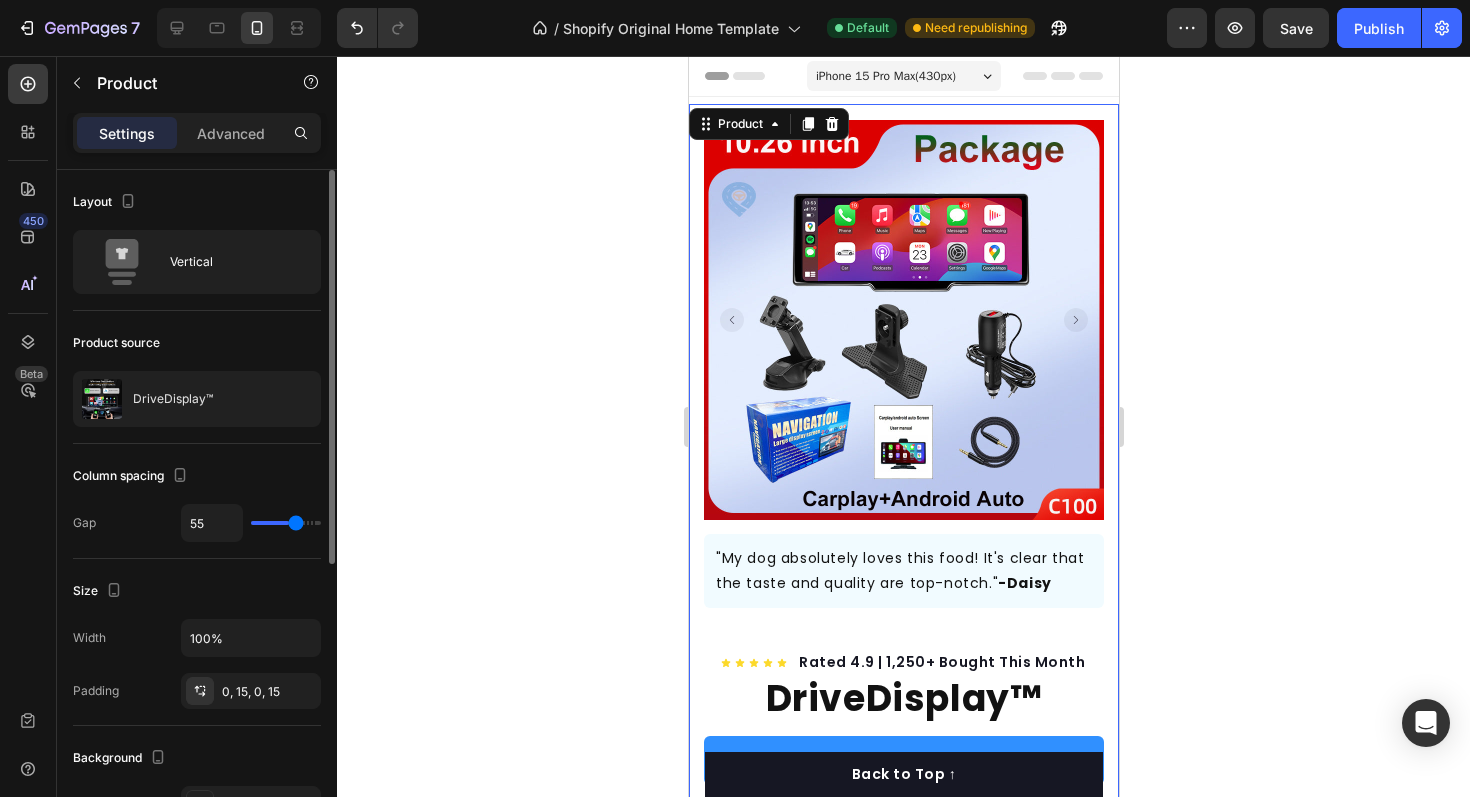type on "65" 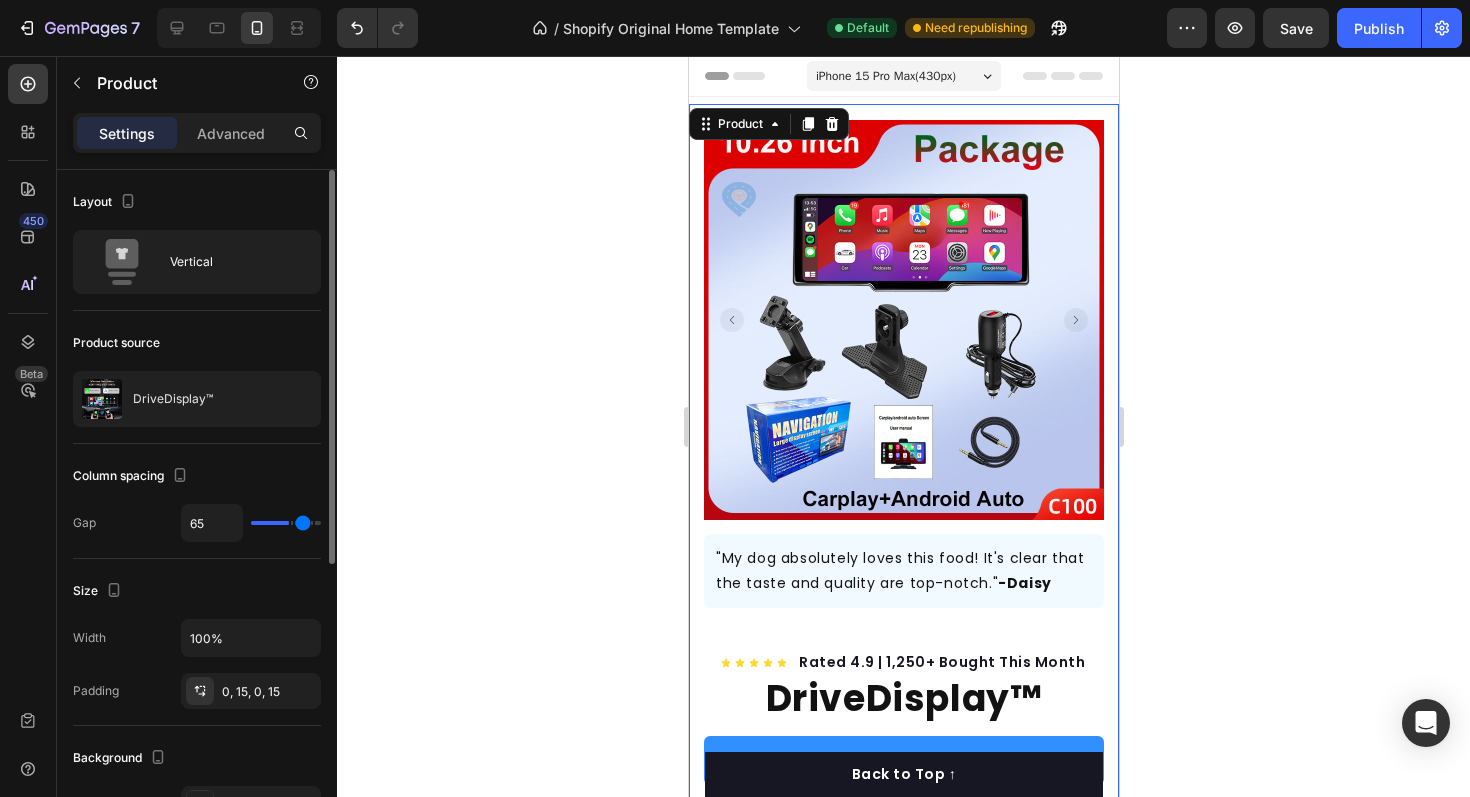 type on "71" 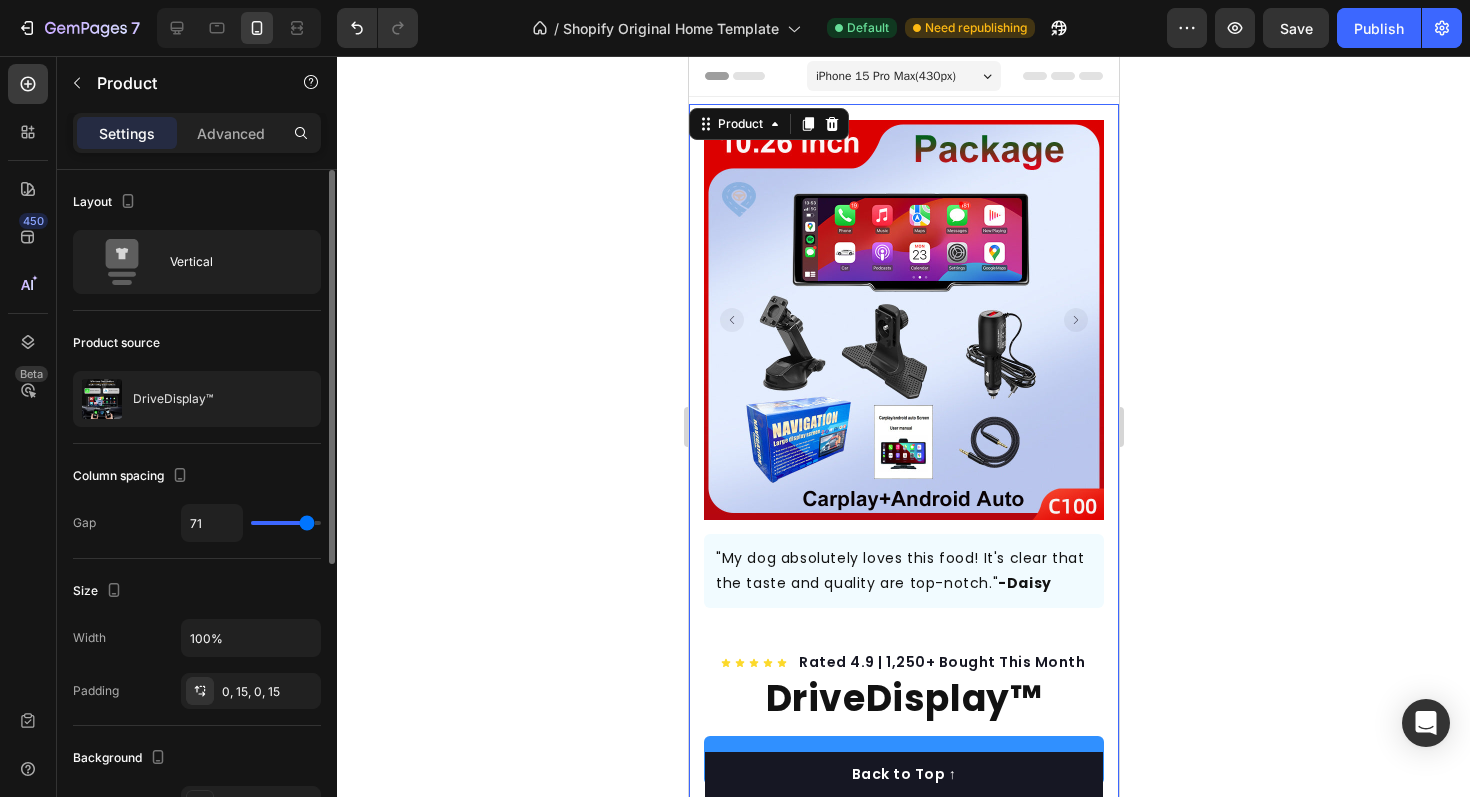 type on "72" 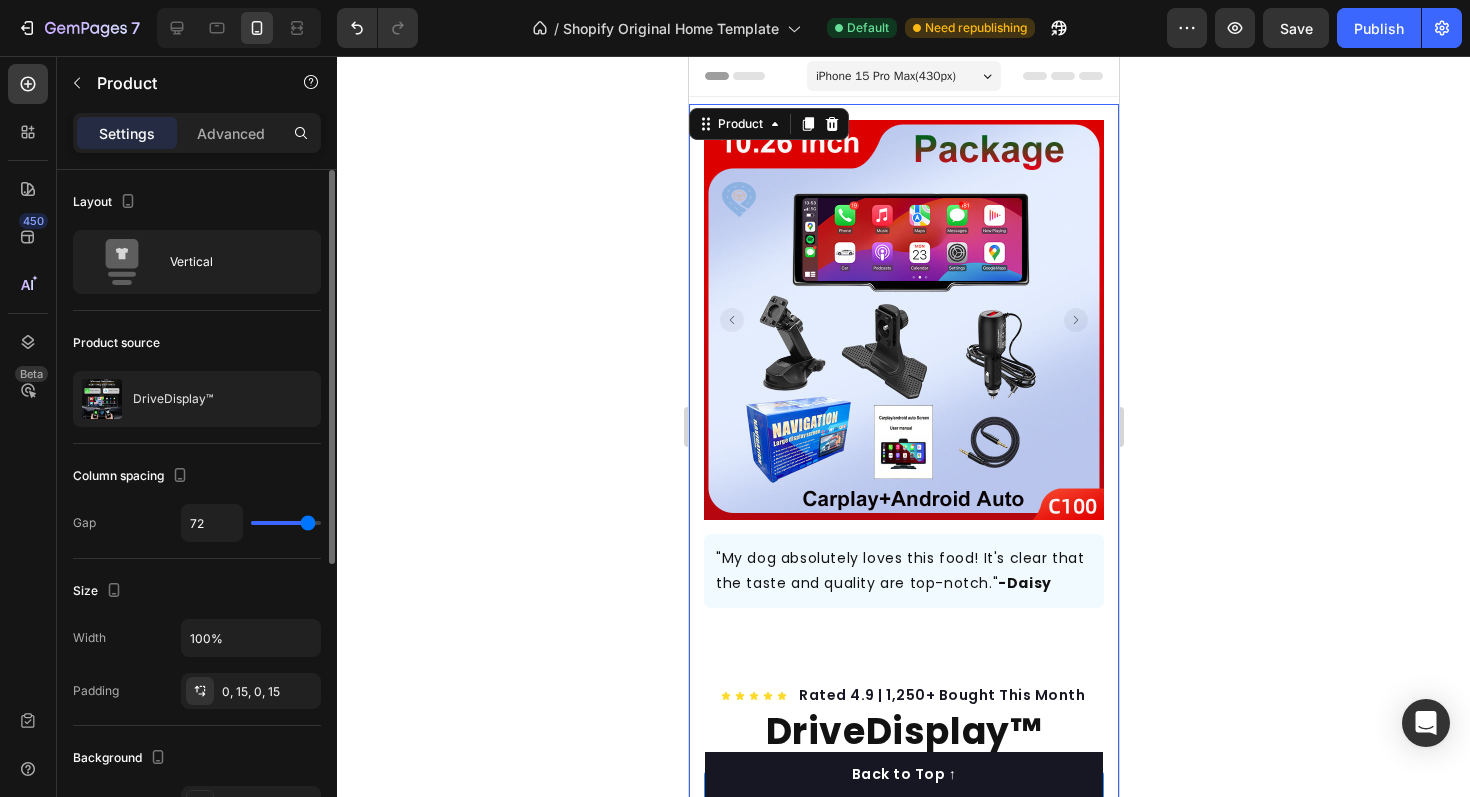 type on "71" 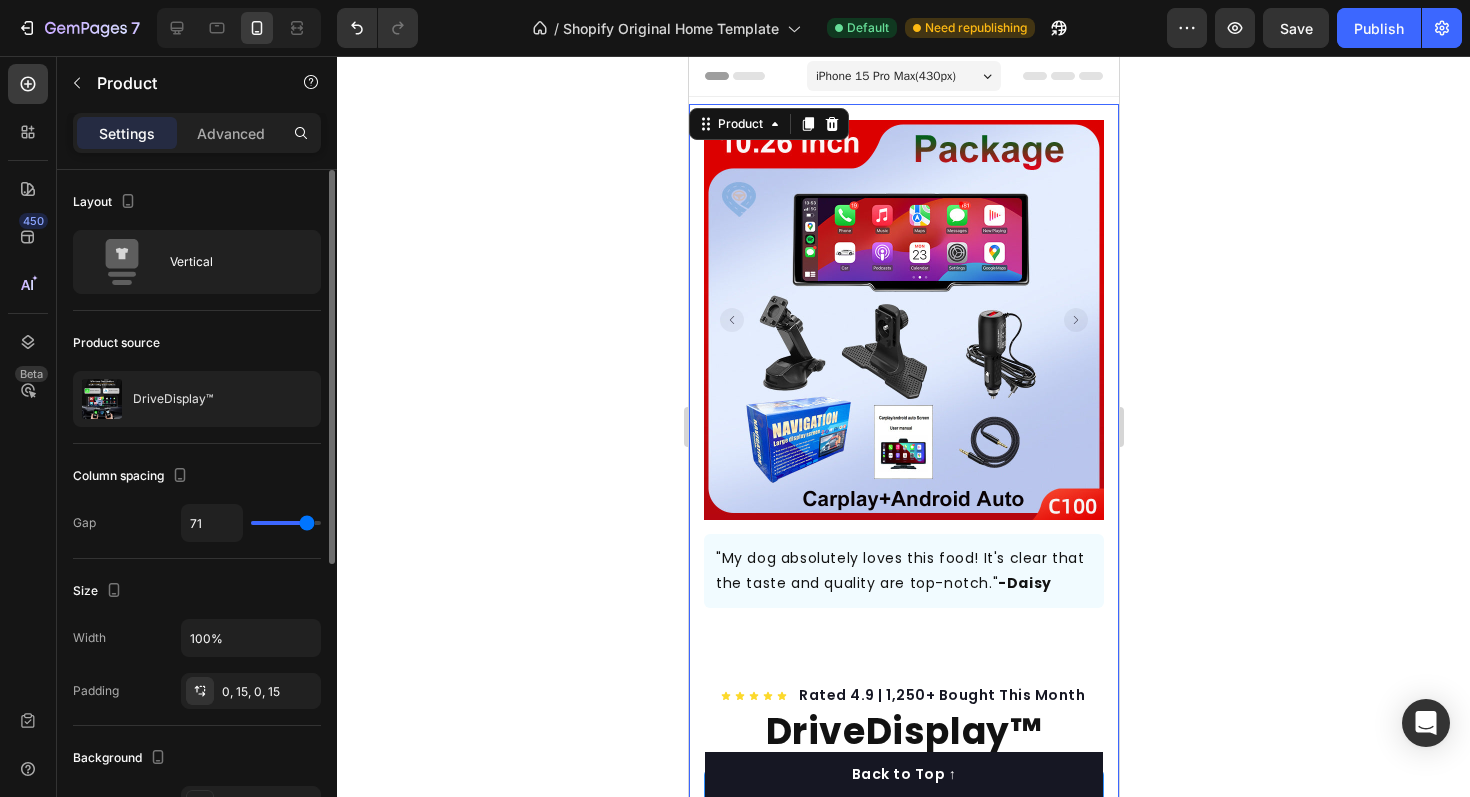 type on "65" 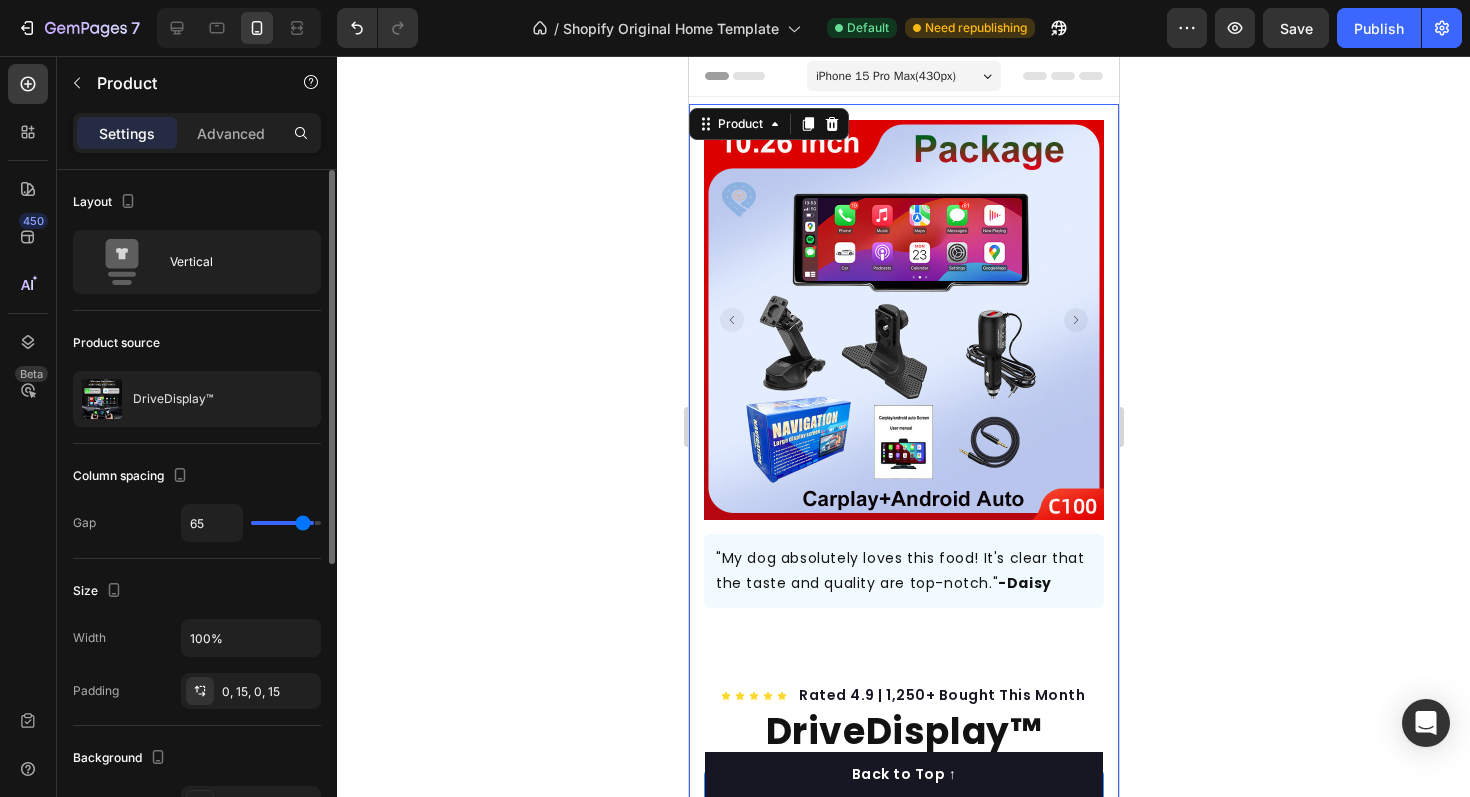 type on "61" 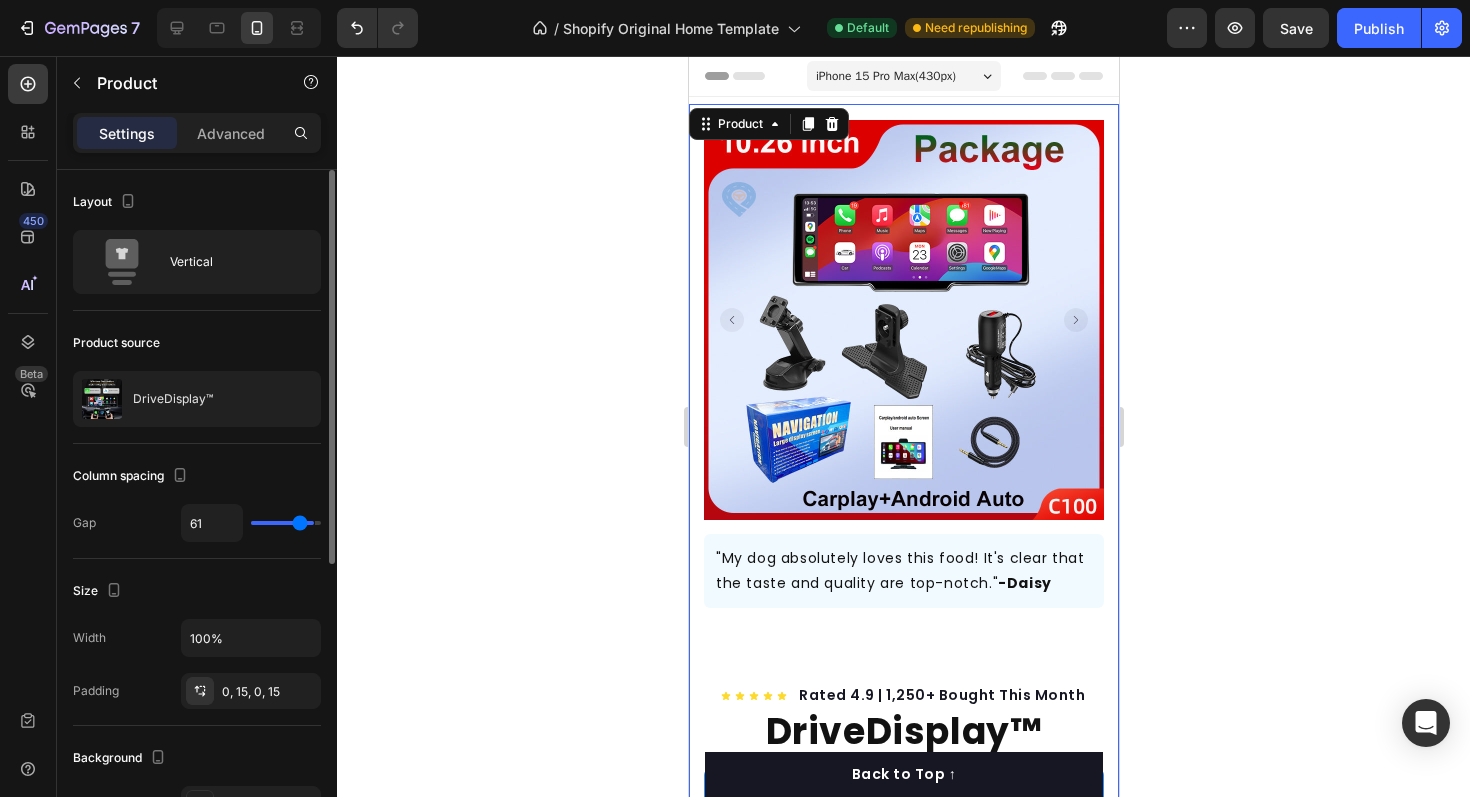 type on "59" 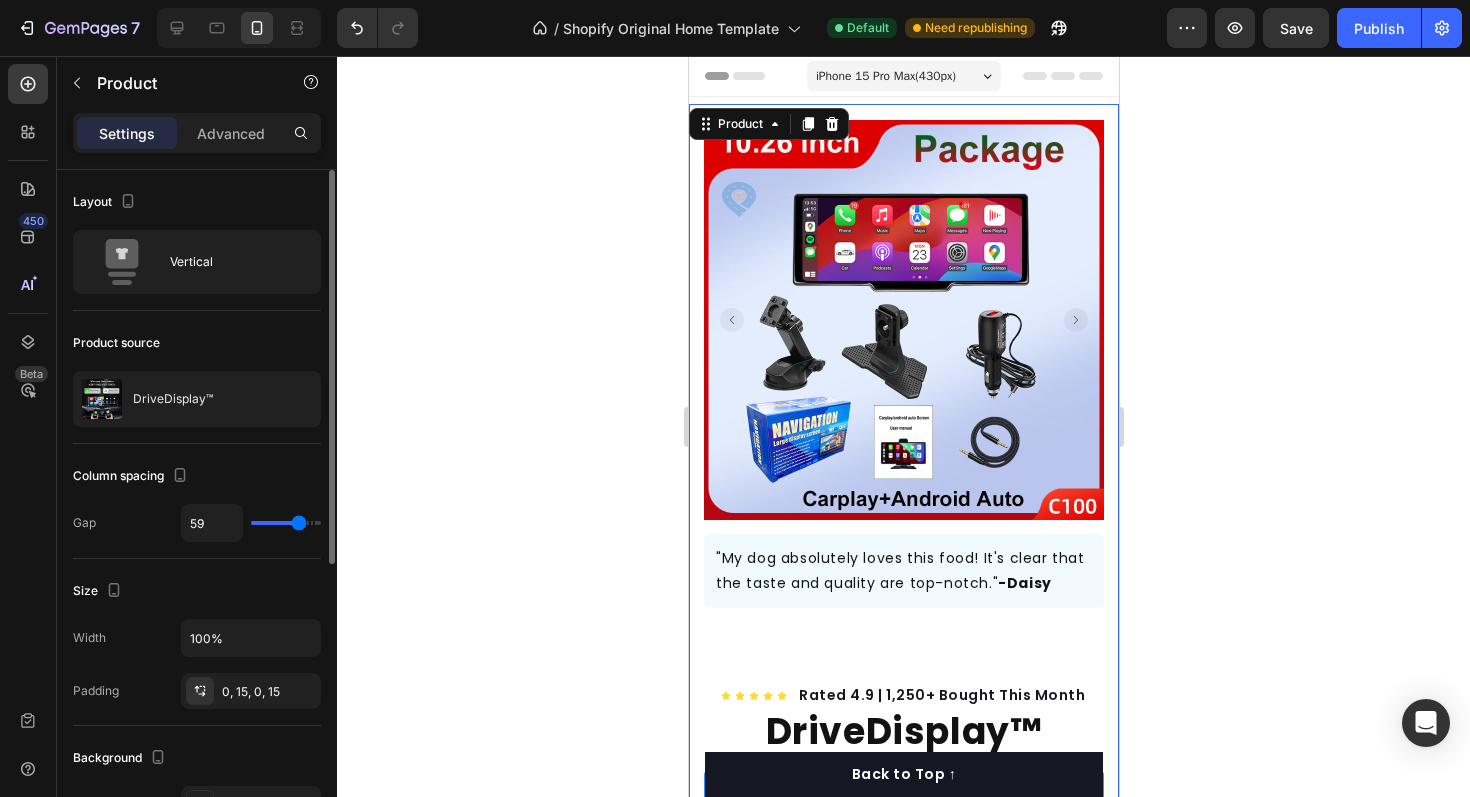 type on "56" 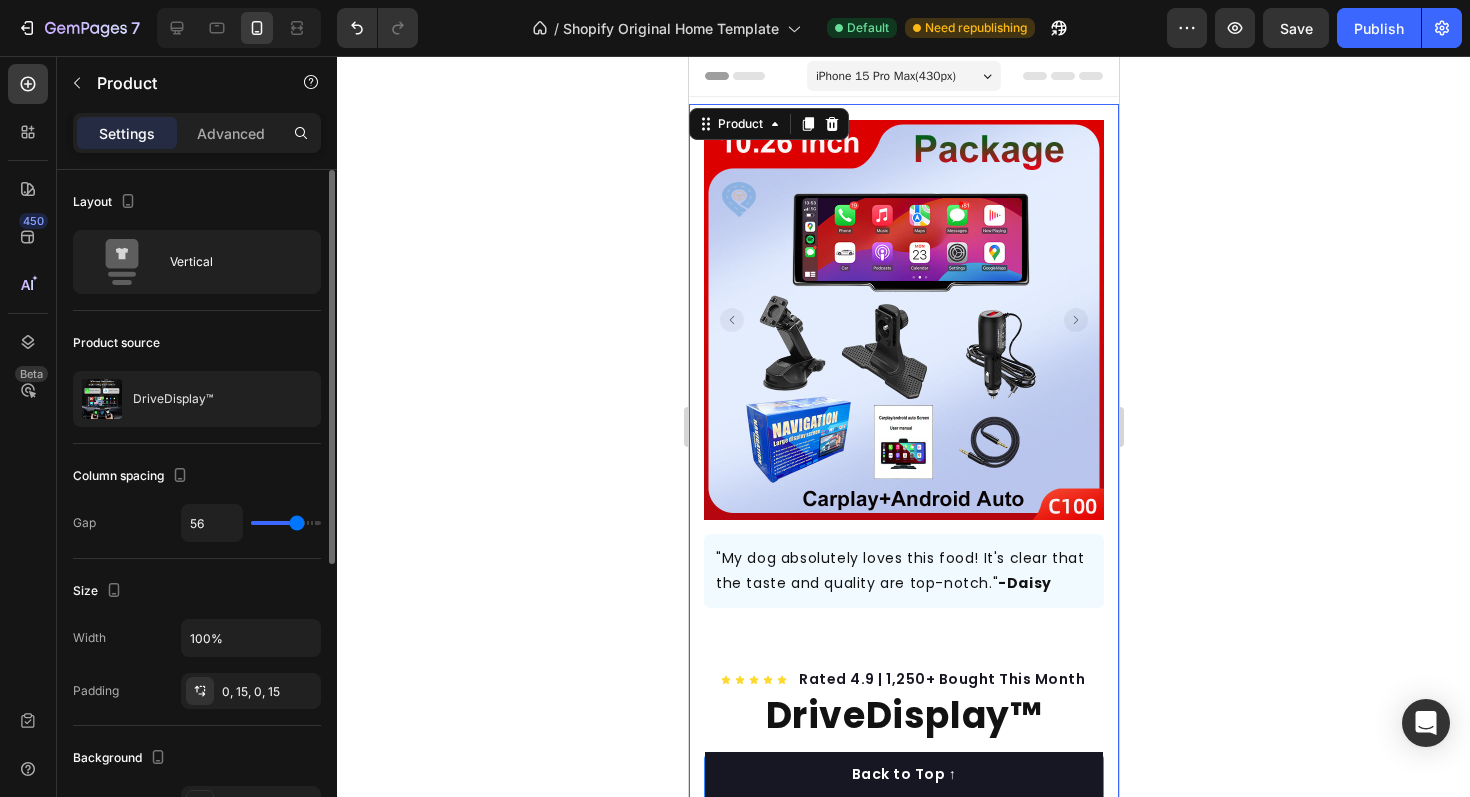 type on "53" 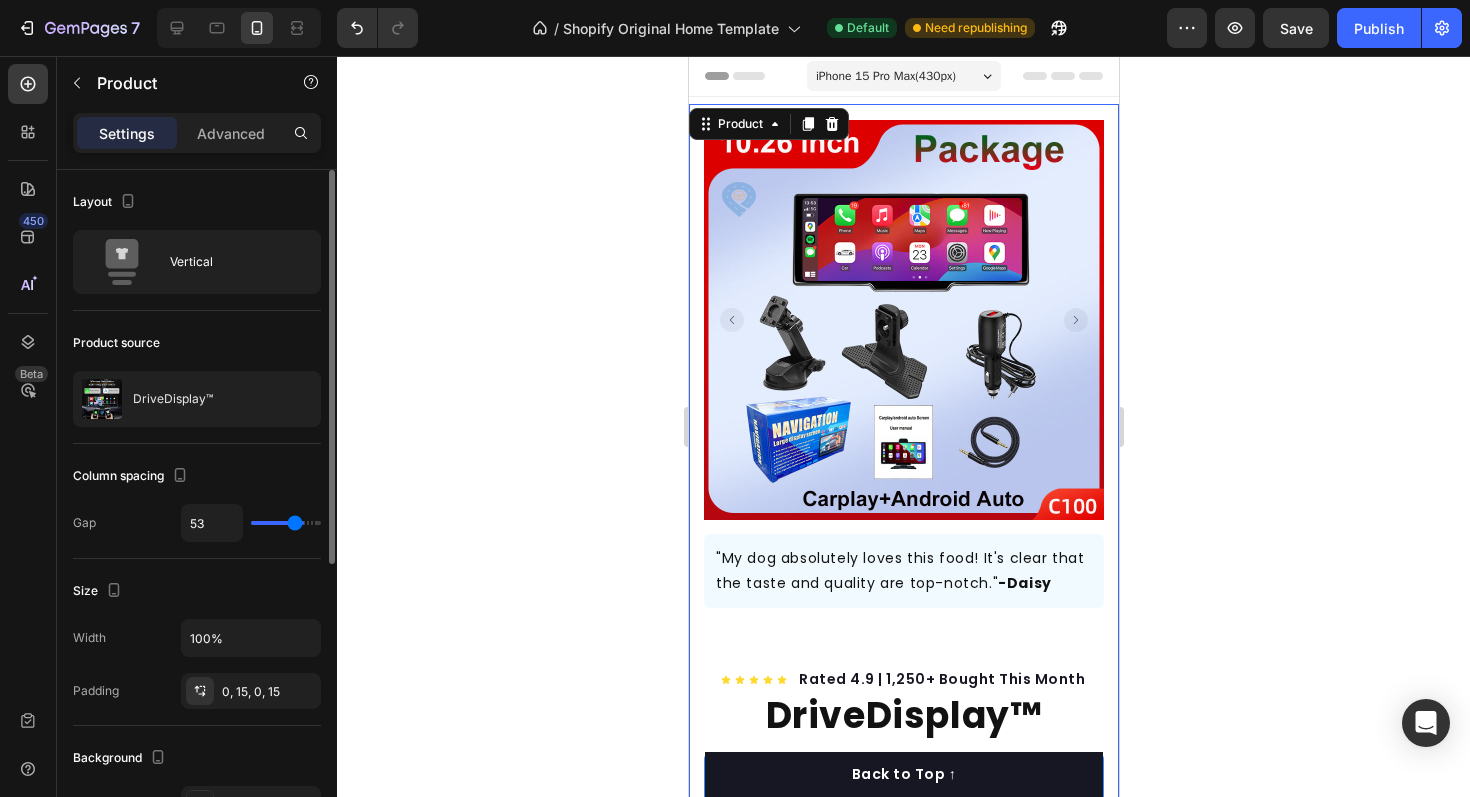type on "44" 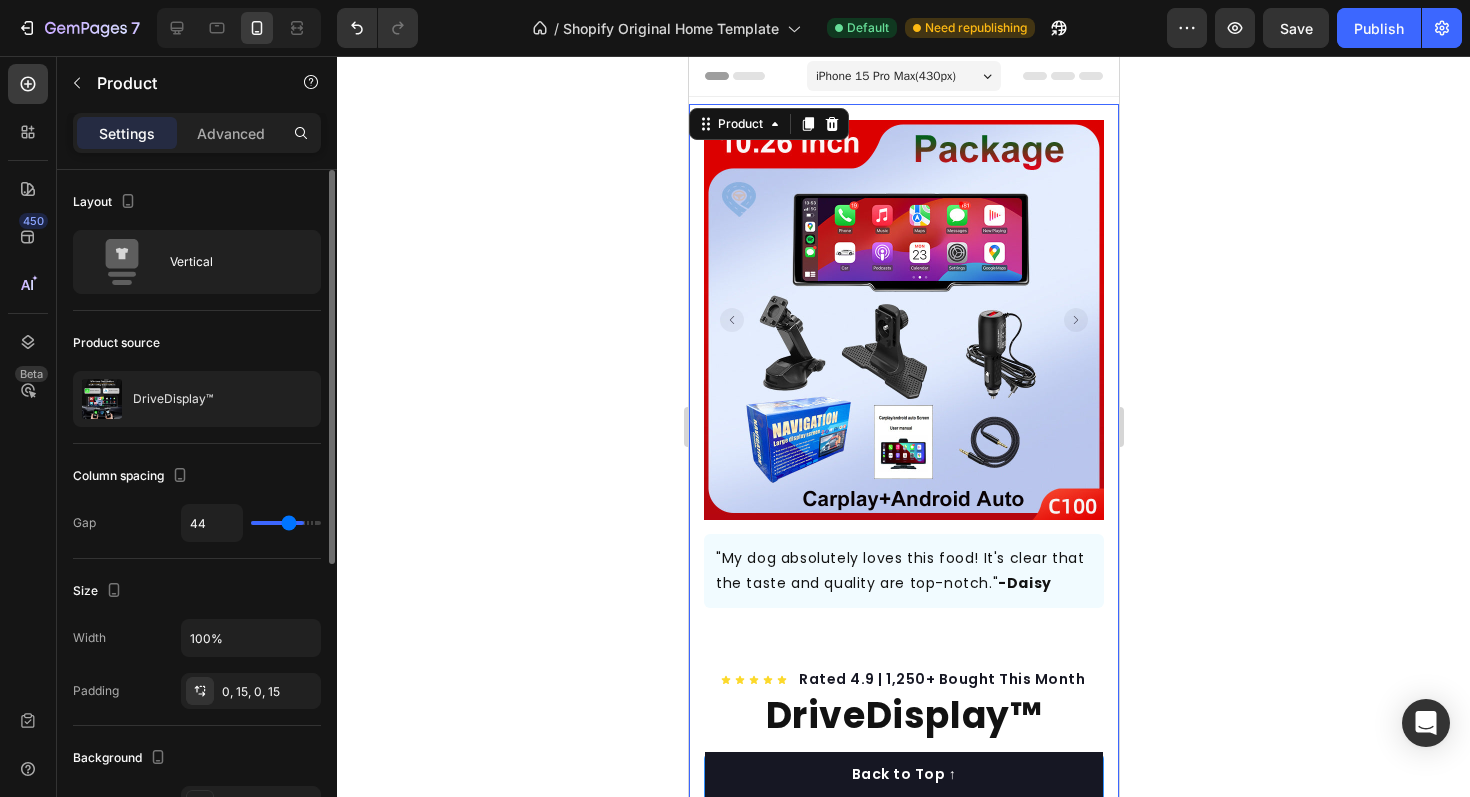 type on "30" 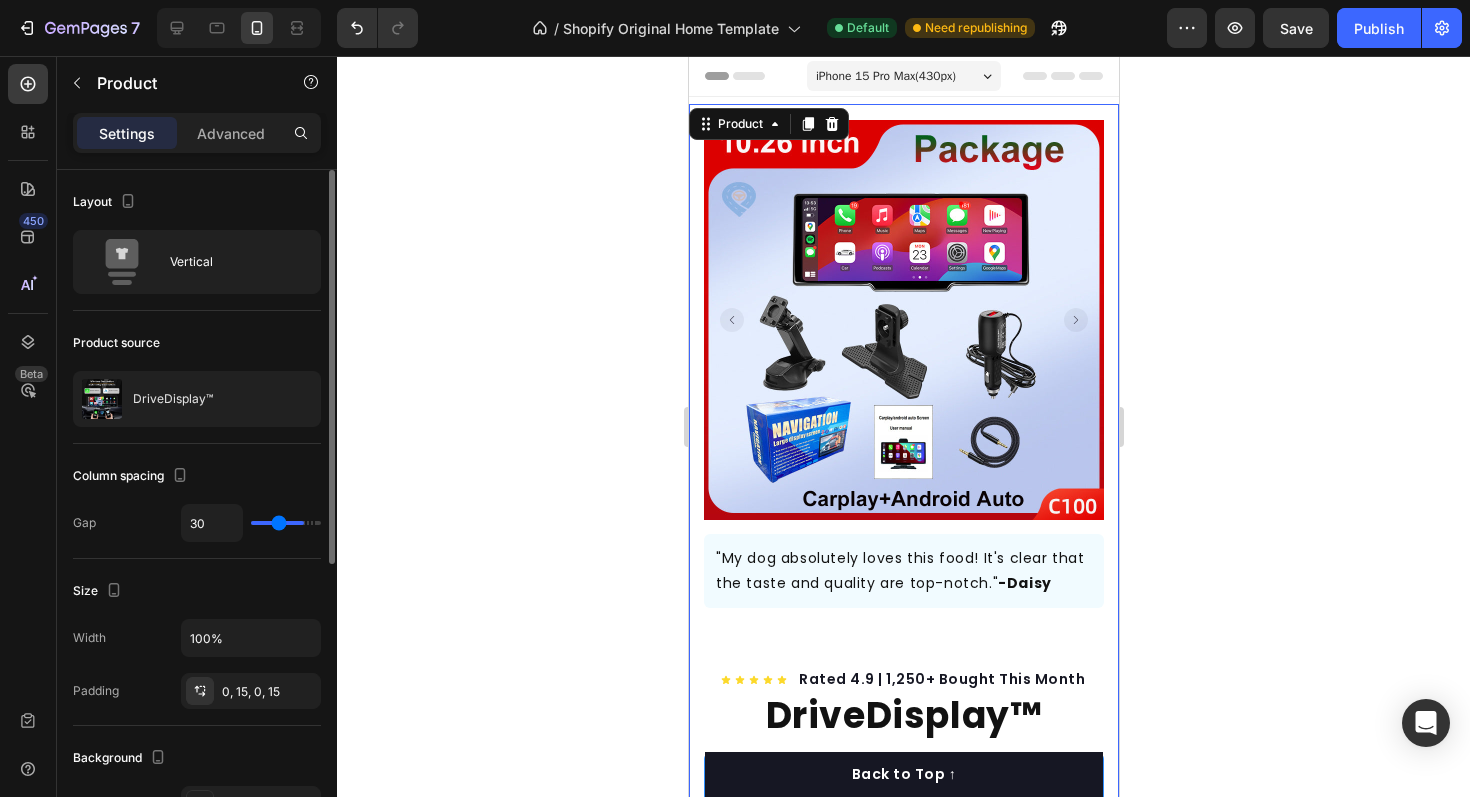 type on "24" 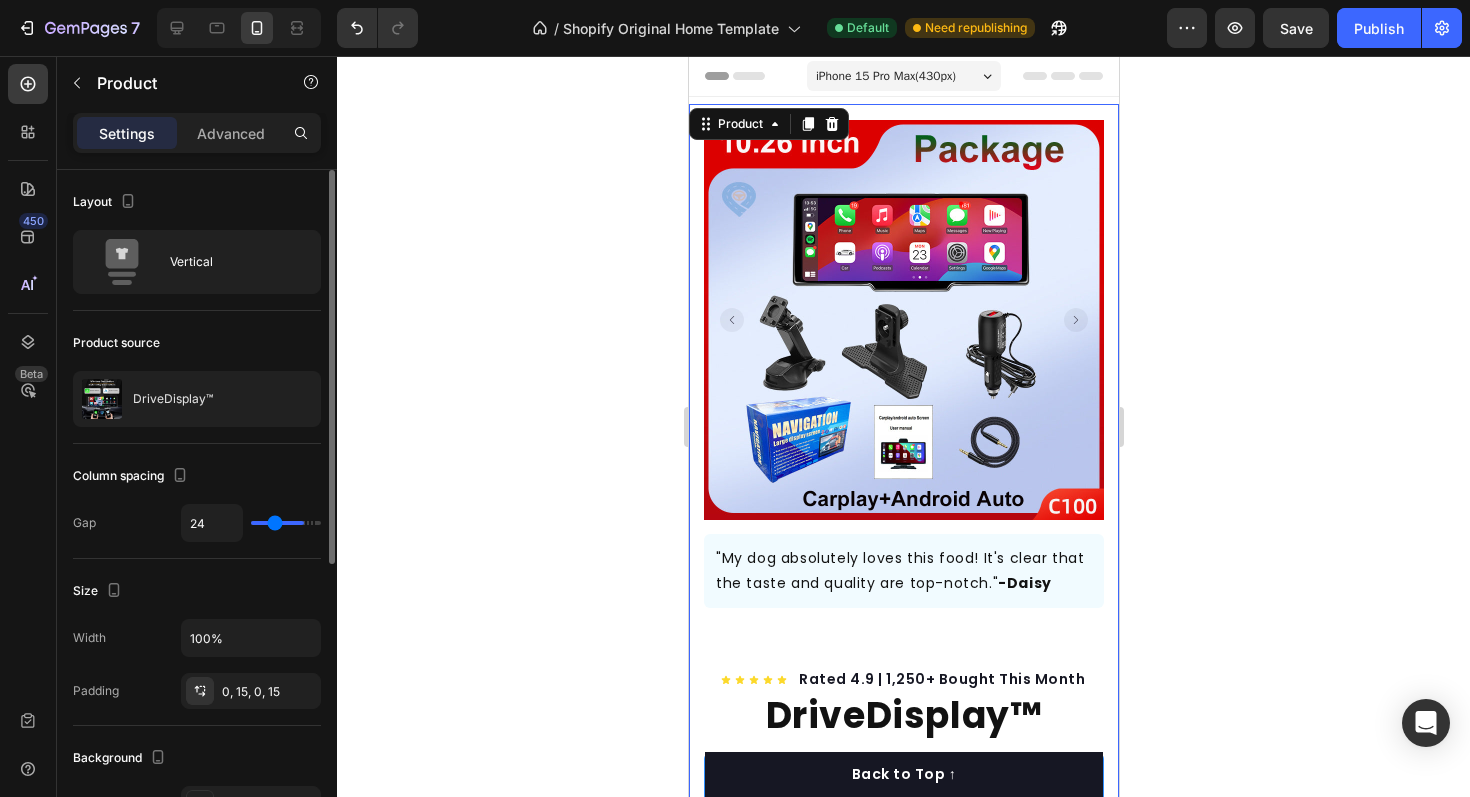 type on "22" 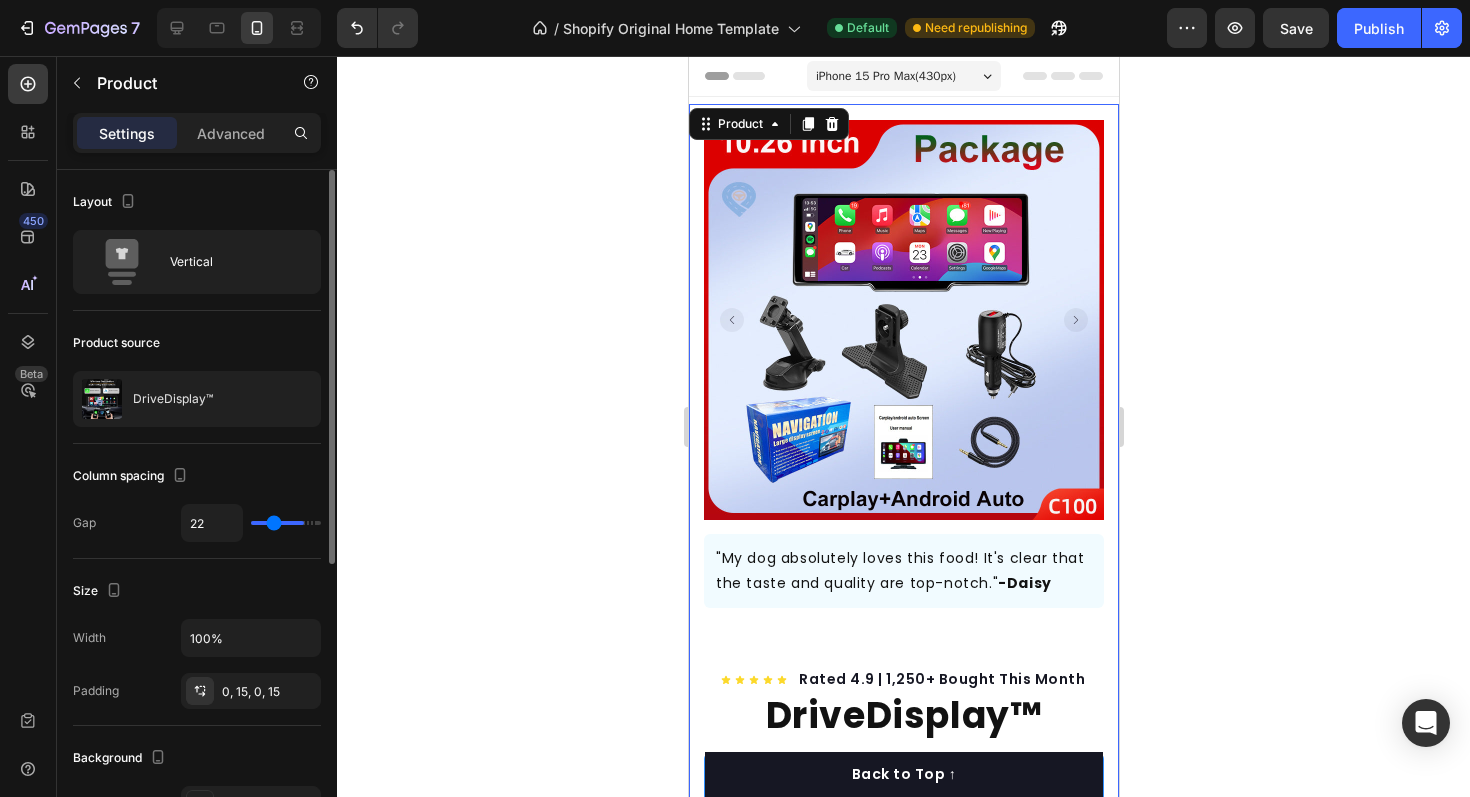type on "20" 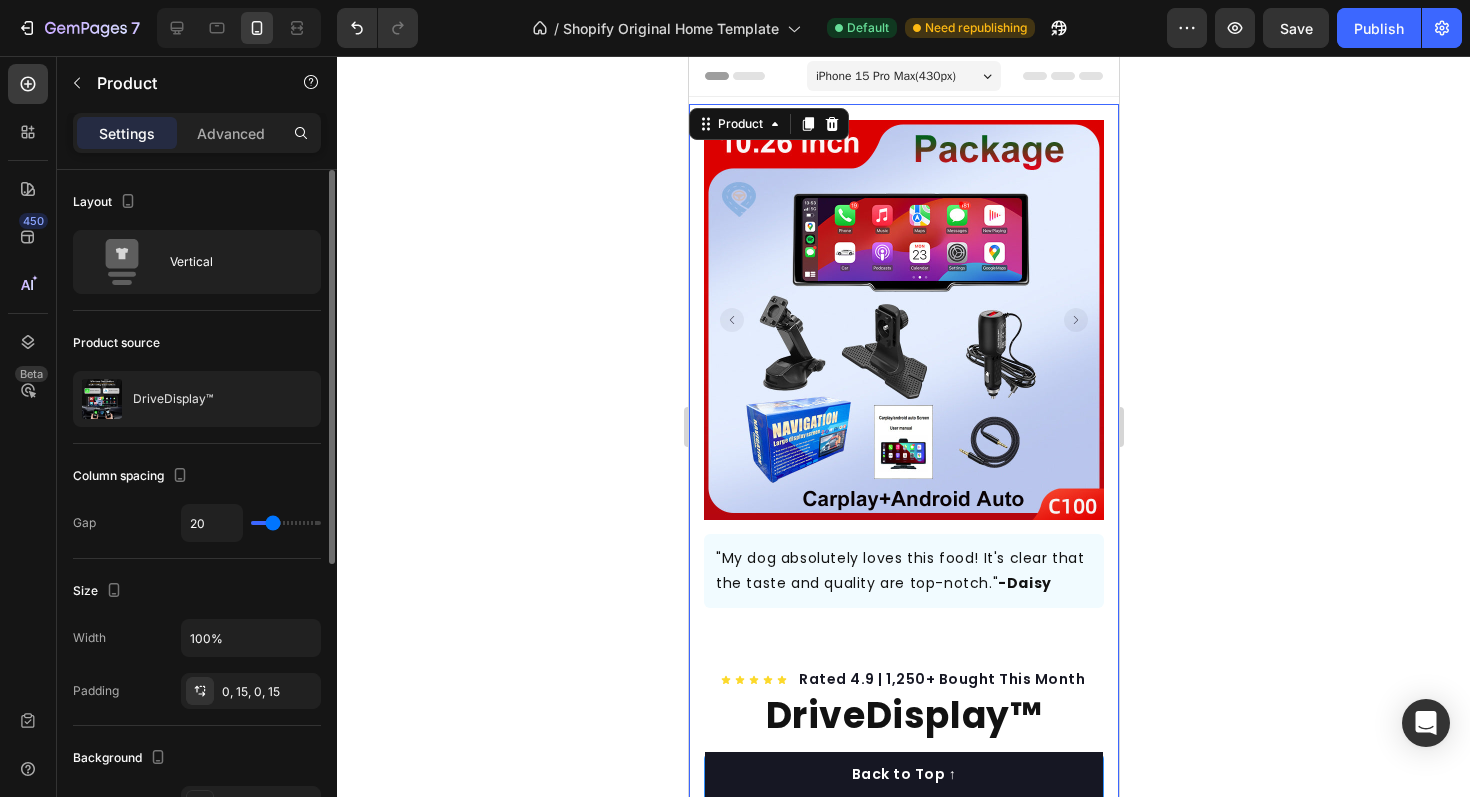 type on "19" 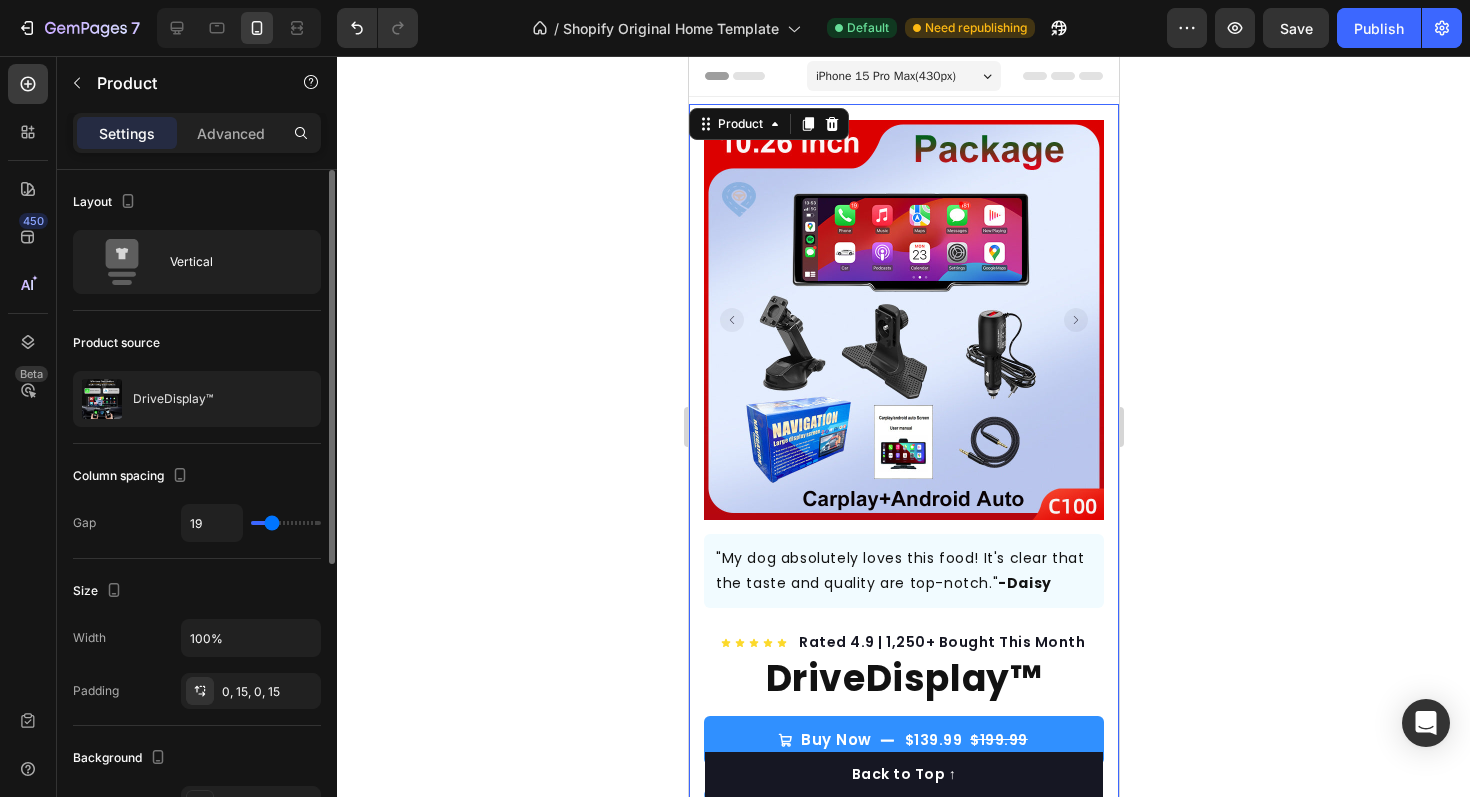 type on "17" 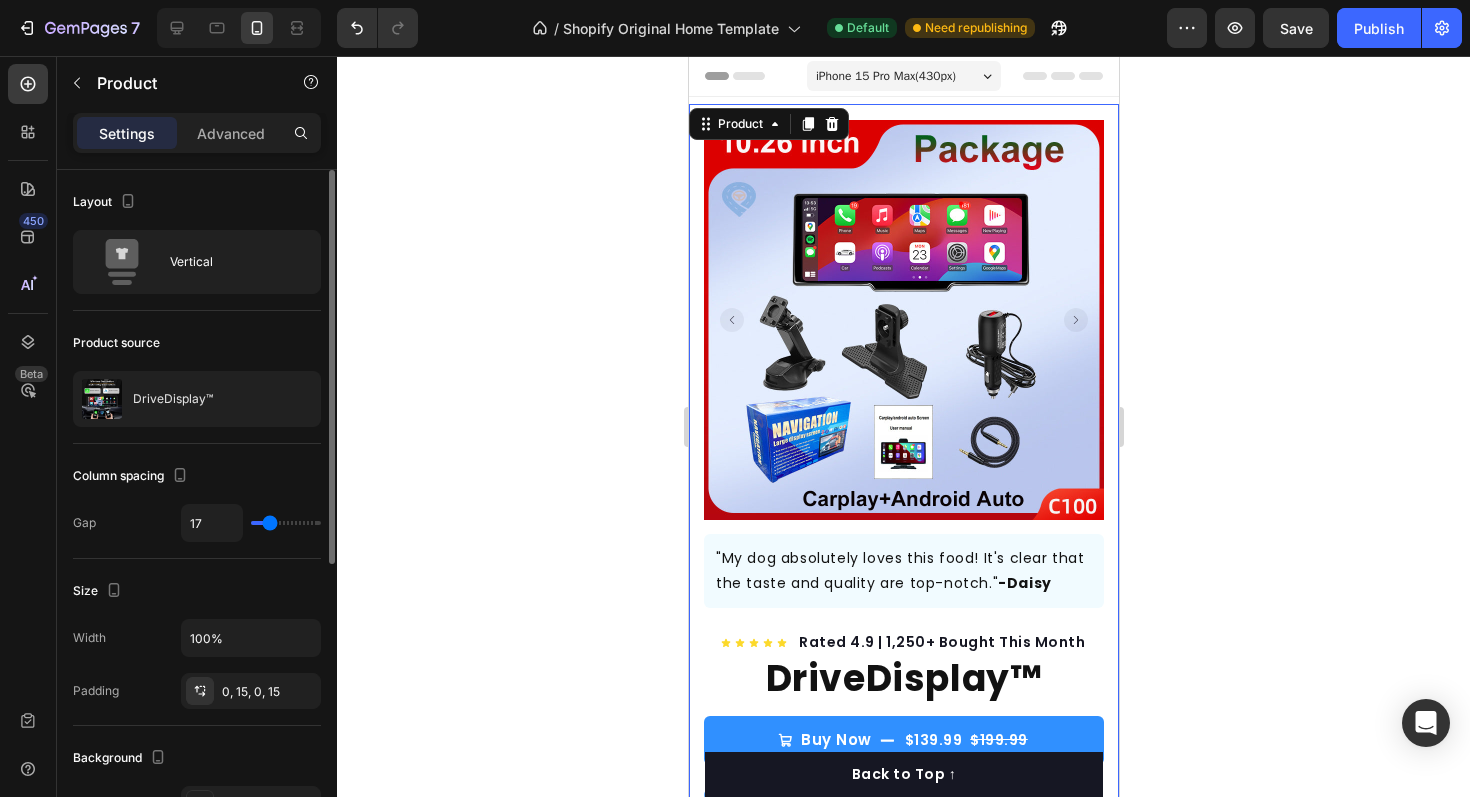 type on "15" 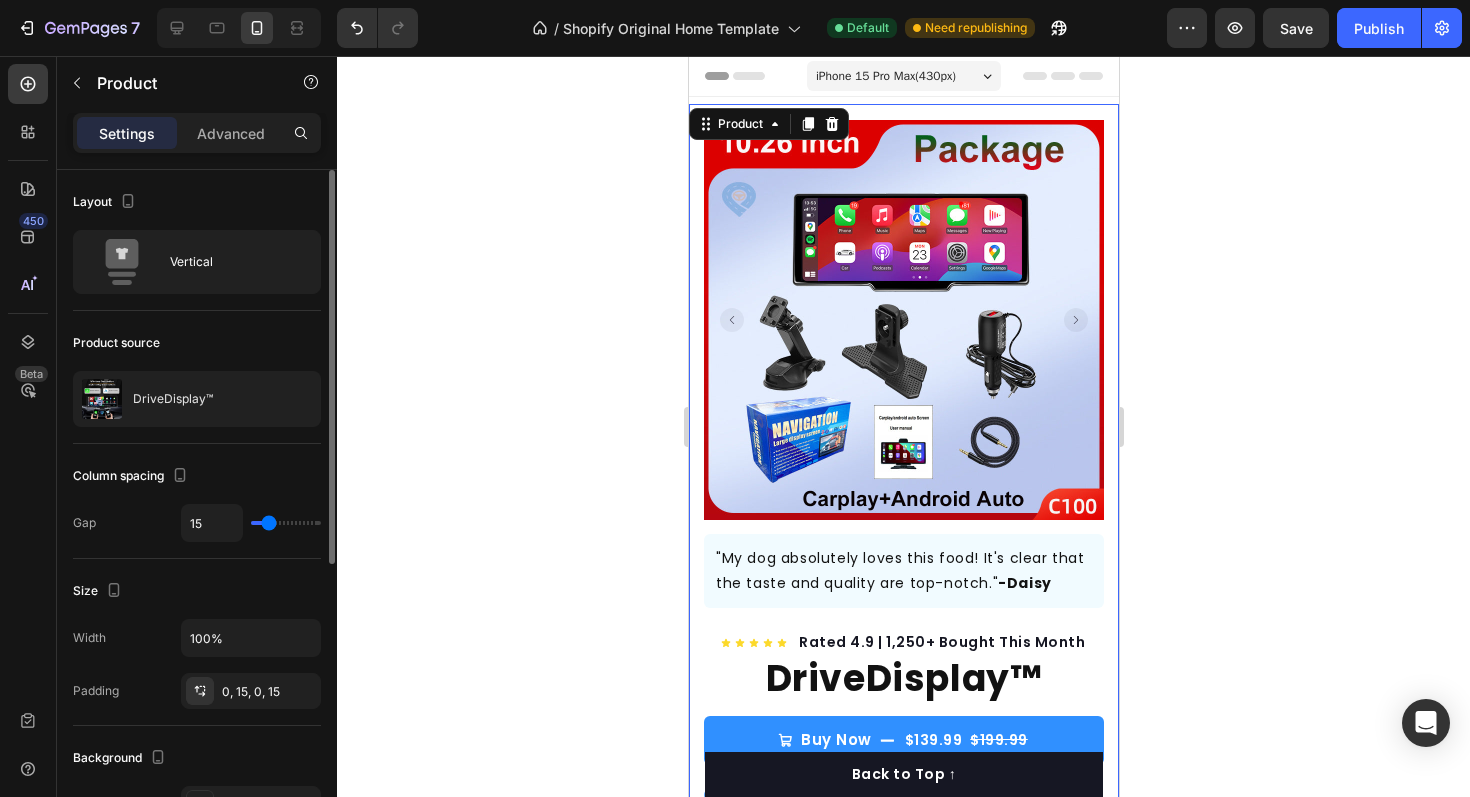 type on "13" 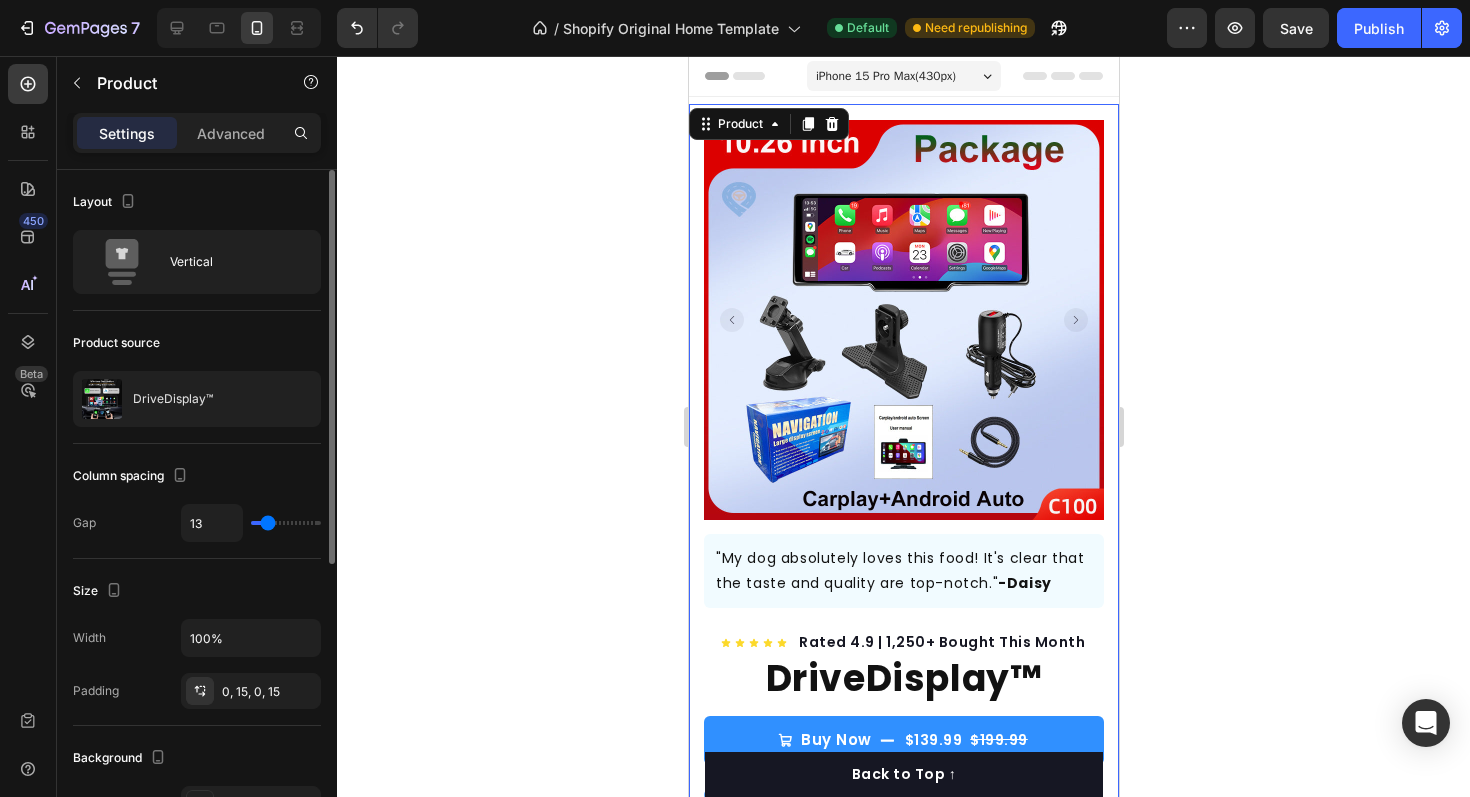 type on "11" 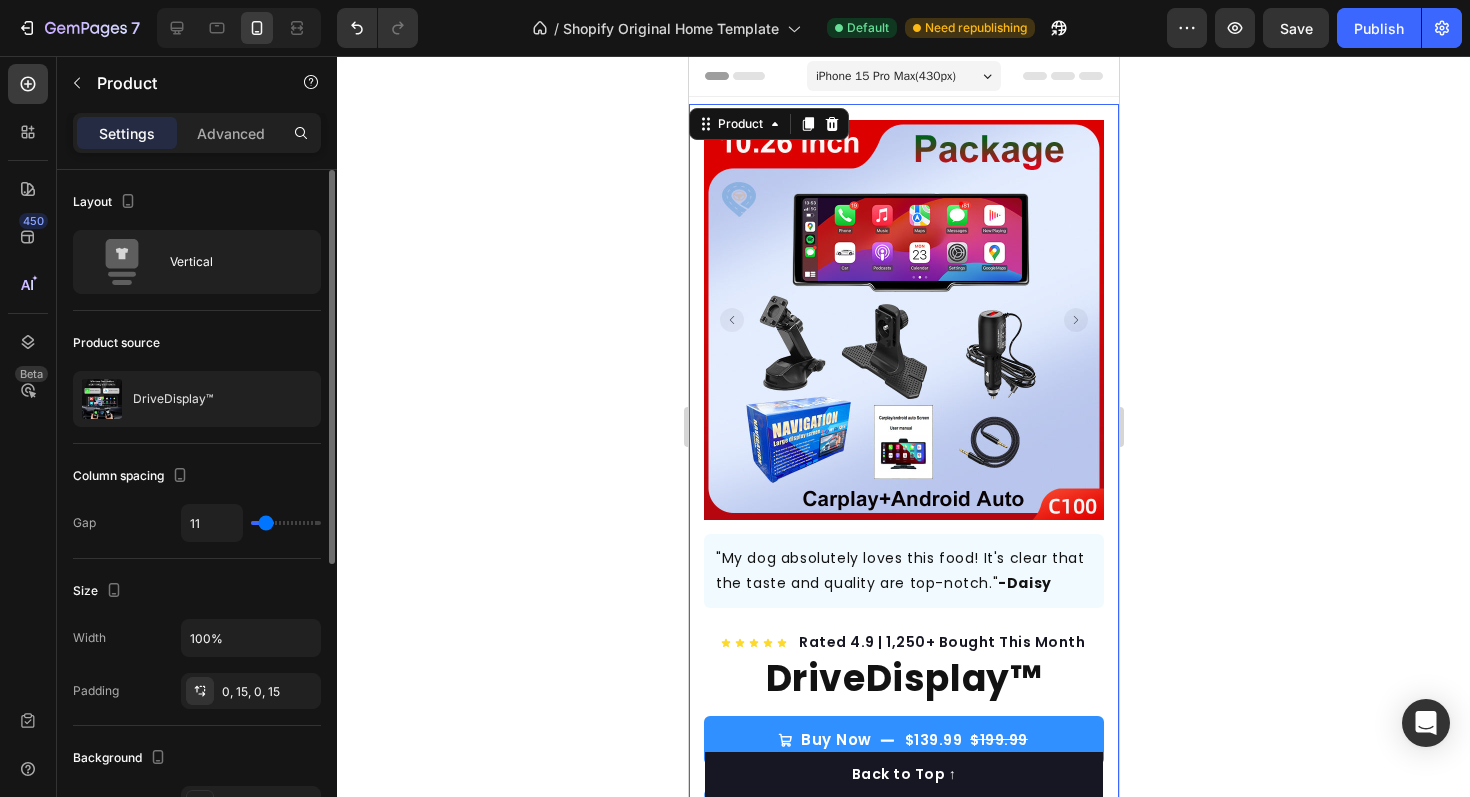 type on "9" 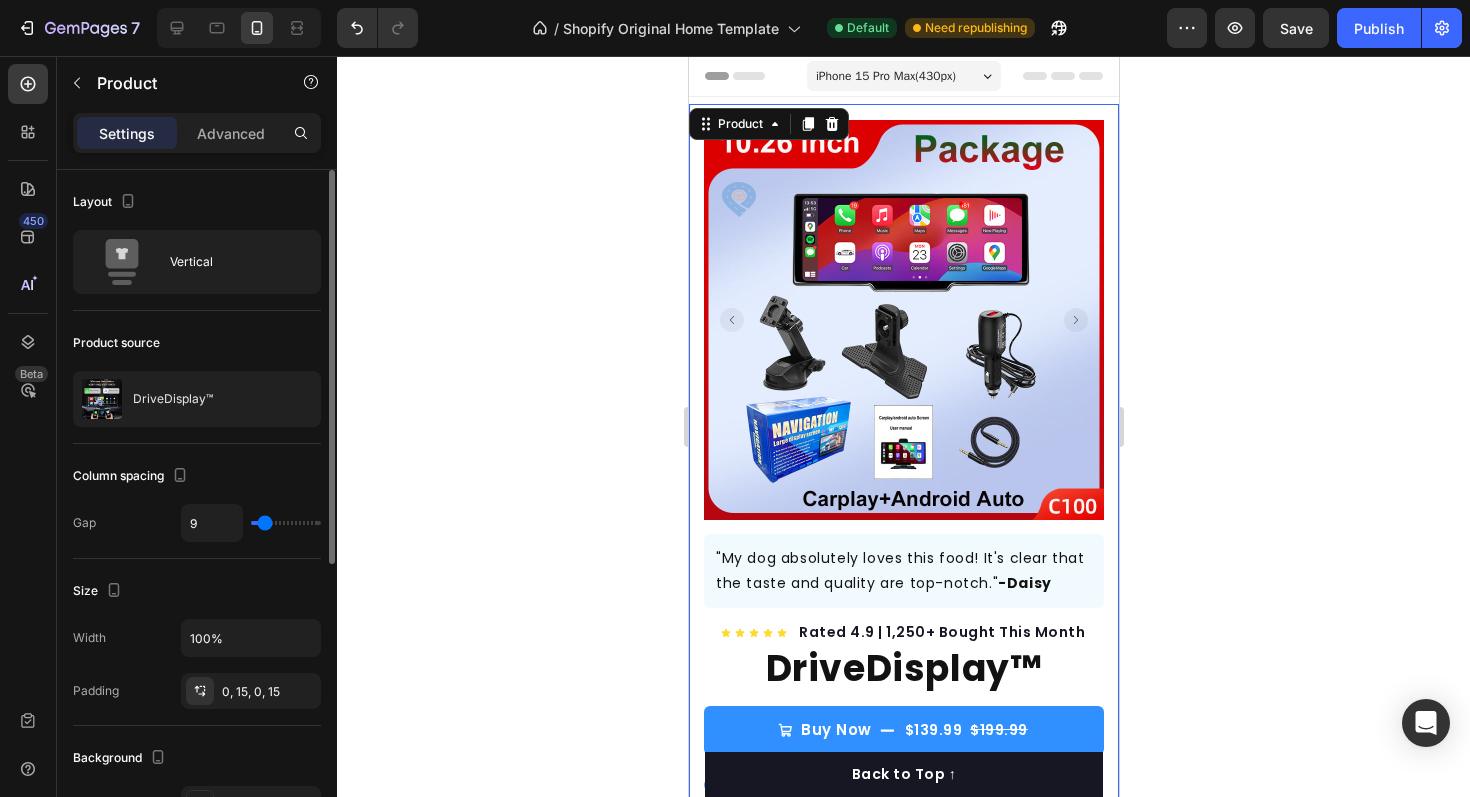 type on "7" 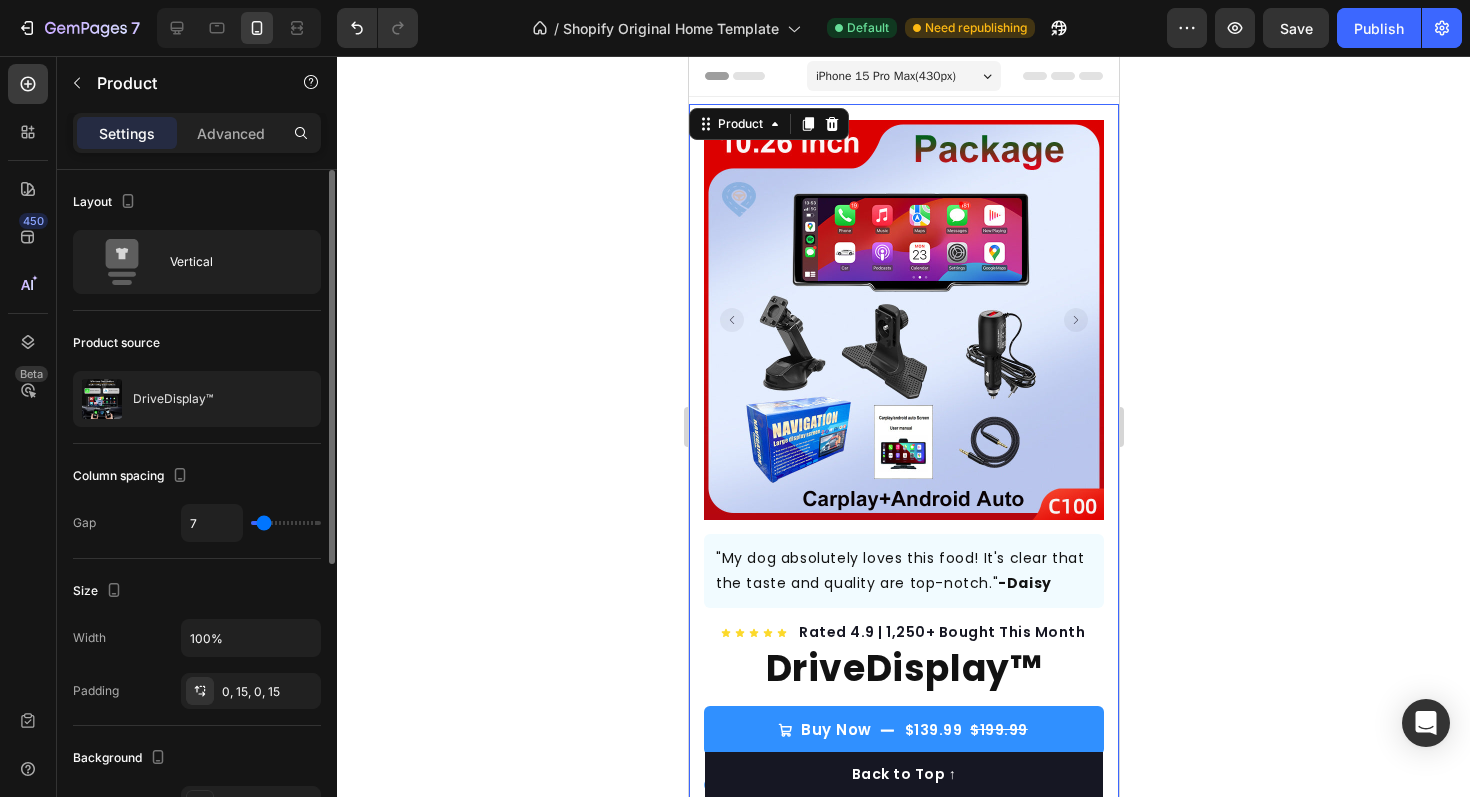 type on "6" 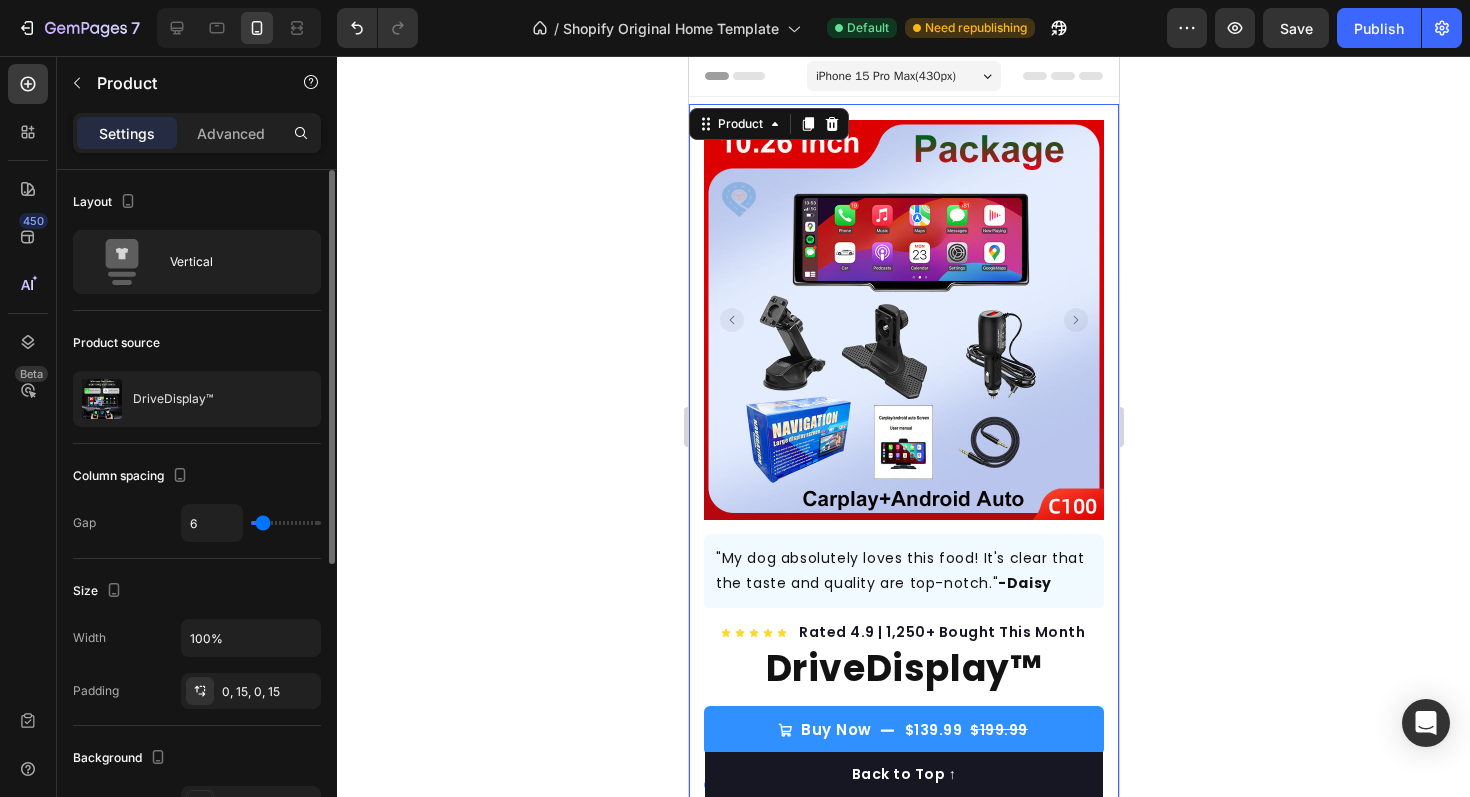 type on "7" 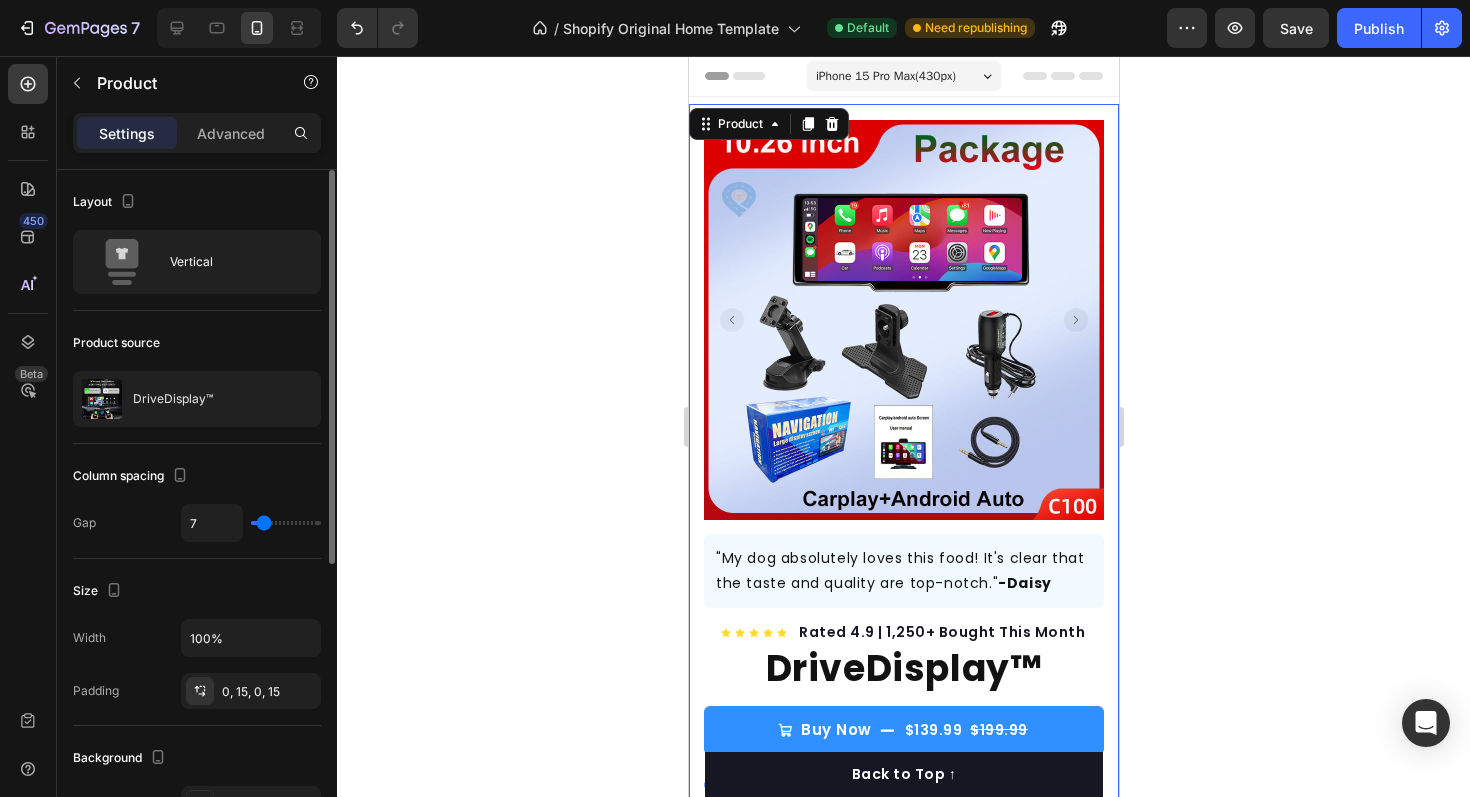 type on "9" 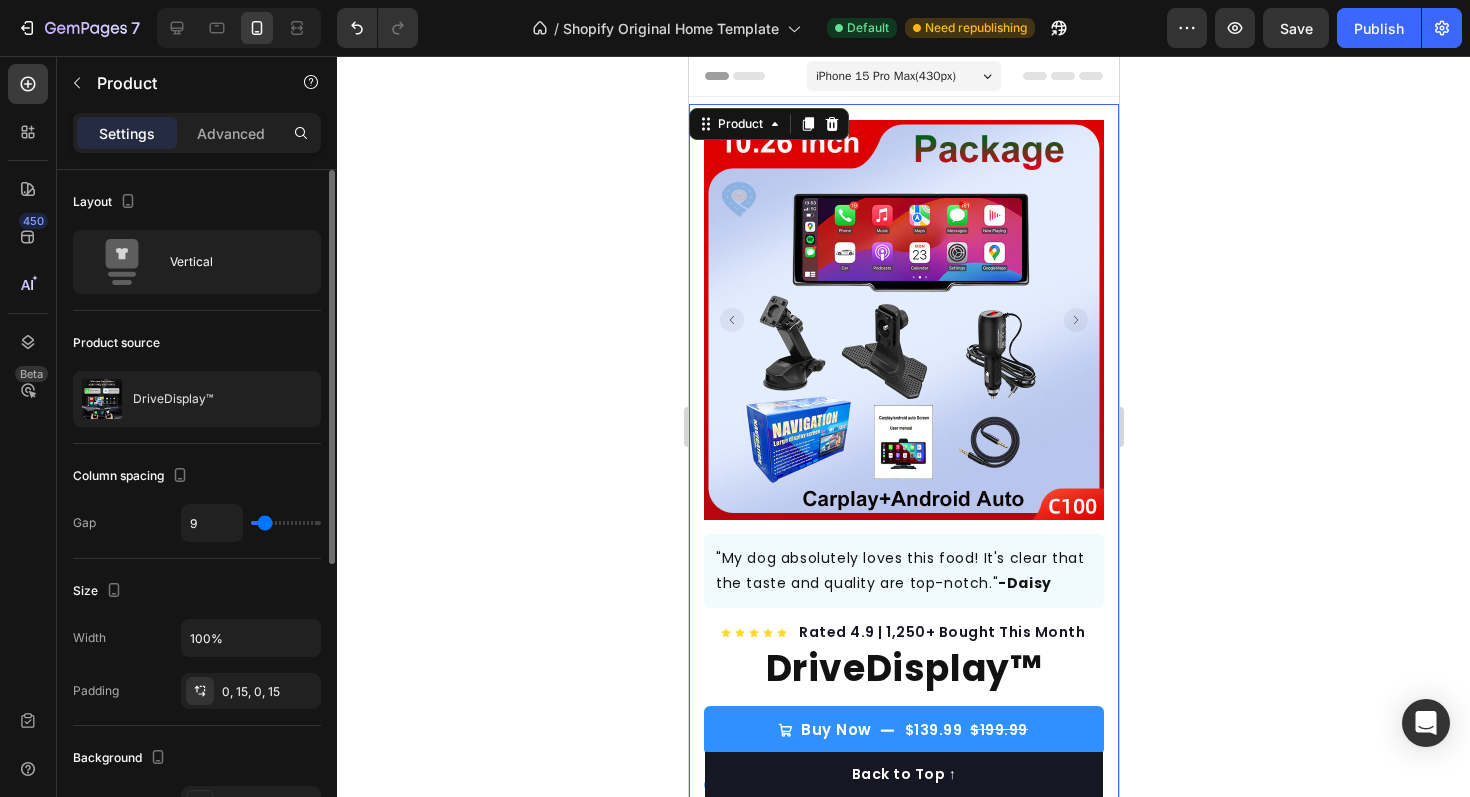 type on "10" 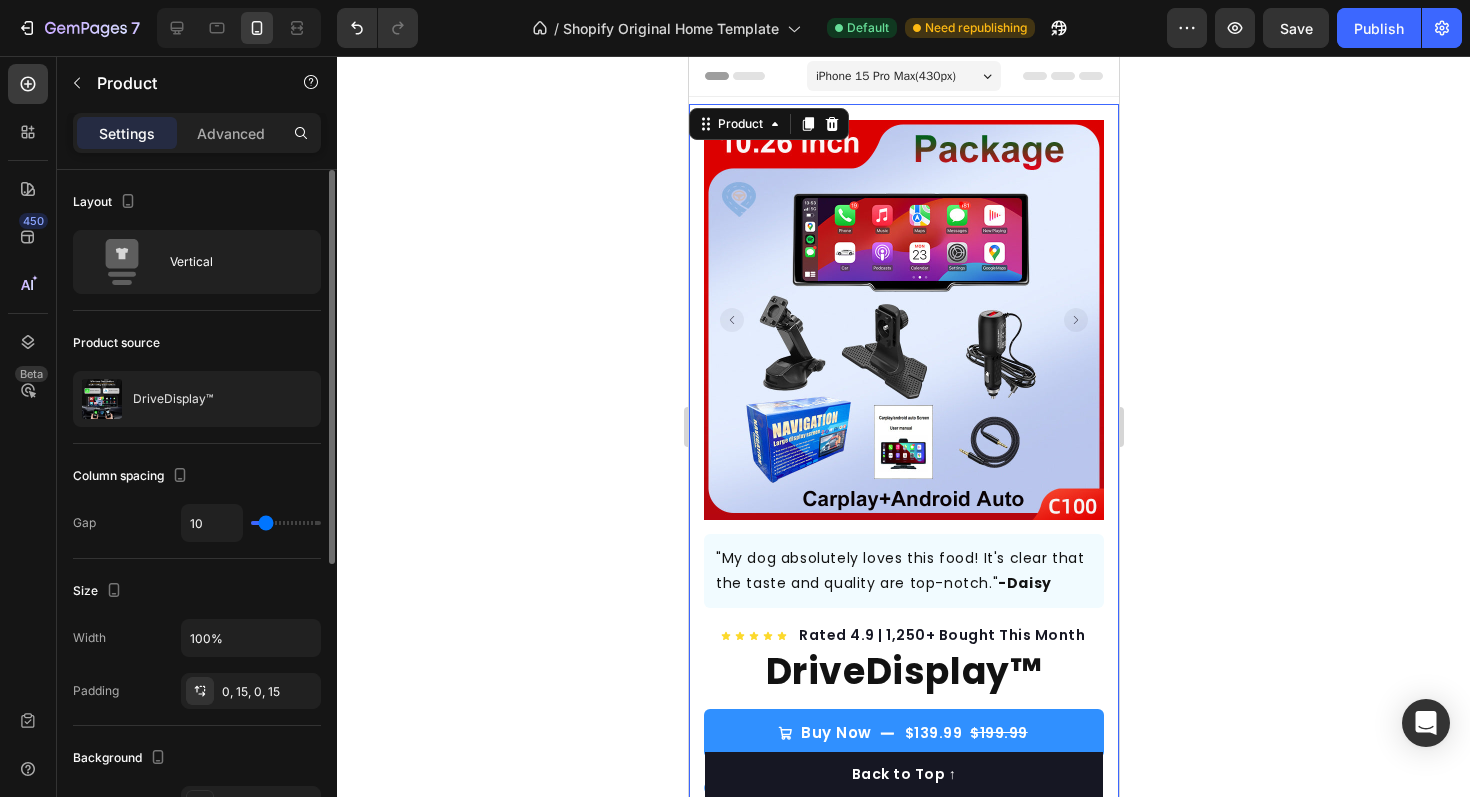 type on "12" 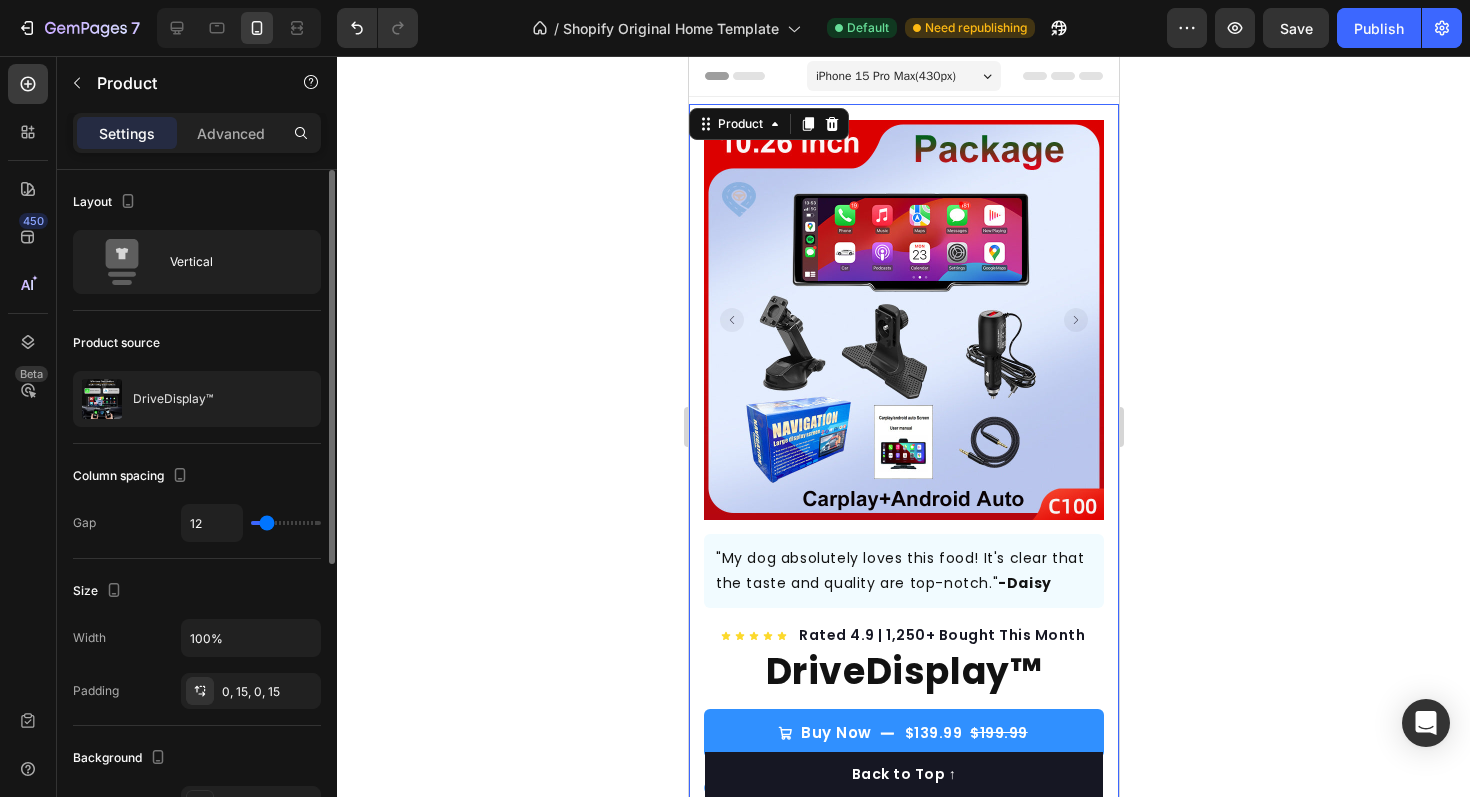 type on "14" 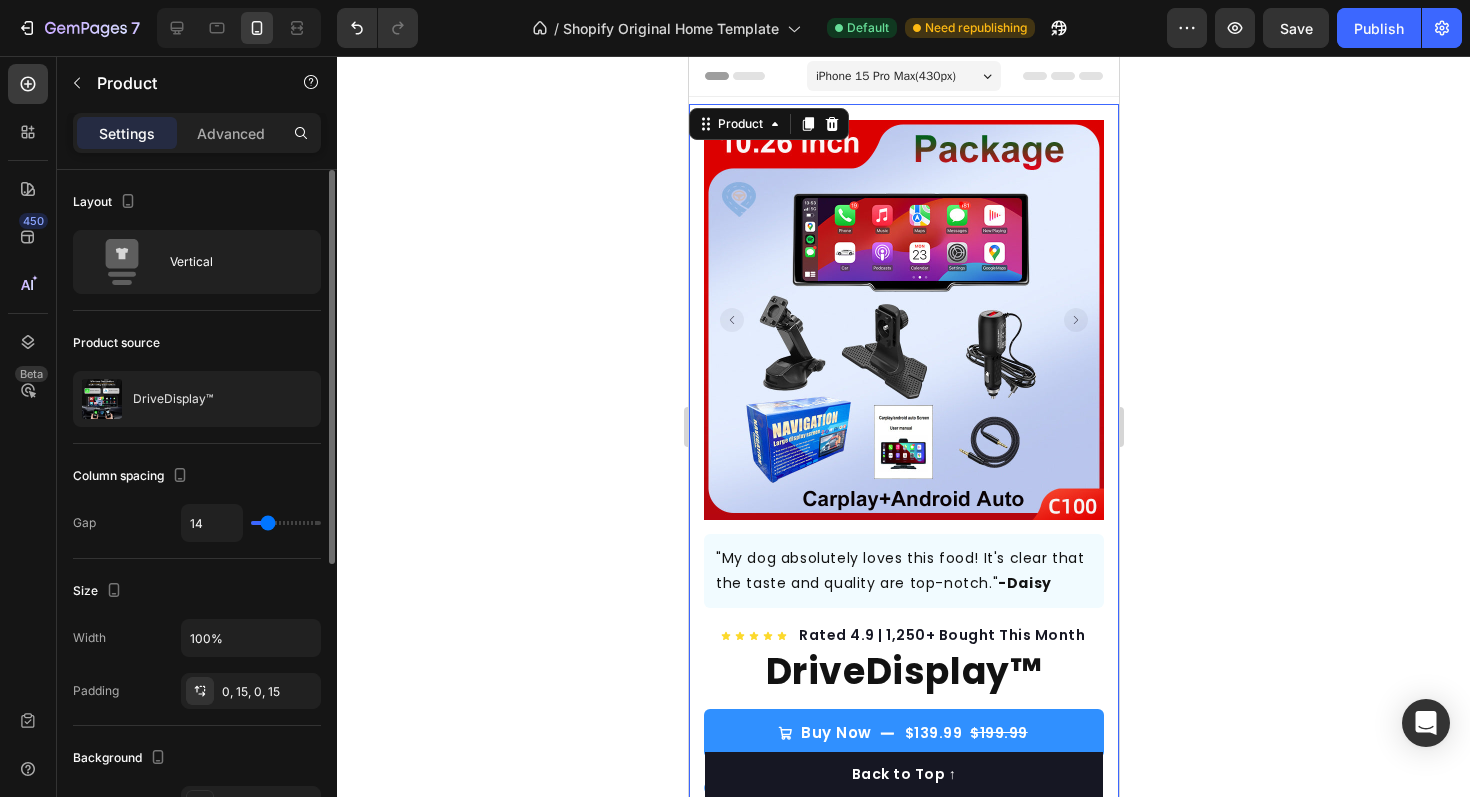 type on "16" 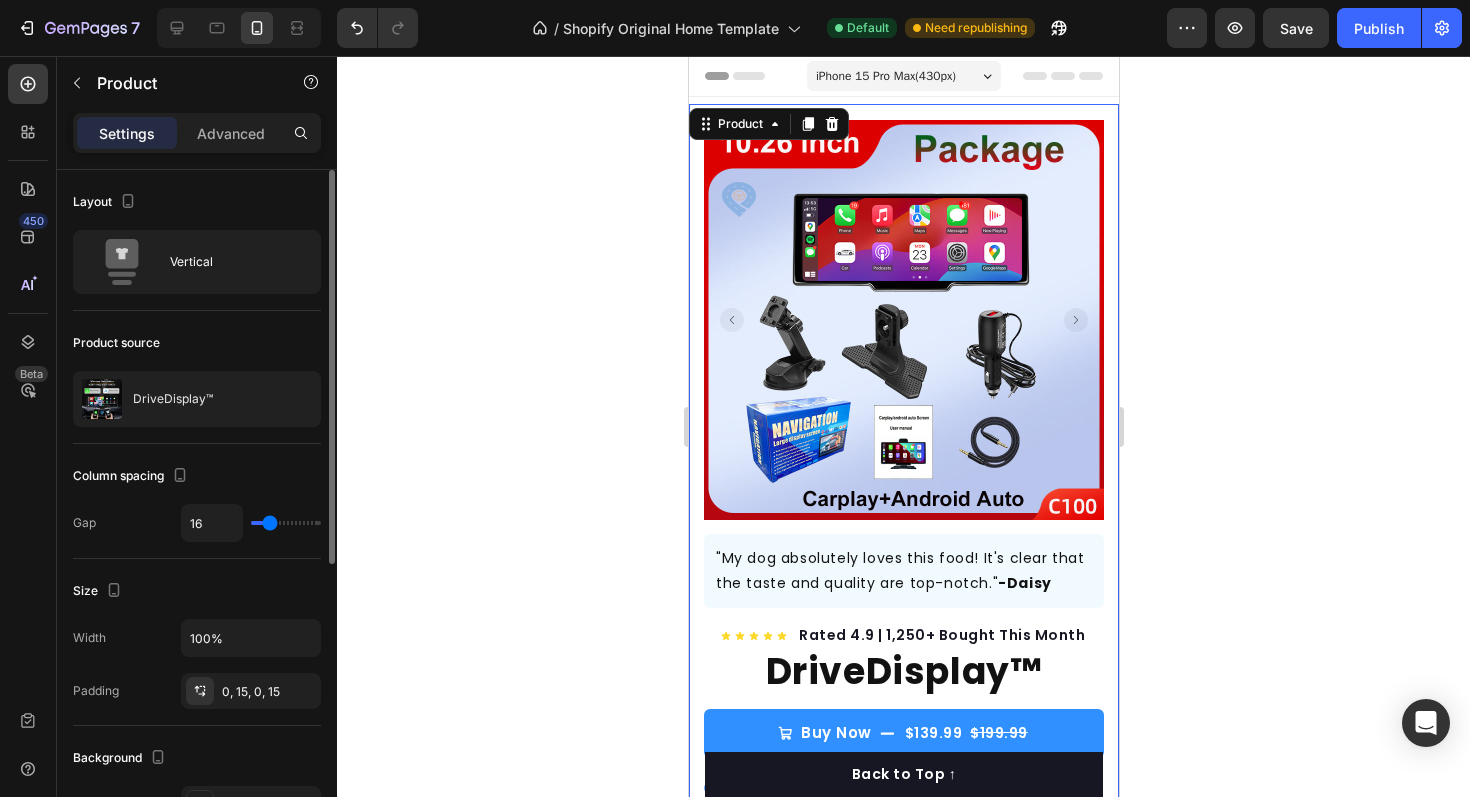 type on "17" 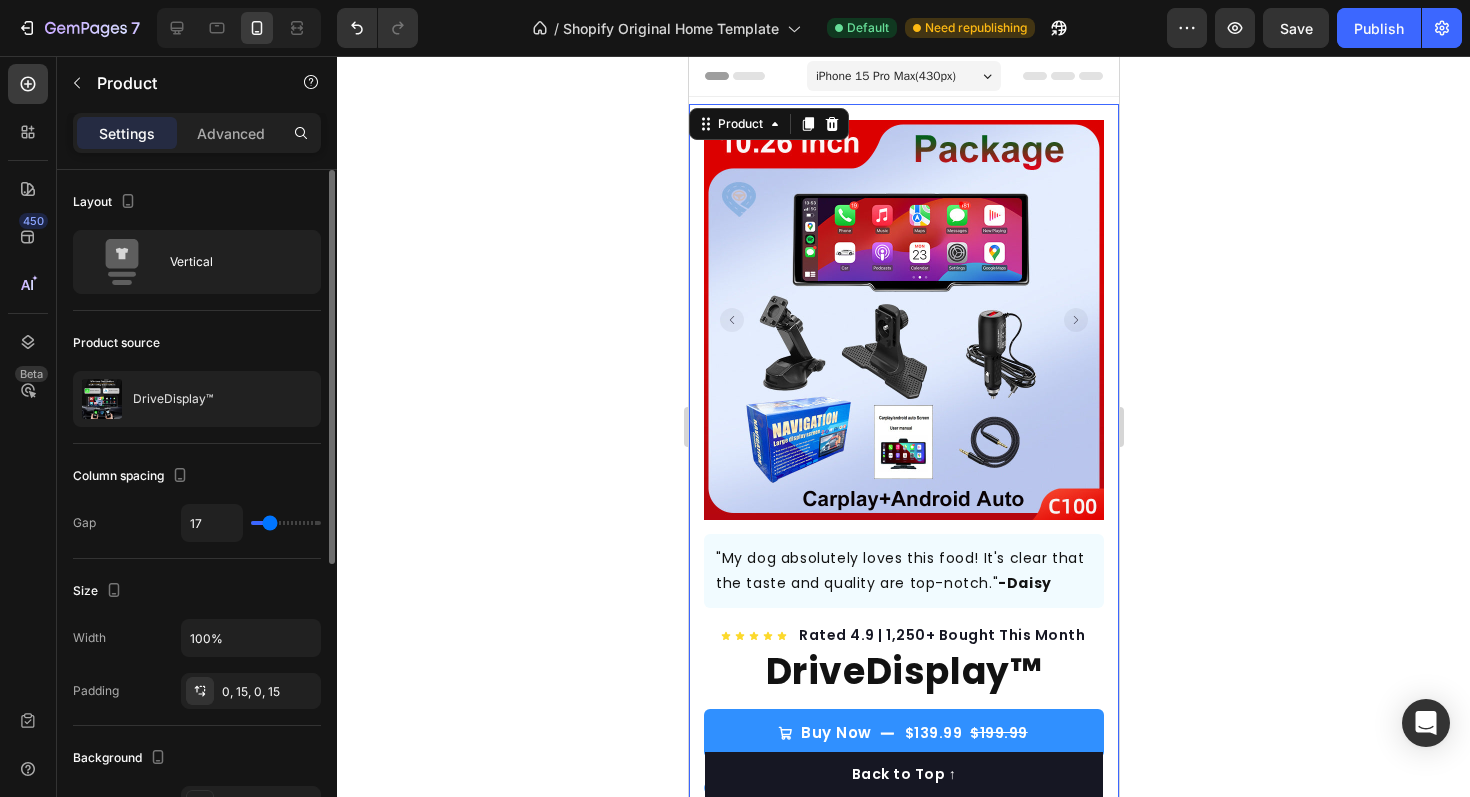 type on "19" 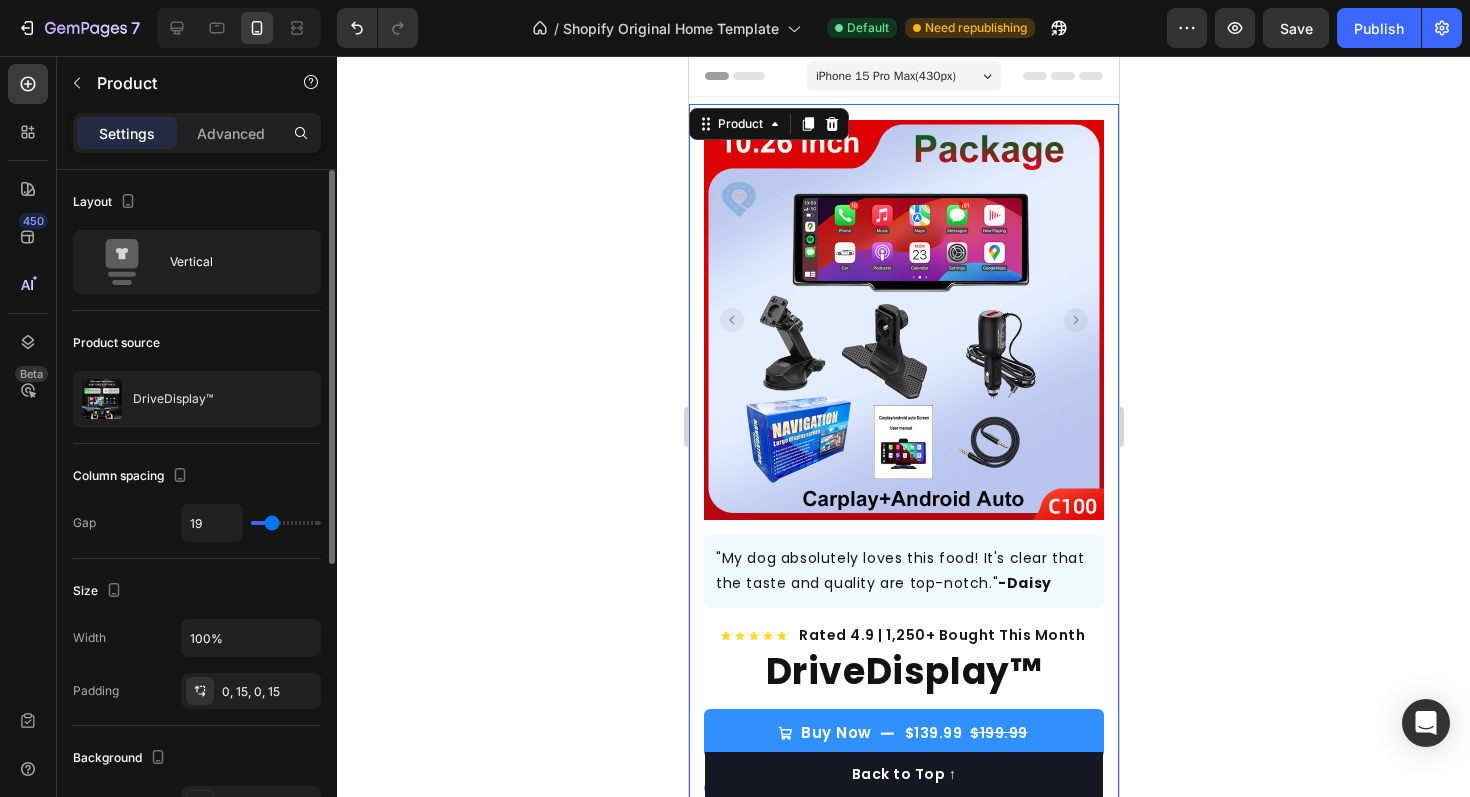 type on "20" 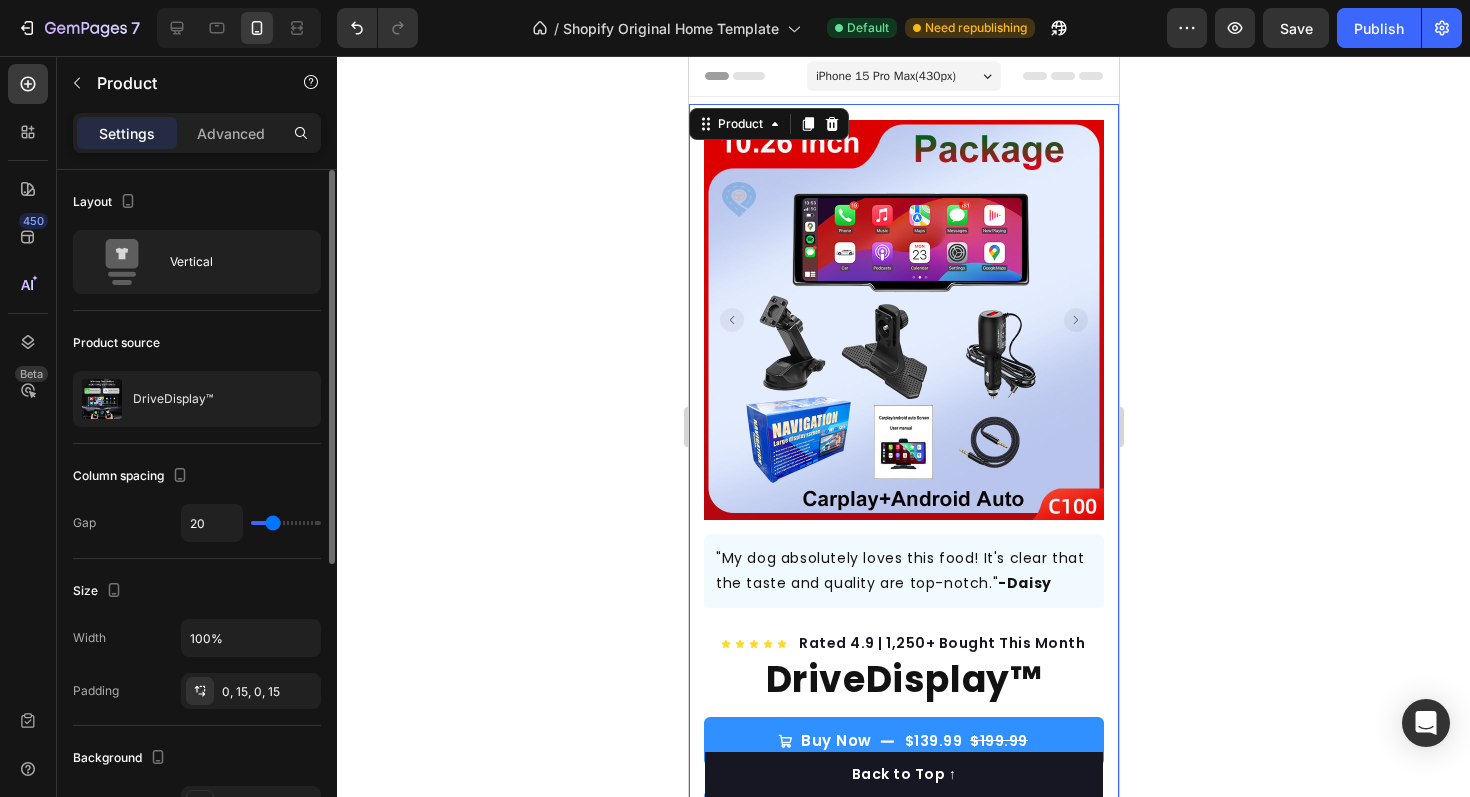 type on "21" 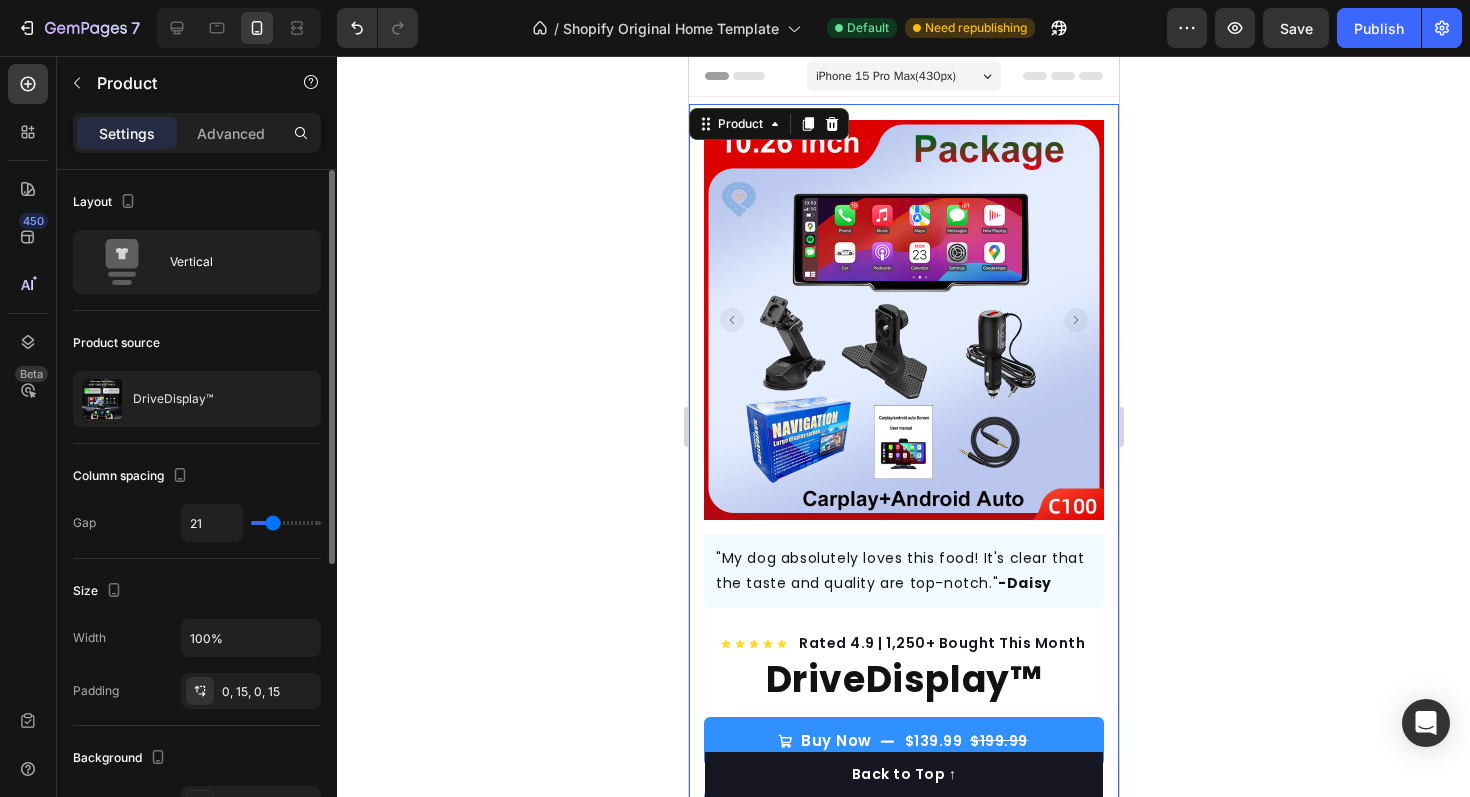 type on "22" 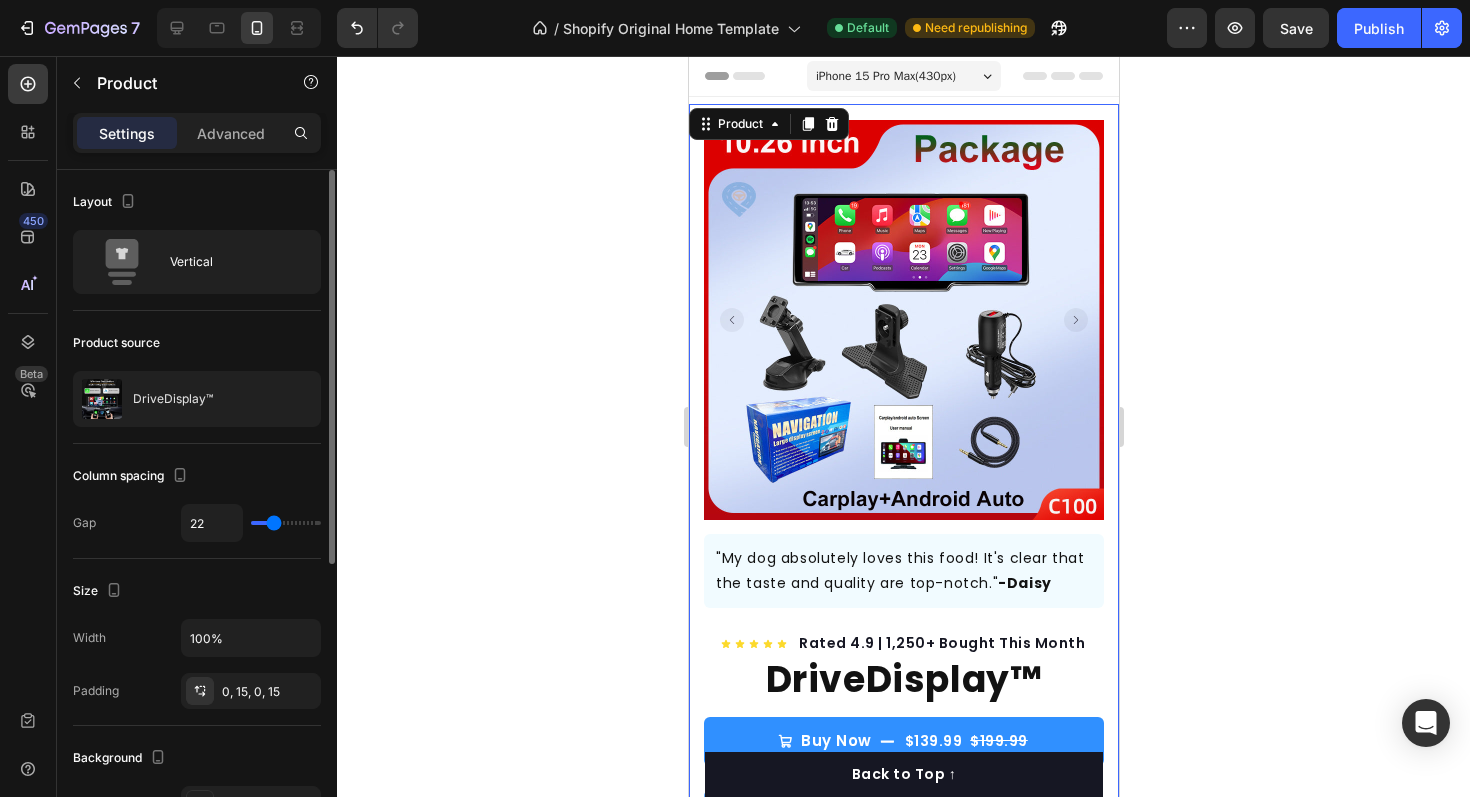 type on "23" 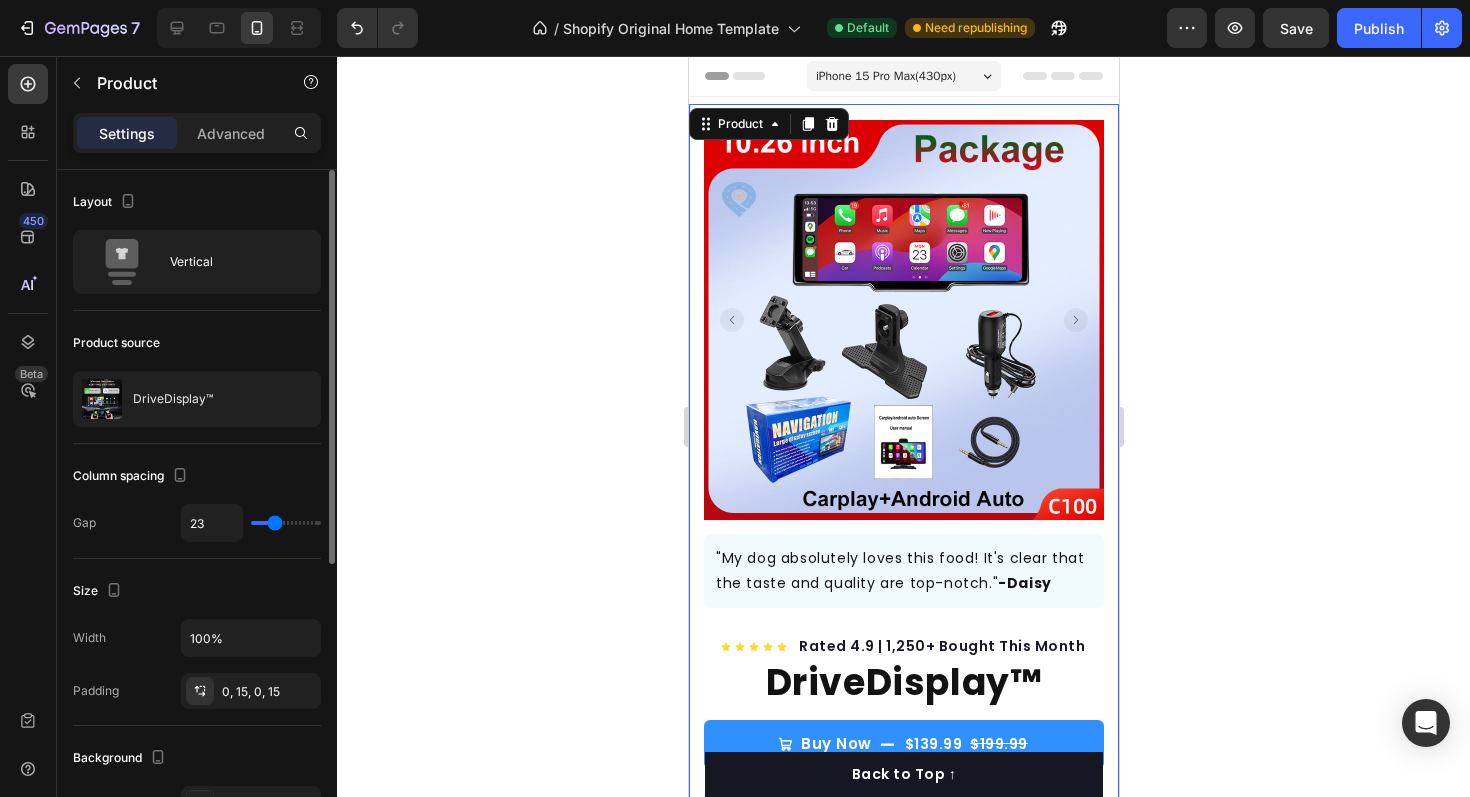 type 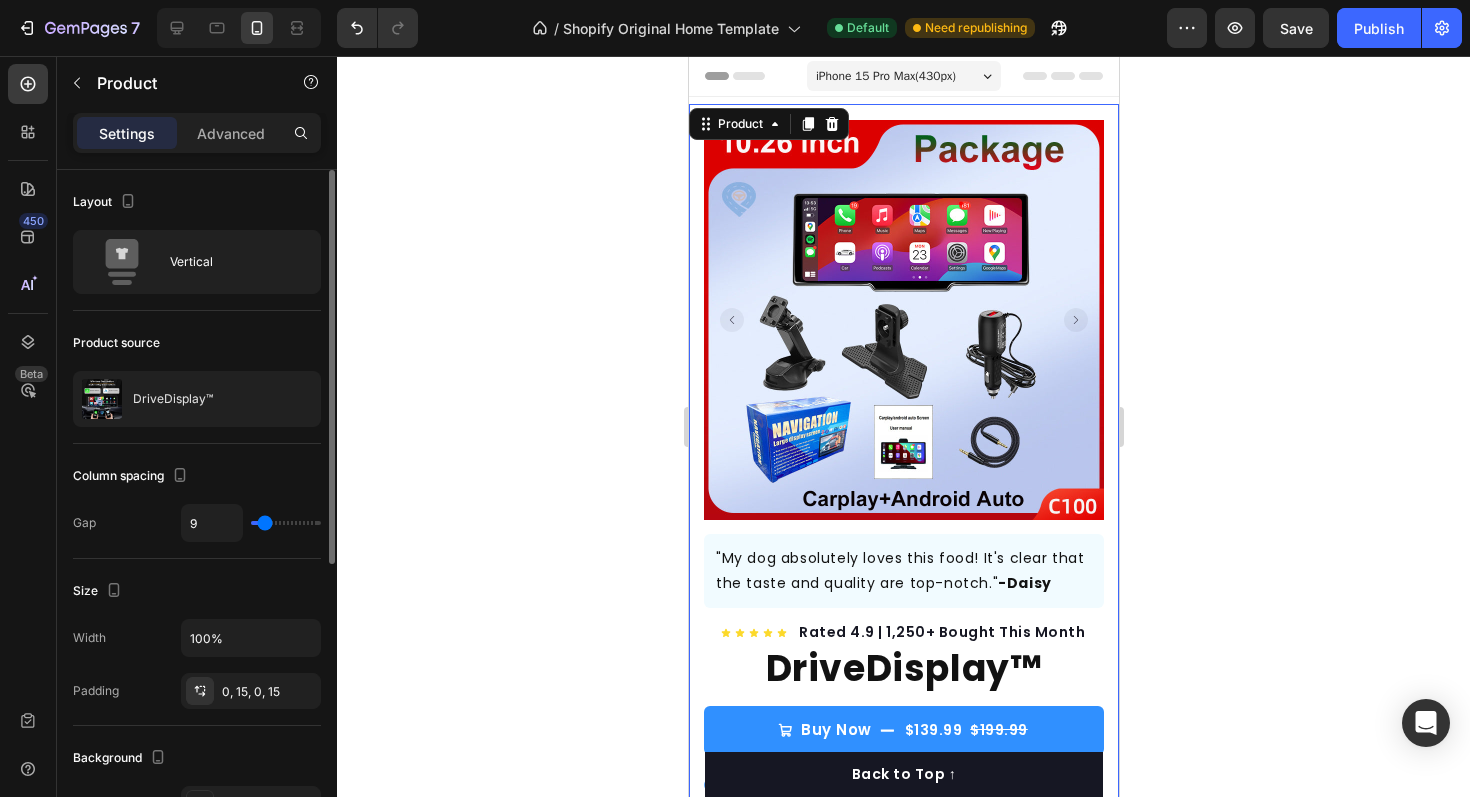click at bounding box center [286, 523] 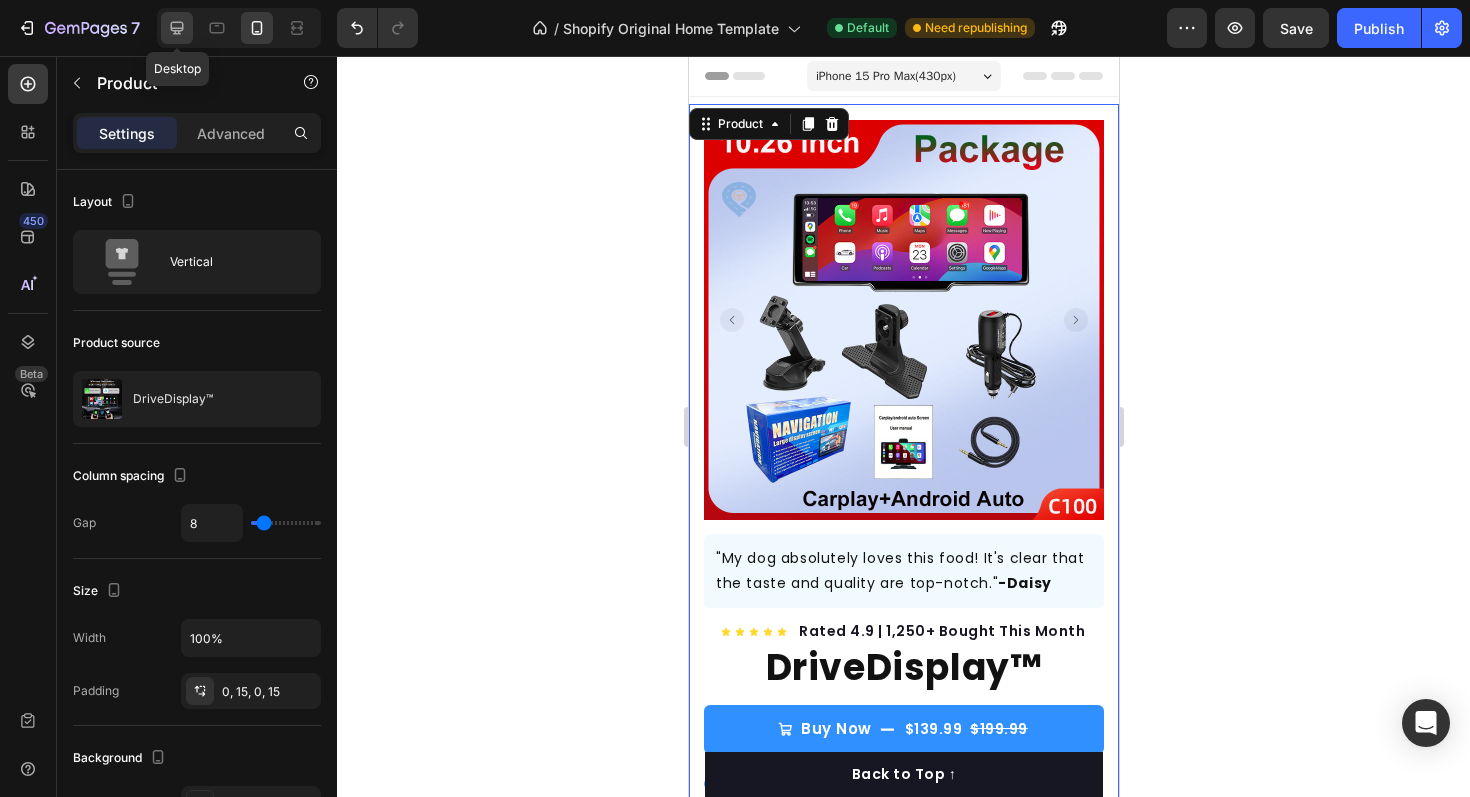 click 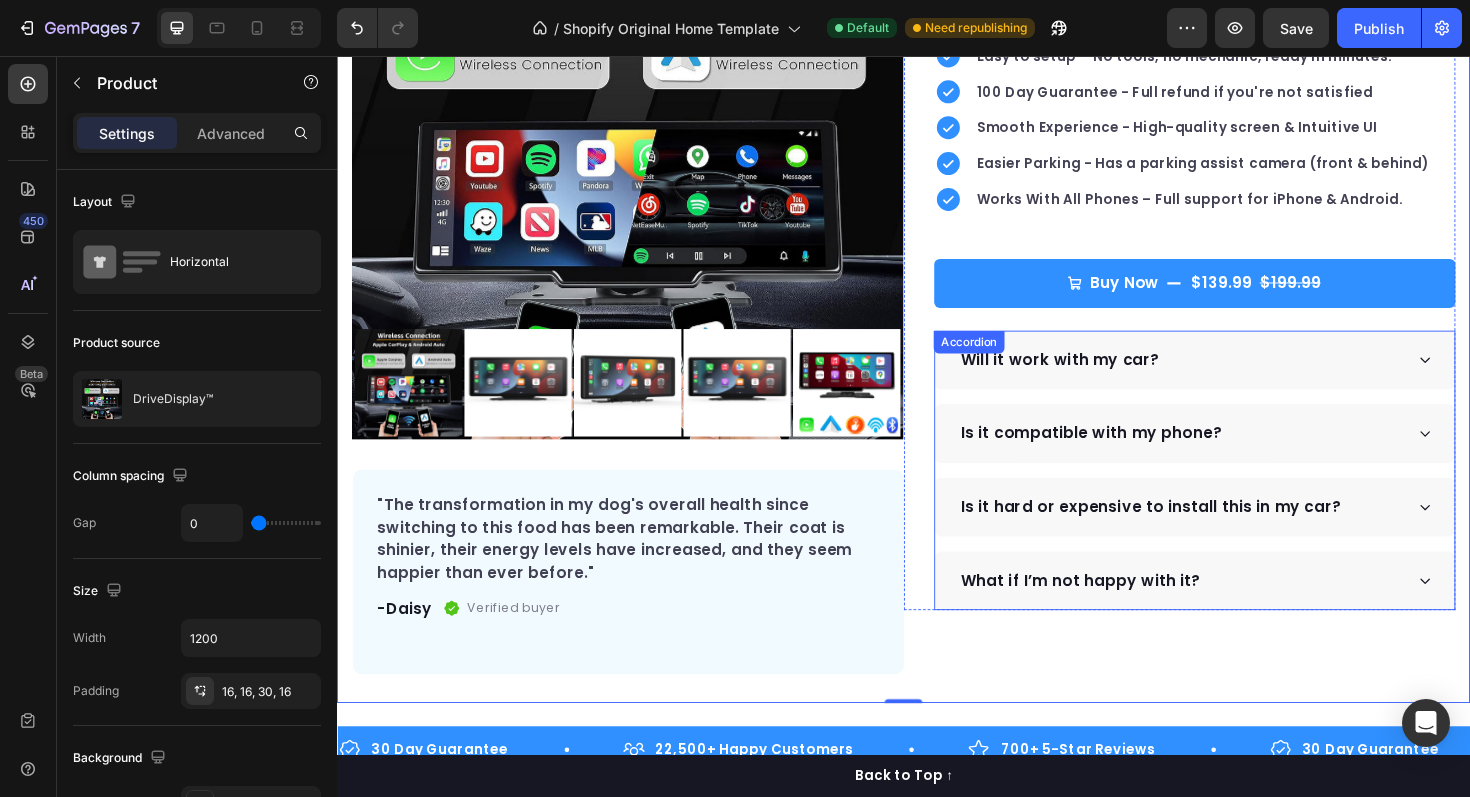 scroll, scrollTop: 270, scrollLeft: 0, axis: vertical 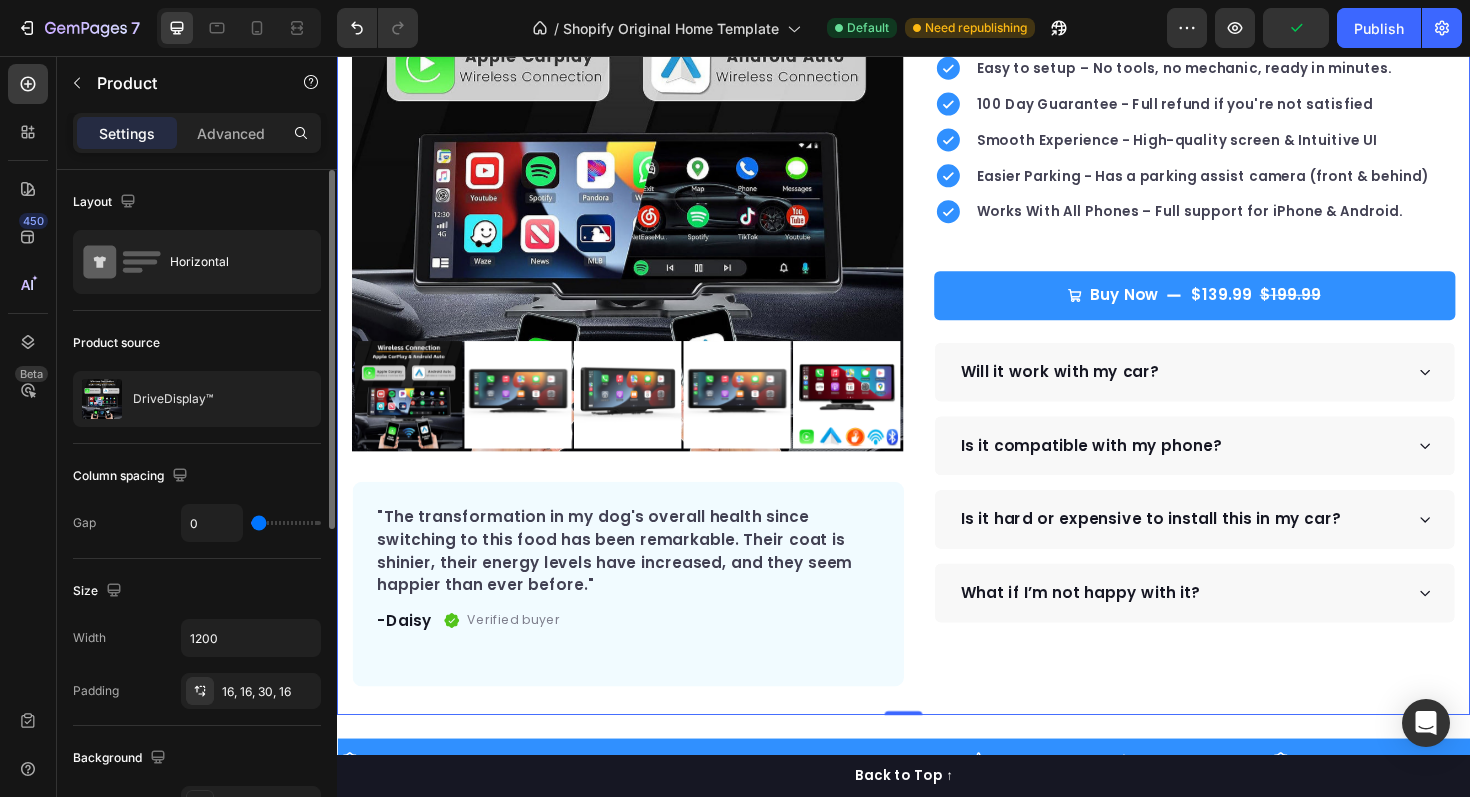 drag, startPoint x: 260, startPoint y: 523, endPoint x: 246, endPoint y: 522, distance: 14.035668 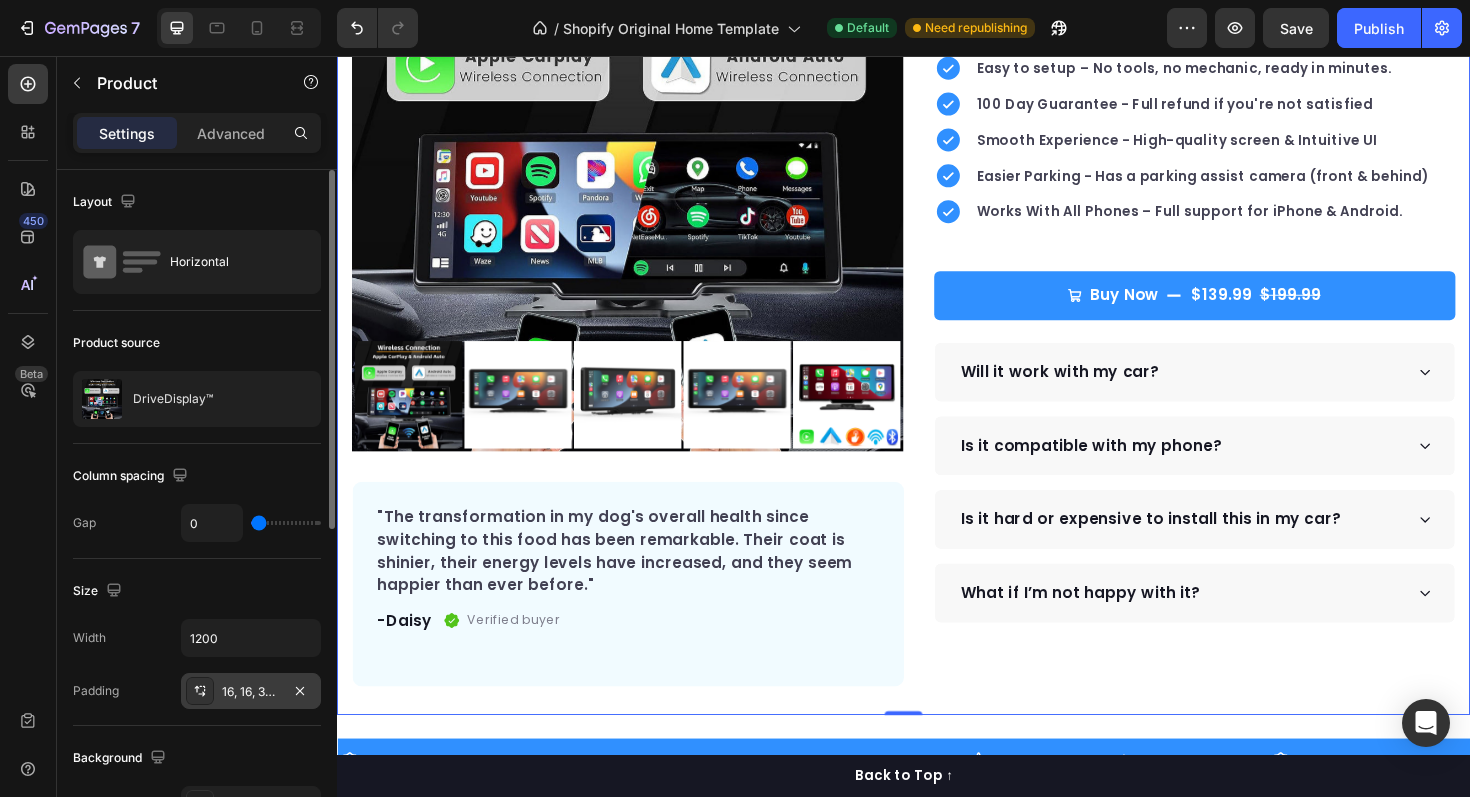 click on "16, 16, 30, 16" at bounding box center (251, 692) 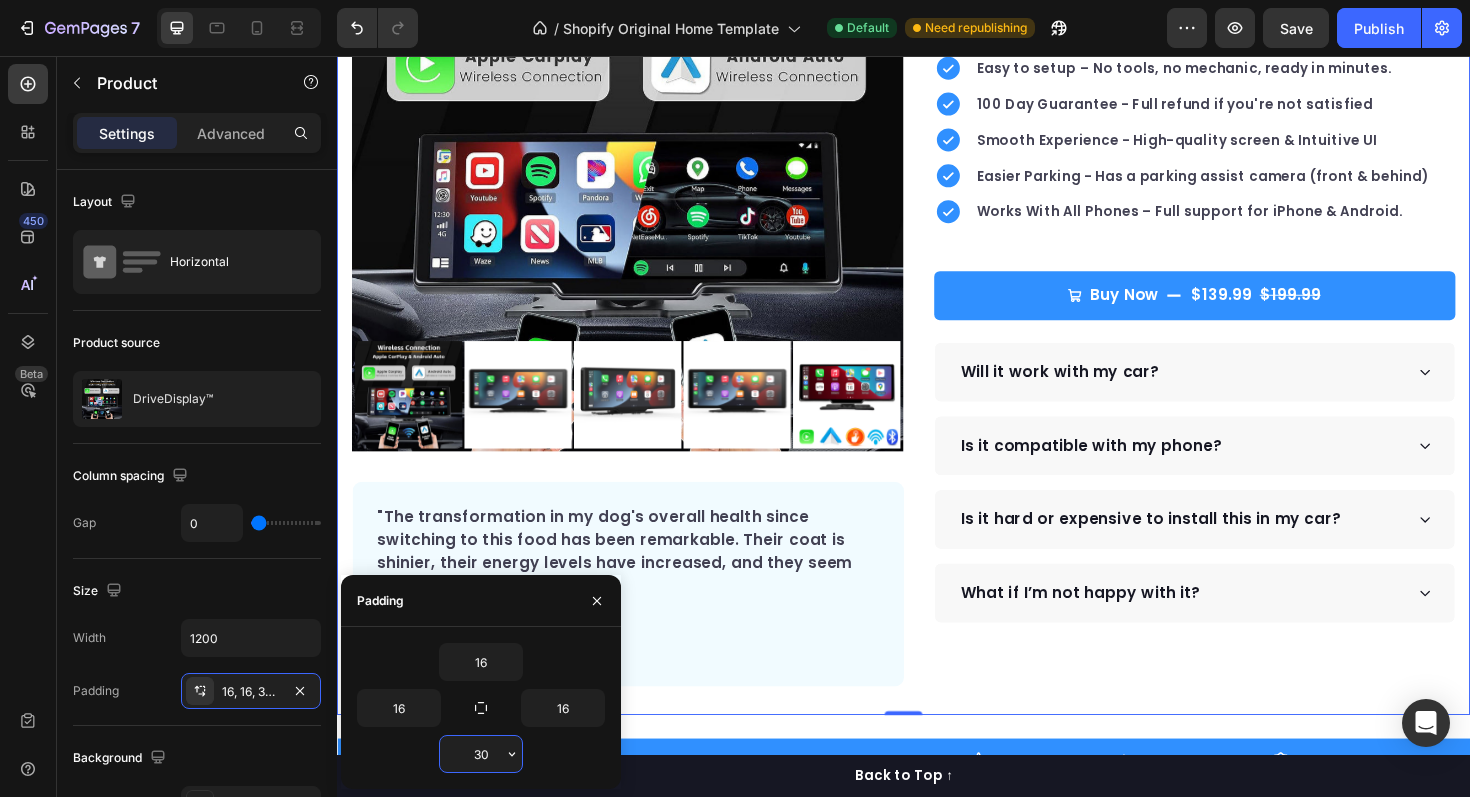 click on "30" at bounding box center [481, 754] 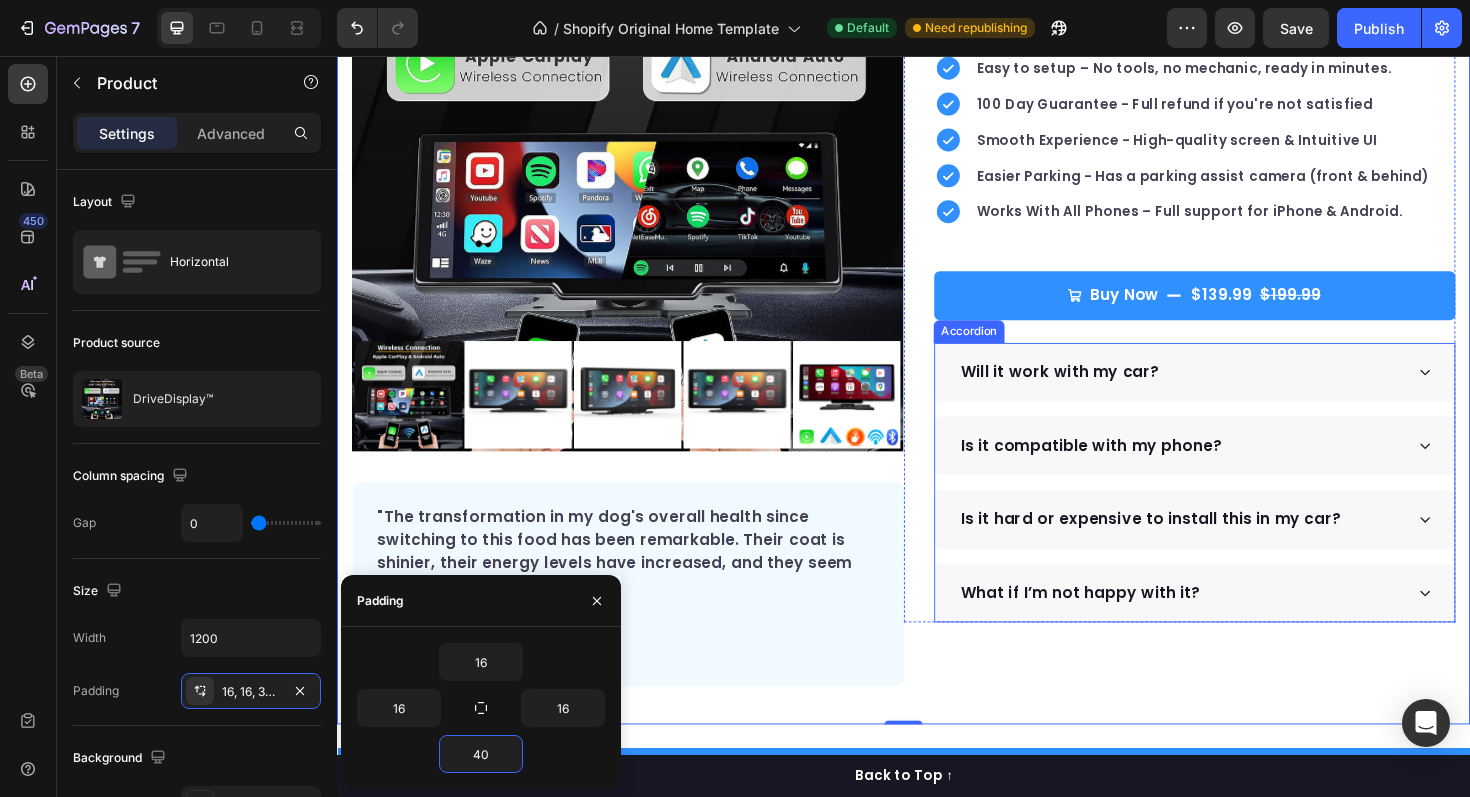 click on "What if I’m not happy with it?" at bounding box center [1230, 625] 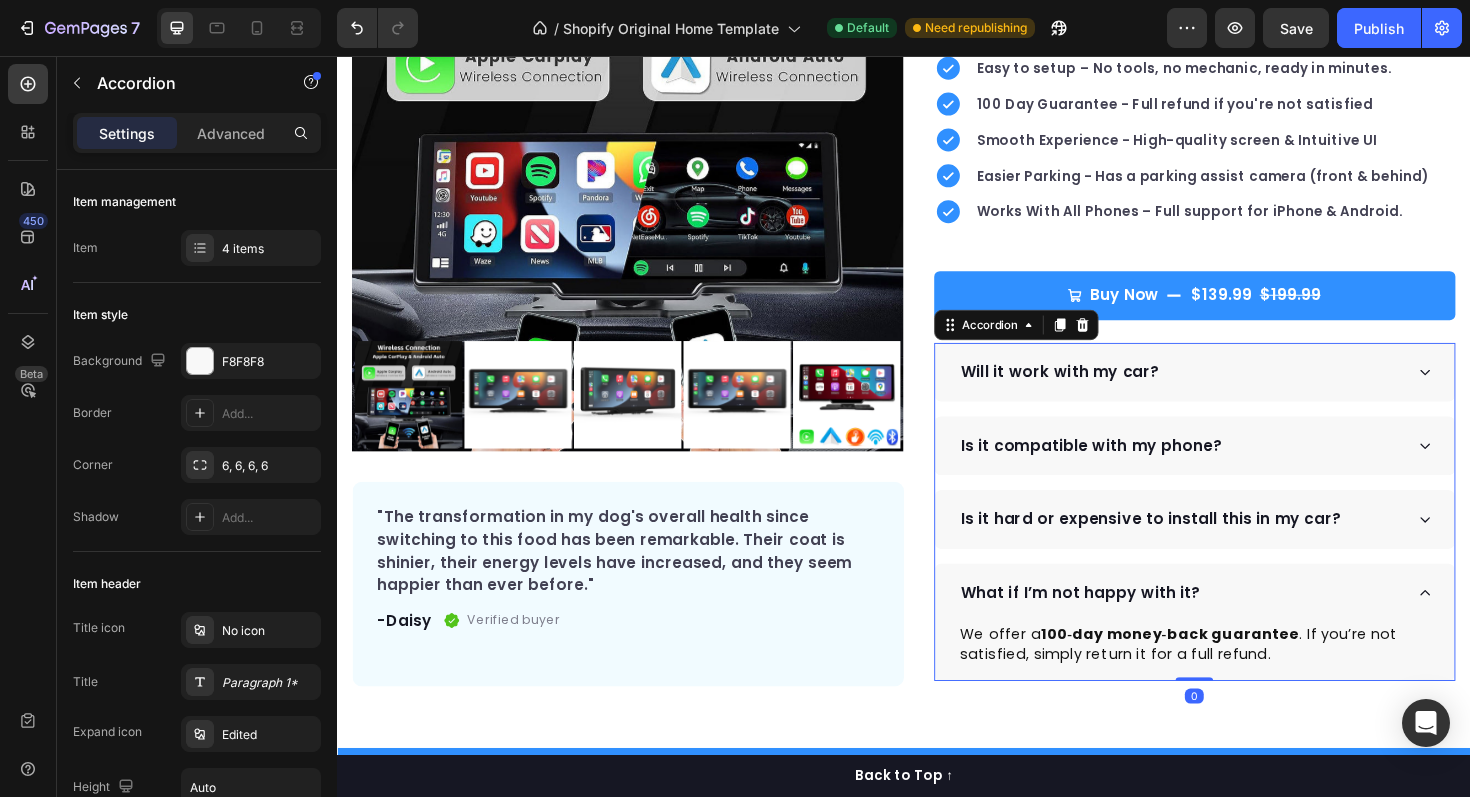 click on "What if I’m not happy with it?" at bounding box center [1230, 625] 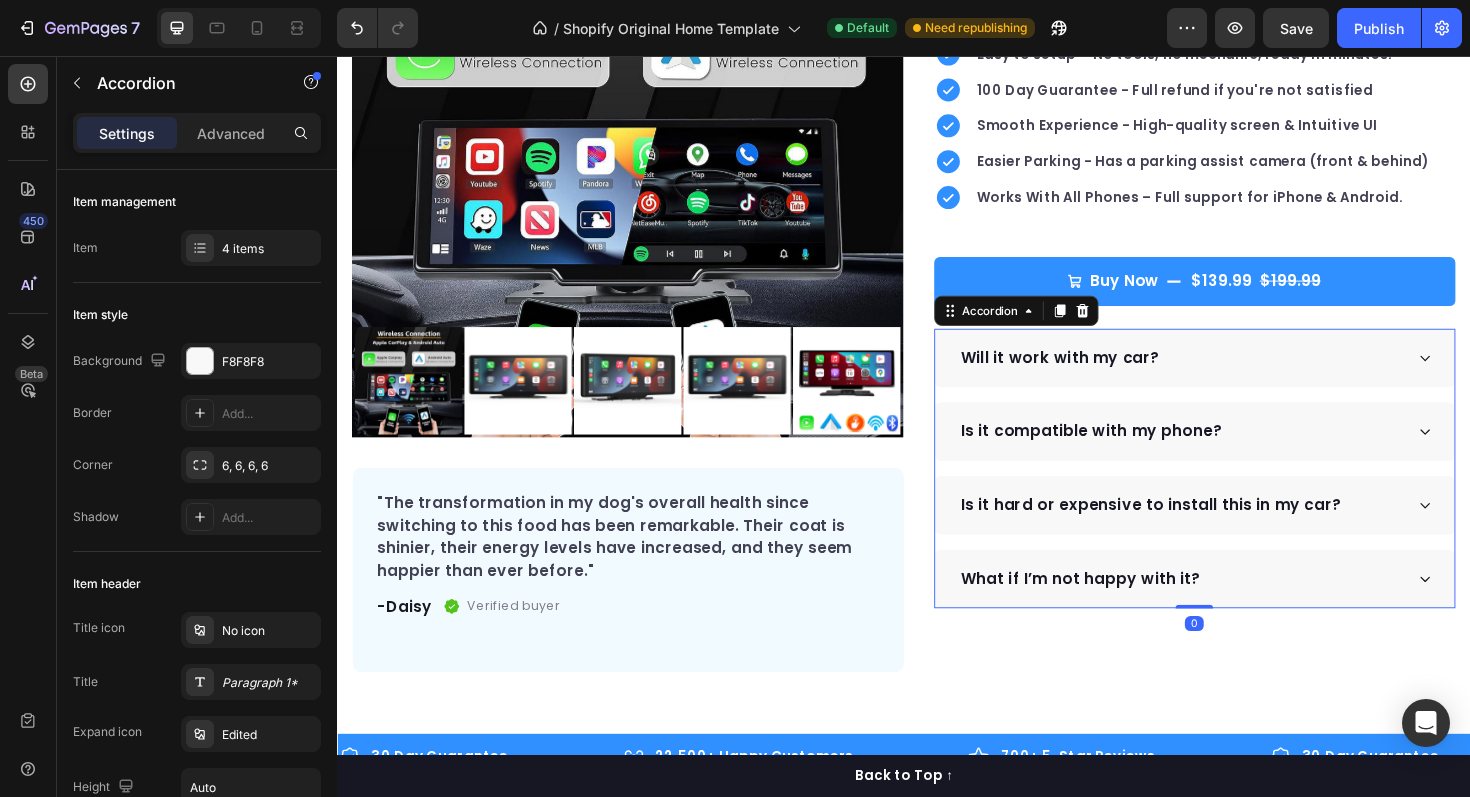 scroll, scrollTop: 286, scrollLeft: 0, axis: vertical 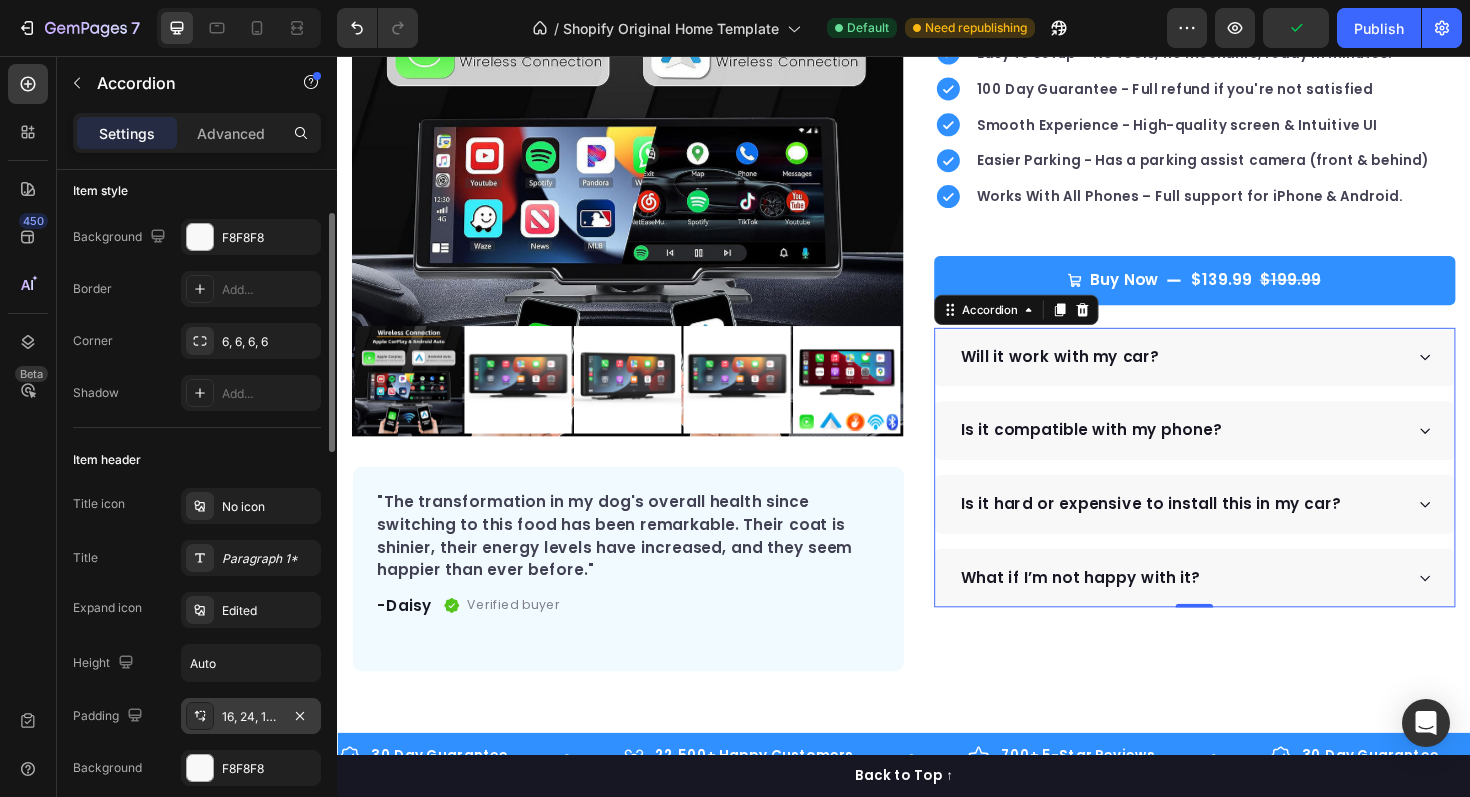click on "16, 24, 16, 24" at bounding box center (251, 717) 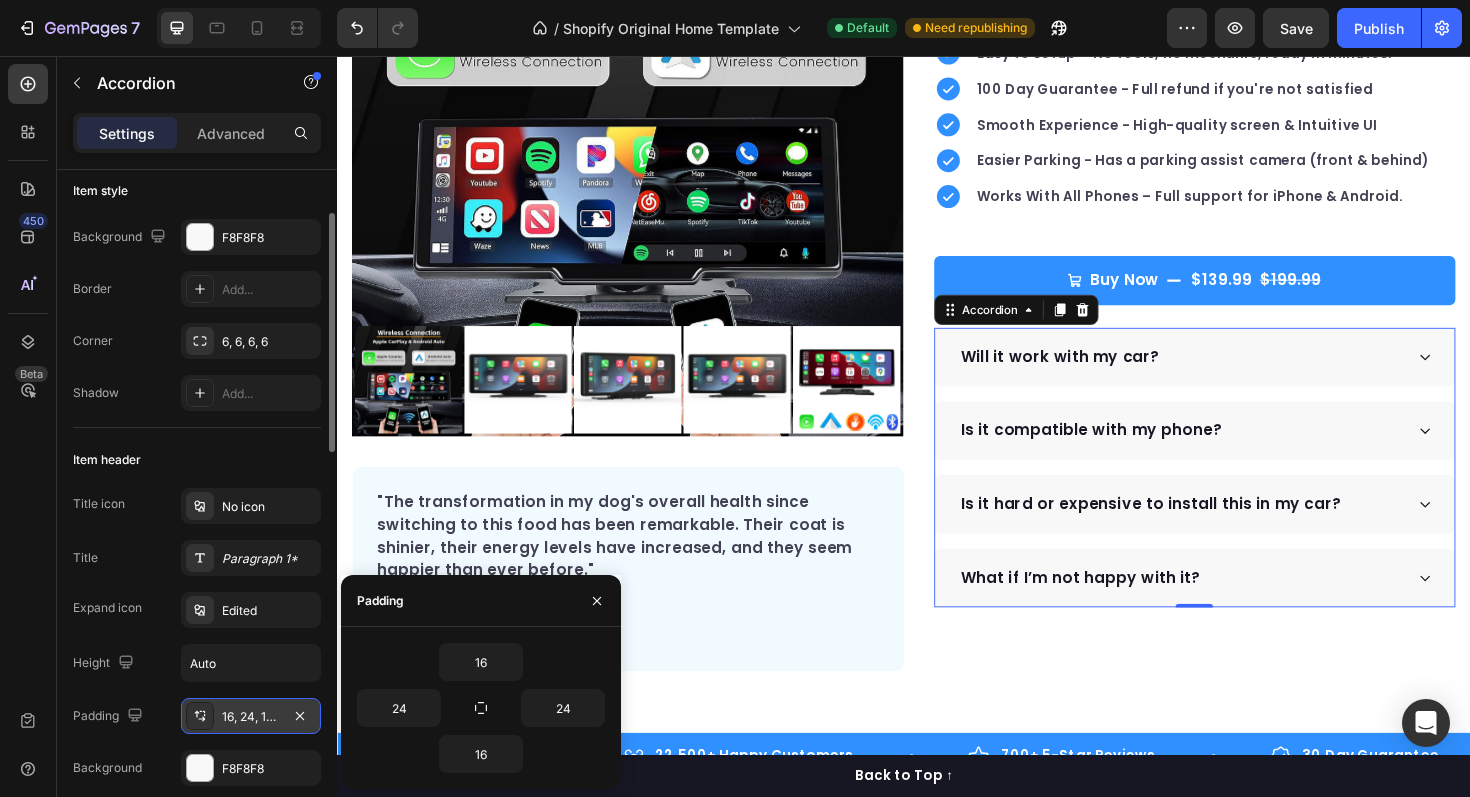 click on "16, 24, 16, 24" at bounding box center (251, 717) 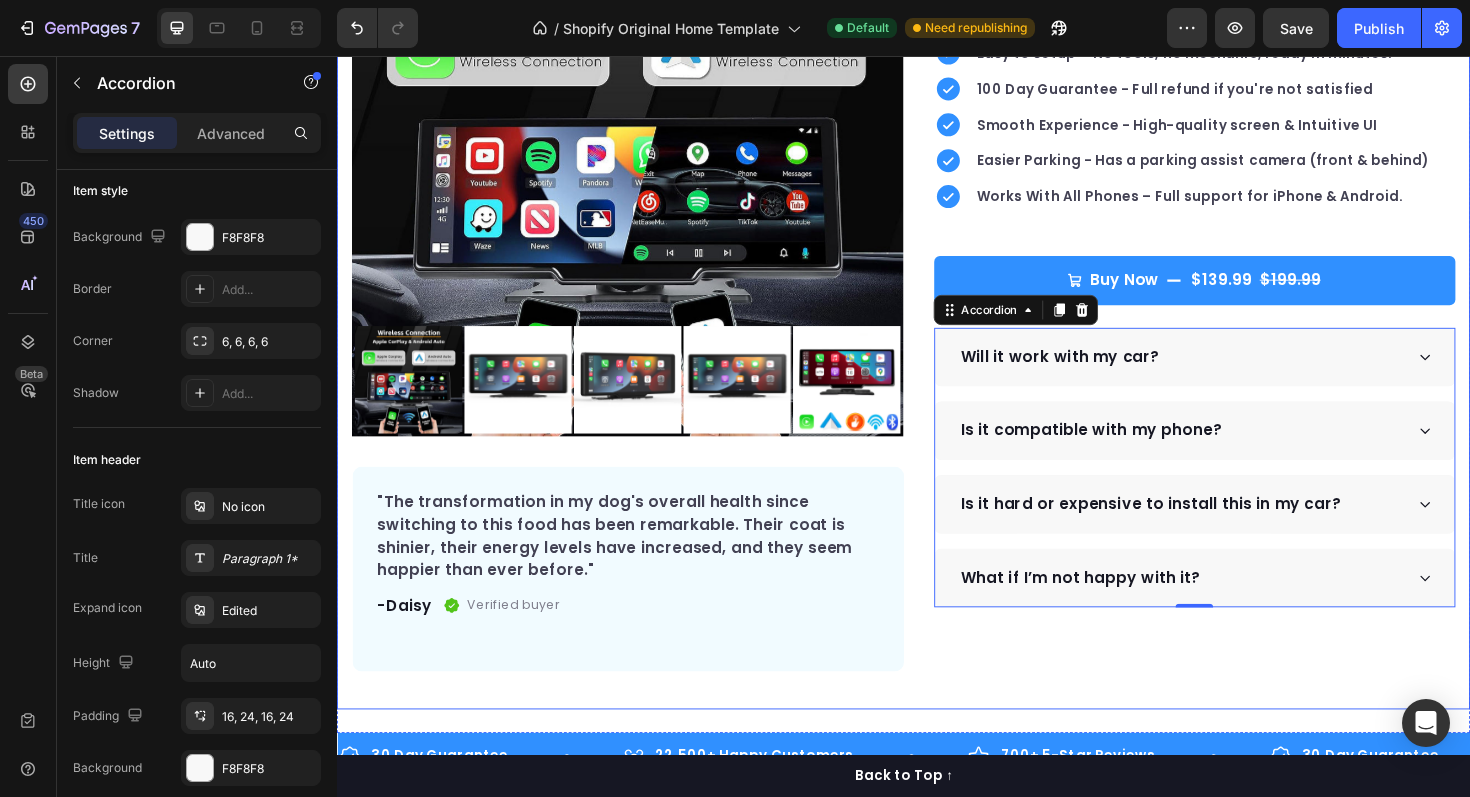 click on "Icon
Icon
Icon
Icon
Icon Icon List Hoz Rated 4.9 | 1,250+ Bought This Month Text block Row DriveDisplay™ Product Title This easy-to-setup touchscreen makes checking maps, playing music, reverse parking and many more - effortless. Text block
Easy to setup – No tools, no mechanic, ready in minutes.
100 Day Guarantee - Full refund if you're not satisfied
Smooth Experience - High-quality screen & Intuitive UI
Easier Parking - Has a parking assist camera (front & behind)
Works With All Phones – Full support for iPhone & Android. Item list
Buy Now
$139.99 $199.99 Product Cart Button Perfect for sensitive tummies Supercharge immunity System Bursting with protein, vitamins, and minerals Supports strong muscles, increases bone strength Item list
Will it work with my car?
Accordion" at bounding box center (1229, 291) 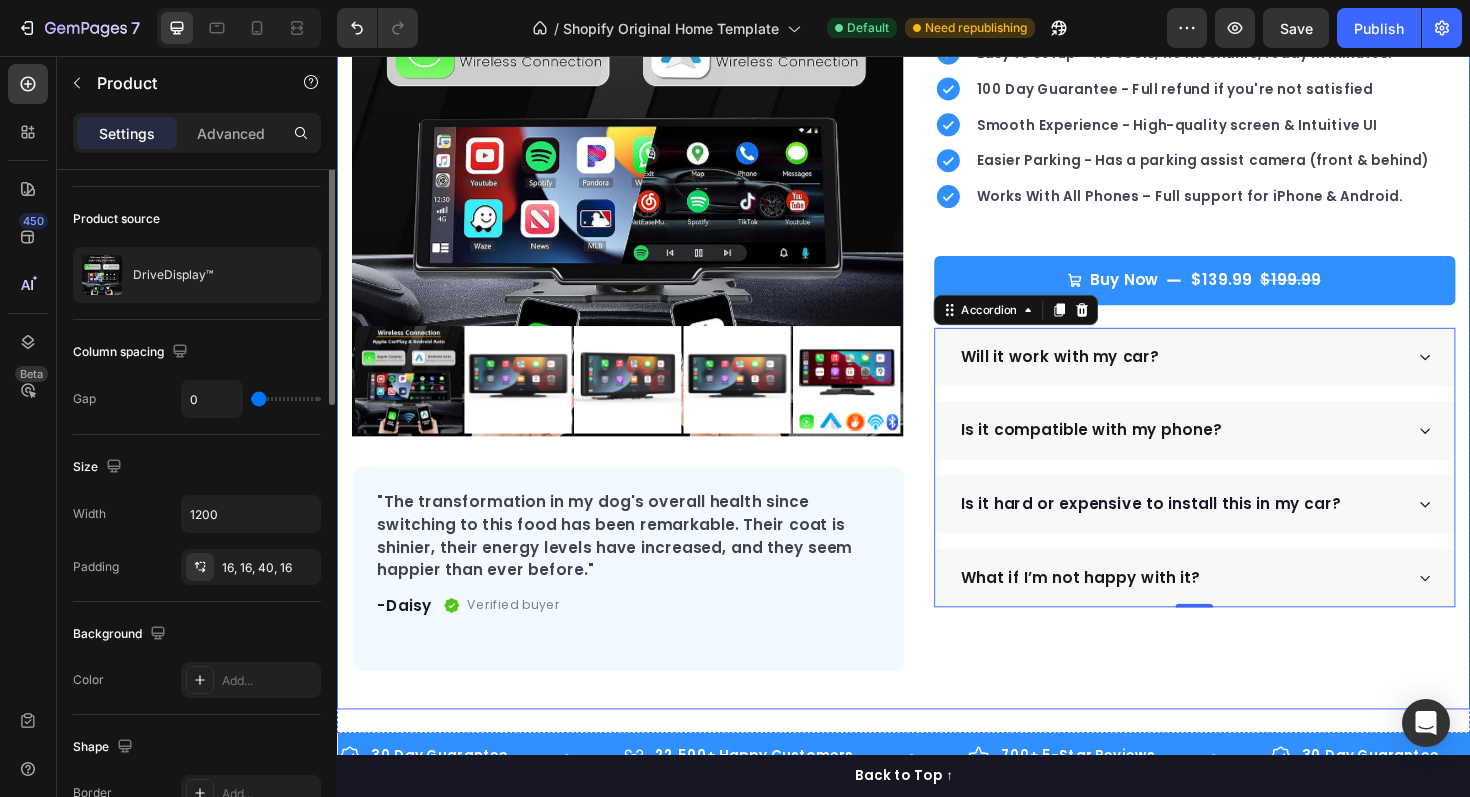 scroll, scrollTop: 0, scrollLeft: 0, axis: both 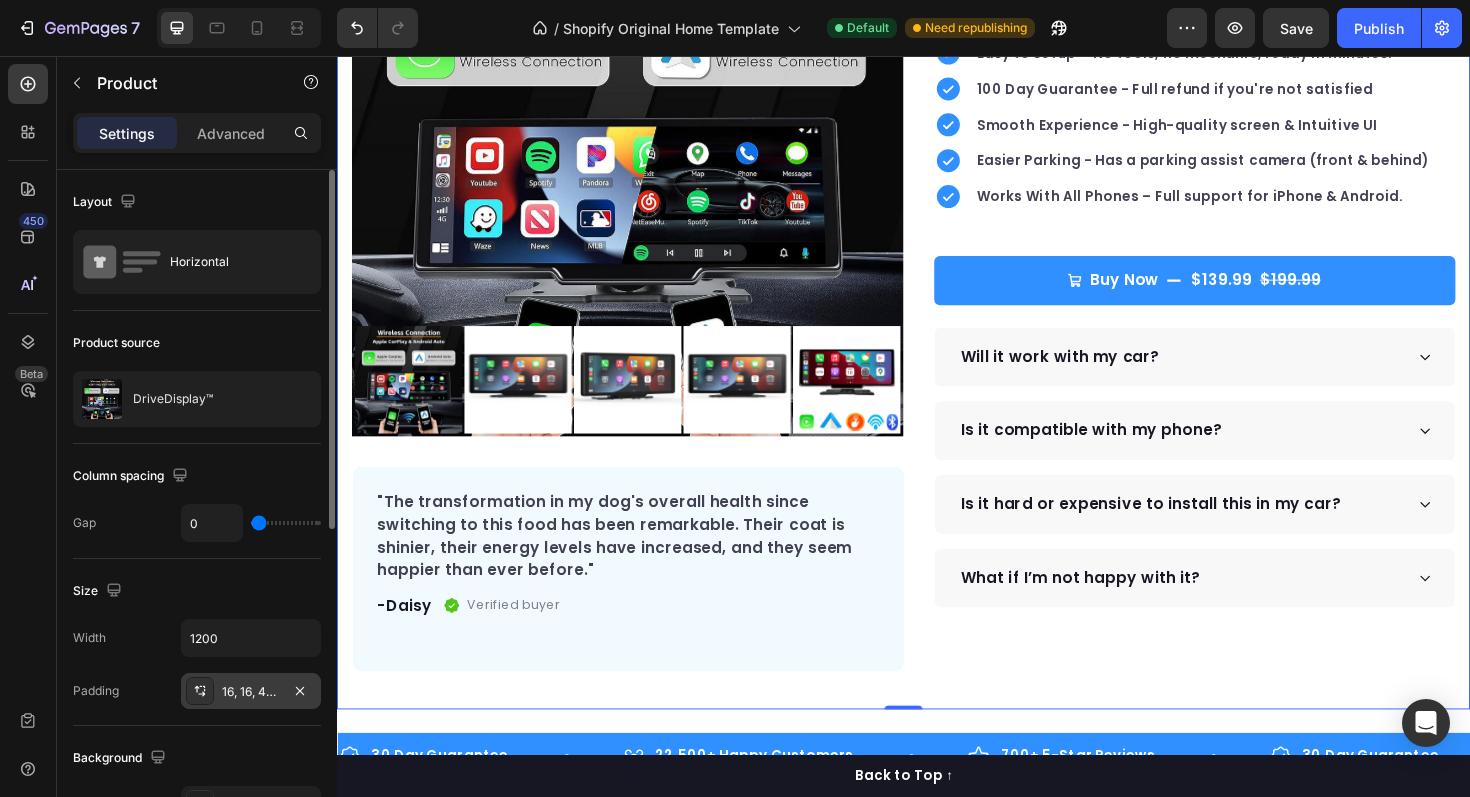 click on "16, 16, 40, 16" at bounding box center (251, 692) 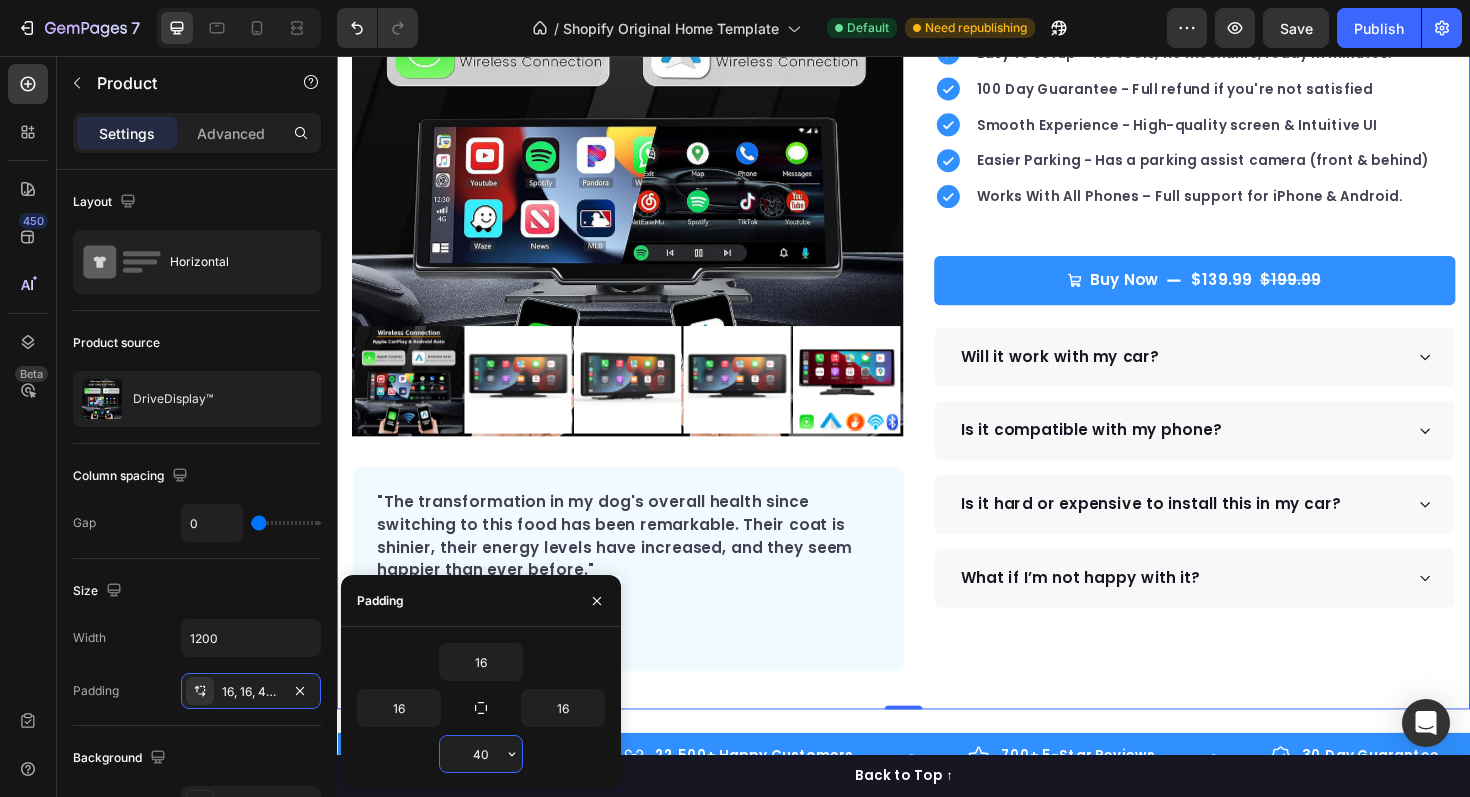 click on "40" at bounding box center [481, 754] 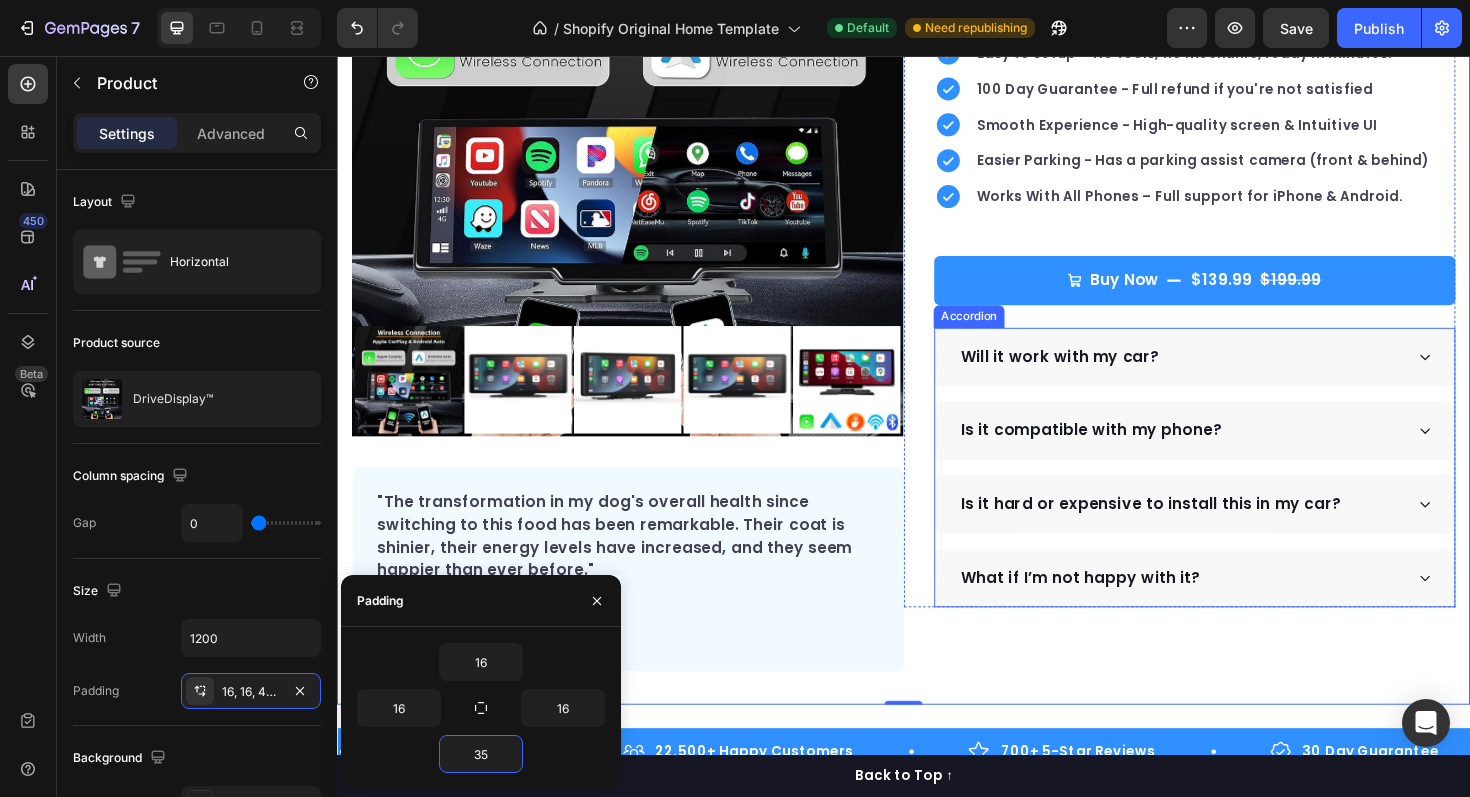 click on "What if I’m not happy with it?" at bounding box center [1230, 609] 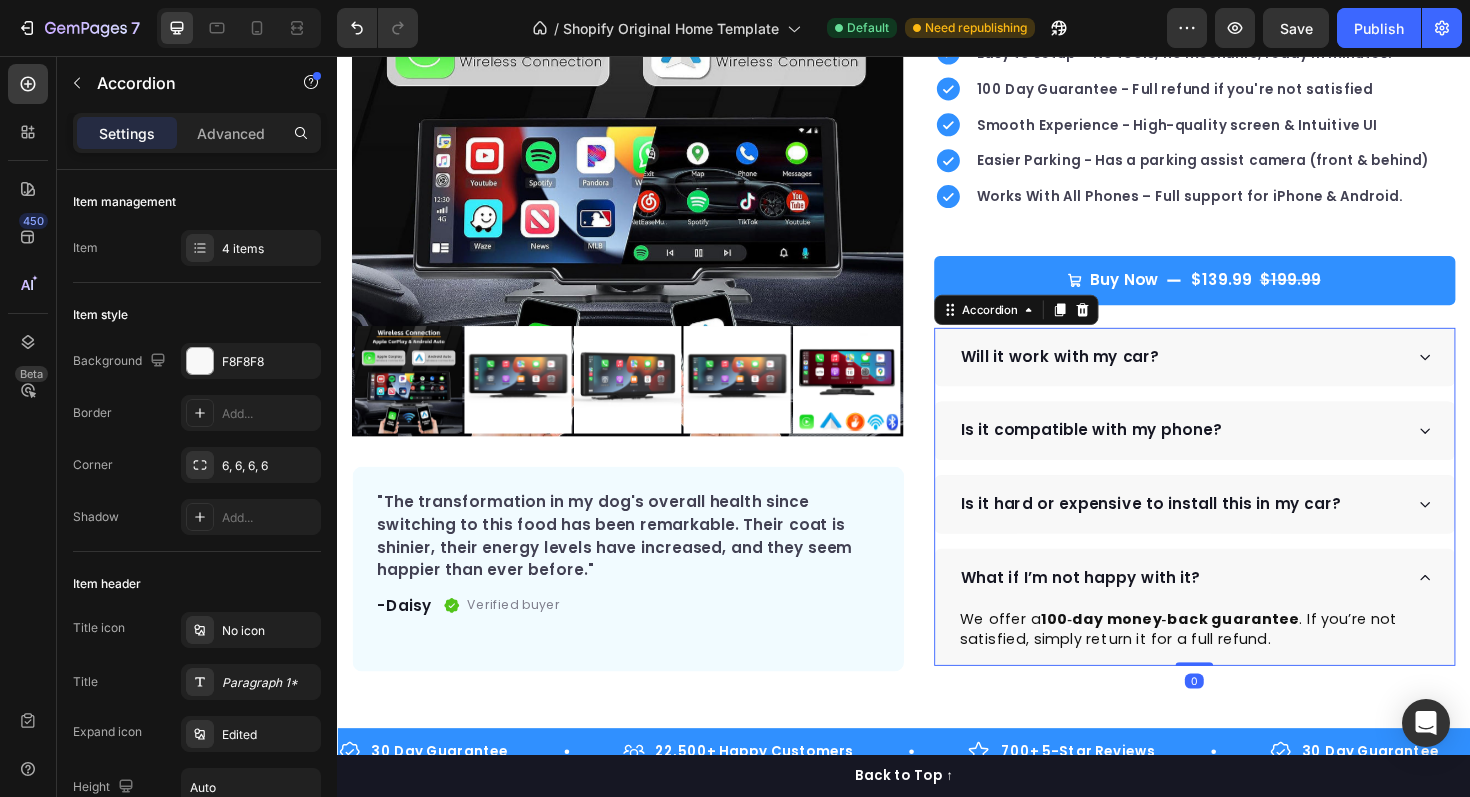 click on "What if I’m not happy with it?" at bounding box center (1230, 609) 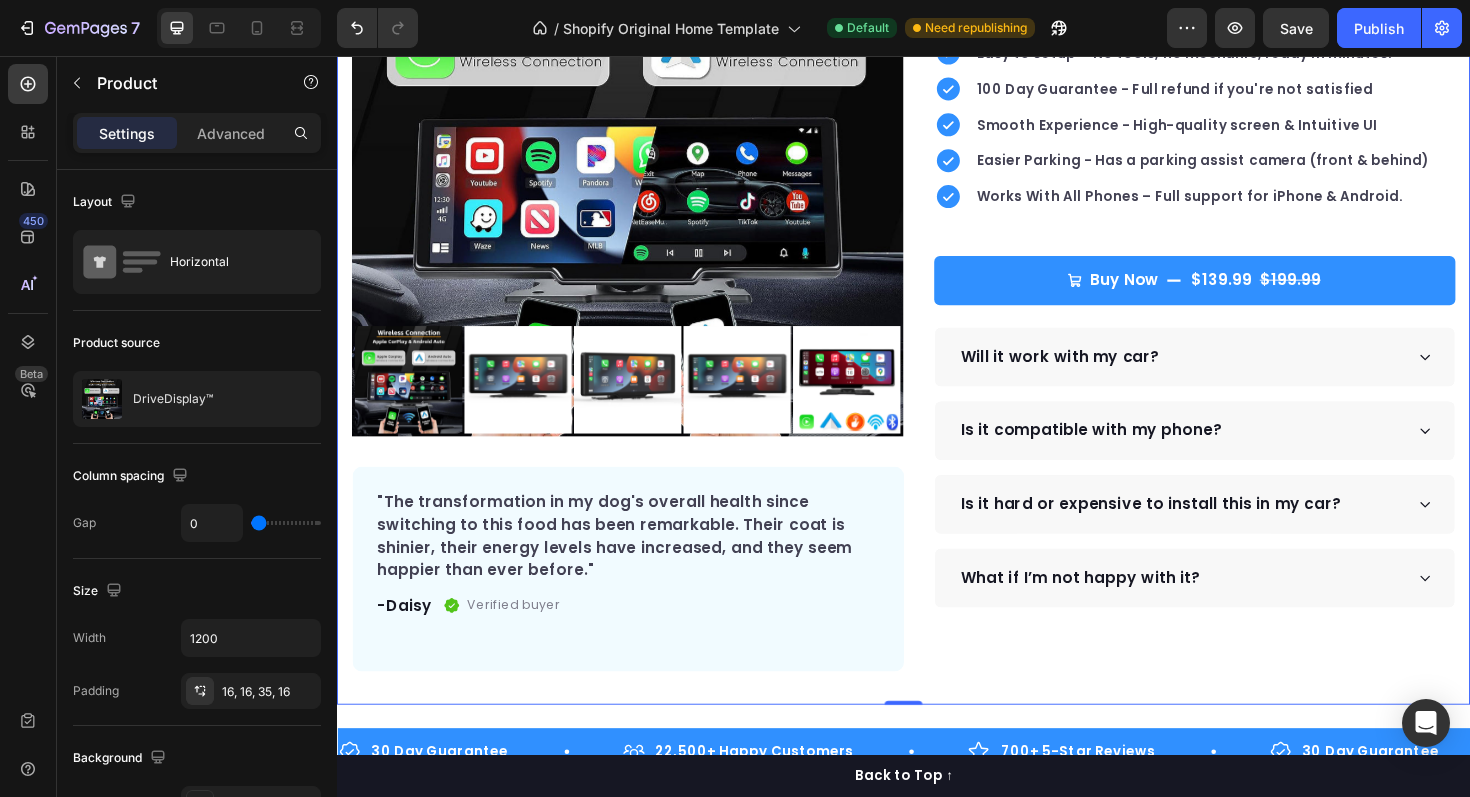 click on "Icon
Icon
Icon
Icon
Icon Icon List Hoz Rated 4.9 | 1,250+ Bought This Month Text block Row DriveDisplay™ Product Title This easy-to-setup touchscreen makes checking maps, playing music, reverse parking and many more - effortless. Text block
Easy to setup – No tools, no mechanic, ready in minutes.
100 Day Guarantee - Full refund if you're not satisfied
Smooth Experience - High-quality screen & Intuitive UI
Easier Parking - Has a parking assist camera (front & behind)
Works With All Phones – Full support for iPhone & Android. Item list
Buy Now
$139.99 $199.99 Product Cart Button Perfect for sensitive tummies Supercharge immunity System Bursting with protein, vitamins, and minerals Supports strong muscles, increases bone strength Item list
Will it work with my car?
Accordion" at bounding box center [1229, 291] 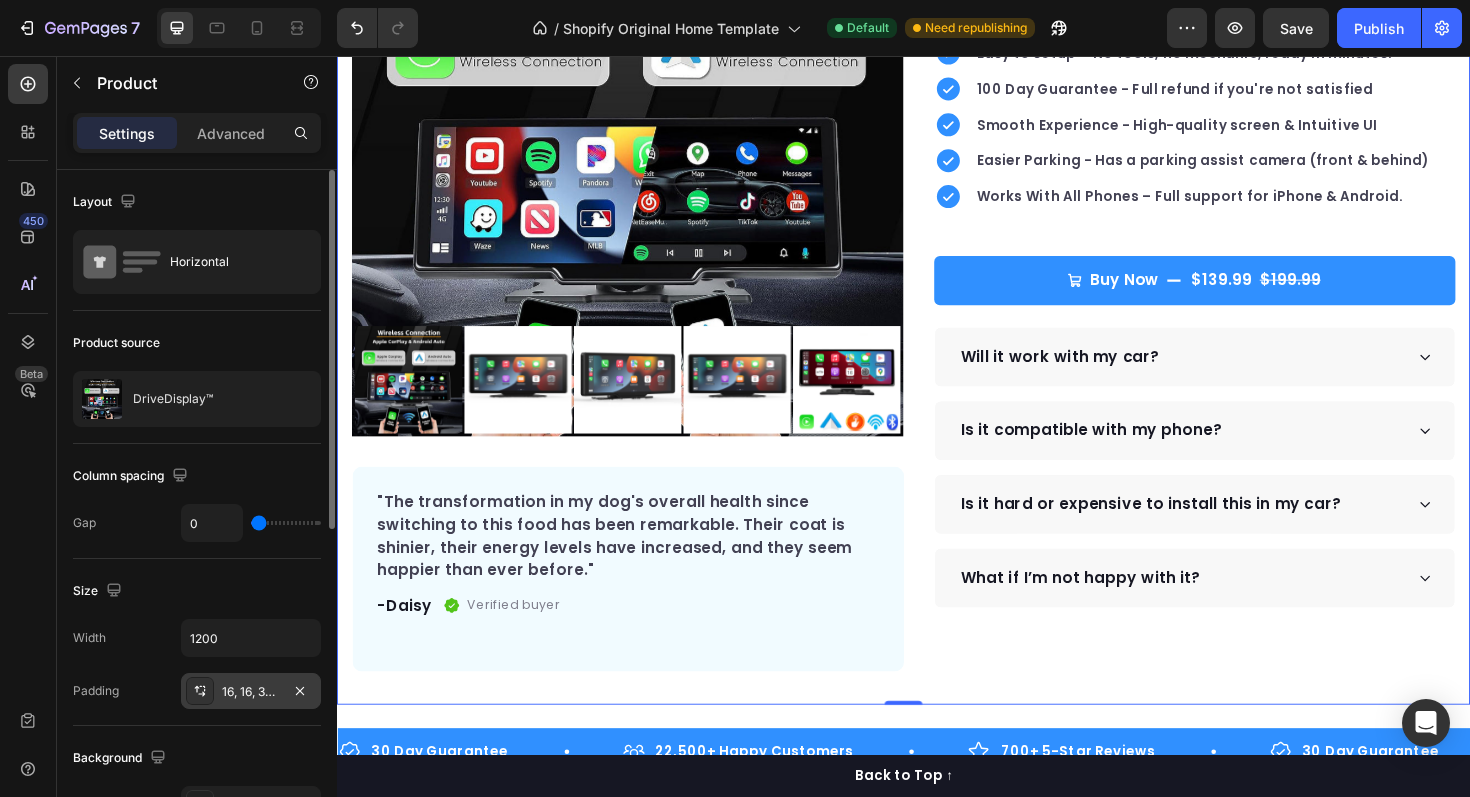 click on "16, 16, 35, 16" at bounding box center [251, 692] 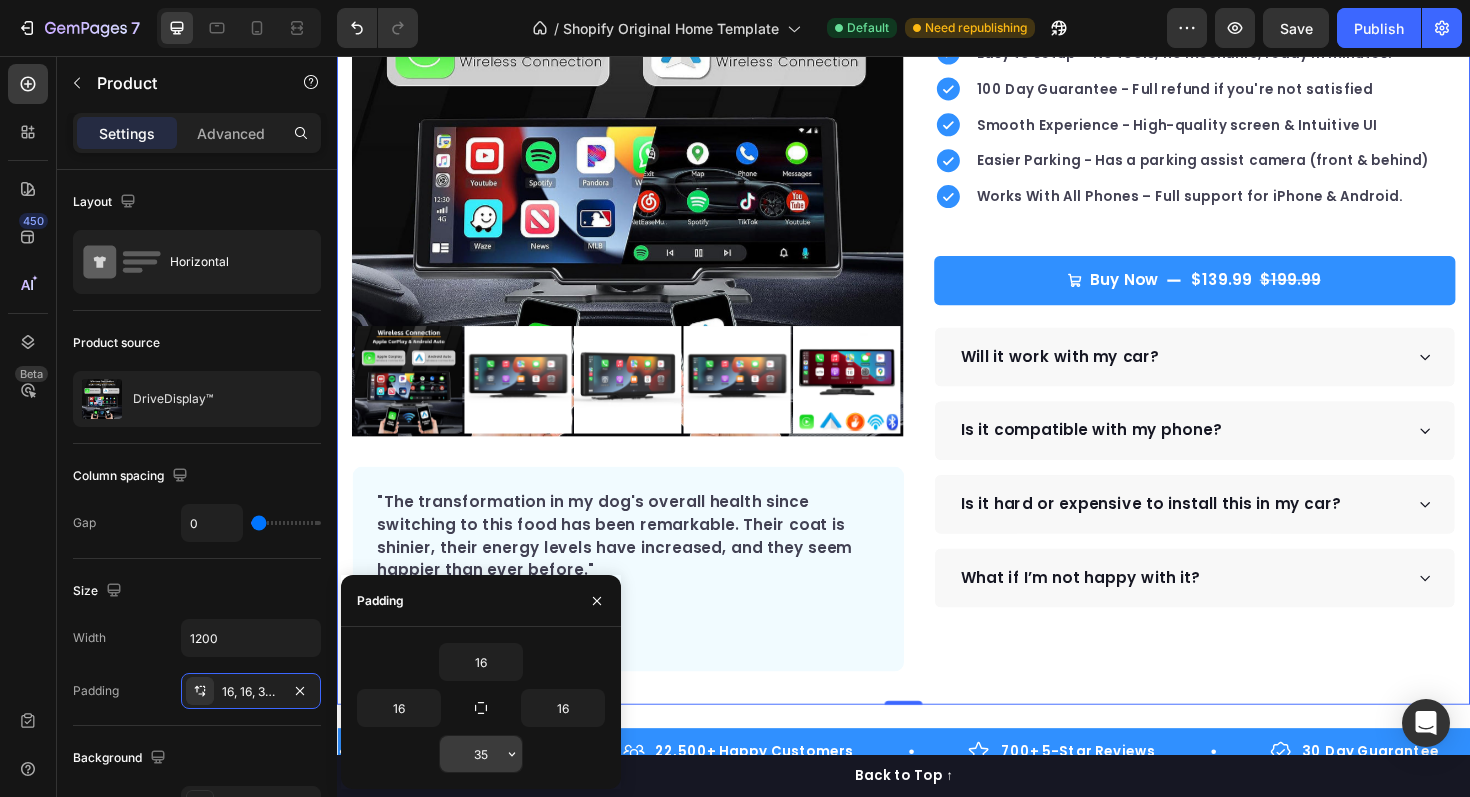 click on "35" at bounding box center (481, 754) 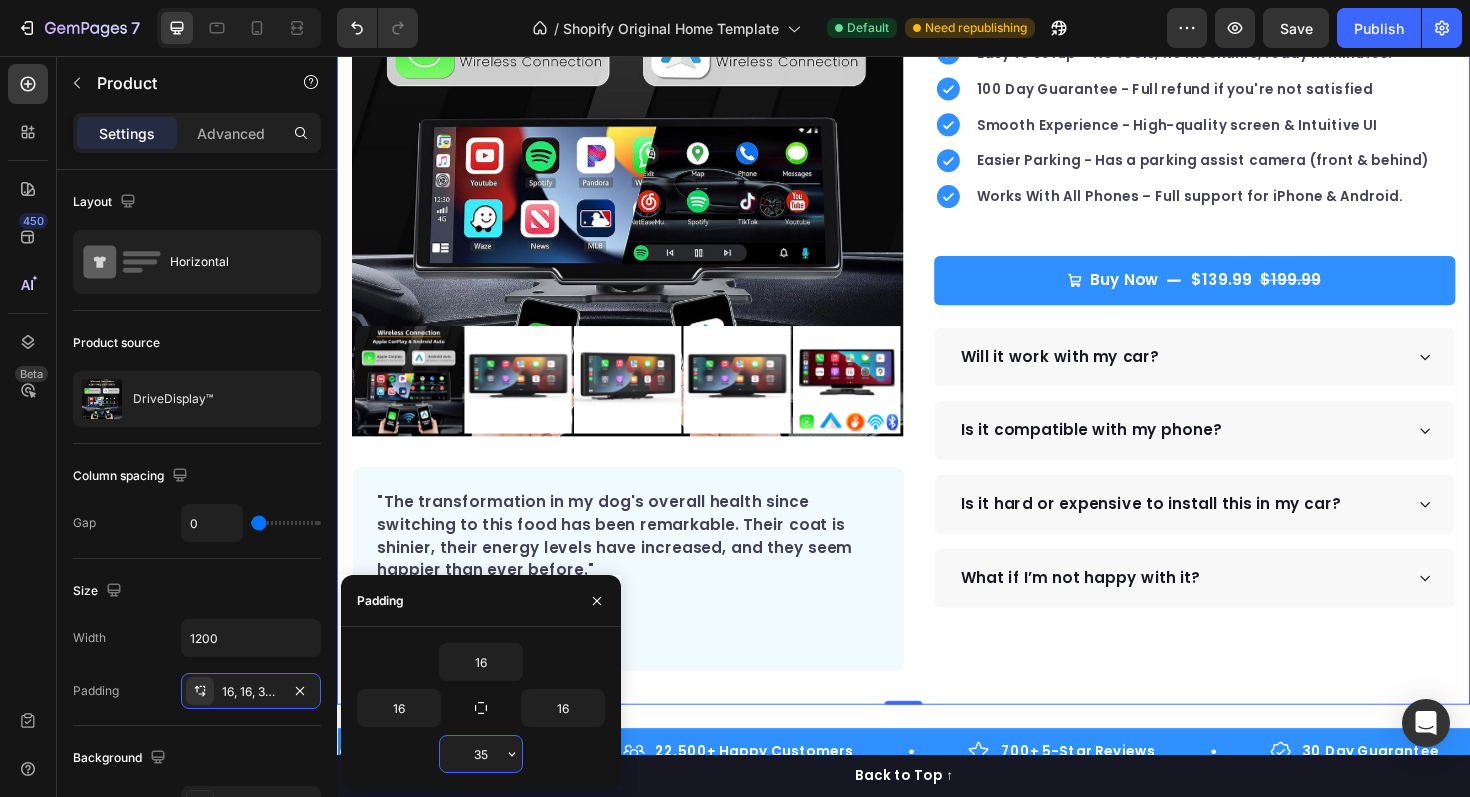 click on "35" at bounding box center (481, 754) 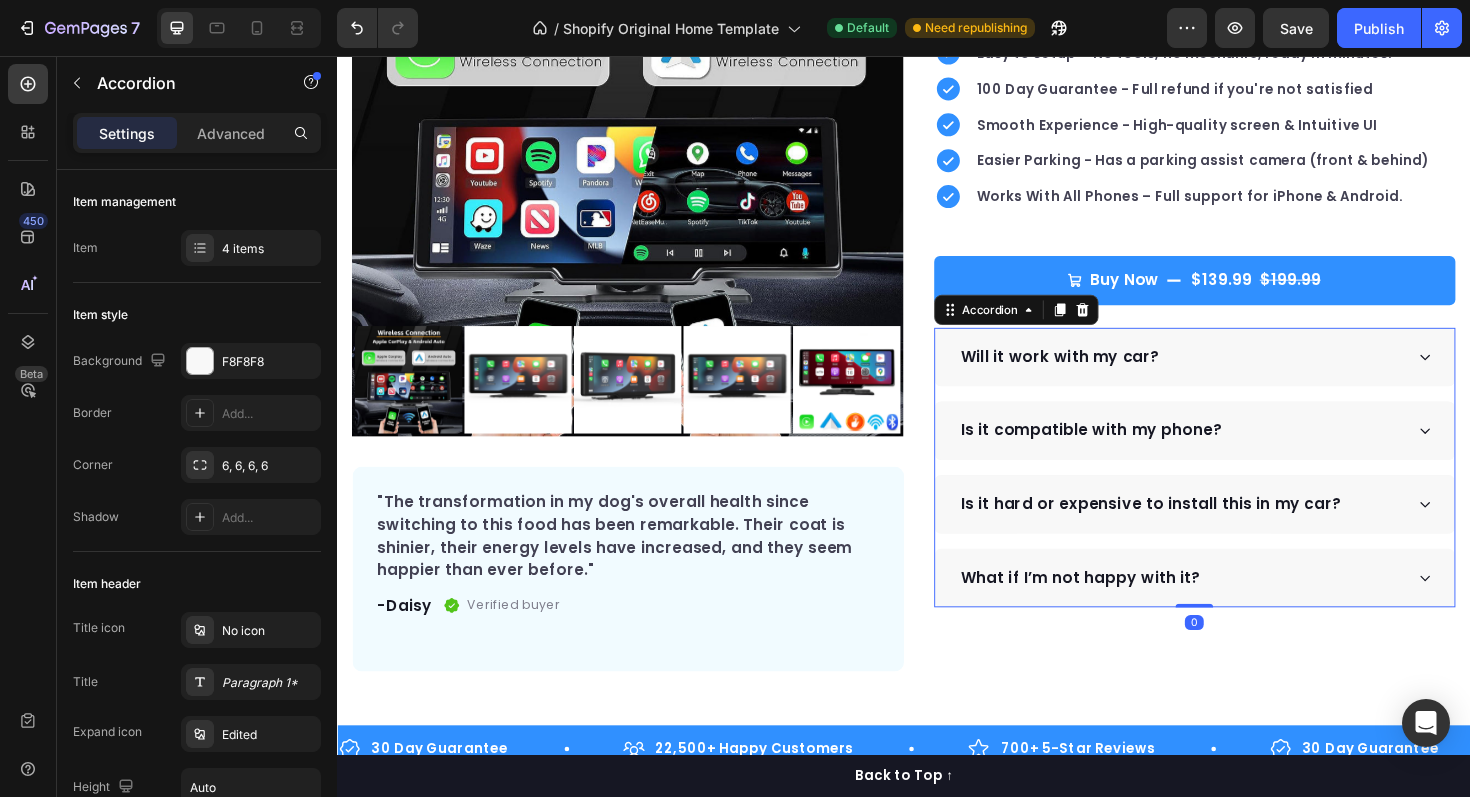 click on "What if I’m not happy with it?" at bounding box center [1230, 609] 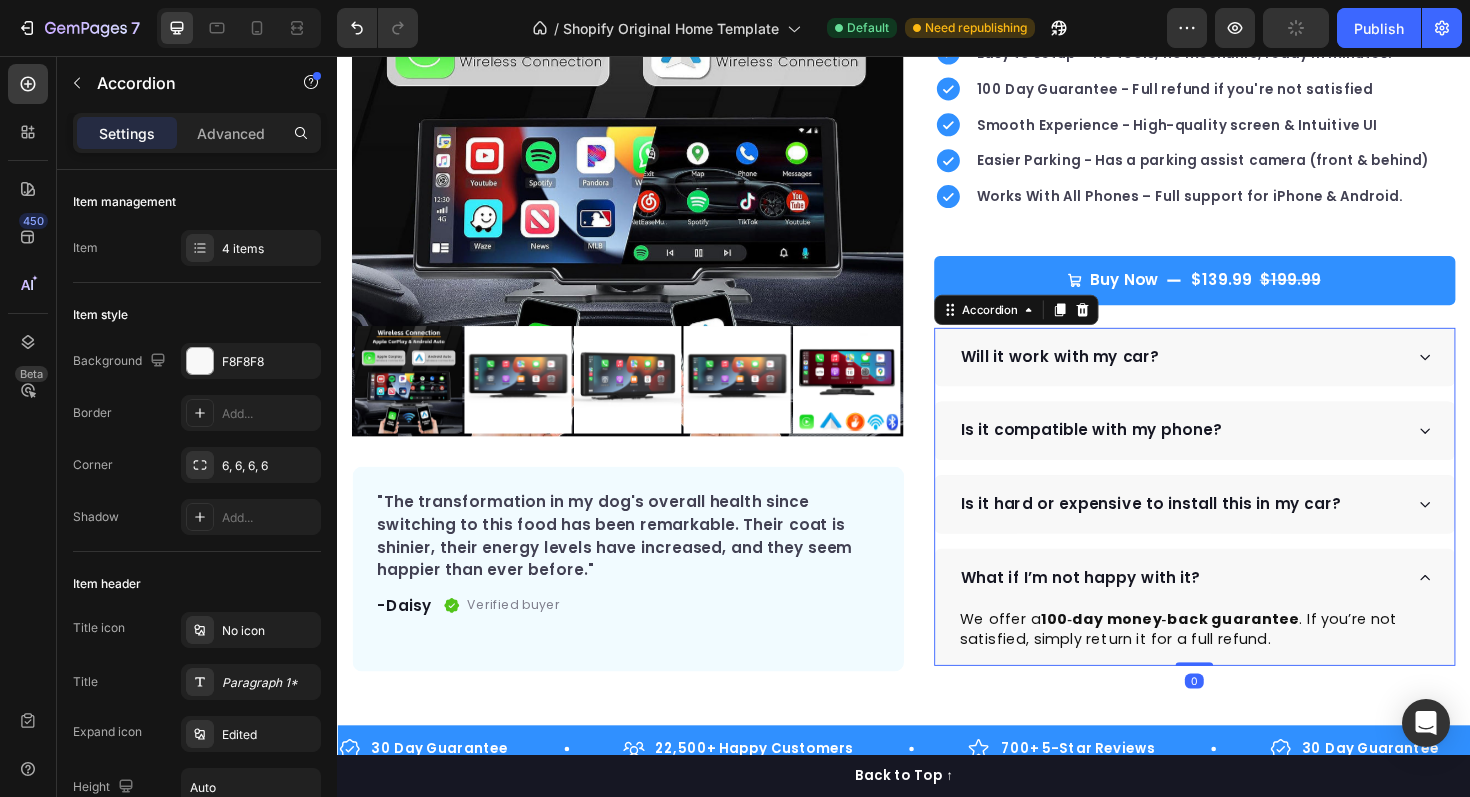 click on "What if I’m not happy with it?" at bounding box center (1230, 609) 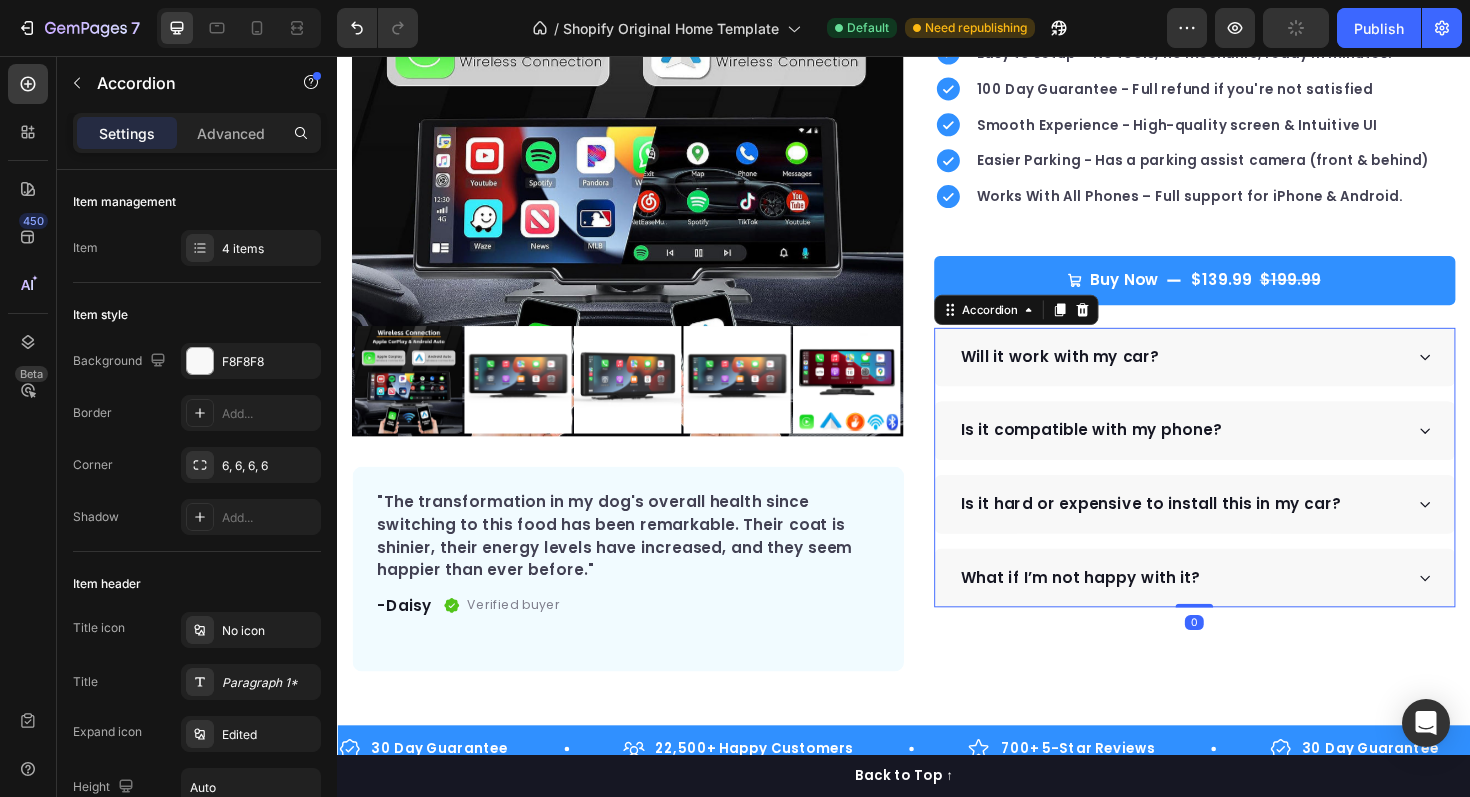 click on "Is it hard or expensive to install this in my car?" at bounding box center (1230, 531) 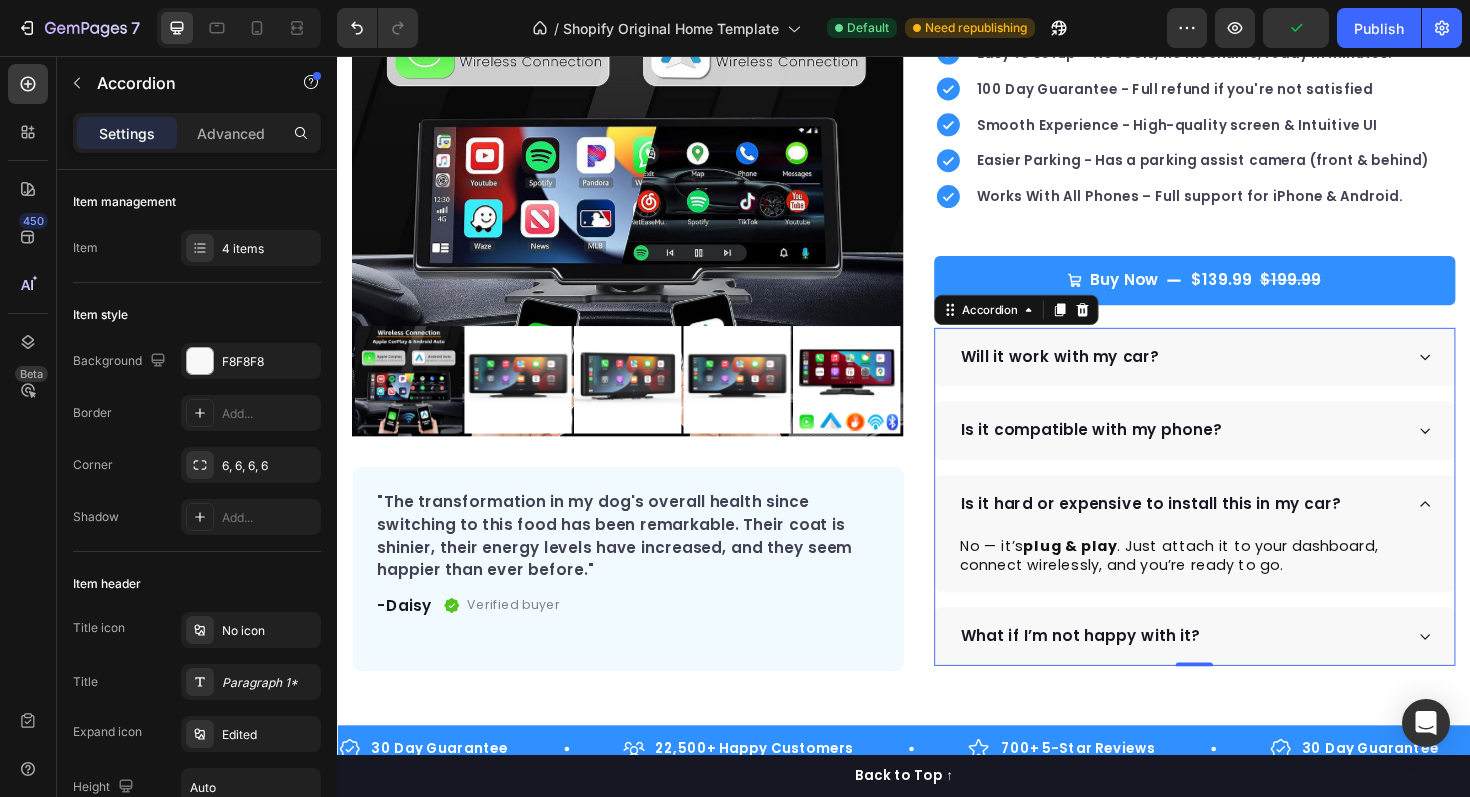 click on "Is it hard or expensive to install this in my car?" at bounding box center [1230, 531] 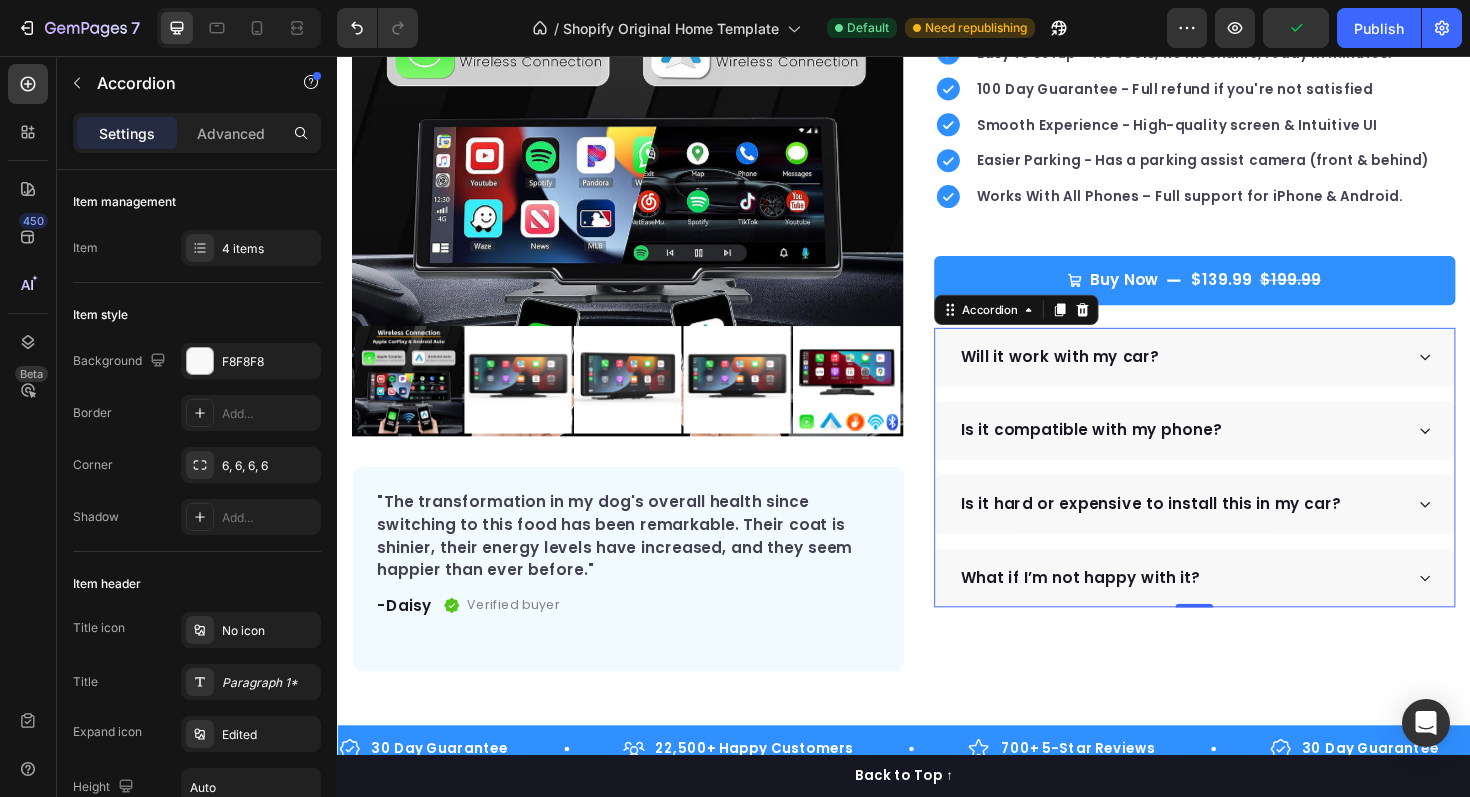 click on "Is it compatible with my phone?" at bounding box center [1230, 453] 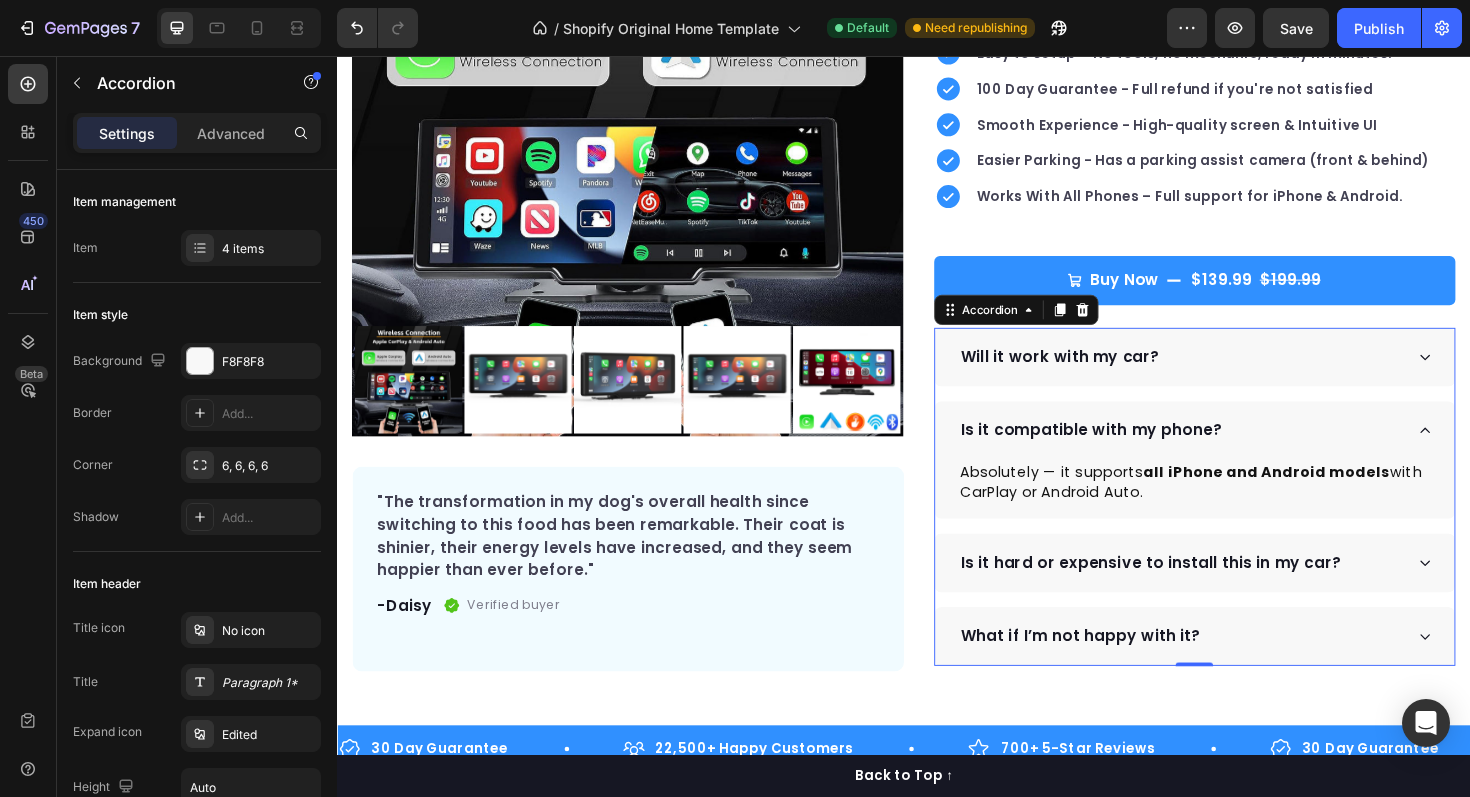 click on "Is it compatible with my phone?" at bounding box center (1230, 453) 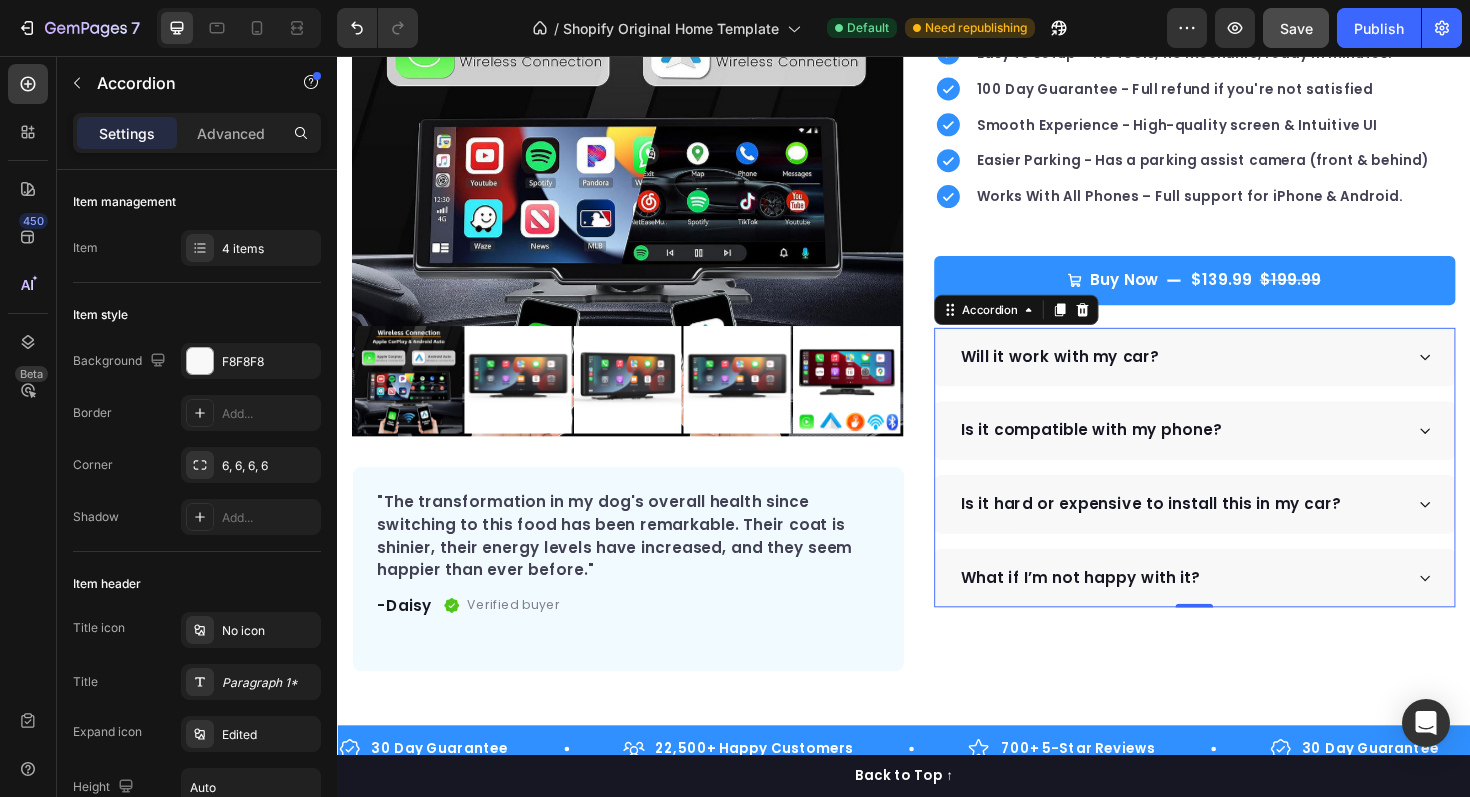 click on "Save" at bounding box center [1296, 28] 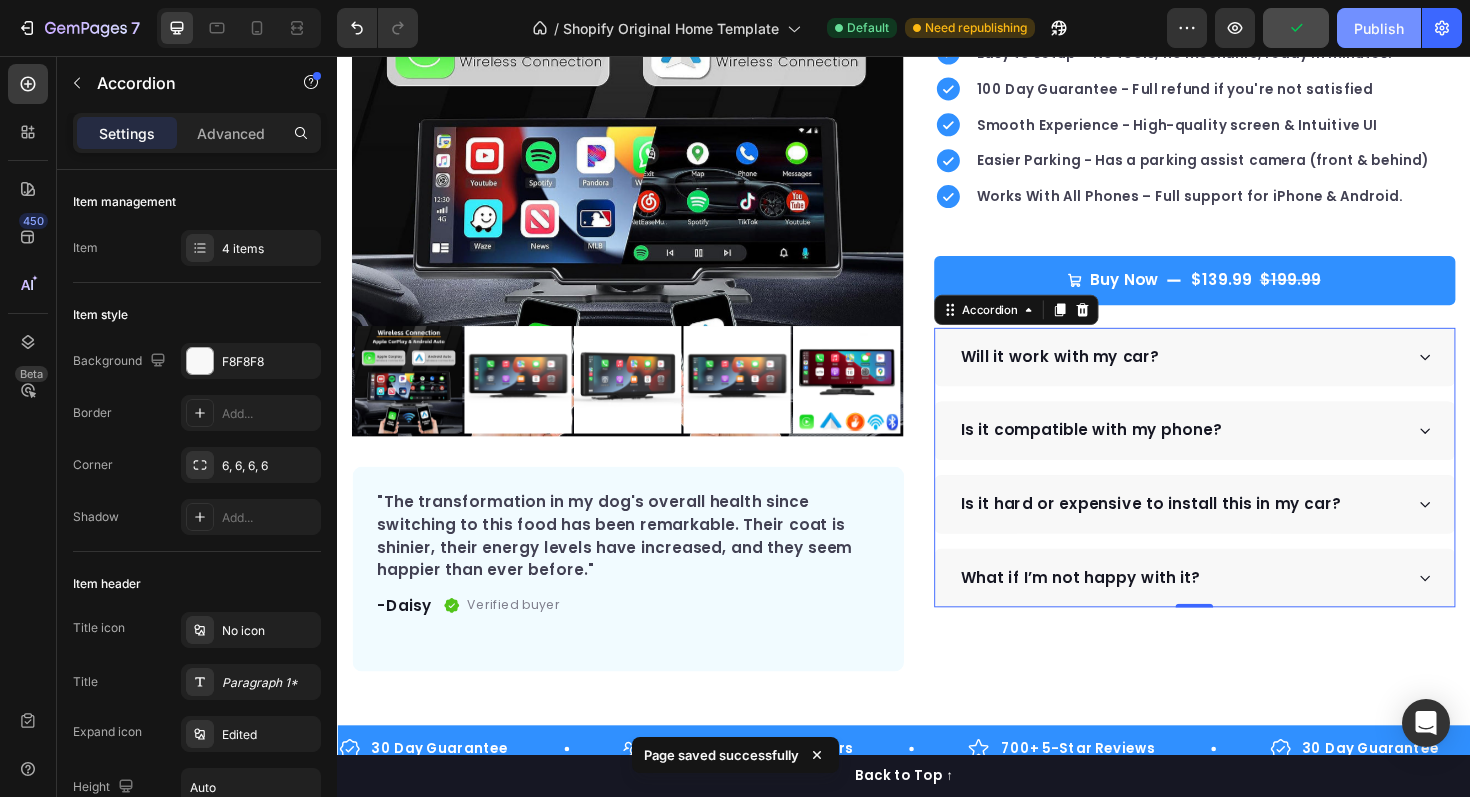 click on "Publish" at bounding box center [1379, 28] 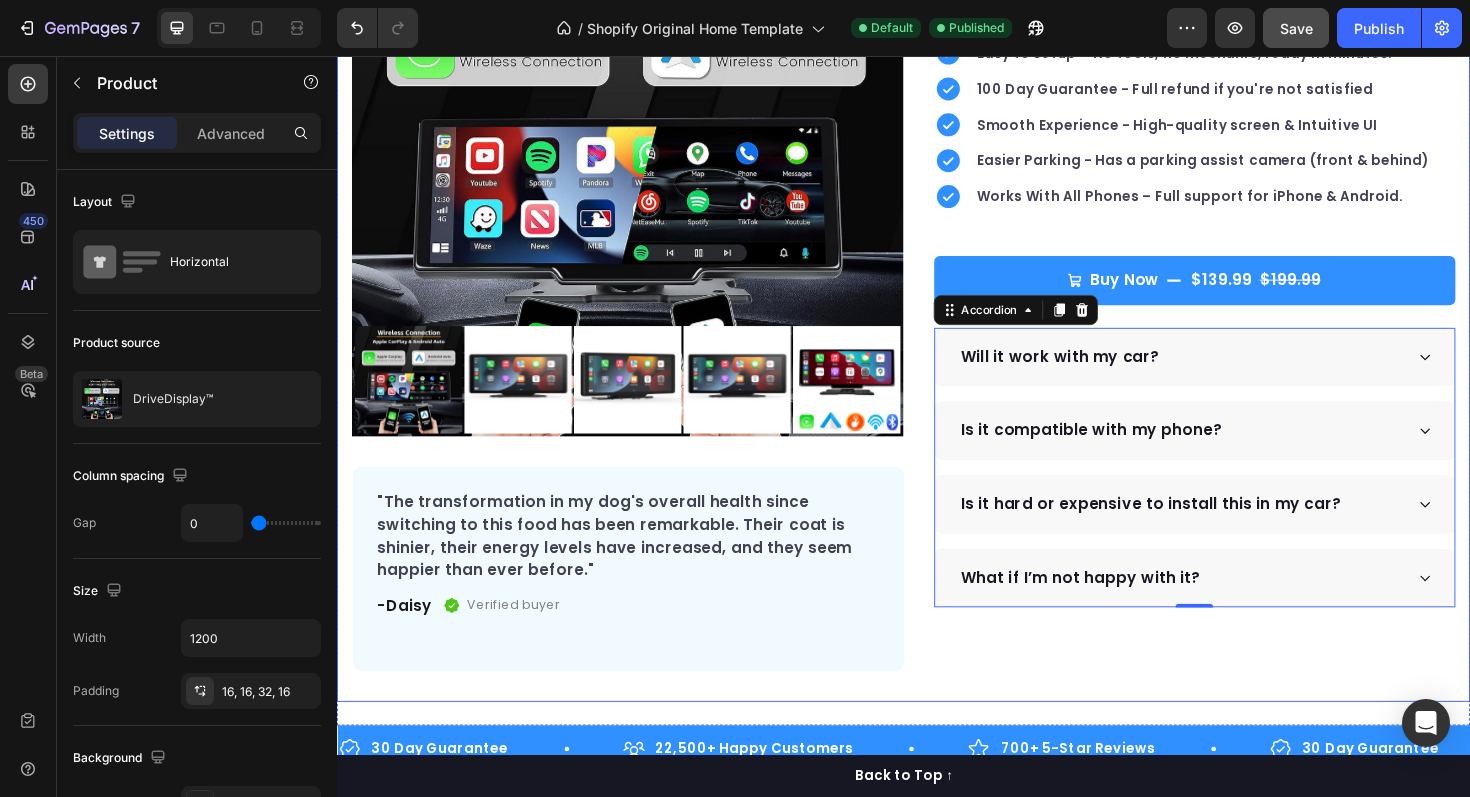 click on "Icon
Icon
Icon
Icon
Icon Icon List Hoz Rated 4.9 | 1,250+ Bought This Month Text block Row DriveDisplay™ Product Title This easy-to-setup touchscreen makes checking maps, playing music, reverse parking and many more - effortless. Text block
Easy to setup – No tools, no mechanic, ready in minutes.
100 Day Guarantee - Full refund if you're not satisfied
Smooth Experience - High-quality screen & Intuitive UI
Easier Parking - Has a parking assist camera (front & behind)
Works With All Phones – Full support for iPhone & Android. Item list
Buy Now
$139.99 $199.99 Product Cart Button Perfect for sensitive tummies Supercharge immunity System Bursting with protein, vitamins, and minerals Supports strong muscles, increases bone strength Item list
Will it work with my car?
Accordion" at bounding box center [1229, 291] 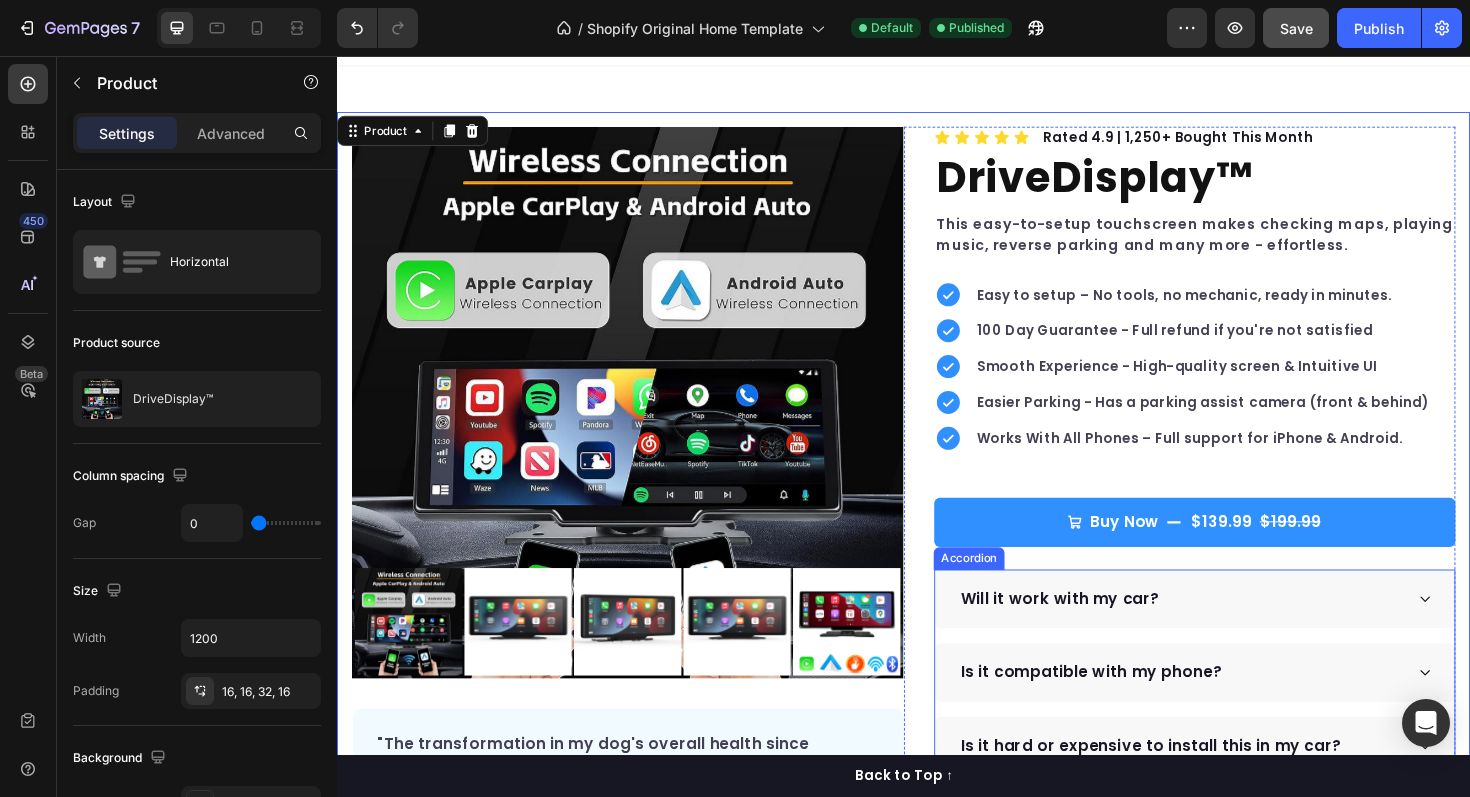 scroll, scrollTop: 0, scrollLeft: 0, axis: both 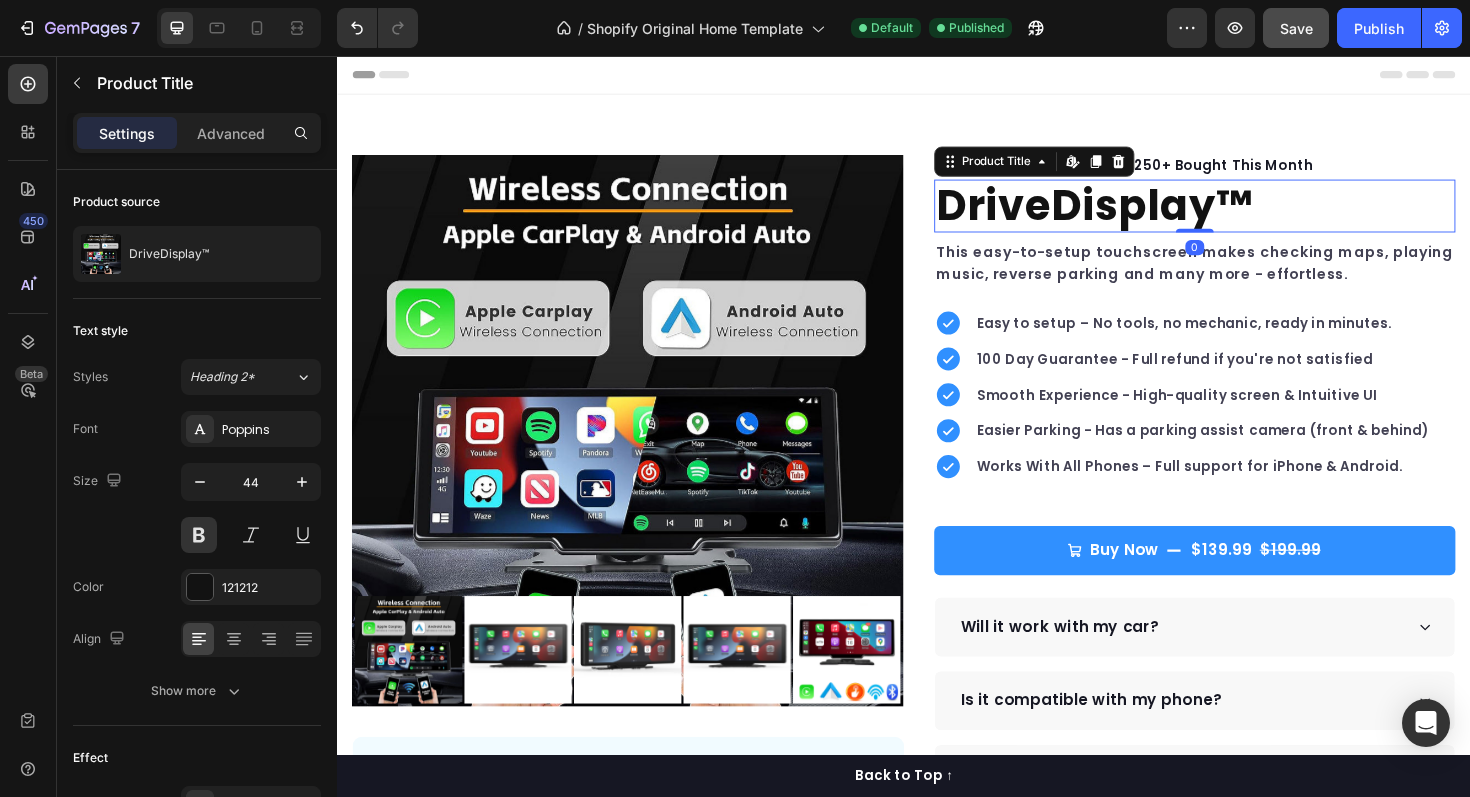 click on "DriveDisplay™" at bounding box center (1245, 215) 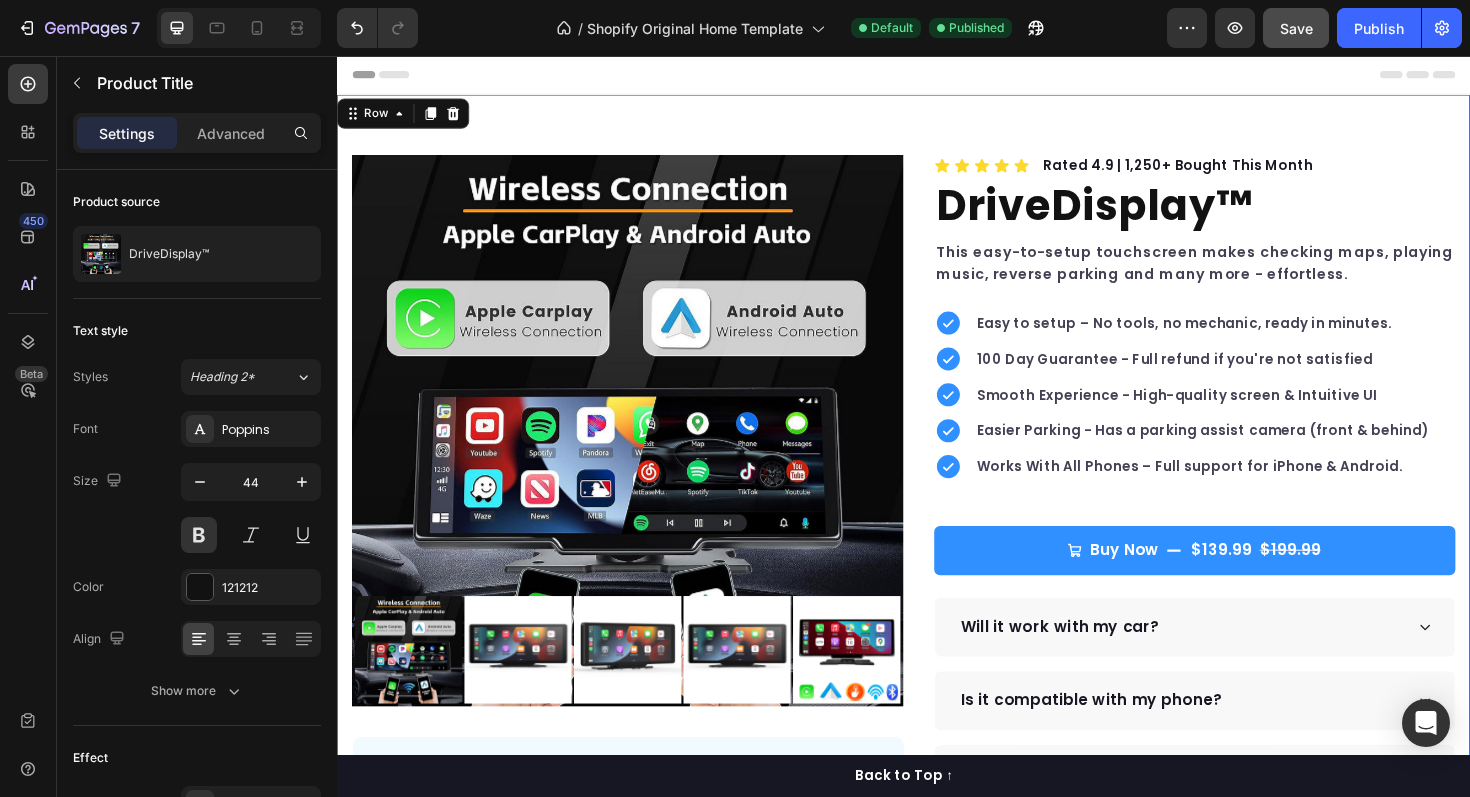 click on "Product Images "The transformation in my dog's overall health since switching to this food has been remarkable. Their coat is shinier, their energy levels have increased, and they seem happier than ever before." Text block -[NAME] Text block
Verified buyer Item list Row Row "My dog absolutely loves this food! It's clear that the taste and quality are top-notch."  -[NAME] Text block Row Row
Icon
Icon
Icon
Icon
Icon Icon List Hoz Rated 4.9 | 1,250+ Bought This Month Text block Row DriveDisplay™ Product Title This easy-to-setup touchscreen makes checking maps, playing music, reverse parking and many more - effortless. Text block
Easy to setup – No tools, no mechanic, ready in minutes.
100 Day Guarantee - Full refund if you're not satisfied
Smooth Experience - High-quality screen & Intuitive UI
Item list
Buy Now" at bounding box center (937, 574) 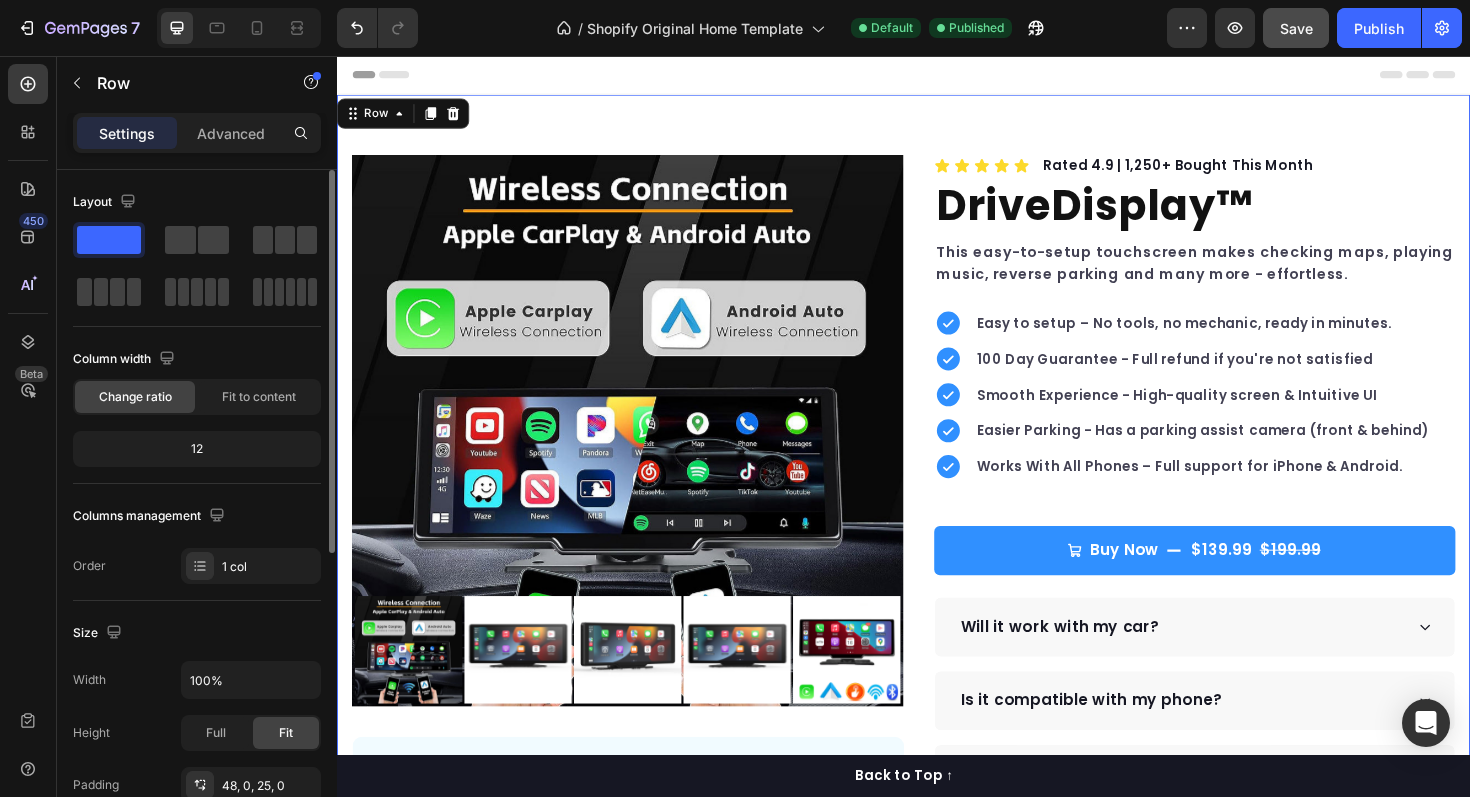 click on "12" 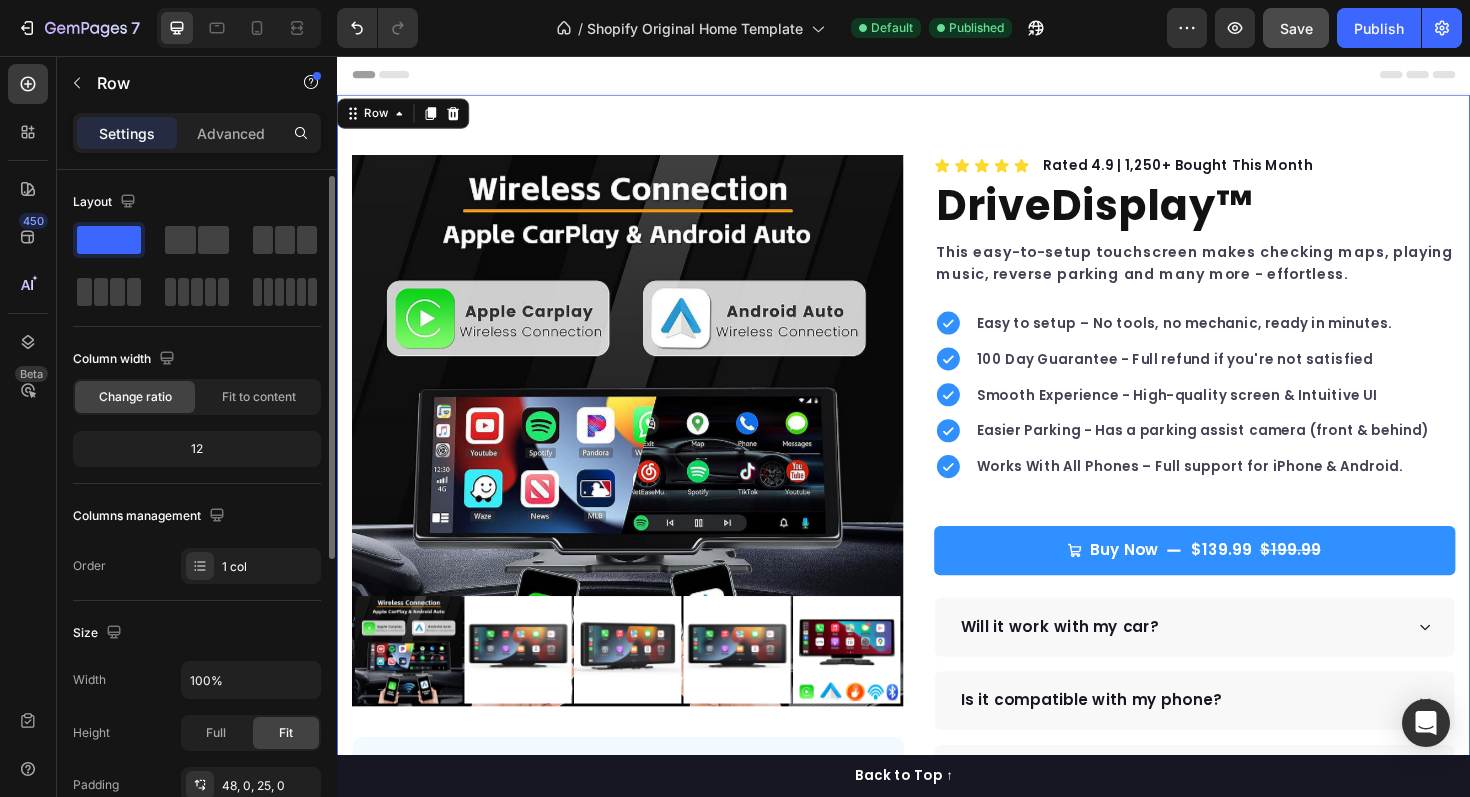 scroll, scrollTop: 34, scrollLeft: 0, axis: vertical 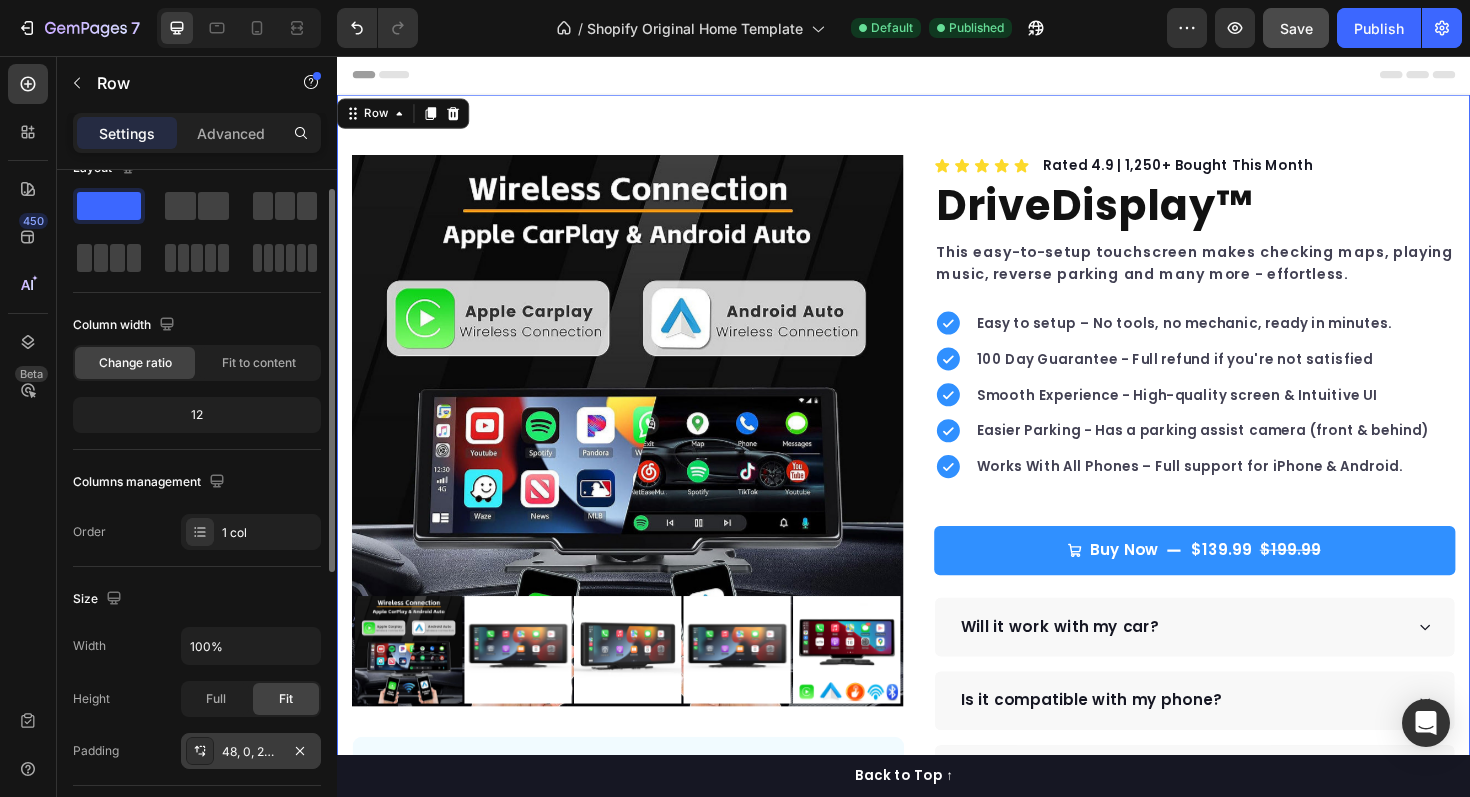 click on "48, 0, 25, 0" at bounding box center [251, 752] 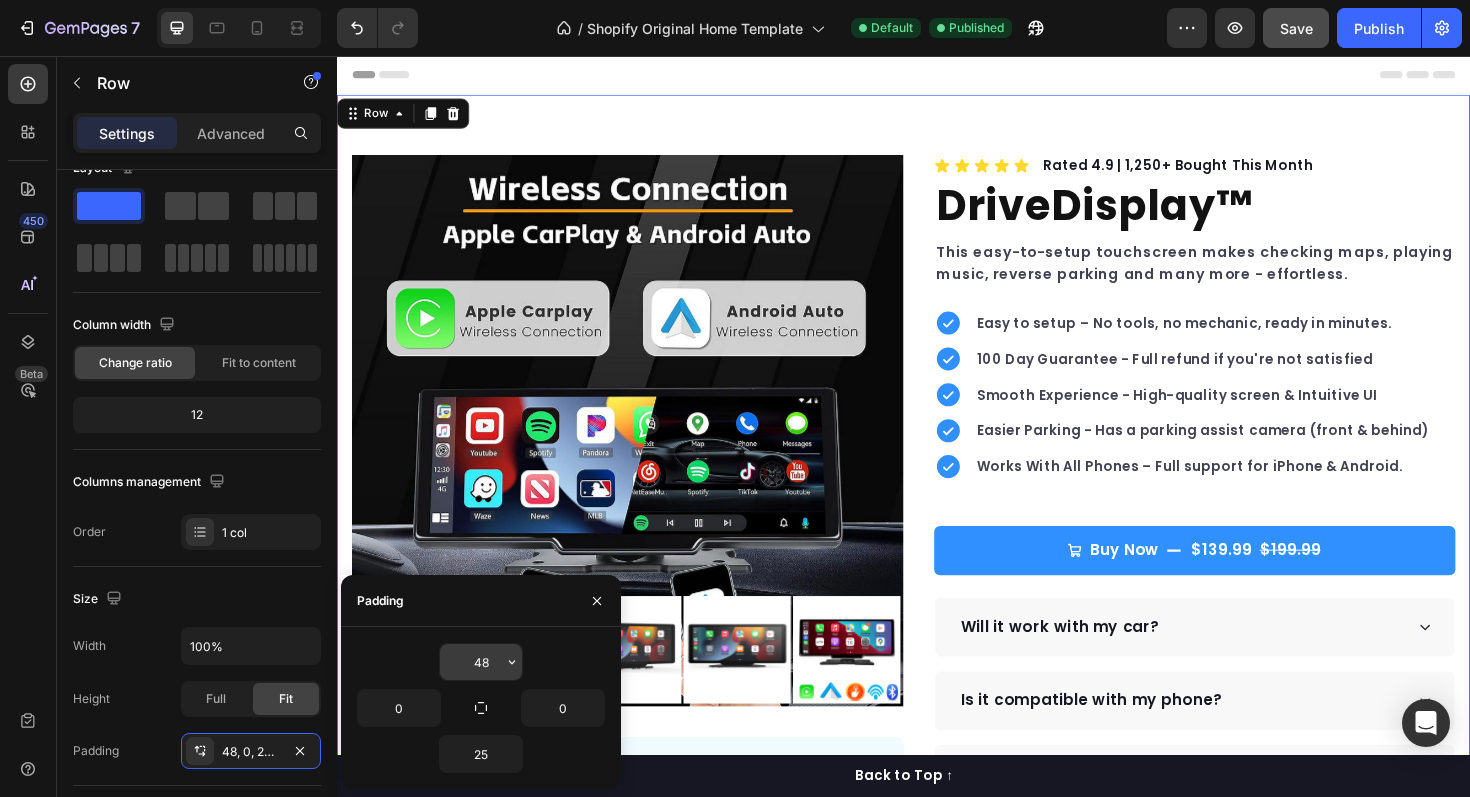 click on "48" at bounding box center [481, 662] 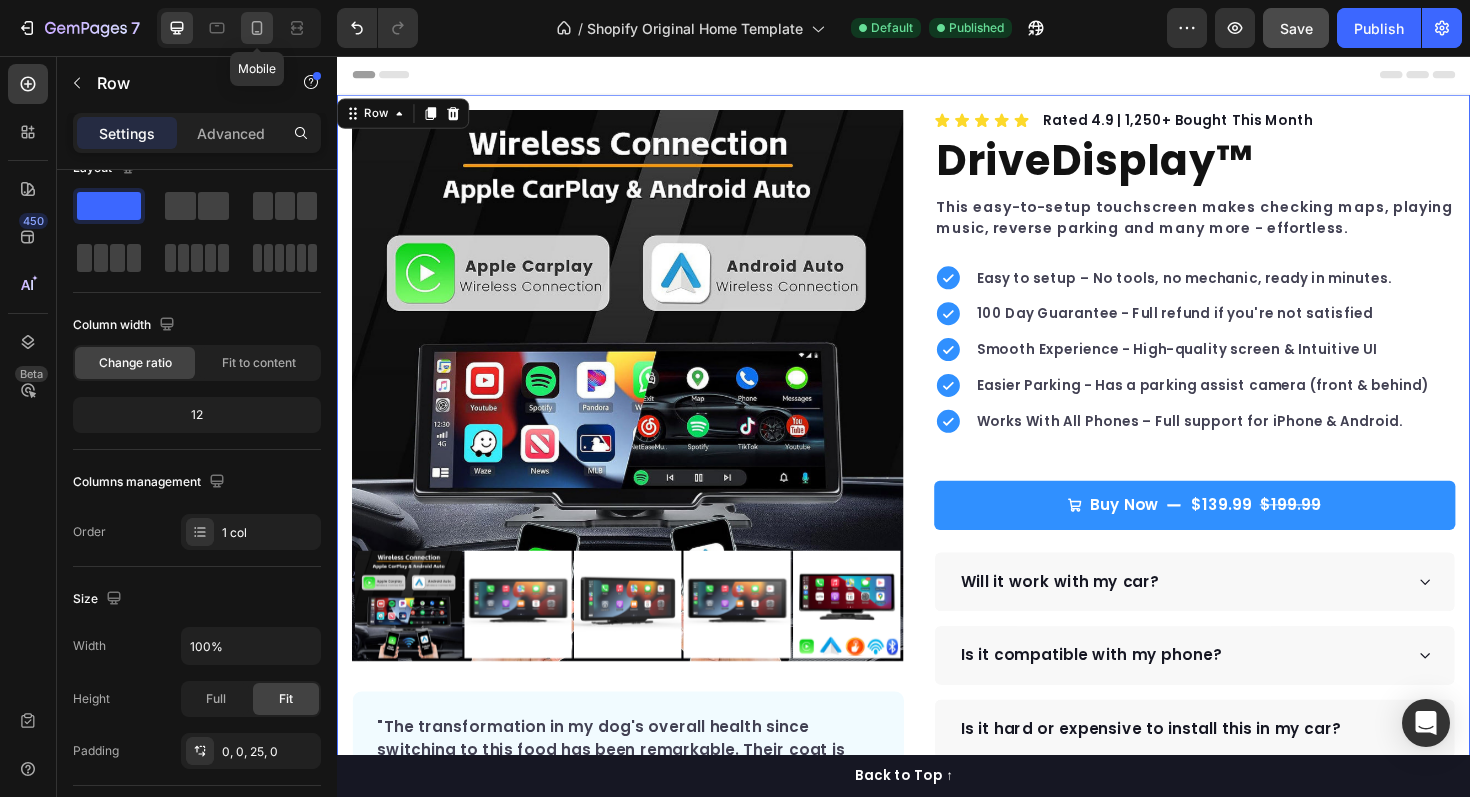 click 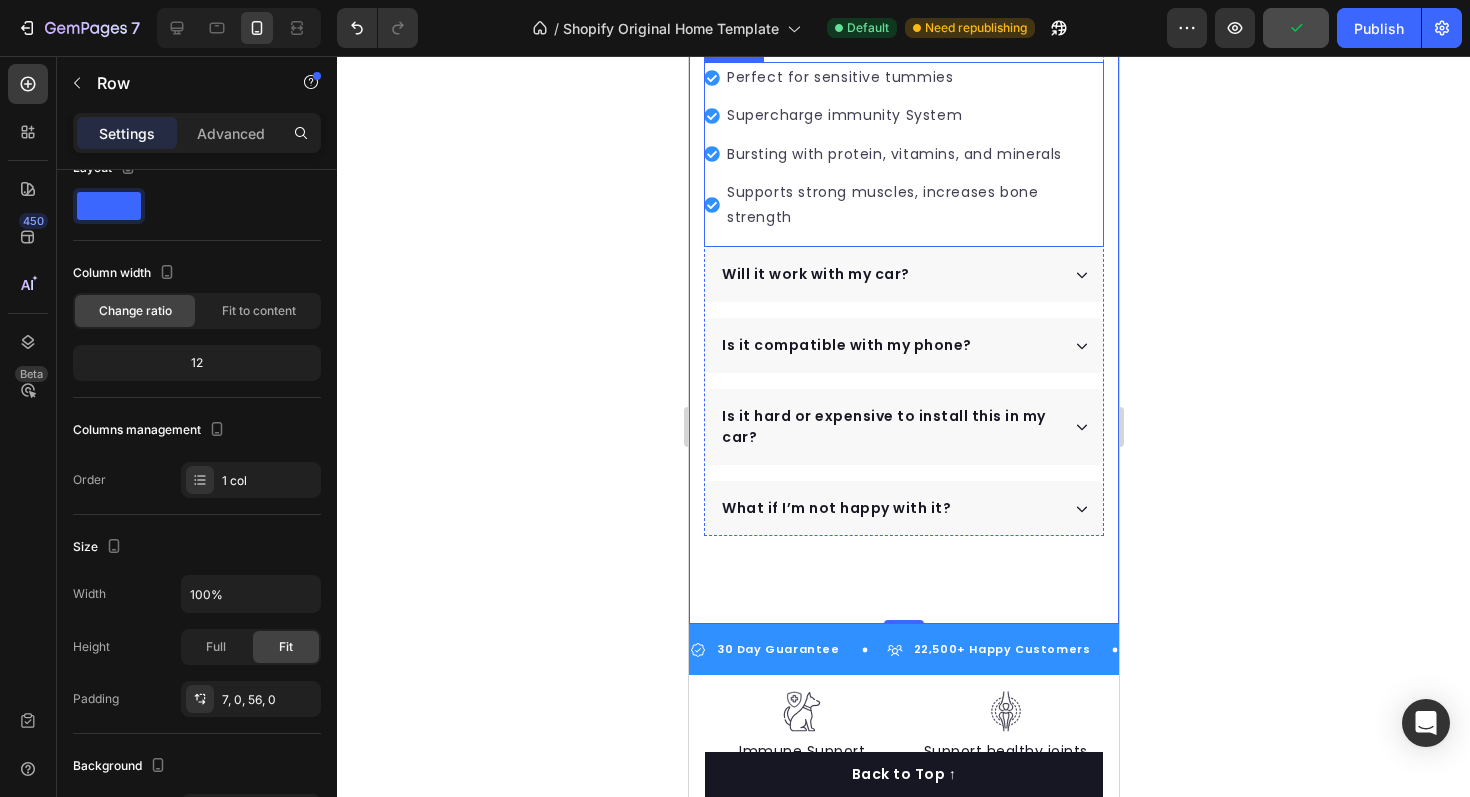 scroll, scrollTop: 702, scrollLeft: 0, axis: vertical 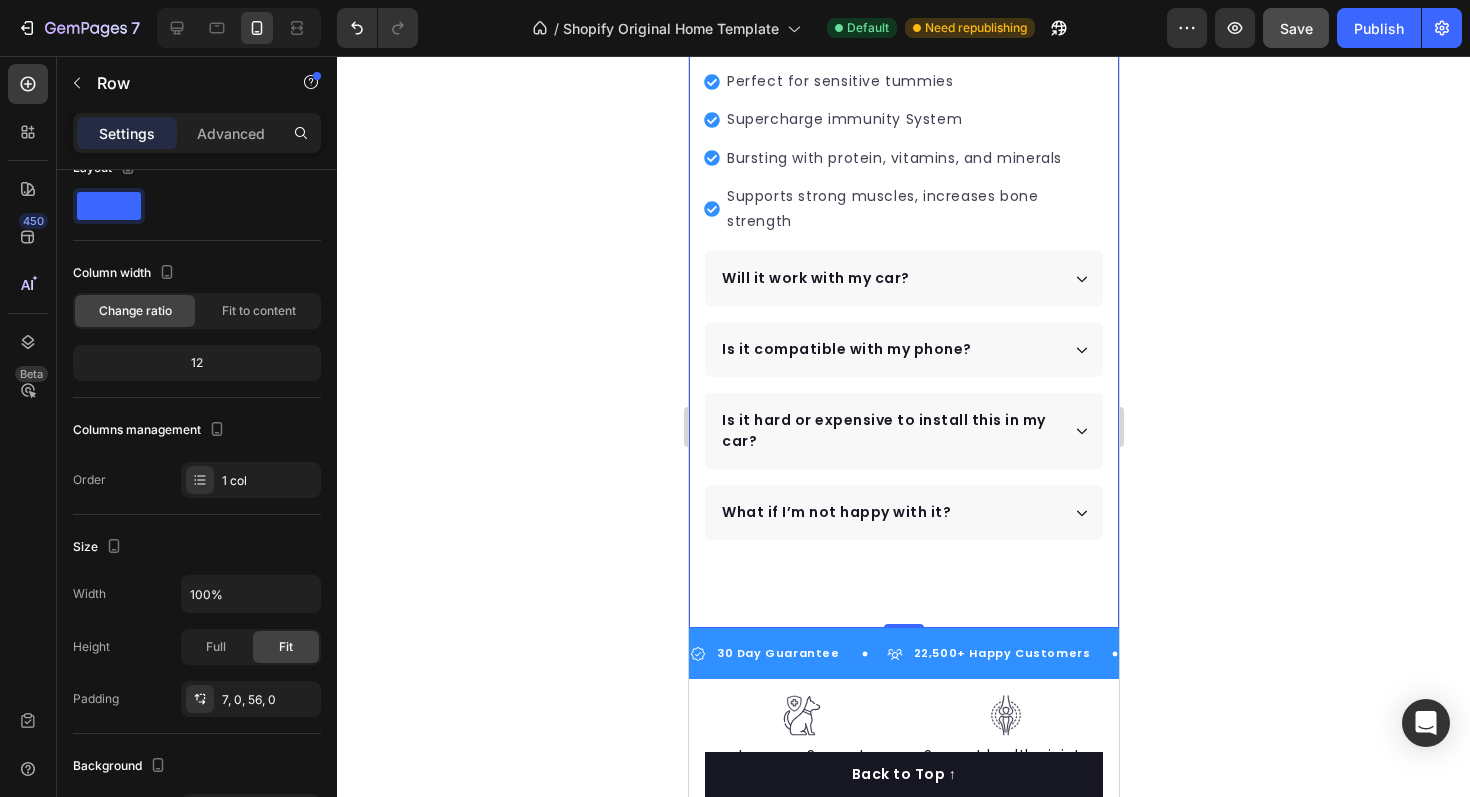 click on "Product Images "The transformation in my dog's overall health since switching to this food has been remarkable. Their coat is shinier, their energy levels have increased, and they seem happier than ever before." Text block -Daisy Text block
Verified buyer Item list Row Row "My dog absolutely loves this food! It's clear that the taste and quality are top-notch."  -Daisy Text block Row Row
Icon
Icon
Icon
Icon
Icon Icon List Hoz Rated 4.9 | 1,250+ Bought This Month Text block Row DriveDisplay™ Product Title This easy-to-setup touchscreen makes checking maps, playing music, reverse parking and many more - effortless. Text block
Easy to setup – No tools, no mechanic, ready in minutes.
100 Day Guarantee - Full refund if you're not satisfied
Smooth Experience - High-quality screen & Intuitive UI
Item list" at bounding box center [903, 11] 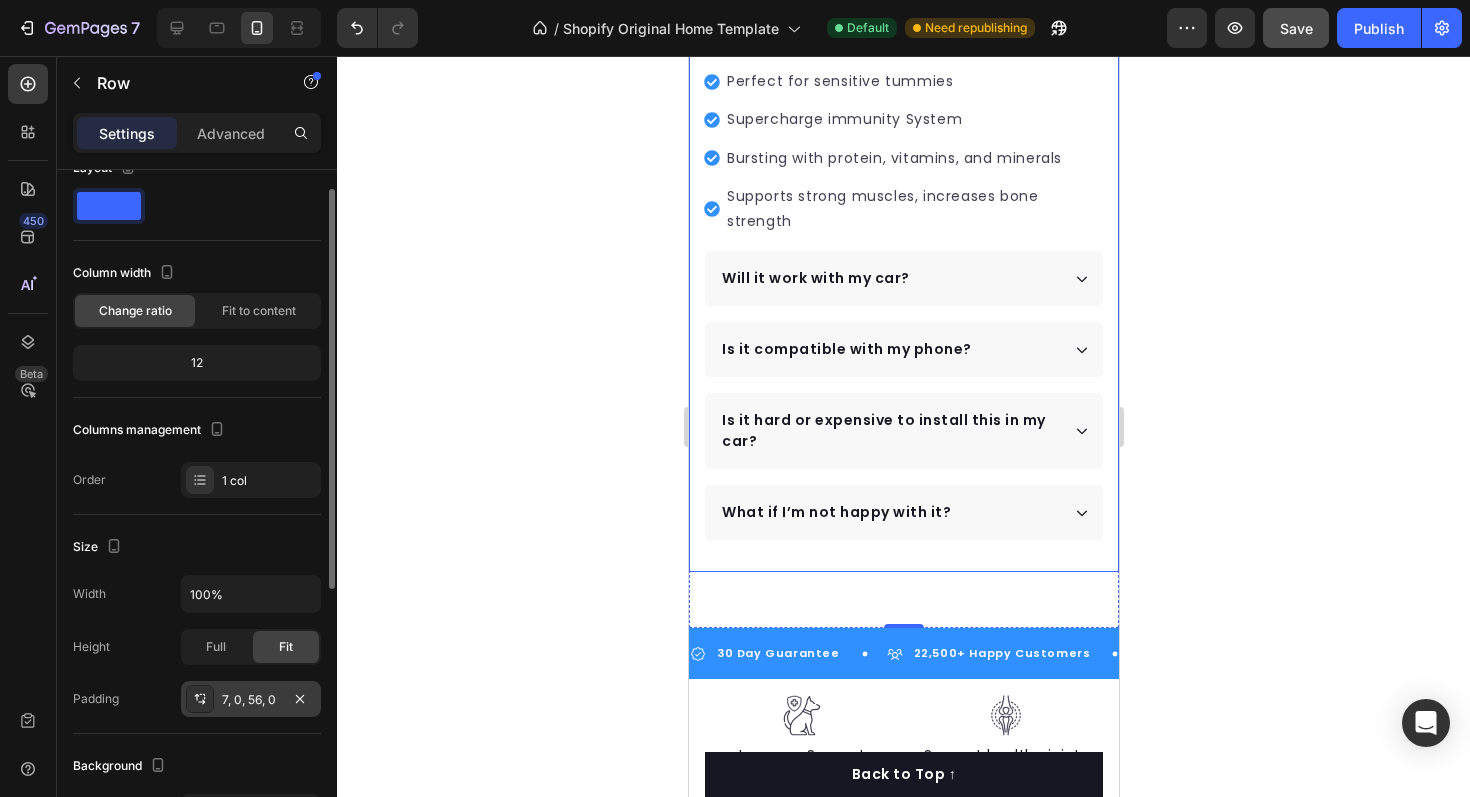 click on "7, 0, 56, 0" at bounding box center [251, 700] 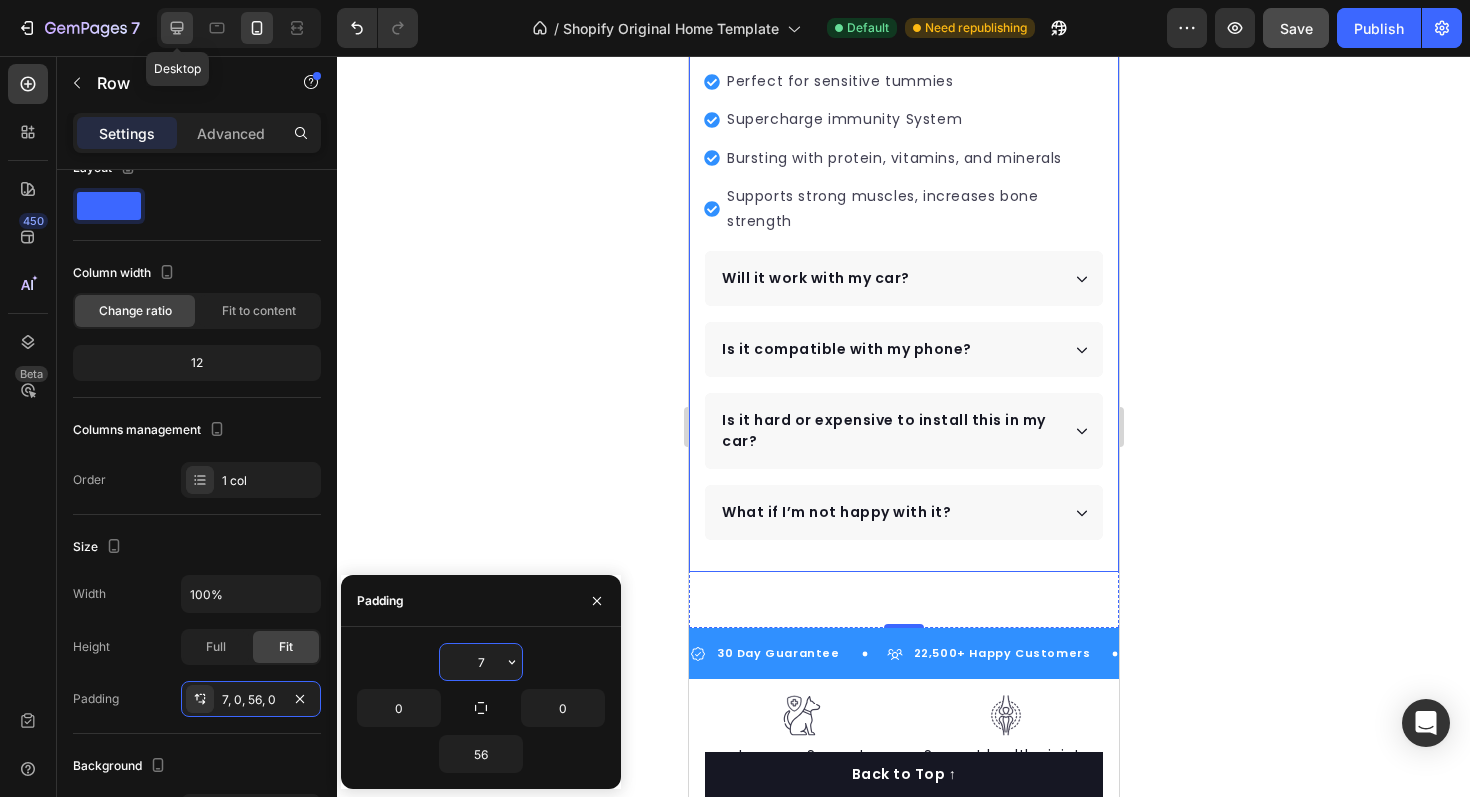 click 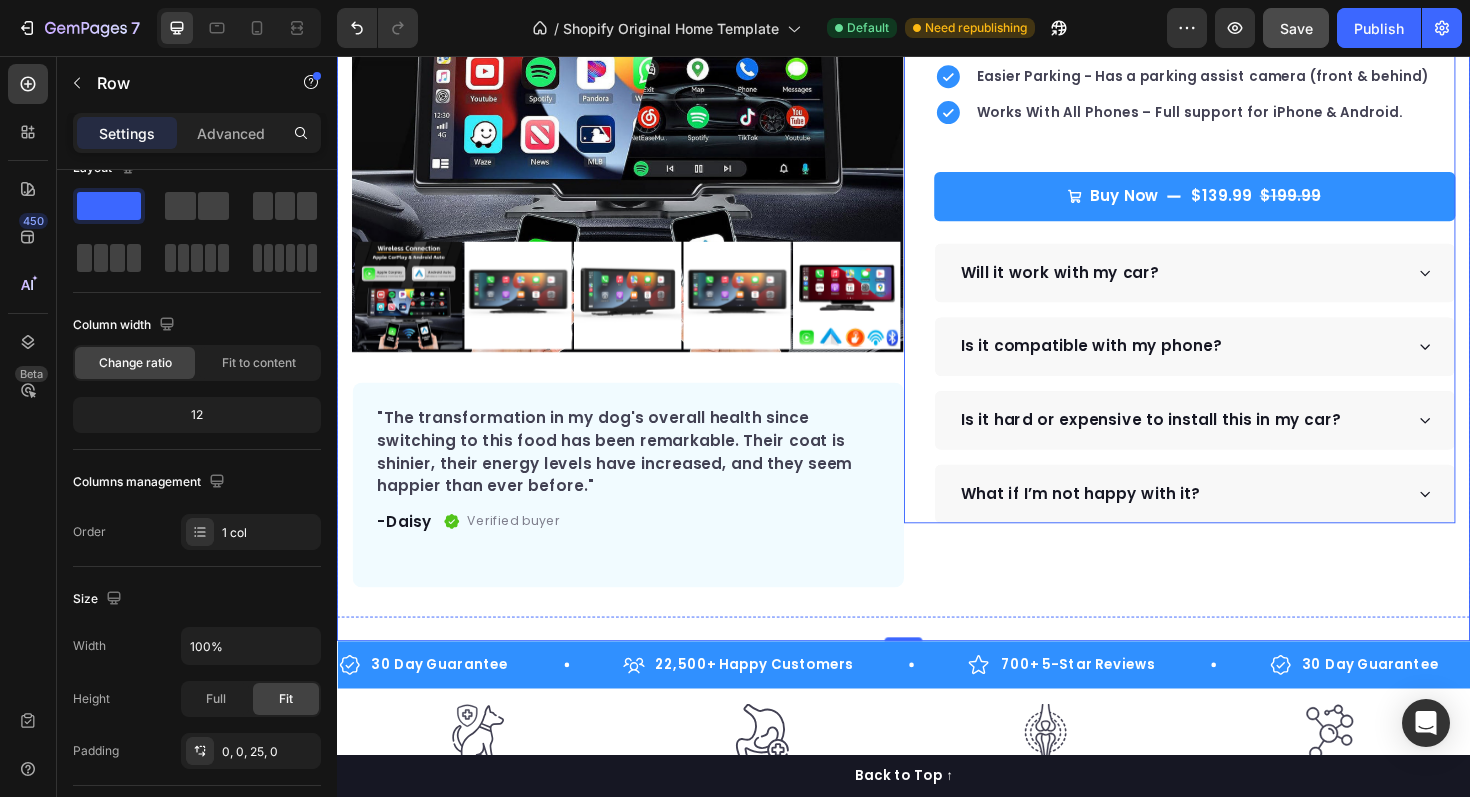 scroll, scrollTop: 357, scrollLeft: 0, axis: vertical 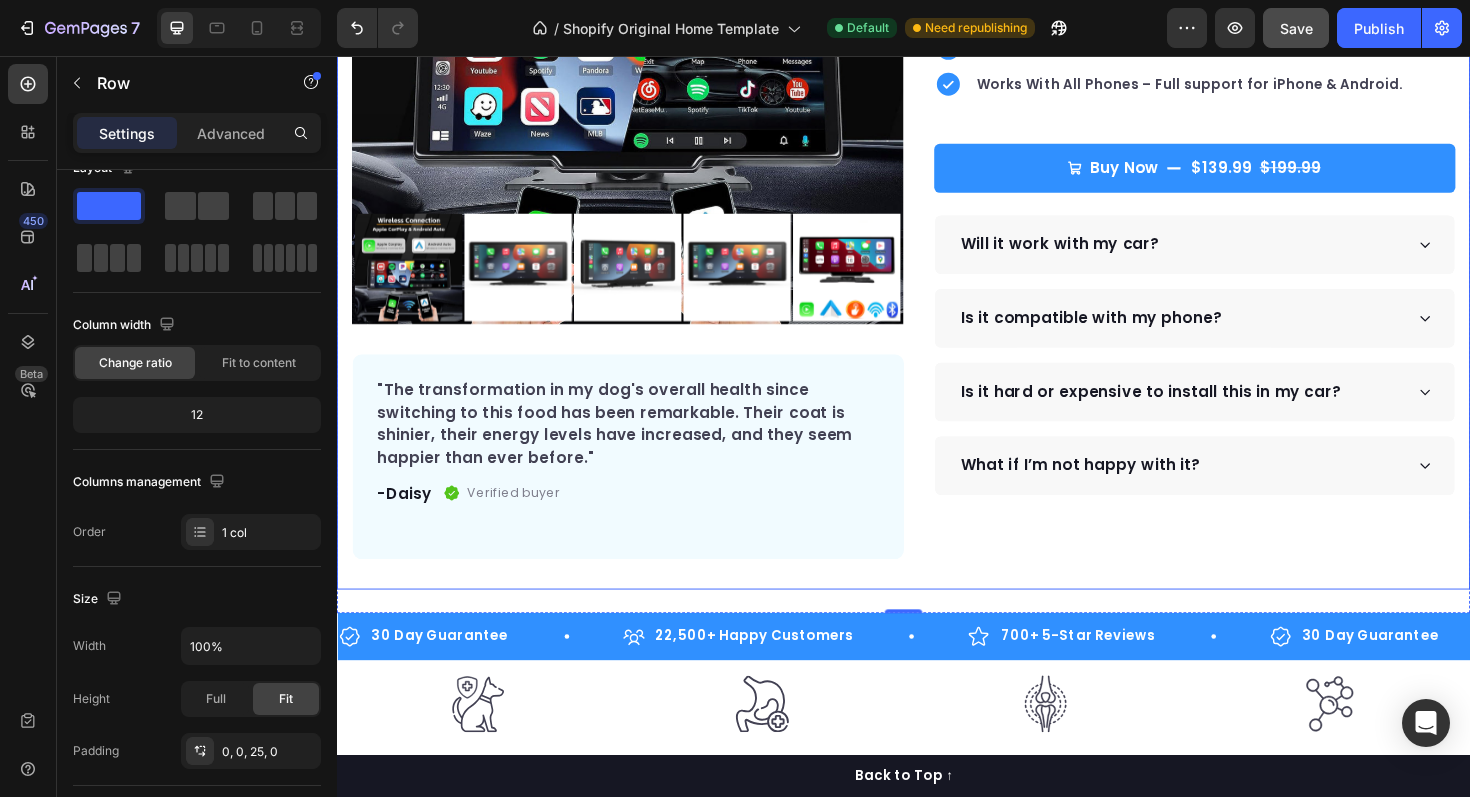 click on "Product Images "The transformation in my dog's overall health since switching to this food has been remarkable. Their coat is shinier, their energy levels have increased, and they seem happier than ever before." Text block -[NAME] Text block
Verified buyer Item list Row Row "My dog absolutely loves this food! It's clear that the taste and quality are top-notch."  -[NAME] Text block Row Row
Icon
Icon
Icon
Icon
Icon Icon List Hoz Rated 4.9 | 1,250+ Bought This Month Text block Row DriveDisplay™ Product Title This easy-to-setup touchscreen makes checking maps, playing music, reverse parking and many more - effortless. Text block
Easy to setup – No tools, no mechanic, ready in minutes.
100 Day Guarantee - Full refund if you're not satisfied
Smooth Experience - High-quality screen & Intuitive UI
Item list
Buy Now" at bounding box center (937, 180) 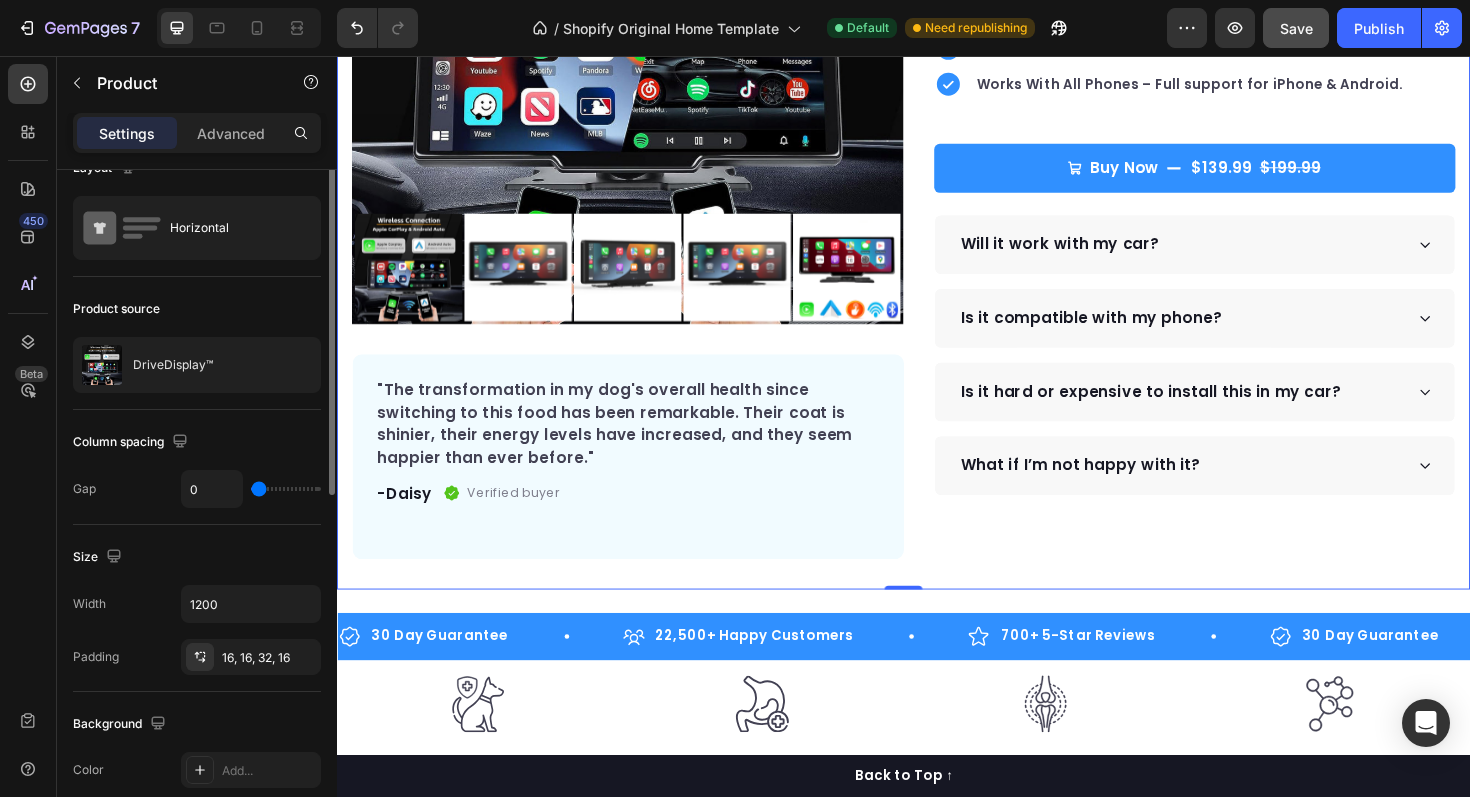 scroll, scrollTop: 0, scrollLeft: 0, axis: both 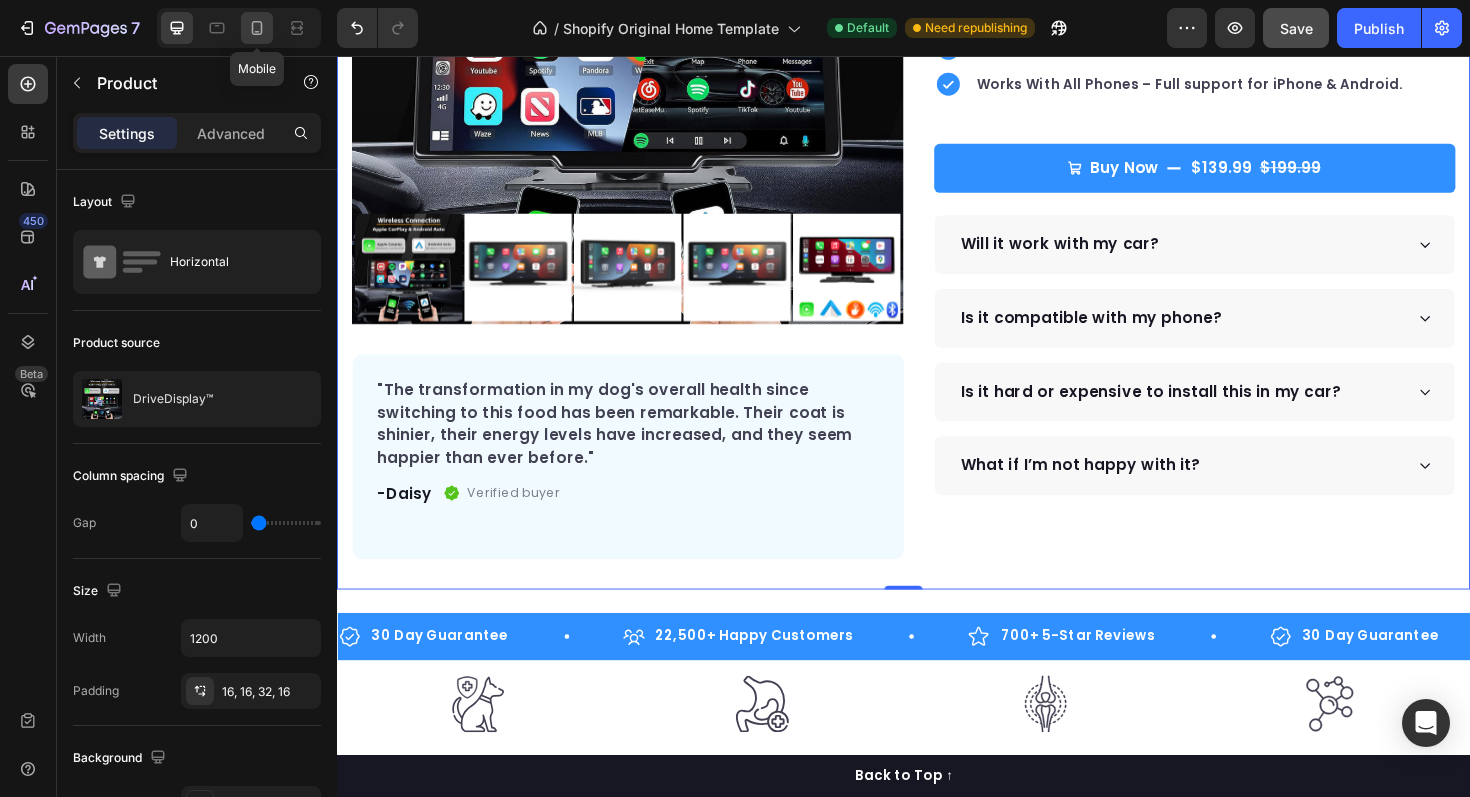 click 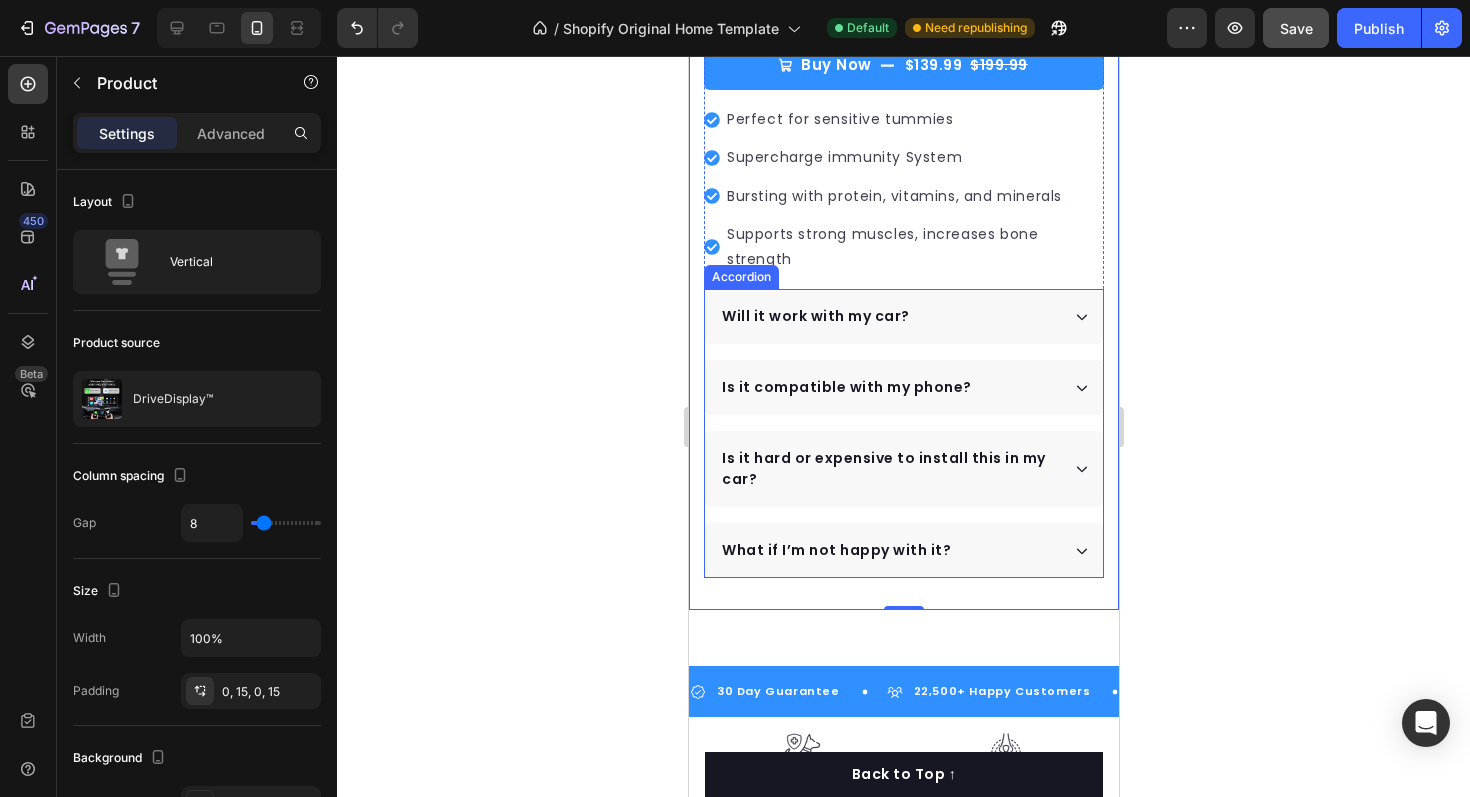 scroll, scrollTop: 739, scrollLeft: 0, axis: vertical 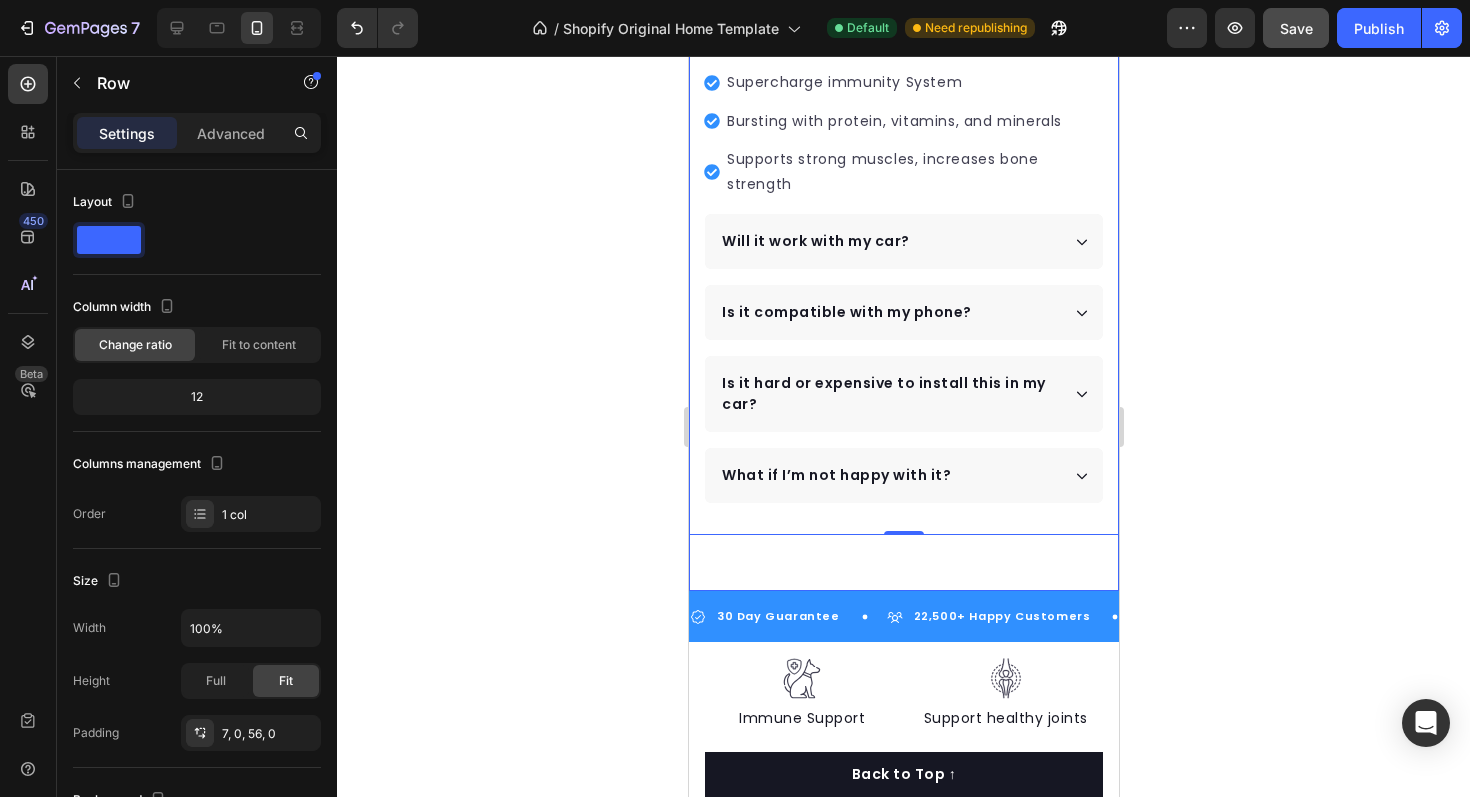 click on "Product Images "The transformation in my dog's overall health since switching to this food has been remarkable. Their coat is shinier, their energy levels have increased, and they seem happier than ever before." Text block -Daisy Text block
Verified buyer Item list Row Row "My dog absolutely loves this food! It's clear that the taste and quality are top-notch."  -Daisy Text block Row Row
Icon
Icon
Icon
Icon
Icon Icon List Hoz Rated 4.9 | 1,250+ Bought This Month Text block Row DriveDisplay™ Product Title This easy-to-setup touchscreen makes checking maps, playing music, reverse parking and many more - effortless. Text block
Easy to setup – No tools, no mechanic, ready in minutes.
100 Day Guarantee - Full refund if you're not satisfied
Smooth Experience - High-quality screen & Intuitive UI
Item list" at bounding box center (903, -26) 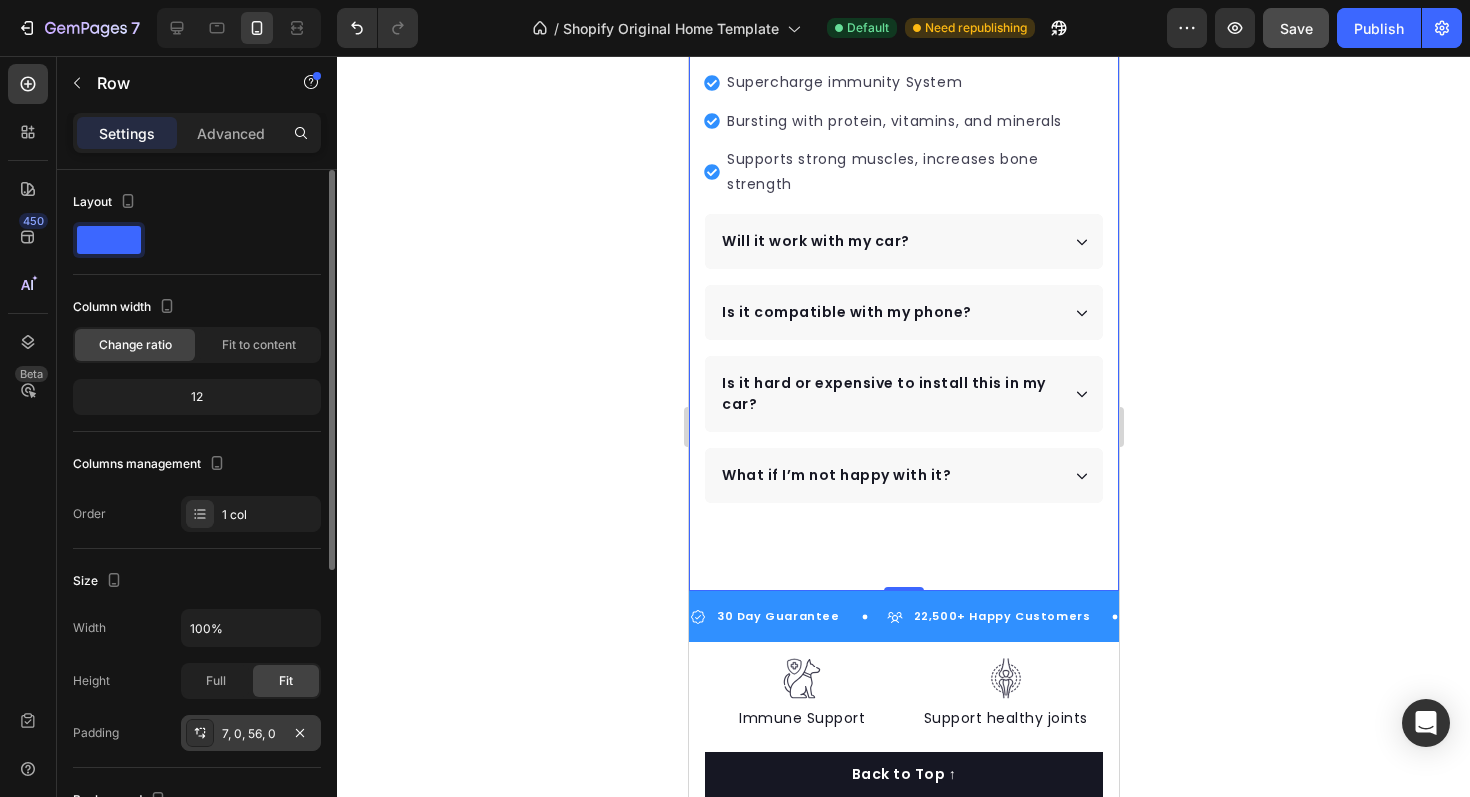 click on "7, 0, 56, 0" at bounding box center [251, 734] 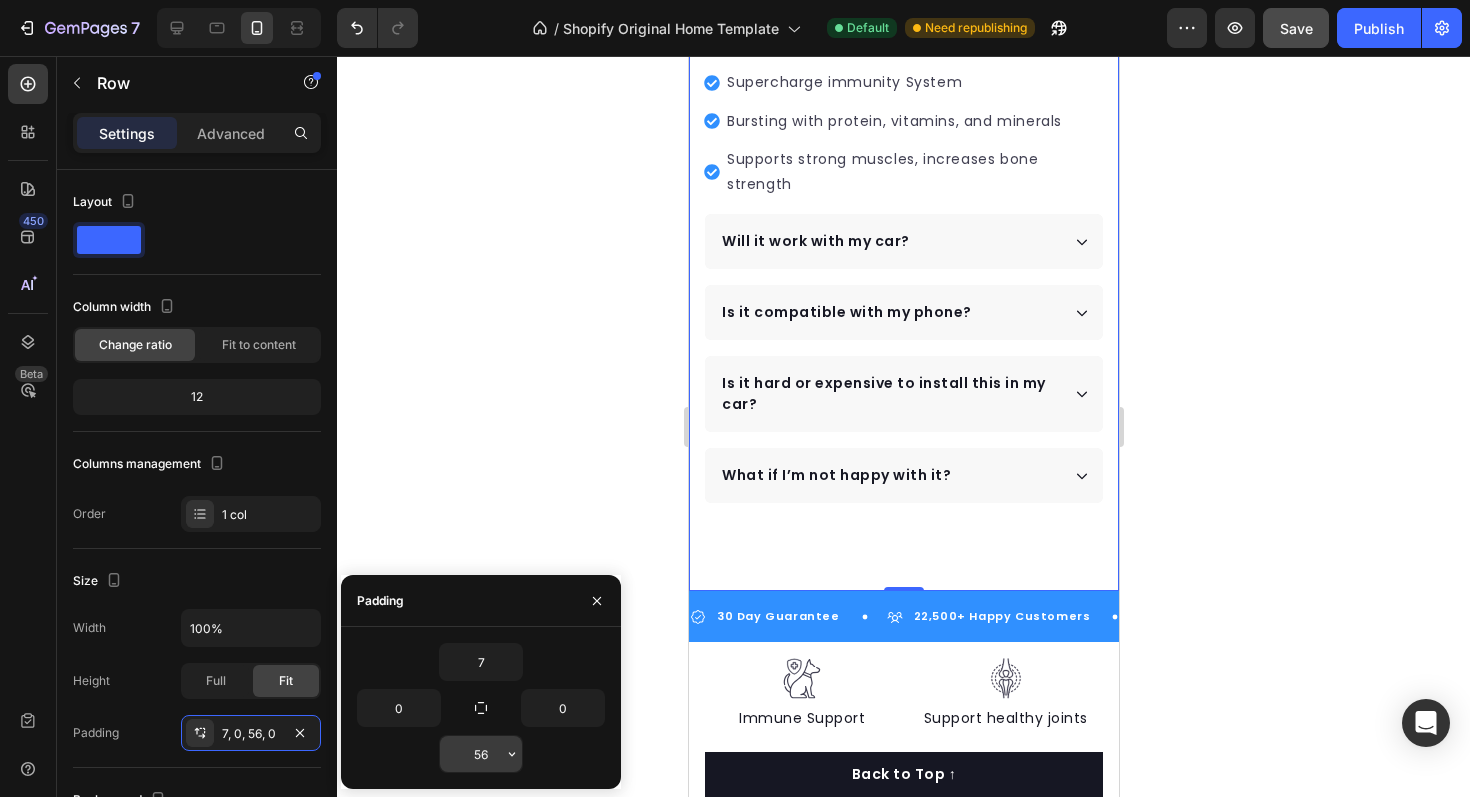 click on "56" at bounding box center (481, 754) 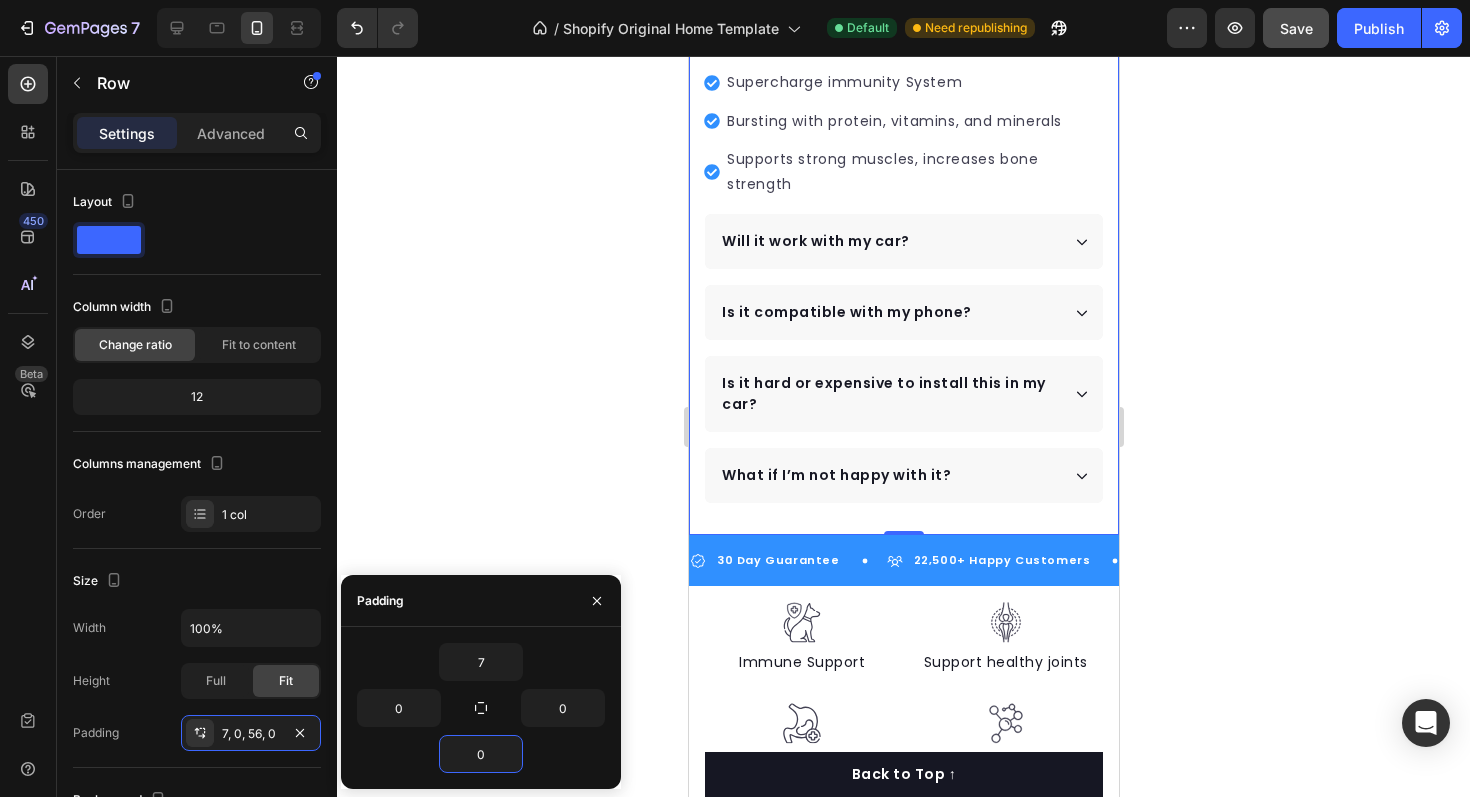 click 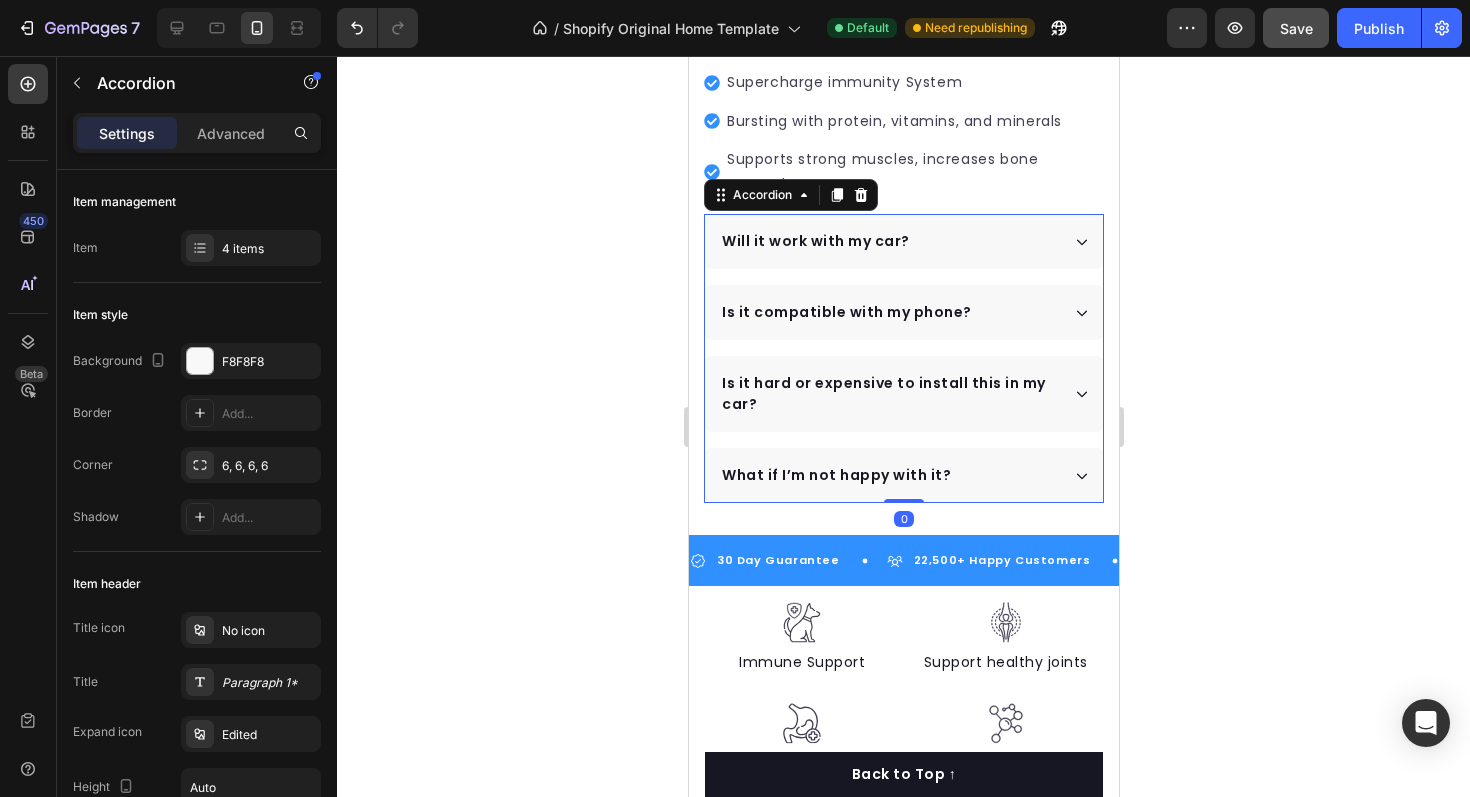 click on "Will it work with my car?" at bounding box center (888, 241) 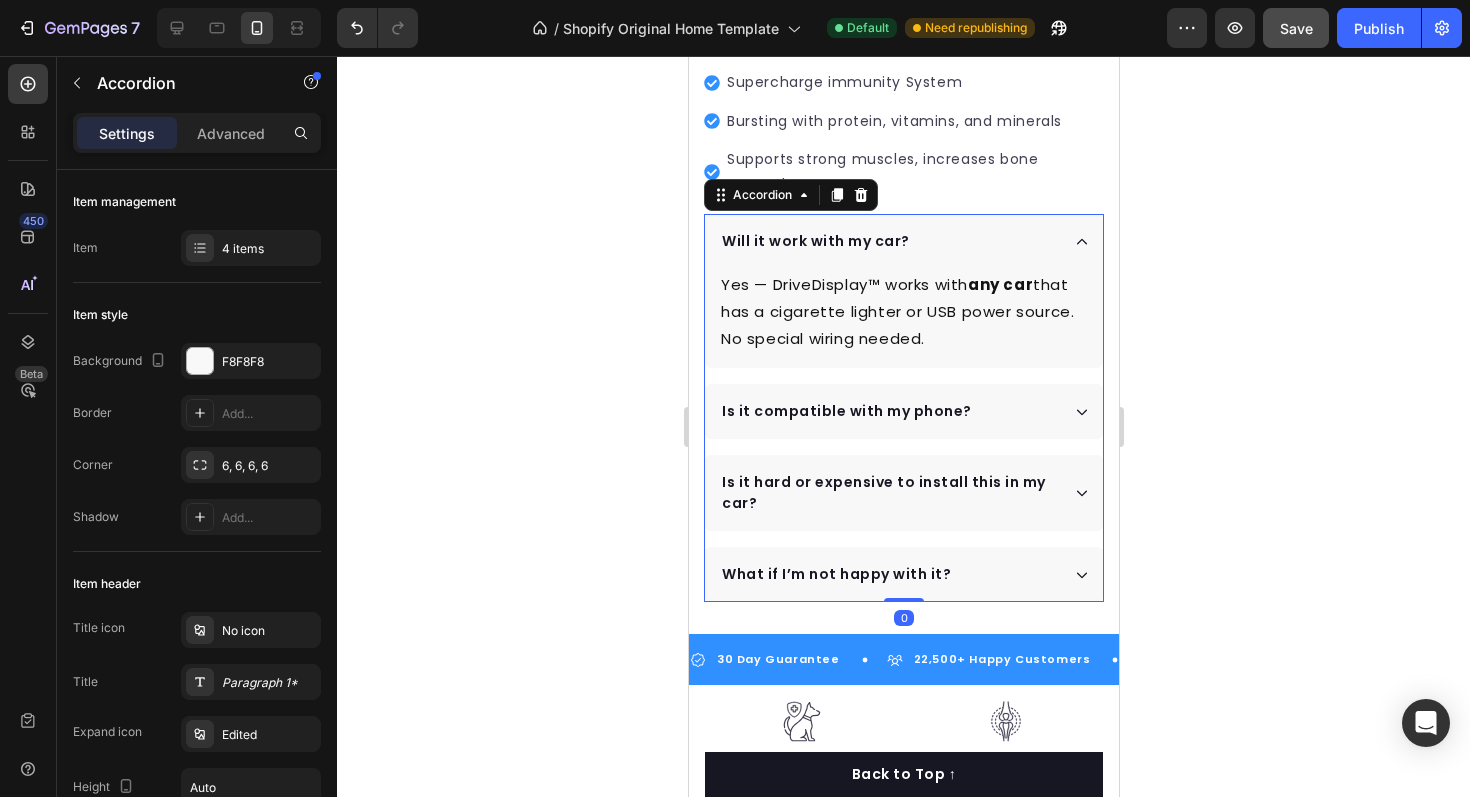click on "Will it work with my car?" at bounding box center (888, 241) 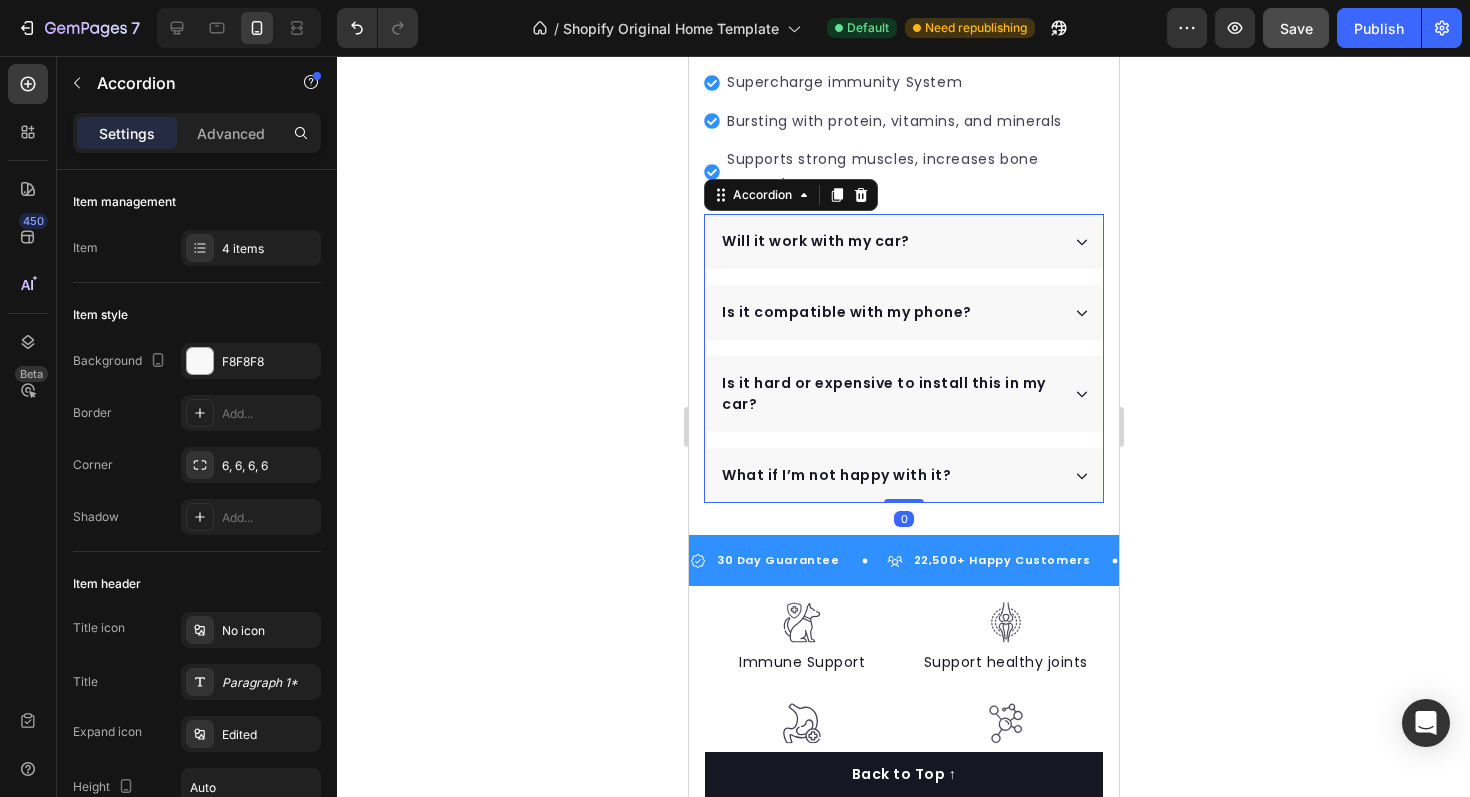 click on "Is it compatible with my phone?" at bounding box center [888, 312] 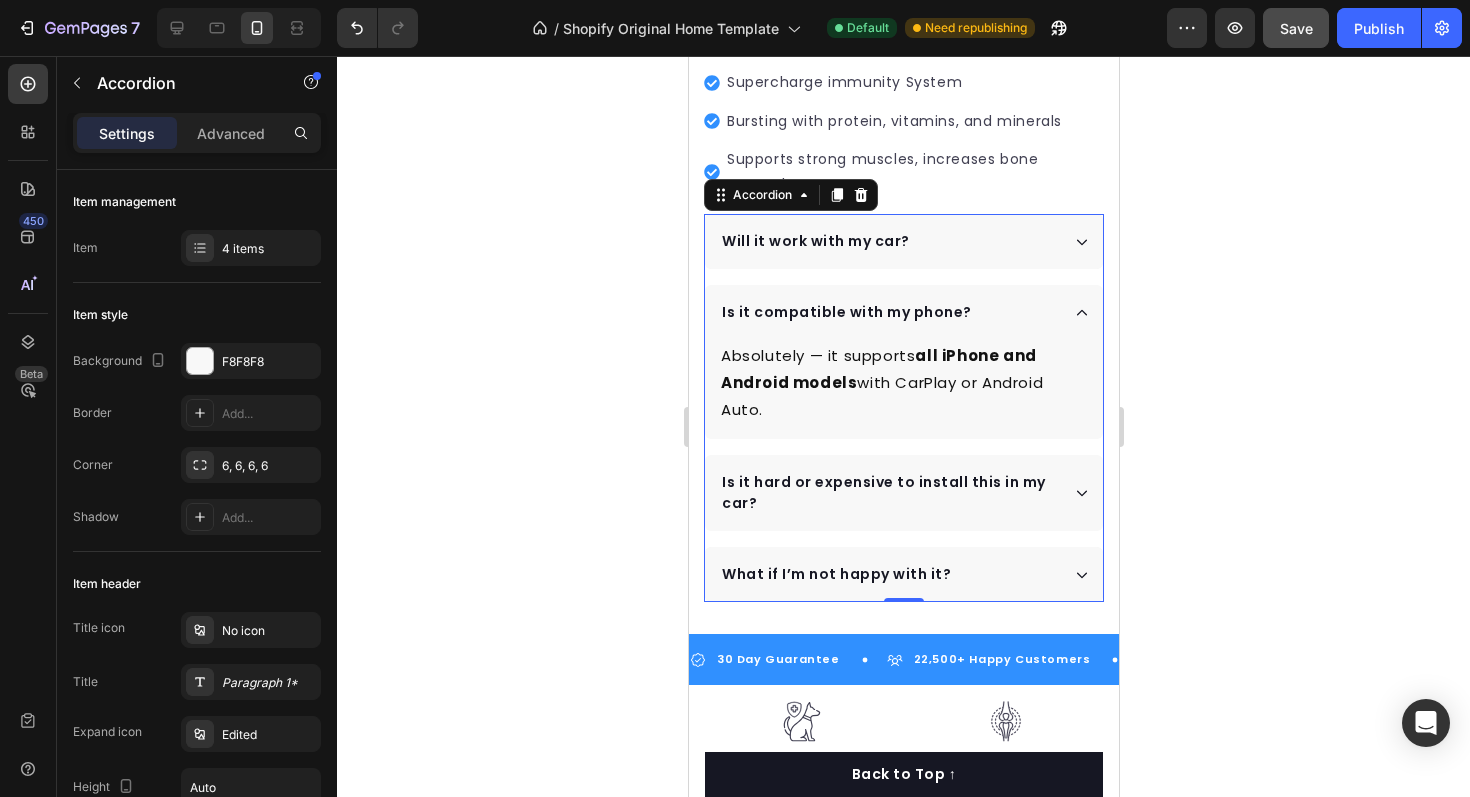 click on "Is it hard or expensive to install this in my car?" at bounding box center [888, 493] 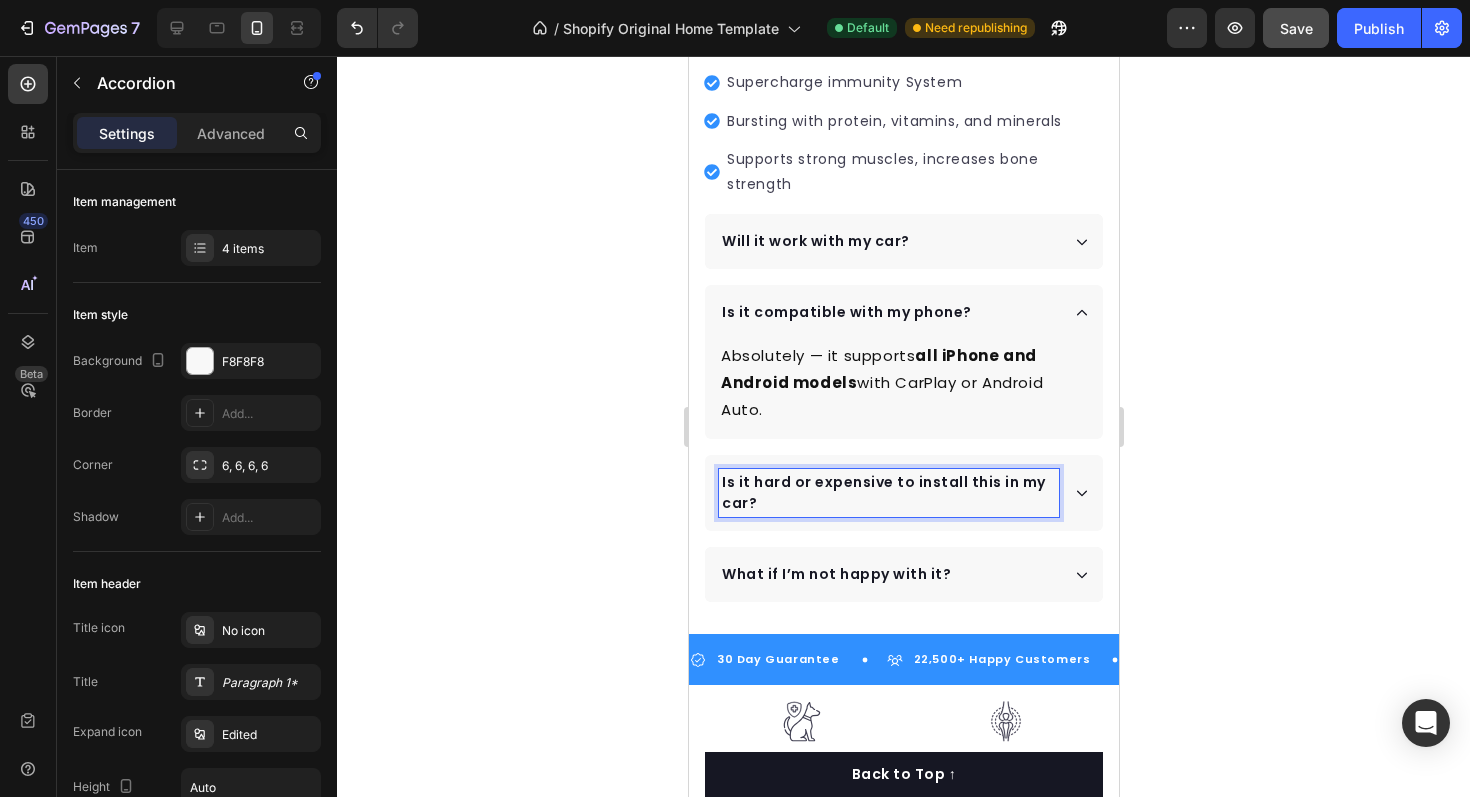 click on "Is it hard or expensive to install this in my car?" at bounding box center [903, 493] 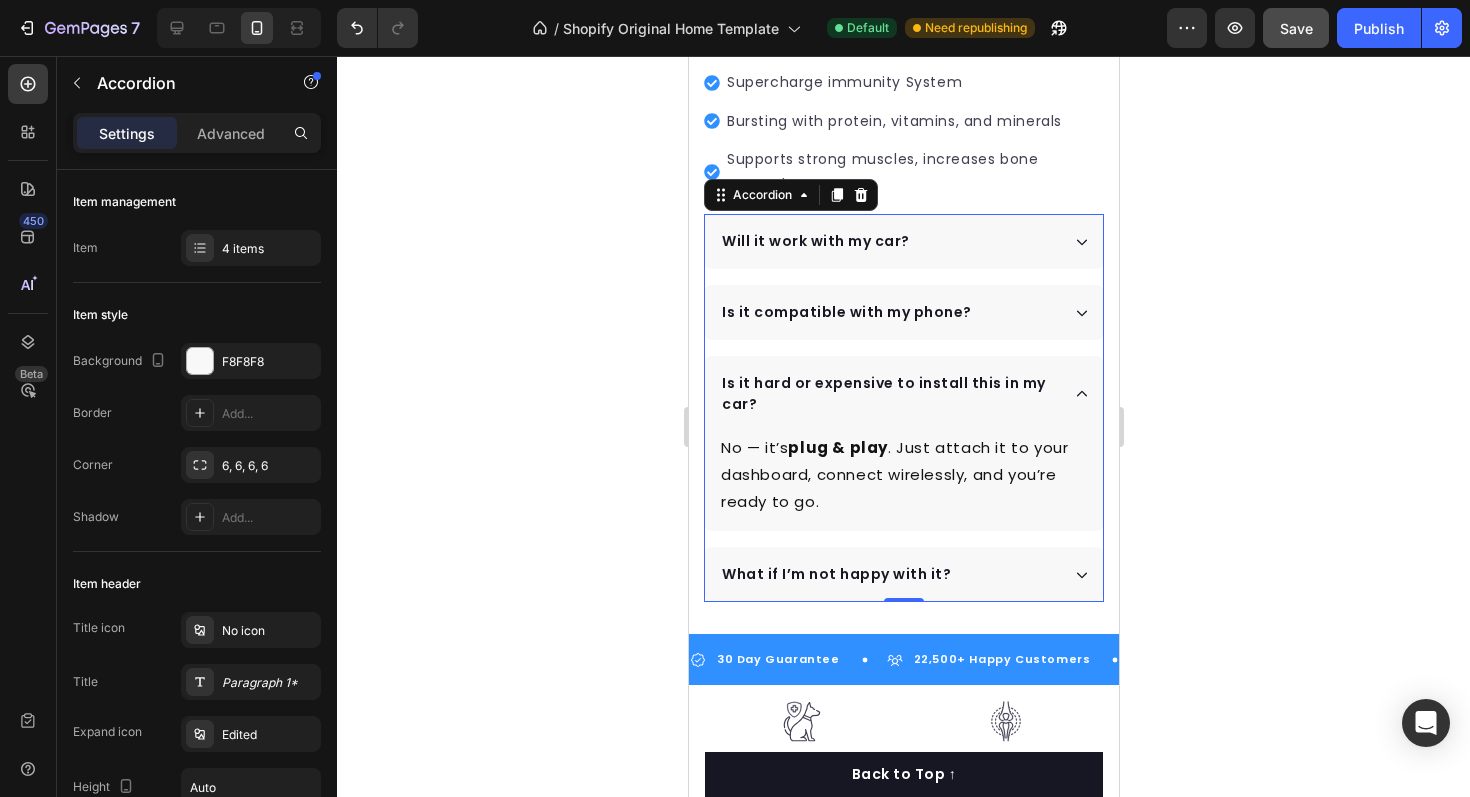 click on "What if I’m not happy with it?" at bounding box center (903, 574) 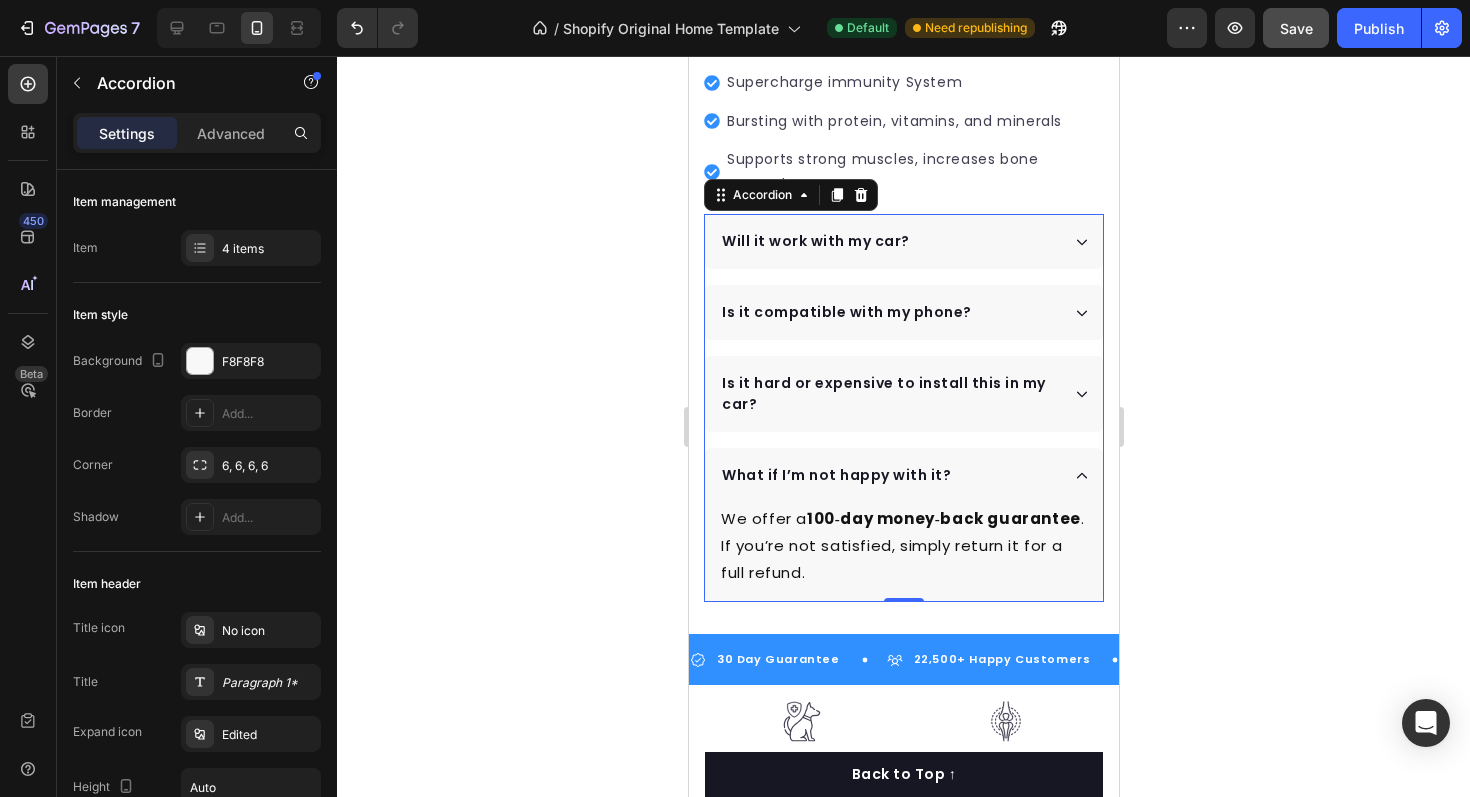 click on "Will it work with my car?" at bounding box center [888, 241] 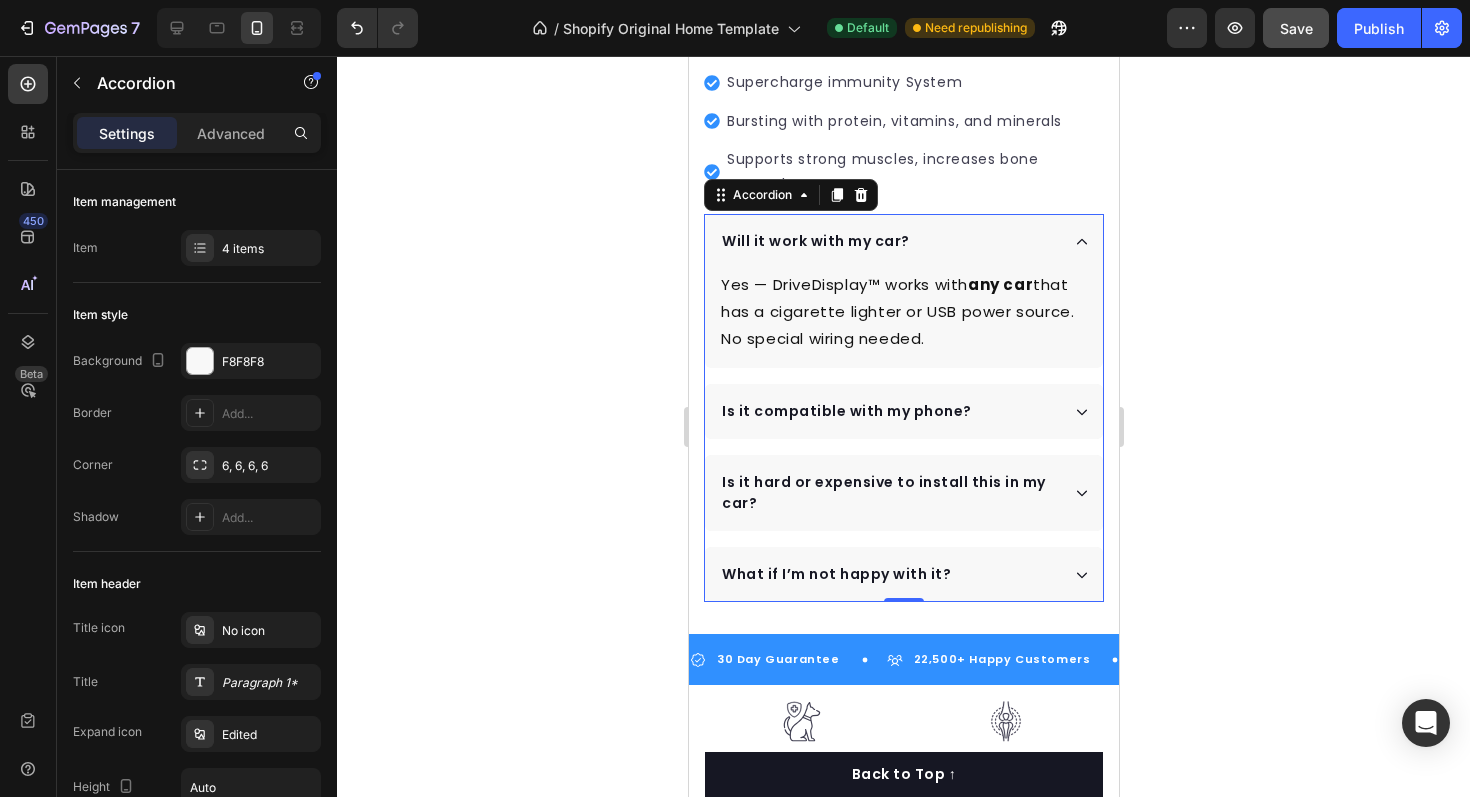 click on "Will it work with my car?" at bounding box center [888, 241] 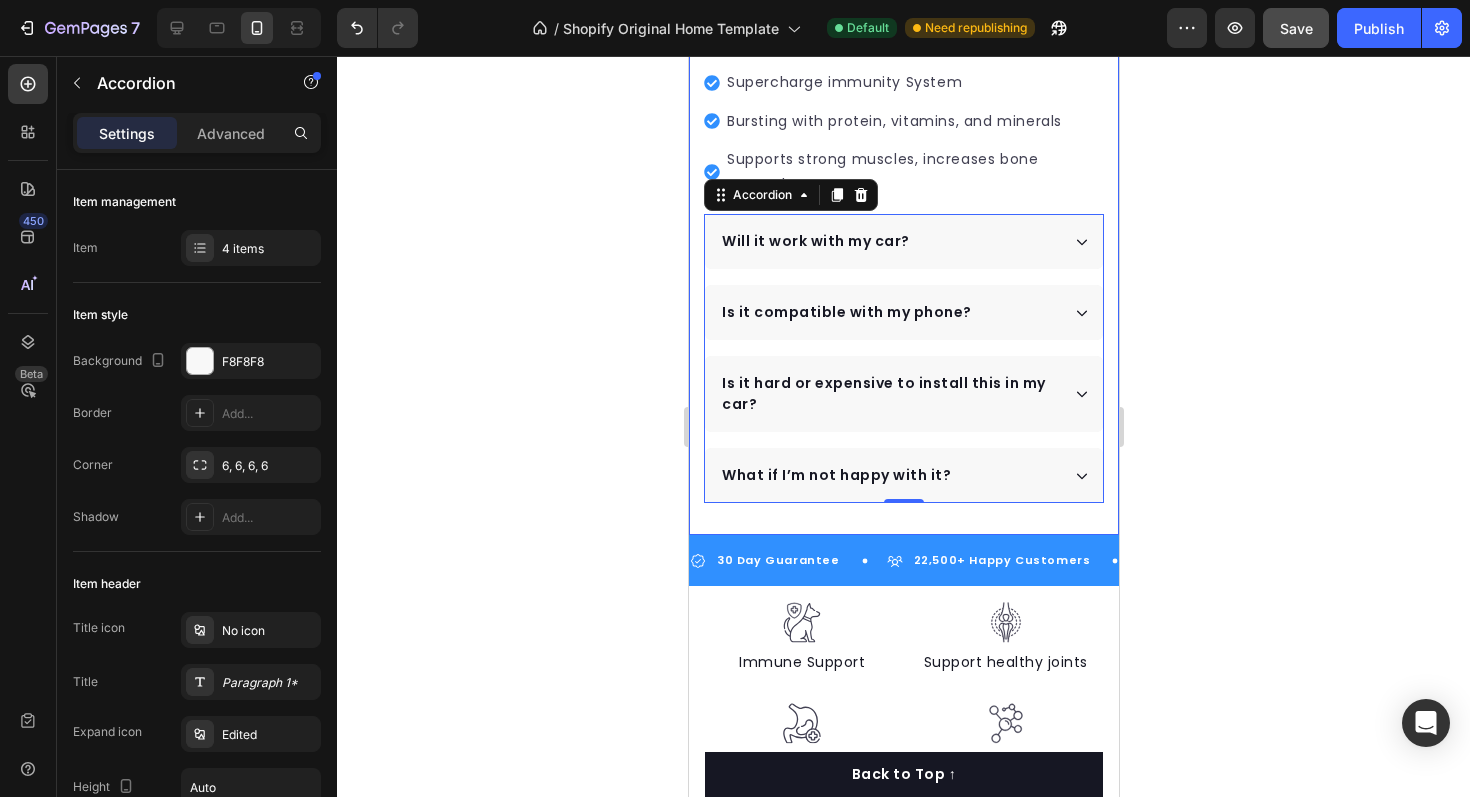 click 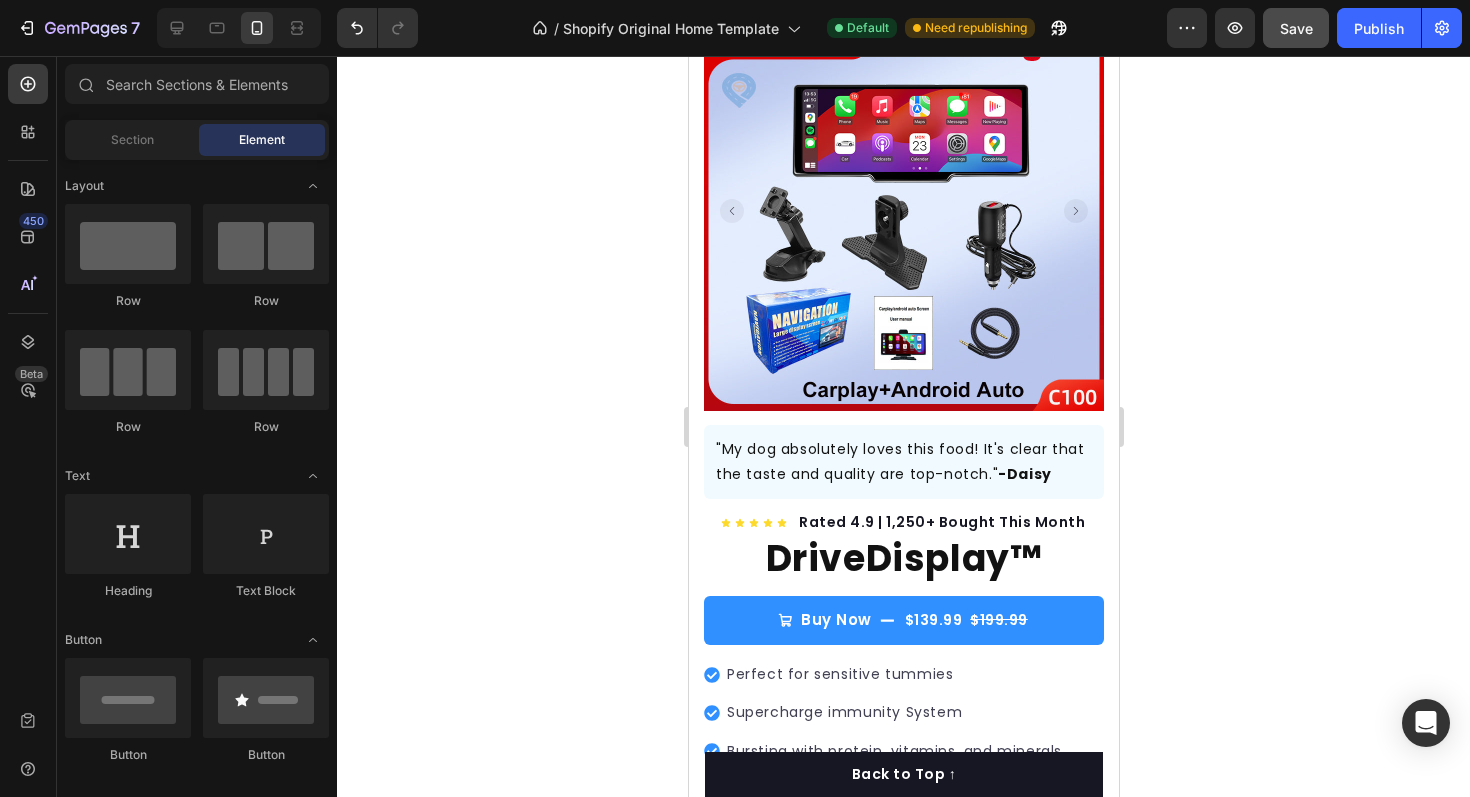 scroll, scrollTop: 0, scrollLeft: 0, axis: both 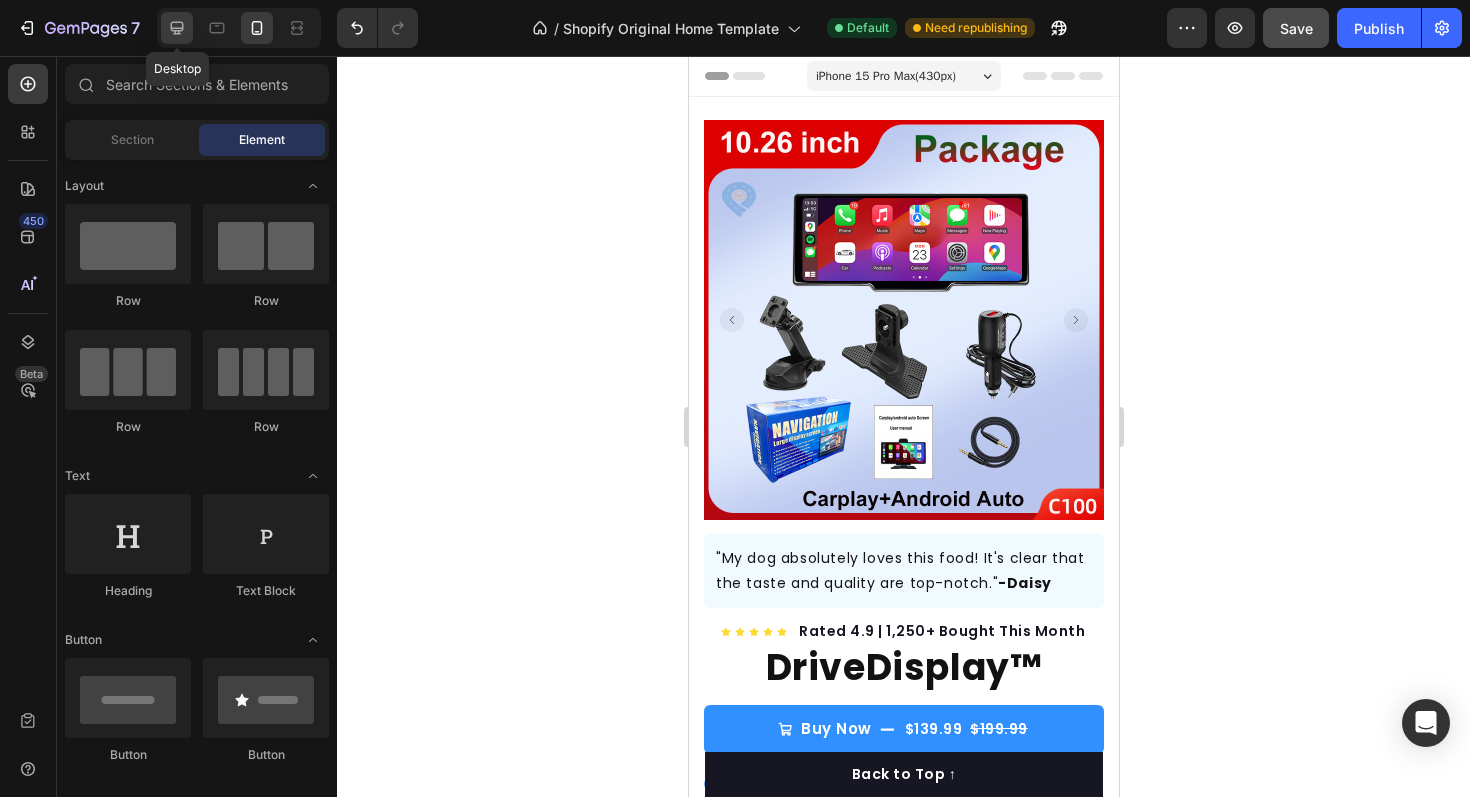 click 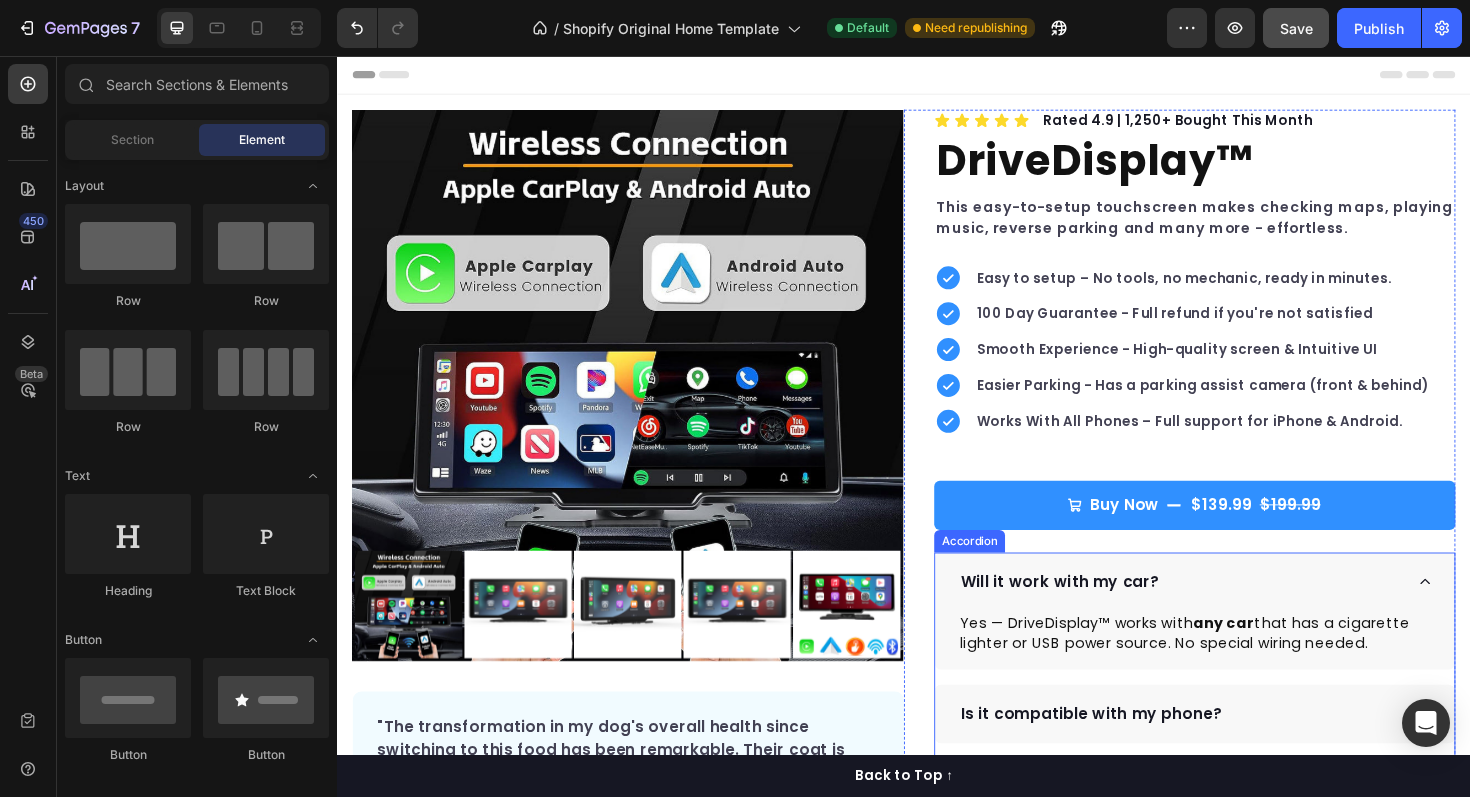 click on "Will it work with my car?" at bounding box center (1245, 613) 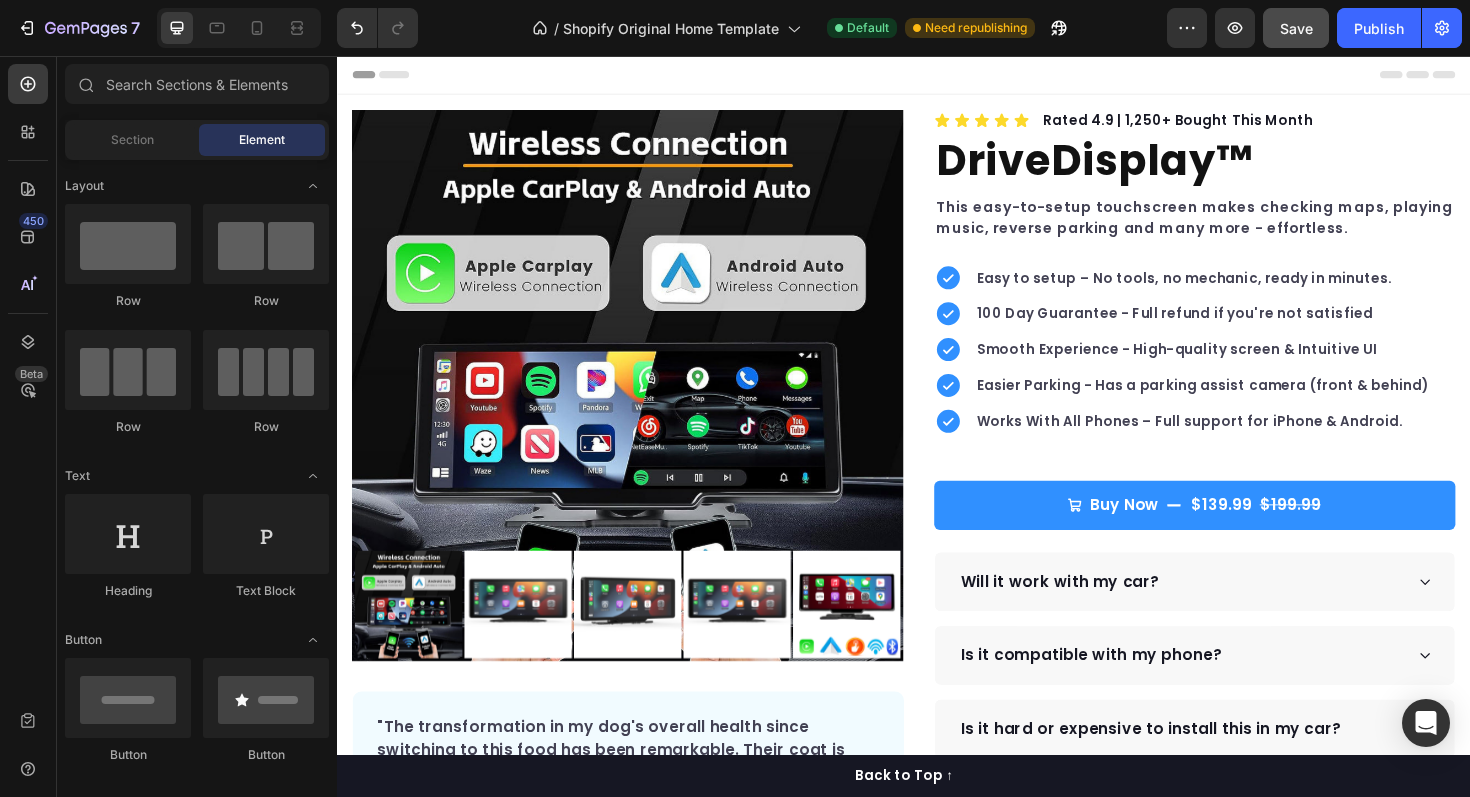 click at bounding box center [937, 76] 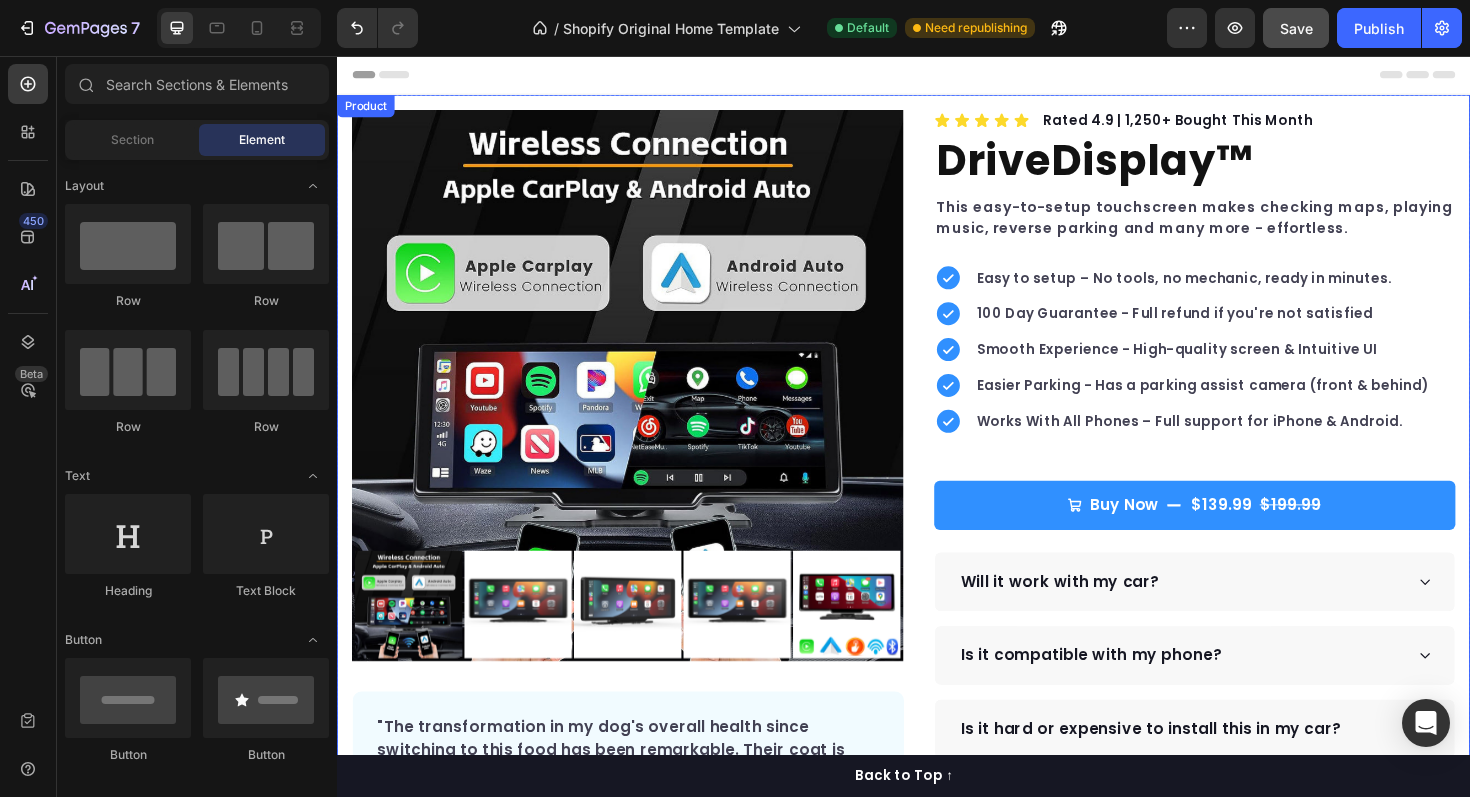 click on "Product Images "The transformation in my dog's overall health since switching to this food has been remarkable. Their coat is shinier, their energy levels have increased, and they seem happier than ever before." Text block -[NAME] Text block
Verified buyer Item list Row Row "My dog absolutely loves this food! It's clear that the taste and quality are top-notch."  -[NAME] Text block Row Row
Icon
Icon
Icon
Icon
Icon Icon List Hoz Rated 4.9 | 1,250+ Bought This Month Text block Row DriveDisplay™ Product Title This easy-to-setup touchscreen makes checking maps, playing music, reverse parking and many more - effortless. Text block
Easy to setup – No tools, no mechanic, ready in minutes.
100 Day Guarantee - Full refund if you're not satisfied
Smooth Experience - High-quality screen & Intuitive UI
Item list
Buy Now" at bounding box center (937, 537) 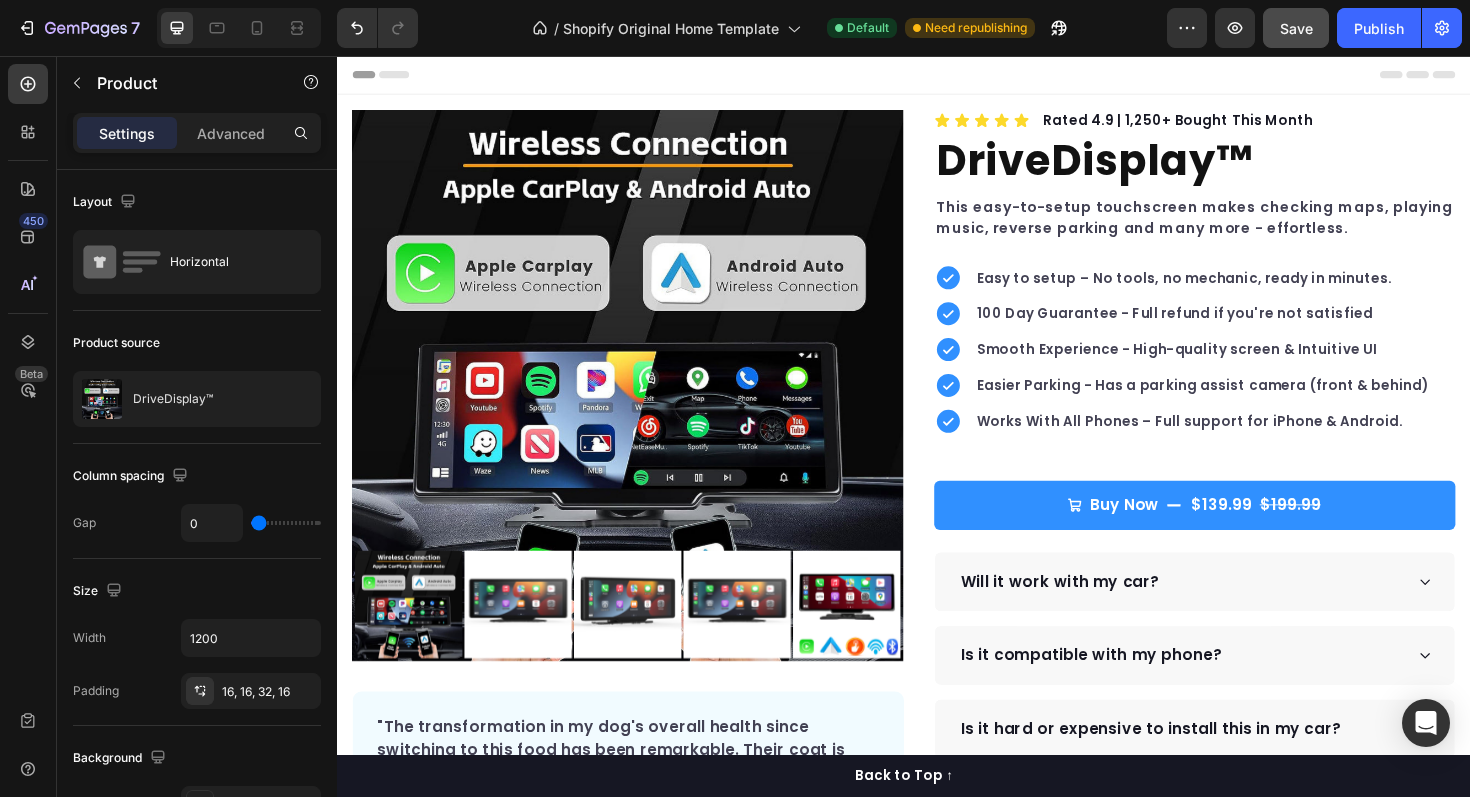 click at bounding box center (937, 76) 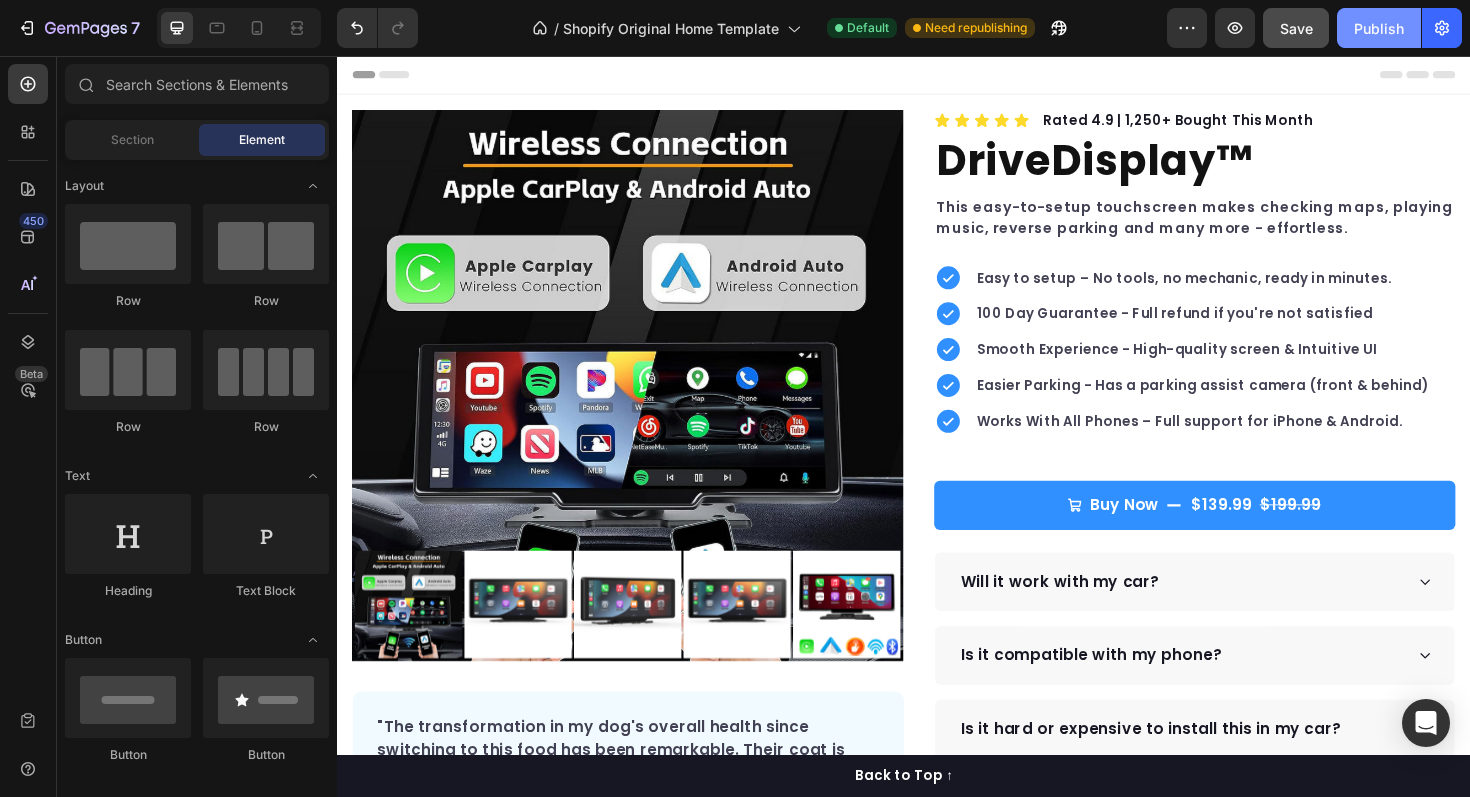 click on "Publish" at bounding box center [1379, 28] 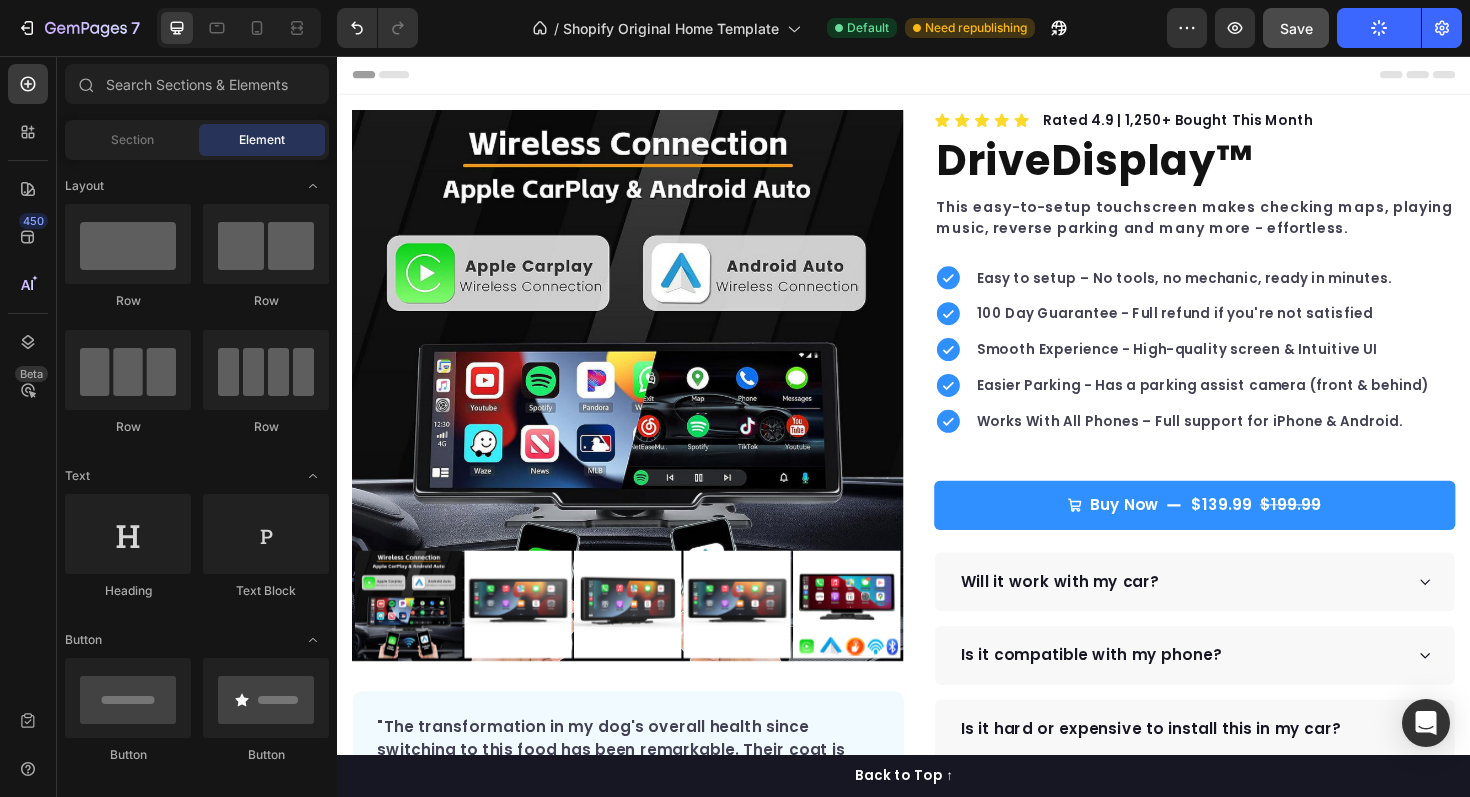 click on "Publish" 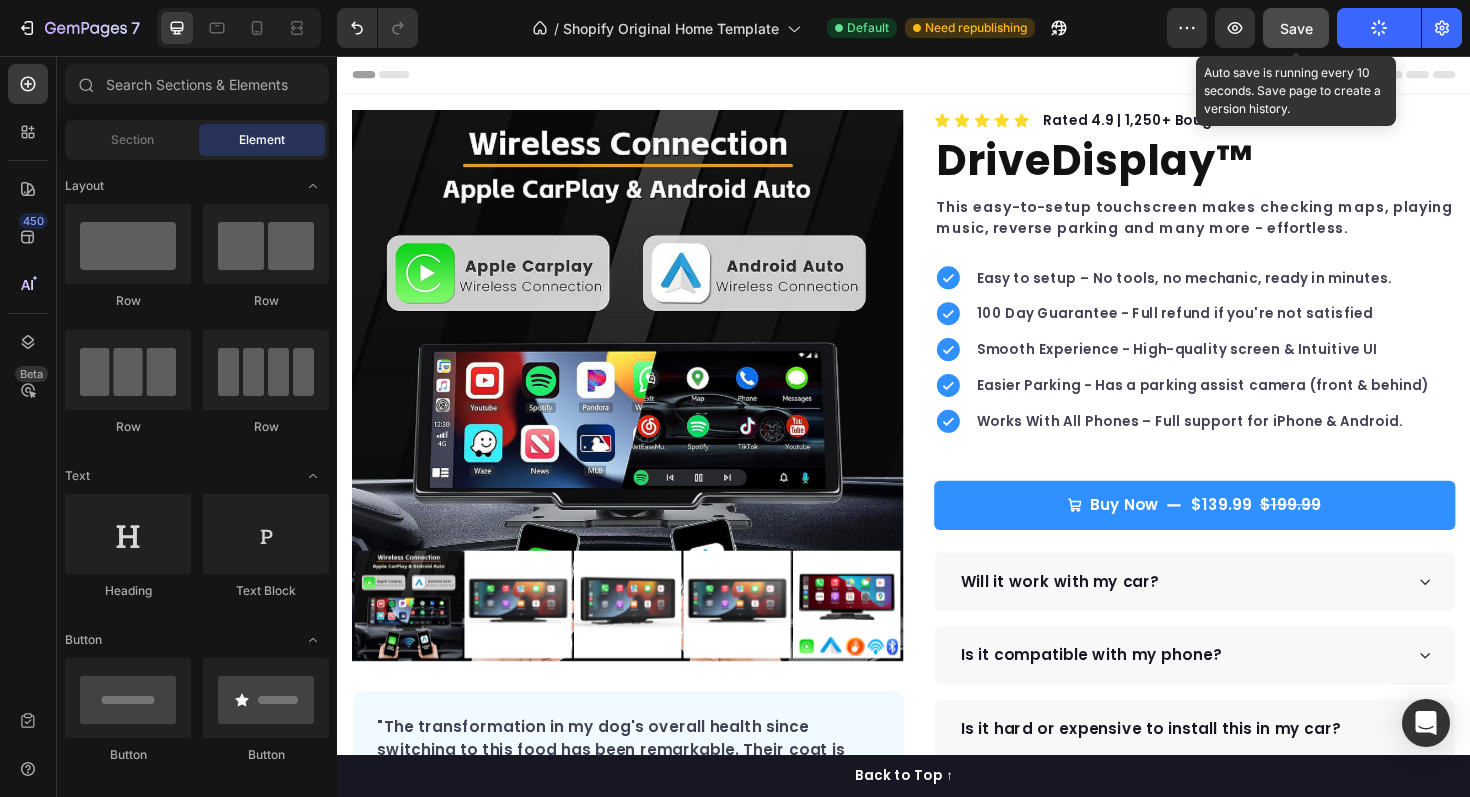 click on "Save" 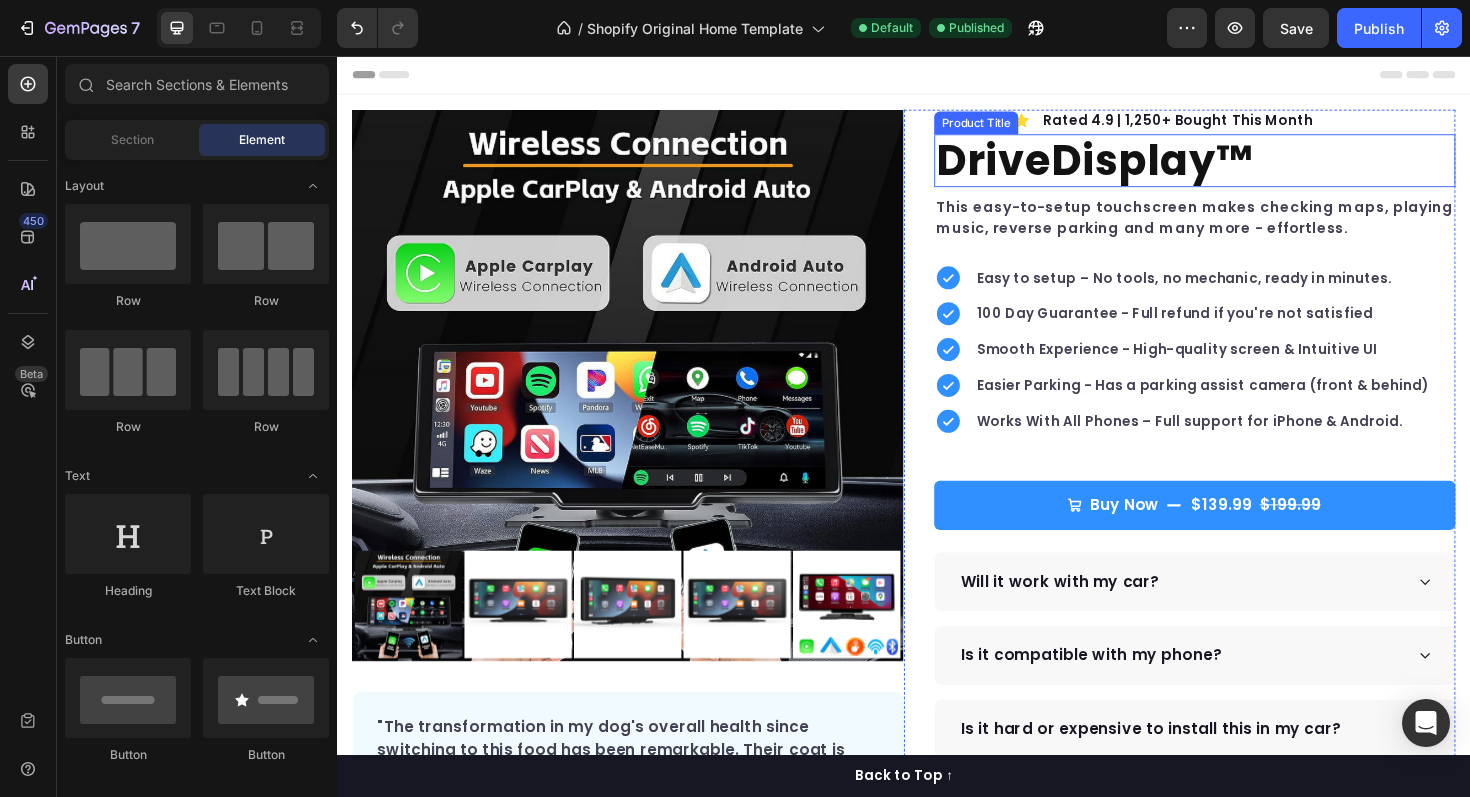 click on "DriveDisplay™" at bounding box center (1245, 167) 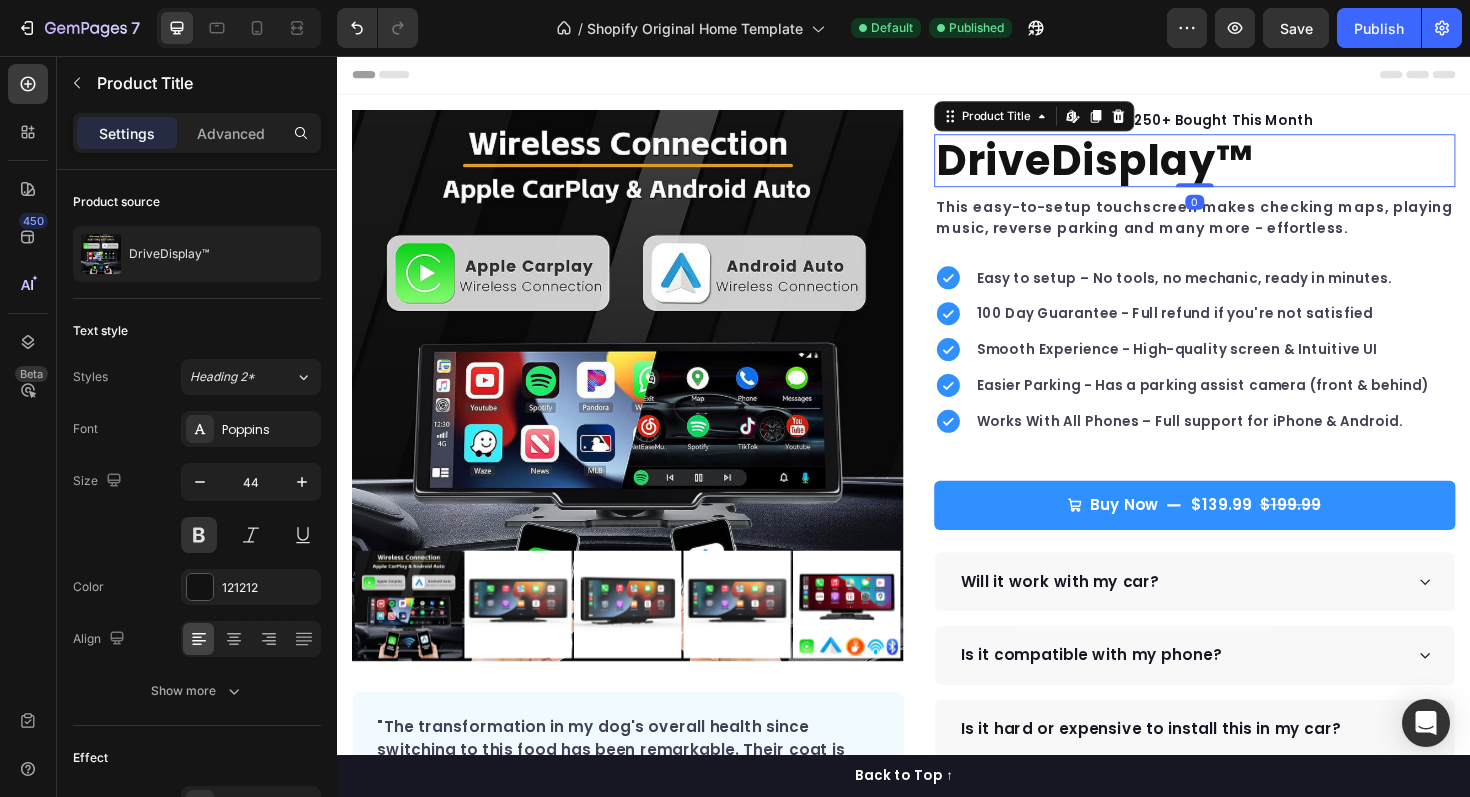 click on "DriveDisplay™" at bounding box center [1245, 167] 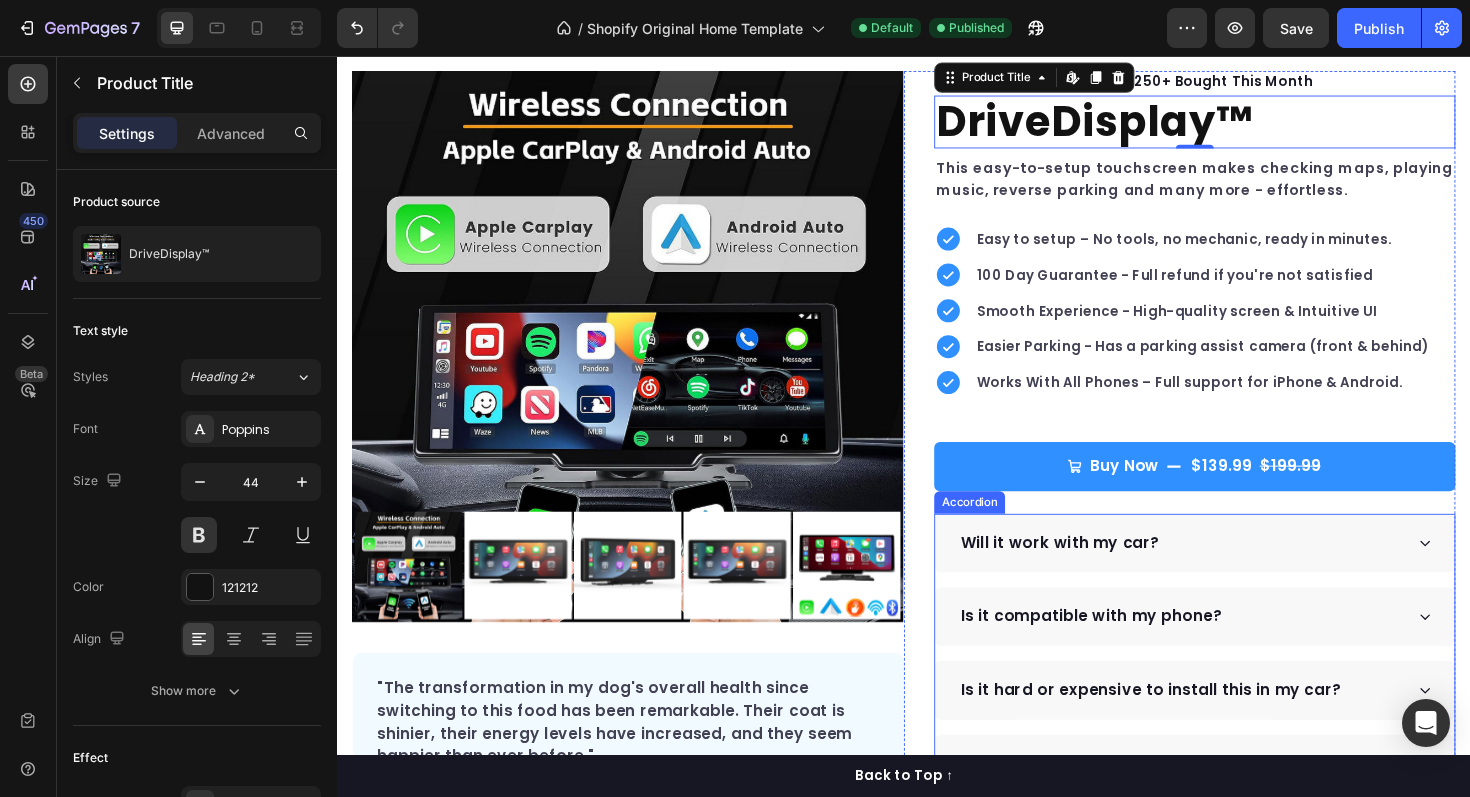 scroll, scrollTop: 52, scrollLeft: 0, axis: vertical 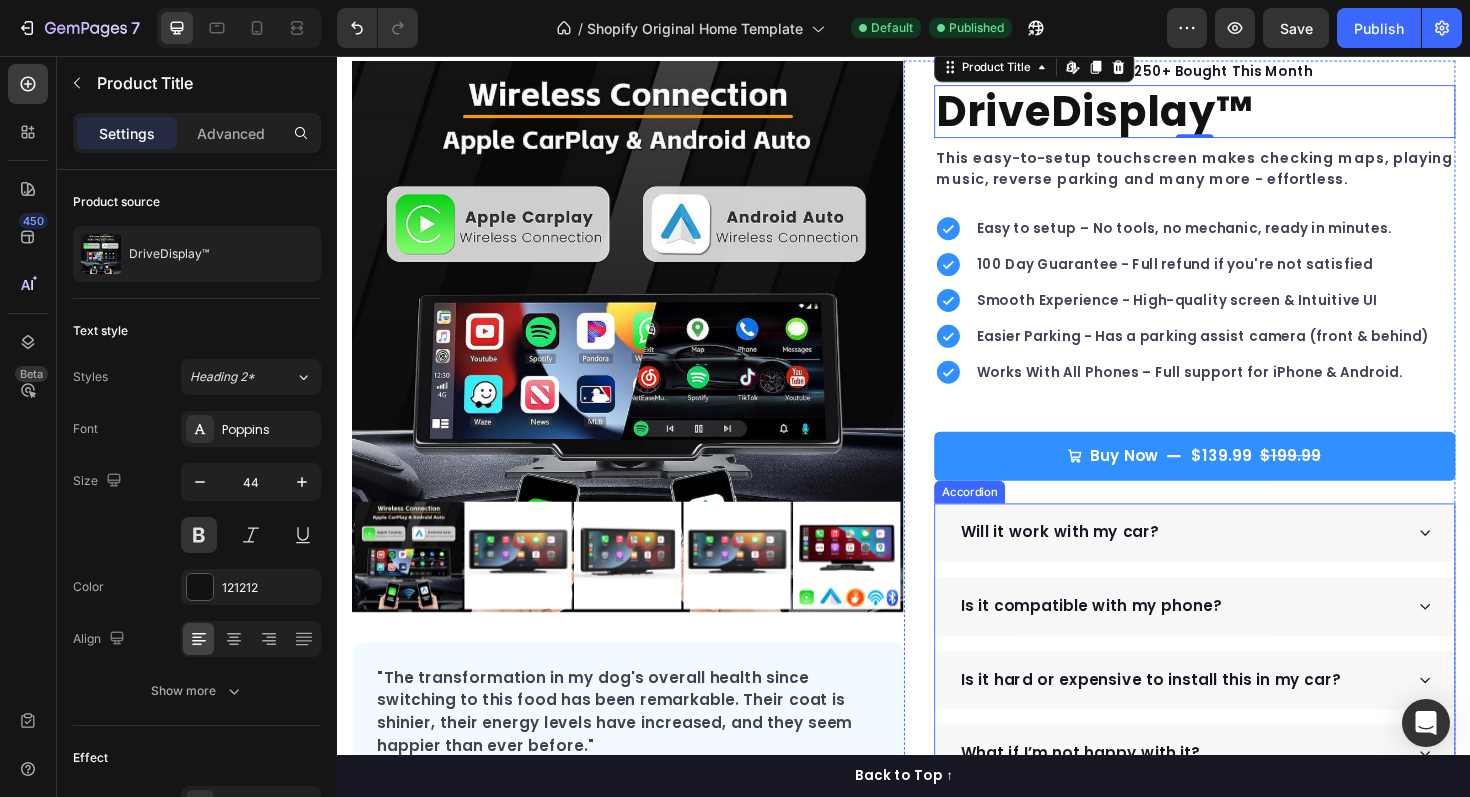 click on "Will it work with my car?" at bounding box center [1245, 561] 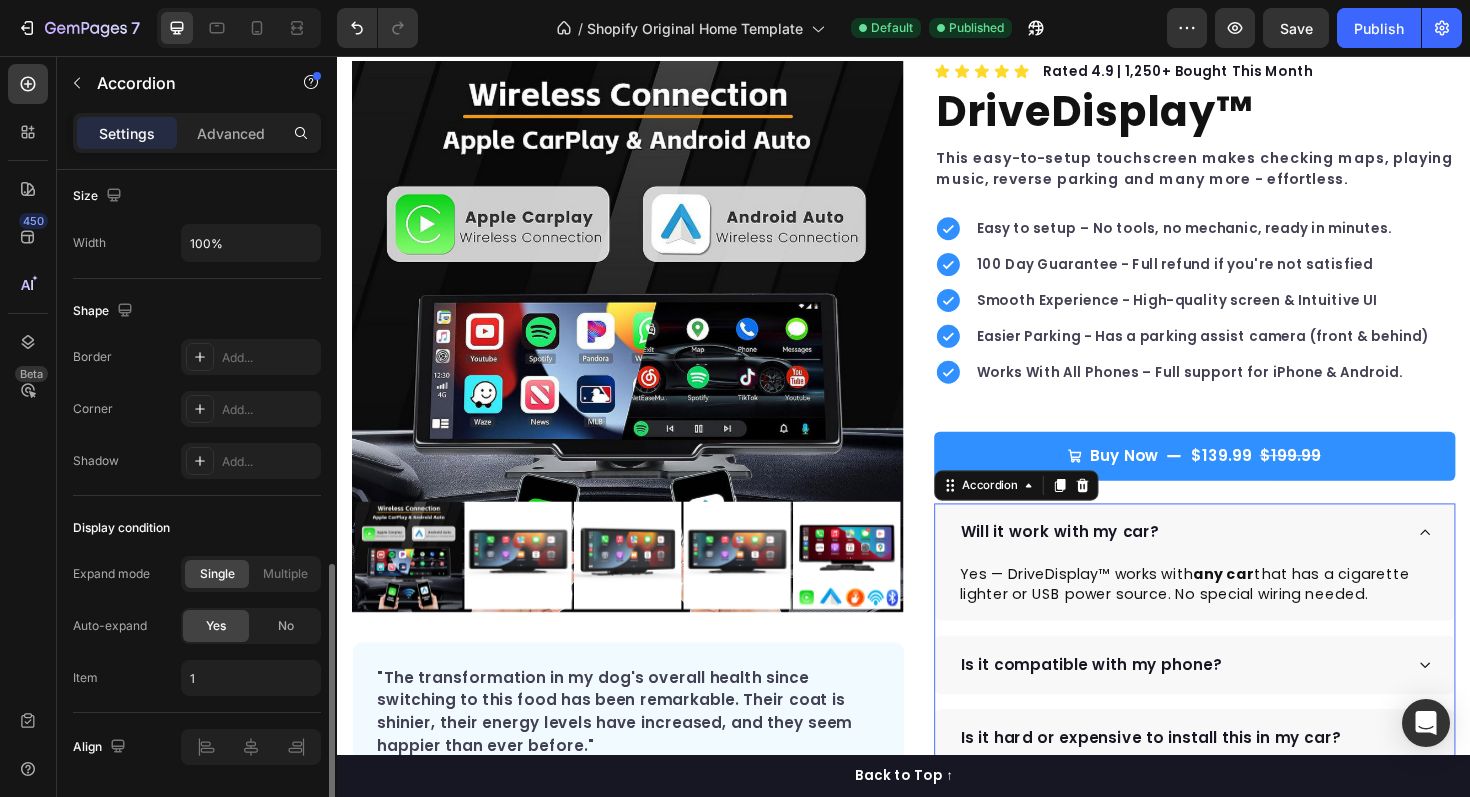 scroll, scrollTop: 1272, scrollLeft: 0, axis: vertical 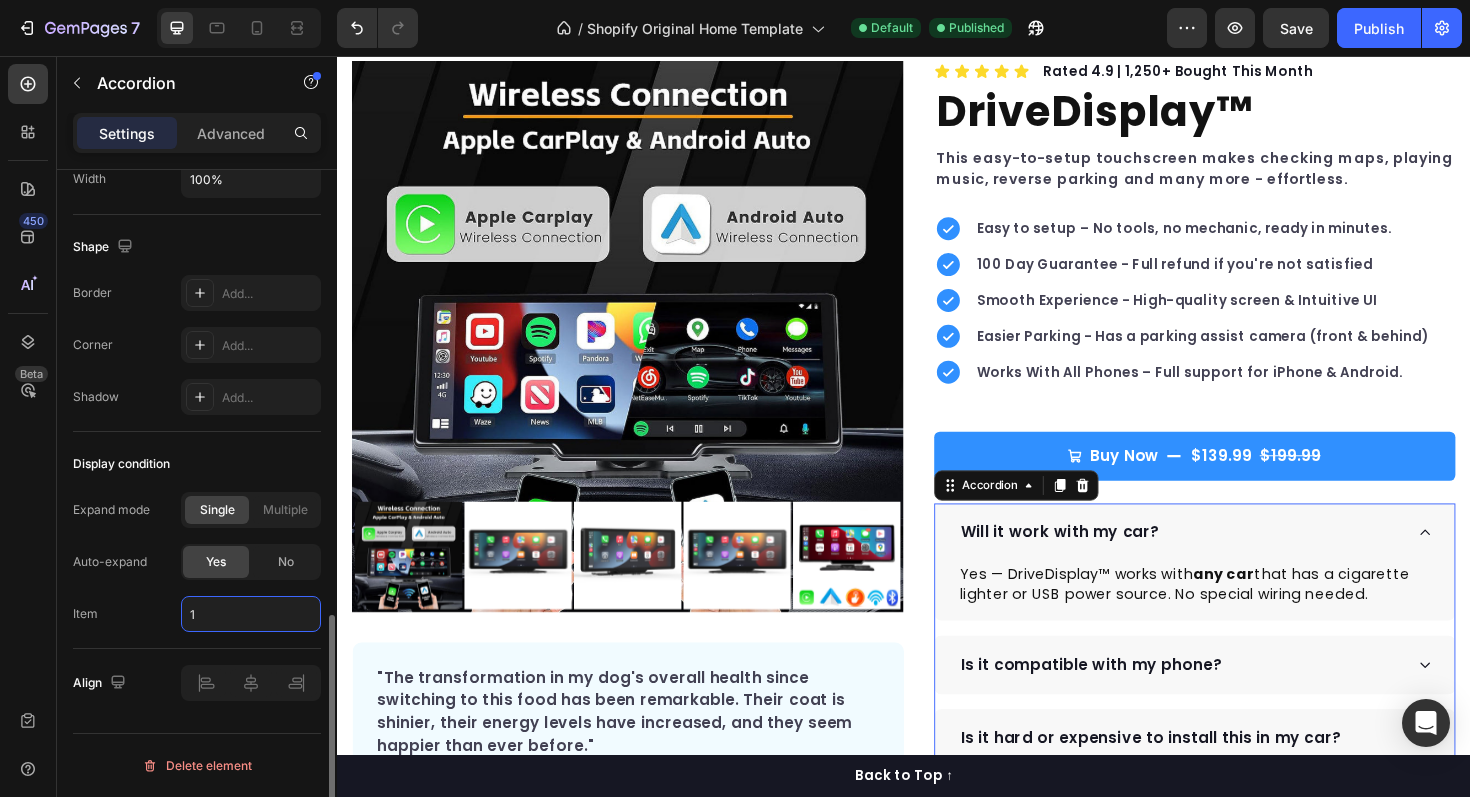 click on "1" 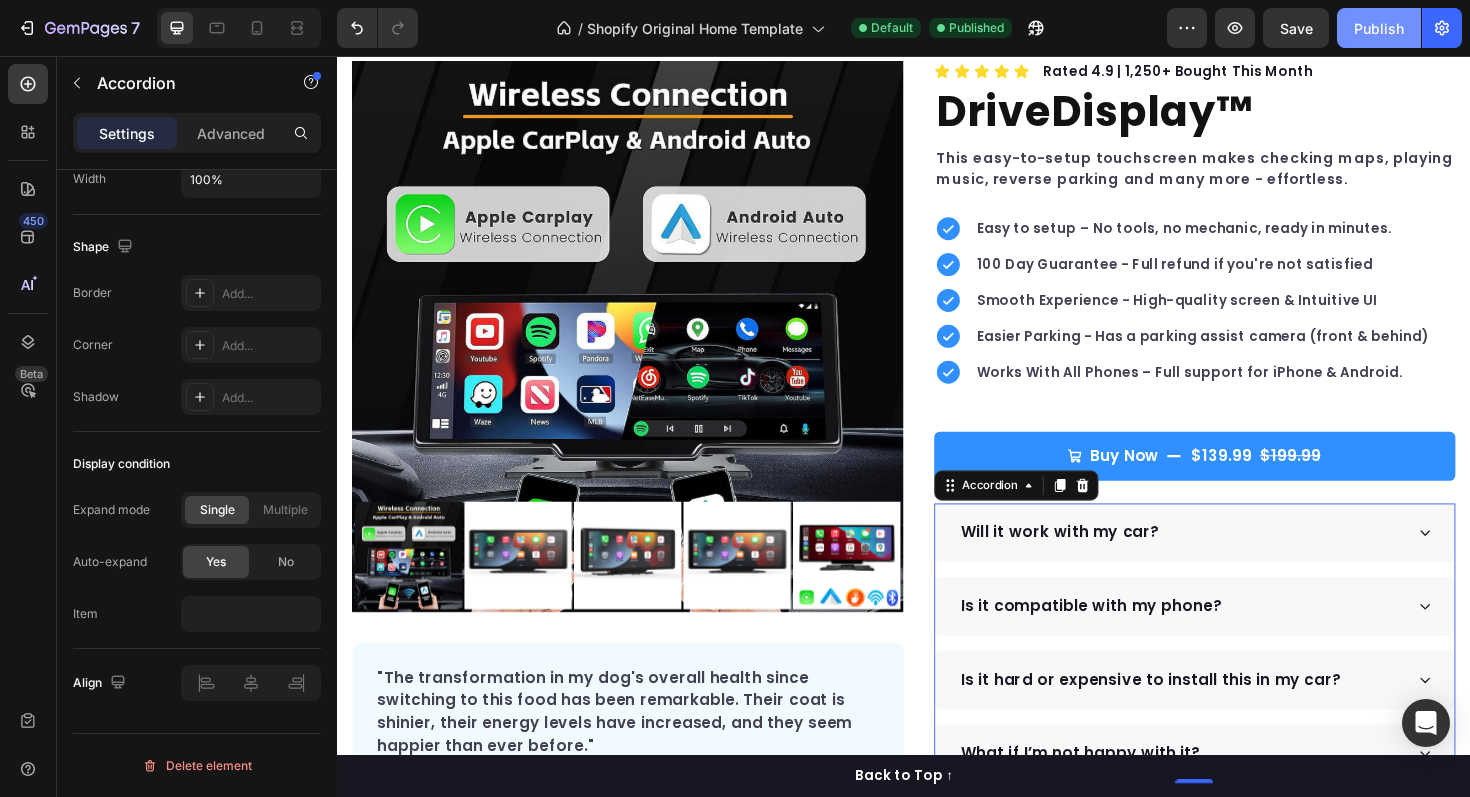 click on "Publish" at bounding box center (1379, 28) 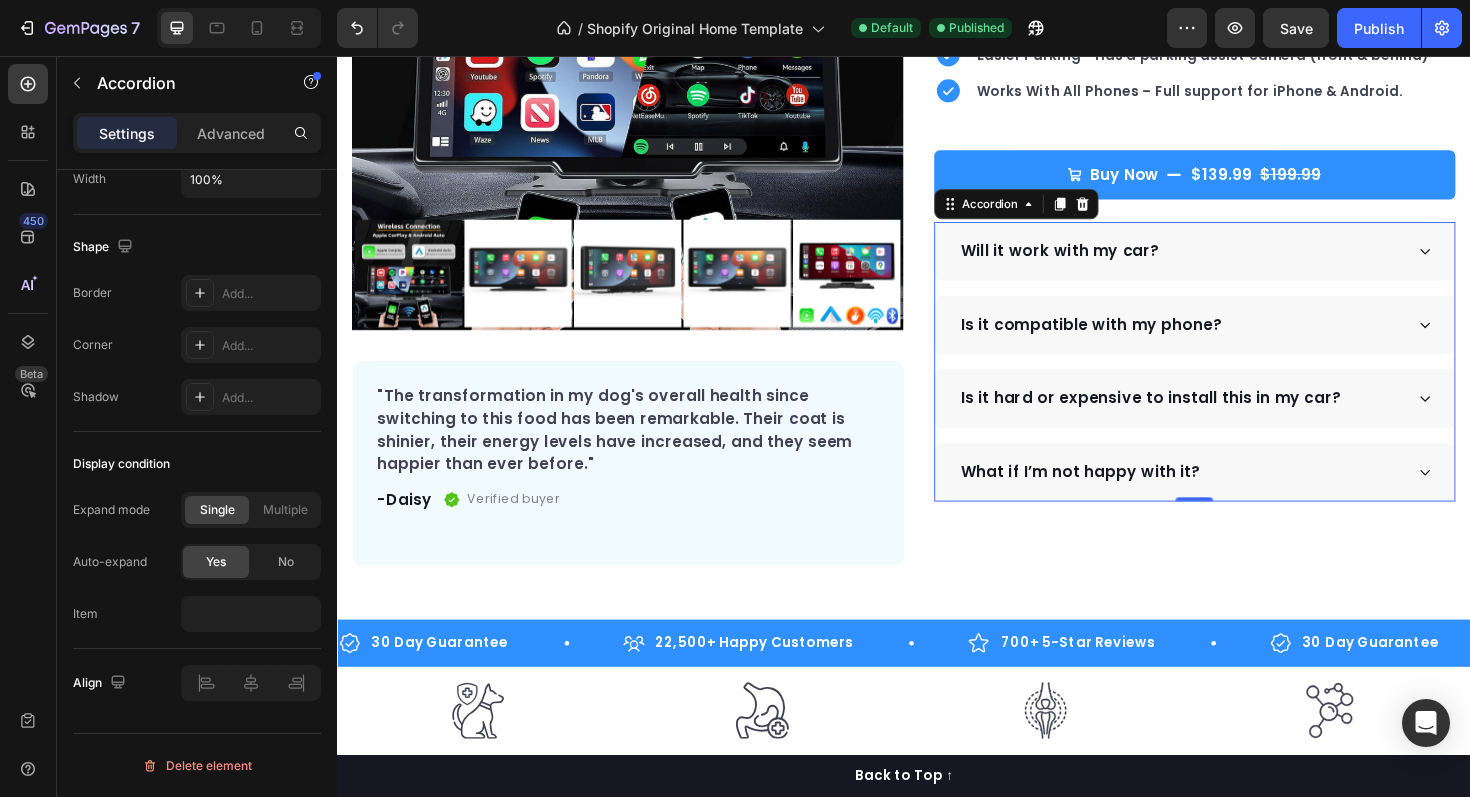scroll, scrollTop: 353, scrollLeft: 0, axis: vertical 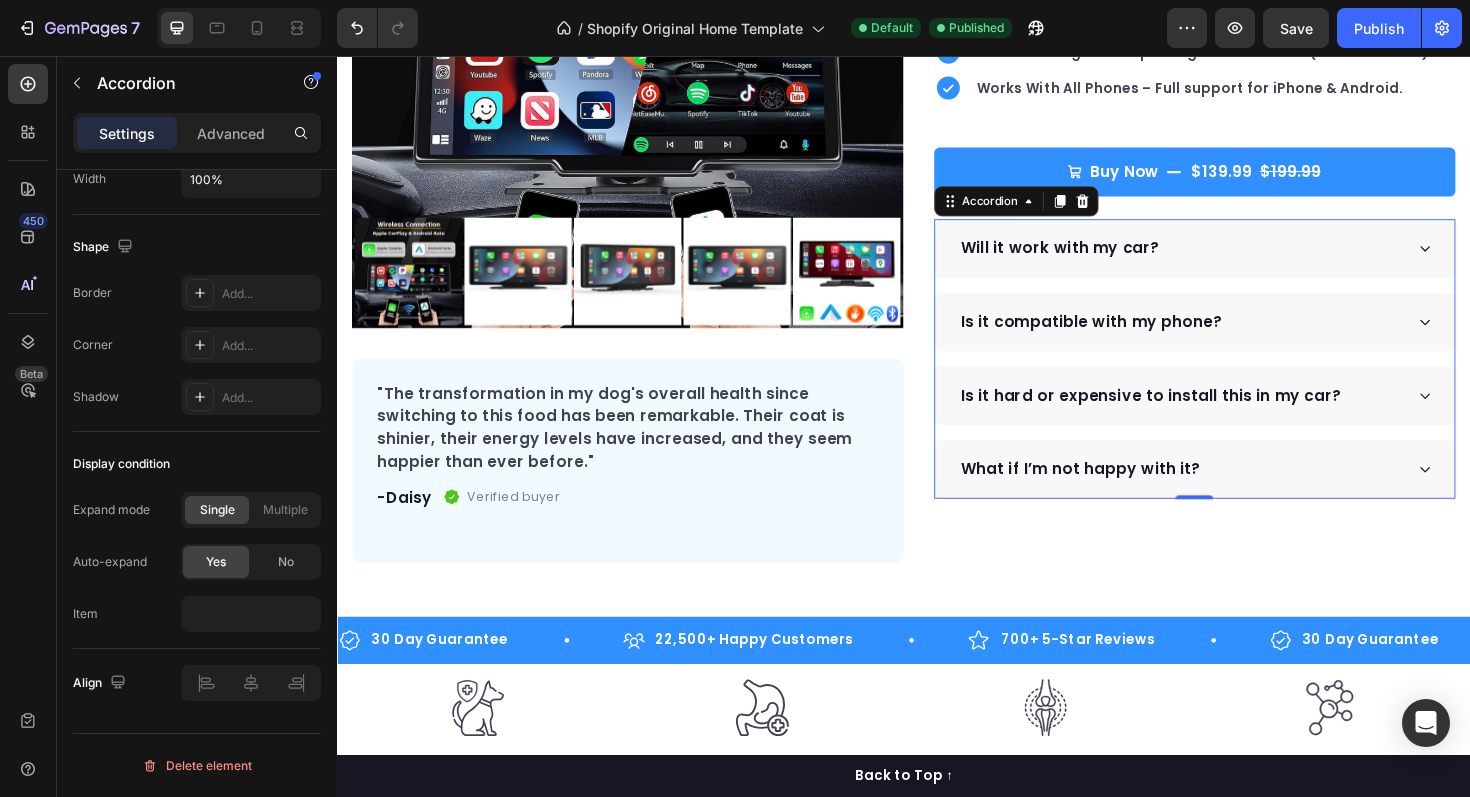 click on "Will it work with my car?" at bounding box center [1245, 260] 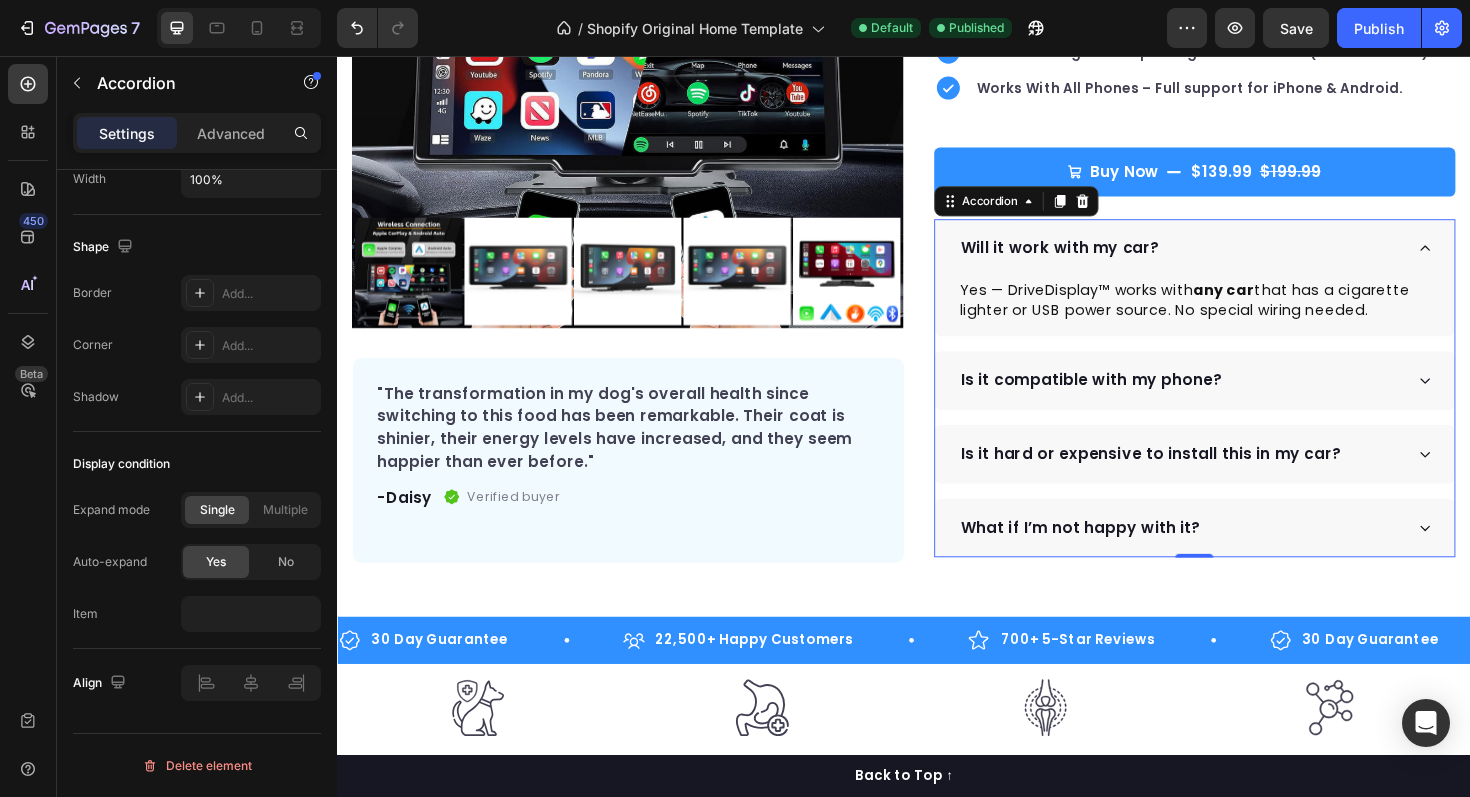 click on "Will it work with my car?" at bounding box center (1230, 260) 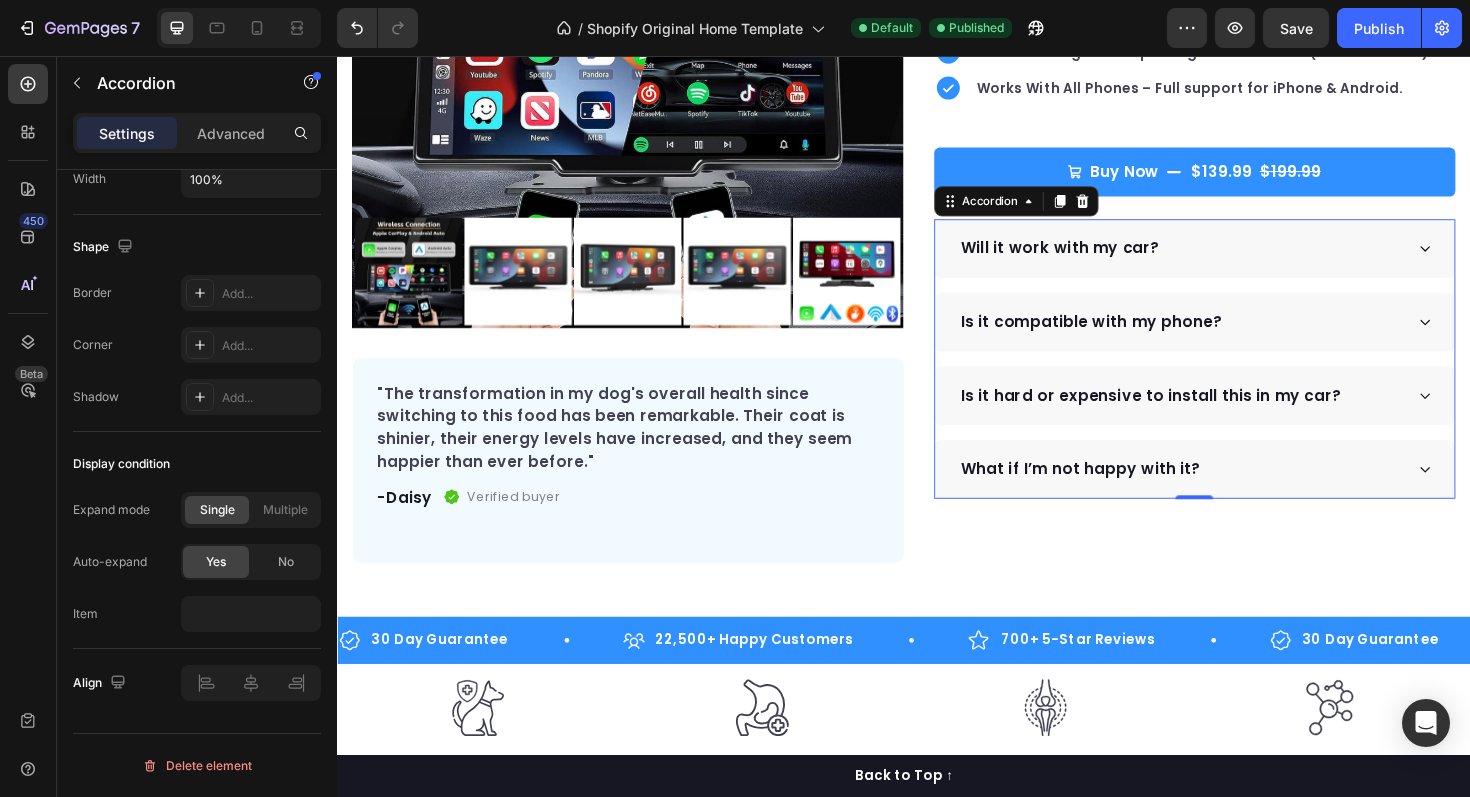 click on "Is it compatible with my phone?" at bounding box center [1230, 338] 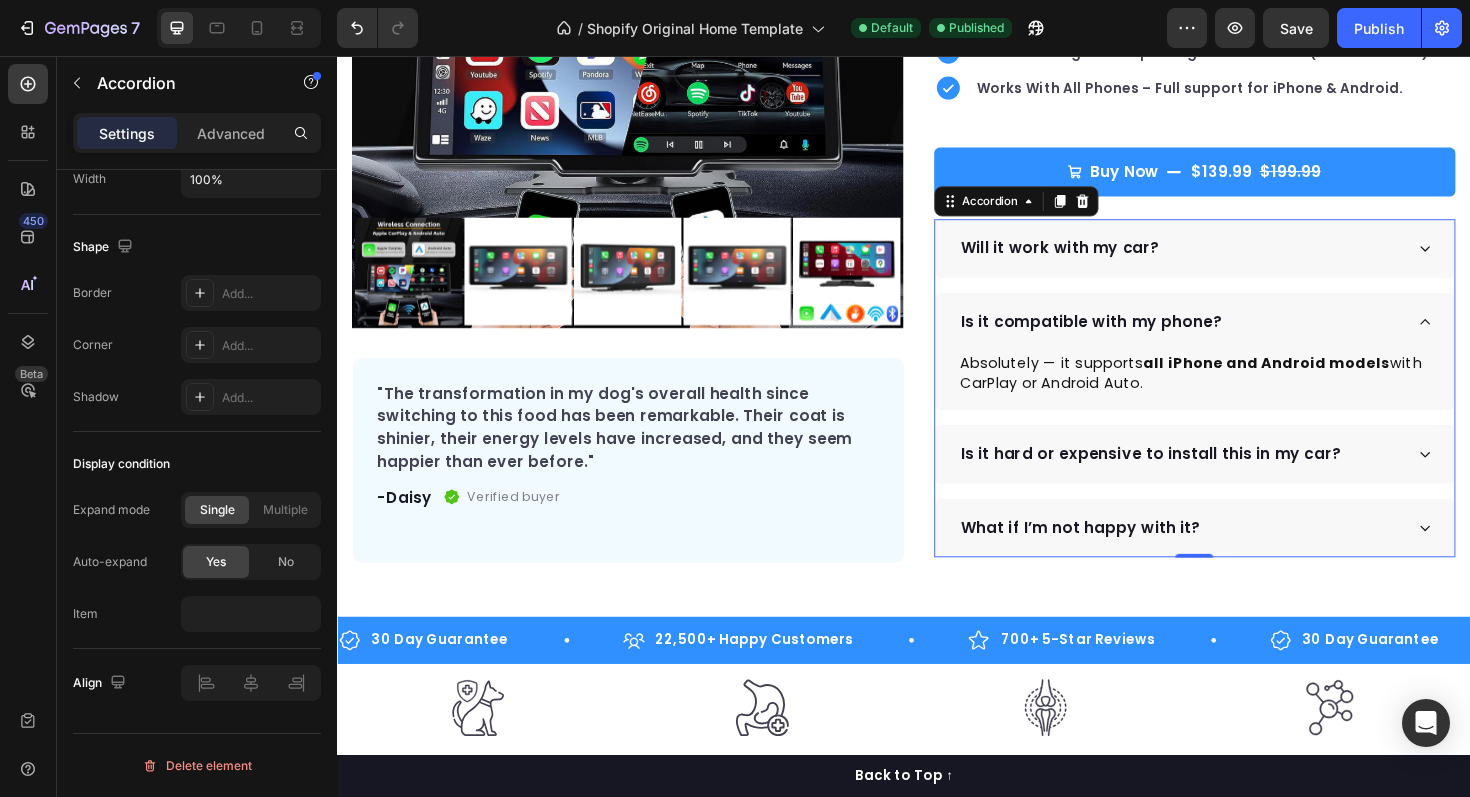 click on "Is it compatible with my phone?" at bounding box center (1230, 338) 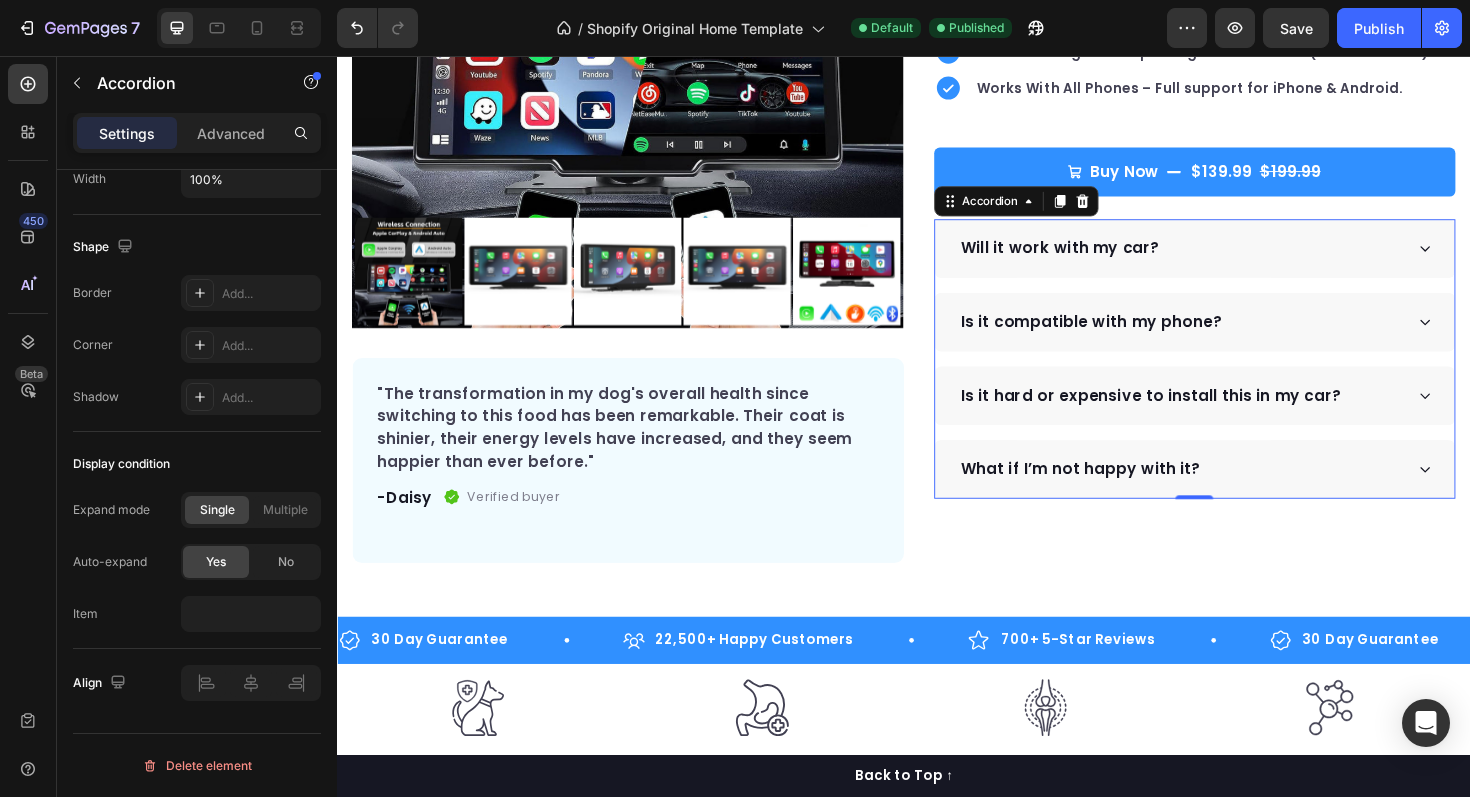 click on "Is it hard or expensive to install this in my car?" at bounding box center [1230, 416] 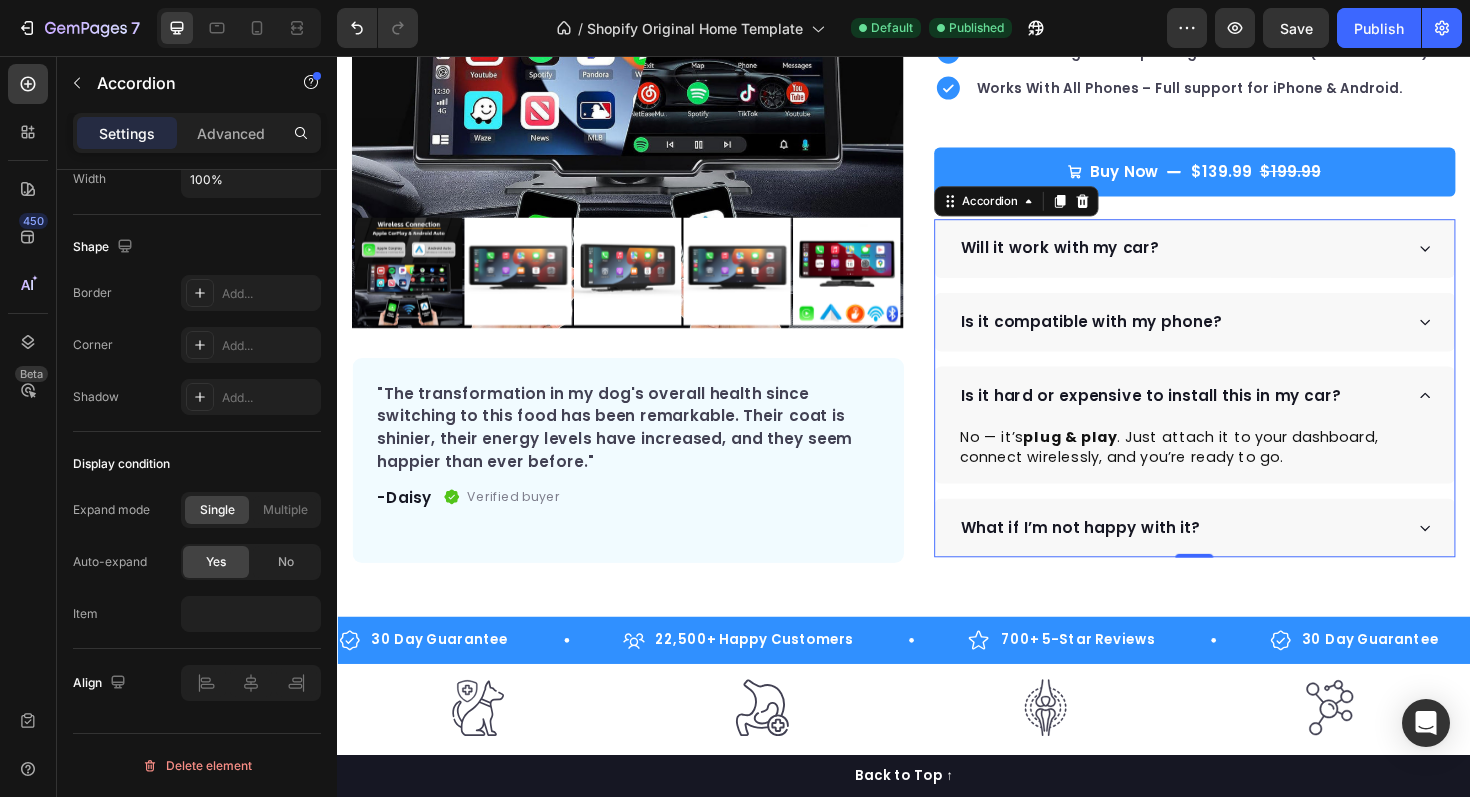 click on "Is it hard or expensive to install this in my car?" at bounding box center (1230, 416) 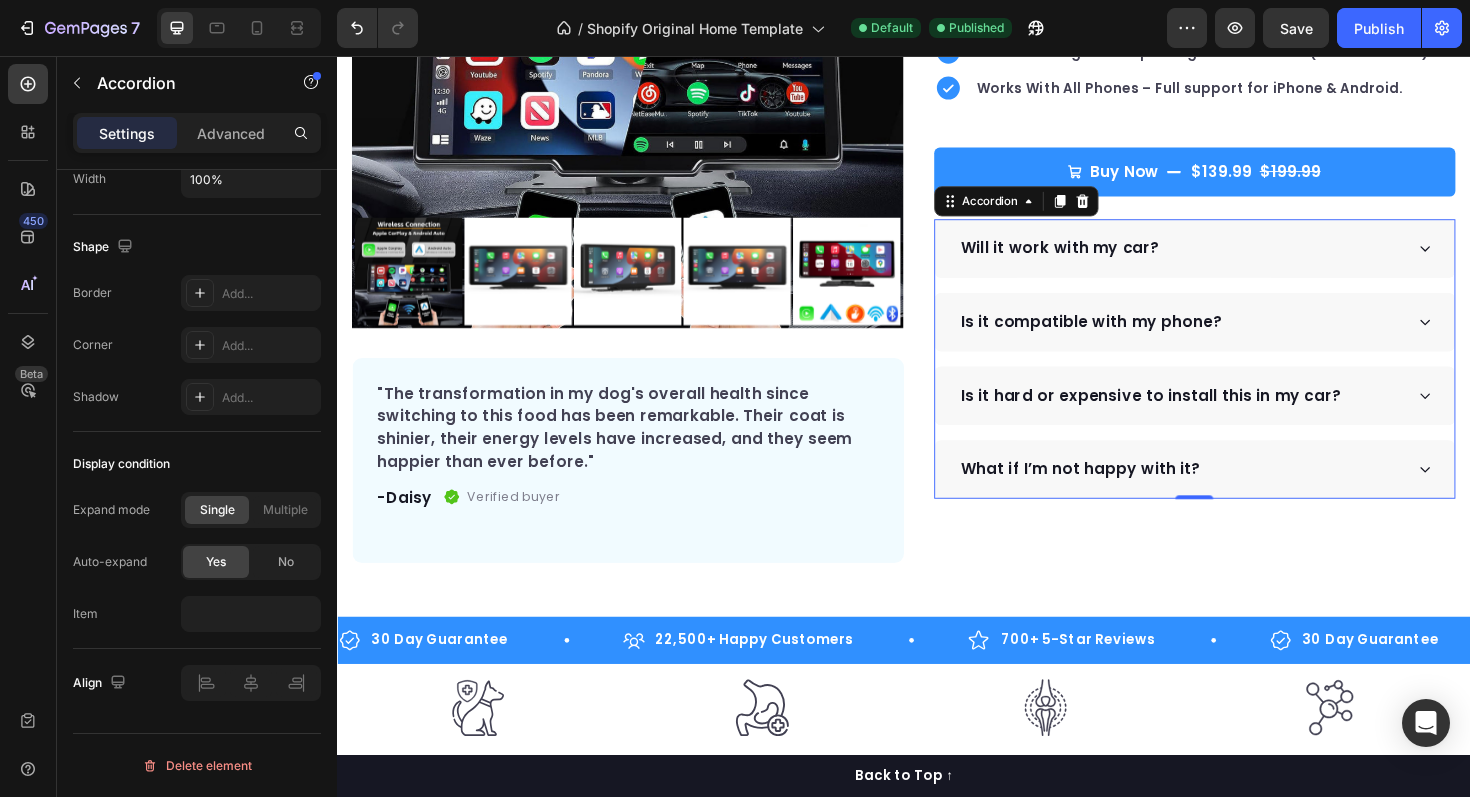 click on "What if I’m not happy with it?" at bounding box center [1230, 494] 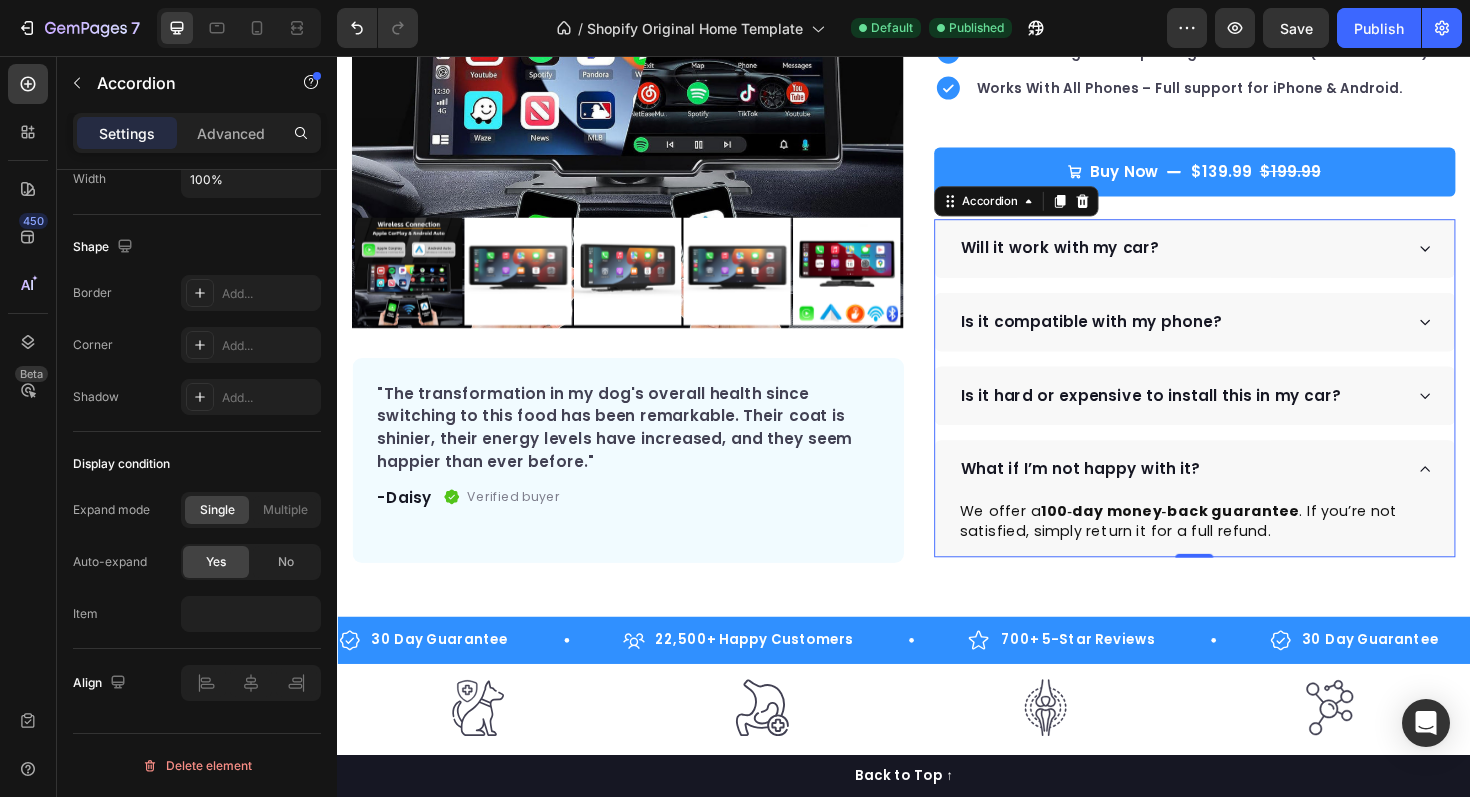 click on "What if I’m not happy with it?" at bounding box center [1230, 494] 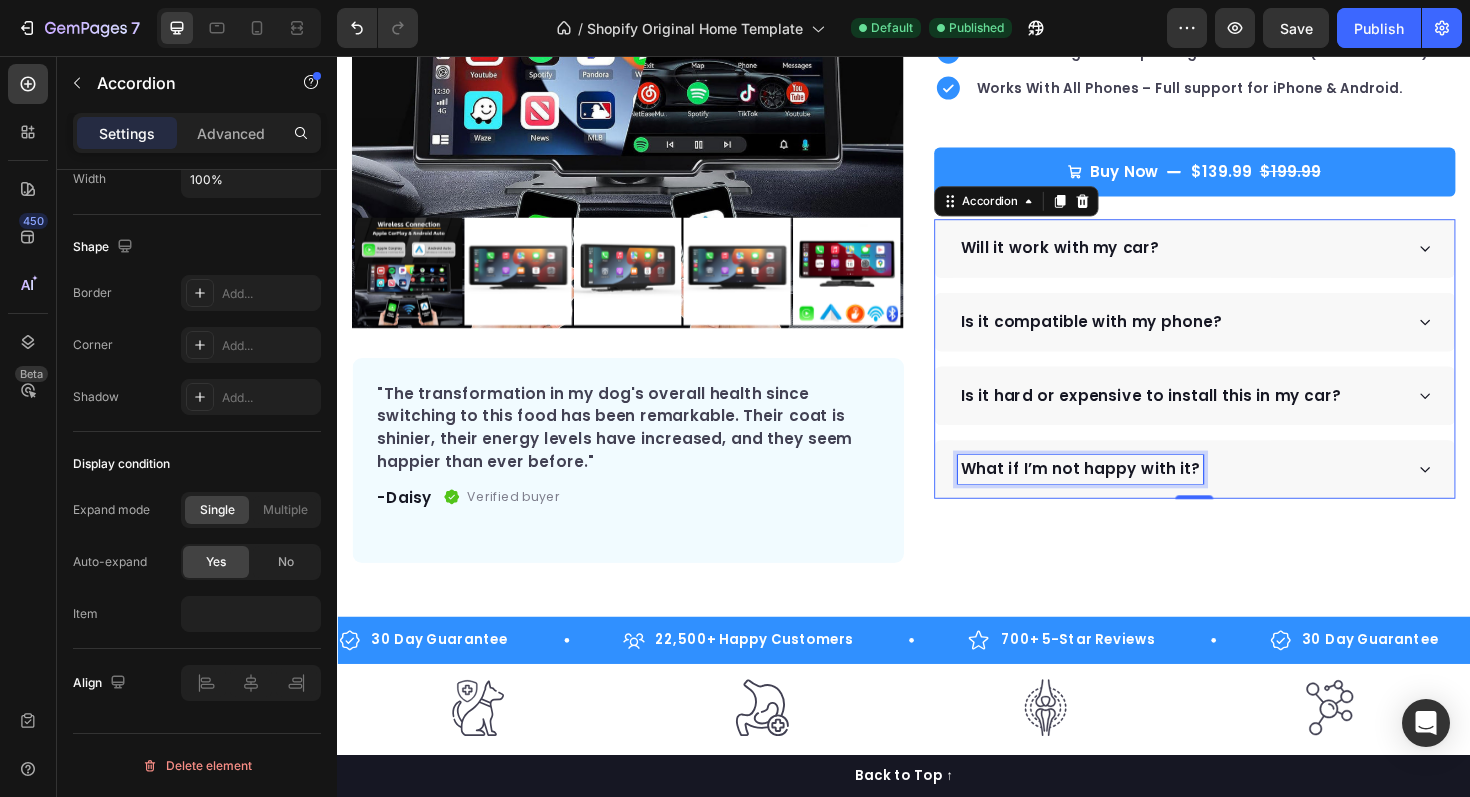 click on "What if I’m not happy with it?" at bounding box center (1124, 494) 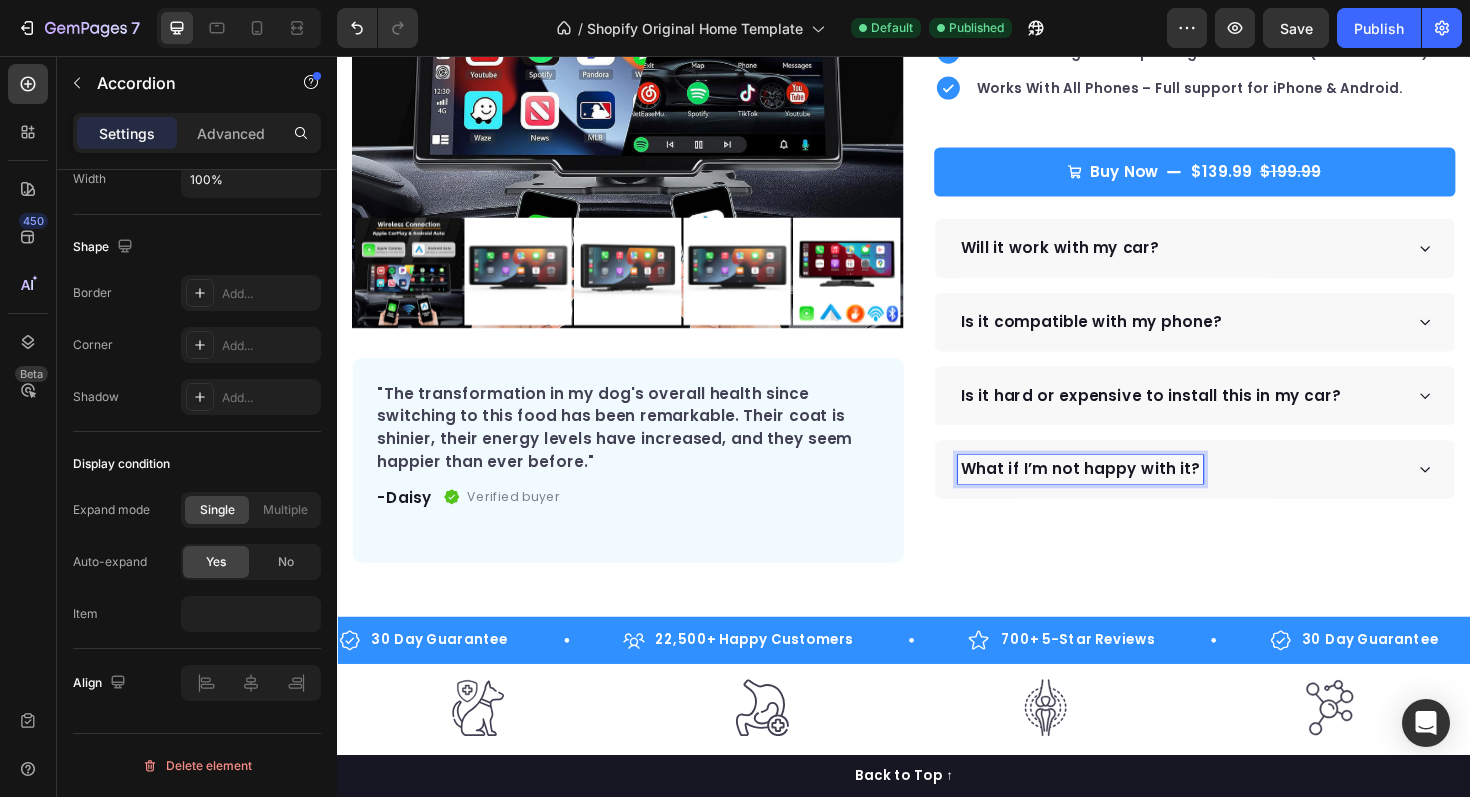 click on "What if I’m not happy with it?" at bounding box center [1245, 494] 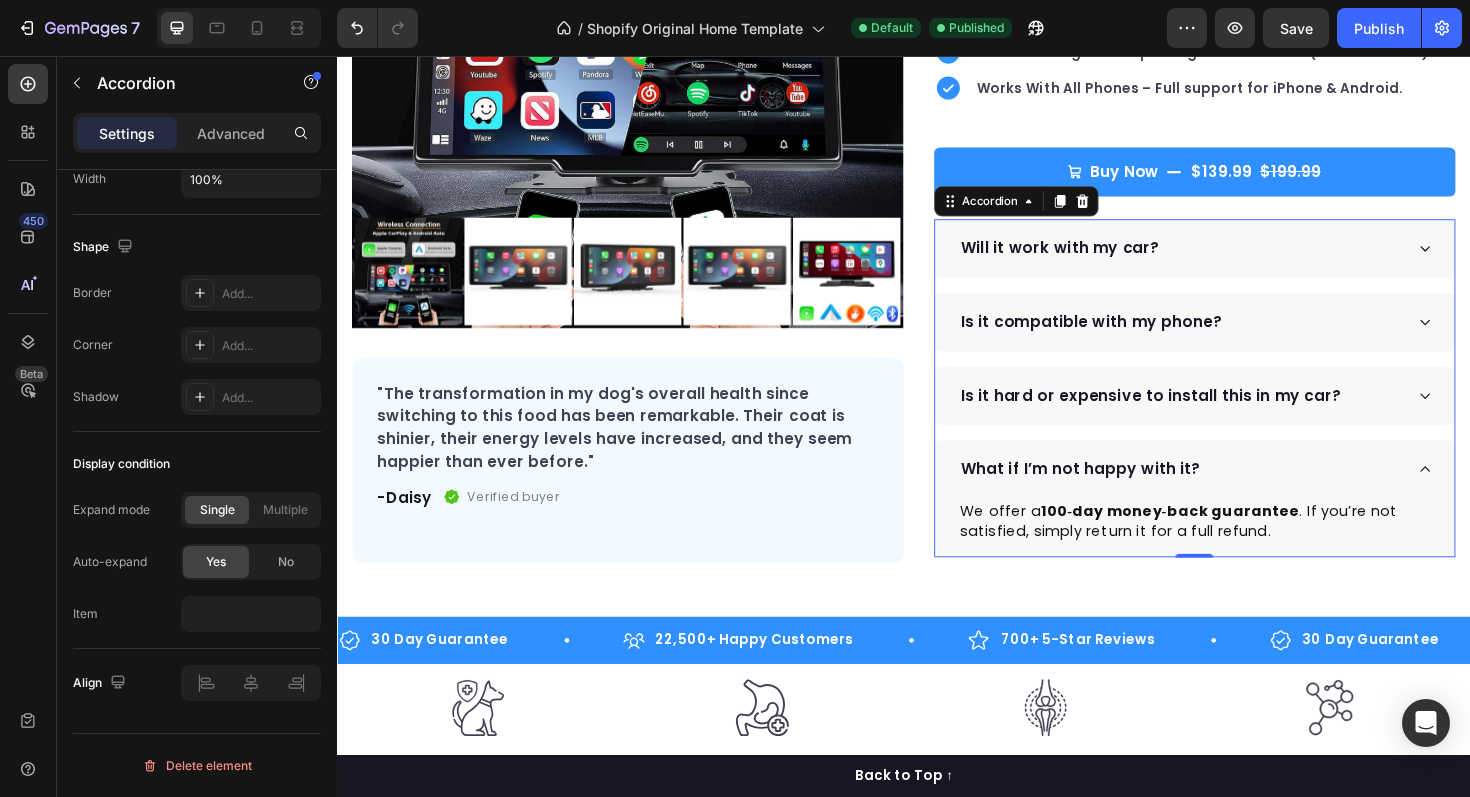 click on "Is it hard or expensive to install this in my car?" at bounding box center [1230, 416] 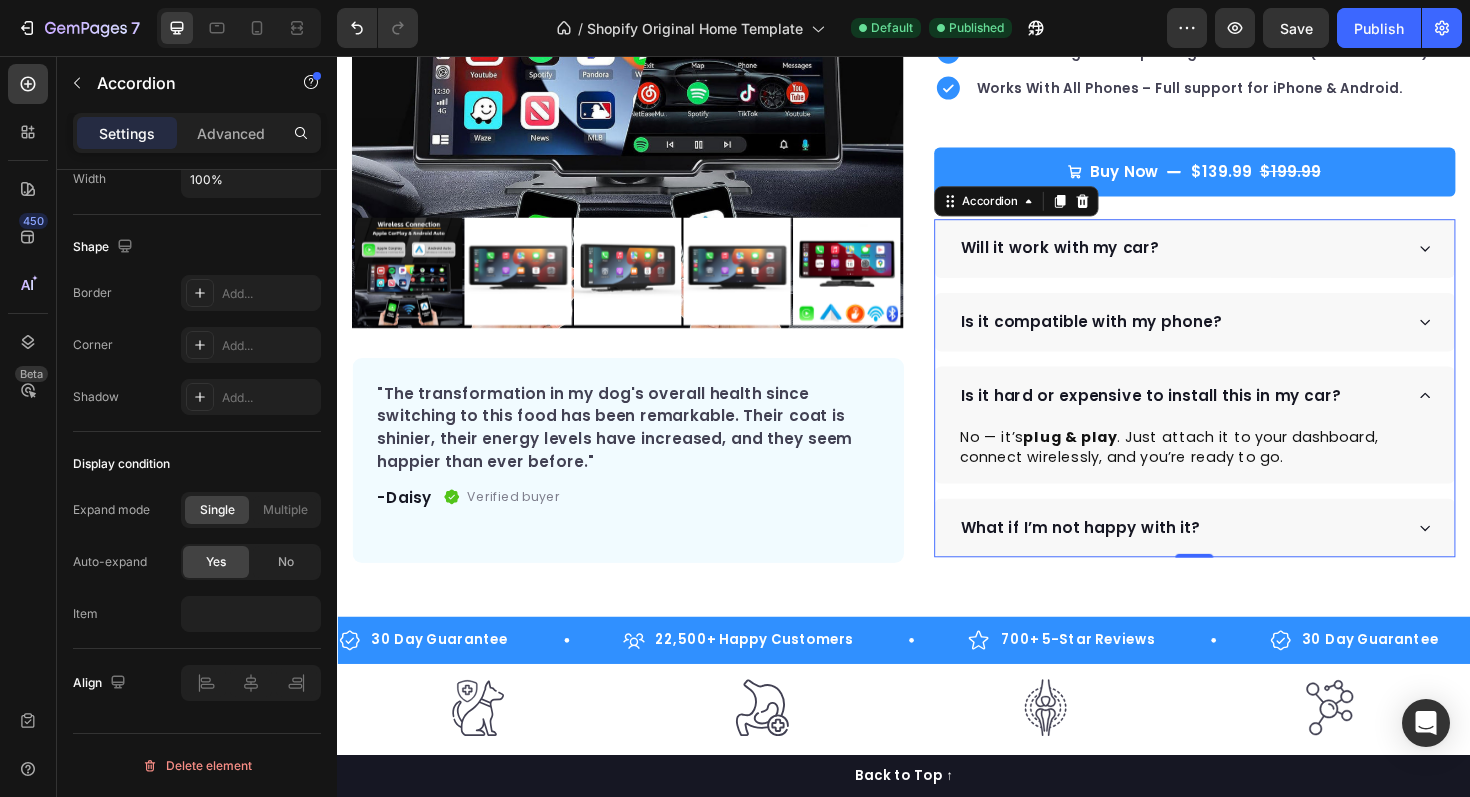 click on "Is it compatible with my phone?" at bounding box center [1230, 338] 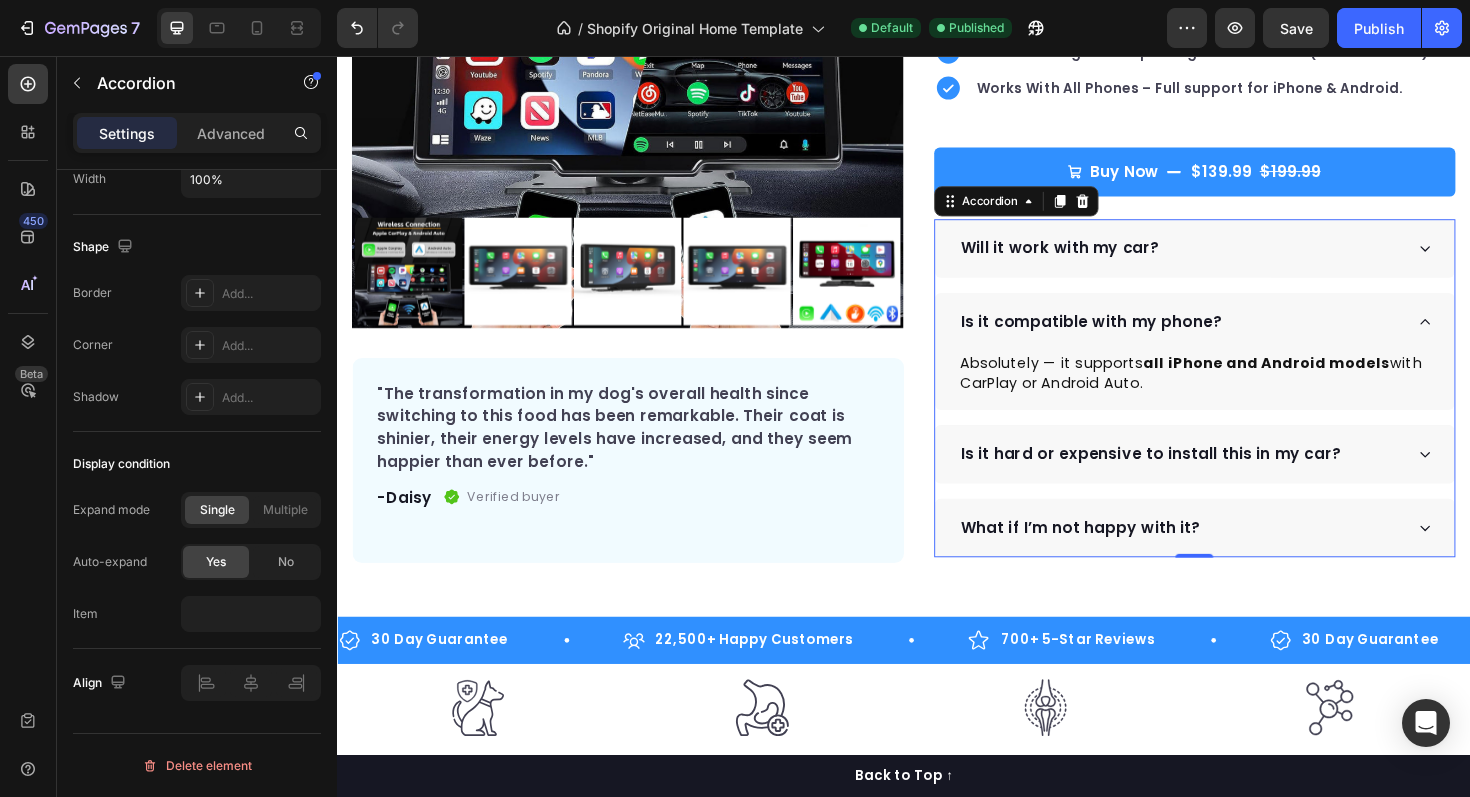 click on "Will it work with my car?" at bounding box center (1245, 260) 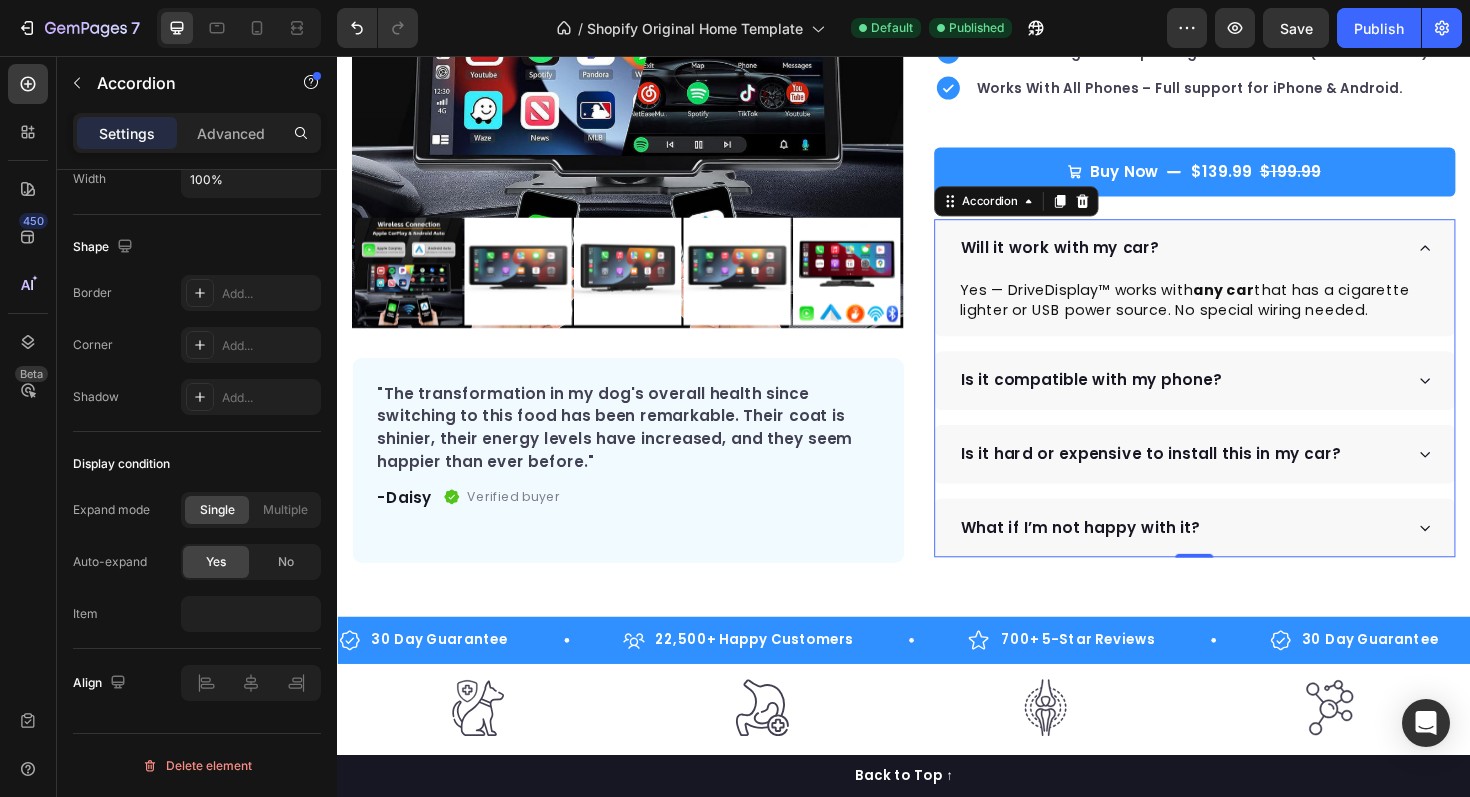 click on "Is it compatible with my phone?" at bounding box center [1245, 400] 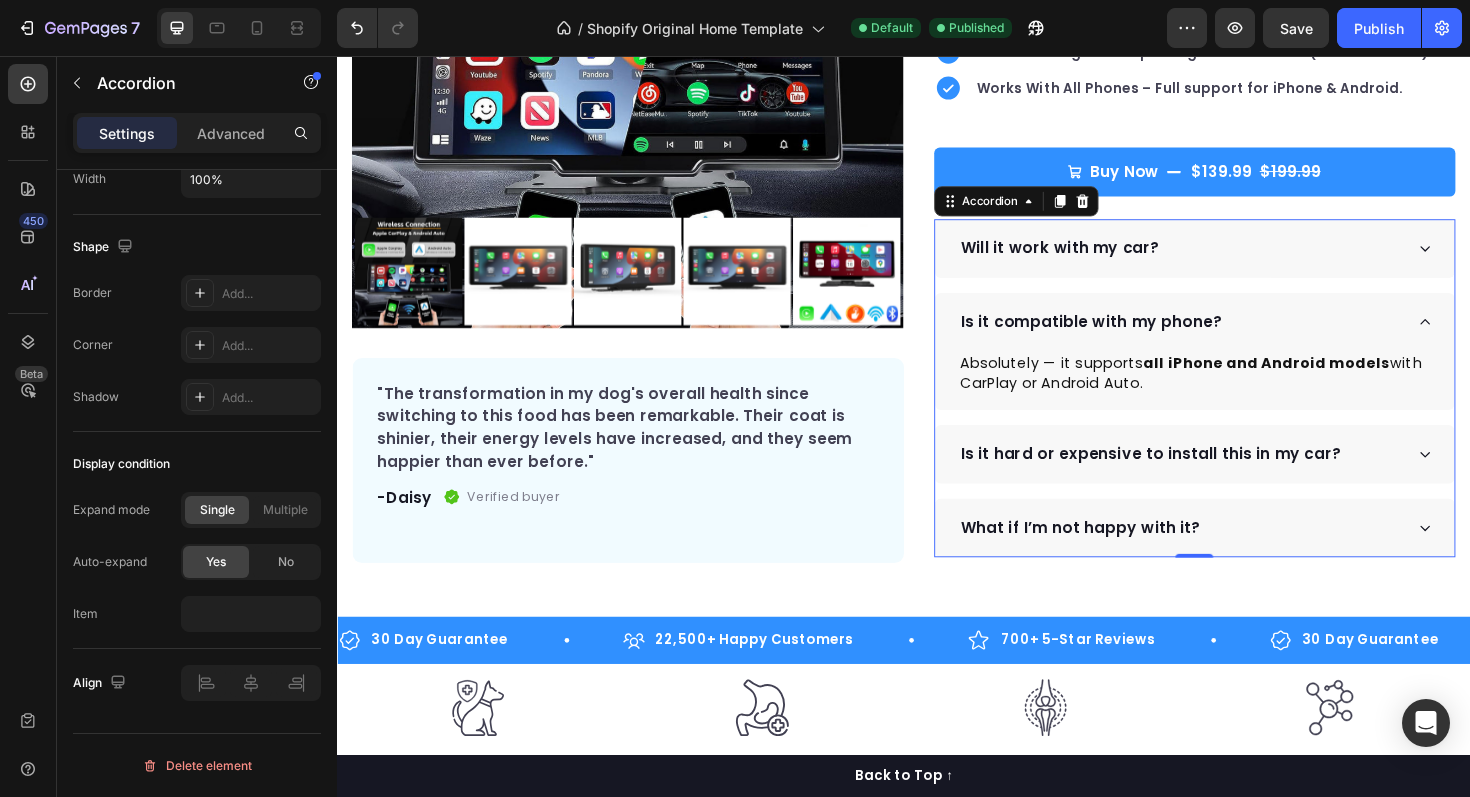 click on "Is it hard or expensive to install this in my car?" at bounding box center (1245, 478) 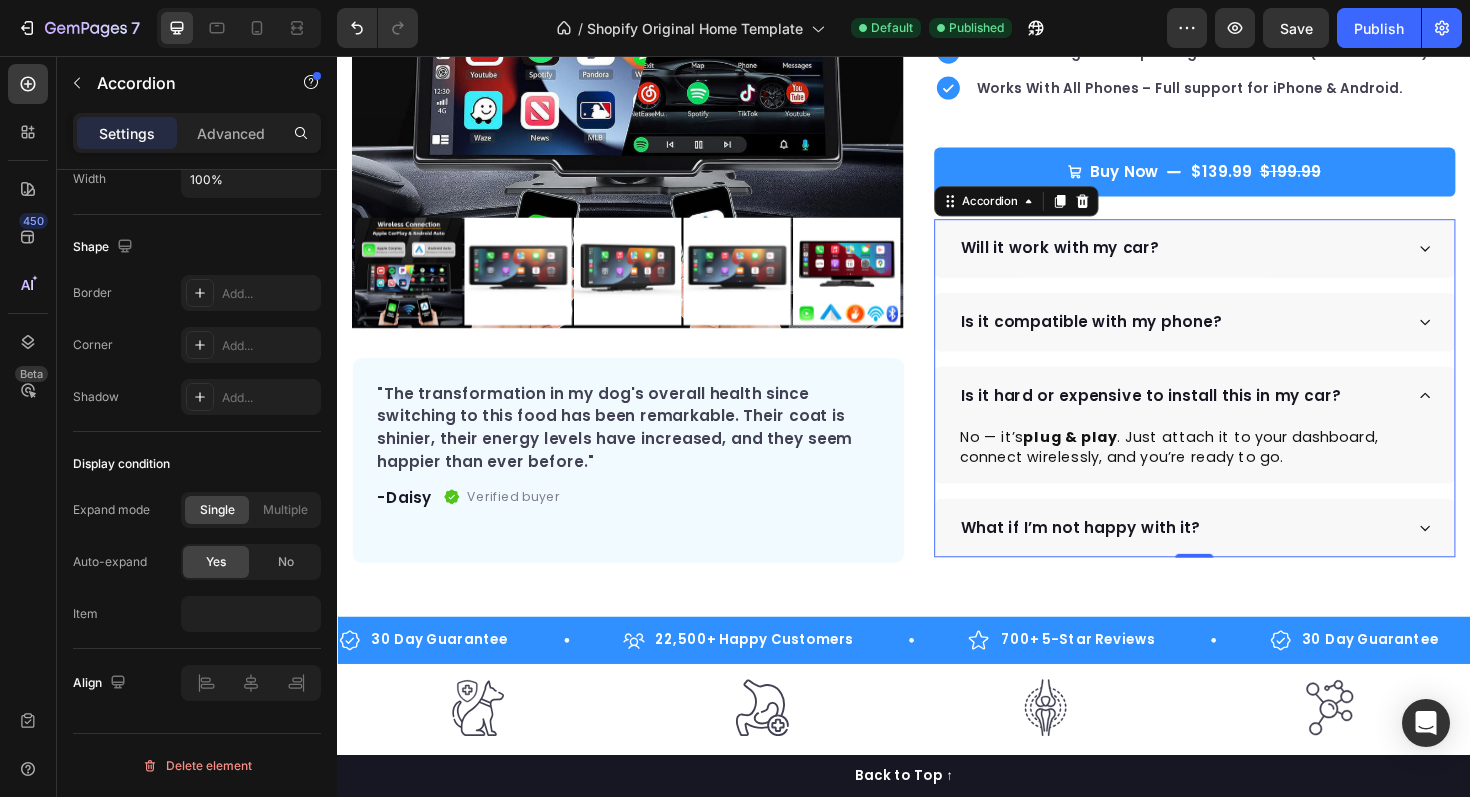click on "What if I’m not happy with it?" at bounding box center [1230, 556] 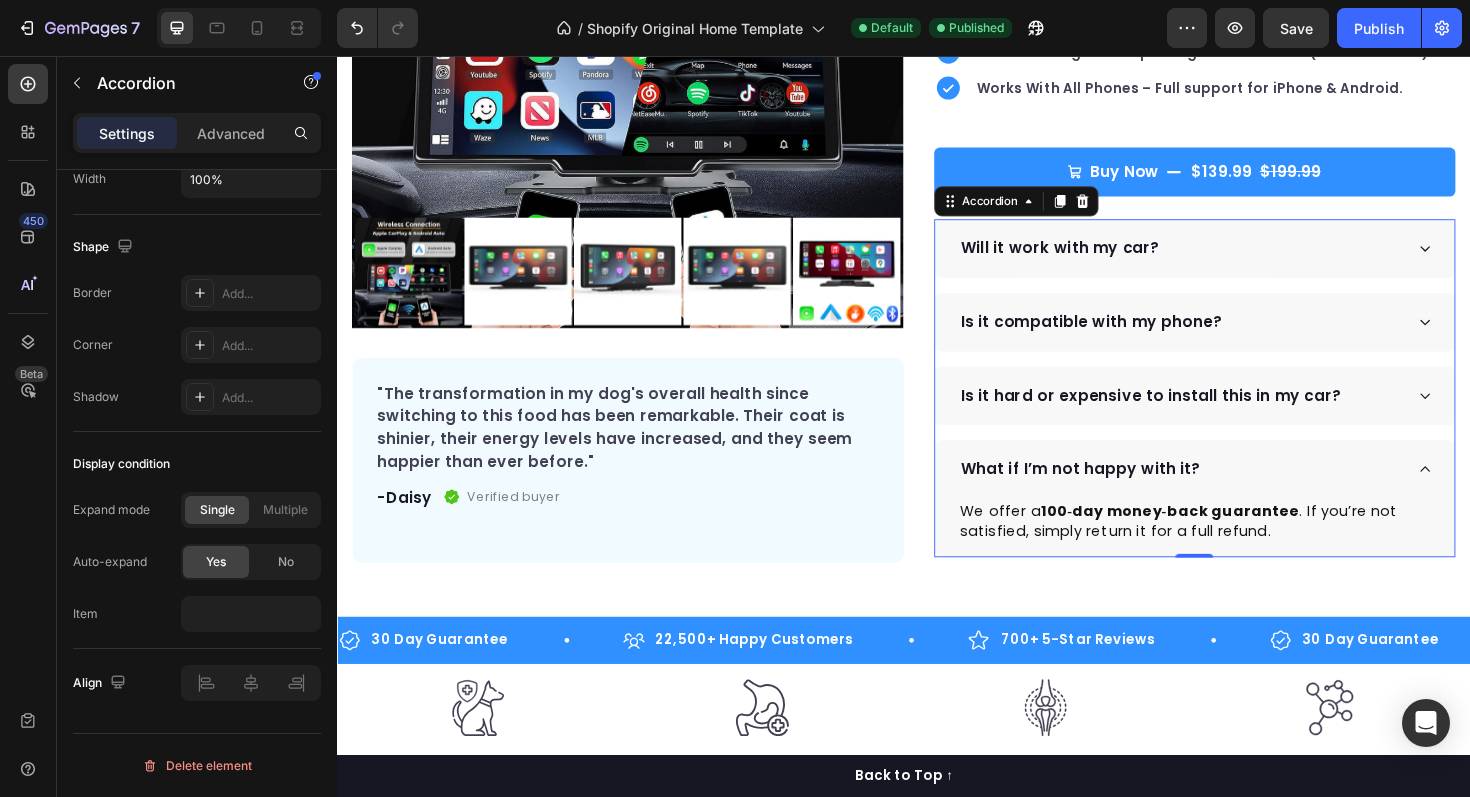 click on "What if I’m not happy with it?" at bounding box center [1230, 494] 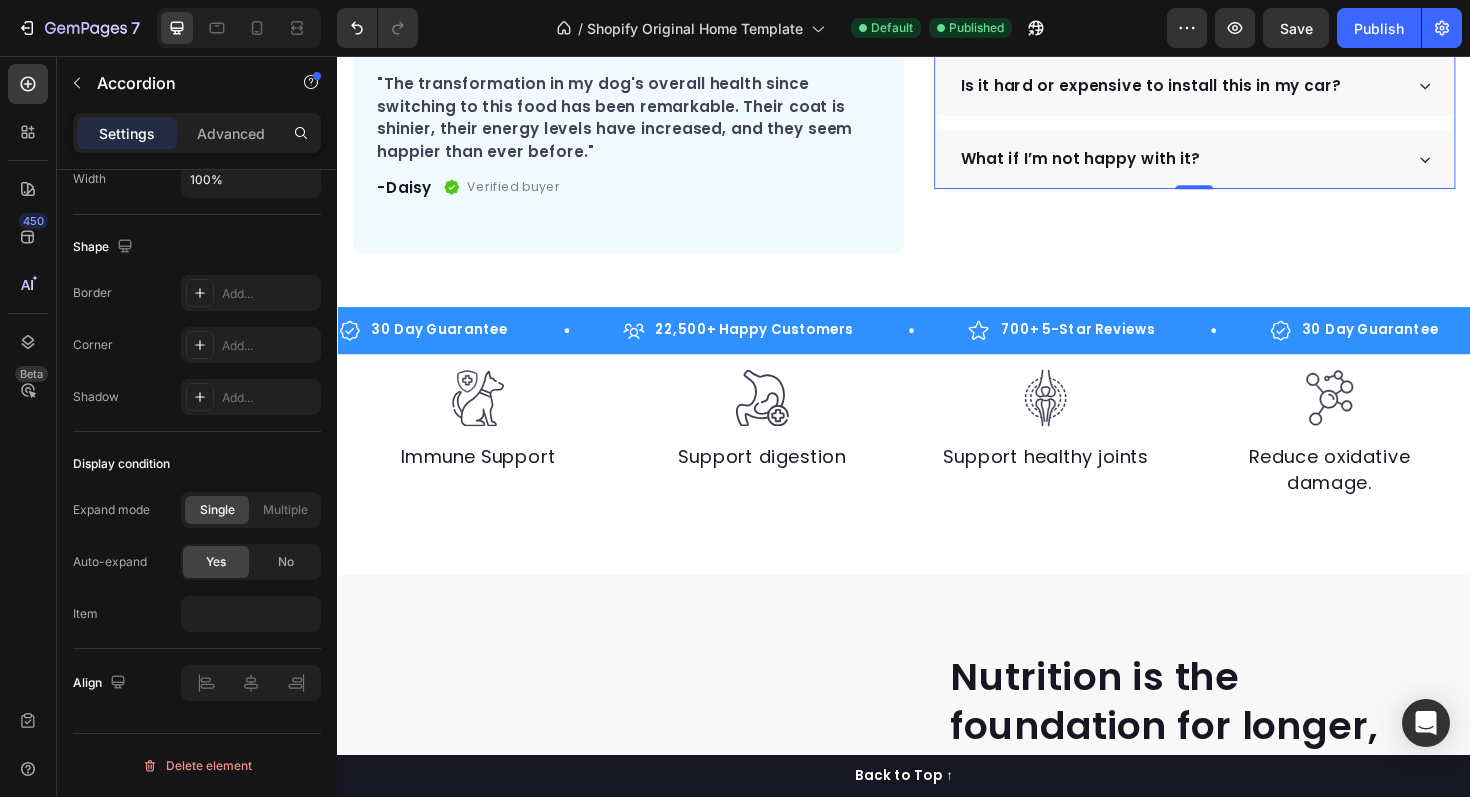 scroll, scrollTop: 683, scrollLeft: 0, axis: vertical 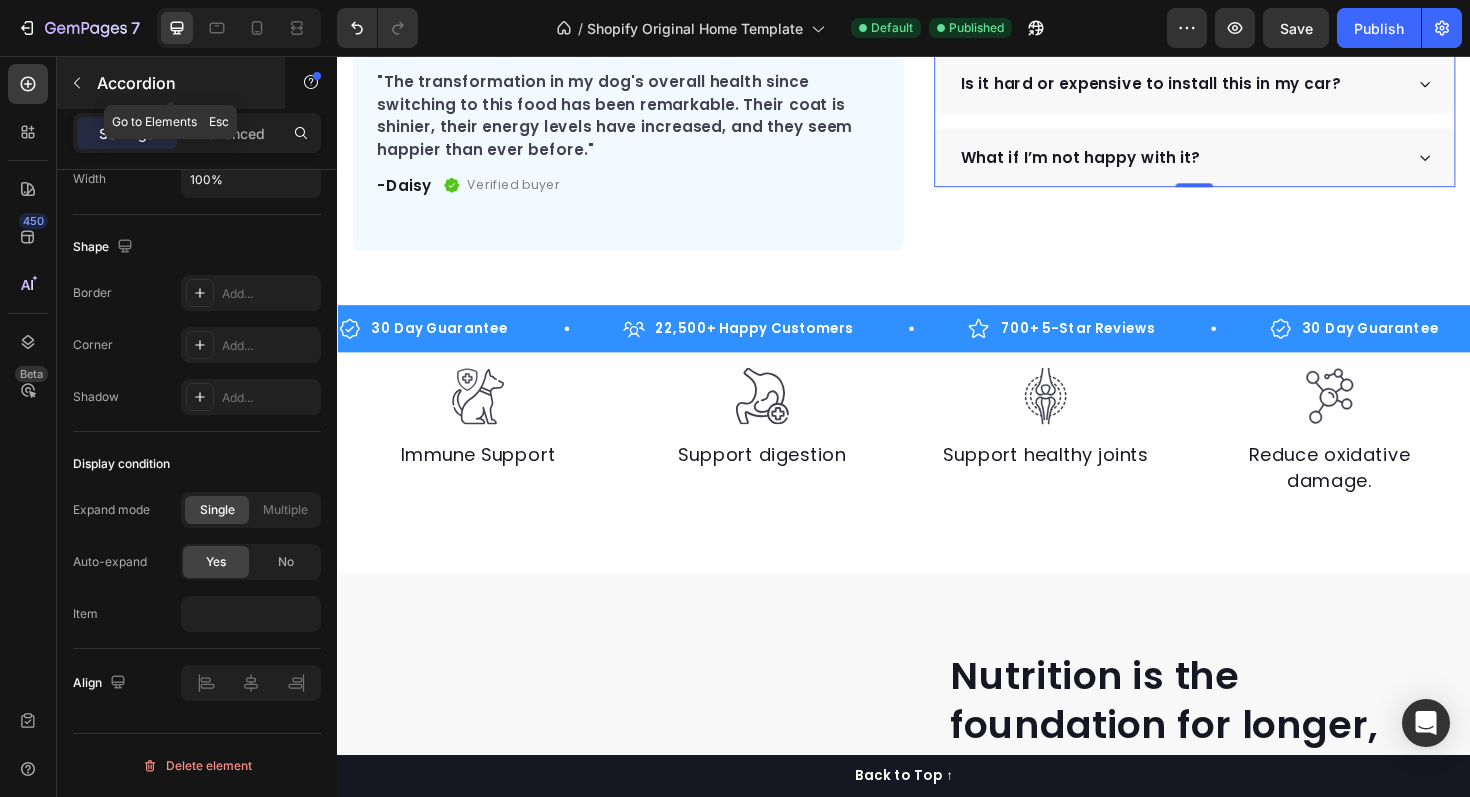 click 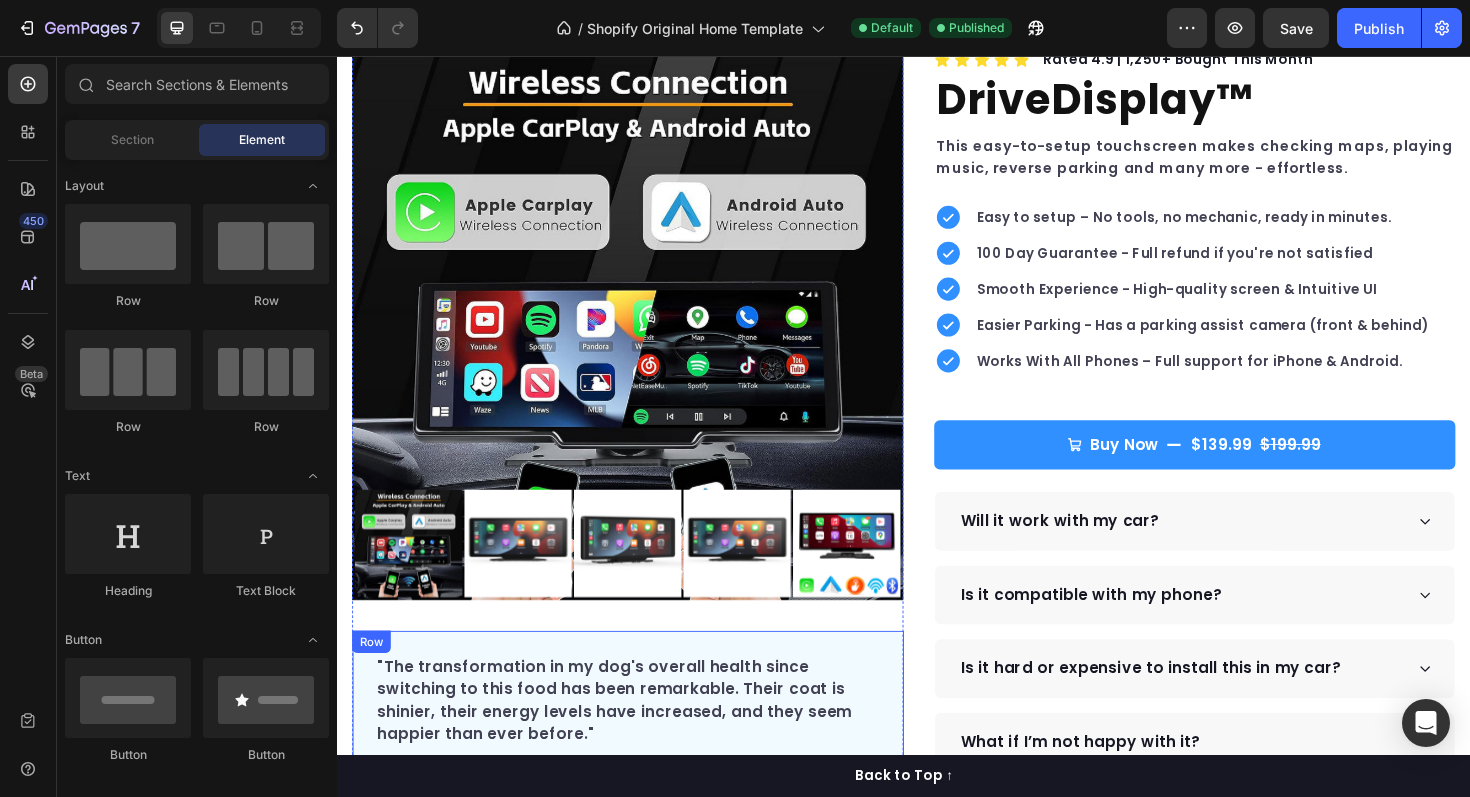 scroll, scrollTop: 0, scrollLeft: 0, axis: both 